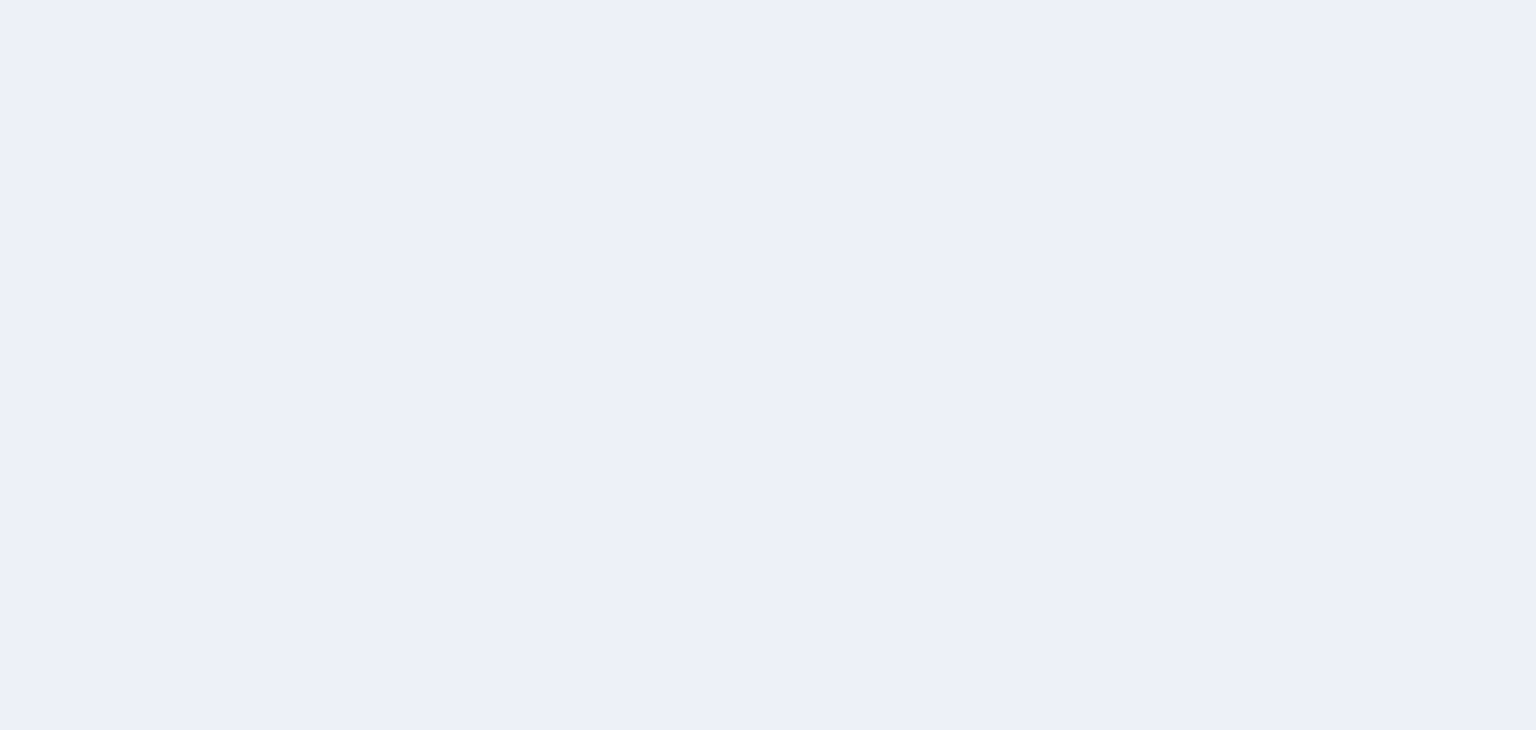 scroll, scrollTop: 0, scrollLeft: 0, axis: both 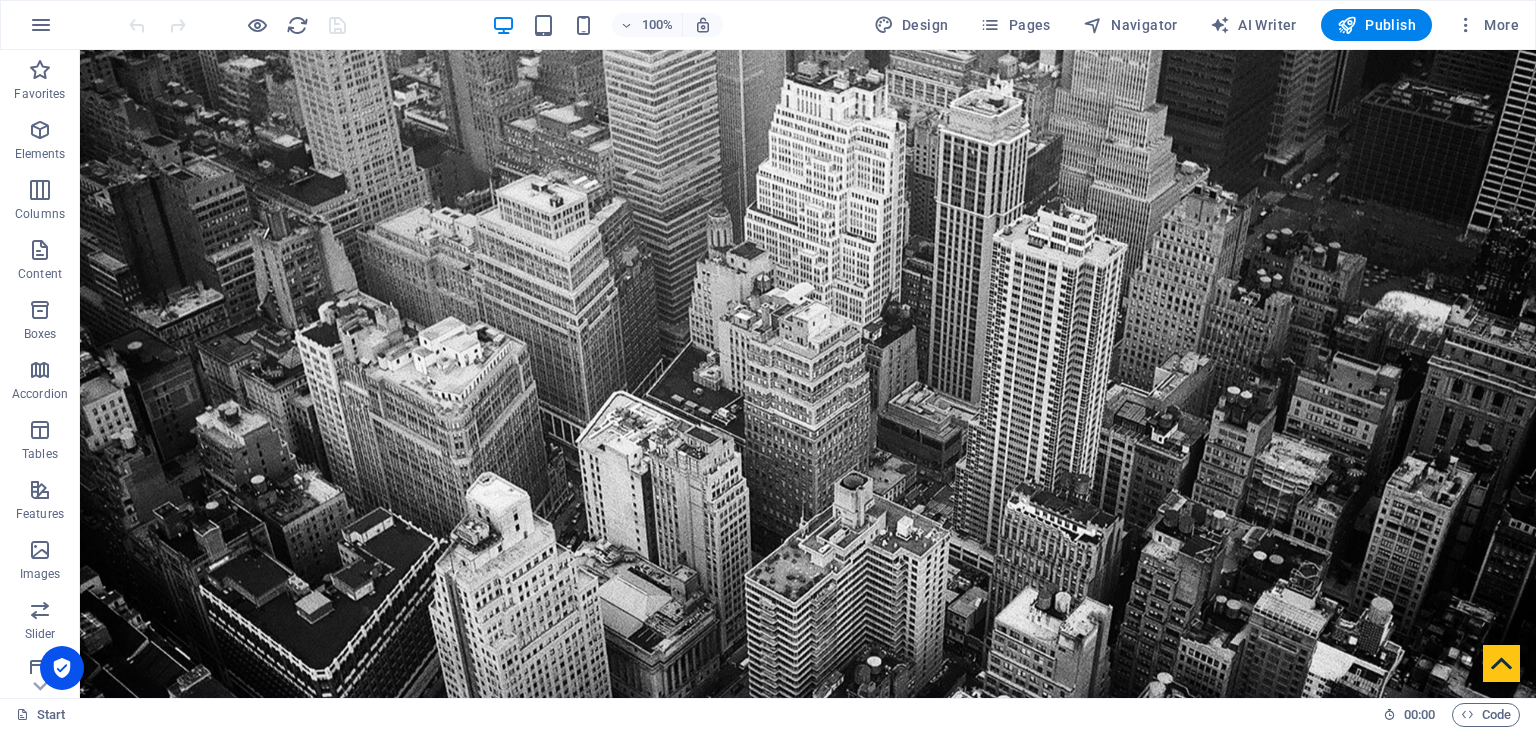 drag, startPoint x: 1526, startPoint y: 159, endPoint x: 1609, endPoint y: 94, distance: 105.42296 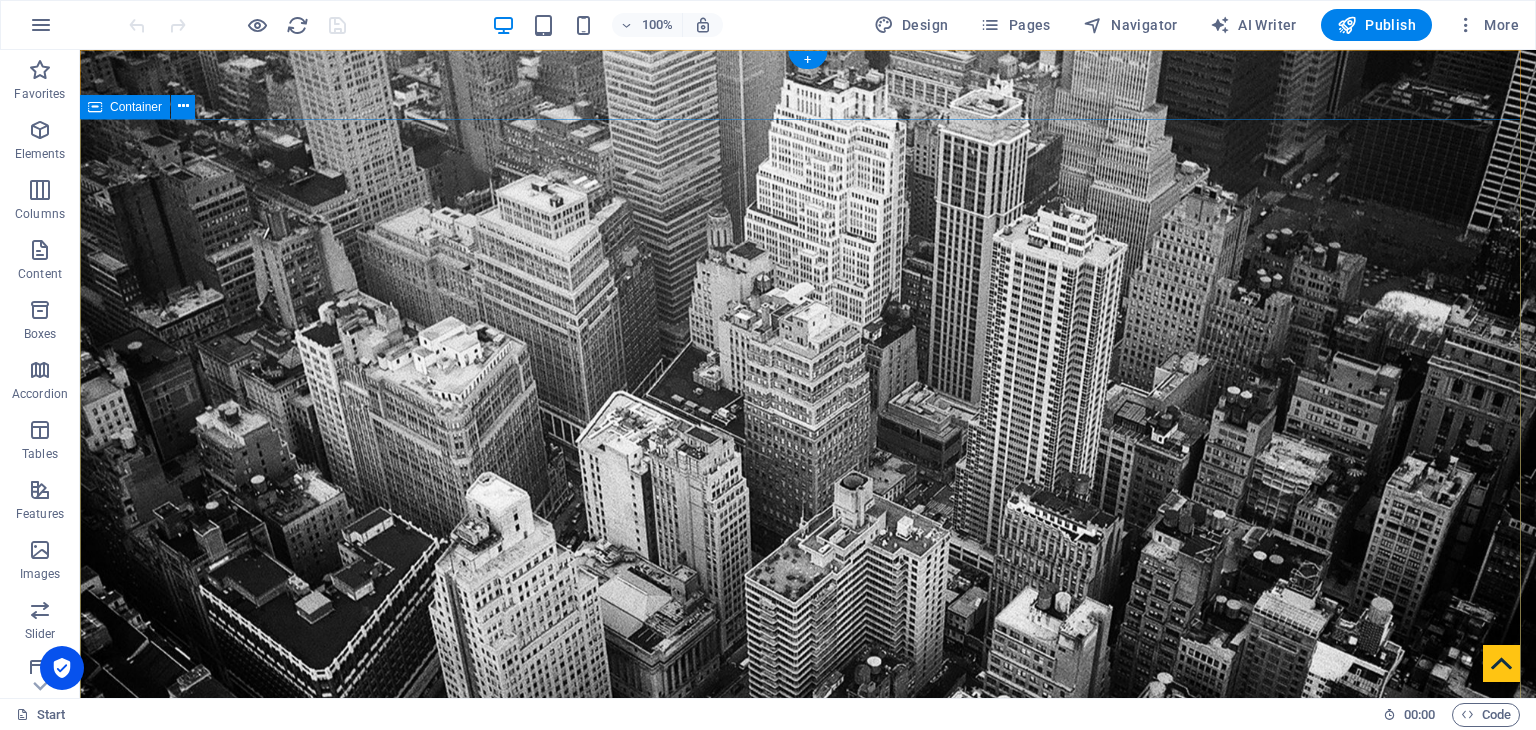 click on "bookkeeping Service in [GEOGRAPHIC_DATA], [GEOGRAPHIC_DATA]" at bounding box center [808, 1265] 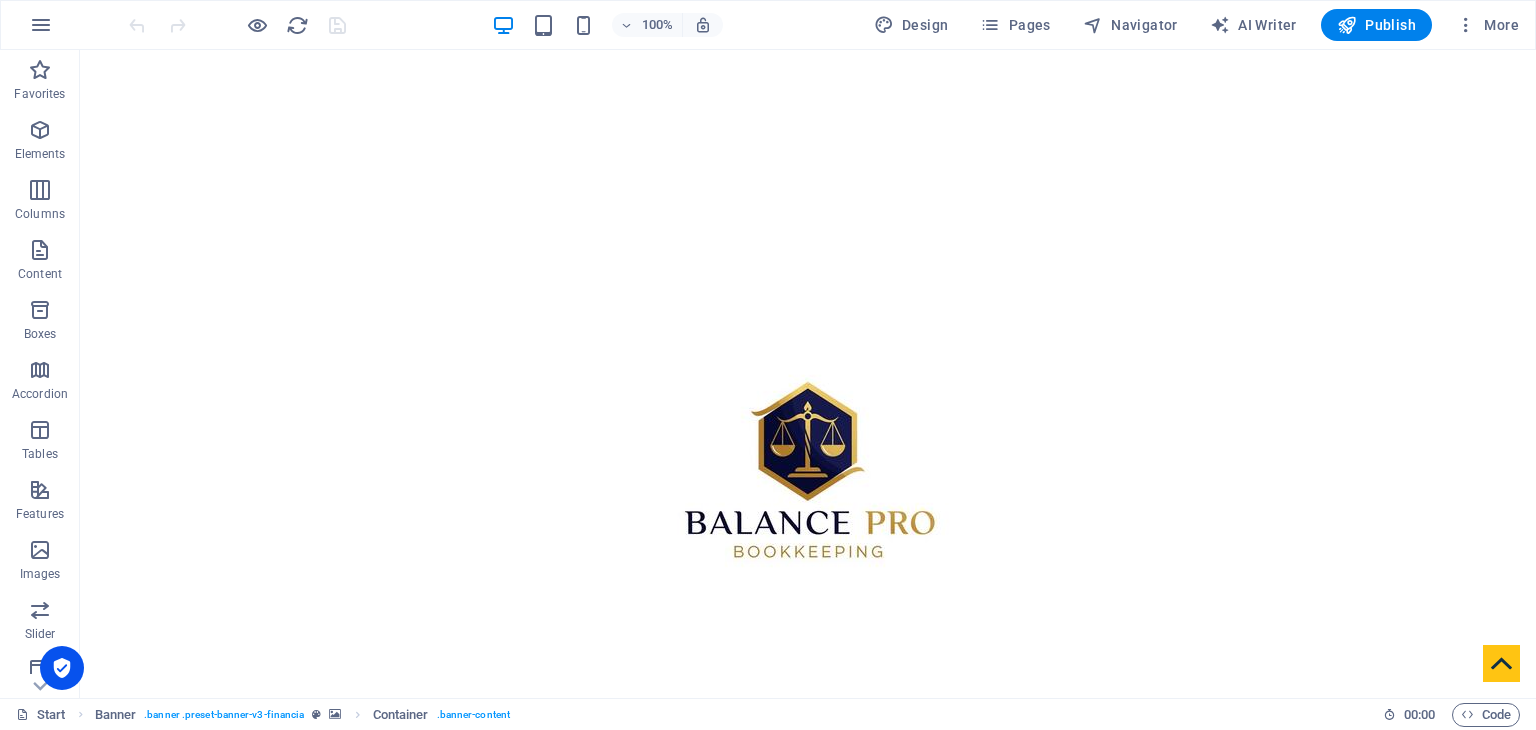 scroll, scrollTop: 817, scrollLeft: 0, axis: vertical 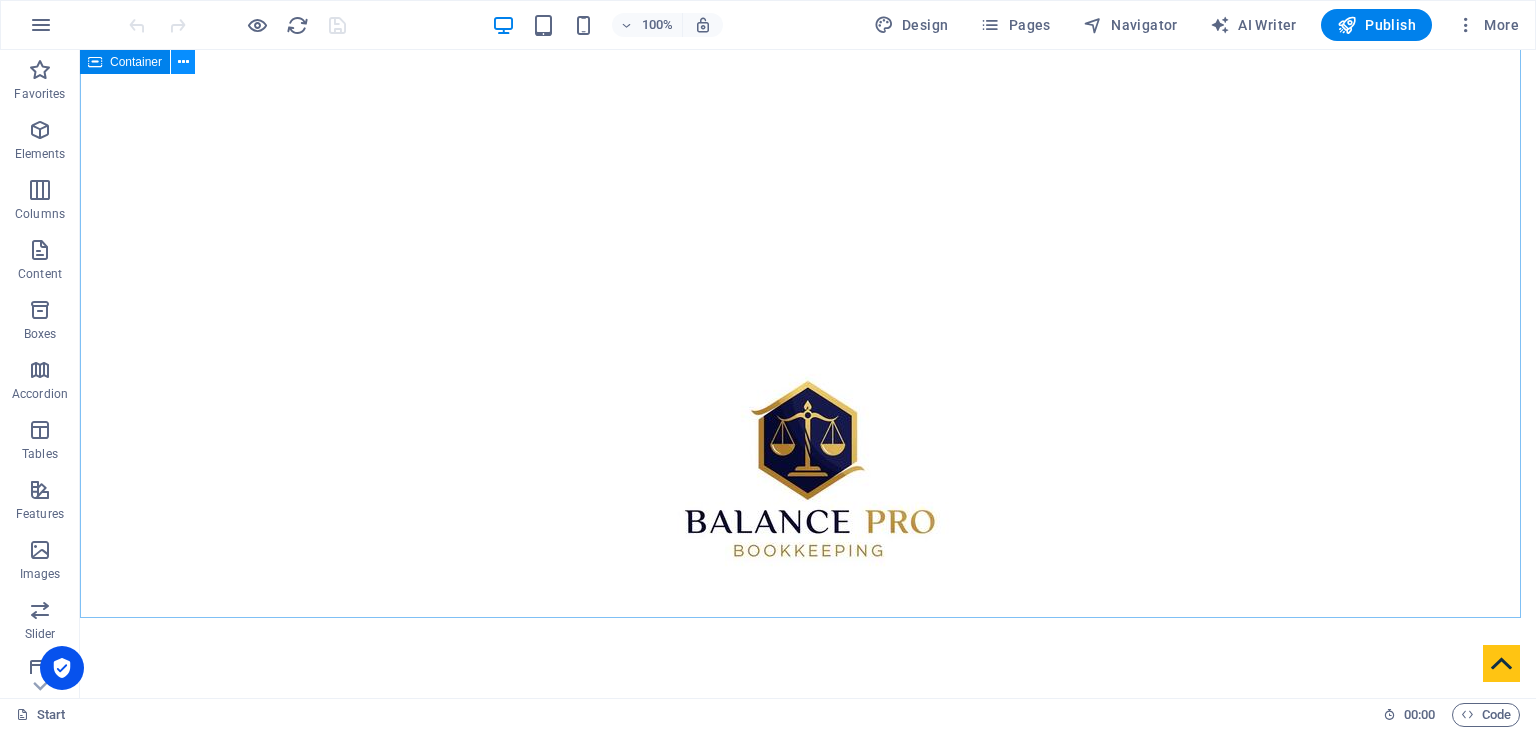 click at bounding box center [183, 62] 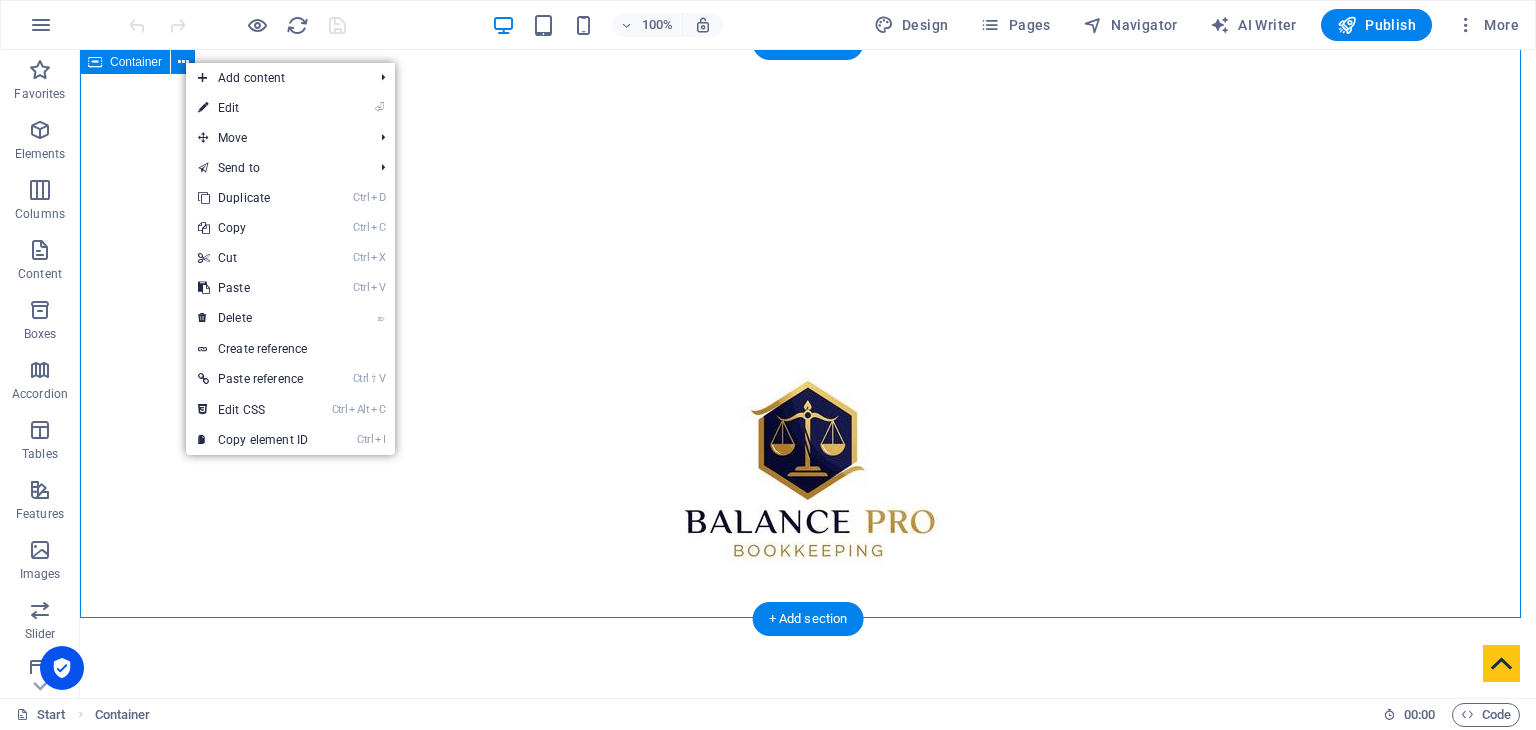 click on "About  [DOMAIN_NAME] Lorem ipsum dolor sit amet, consectetuer adipiscing elit. Aenean commodo ligula eget dolor. Aenean massa. Cum sociis natoque penatibus et magnis dis parturient [PERSON_NAME], nascetur ridiculus mus. Donec [PERSON_NAME] ultricies nec pellentesque eu, pretium quis, sem.  Nulla consequat massa quis enim. Donec [PERSON_NAME], fringilla vel aliquet nec, vulputate eget, arcu. In enim [PERSON_NAME], rhoncus ut imperdiet a venenatis vitae [PERSON_NAME]. Nullam dictum felis eu pede mollis pretium. Strategy Planning  80%
Investment Planning  100%
Consulting Service  70%
Stock Trading  85%
Tax Planning 60%
Get in touch" at bounding box center (808, 1410) 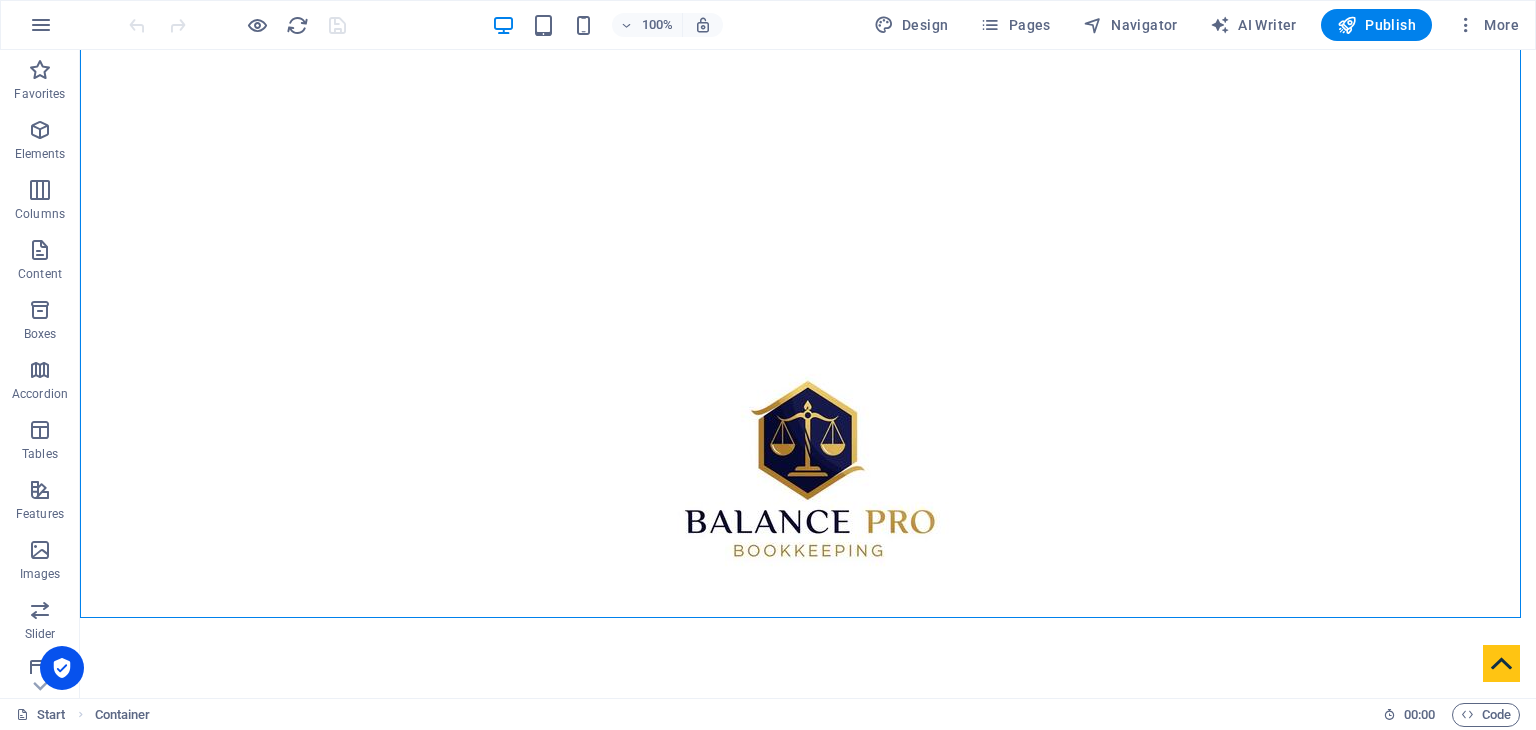 scroll, scrollTop: 0, scrollLeft: 0, axis: both 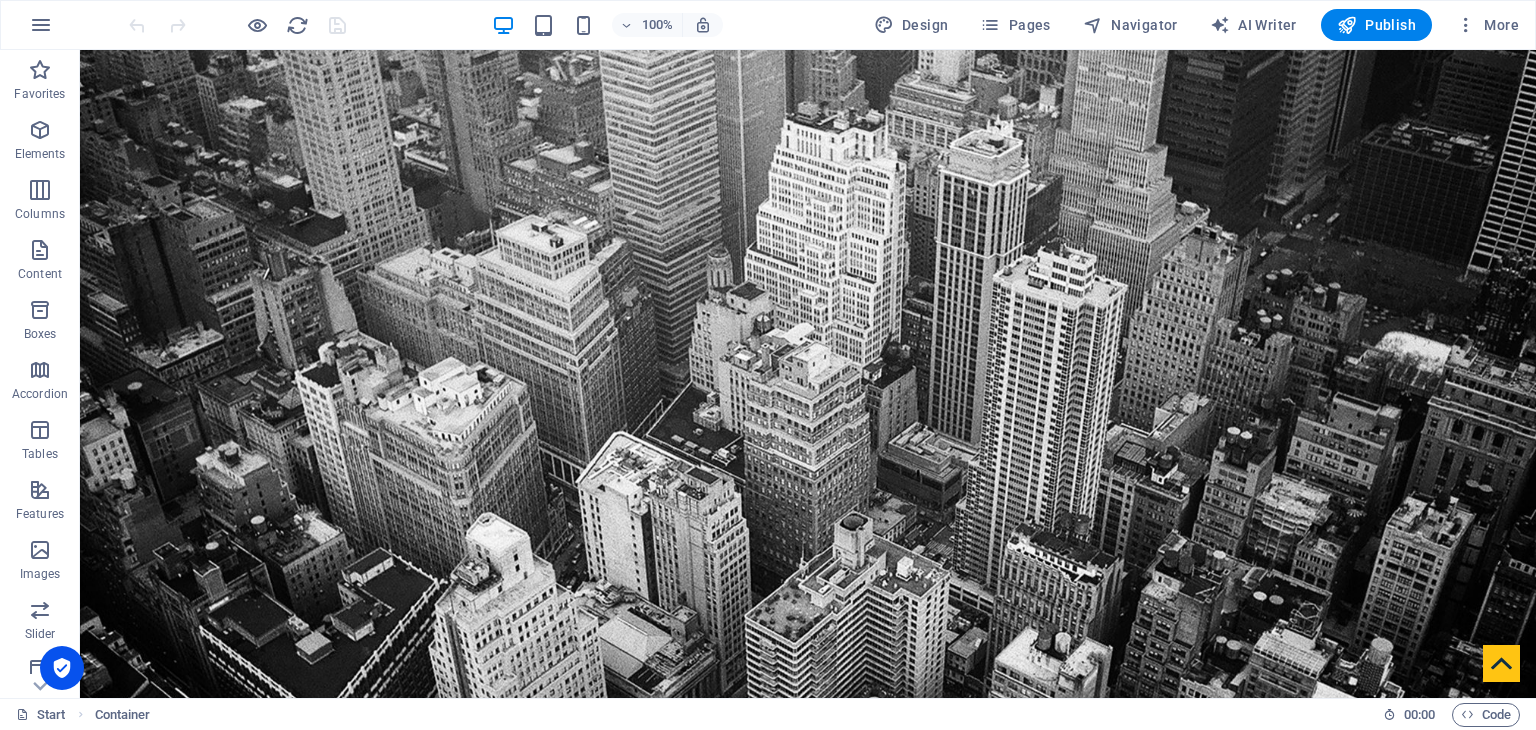 drag, startPoint x: 1526, startPoint y: 153, endPoint x: 1598, endPoint y: 77, distance: 104.69002 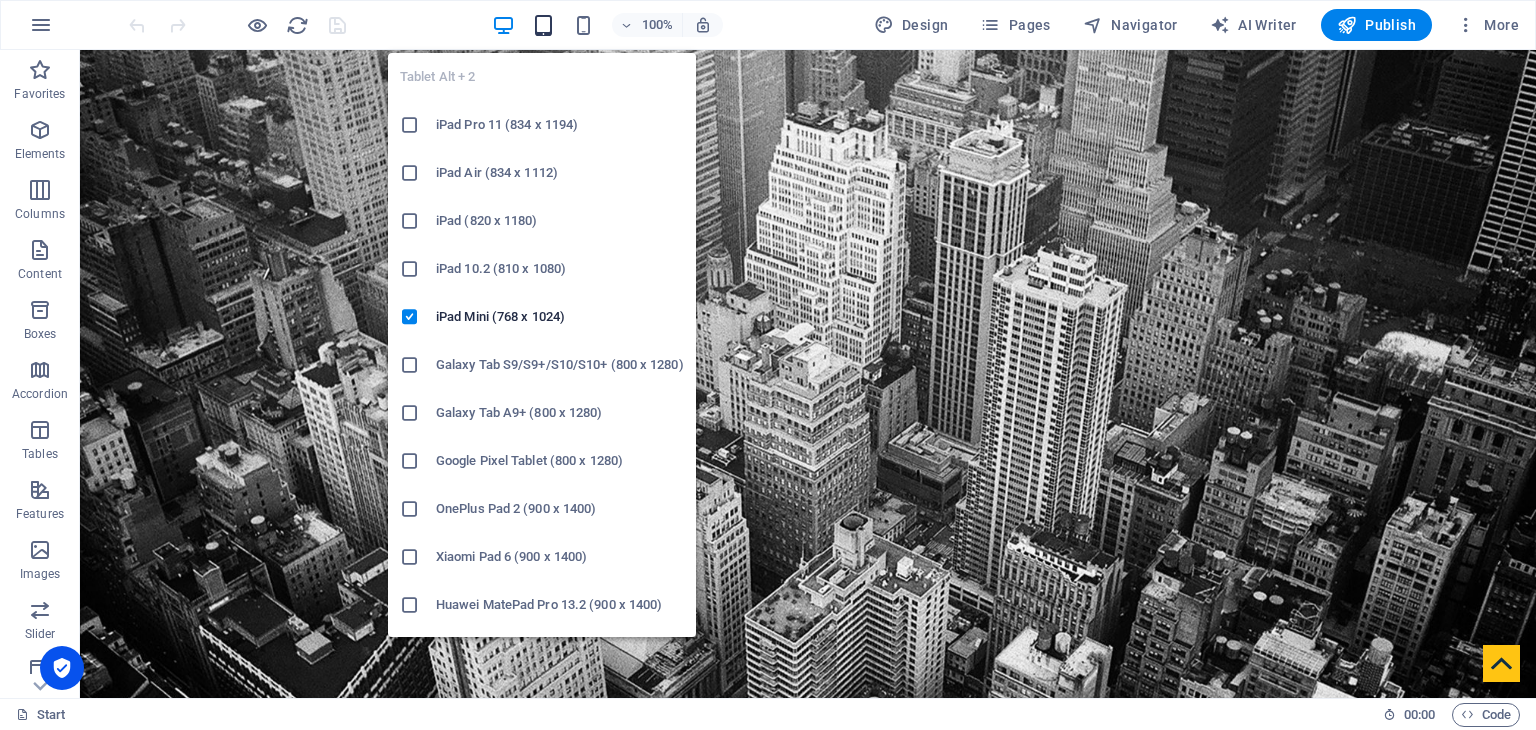 click at bounding box center (543, 25) 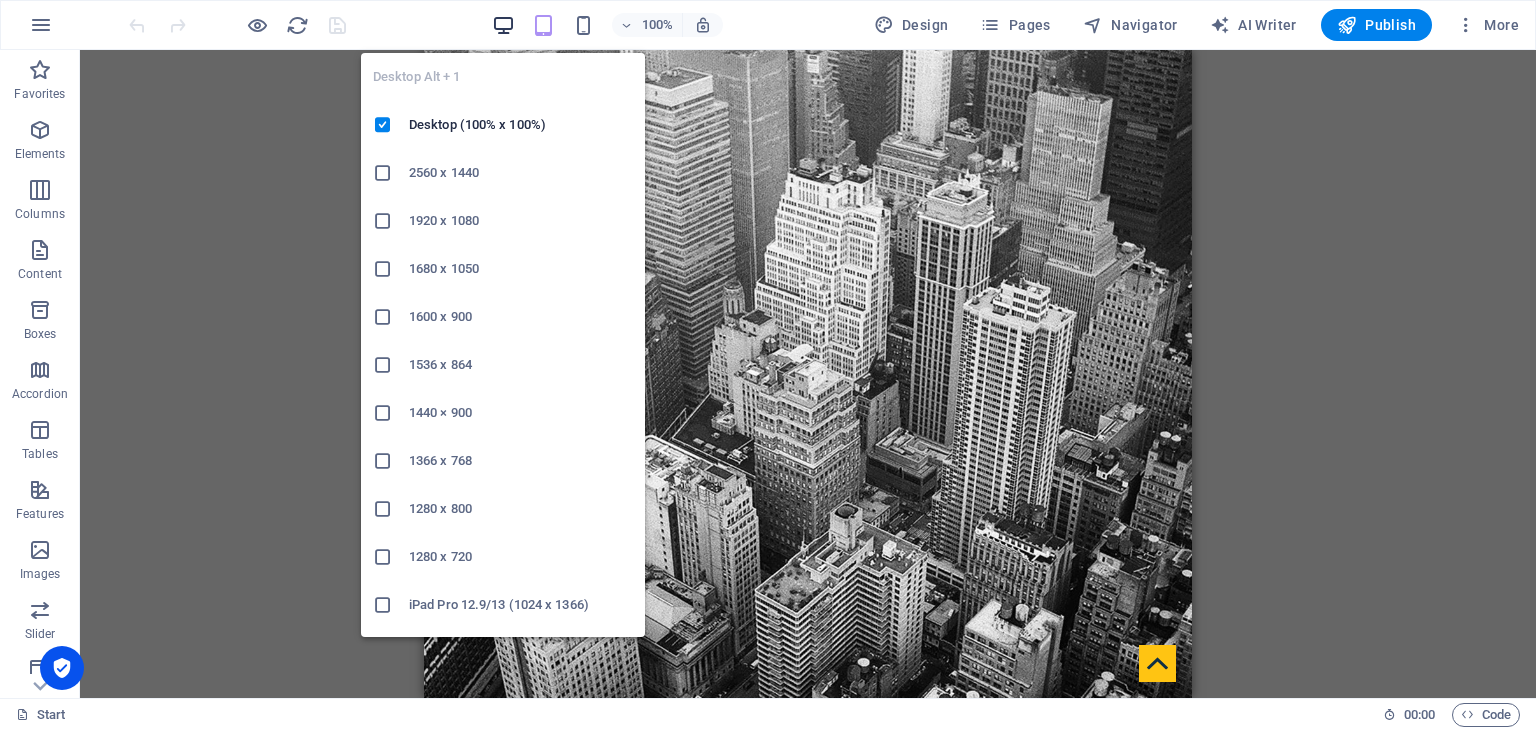 click at bounding box center [503, 25] 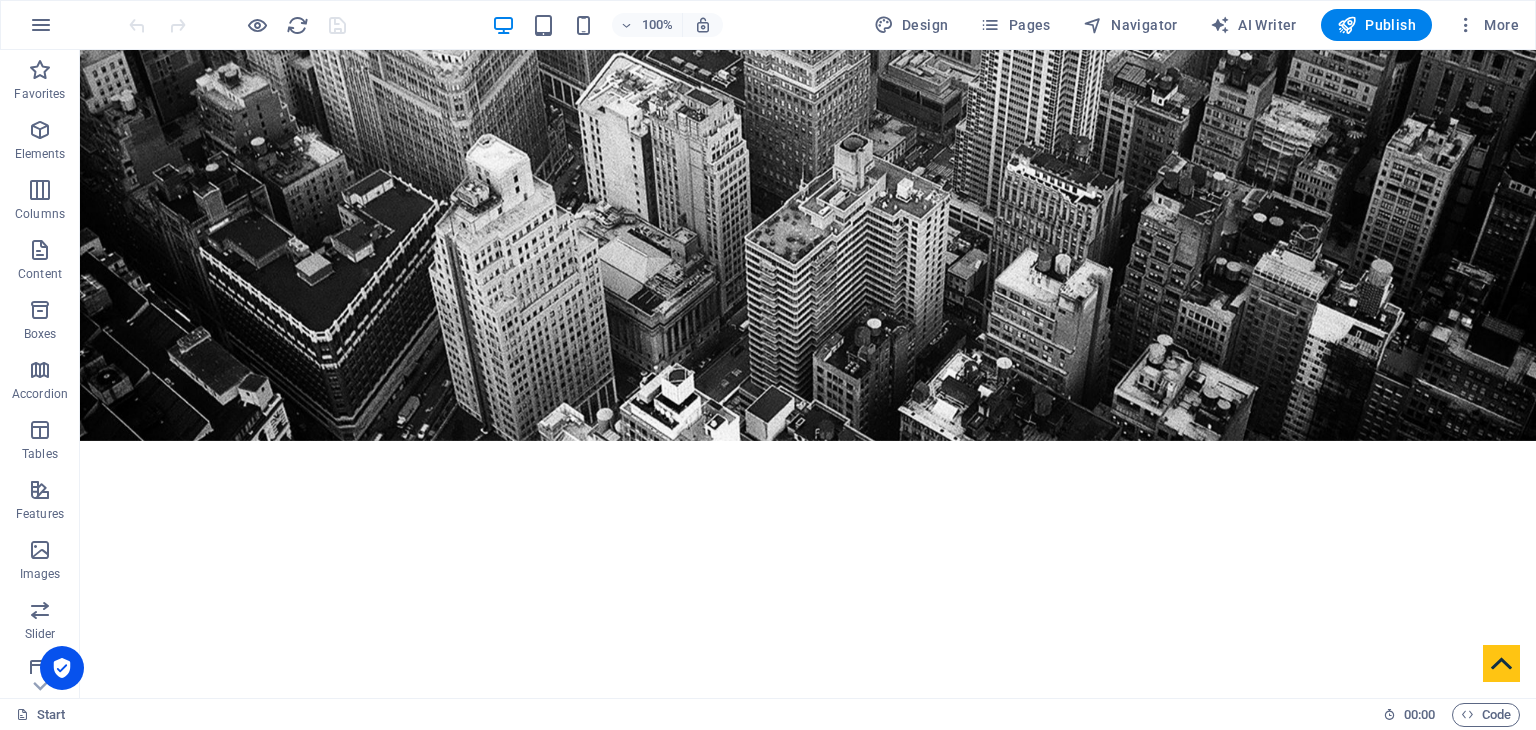 scroll, scrollTop: 0, scrollLeft: 0, axis: both 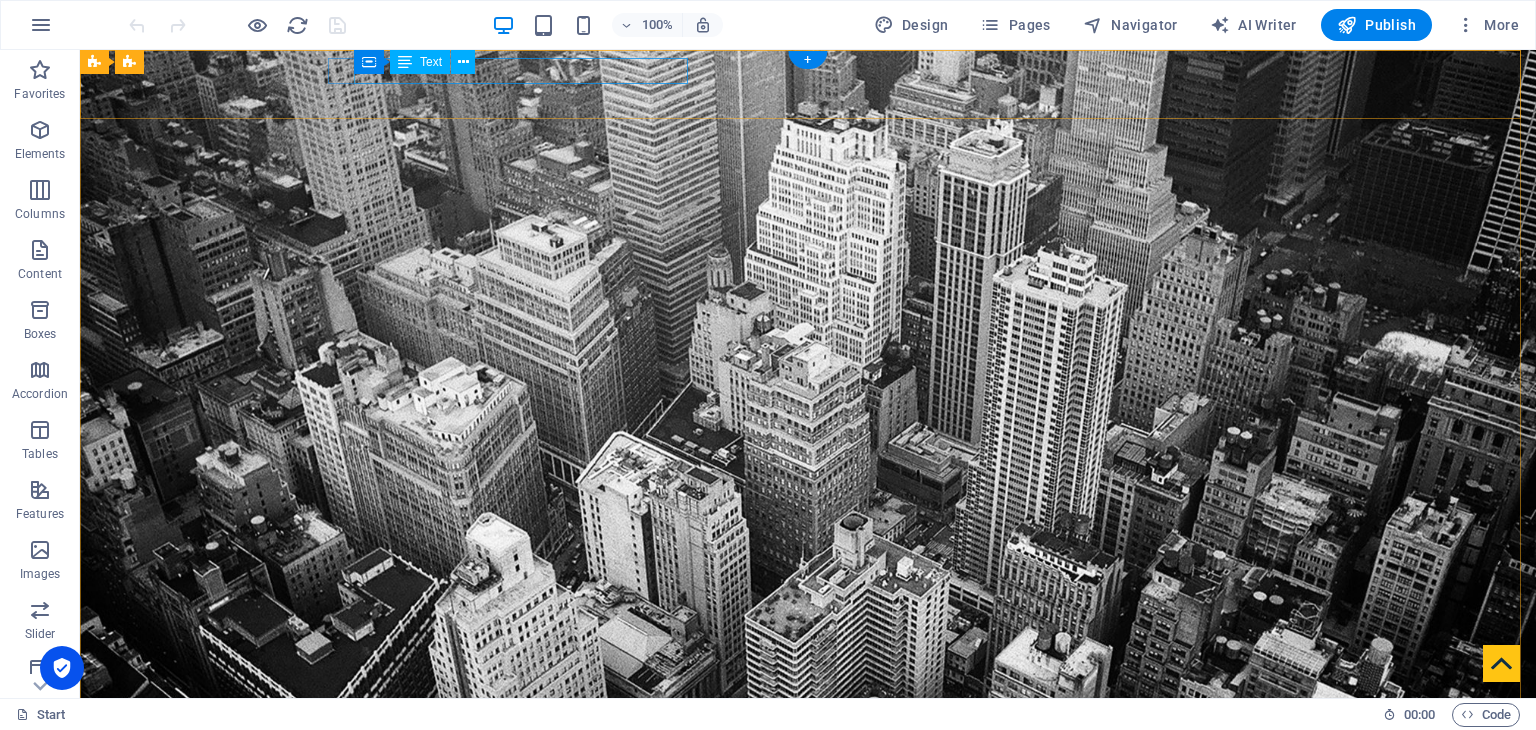 click on "[STREET_ADDRESS][US_STATE][US_STATE]" at bounding box center [800, 897] 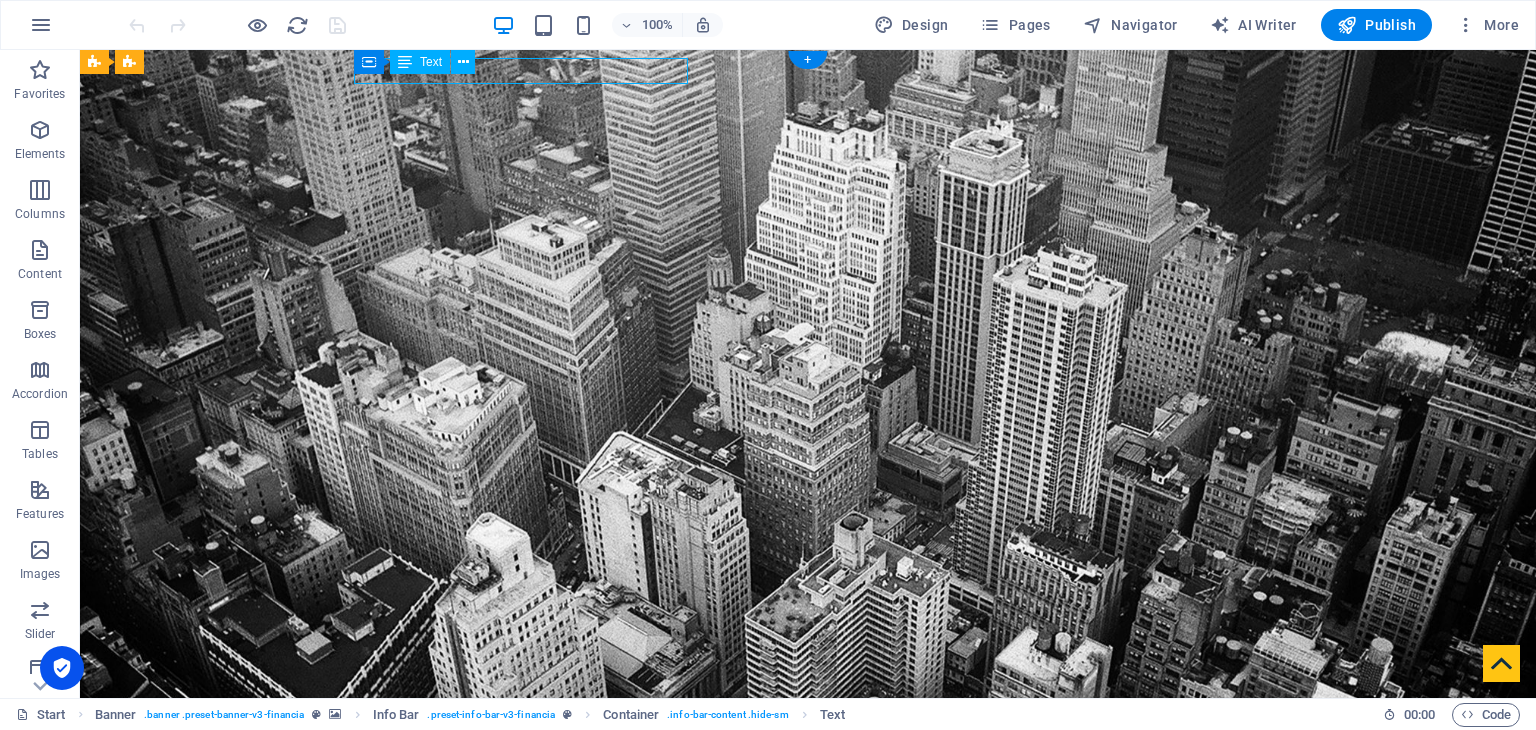 click on "[STREET_ADDRESS][US_STATE][US_STATE]" at bounding box center (800, 897) 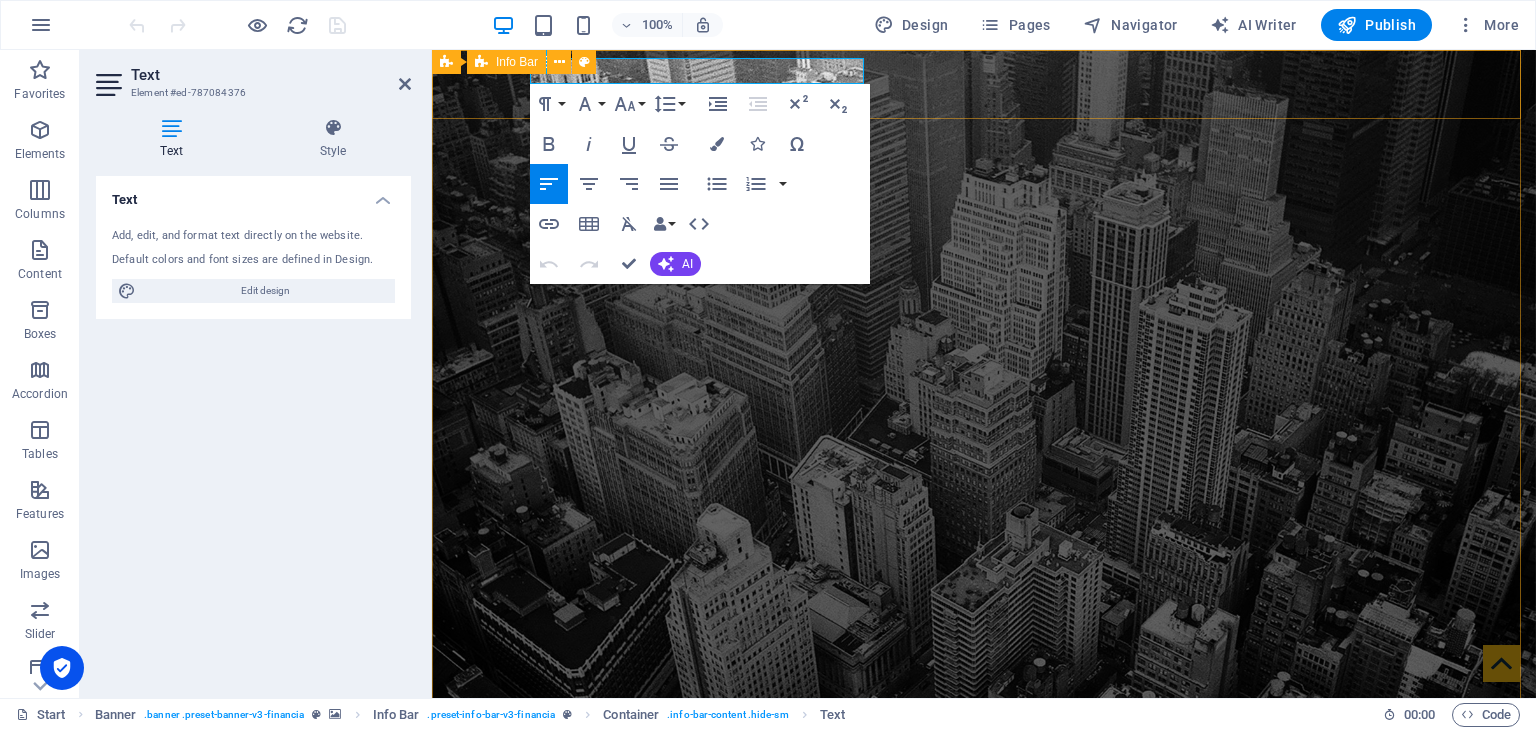 drag, startPoint x: 762, startPoint y: 75, endPoint x: 868, endPoint y: 77, distance: 106.01887 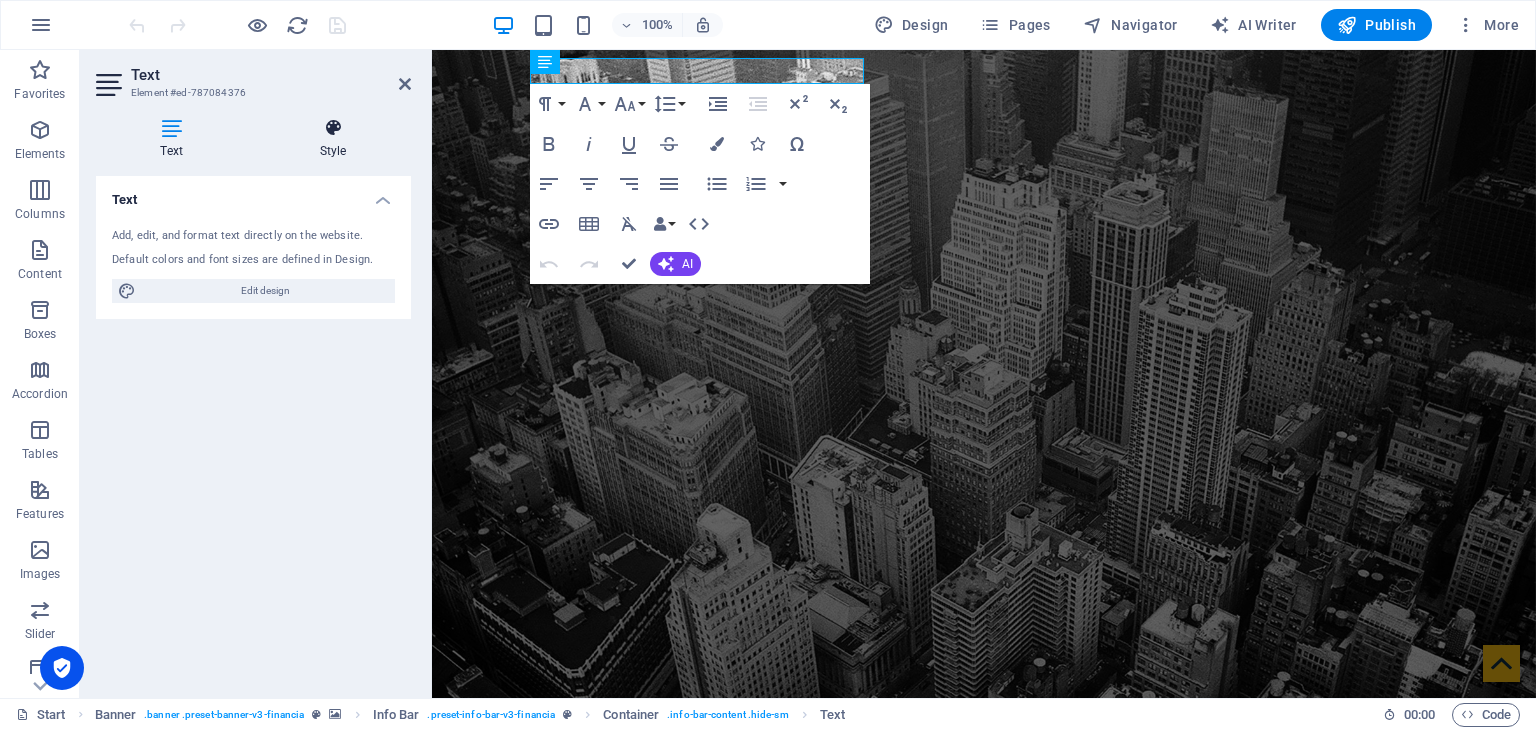 click at bounding box center (333, 128) 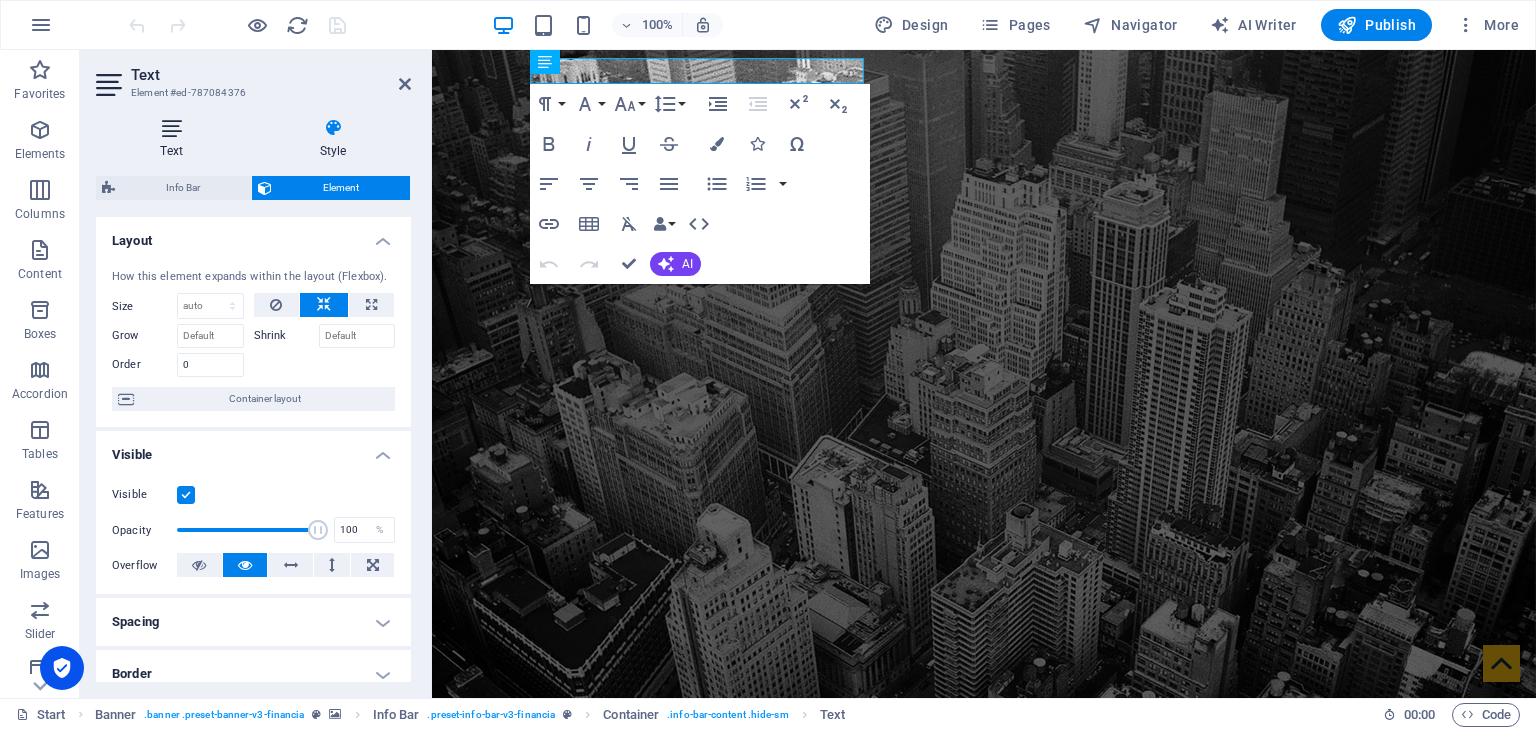 click at bounding box center [171, 128] 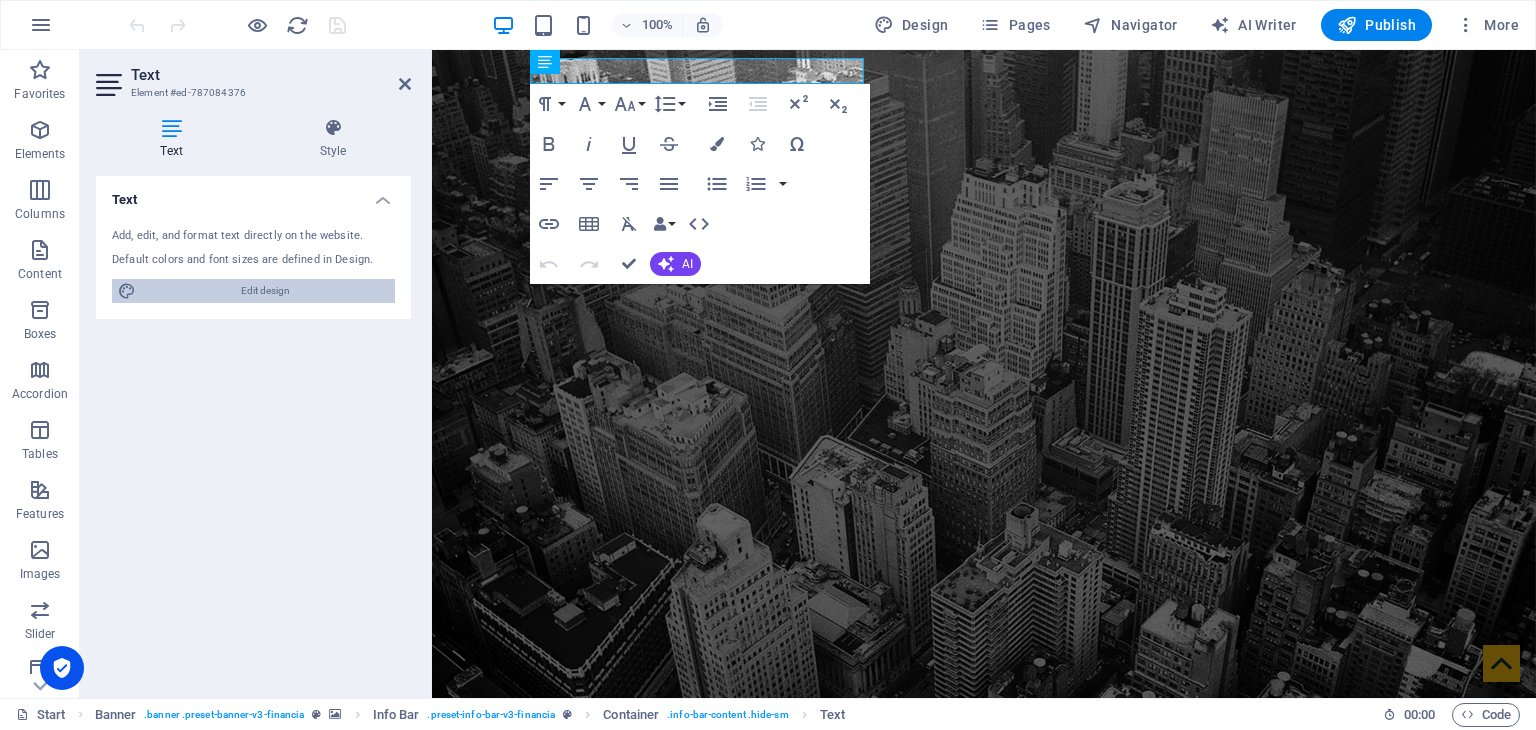 click on "Edit design" at bounding box center [265, 291] 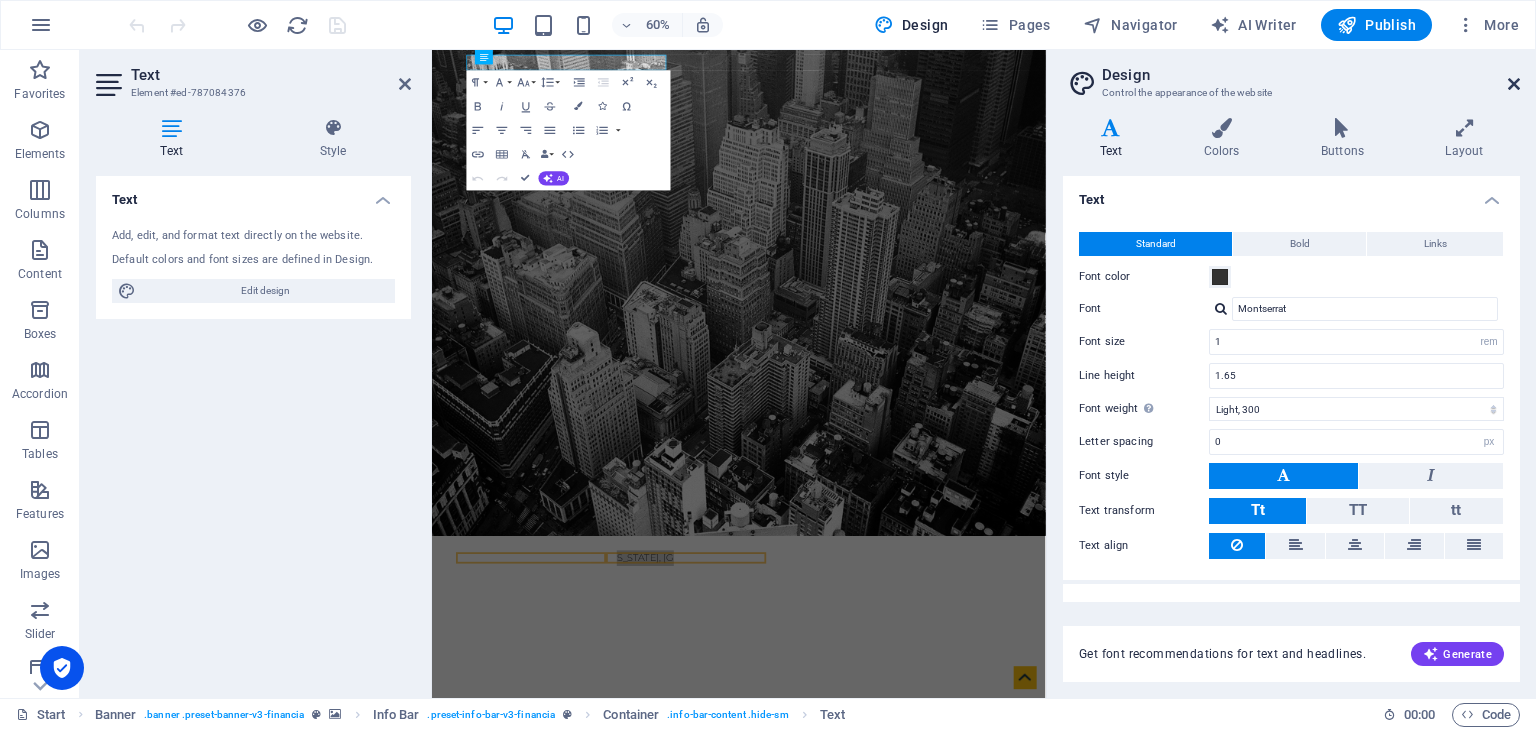 click at bounding box center [1514, 84] 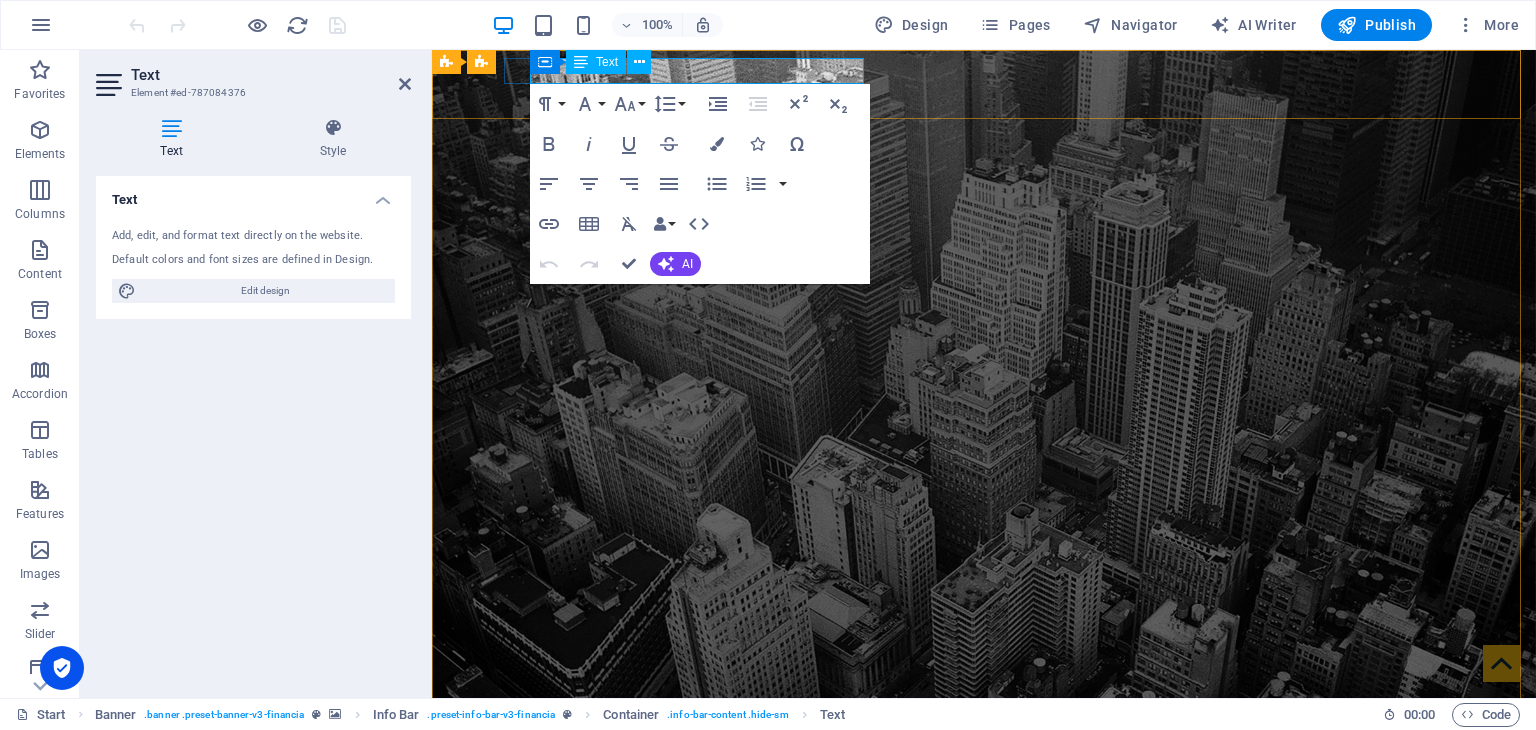 click on "[US_STATE], [GEOGRAPHIC_DATA]" at bounding box center [895, 896] 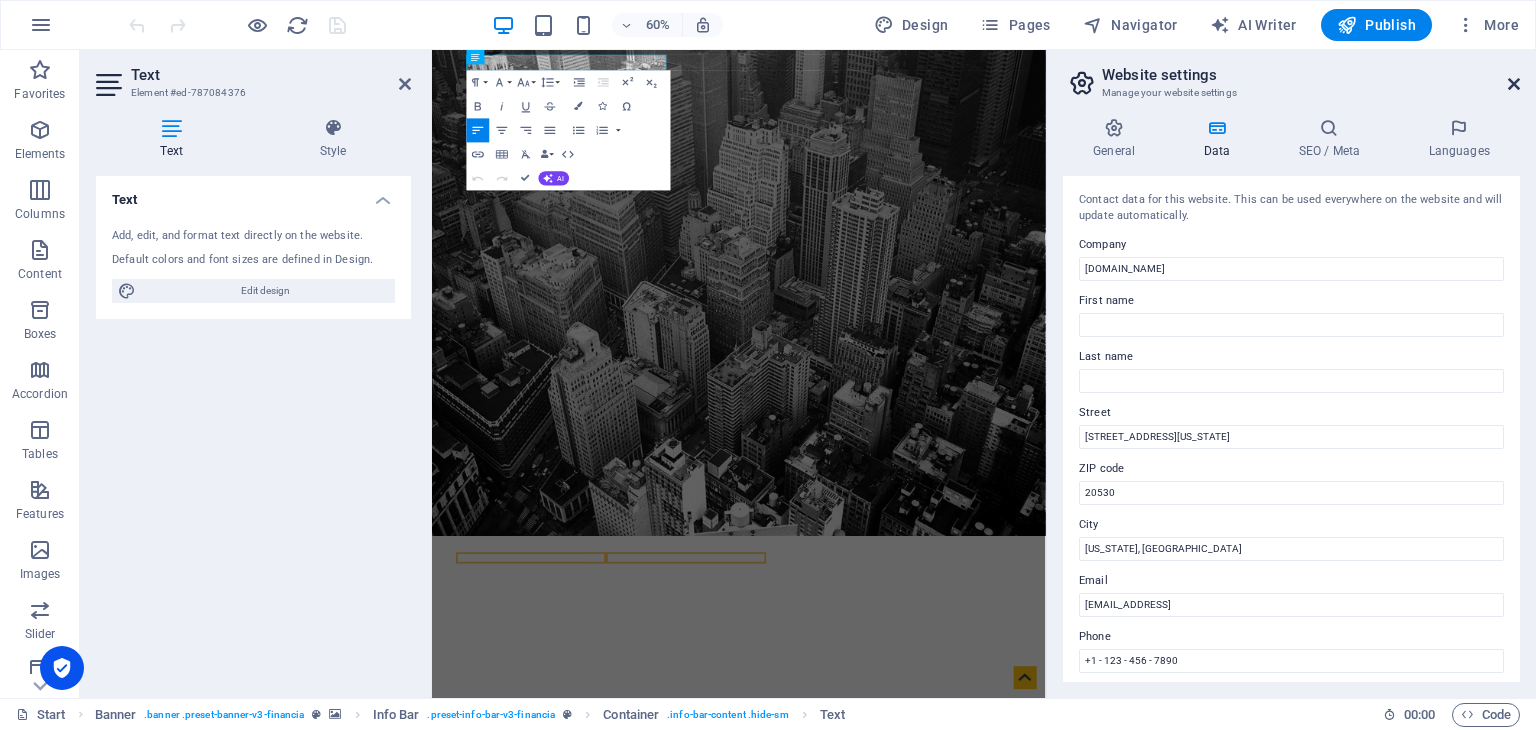 click at bounding box center [1514, 84] 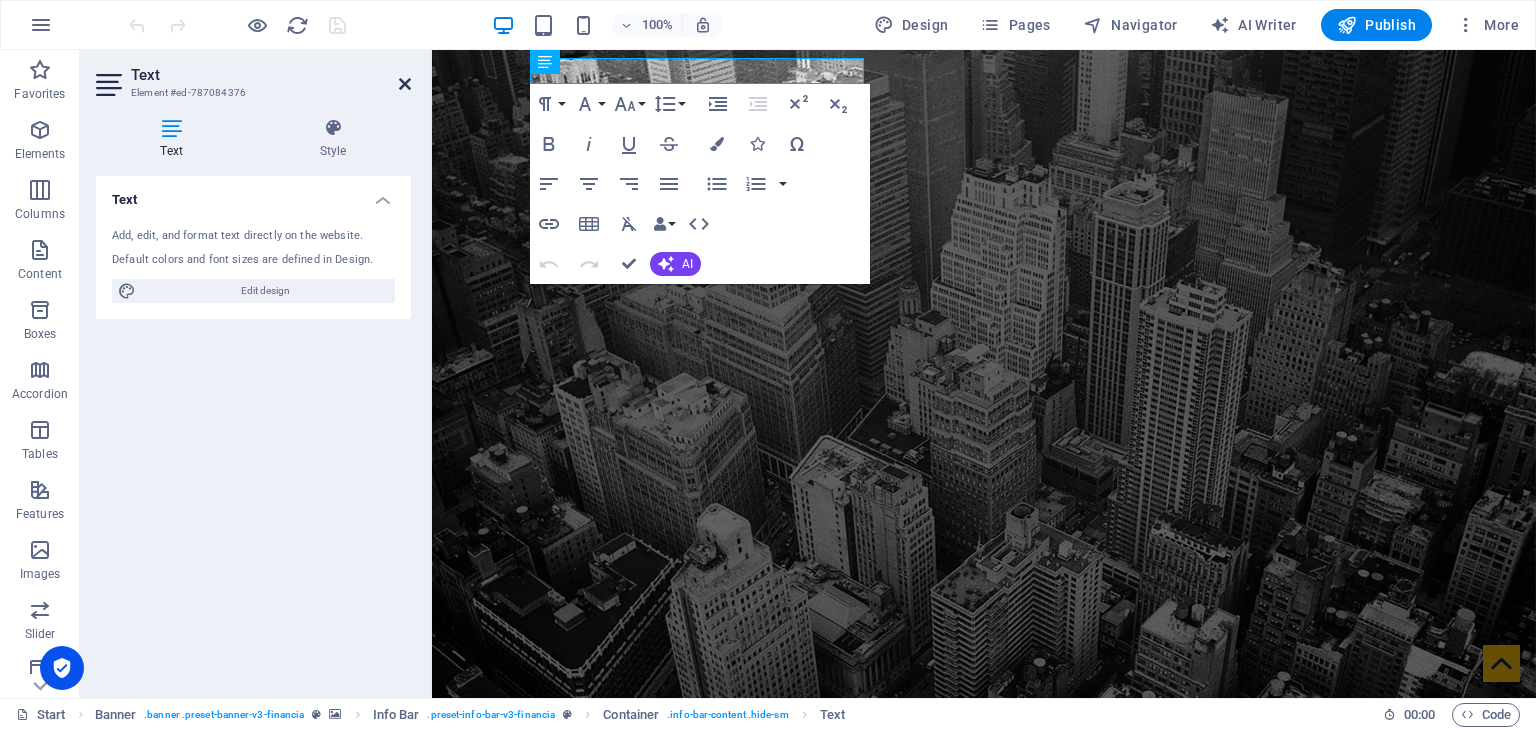 click at bounding box center (405, 84) 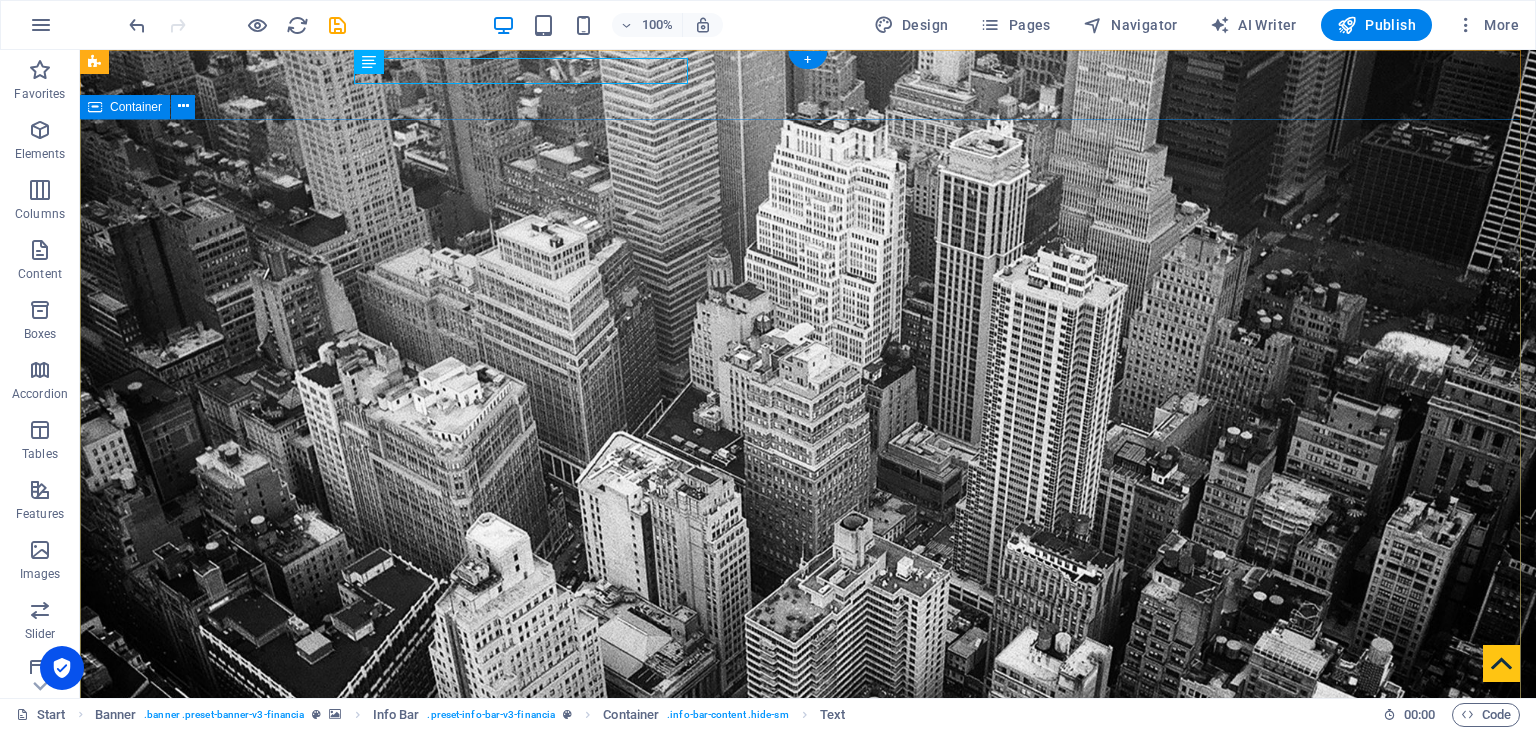 click on "bookkeeping Service in [GEOGRAPHIC_DATA], [GEOGRAPHIC_DATA]" at bounding box center [808, 1346] 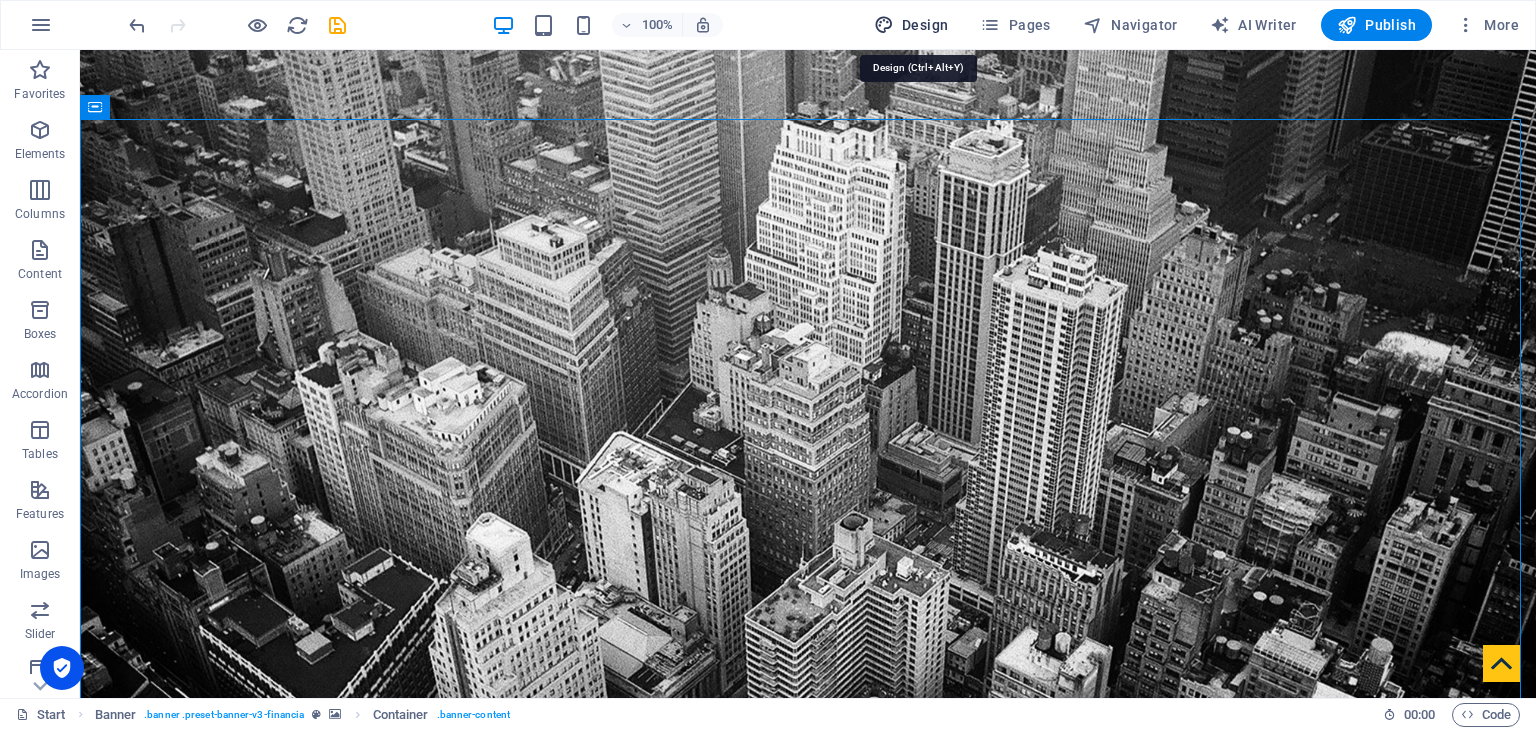 click on "Design" at bounding box center (911, 25) 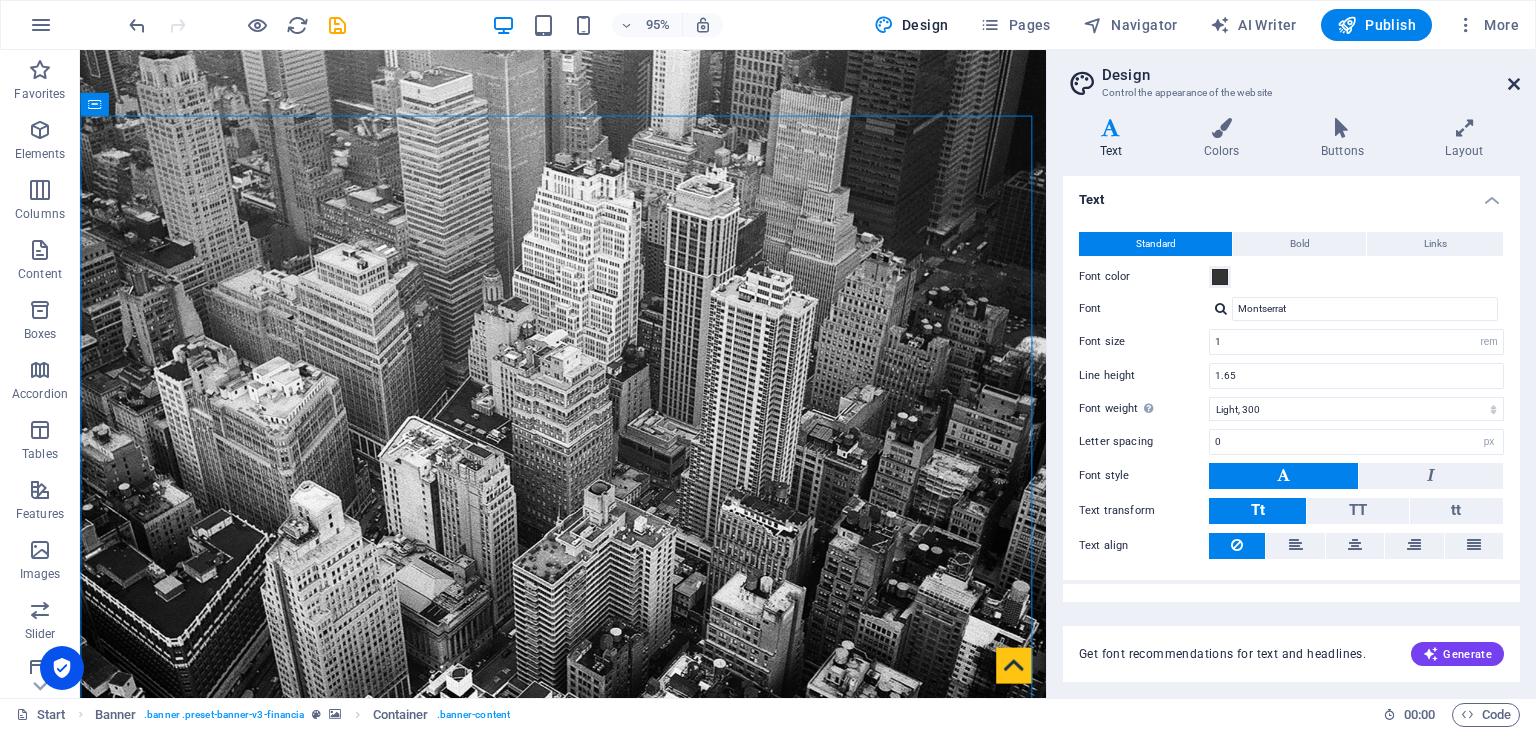 click at bounding box center [1514, 84] 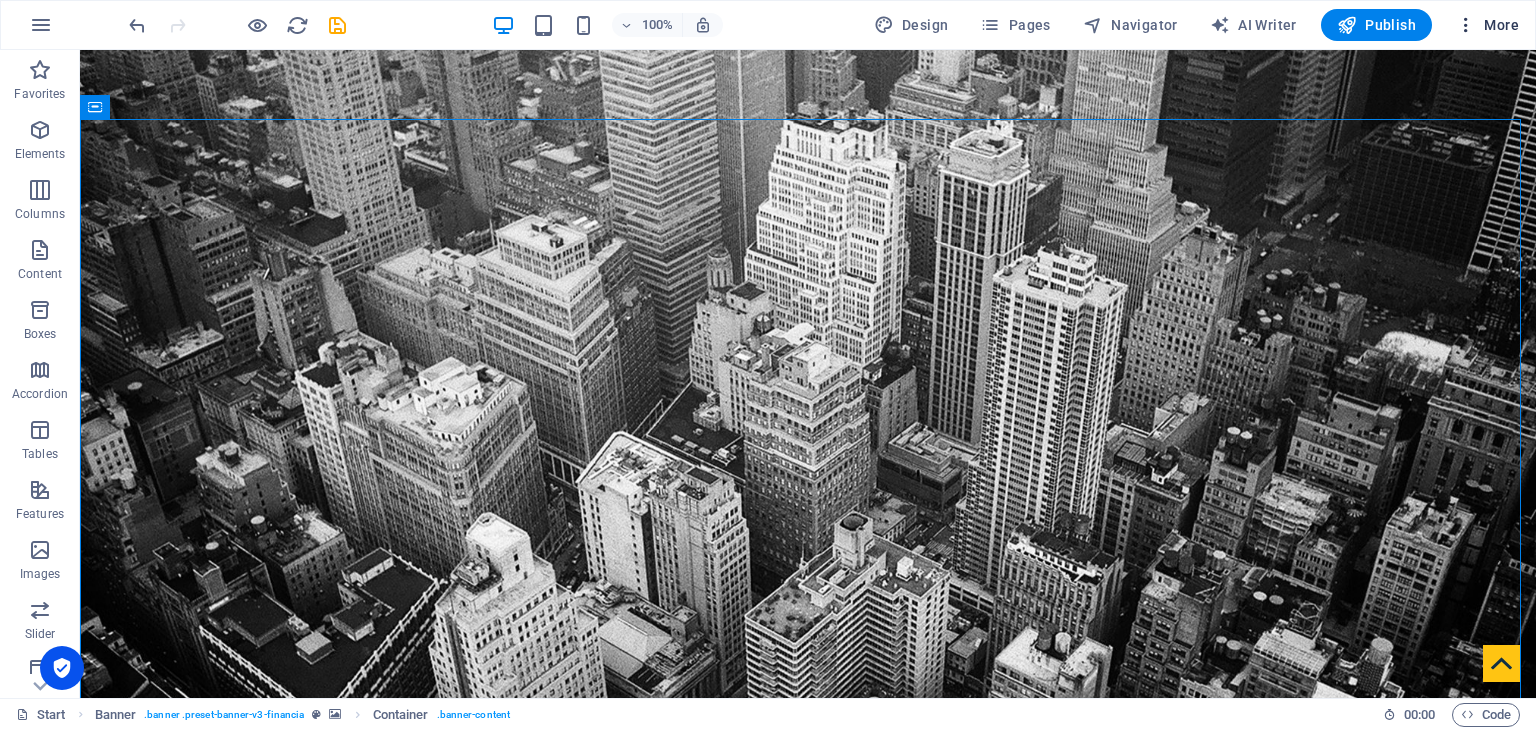 click on "More" at bounding box center [1487, 25] 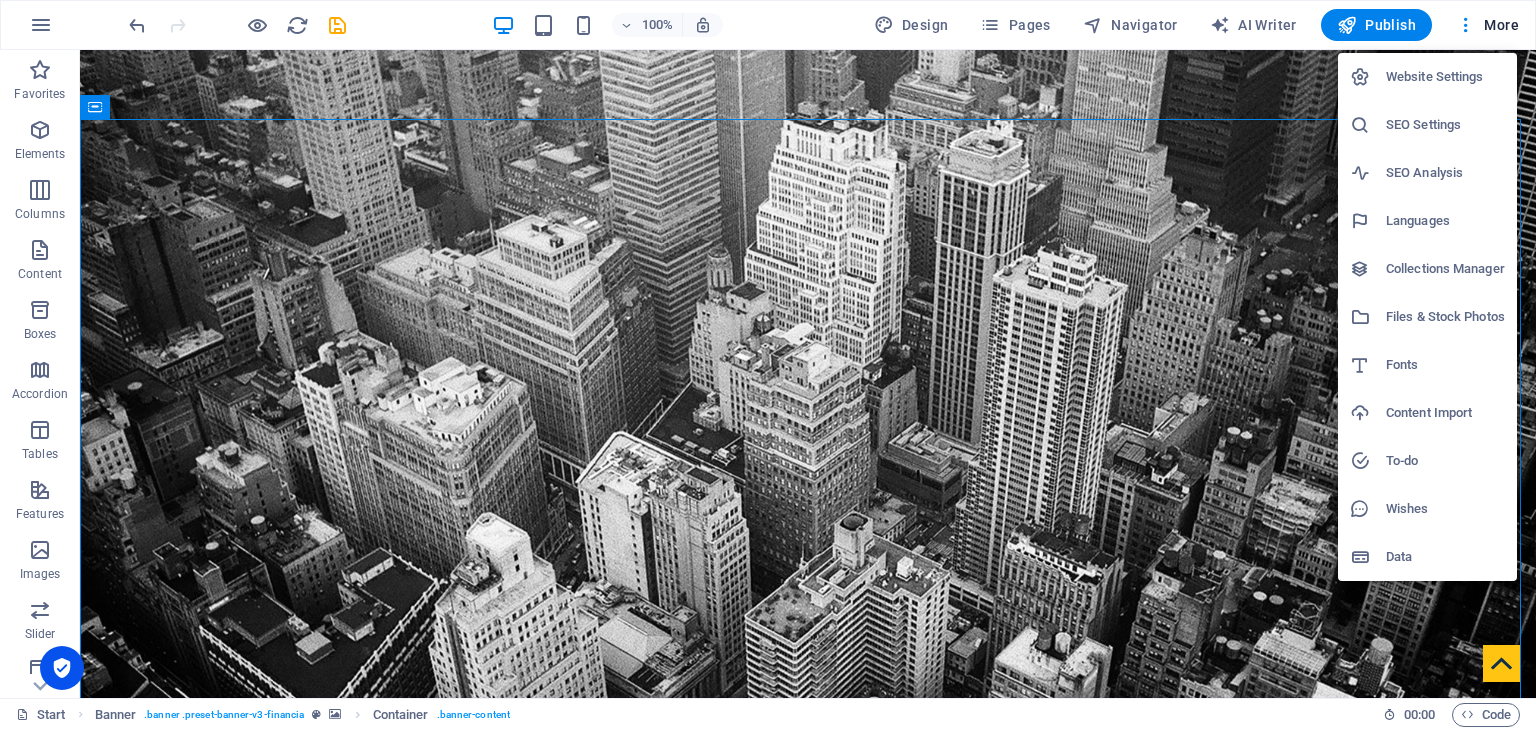 click at bounding box center [768, 365] 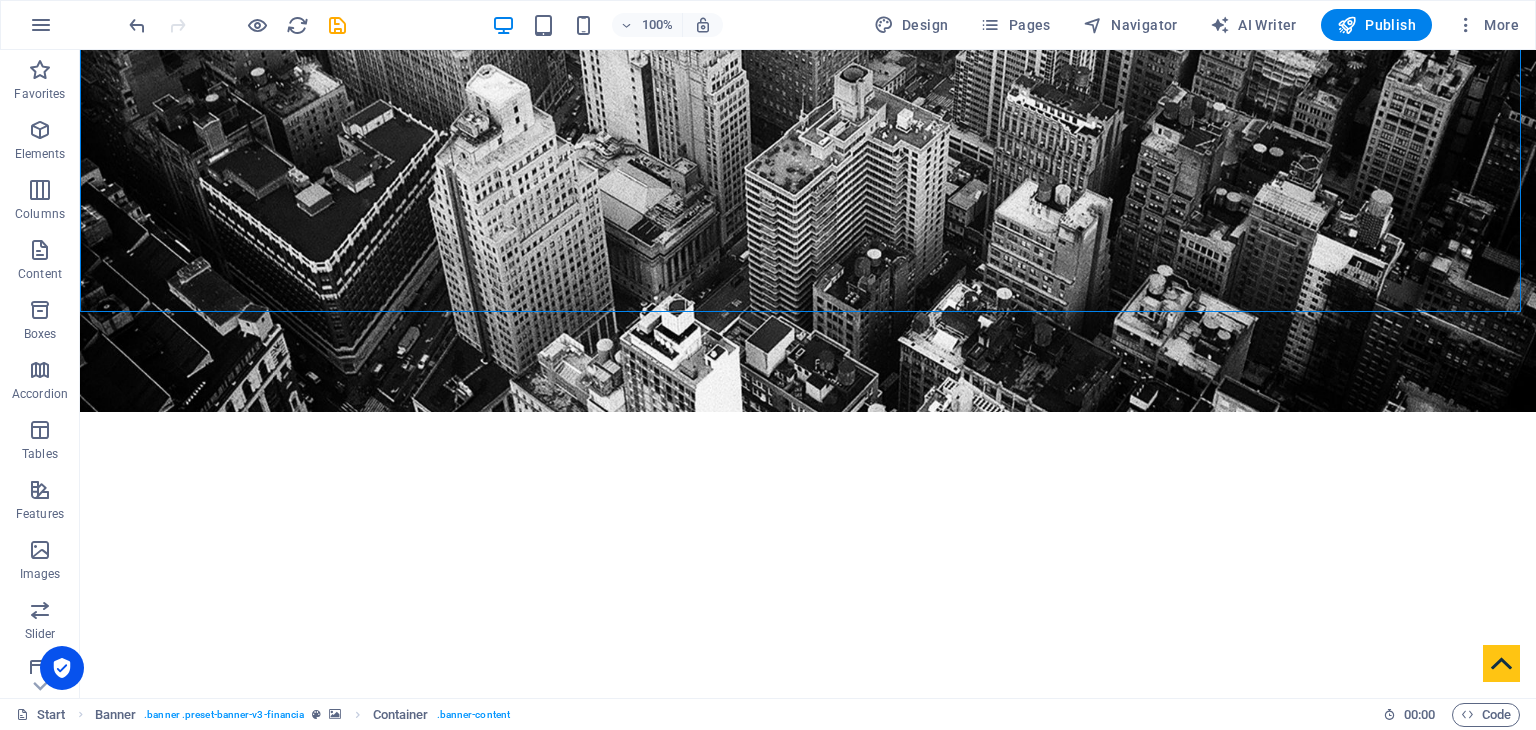 scroll, scrollTop: 466, scrollLeft: 0, axis: vertical 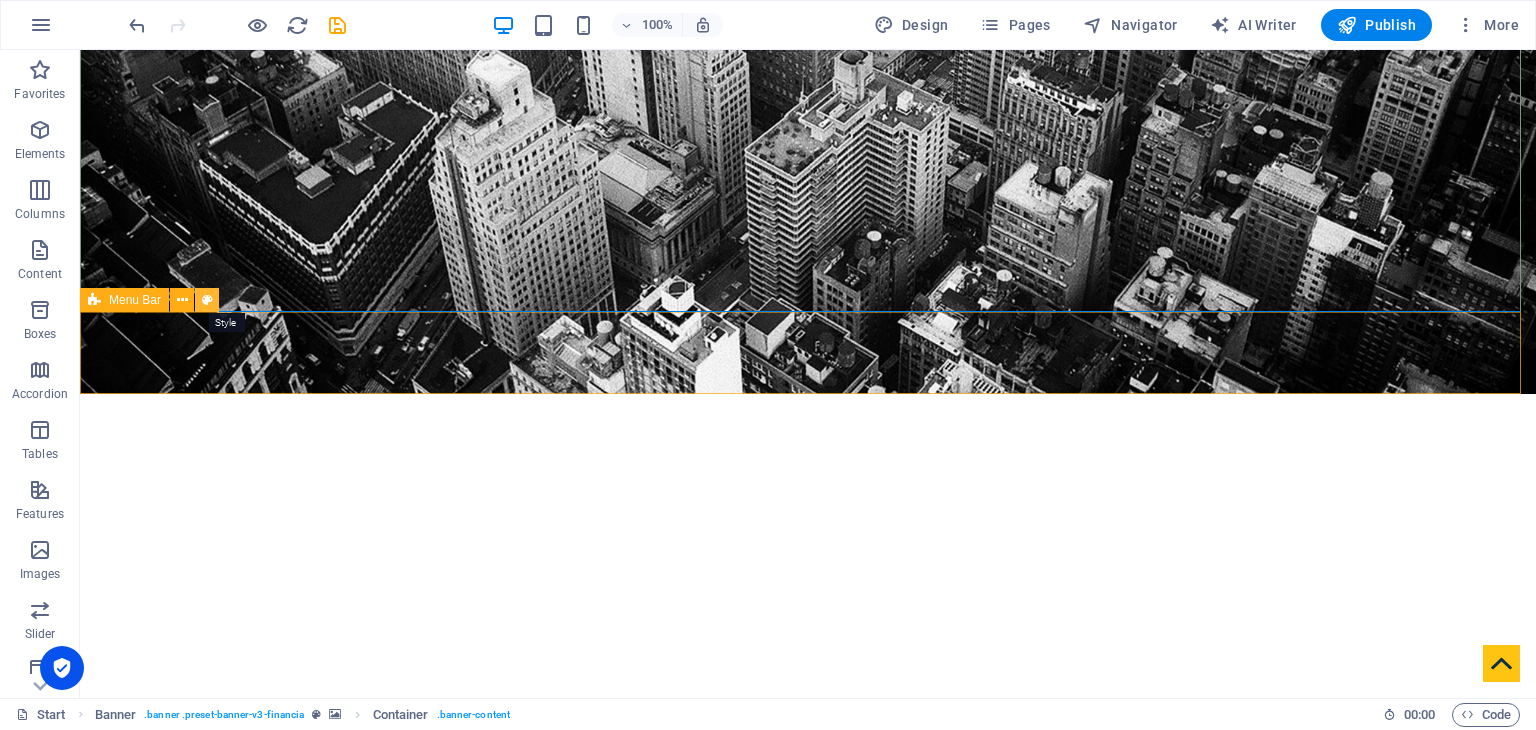 click at bounding box center (207, 300) 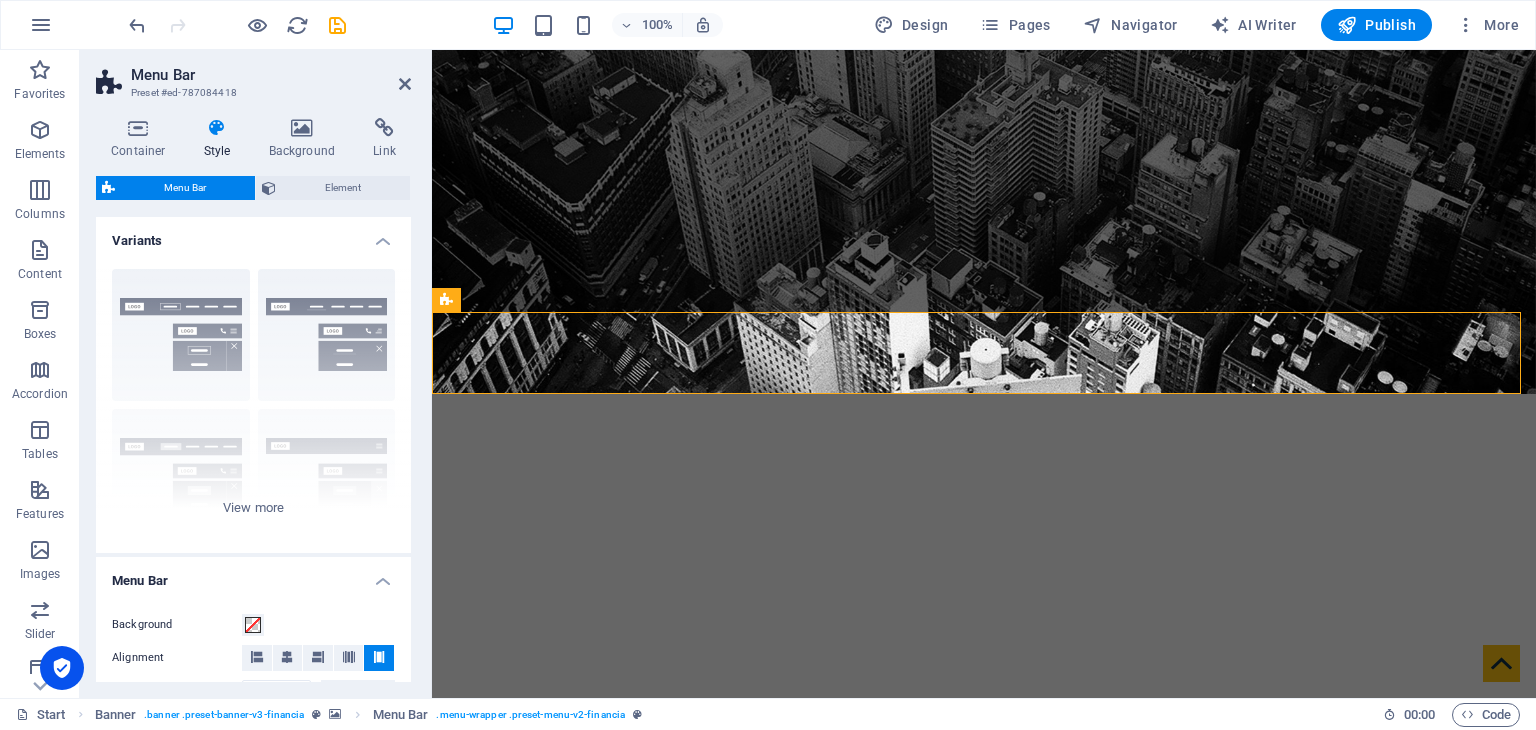 drag, startPoint x: 406, startPoint y: 270, endPoint x: 381, endPoint y: 249, distance: 32.649654 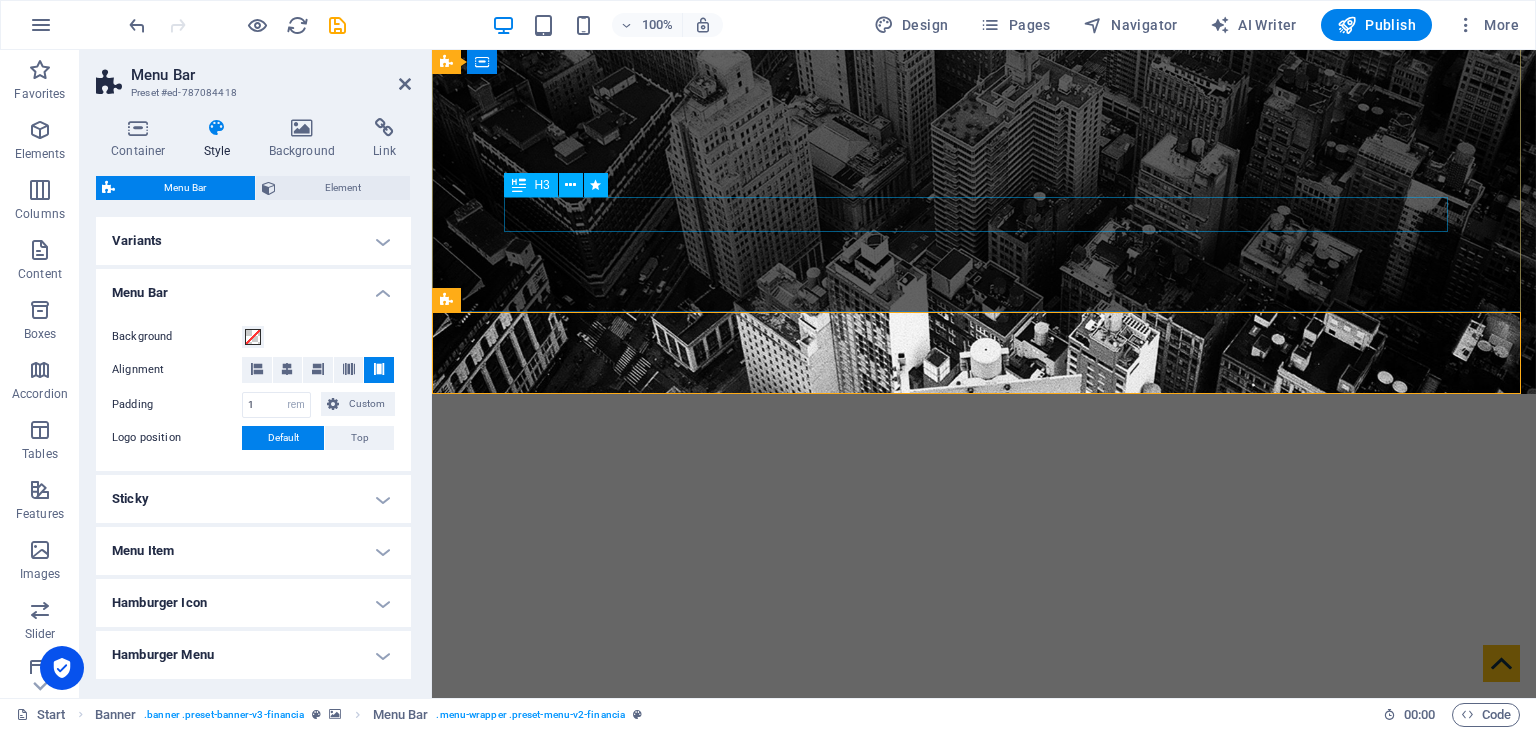 click on "H3" at bounding box center [530, 185] 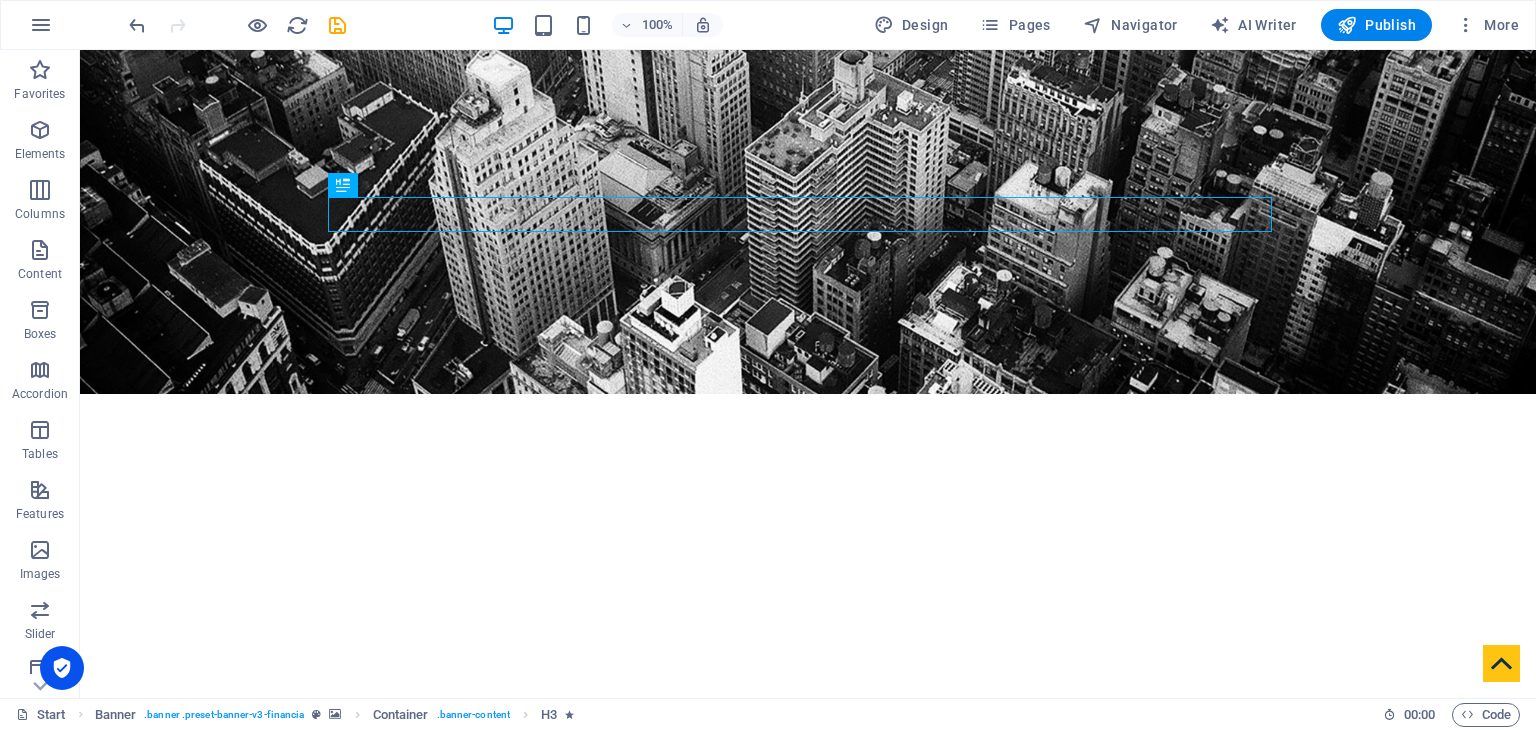 scroll, scrollTop: 0, scrollLeft: 0, axis: both 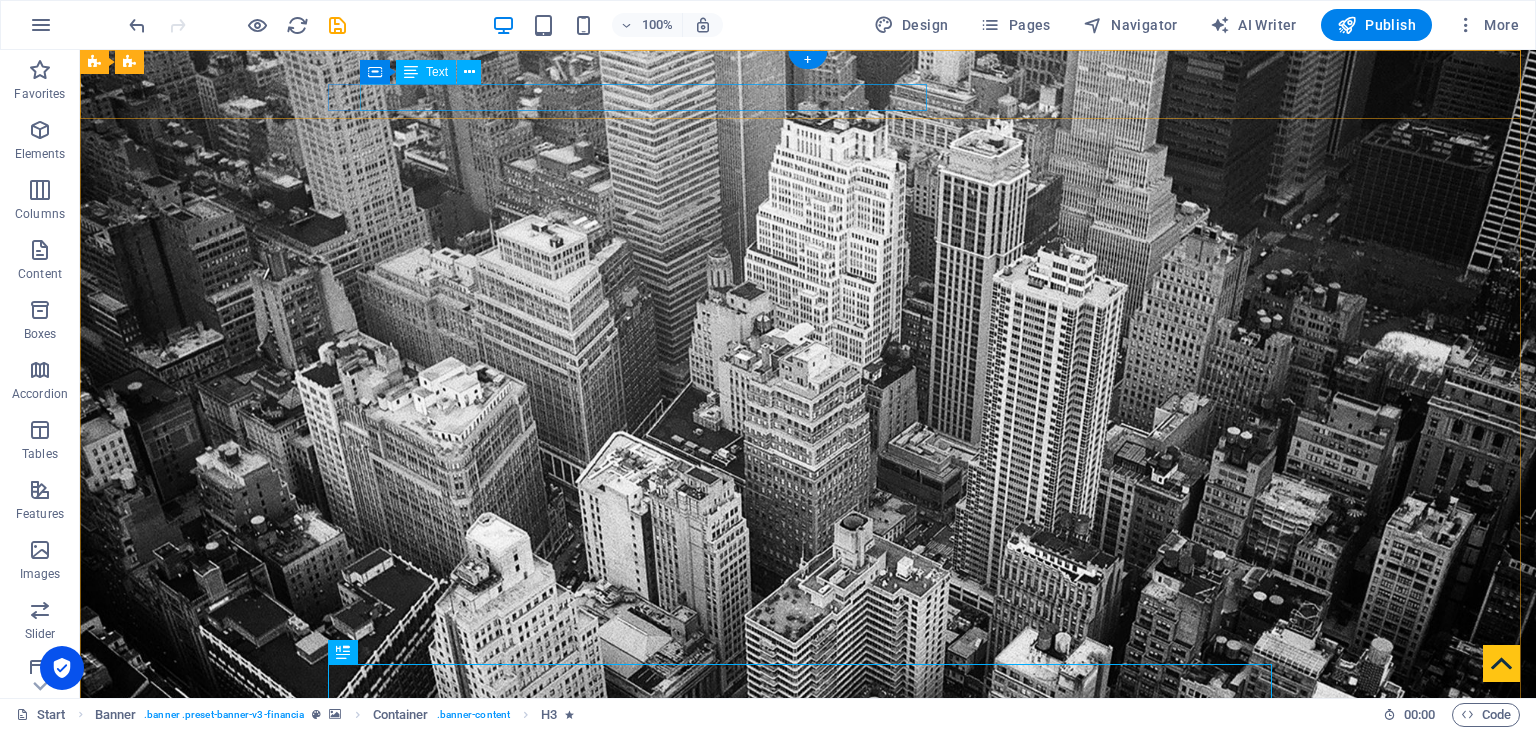 click on "[EMAIL_ADDRESS] [EMAIL_ADDRESS][DOMAIN_NAME]" at bounding box center (811, 978) 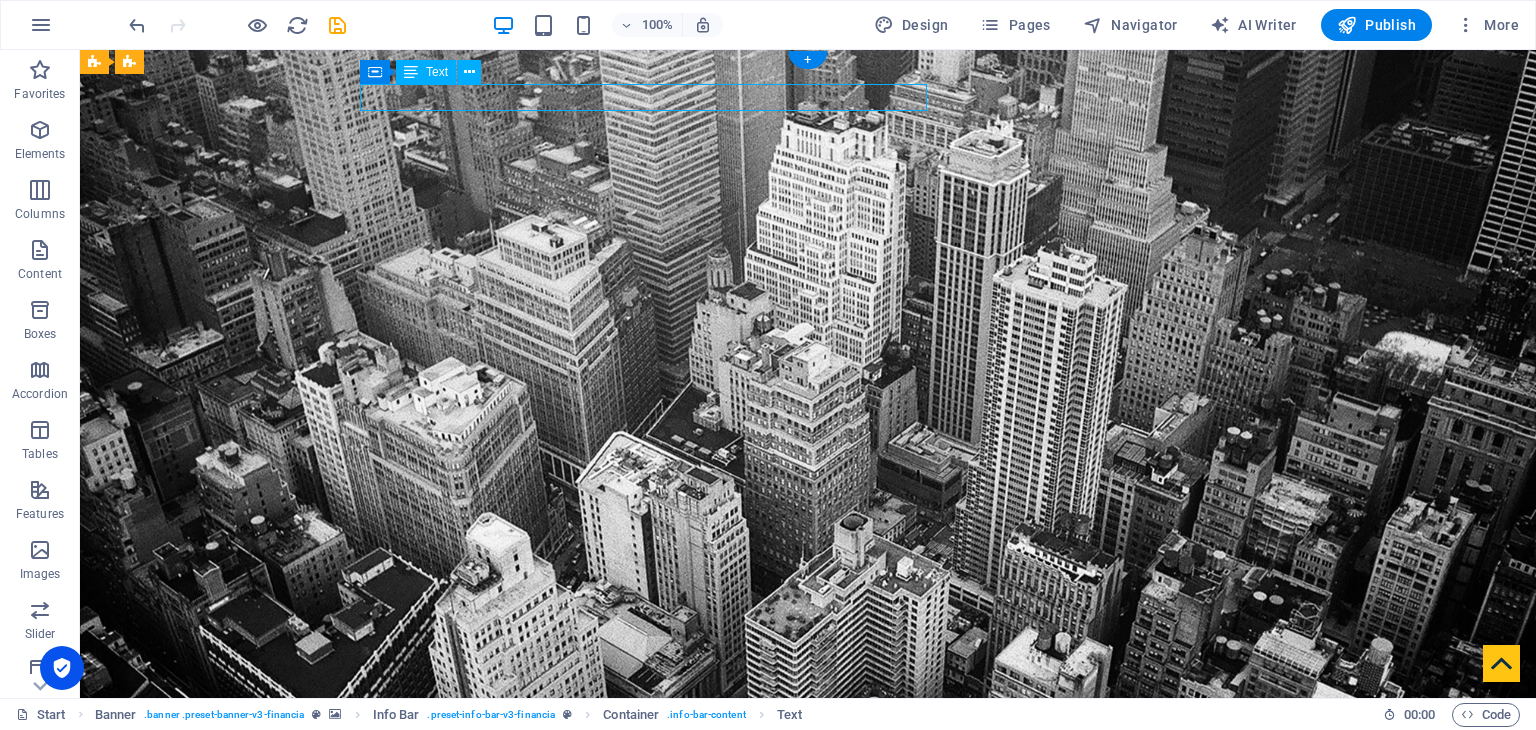 click on "[EMAIL_ADDRESS] [EMAIL_ADDRESS][DOMAIN_NAME]" at bounding box center (811, 978) 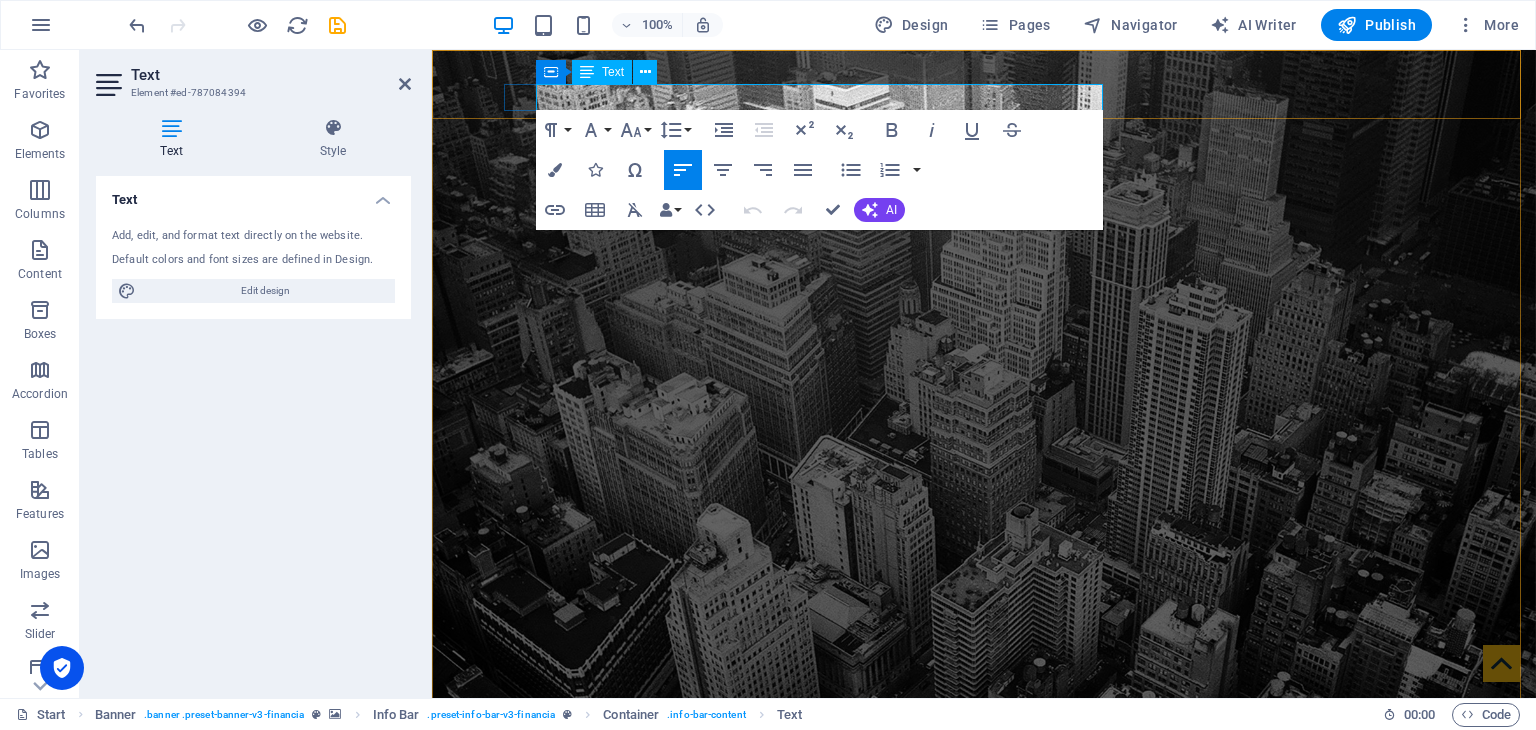 drag, startPoint x: 855, startPoint y: 93, endPoint x: 613, endPoint y: 97, distance: 242.03305 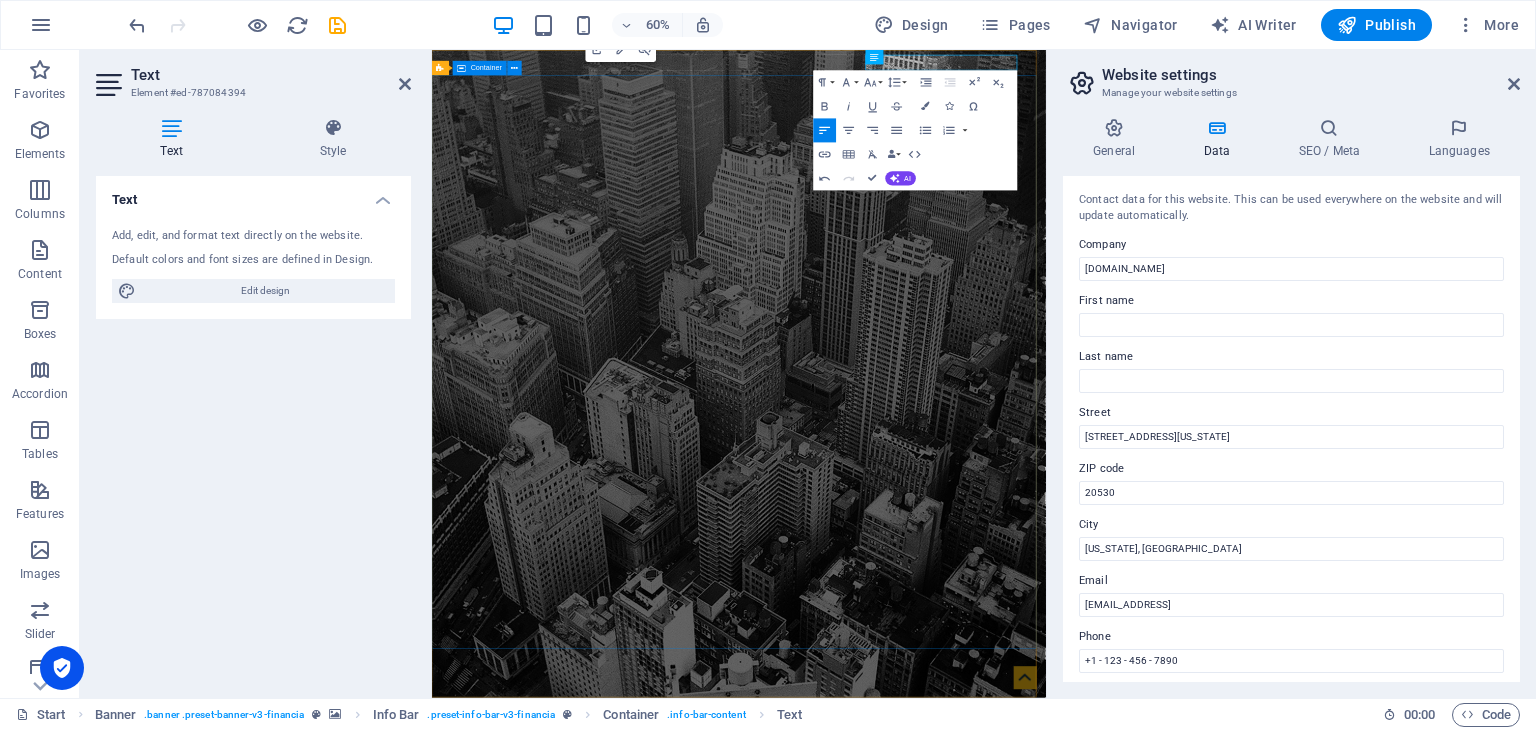 click on "bookkeeping Service in [GEOGRAPHIC_DATA], [GEOGRAPHIC_DATA]" at bounding box center [943, 1615] 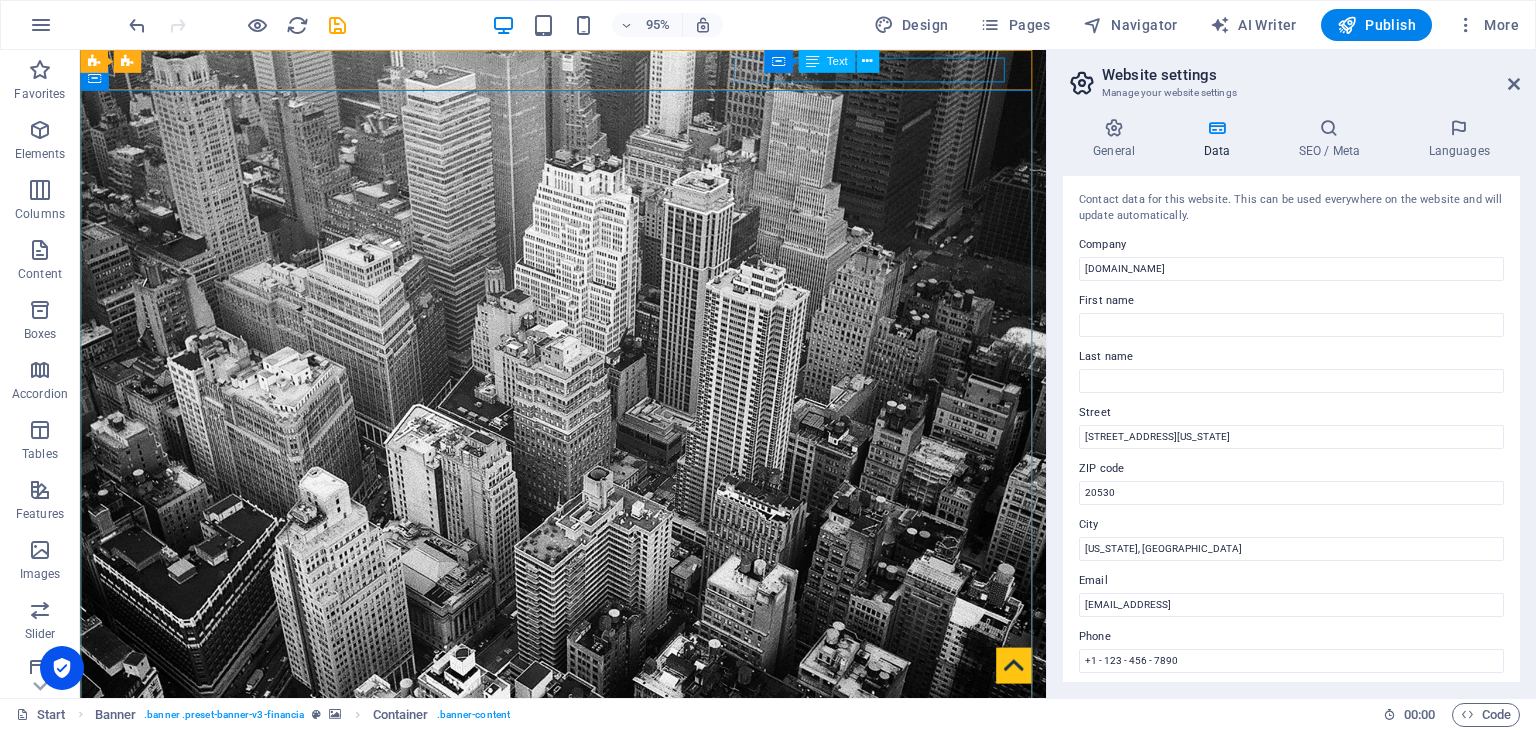 click on "Text" at bounding box center [826, 61] 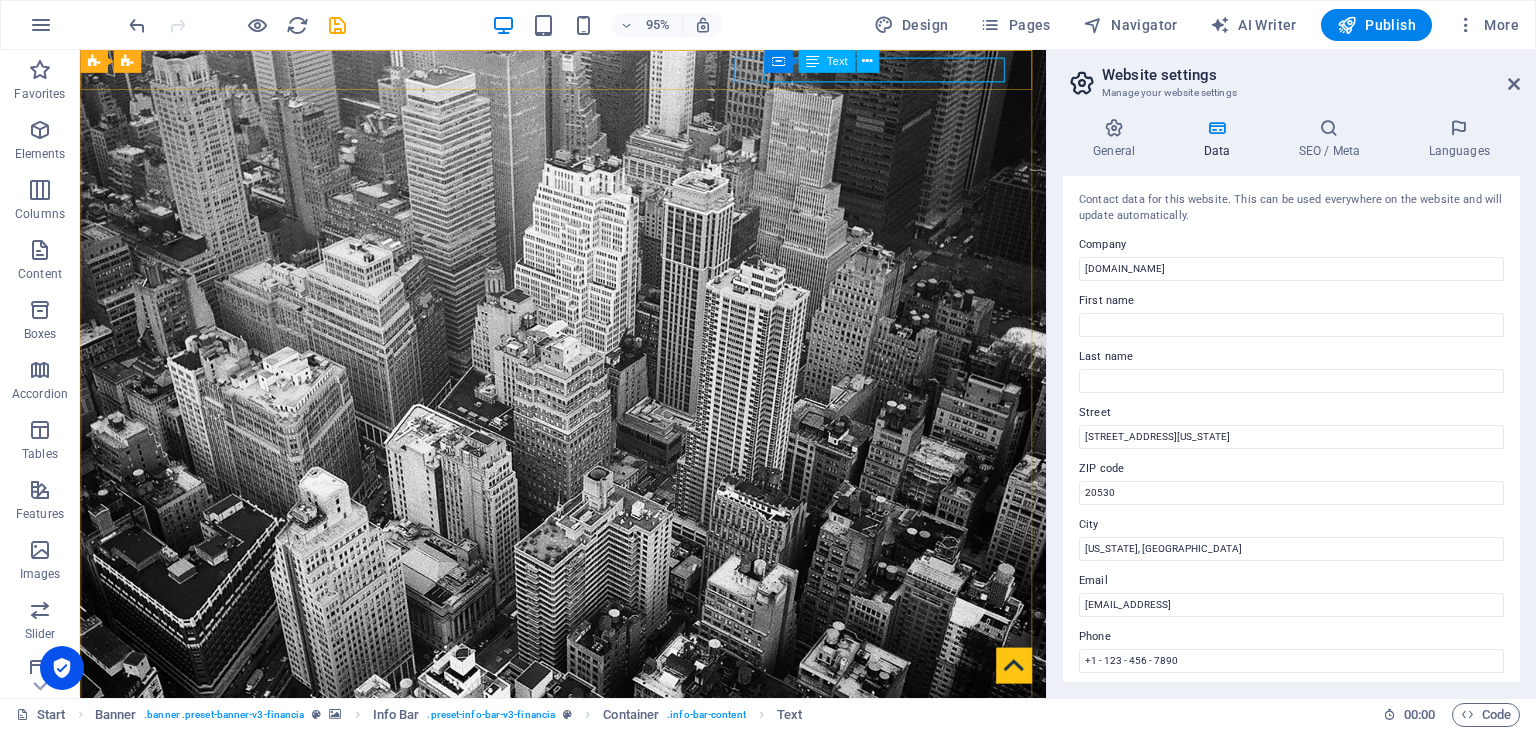 click on "Container   Text" at bounding box center [827, 62] 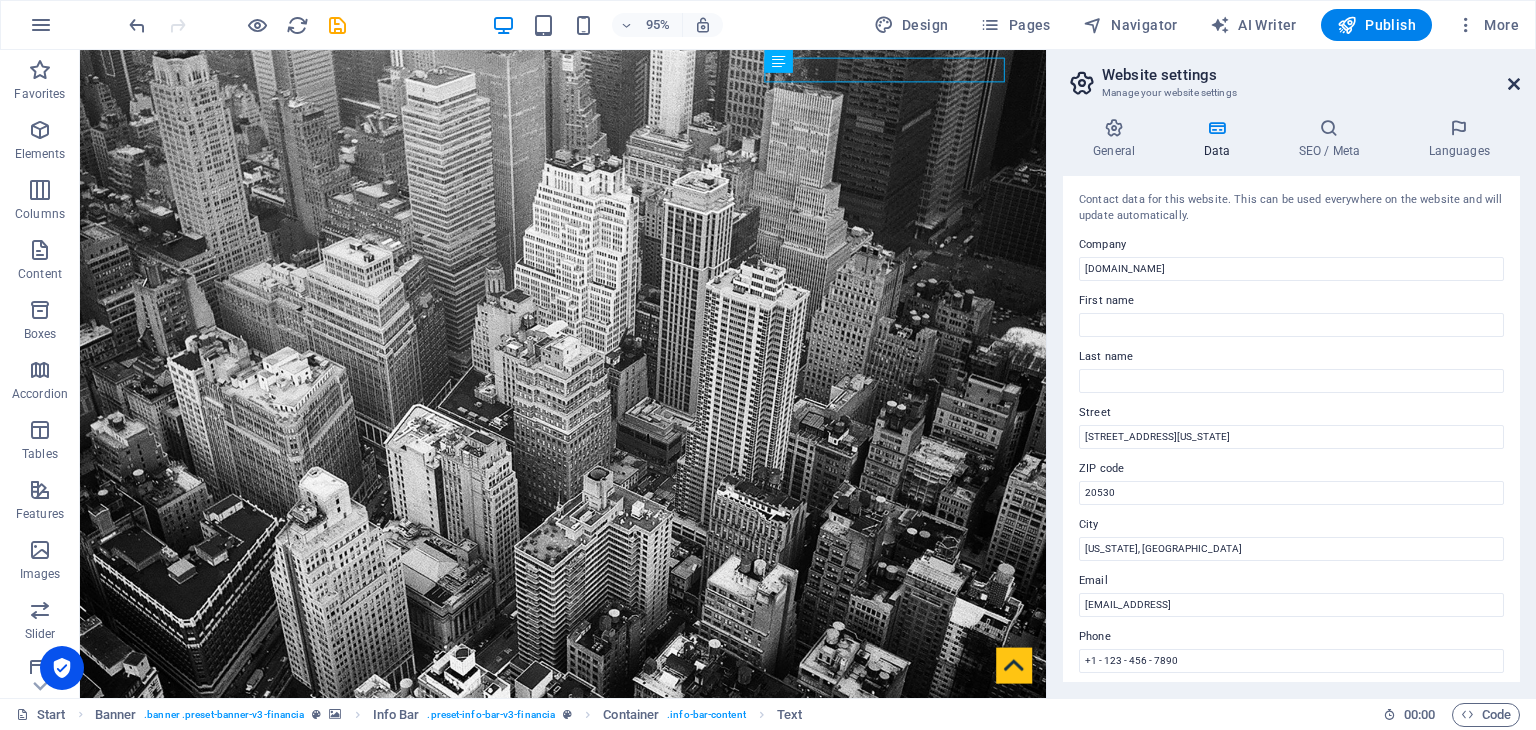 click at bounding box center (1514, 84) 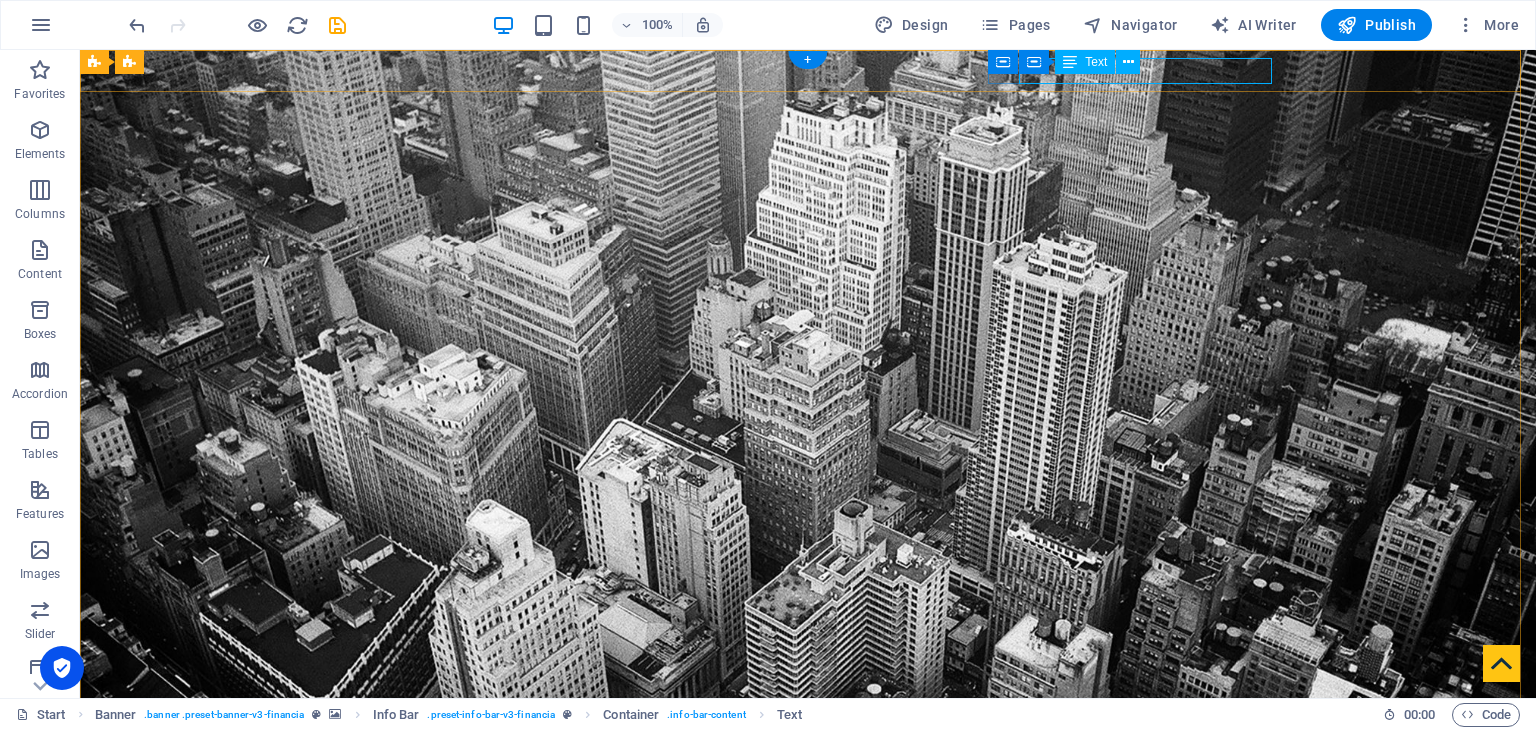 click on "5.local [EMAIL_ADDRESS][DOMAIN_NAME]" at bounding box center (811, 952) 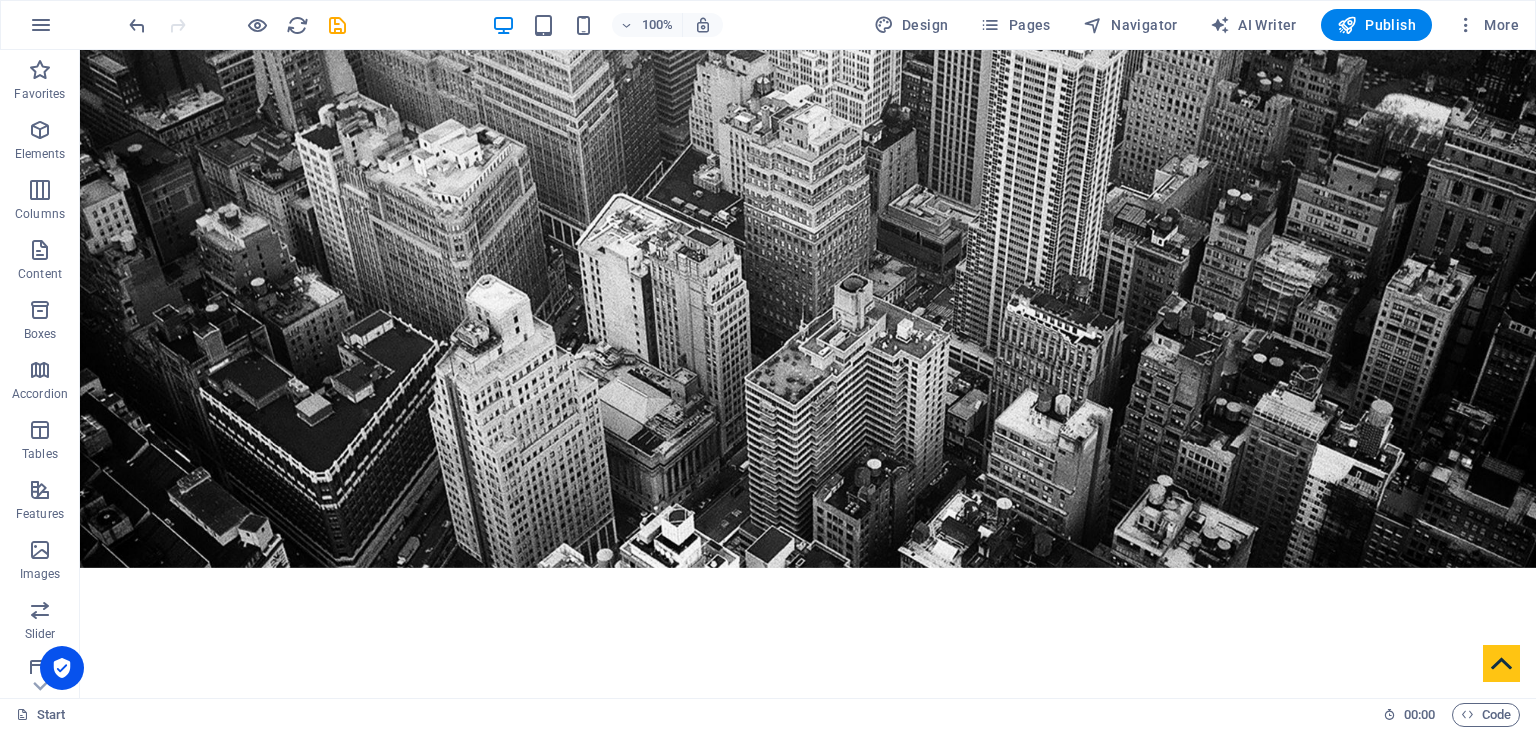 scroll, scrollTop: 0, scrollLeft: 0, axis: both 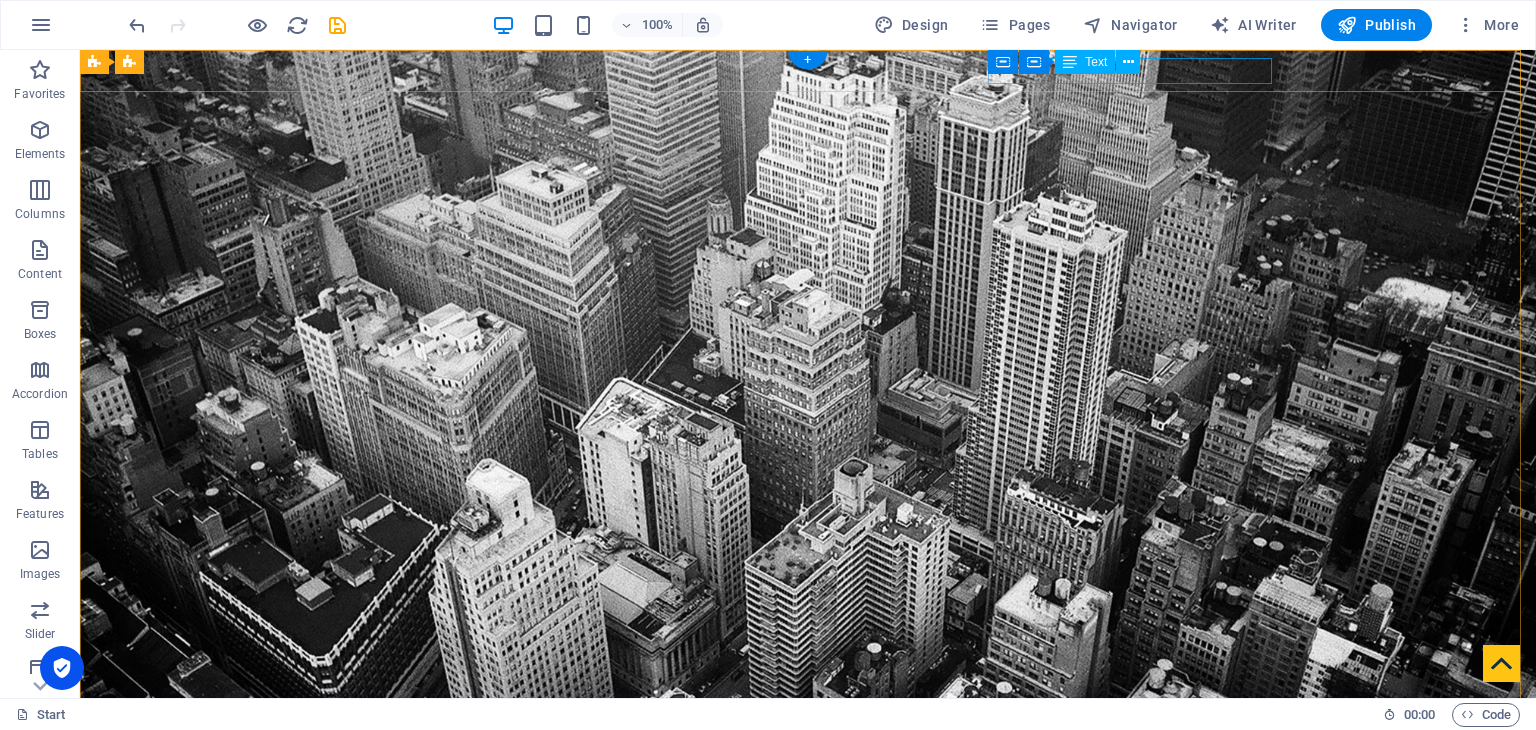 click on "5.local [EMAIL_ADDRESS][DOMAIN_NAME]" at bounding box center [811, 870] 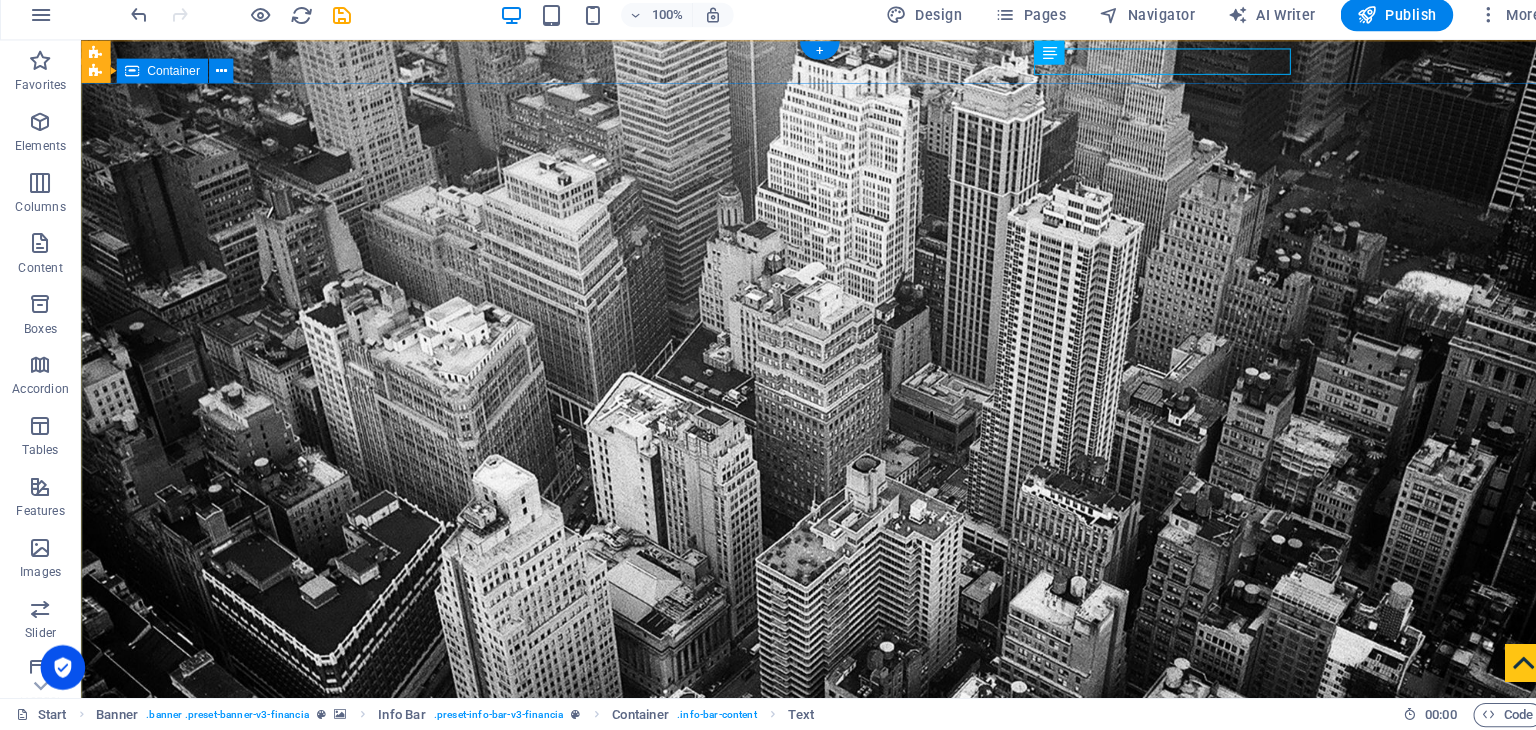 scroll, scrollTop: 0, scrollLeft: 0, axis: both 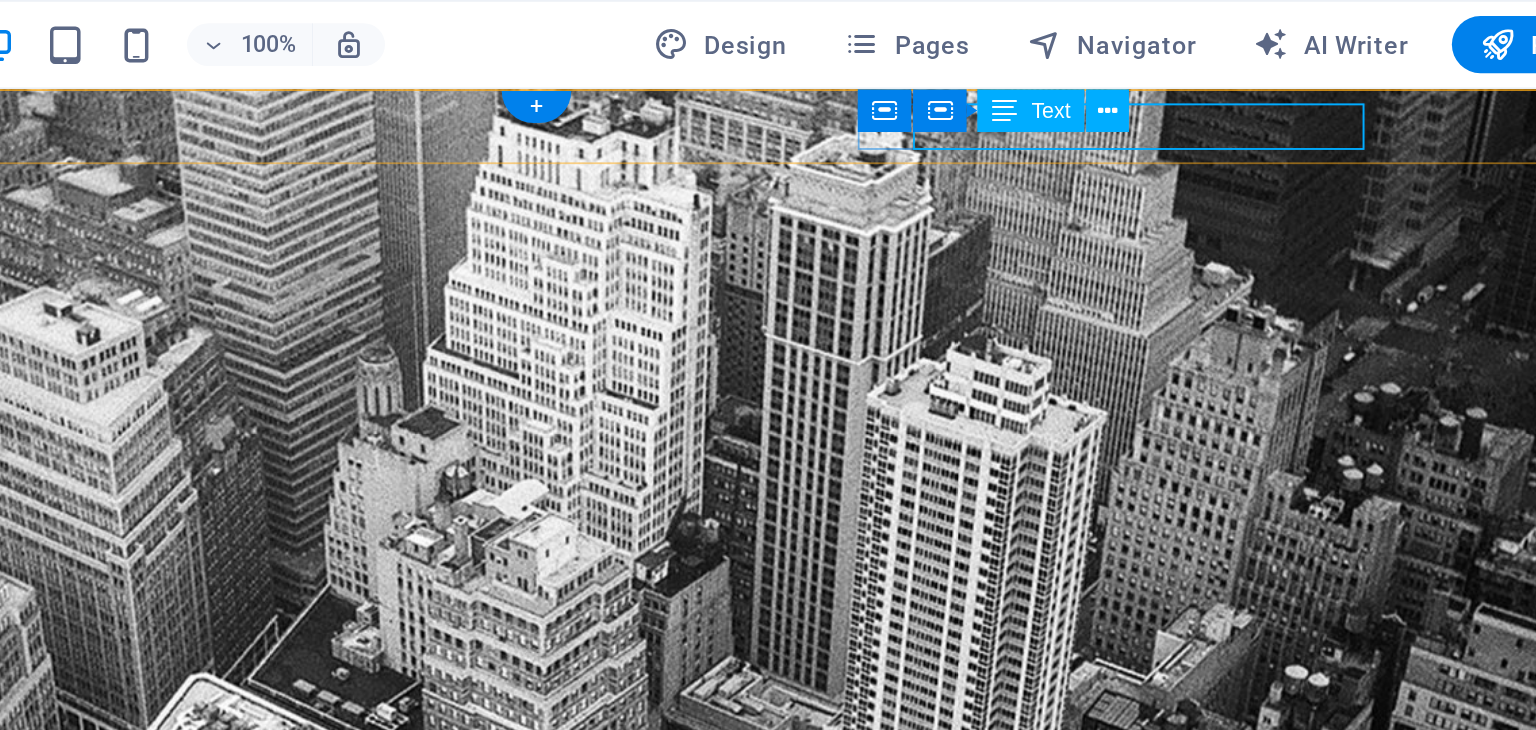 click on "5.local [EMAIL_ADDRESS][DOMAIN_NAME]" at bounding box center [-31, 909] 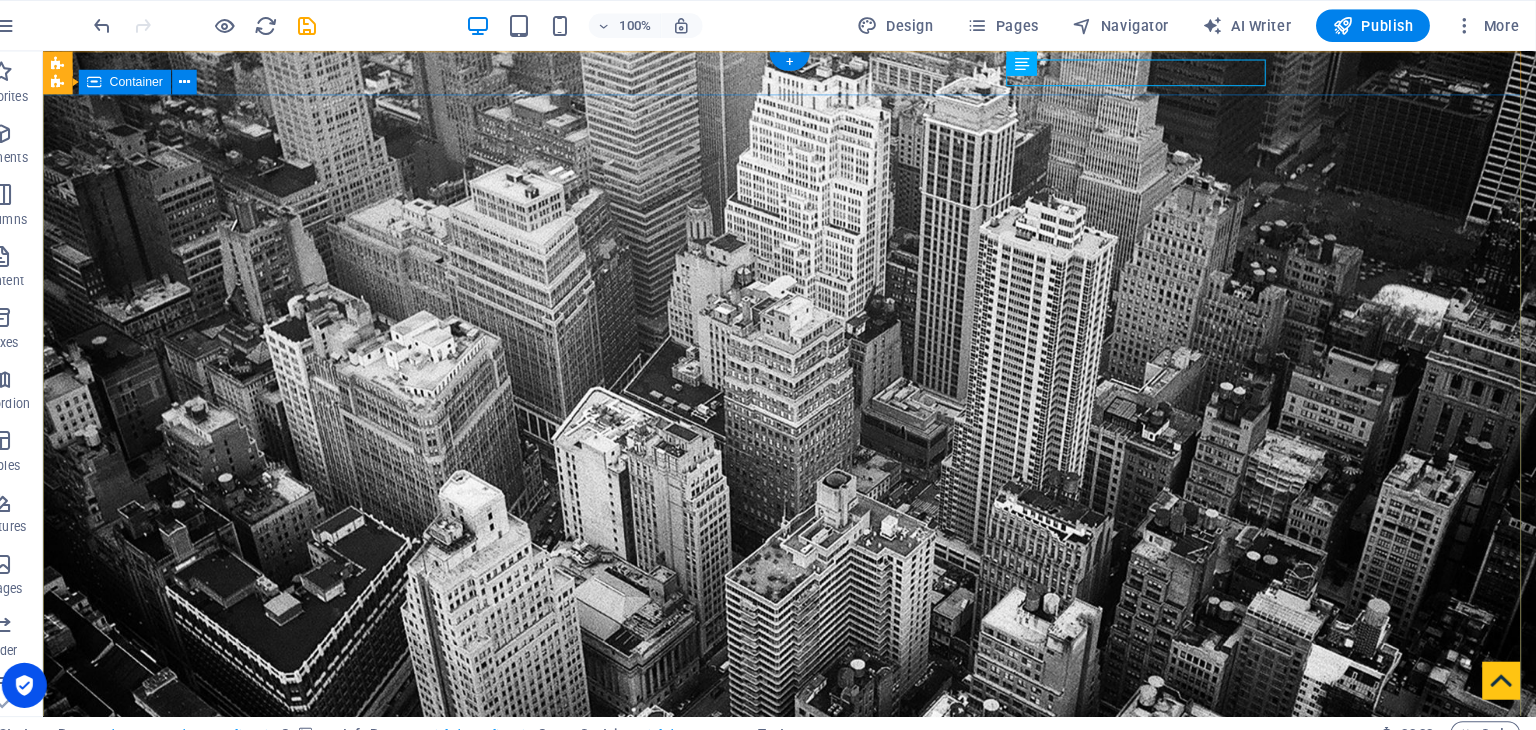 scroll, scrollTop: 0, scrollLeft: 0, axis: both 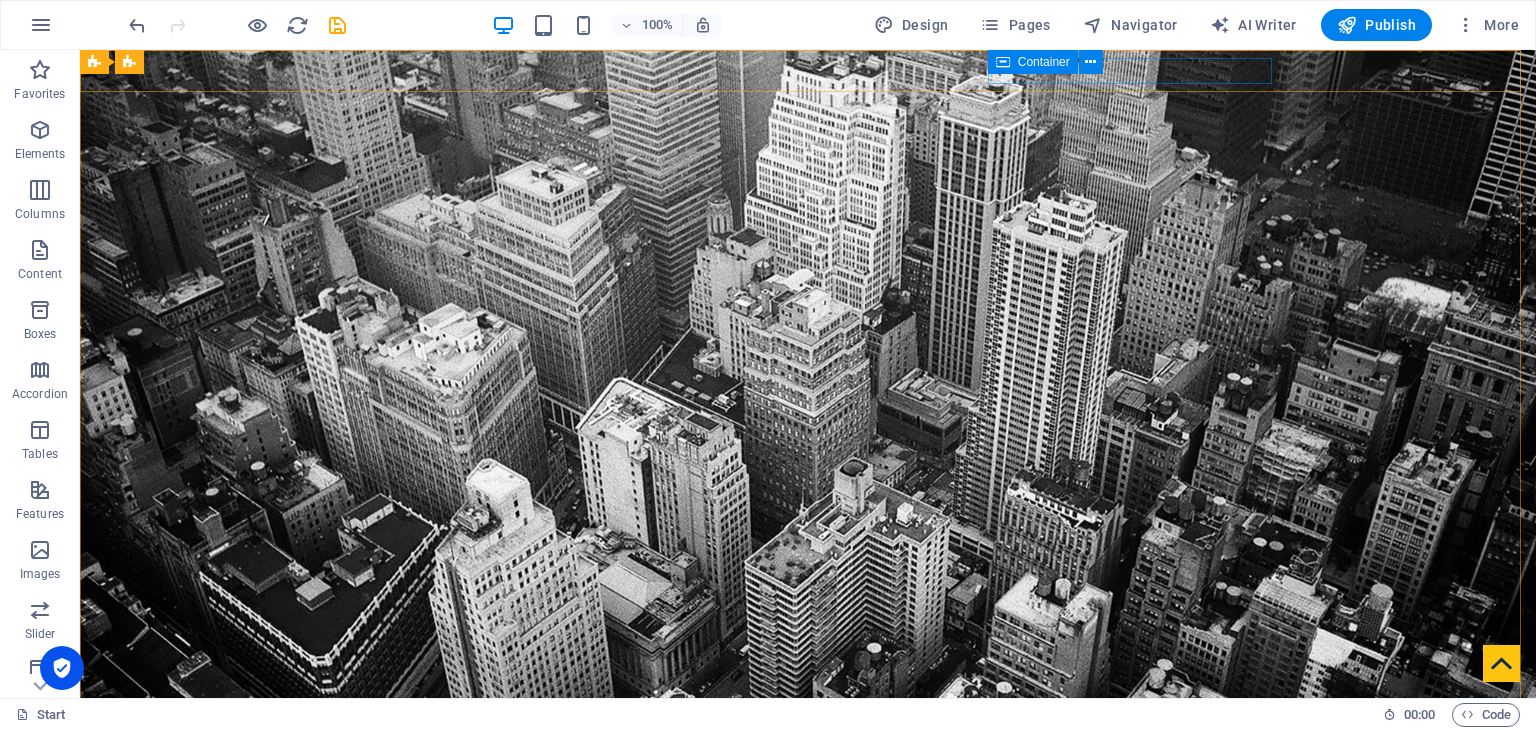 click on "Container" at bounding box center (1033, 62) 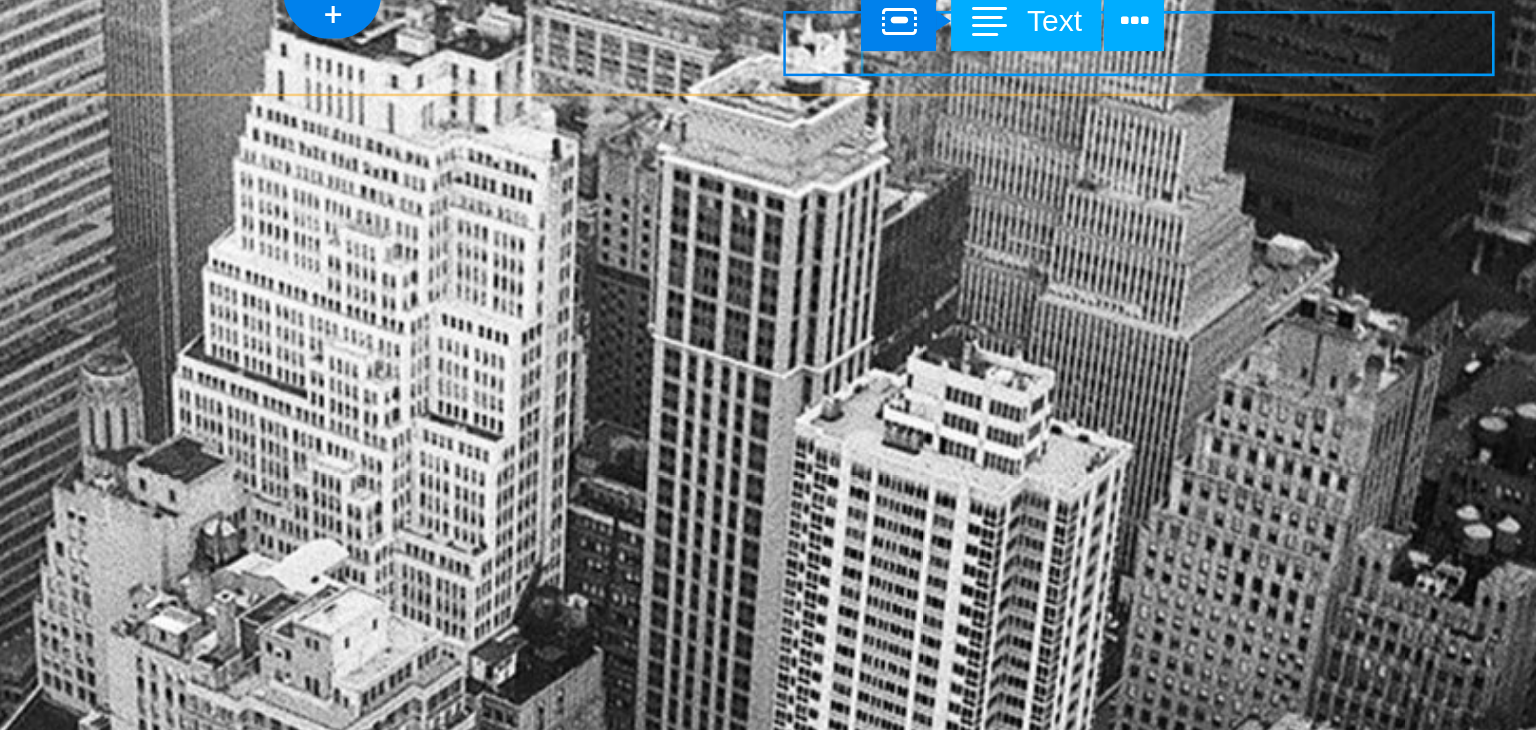 click on "5.local [EMAIL_ADDRESS][DOMAIN_NAME]" at bounding box center [-759, 811] 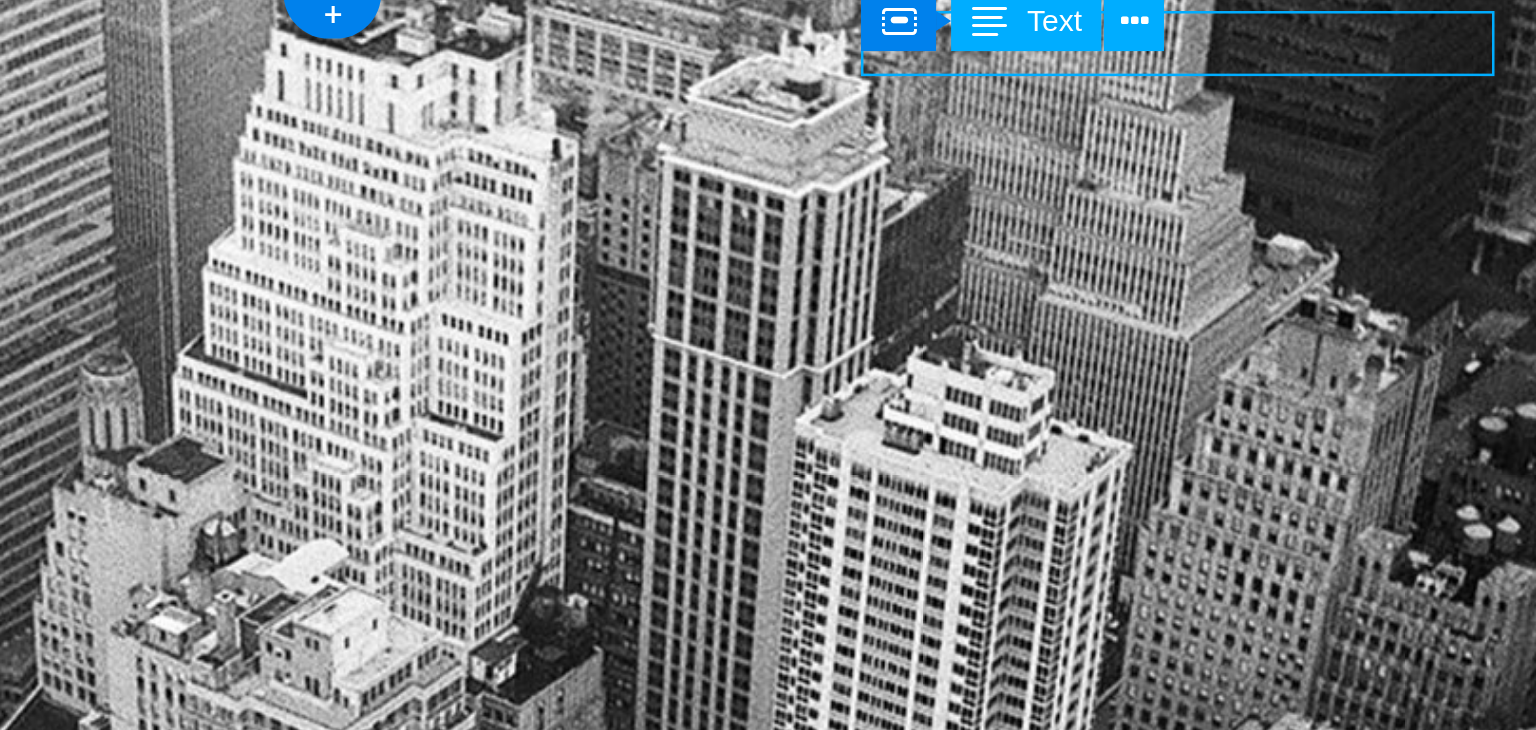 click on "5.local [EMAIL_ADDRESS][DOMAIN_NAME]" at bounding box center (-759, 811) 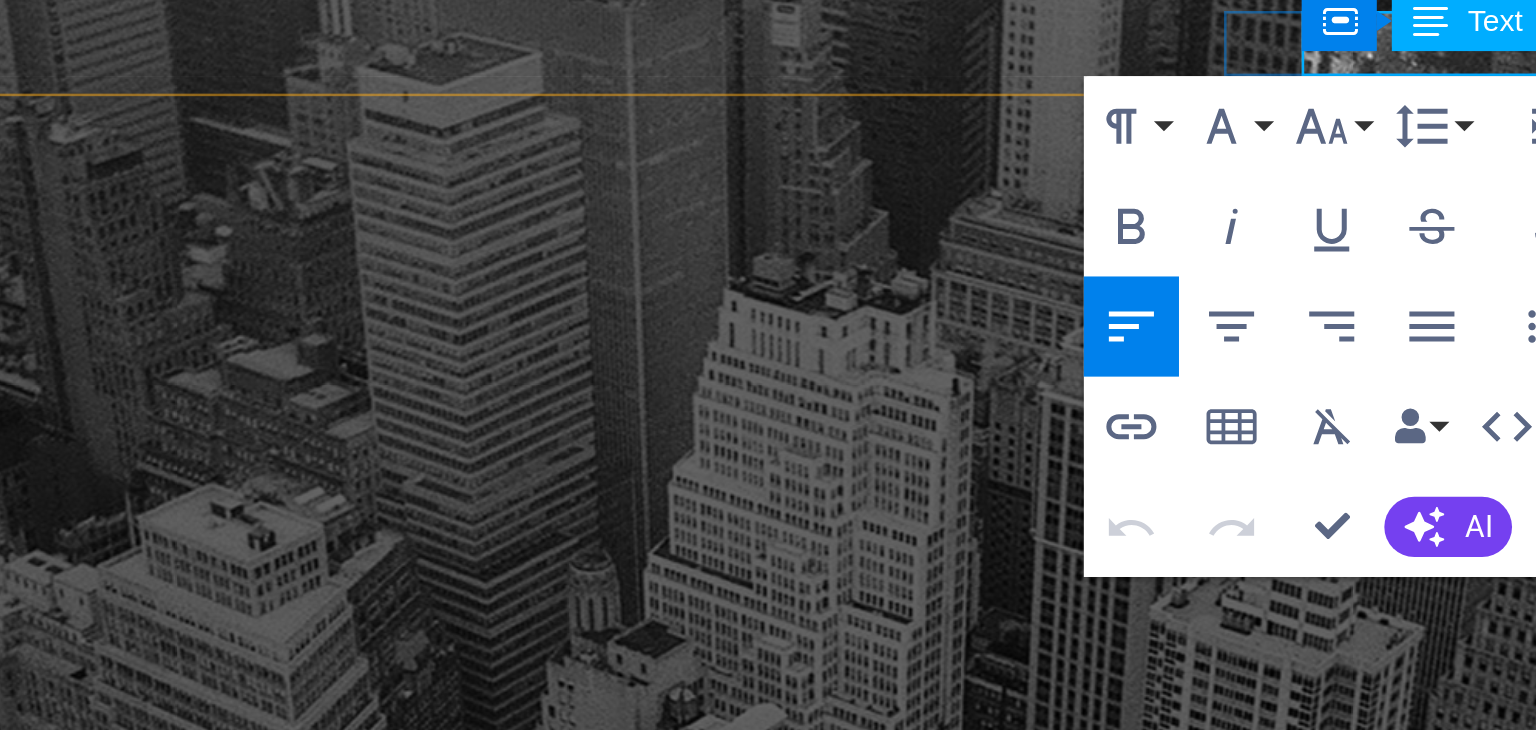 click on "Text" at bounding box center (1261, 62) 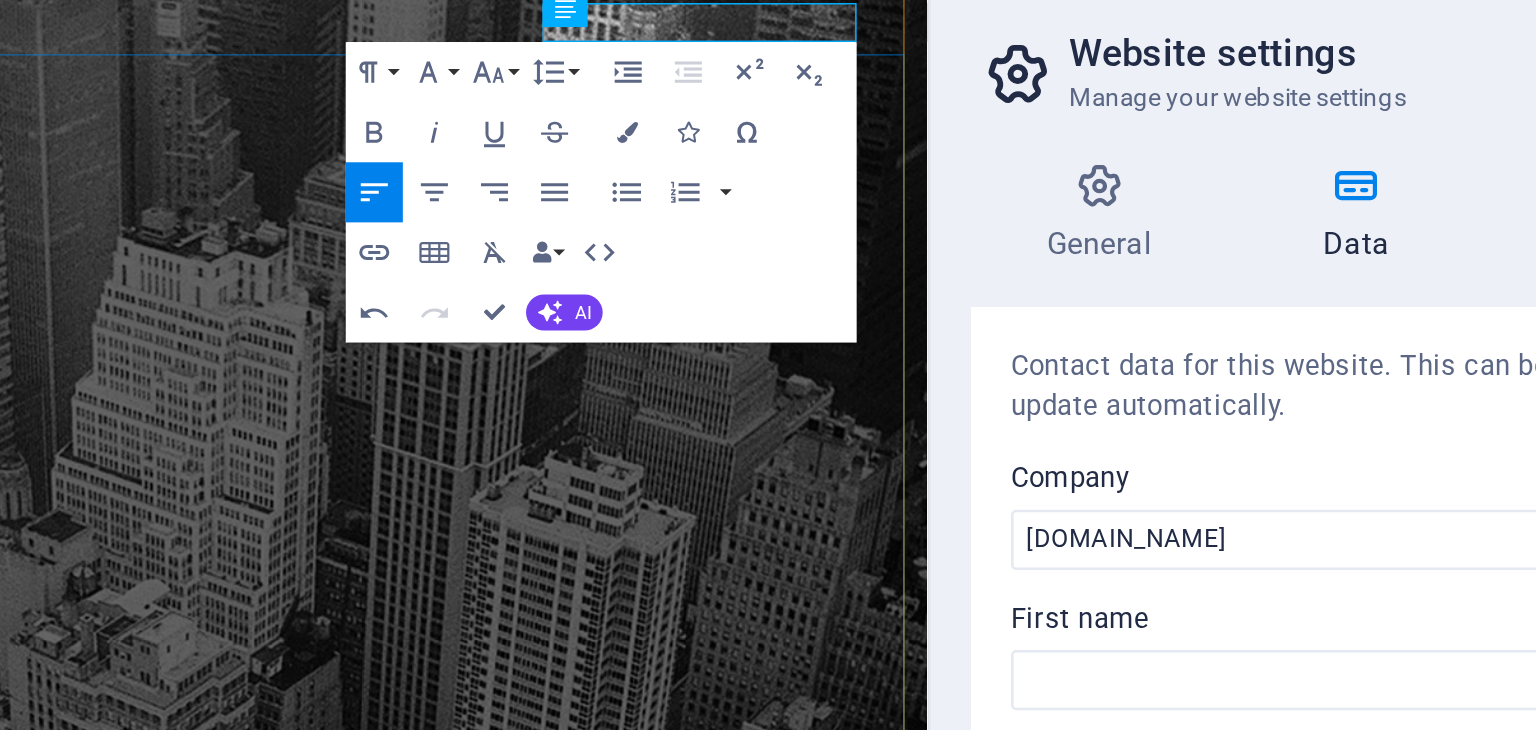 click on "bookkeeping Service in [GEOGRAPHIC_DATA], [GEOGRAPHIC_DATA]" at bounding box center (-97, 1556) 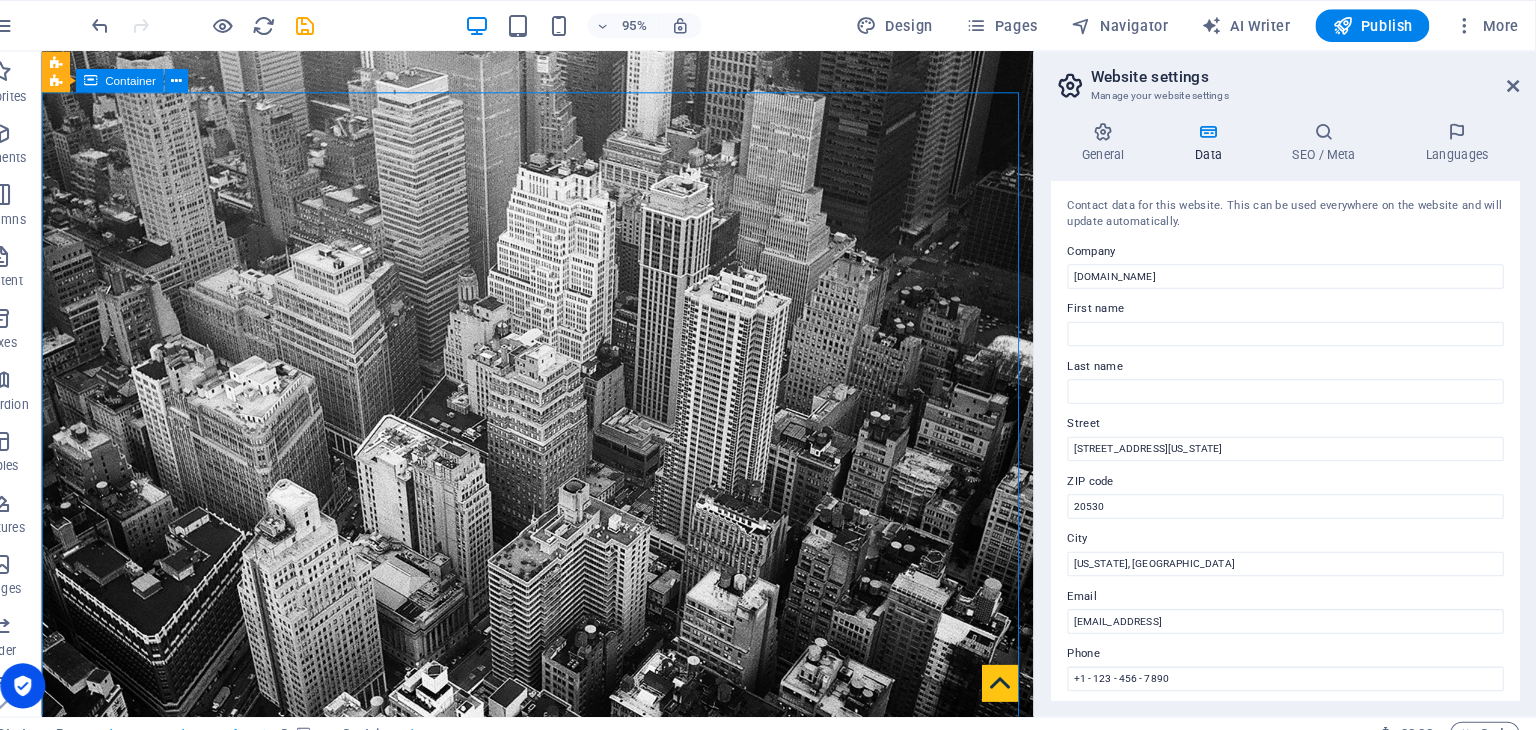 scroll, scrollTop: 0, scrollLeft: 0, axis: both 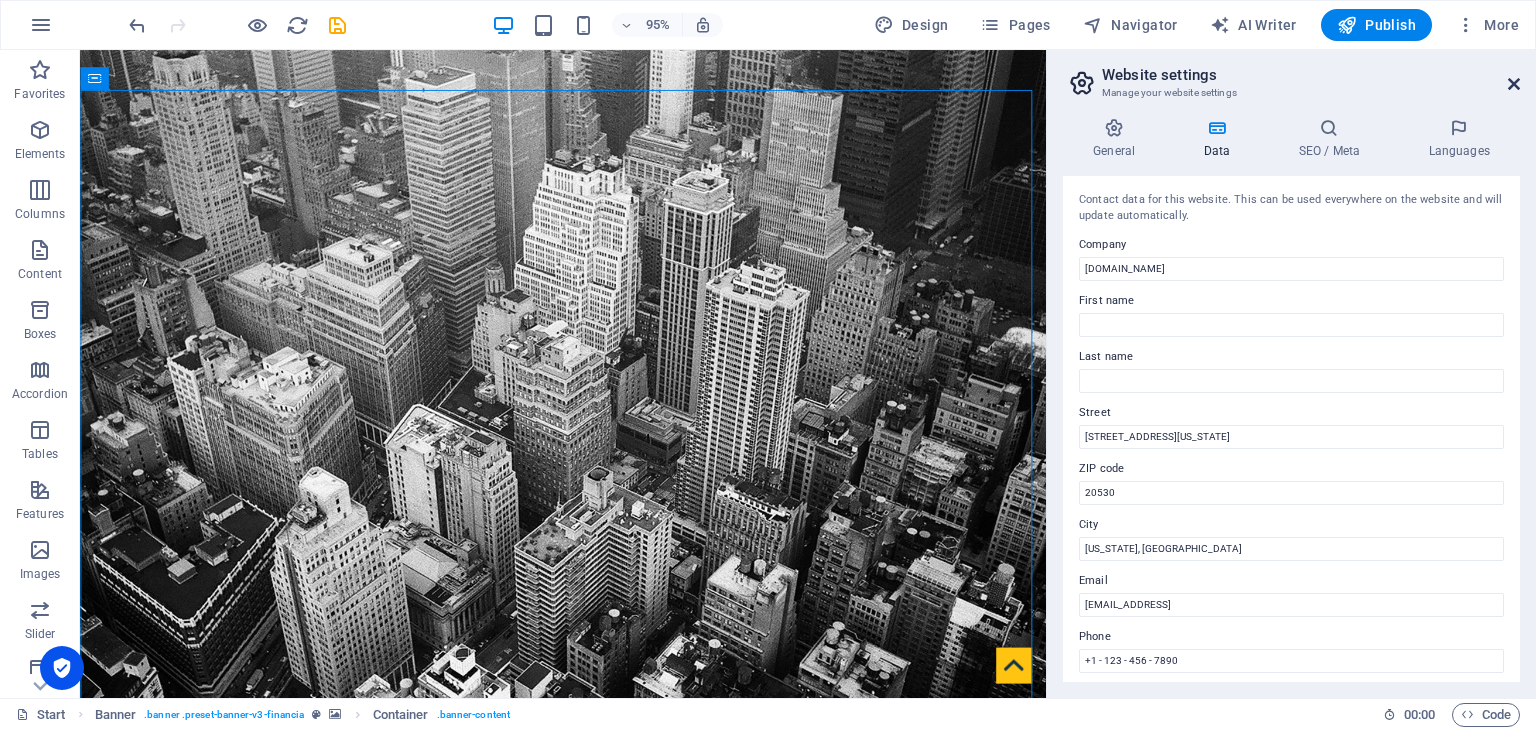 click at bounding box center [1514, 84] 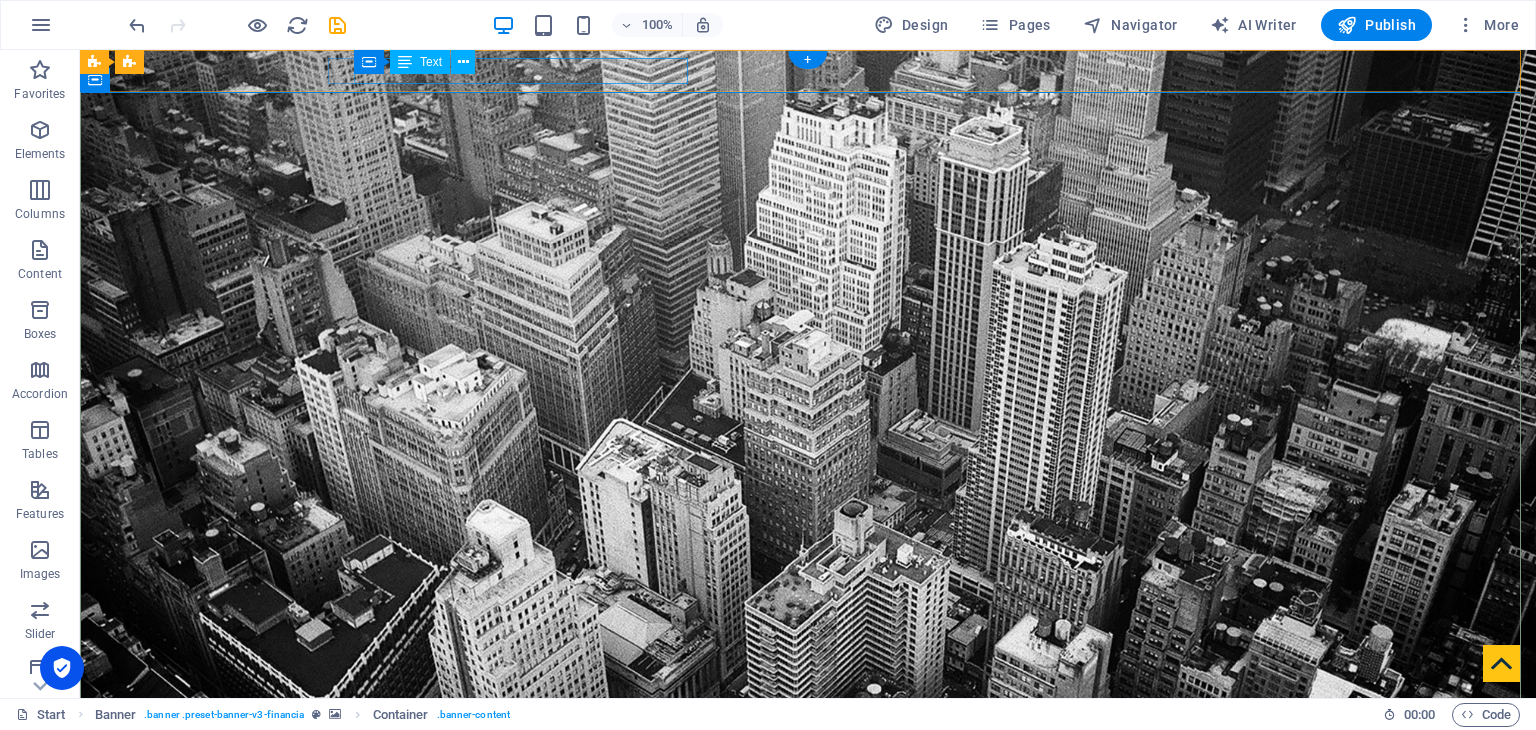 click on "[STREET_ADDRESS][US_STATE][US_STATE]" at bounding box center [800, 871] 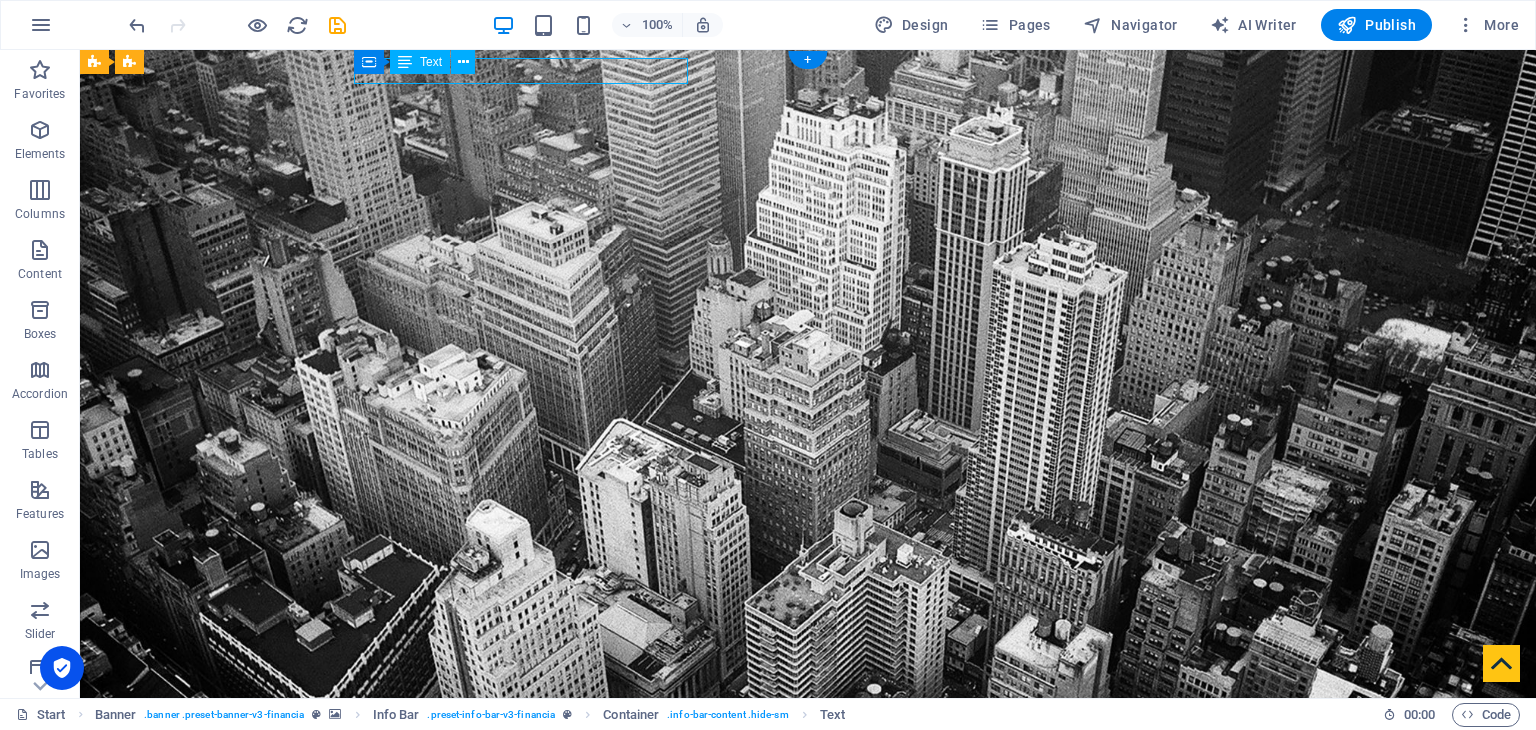 click on "[STREET_ADDRESS][US_STATE][US_STATE]" at bounding box center (800, 871) 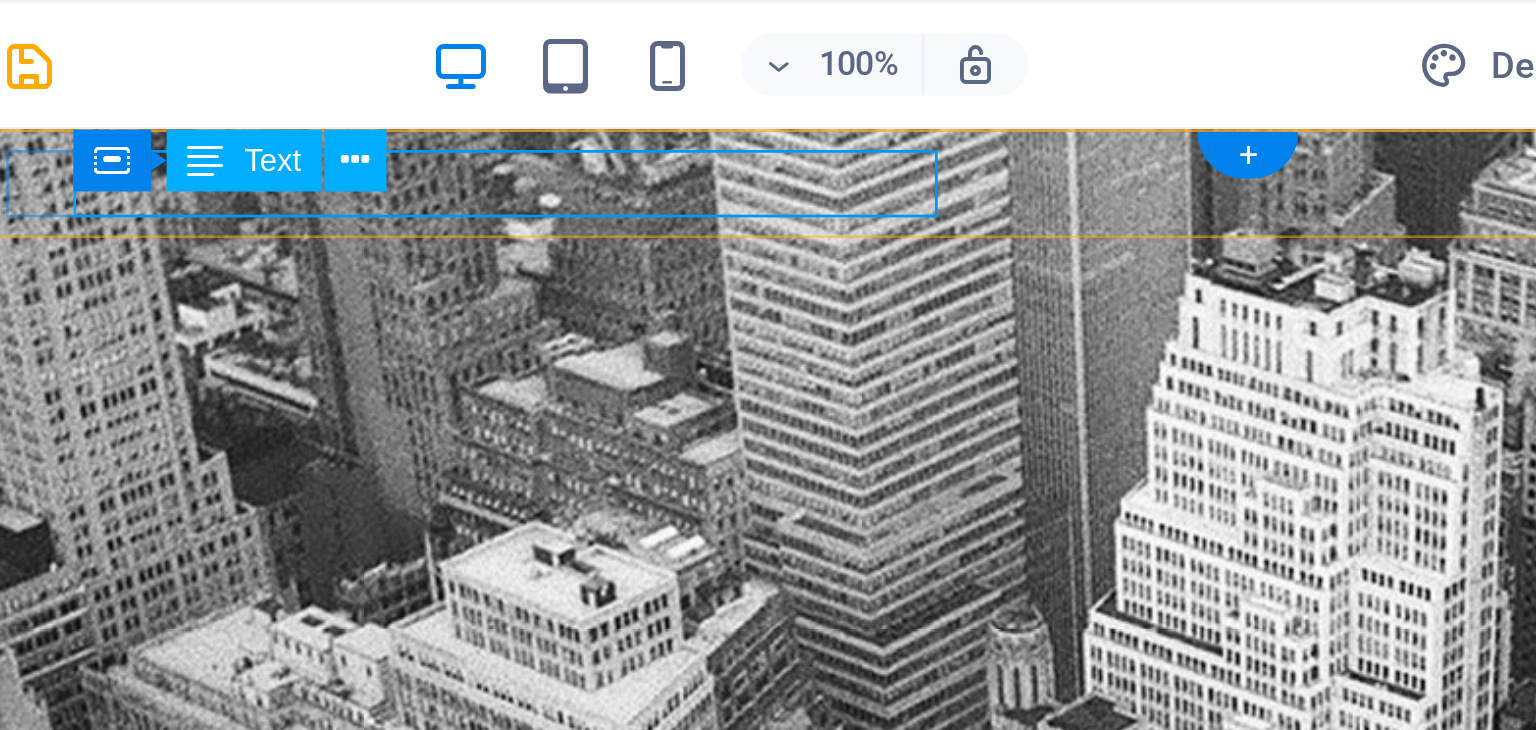 click on "[STREET_ADDRESS][US_STATE][US_STATE]" at bounding box center (85, 950) 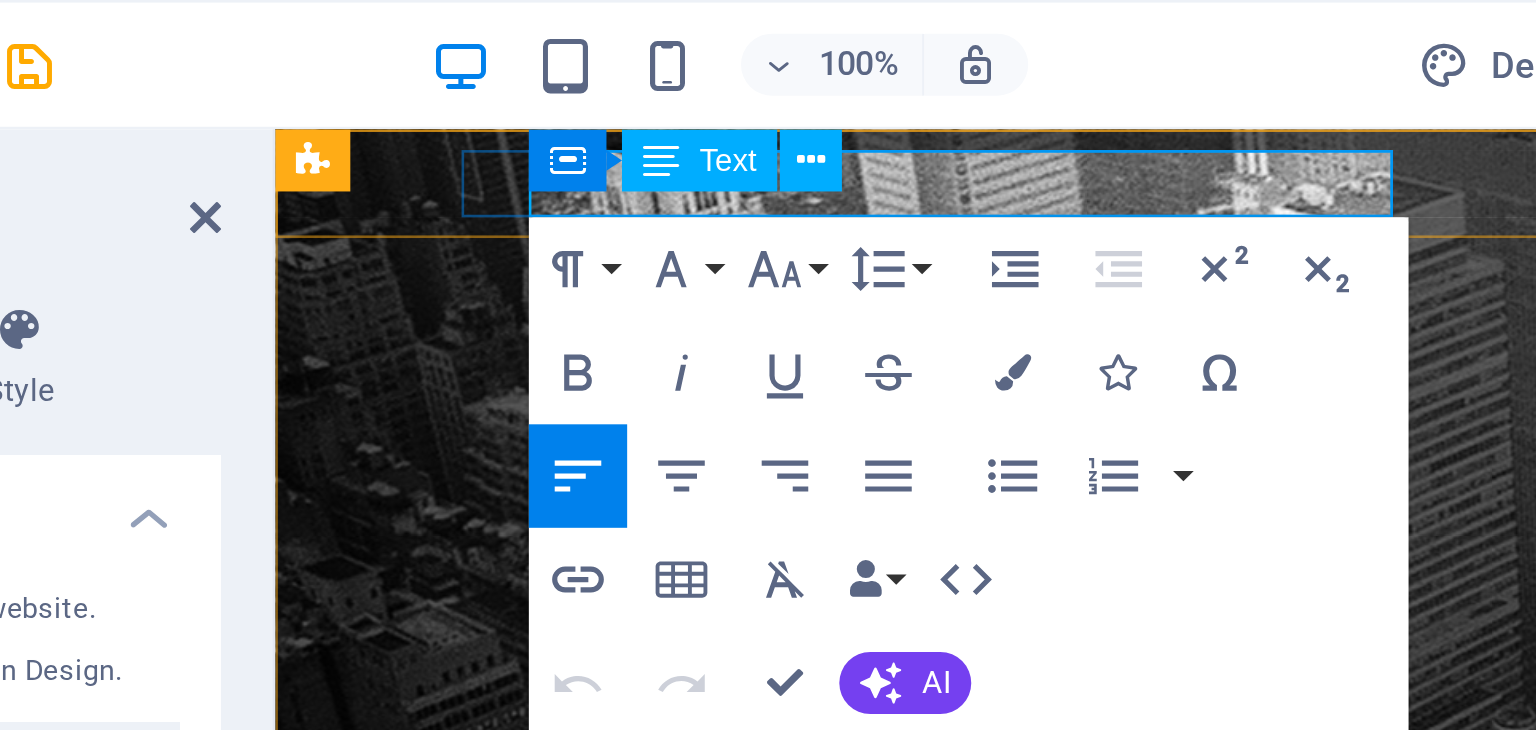 click on "[US_STATE], [GEOGRAPHIC_DATA]" at bounding box center (738, 949) 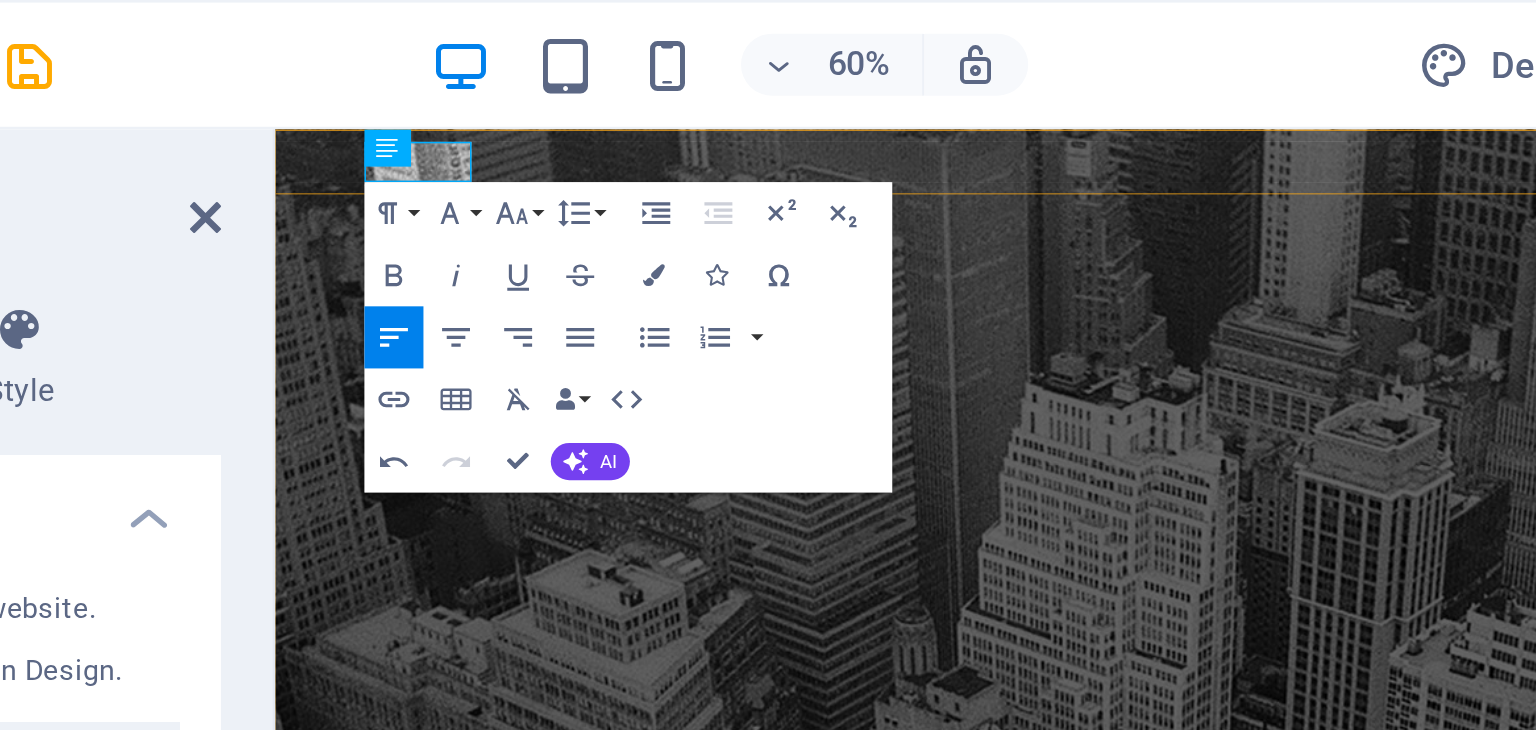 type 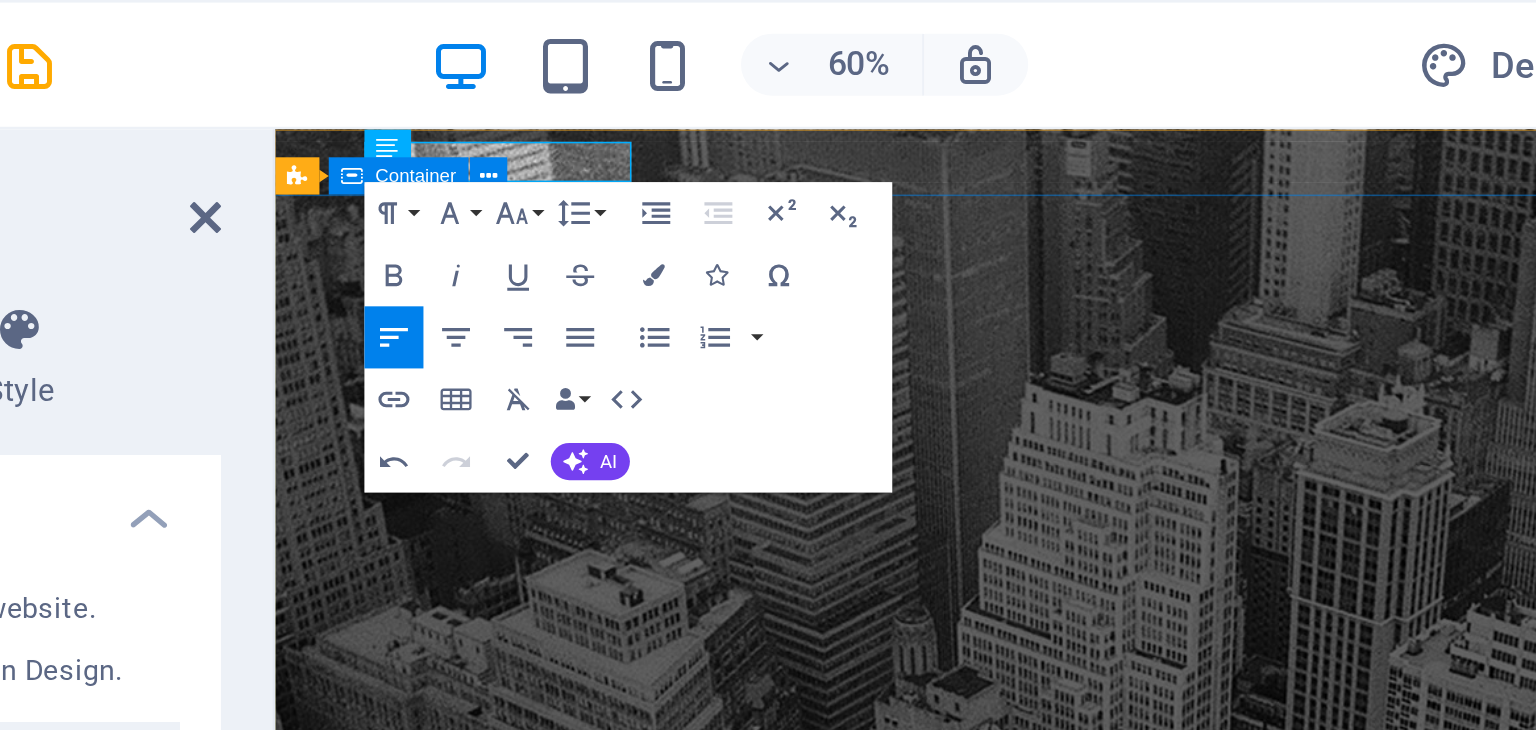 click on "bookkeeping Service in [GEOGRAPHIC_DATA], [GEOGRAPHIC_DATA]" at bounding box center [786, 1694] 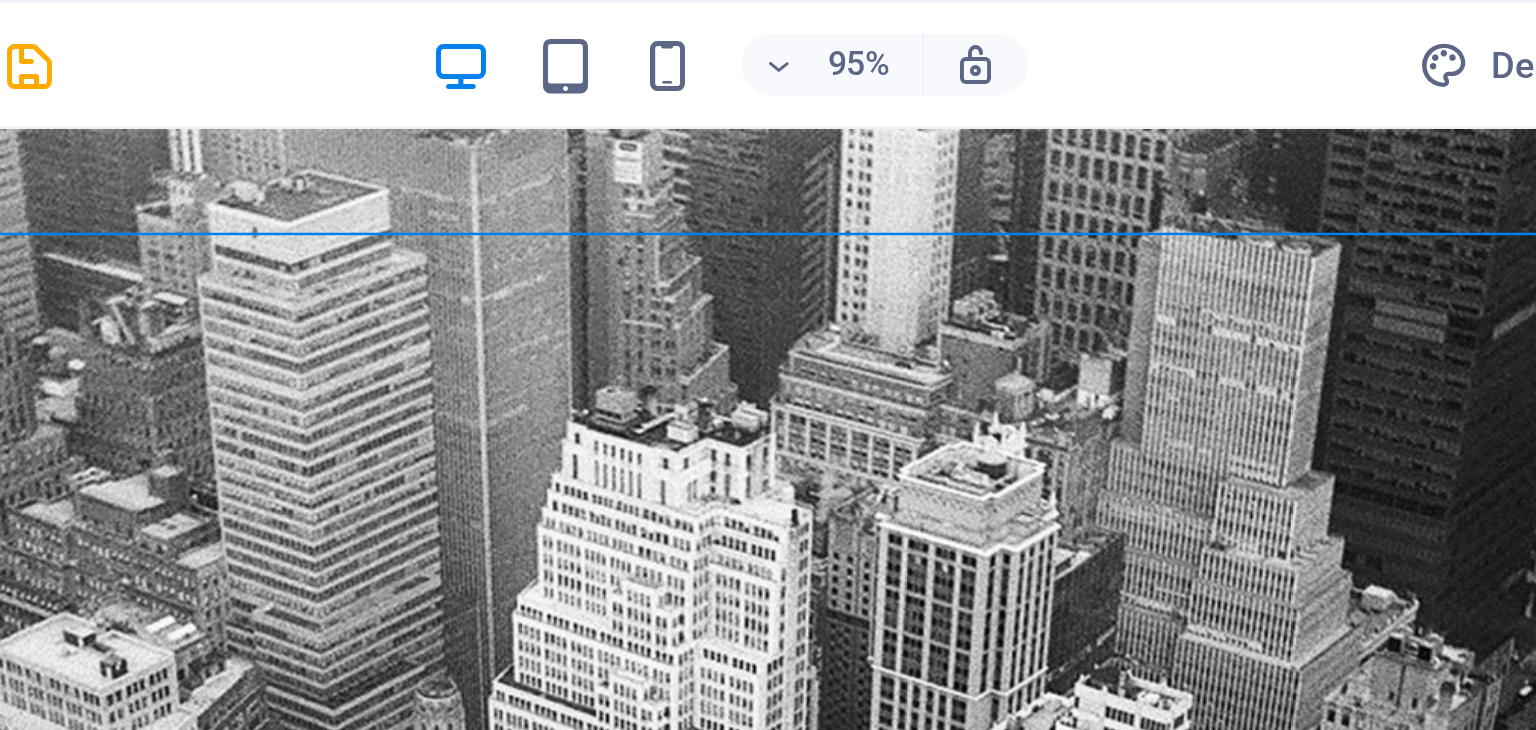 click on "bookkeeping Service in [GEOGRAPHIC_DATA], [GEOGRAPHIC_DATA]" at bounding box center (-127, 1399) 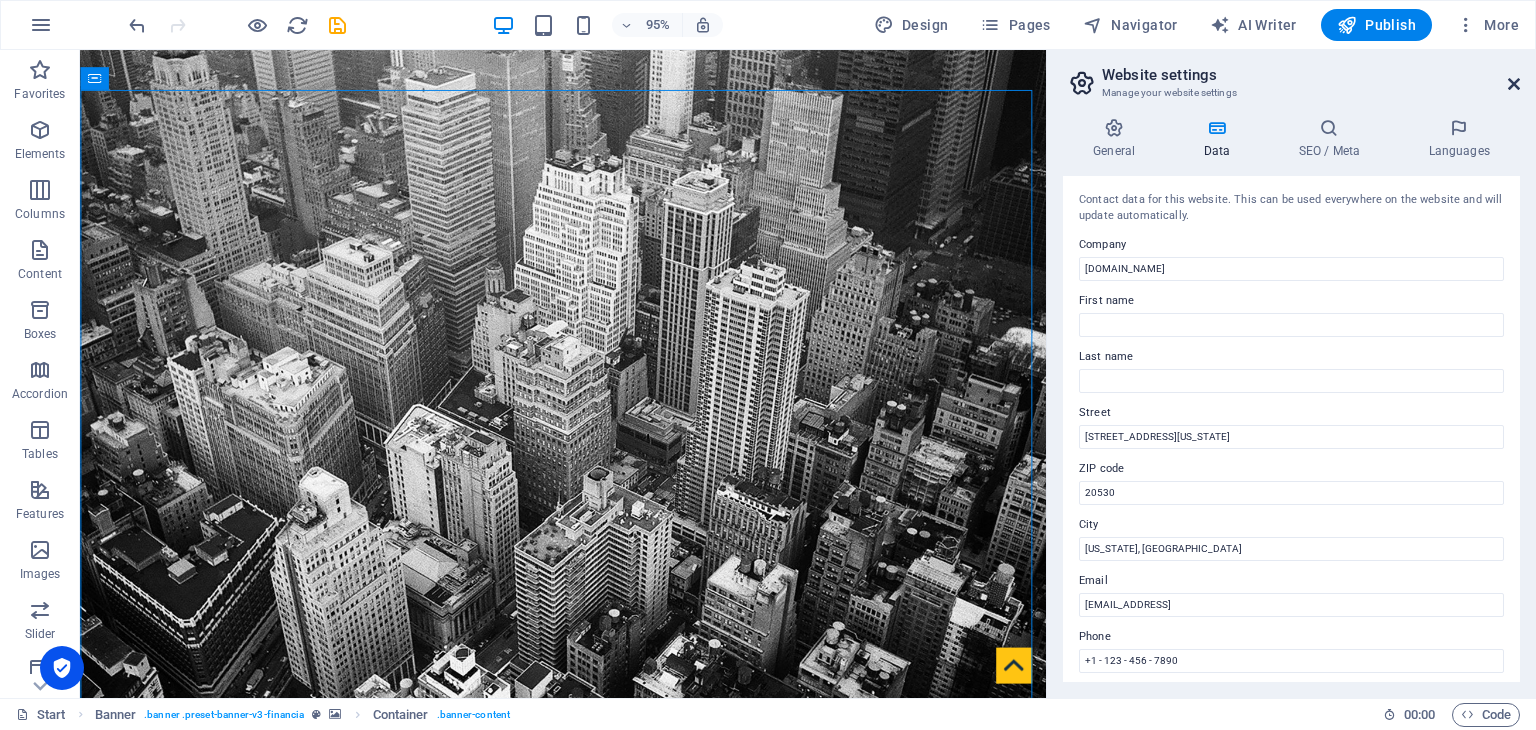 click at bounding box center (1514, 84) 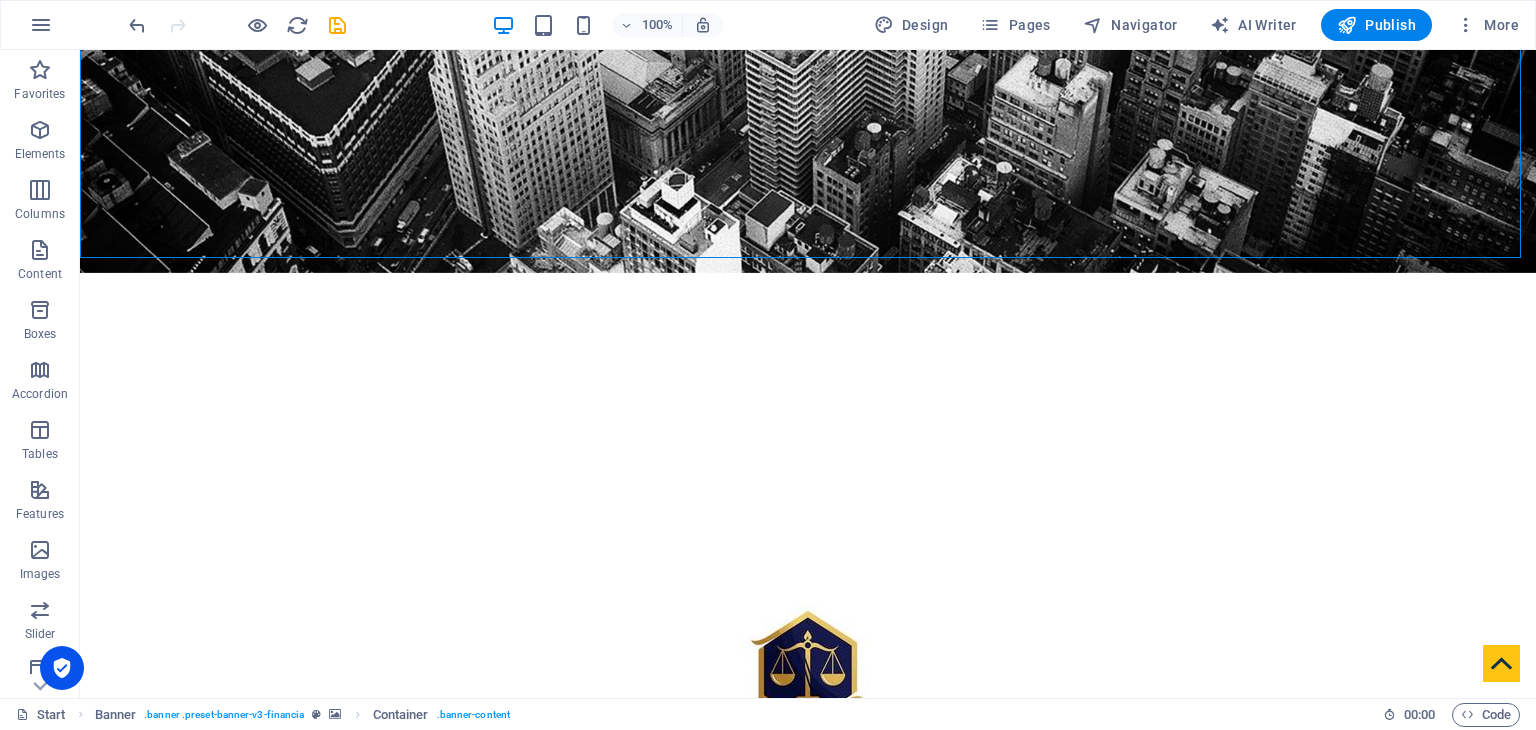 scroll, scrollTop: 581, scrollLeft: 0, axis: vertical 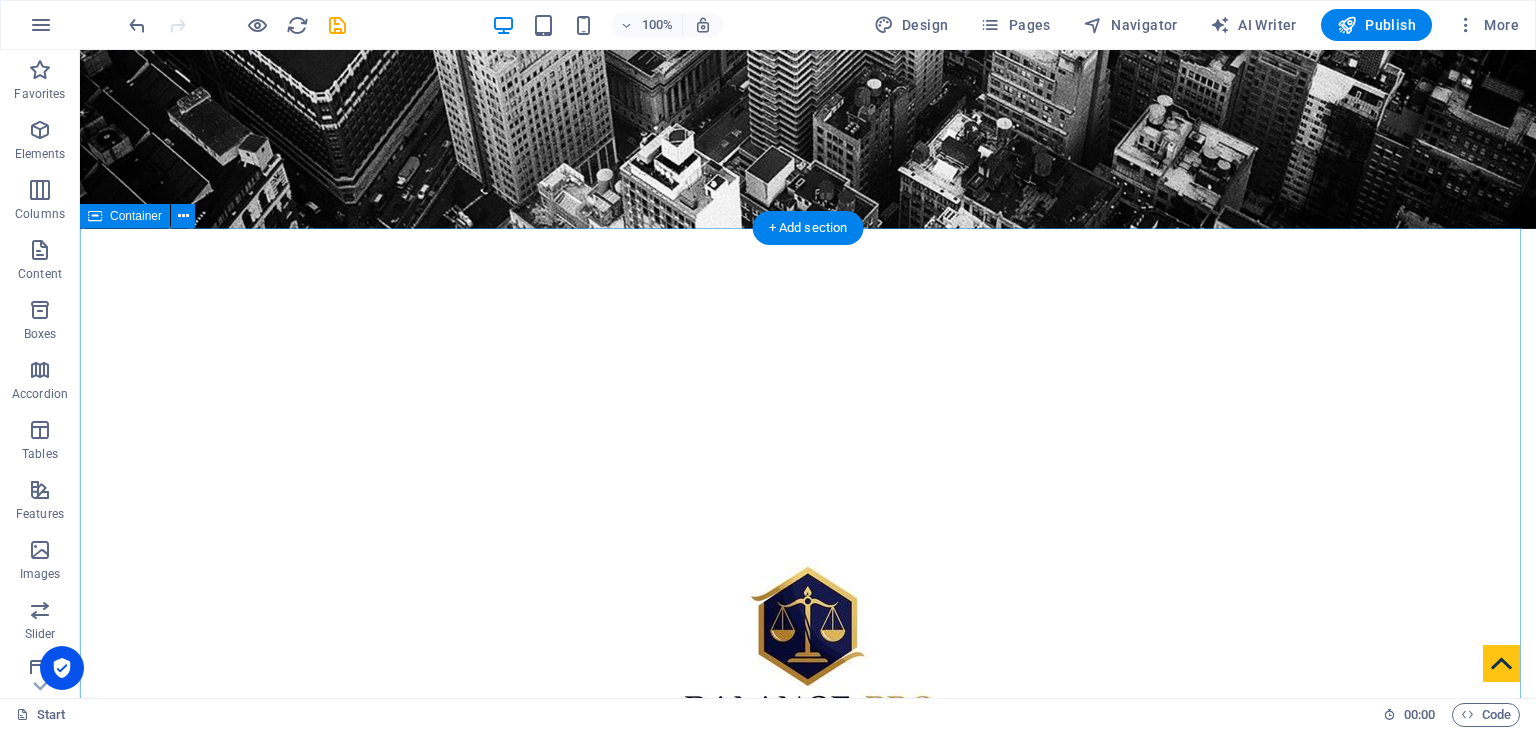 click on "About  [DOMAIN_NAME] Lorem ipsum dolor sit amet, consectetuer adipiscing elit. Aenean commodo ligula eget dolor. Aenean massa. Cum sociis natoque penatibus et magnis dis parturient [PERSON_NAME], nascetur ridiculus mus. Donec [PERSON_NAME] ultricies nec pellentesque eu, pretium quis, sem.  Nulla consequat massa quis enim. Donec [PERSON_NAME], fringilla vel aliquet nec, vulputate eget, arcu. In enim [PERSON_NAME], rhoncus ut imperdiet a venenatis vitae [PERSON_NAME]. Nullam dictum felis eu pede mollis pretium. Strategy Planning  80%
Investment Planning  100%
Consulting Service  70%
Stock Trading  85%
Tax Planning 60%
Get in touch" at bounding box center [808, 1596] 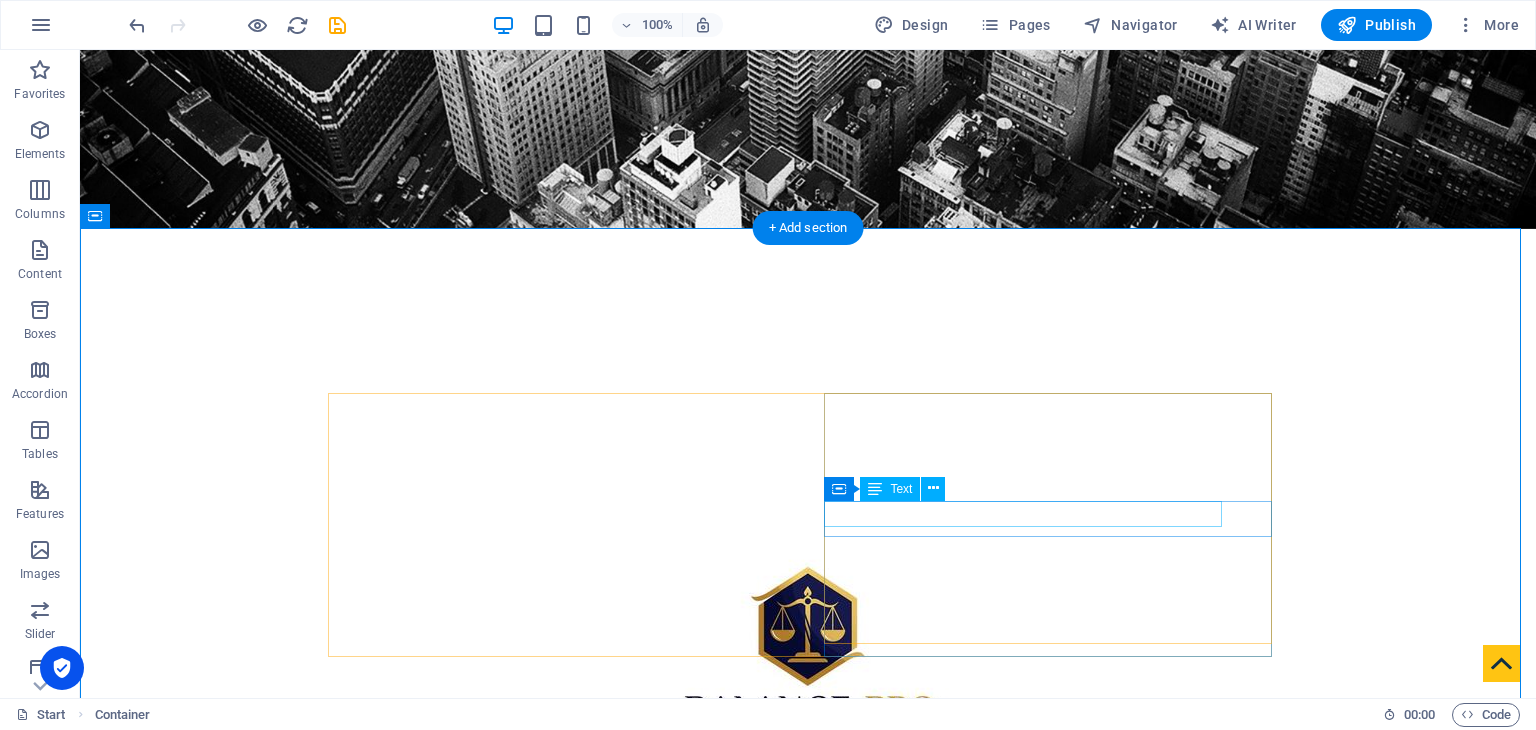 click on "Consulting Service" at bounding box center (808, 1691) 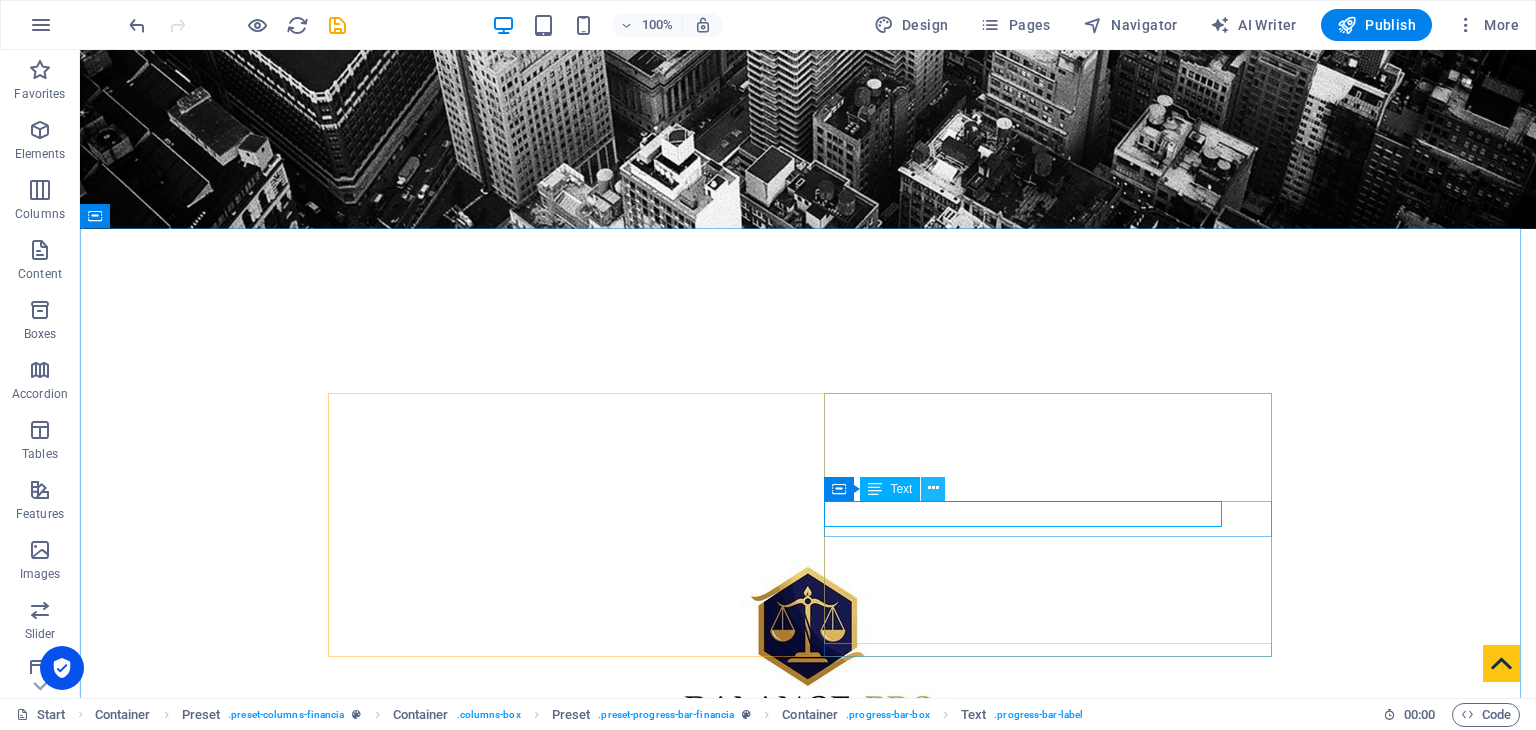 click at bounding box center (933, 488) 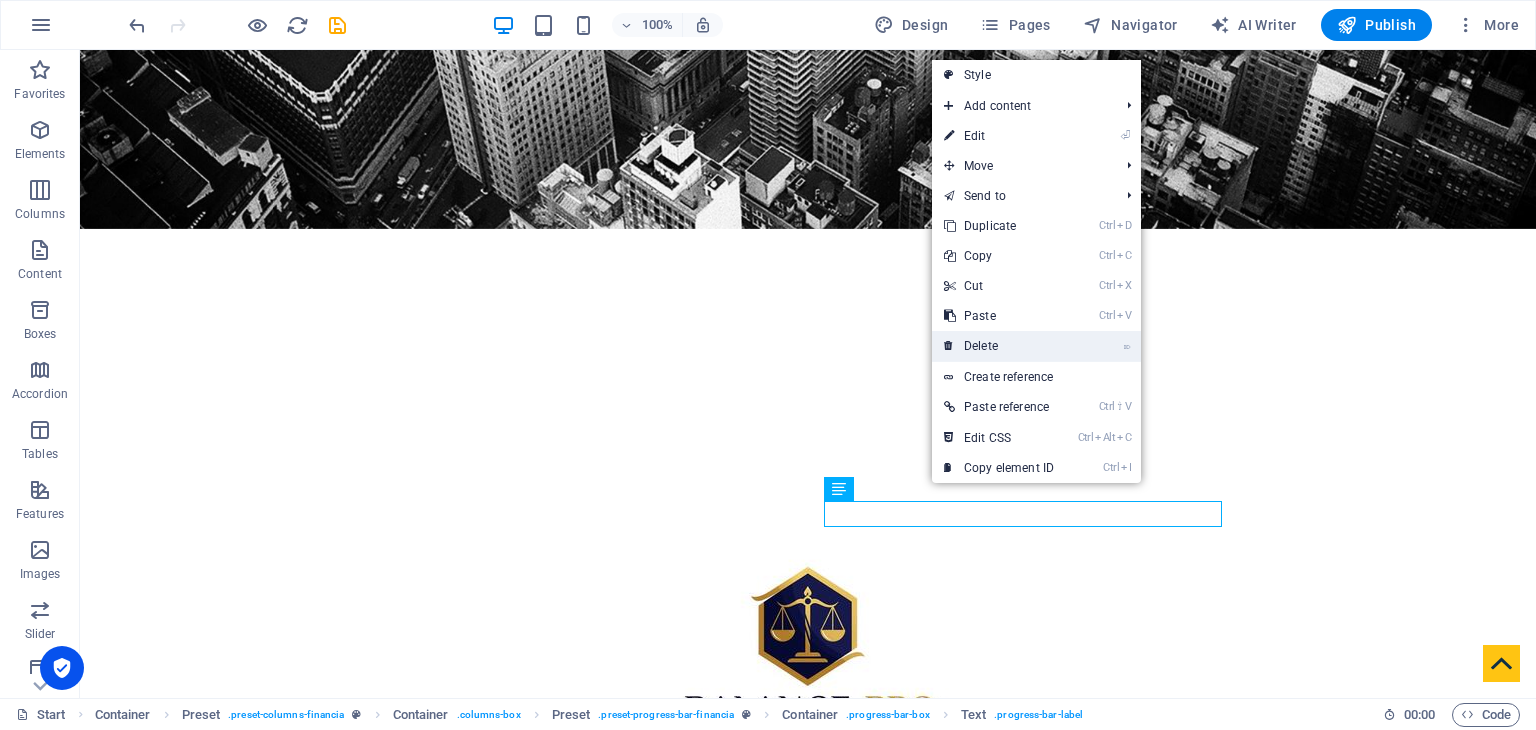 click on "⌦  Delete" at bounding box center (999, 346) 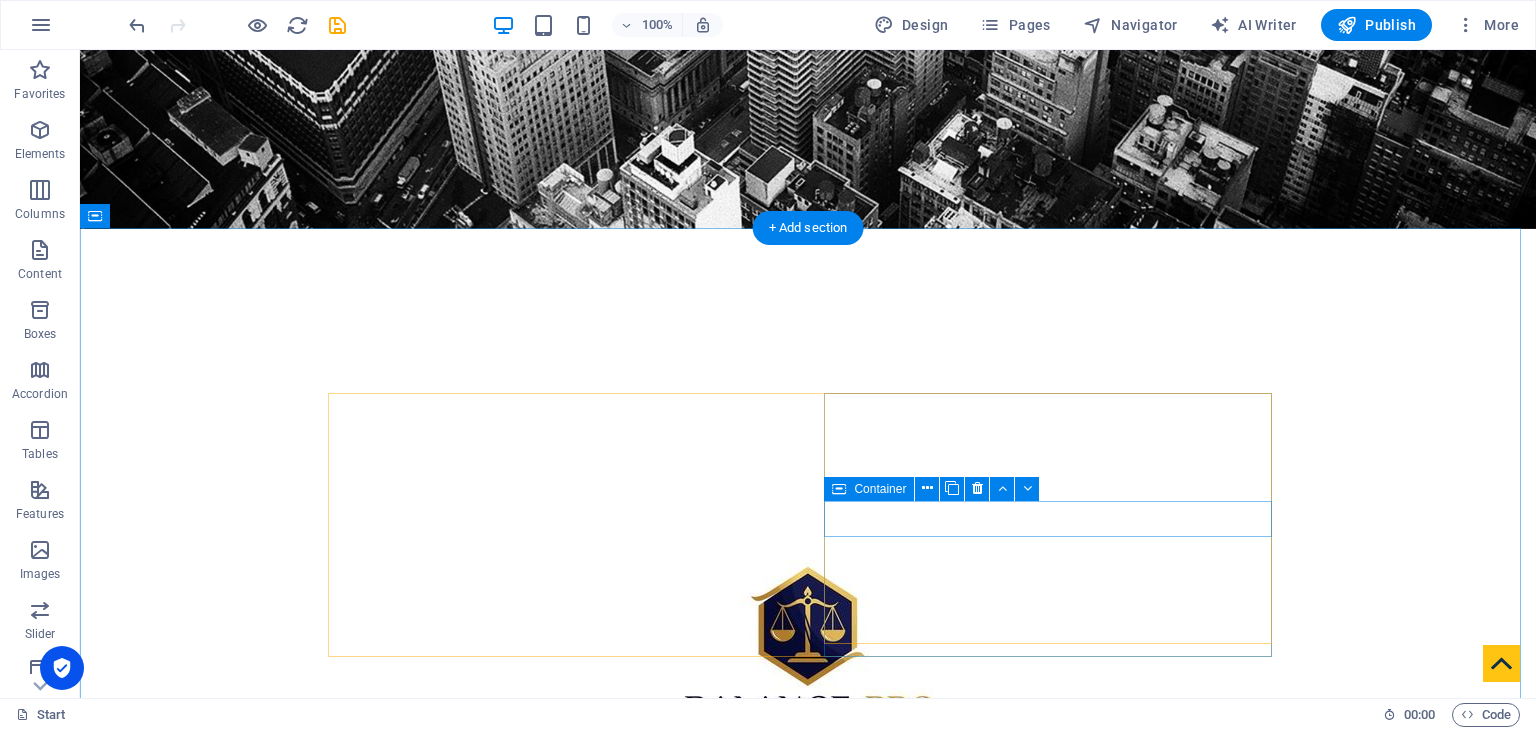 click on "70%" at bounding box center [808, 1696] 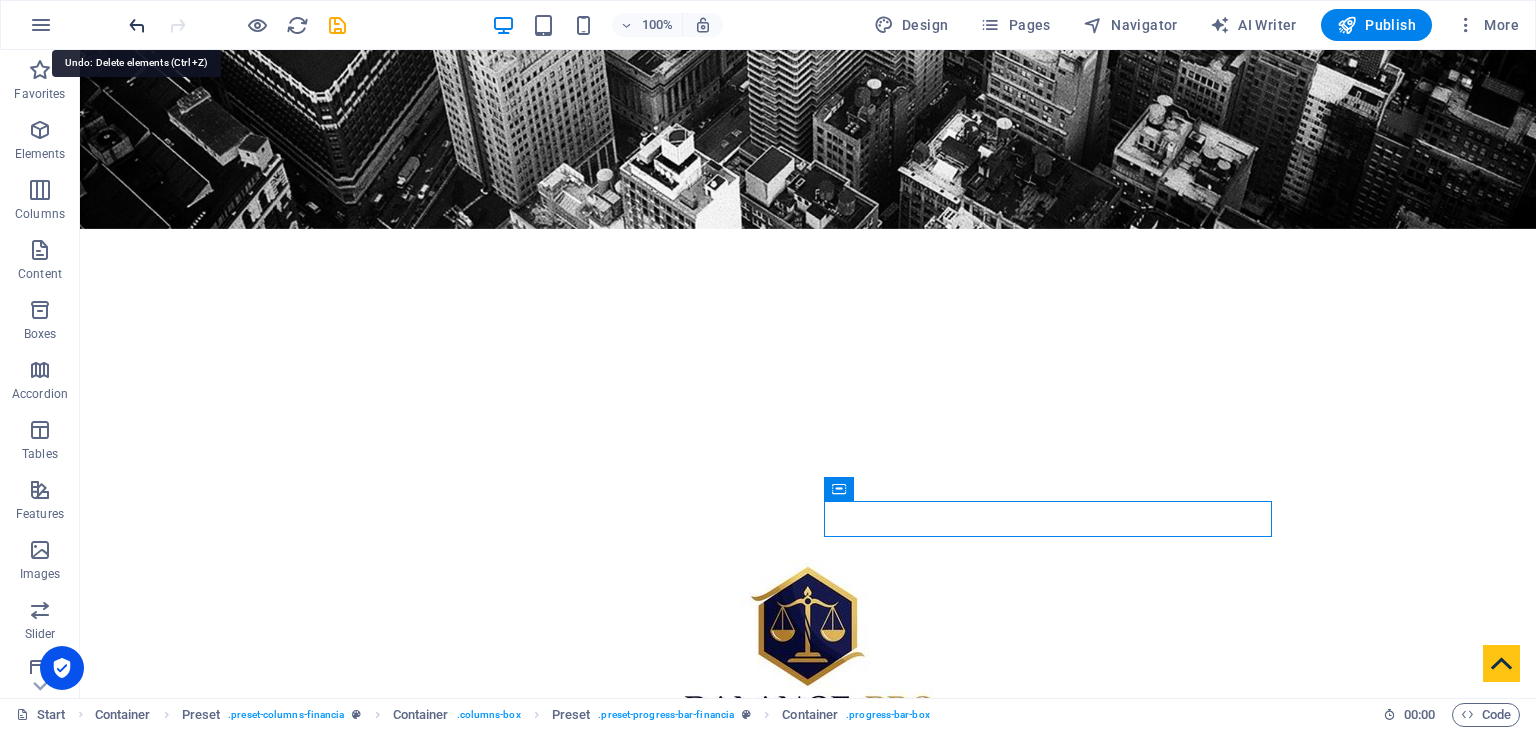 click at bounding box center (137, 25) 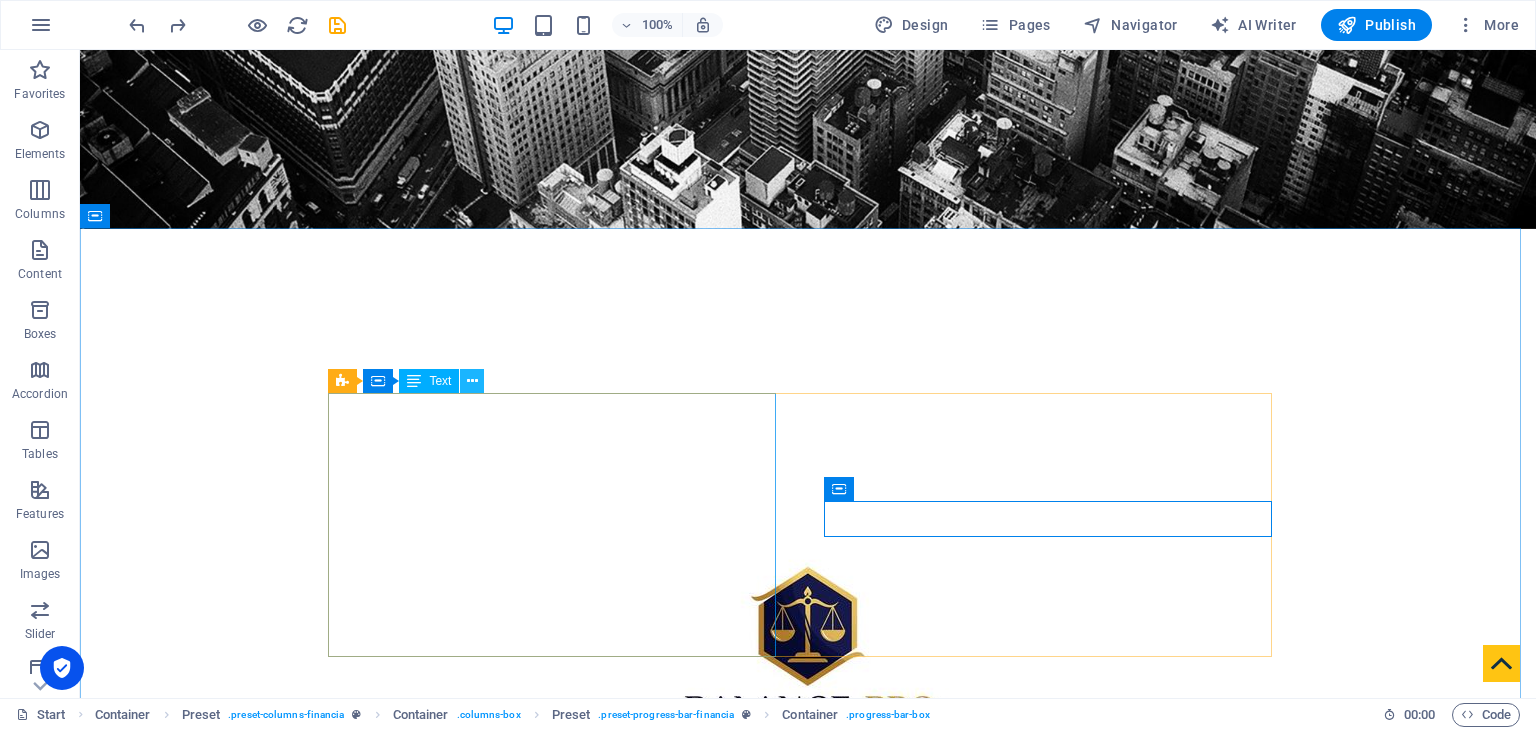 click at bounding box center [472, 381] 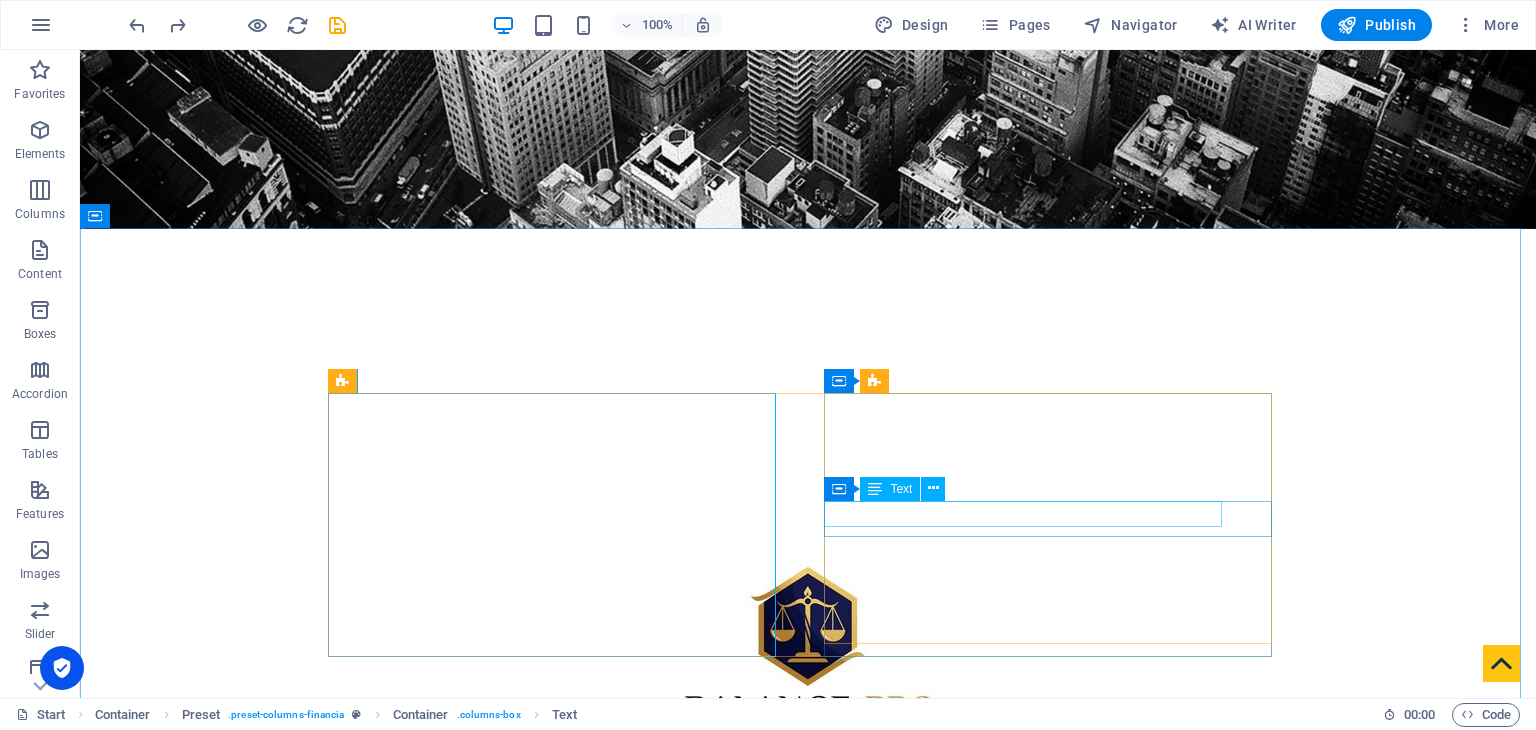 click on "Text" at bounding box center [890, 489] 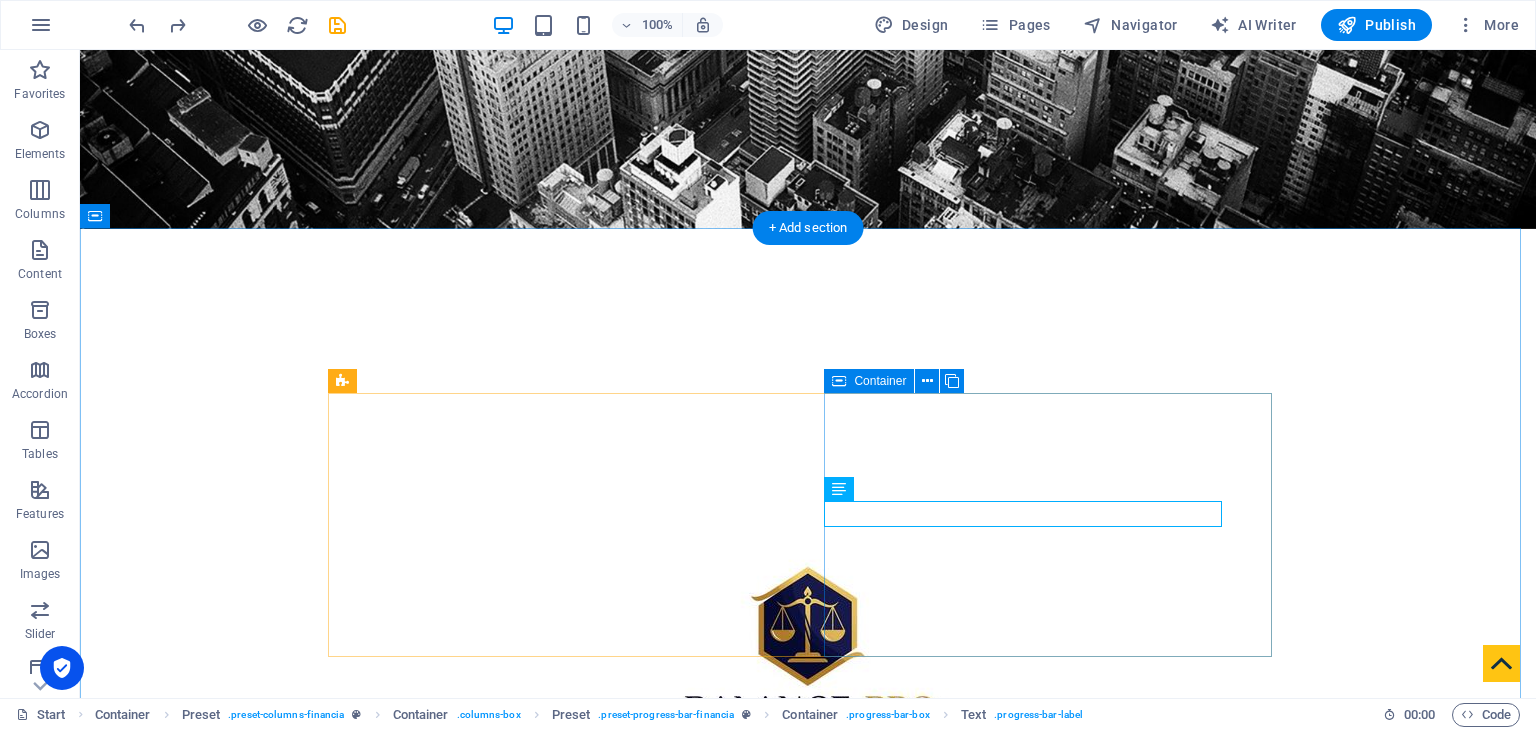 click on "Strategy Planning  80%
Investment Planning  100%
Consulting Service  70%
Stock Trading  85%
Tax Planning 60%" at bounding box center [808, 1710] 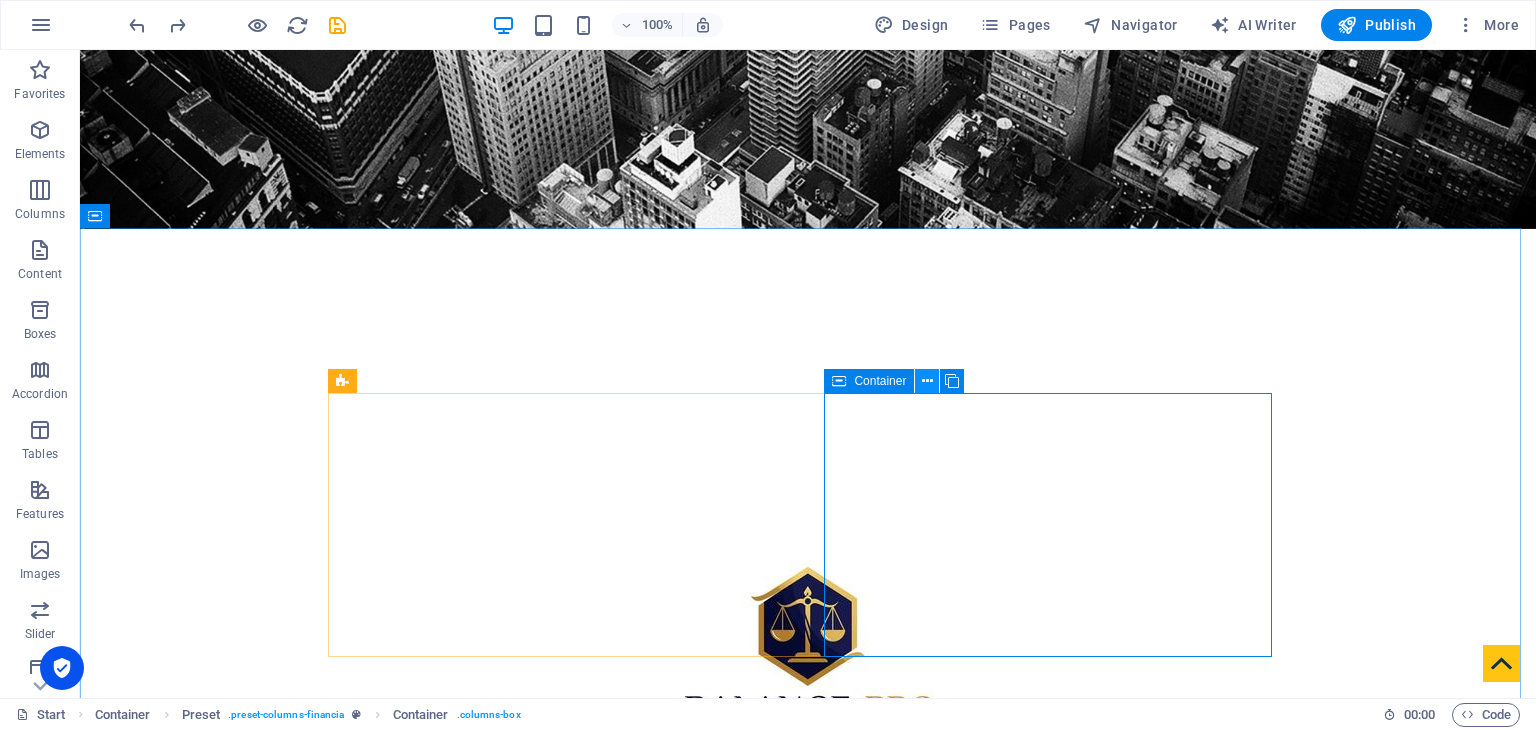 click at bounding box center [927, 381] 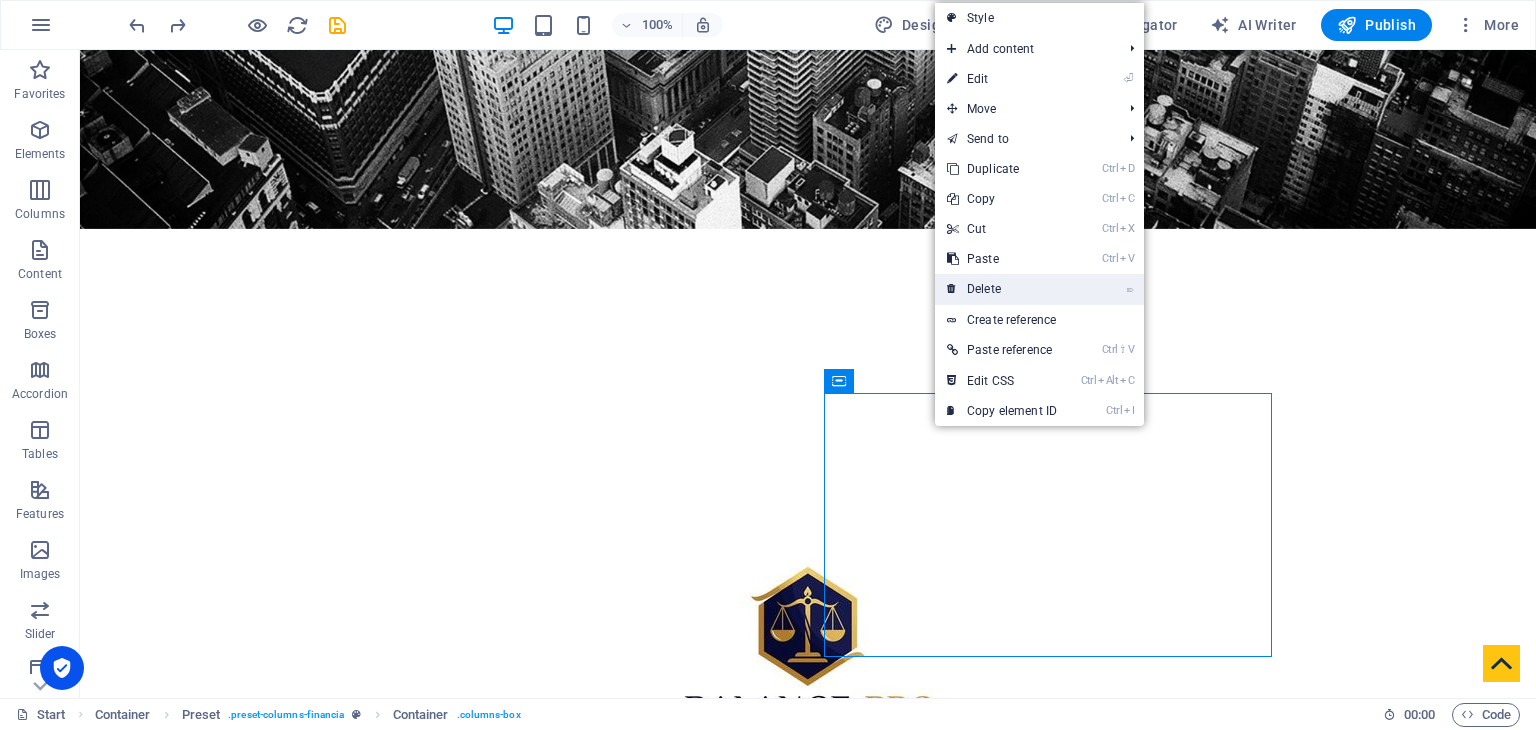 click on "⌦  Delete" at bounding box center (1002, 289) 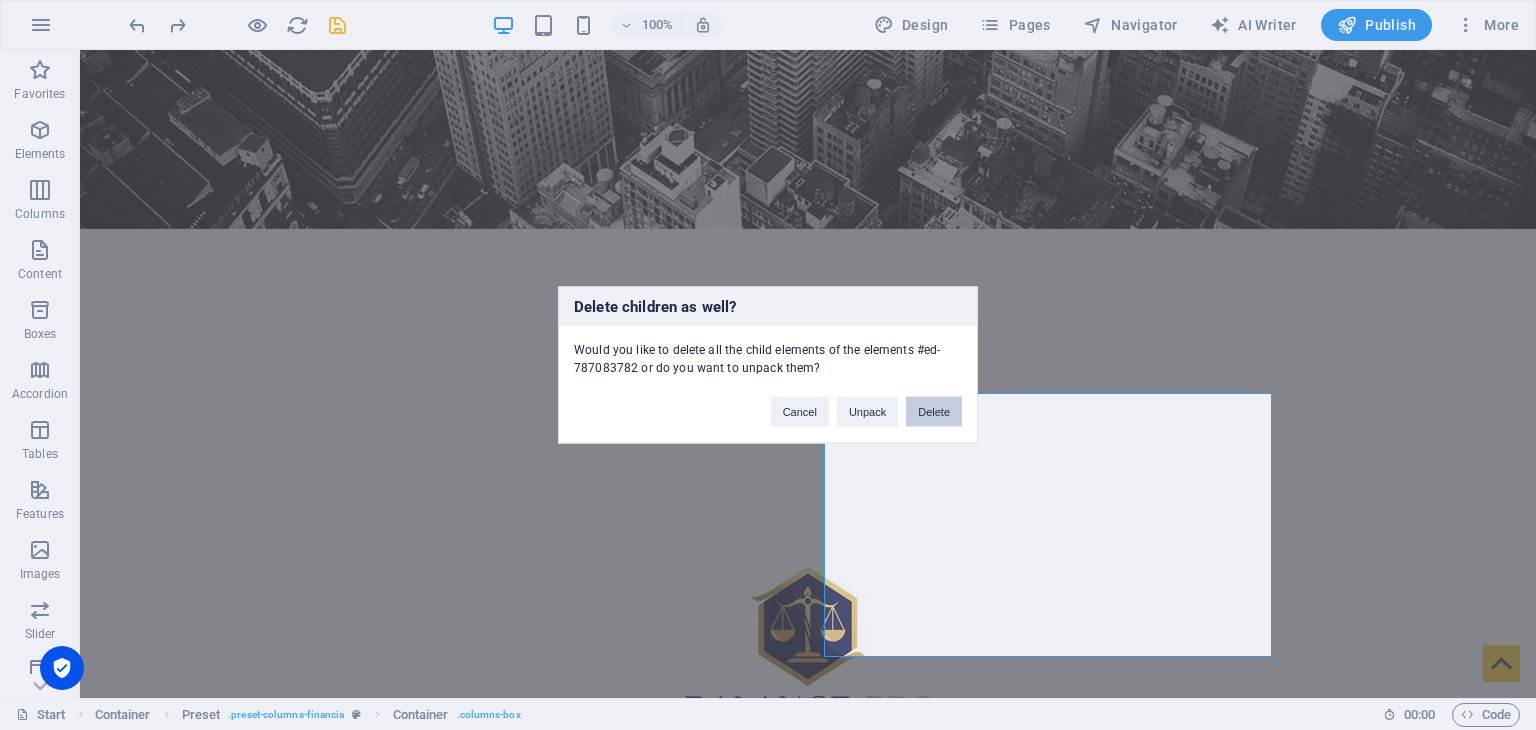 click on "Delete" at bounding box center [934, 412] 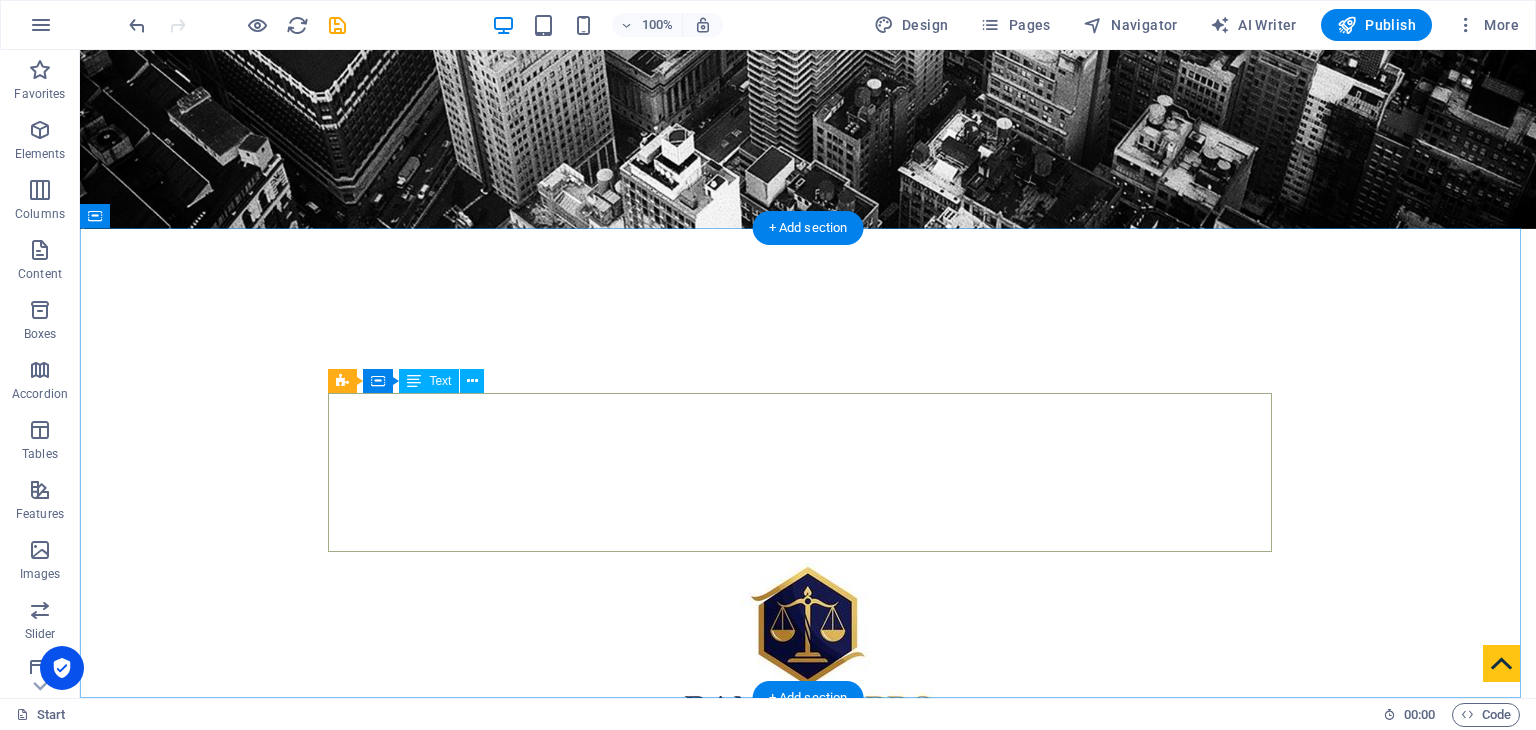 click on "Lorem ipsum dolor sit amet, consectetuer adipiscing elit. Aenean commodo ligula eget dolor. Aenean massa. Cum sociis natoque penatibus et magnis dis parturient [PERSON_NAME], nascetur ridiculus mus. Donec [PERSON_NAME] ultricies nec pellentesque eu, pretium quis, sem.  Nulla consequat massa quis enim. Donec [PERSON_NAME], fringilla vel aliquet nec, vulputate eget, arcu. In enim [PERSON_NAME], rhoncus ut imperdiet a venenatis vitae [PERSON_NAME]. Nullam dictum felis eu pede mollis pretium." at bounding box center [808, 1402] 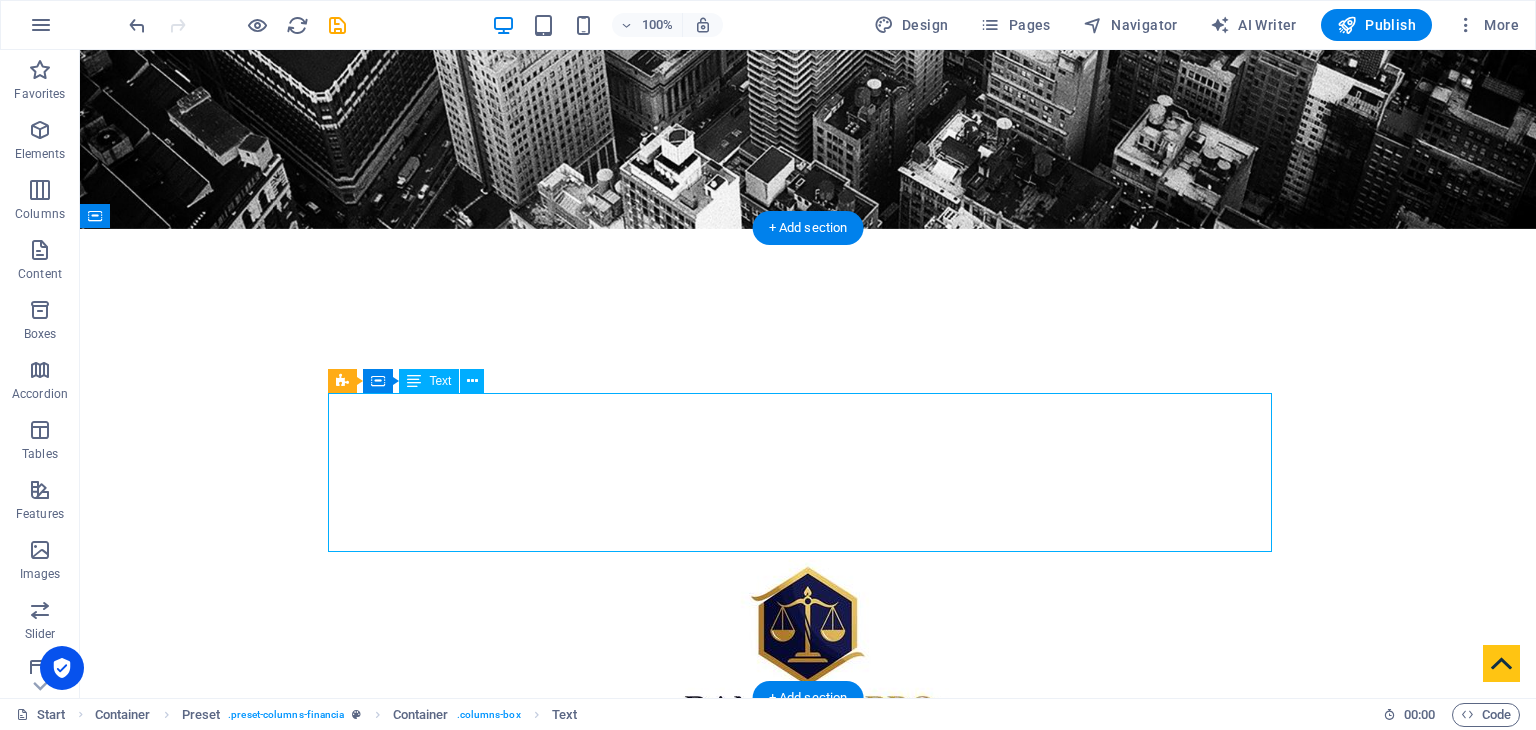 click on "Lorem ipsum dolor sit amet, consectetuer adipiscing elit. Aenean commodo ligula eget dolor. Aenean massa. Cum sociis natoque penatibus et magnis dis parturient [PERSON_NAME], nascetur ridiculus mus. Donec [PERSON_NAME] ultricies nec pellentesque eu, pretium quis, sem.  Nulla consequat massa quis enim. Donec [PERSON_NAME], fringilla vel aliquet nec, vulputate eget, arcu. In enim [PERSON_NAME], rhoncus ut imperdiet a venenatis vitae [PERSON_NAME]. Nullam dictum felis eu pede mollis pretium." at bounding box center [808, 1402] 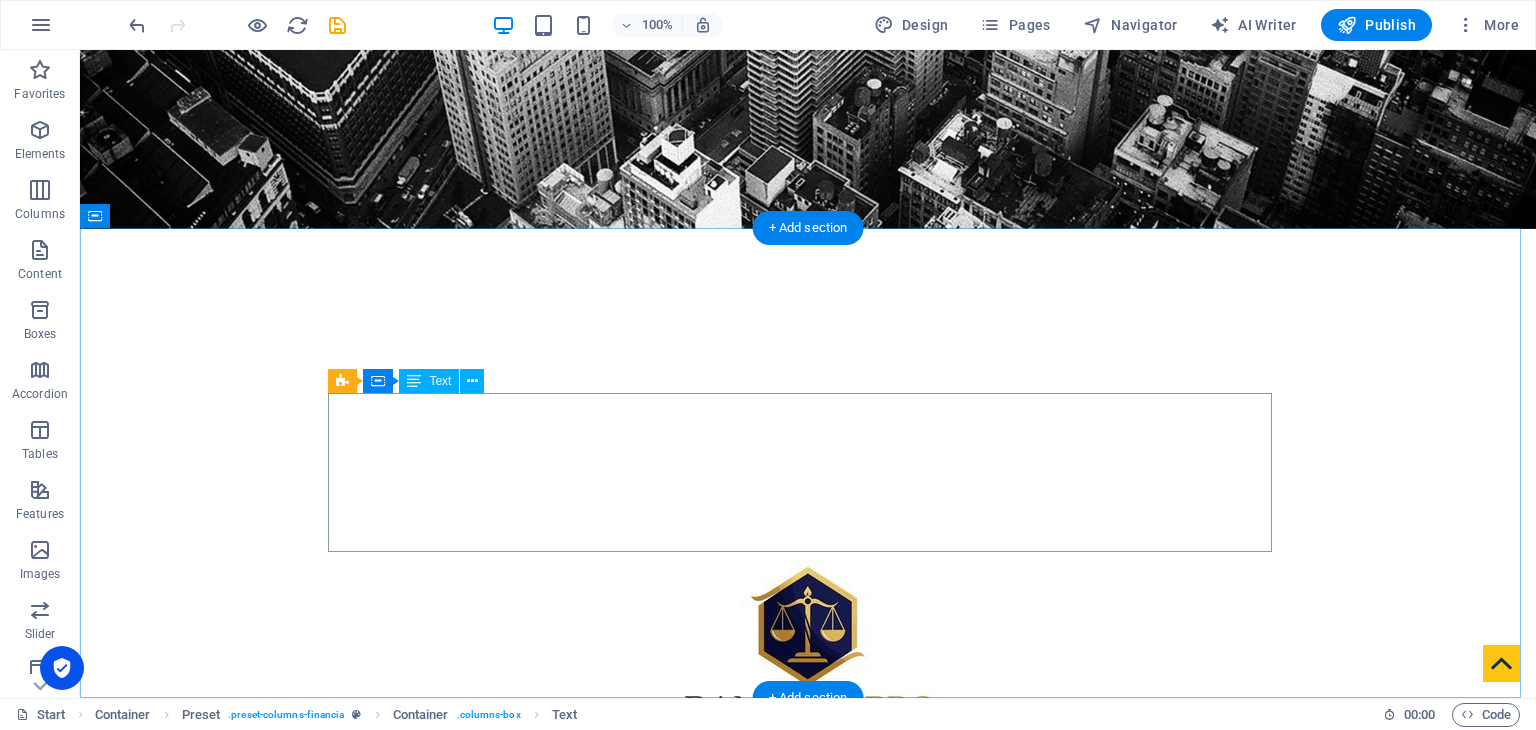 click on "Lorem ipsum dolor sit amet, consectetuer adipiscing elit. Aenean commodo ligula eget dolor. Aenean massa. Cum sociis natoque penatibus et magnis dis parturient [PERSON_NAME], nascetur ridiculus mus. Donec [PERSON_NAME] ultricies nec pellentesque eu, pretium quis, sem.  Nulla consequat massa quis enim. Donec [PERSON_NAME], fringilla vel aliquet nec, vulputate eget, arcu. In enim [PERSON_NAME], rhoncus ut imperdiet a venenatis vitae [PERSON_NAME]. Nullam dictum felis eu pede mollis pretium." at bounding box center (808, 1402) 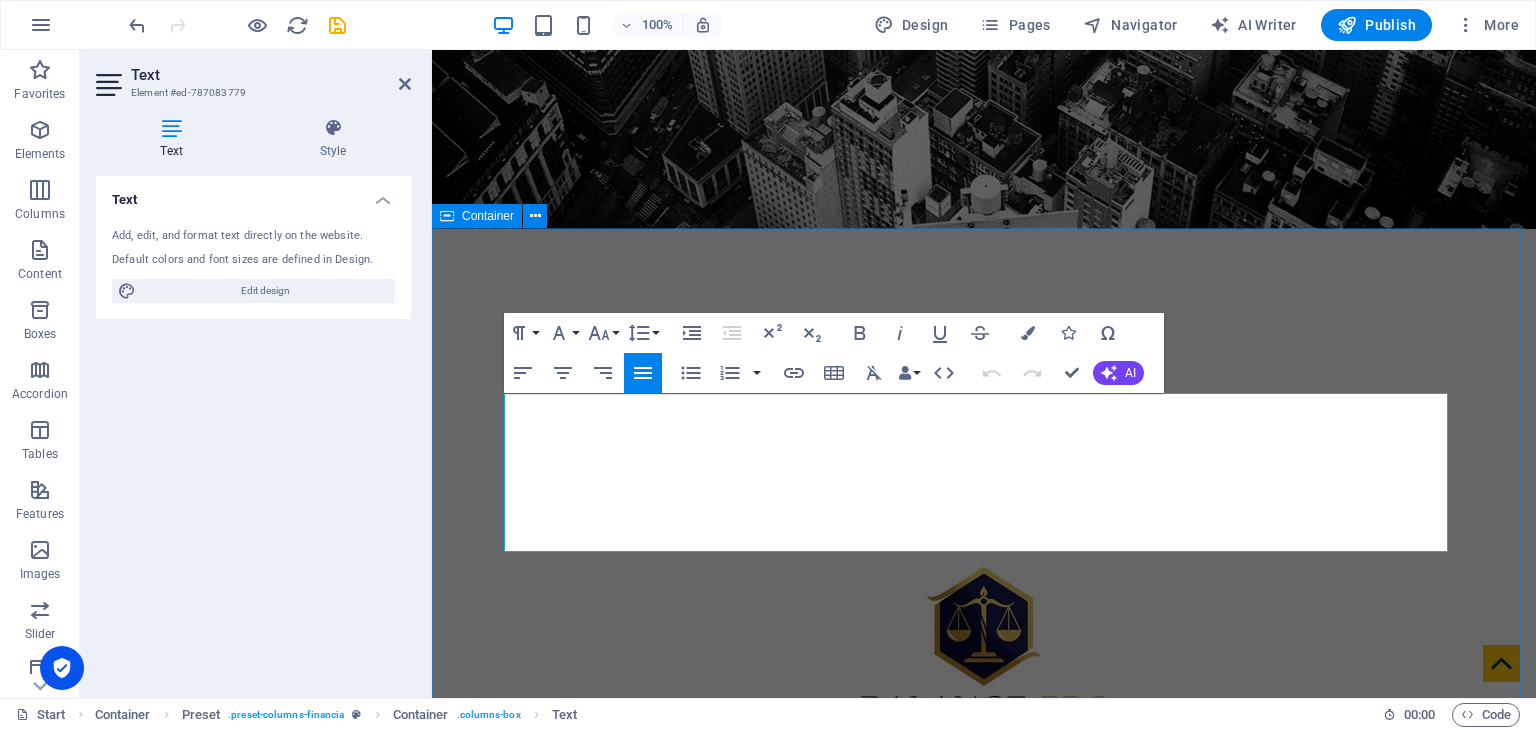 drag, startPoint x: 1212, startPoint y: 545, endPoint x: 487, endPoint y: 391, distance: 741.1754 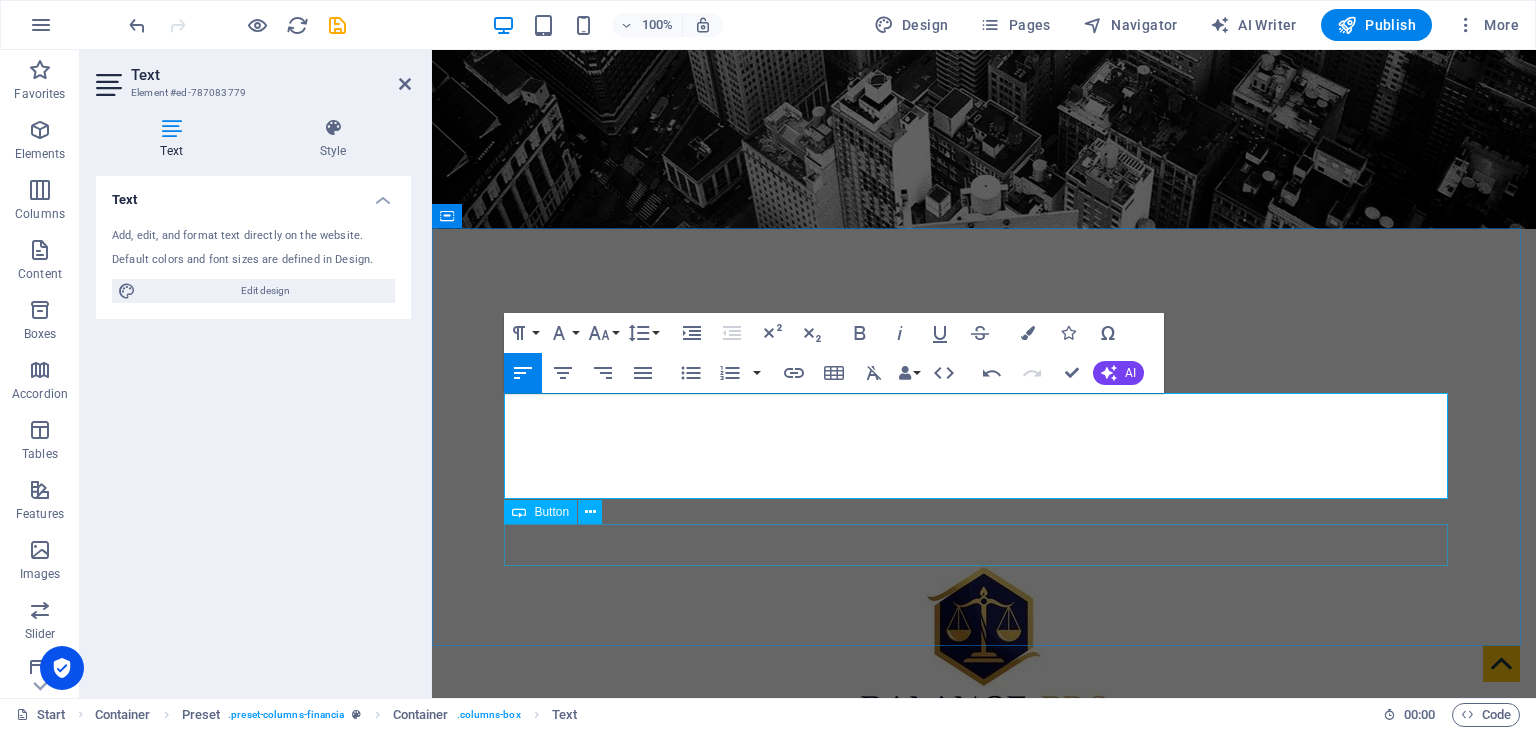 click on "Get in touch" at bounding box center (984, 1461) 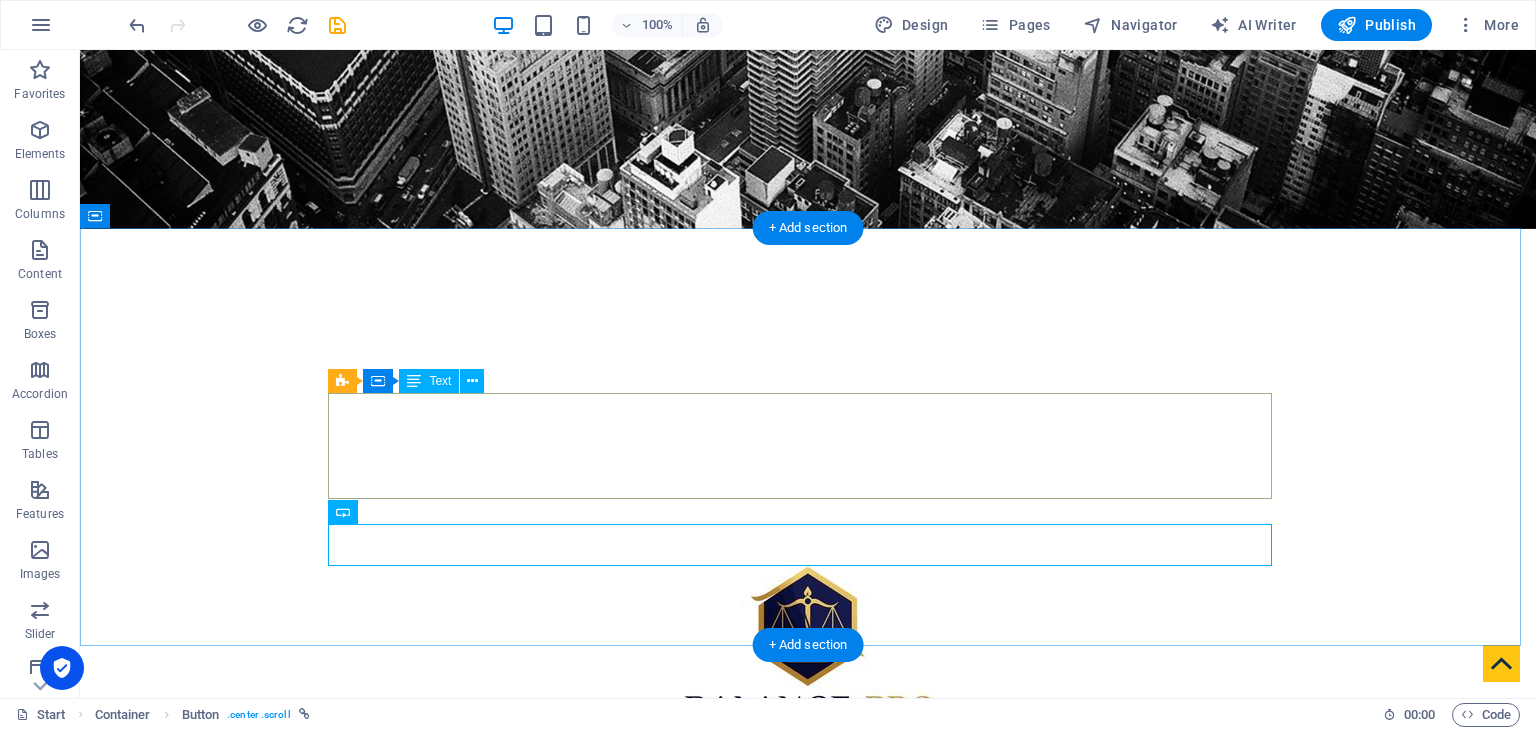 click on "Over 15 Years of Professional Bookkeeping Experience At Balance Pro Bookkeeping, we specialize in delivering accurate, efficient, and reliable bookkeeping services tailored to meet the unique needs of your business. Whether you're a startup, a growing company, or an established enterprise, we're here to help you keep your finances on track." at bounding box center (808, 1363) 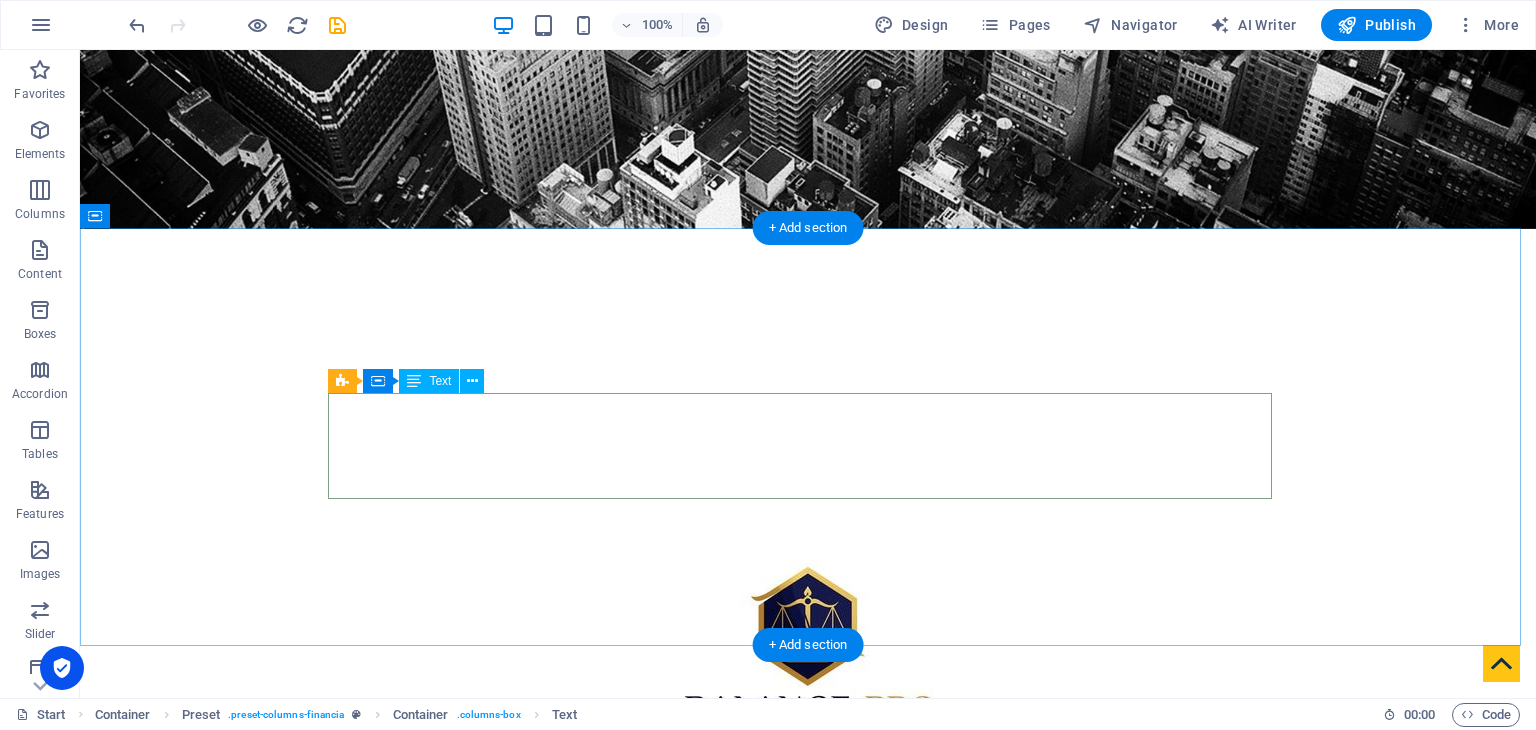 click on "Over 15 Years of Professional Bookkeeping Experience At Balance Pro Bookkeeping, we specialize in delivering accurate, efficient, and reliable bookkeeping services tailored to meet the unique needs of your business. Whether you're a startup, a growing company, or an established enterprise, we're here to help you keep your finances on track." at bounding box center [808, 1363] 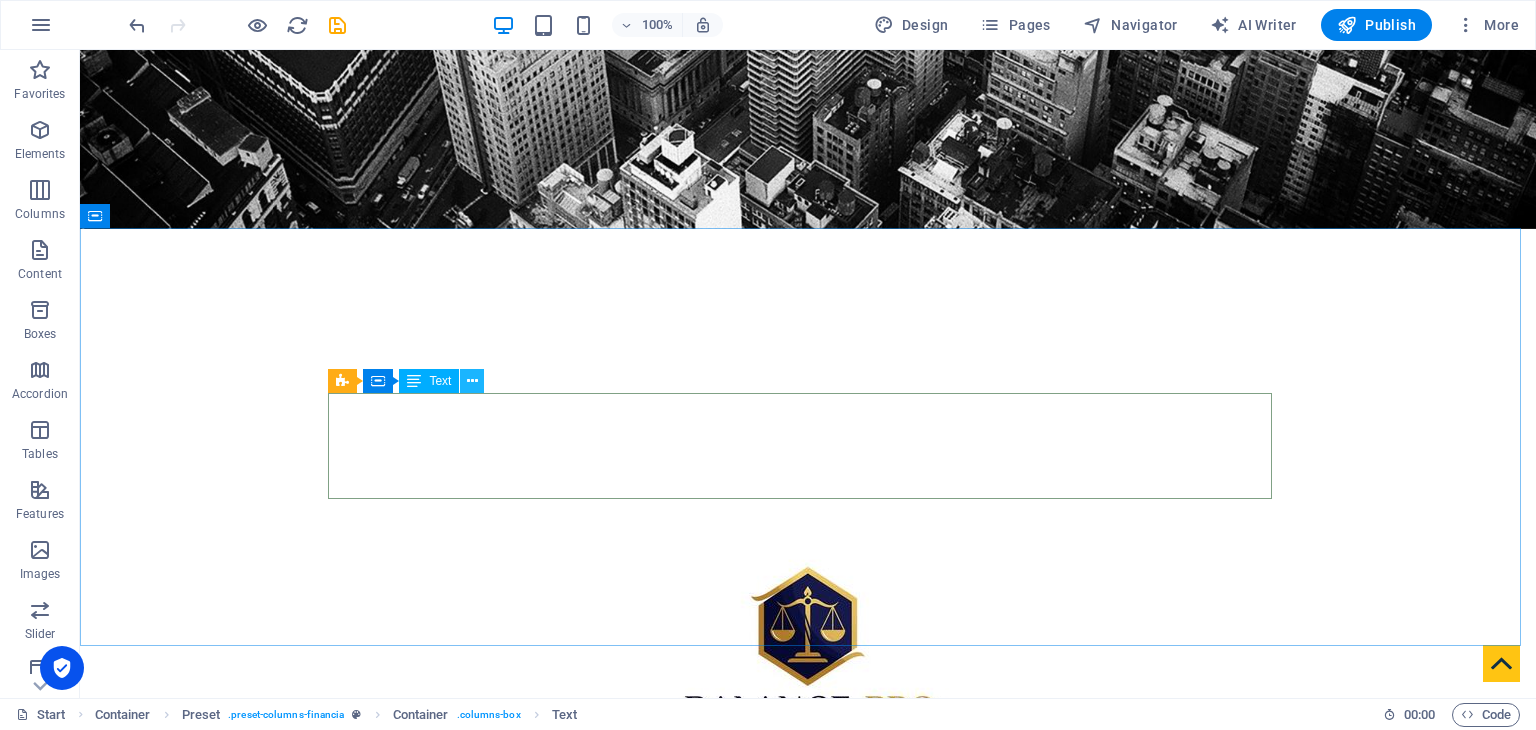 click at bounding box center [472, 381] 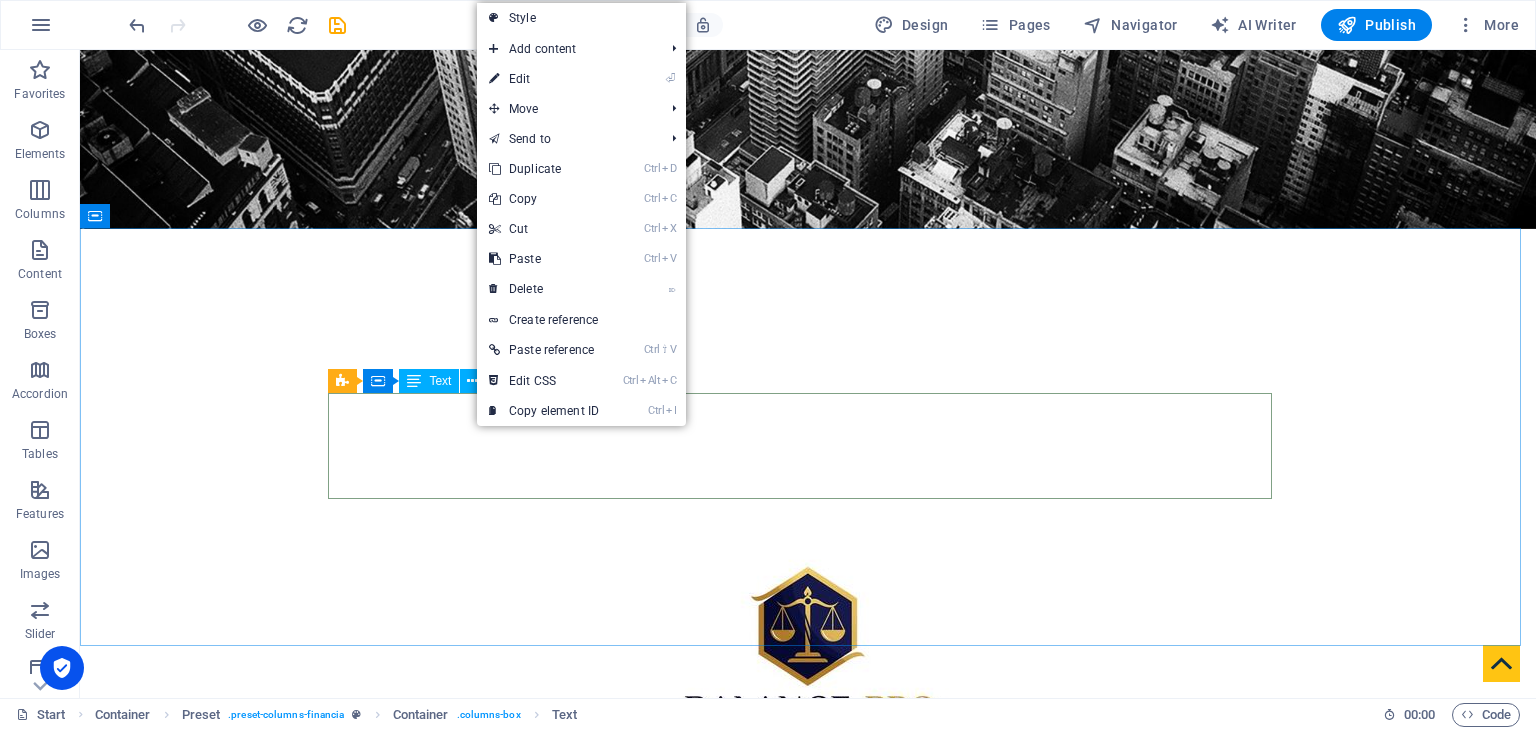 click on "Text" at bounding box center [440, 381] 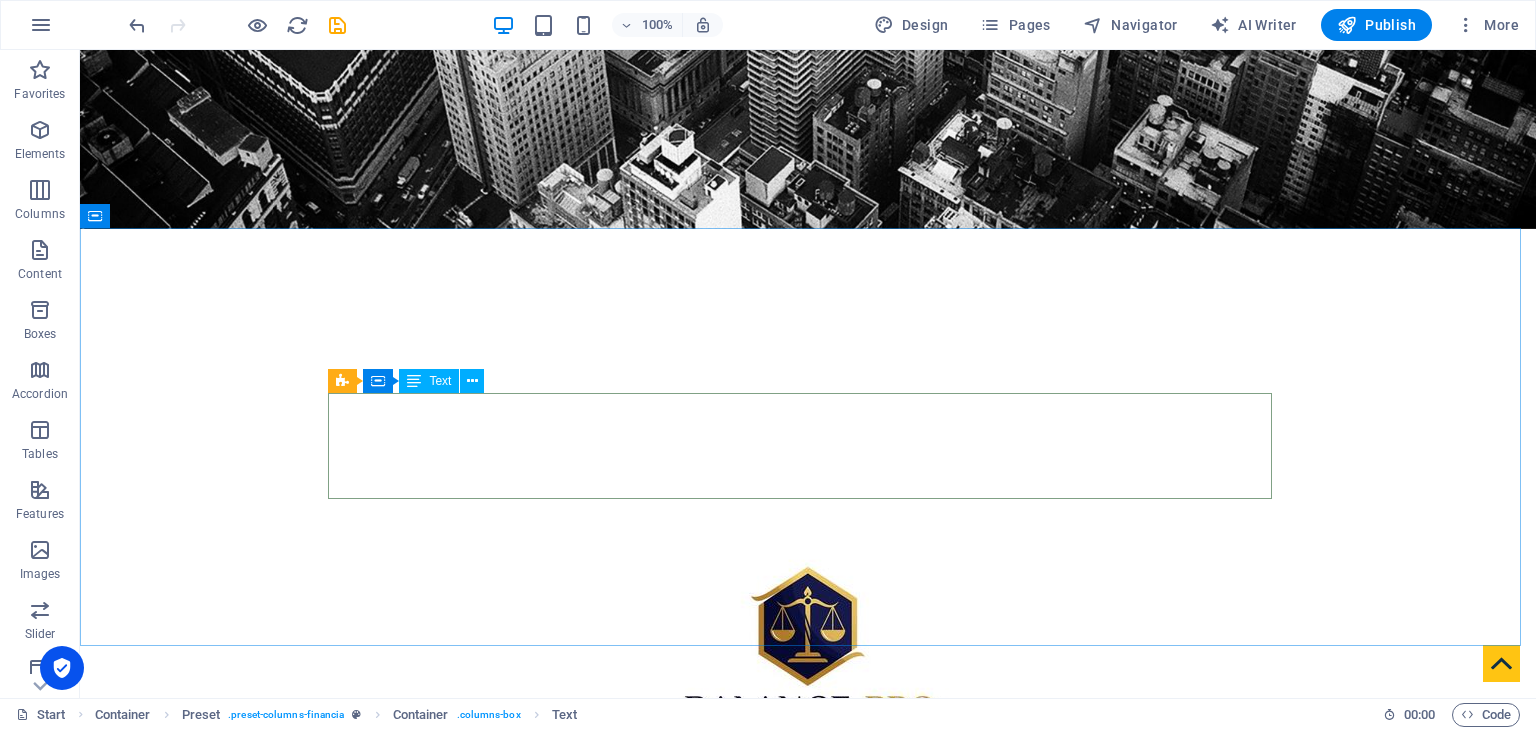 click at bounding box center (414, 381) 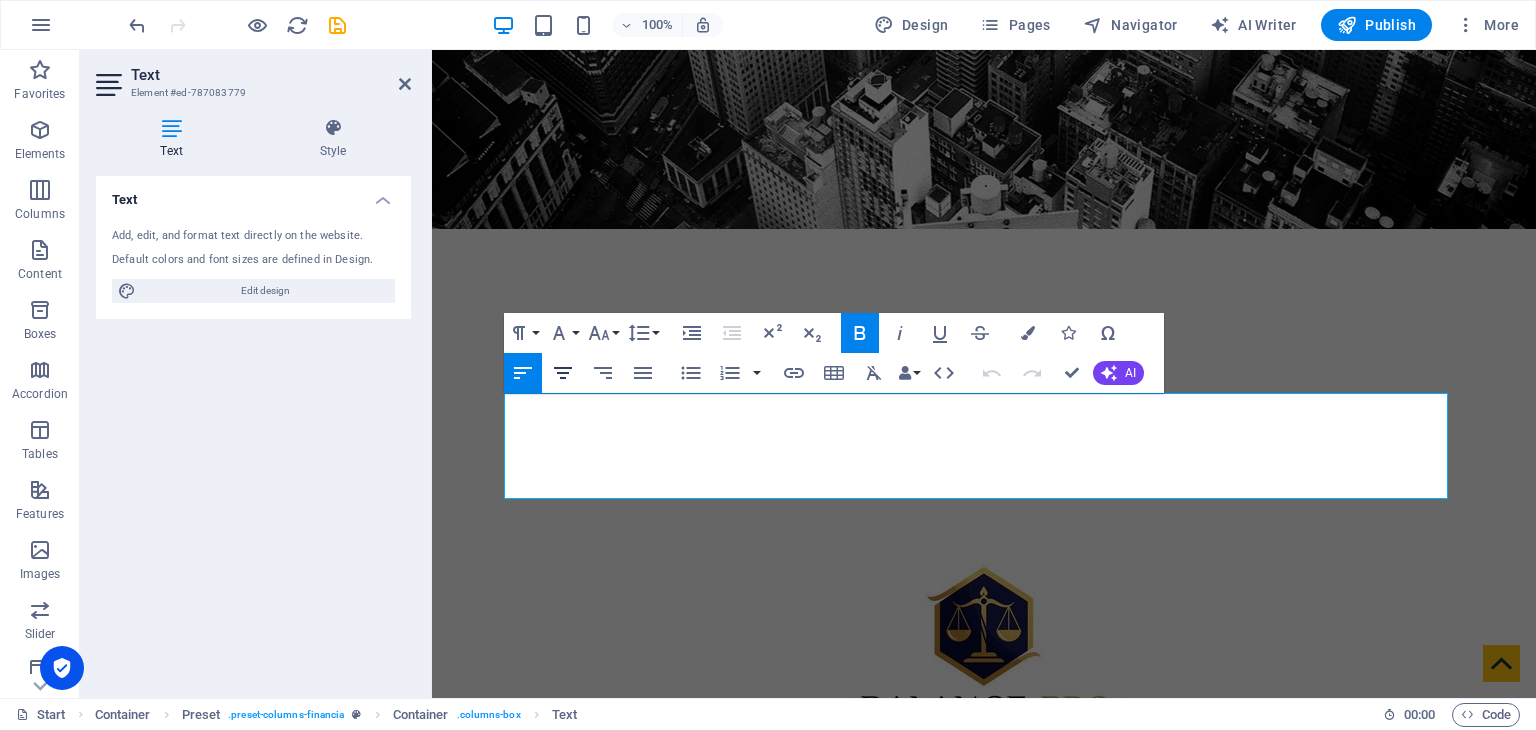 click 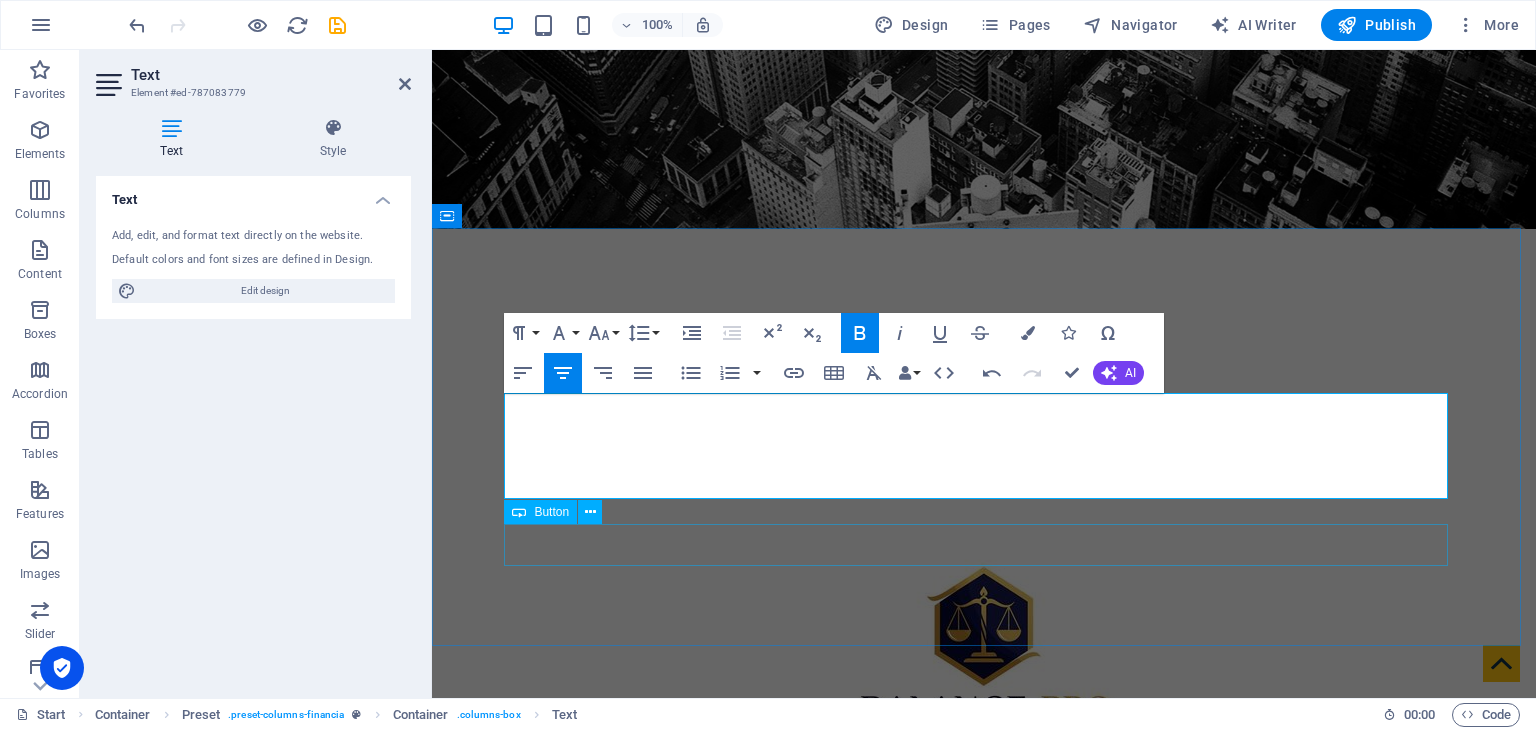 click on "Get in touch" at bounding box center (984, 1461) 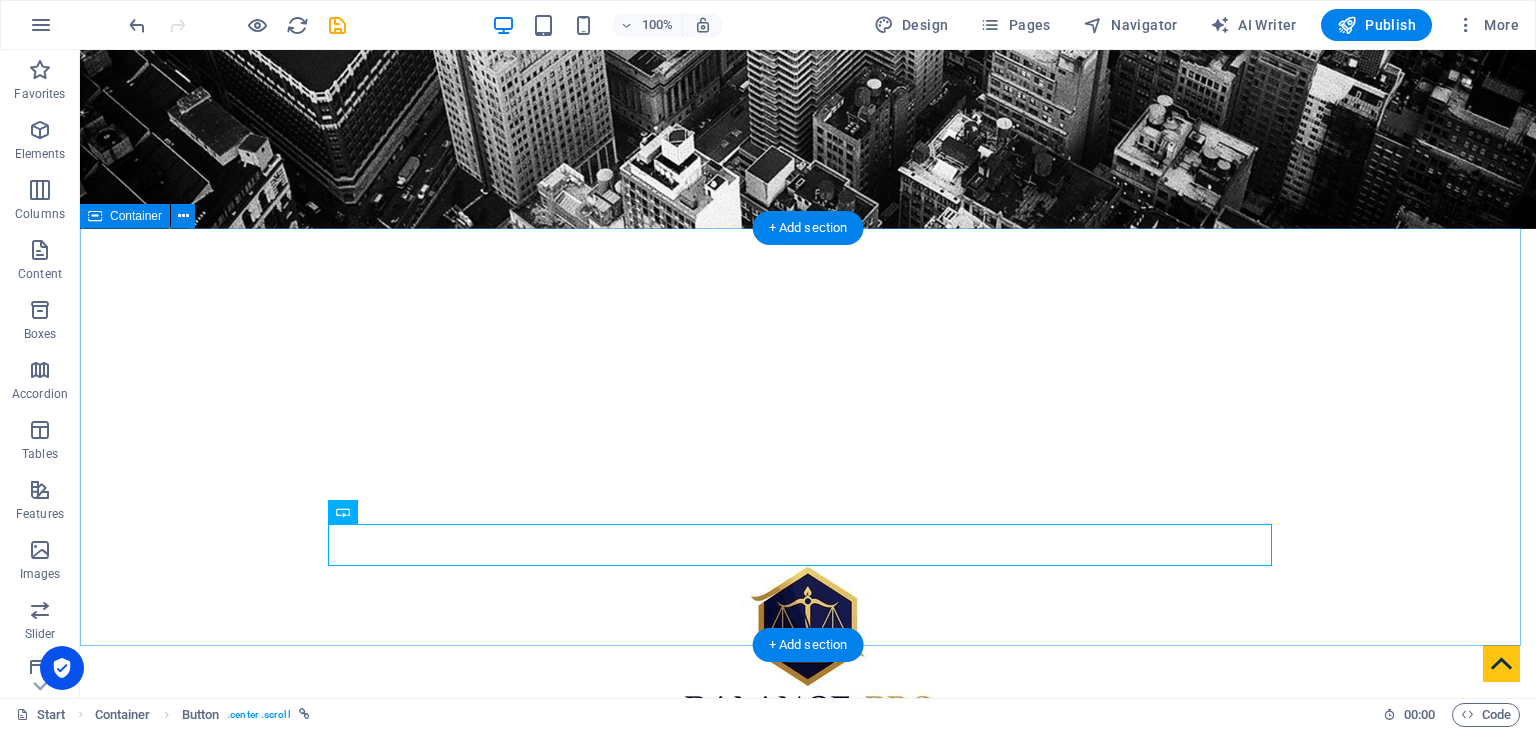 click on "About  [DOMAIN_NAME] Over 15 Years of Professional Bookkeeping Experience At Balance Pro Bookkeeping, we specialize in delivering accurate, efficient, and reliable bookkeeping services tailored to meet the unique needs of your business. Whether you're a startup, a growing company, or an established enterprise, we're here to help you keep your finances on track. Get in touch" at bounding box center [808, 1354] 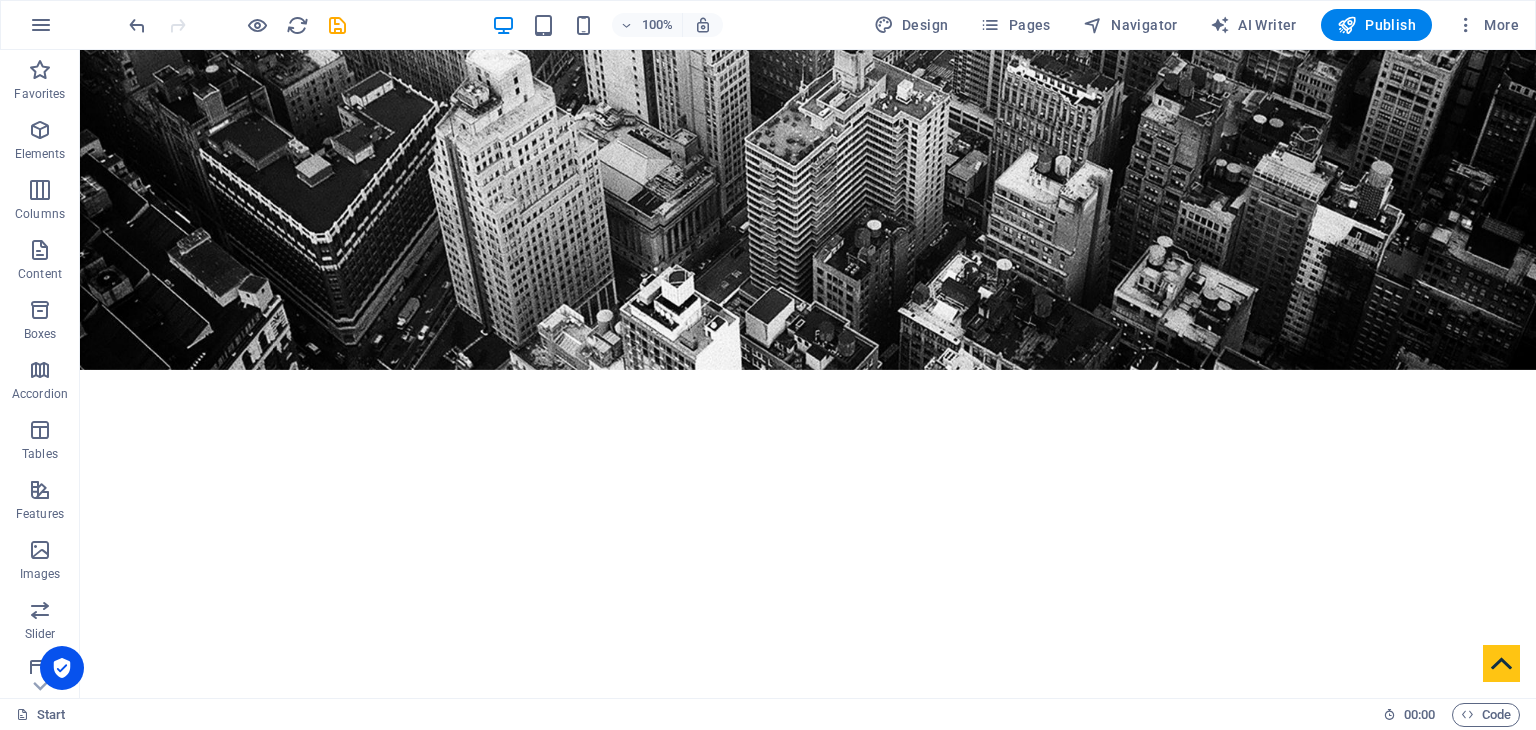 scroll, scrollTop: 483, scrollLeft: 0, axis: vertical 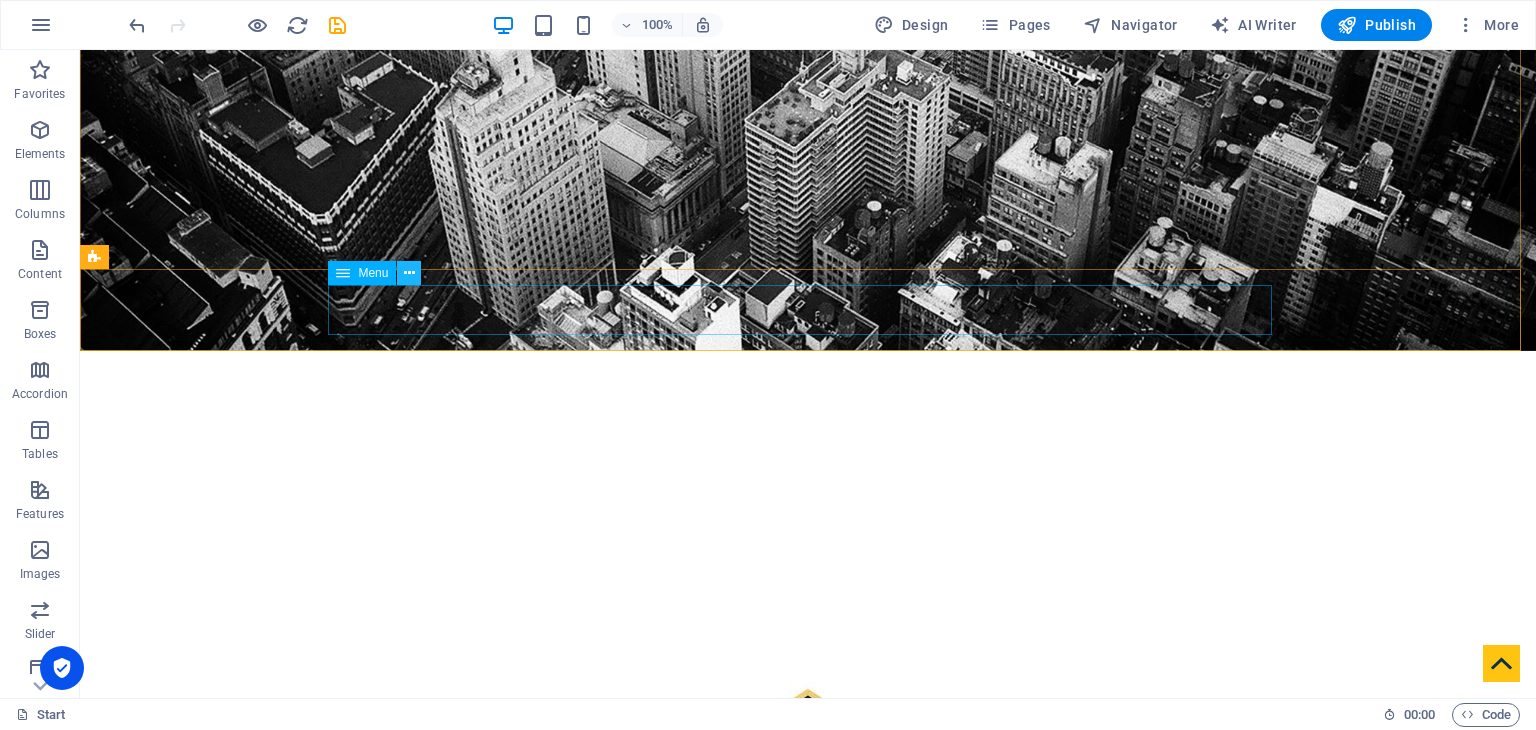 click at bounding box center [409, 273] 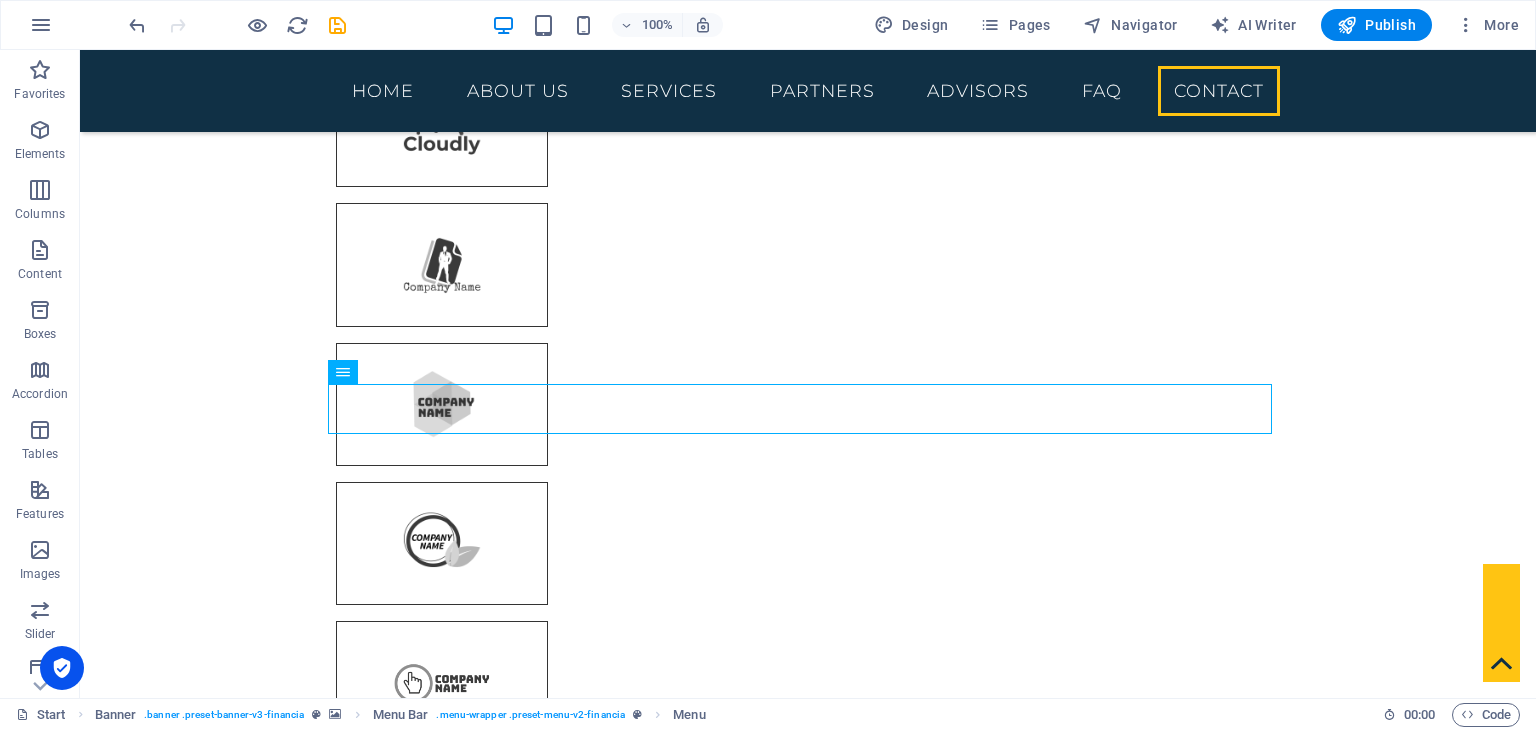 scroll, scrollTop: 6184, scrollLeft: 0, axis: vertical 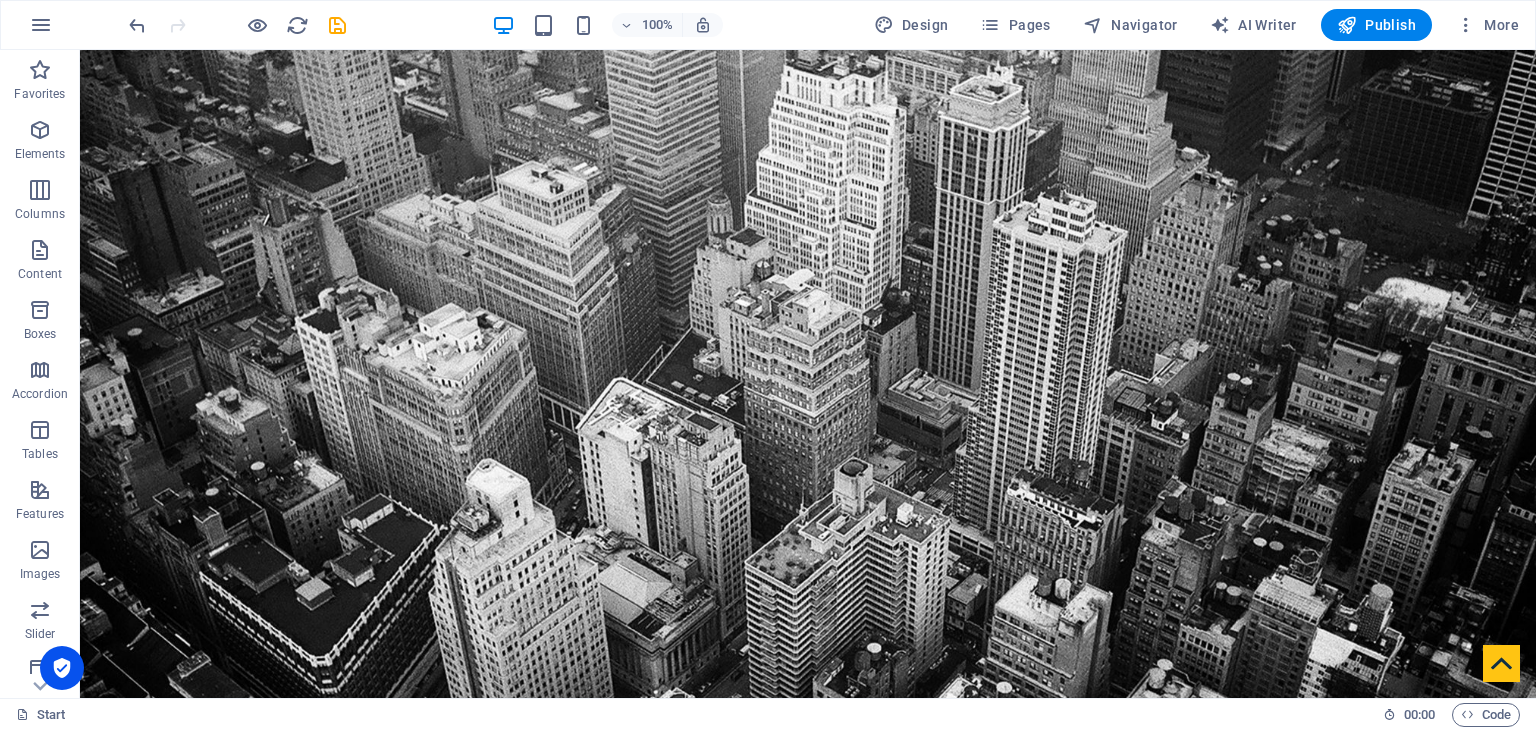drag, startPoint x: 1531, startPoint y: 235, endPoint x: 1580, endPoint y: 79, distance: 163.51453 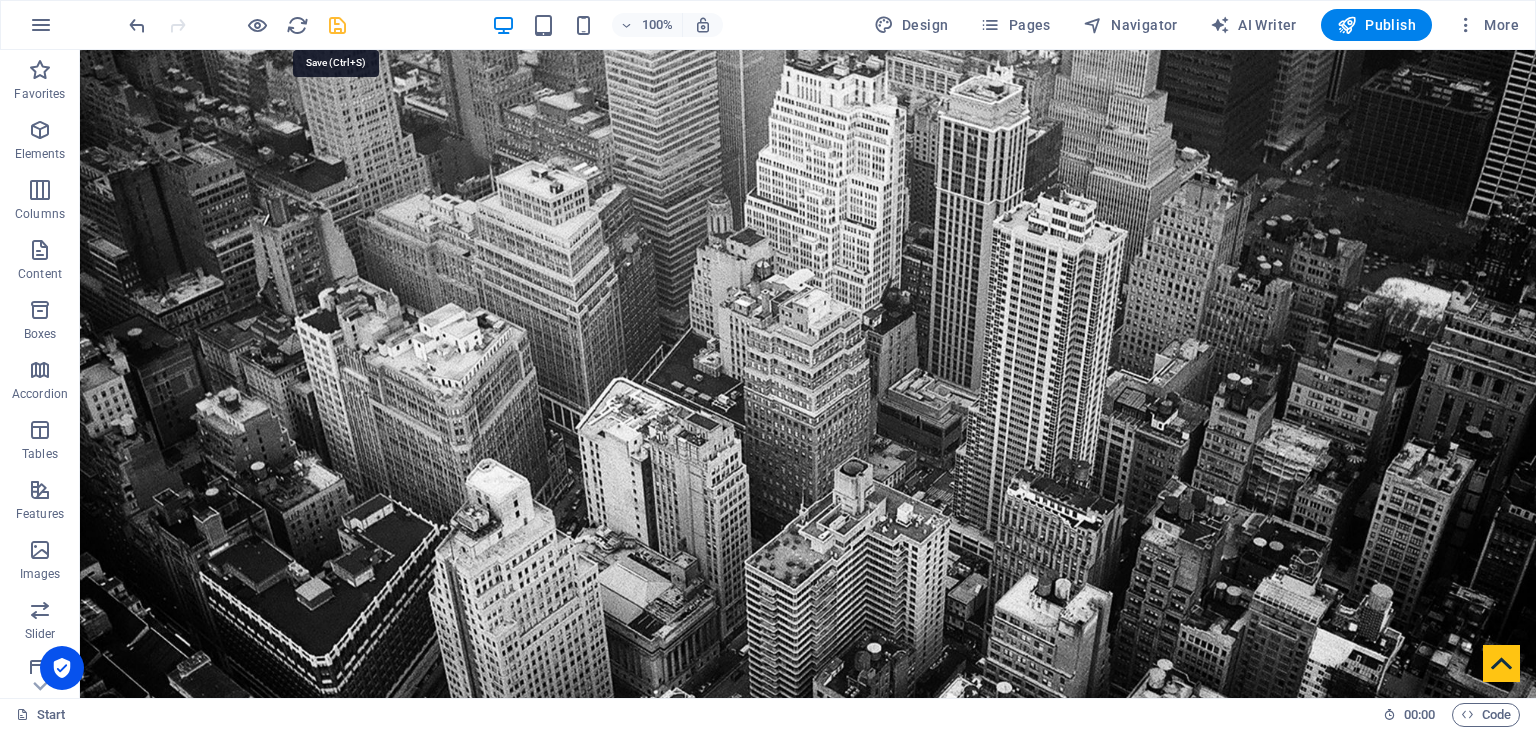 click at bounding box center (337, 25) 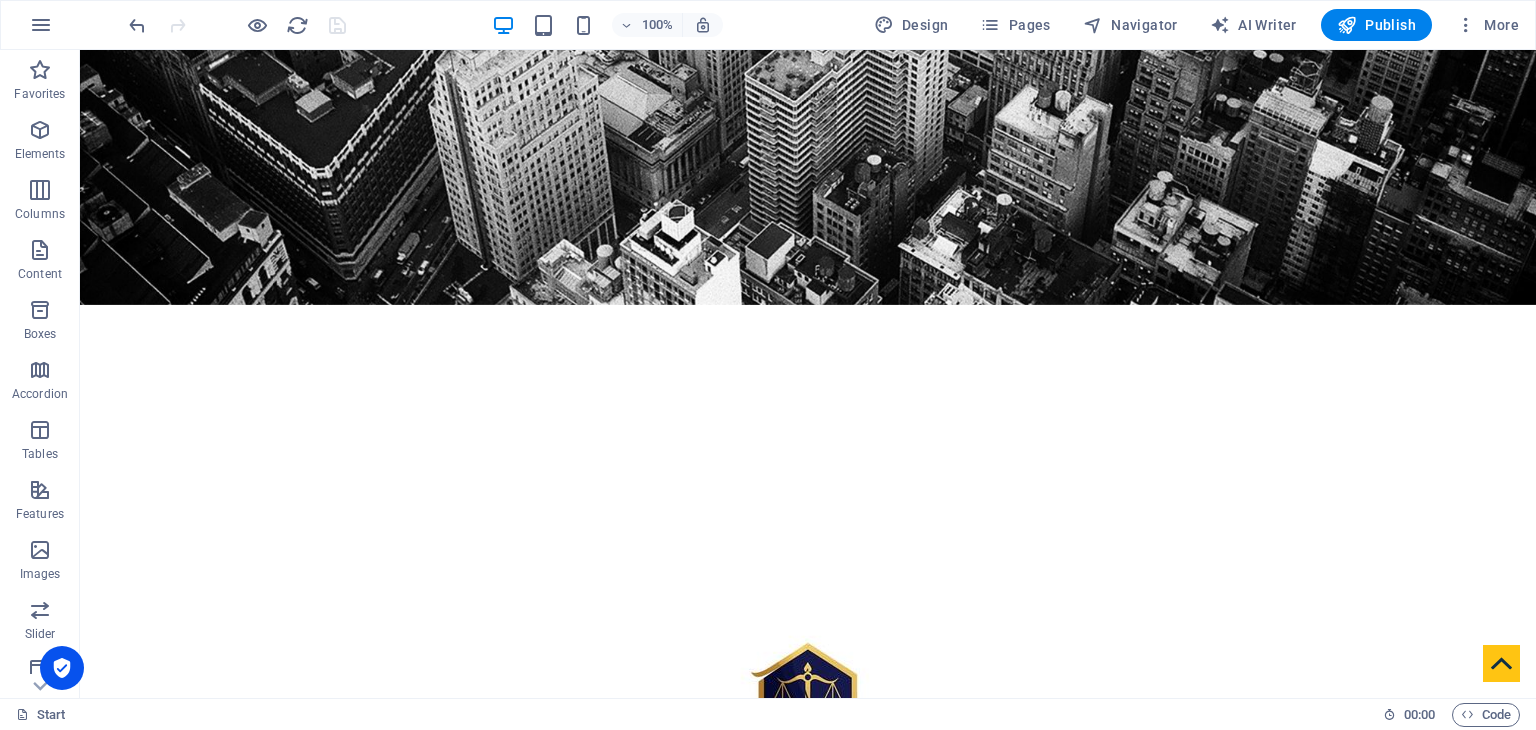 scroll, scrollTop: 548, scrollLeft: 0, axis: vertical 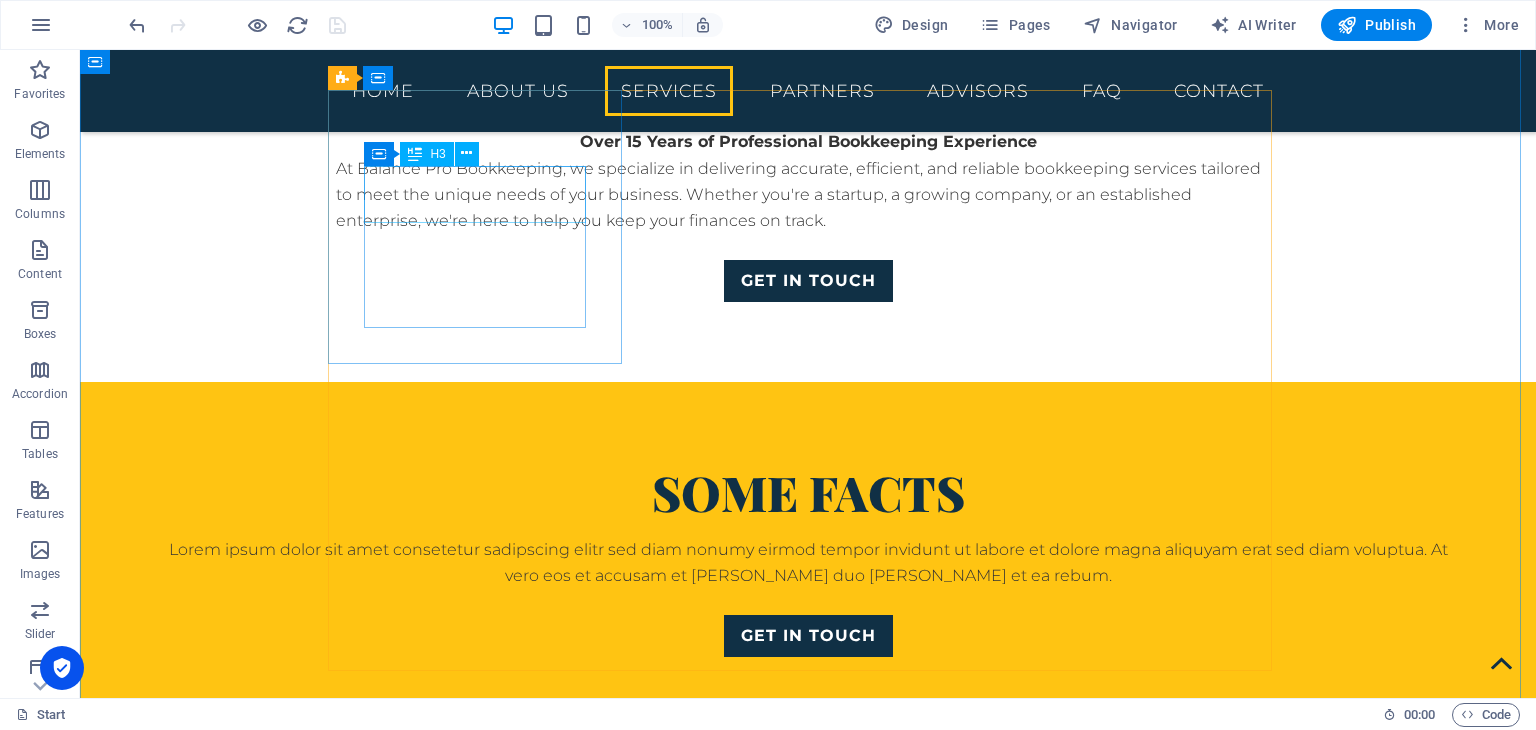 click on "Investment" at bounding box center (808, 2393) 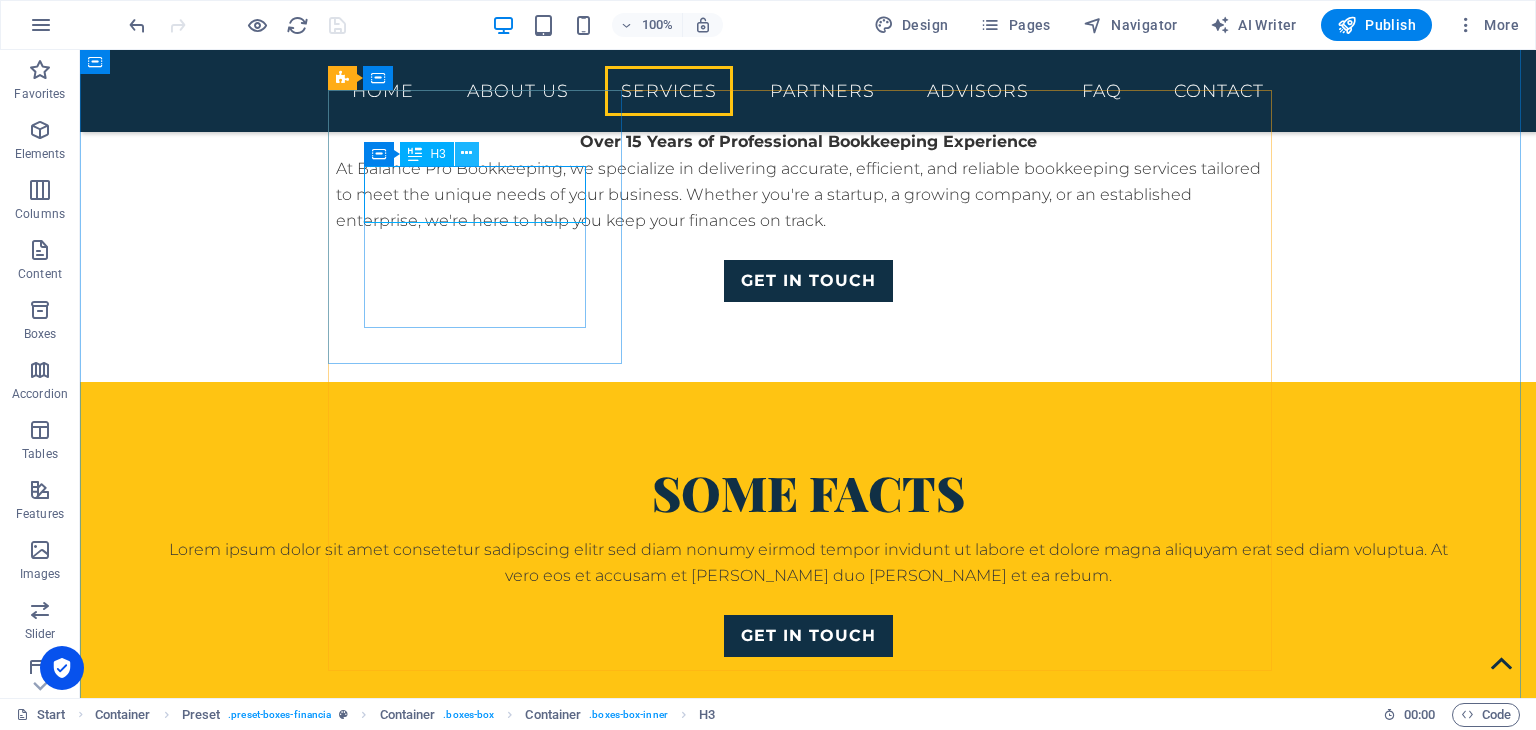 click at bounding box center (466, 153) 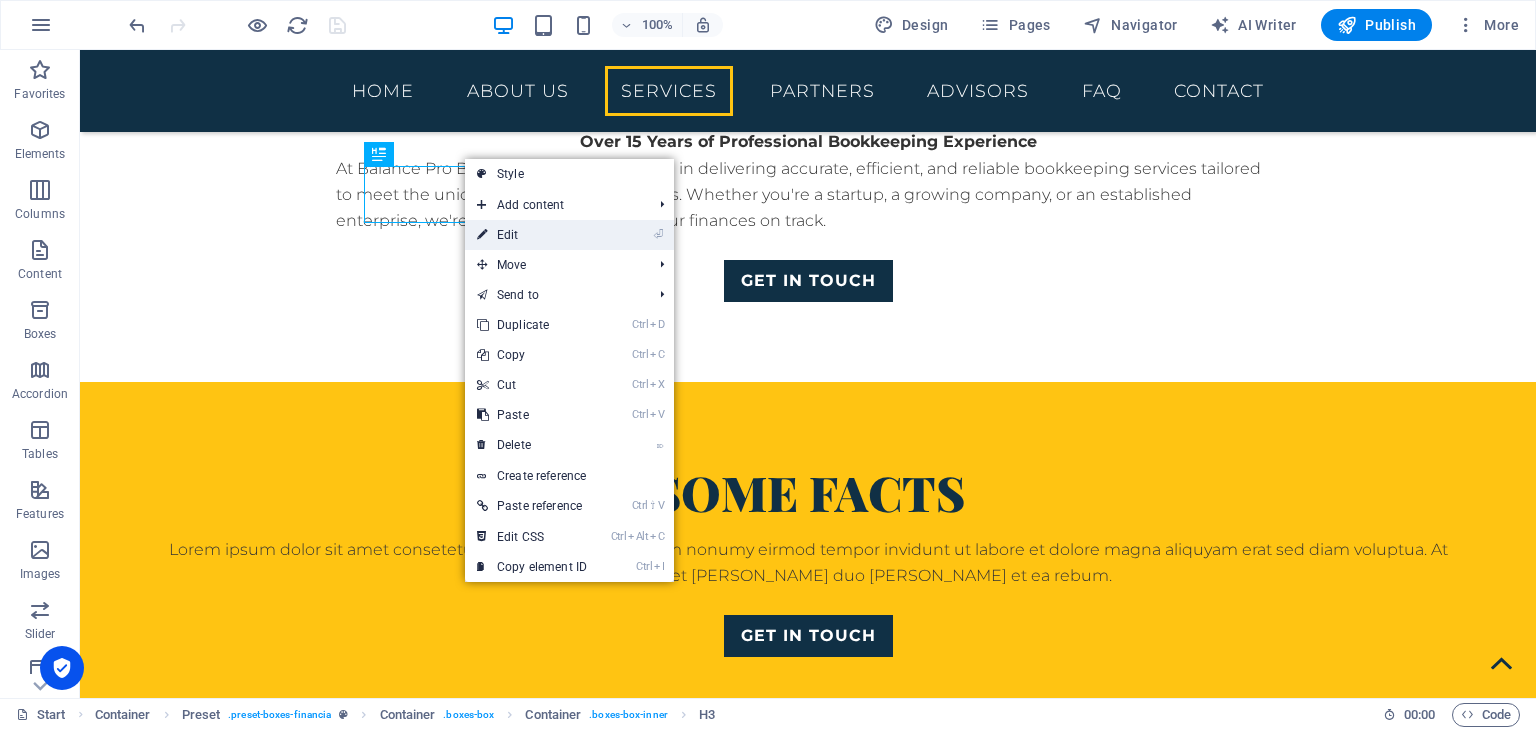 click on "⏎  Edit" at bounding box center (532, 235) 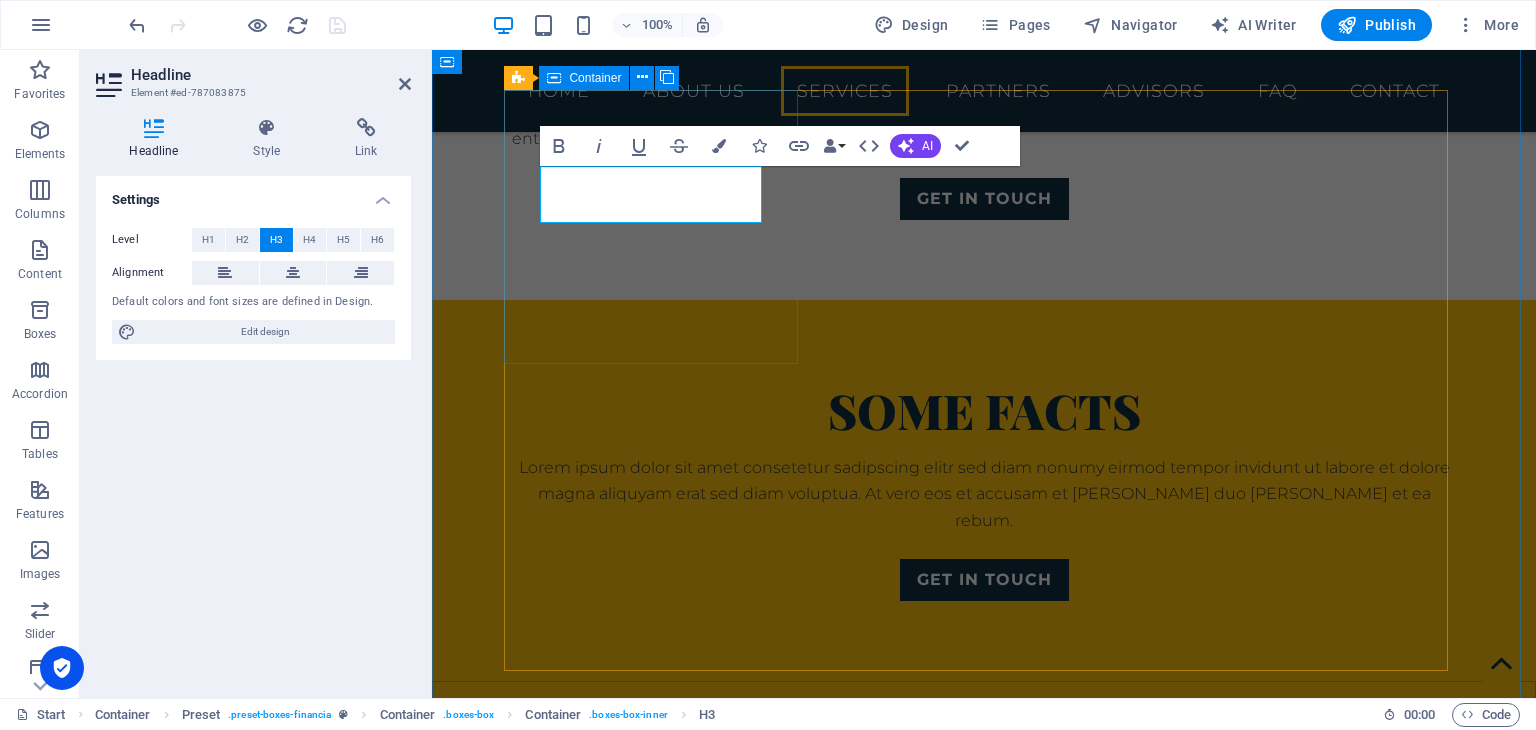 scroll, scrollTop: 1870, scrollLeft: 0, axis: vertical 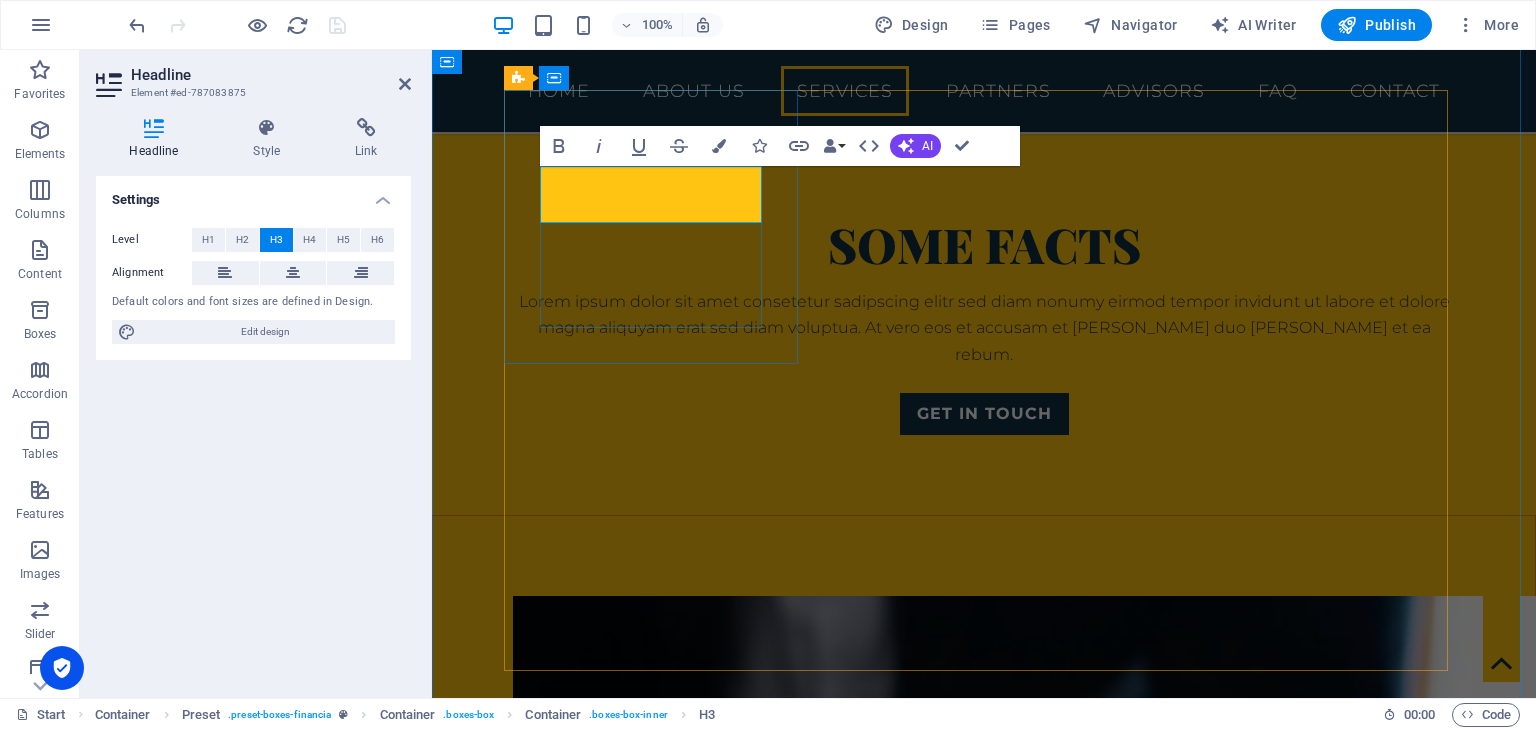 click on "Investment" at bounding box center (984, 2255) 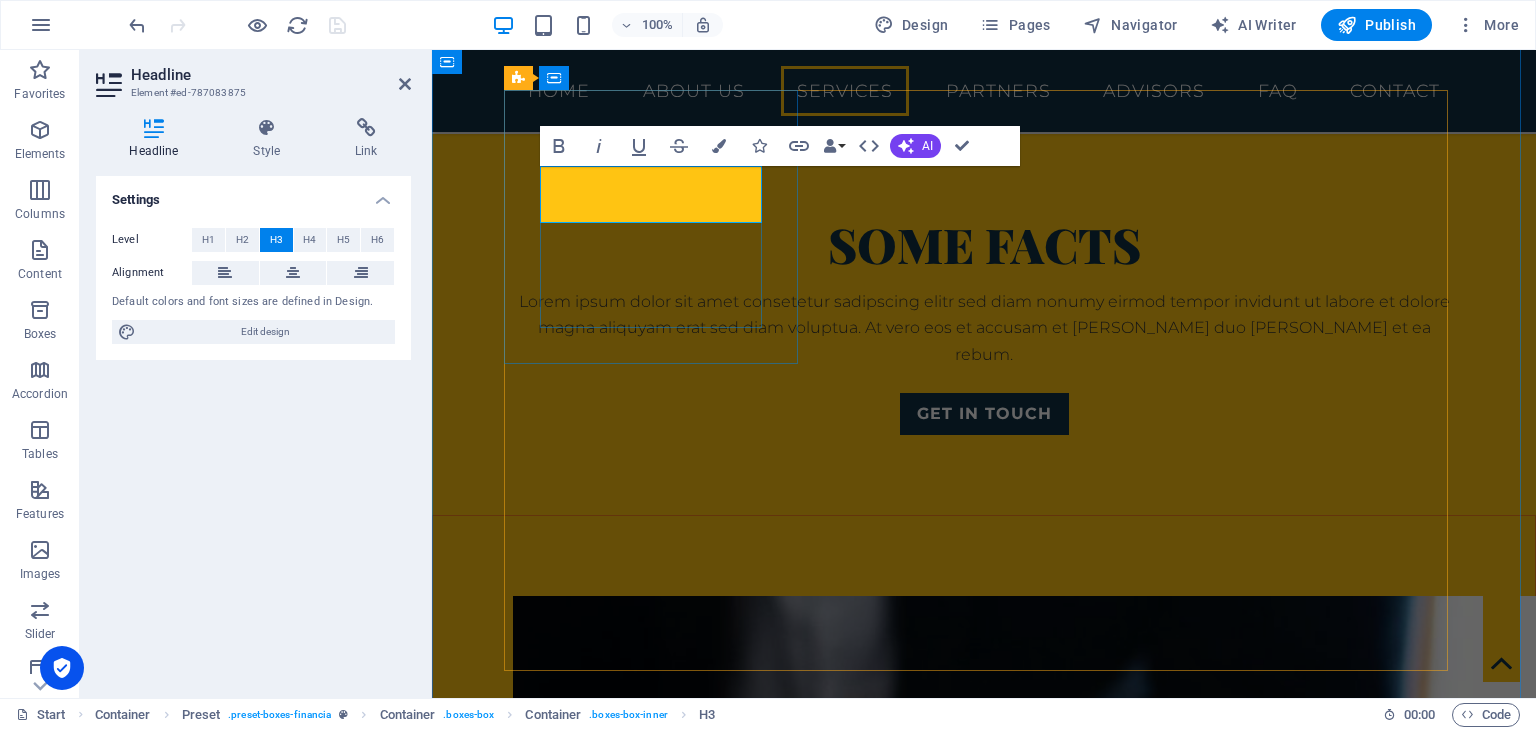 type 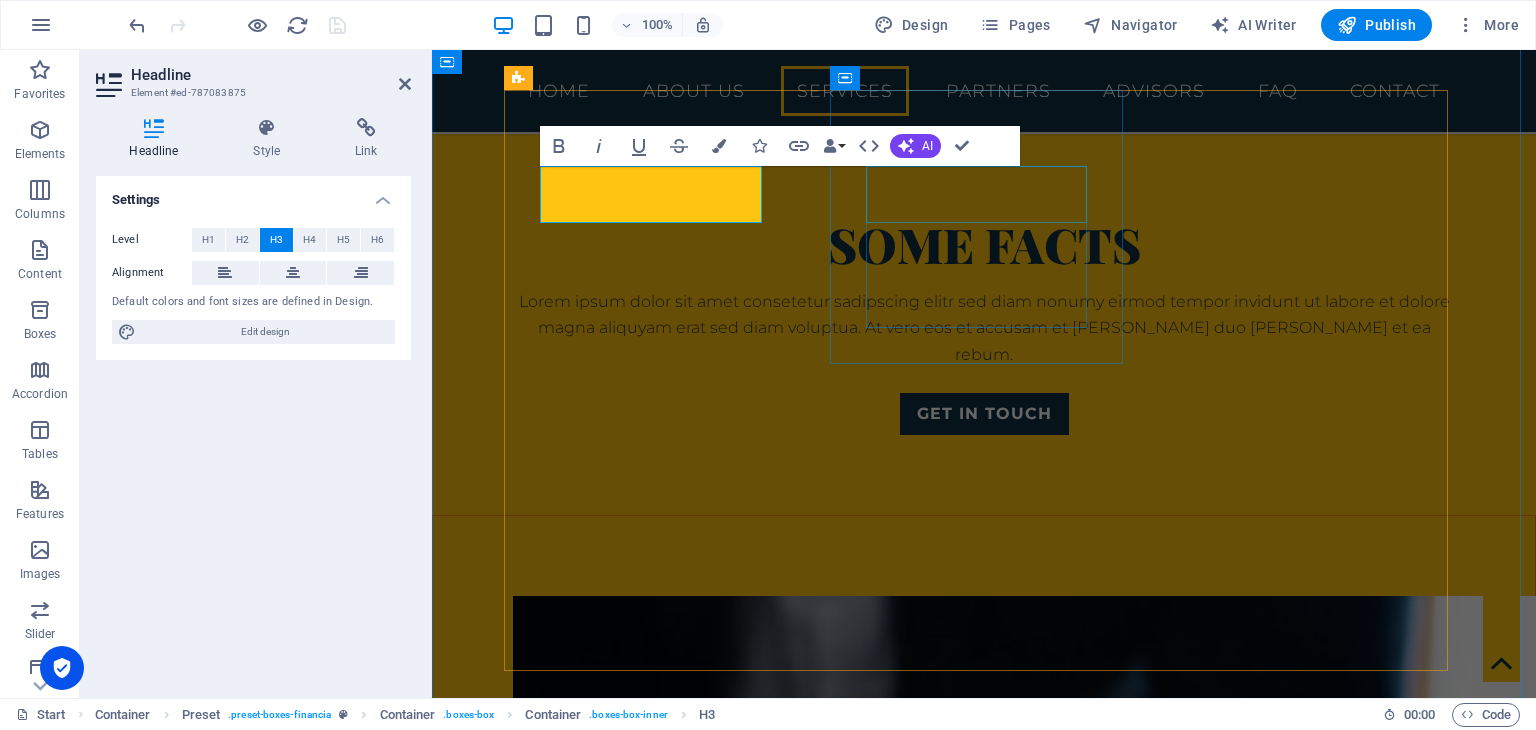 click on "Consulting" at bounding box center (984, 2466) 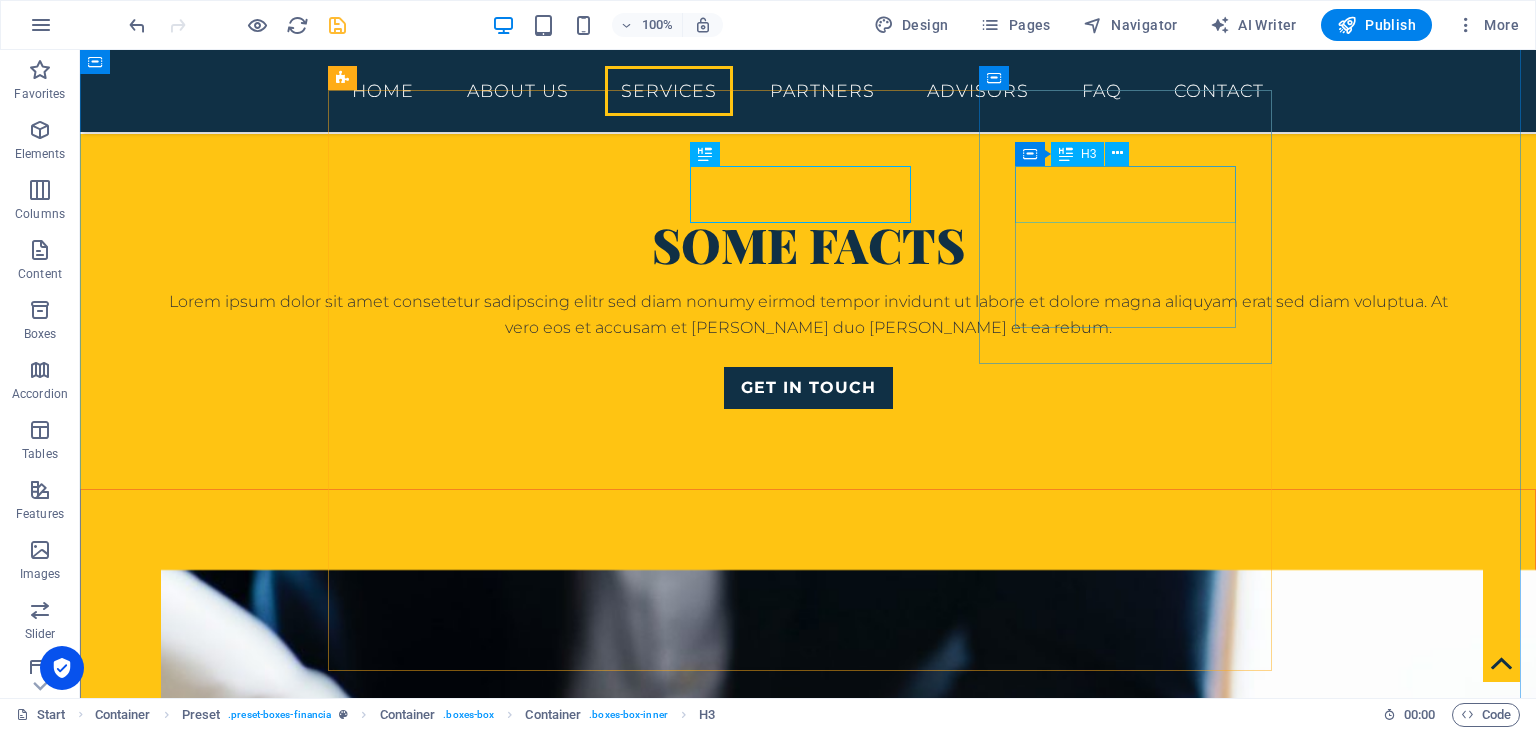 scroll, scrollTop: 1704, scrollLeft: 0, axis: vertical 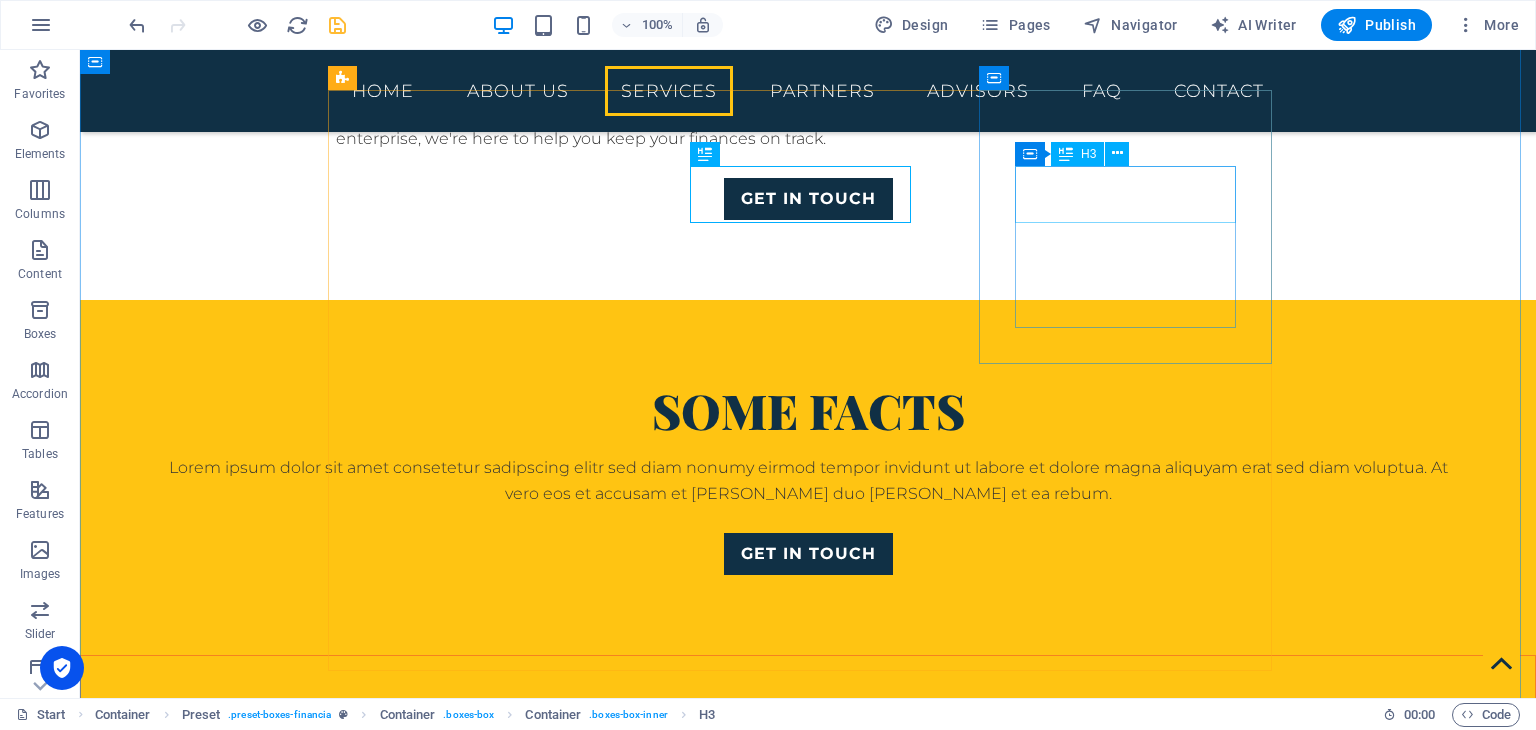 click on "Retirement" at bounding box center (808, 2734) 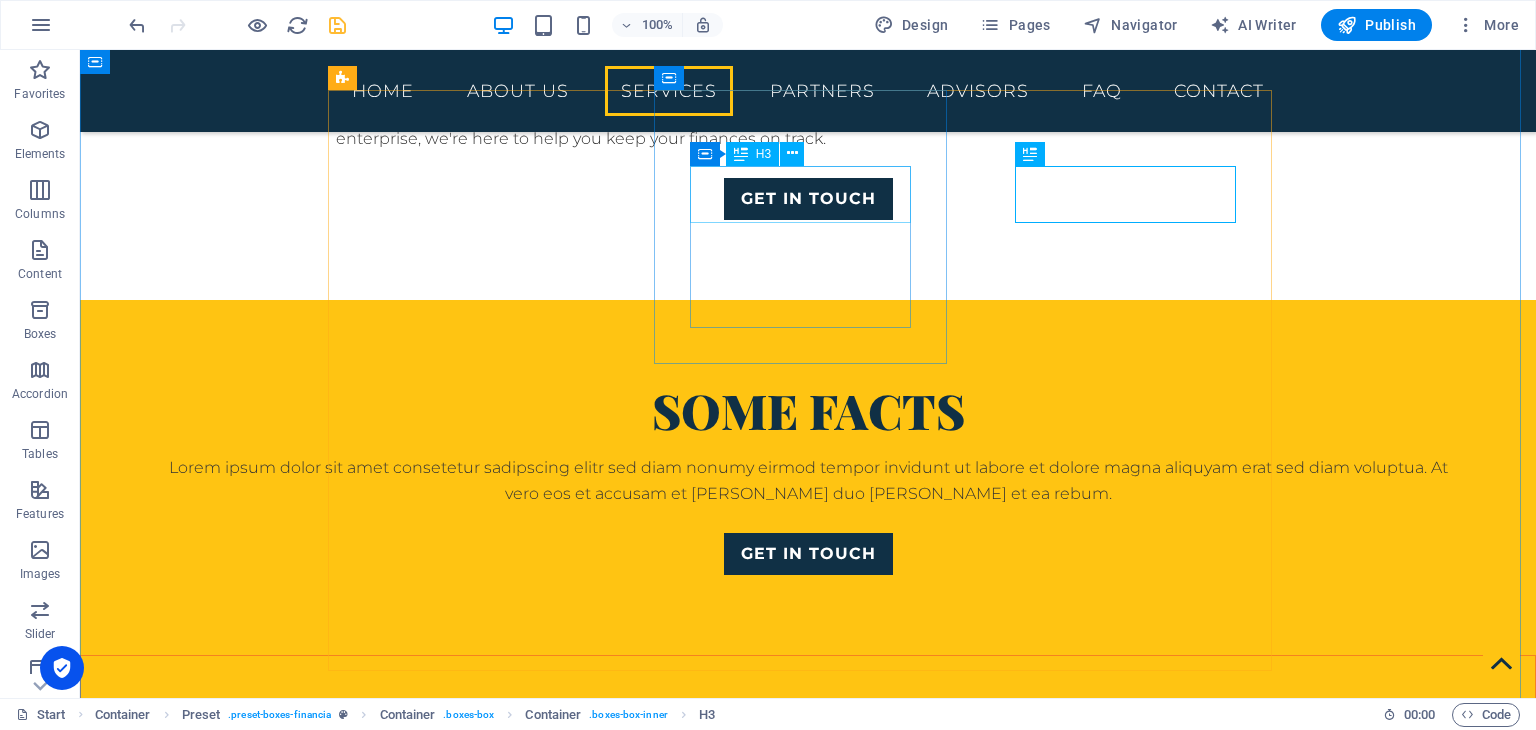 click on "Consulting" at bounding box center (808, 2523) 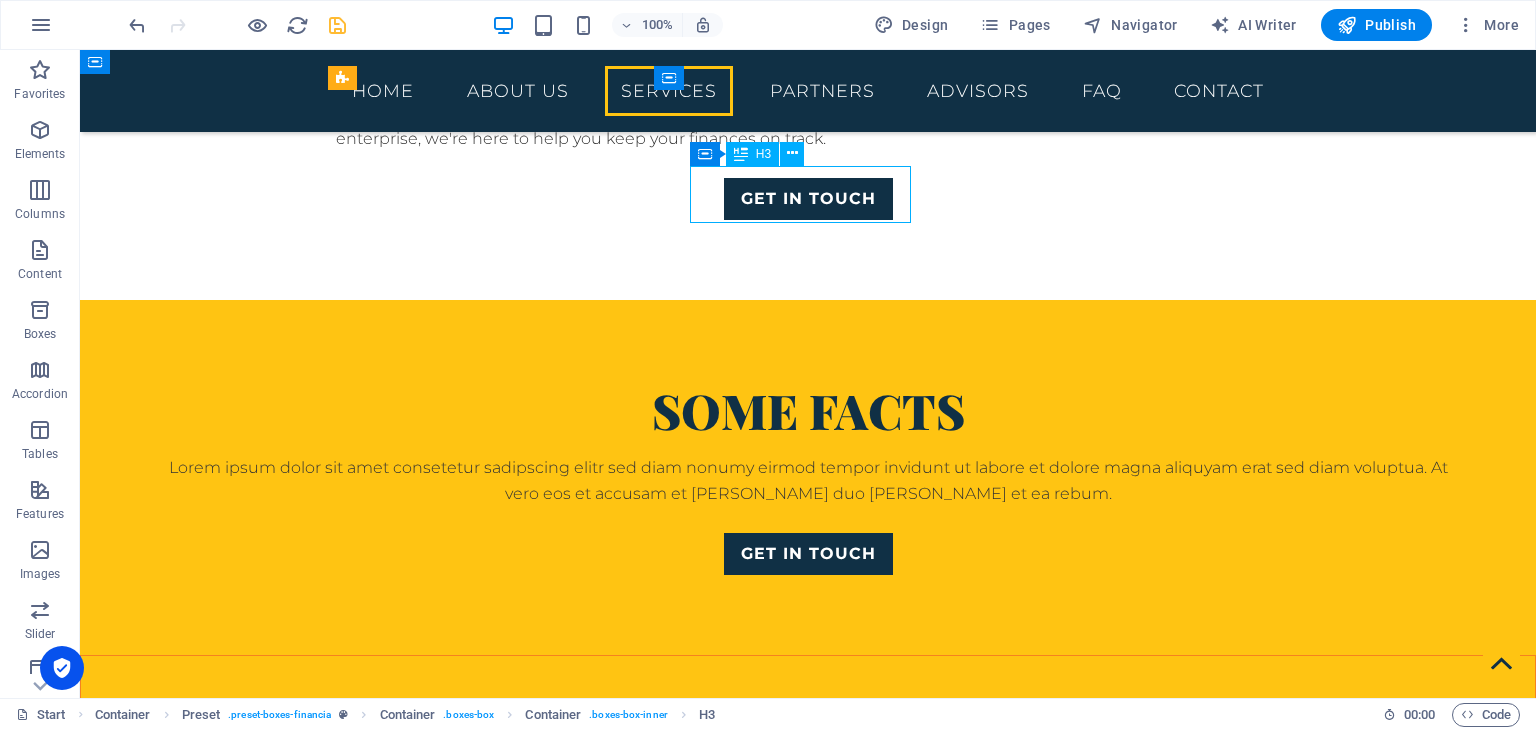 click on "Consulting" at bounding box center (808, 2523) 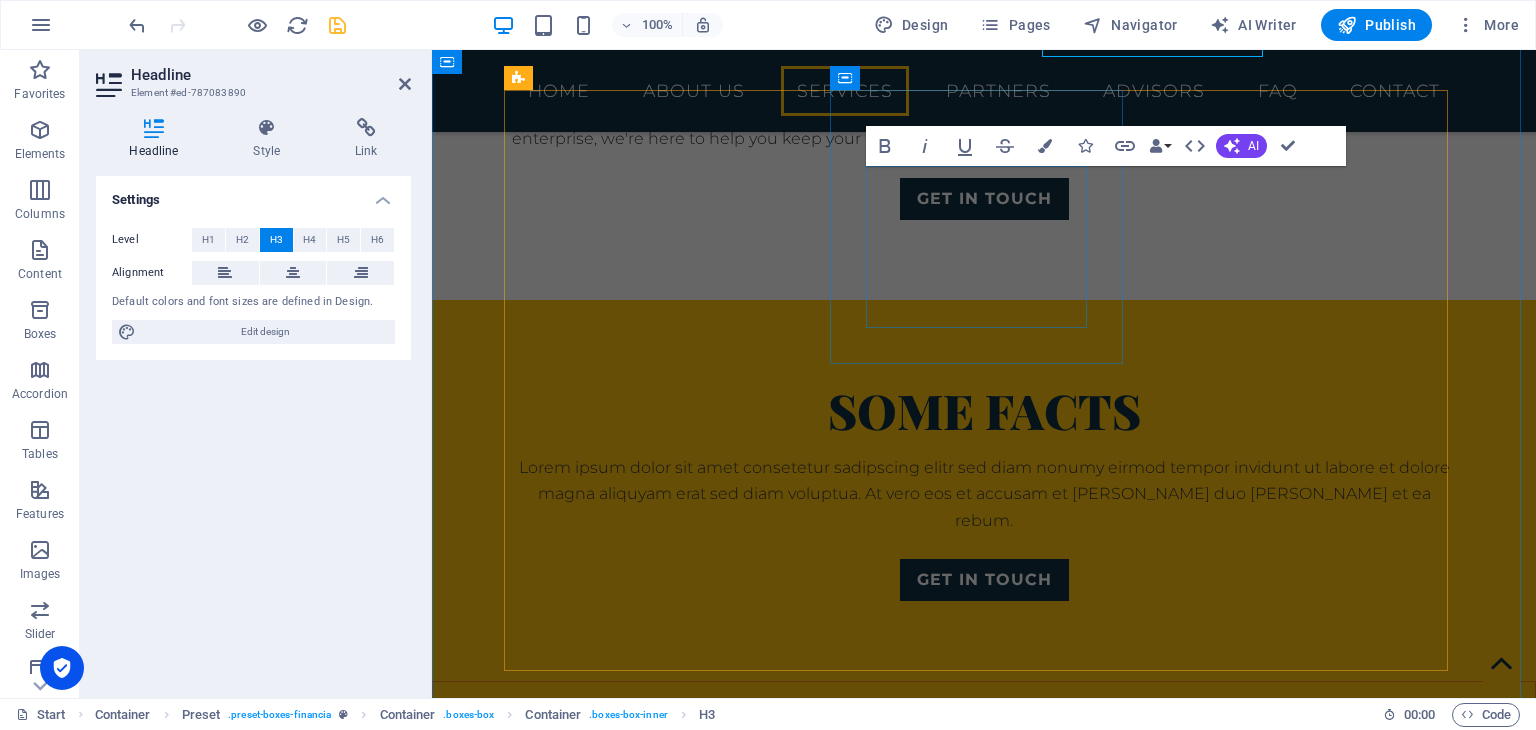 scroll, scrollTop: 1870, scrollLeft: 0, axis: vertical 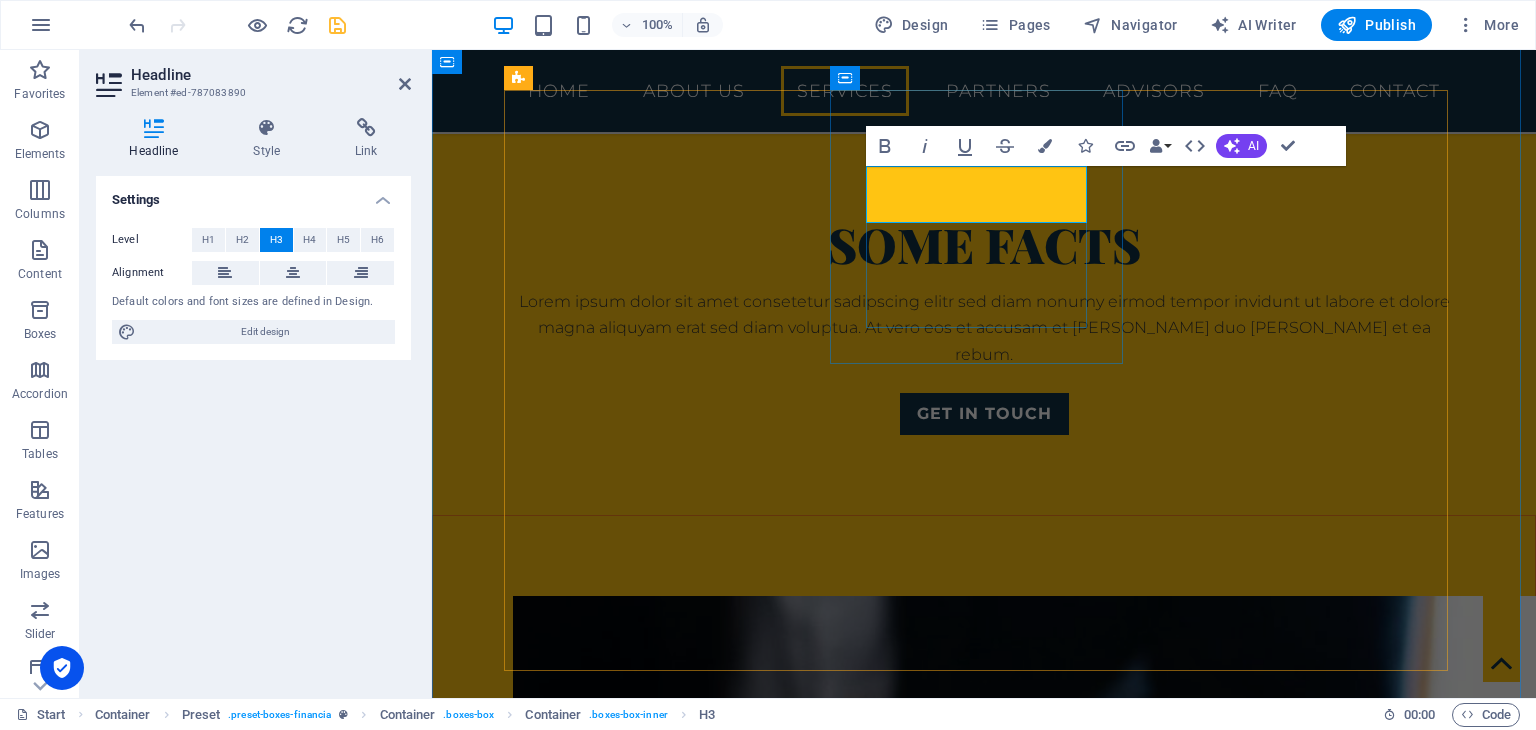 type 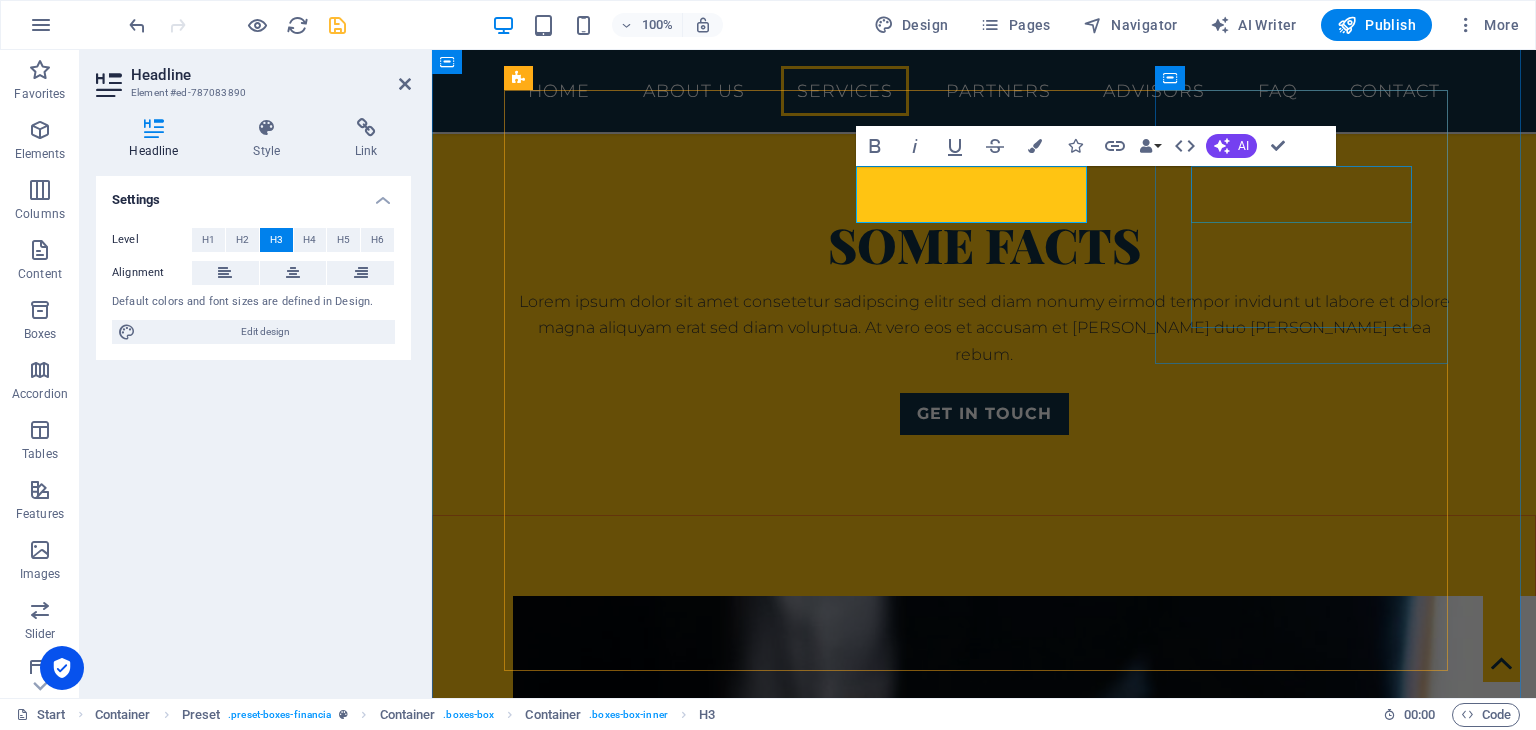 click on "Retirement" at bounding box center [984, 2678] 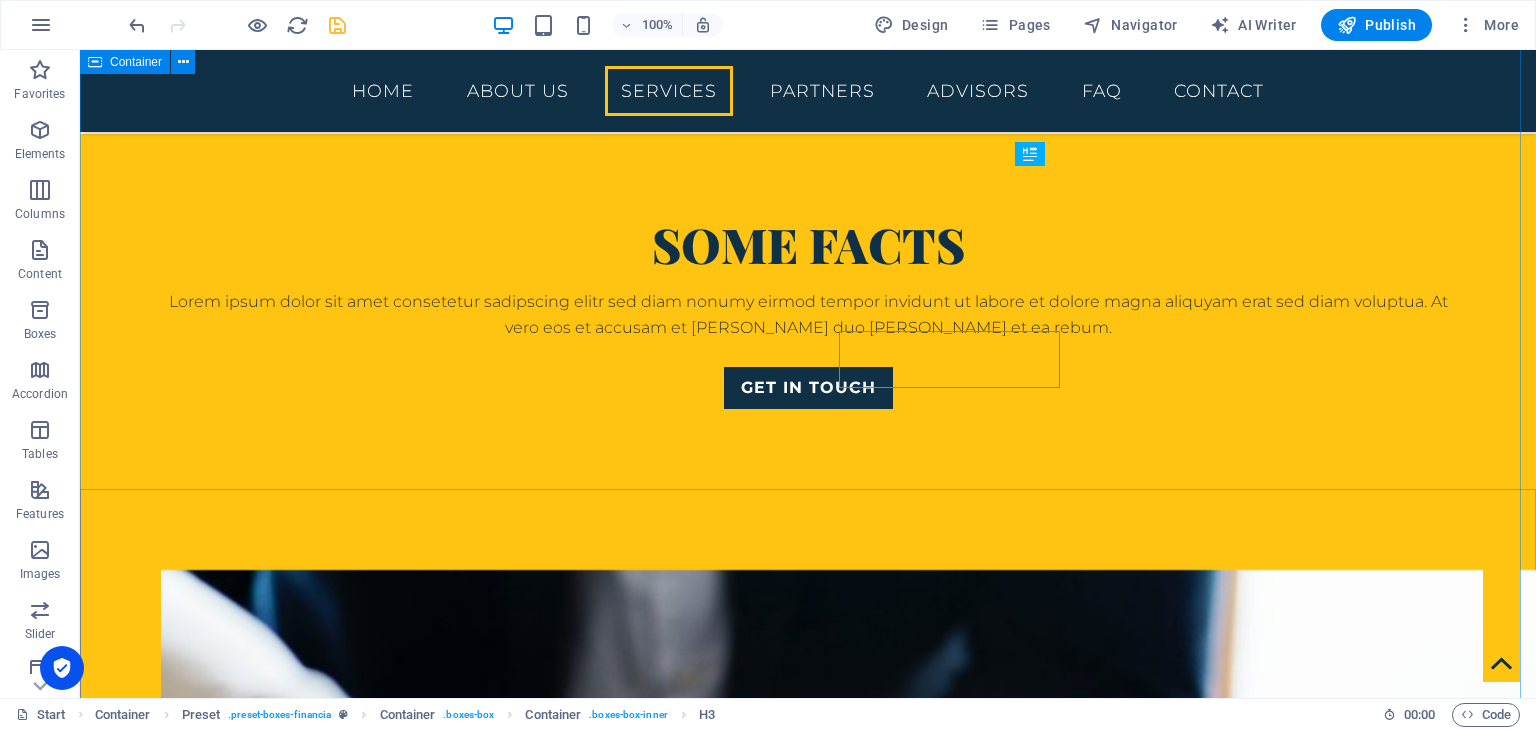 scroll, scrollTop: 1704, scrollLeft: 0, axis: vertical 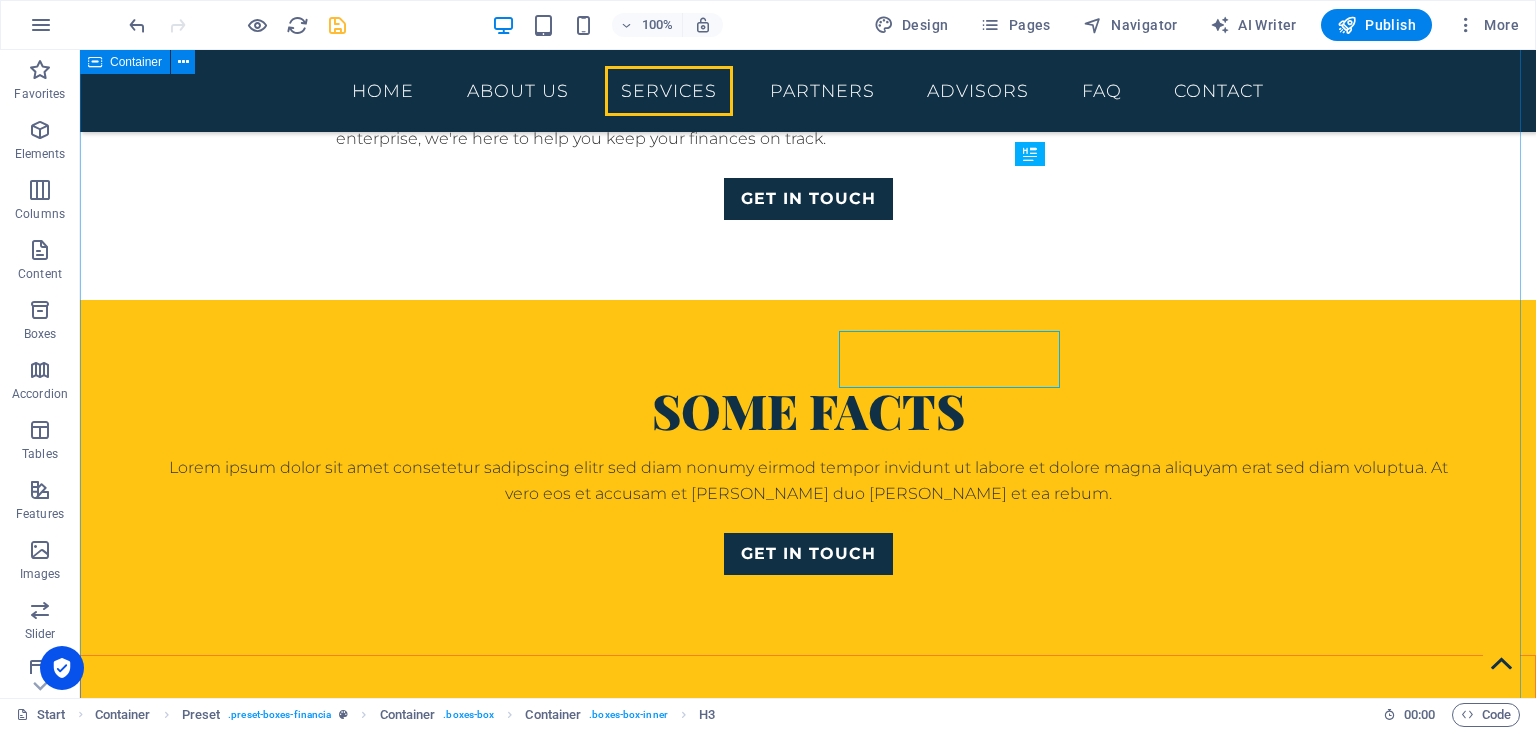 click on "Finance Services data entry Lorem ipsum dolor sit amet, consectetur adipisicing elit. Veritatis, dolorem! reconcilliation Lorem ipsum dolor sit amet, consectetur adipisicing elit. Veritatis, dolorem! Retirement Lorem ipsum dolor sit amet, consectetur adipisicing elit. Veritatis, dolorem! Strategy Lorem ipsum dolor sit amet, consectetur adipisicing elit. Veritatis, dolorem! Loans Lorem ipsum dolor sit amet, consectetur adipisicing elit. Veritatis, dolorem! Research Lorem ipsum dolor sit amet, consectetur adipisicing elit. Veritatis, dolorem!" at bounding box center [808, 2790] 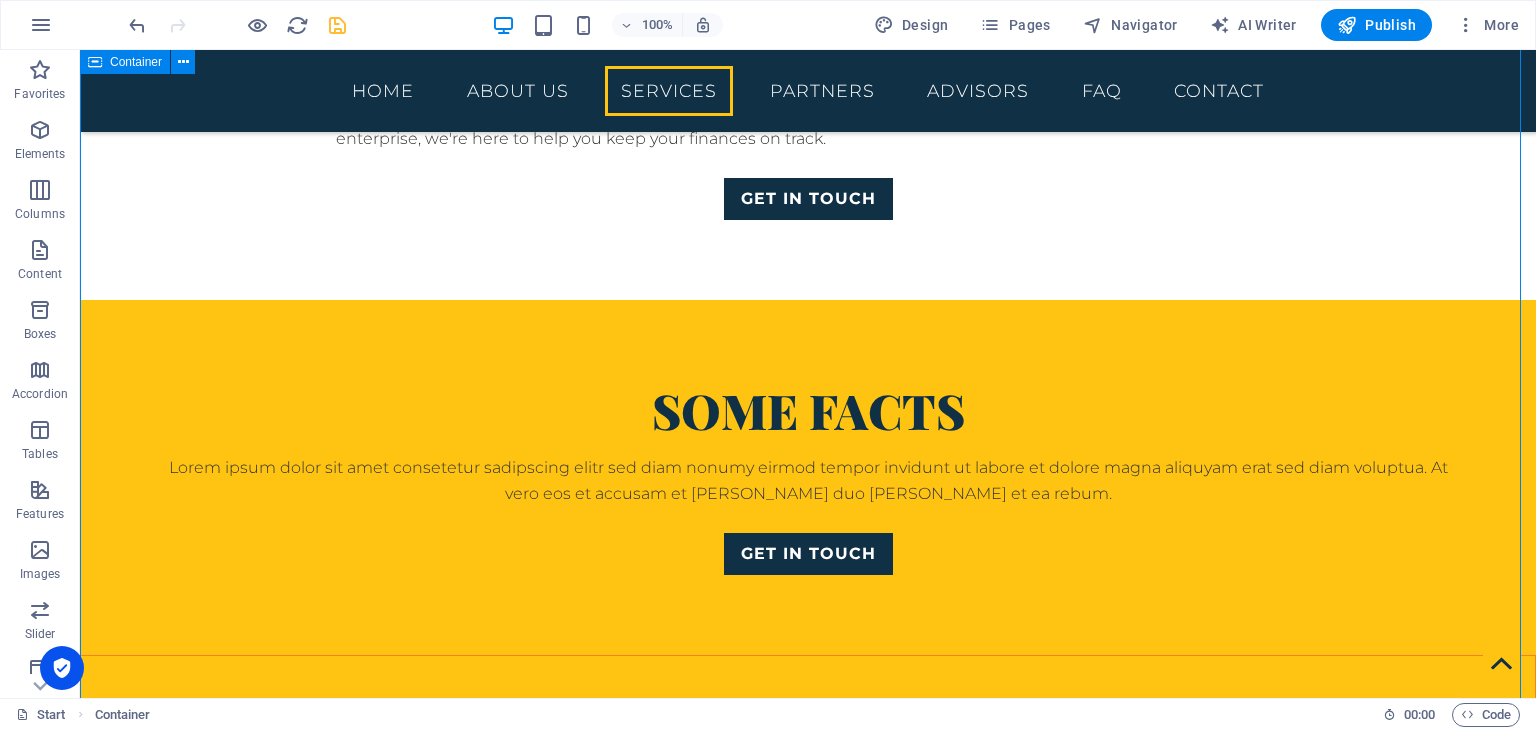 drag, startPoint x: 961, startPoint y: 196, endPoint x: 1313, endPoint y: 196, distance: 352 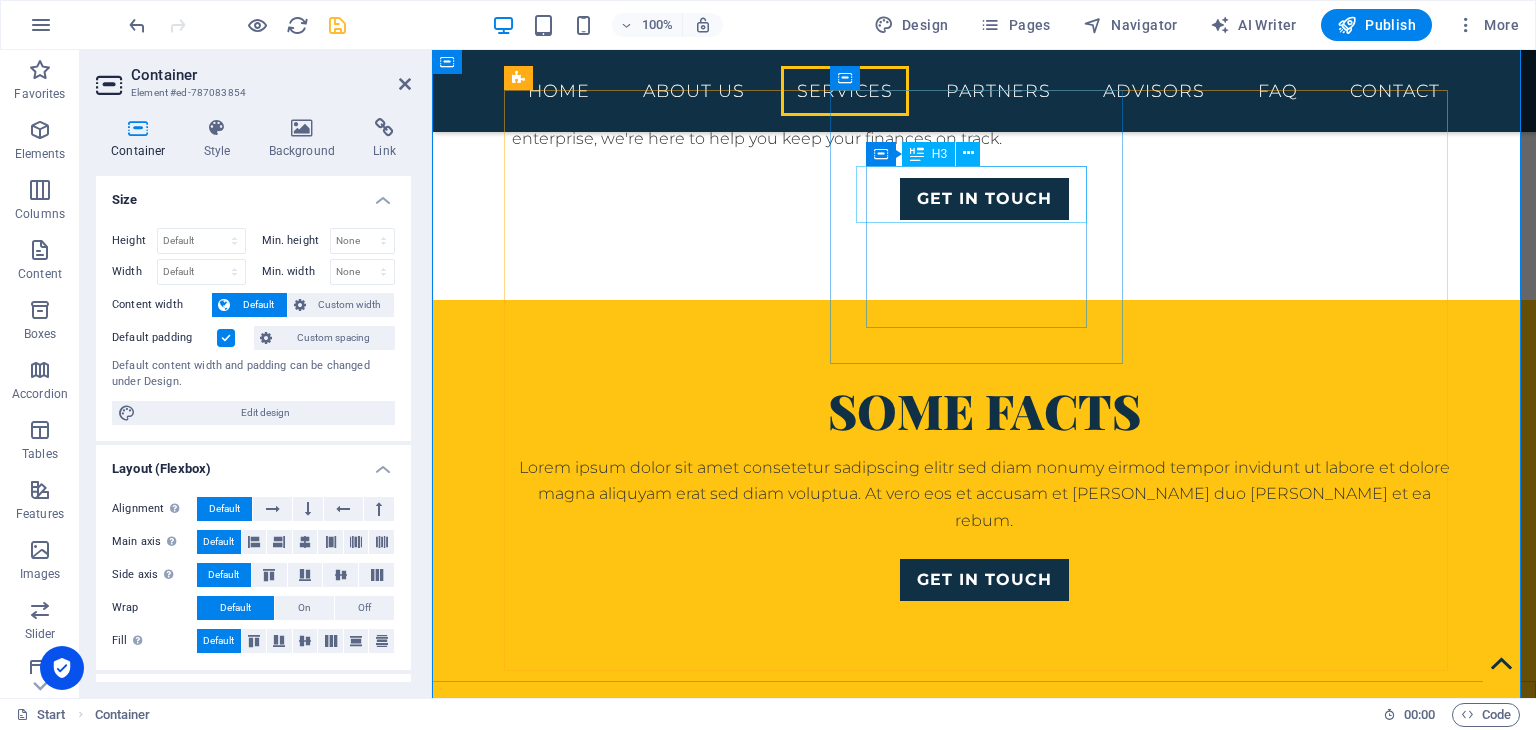 click on "reconcilliation" at bounding box center [984, 2549] 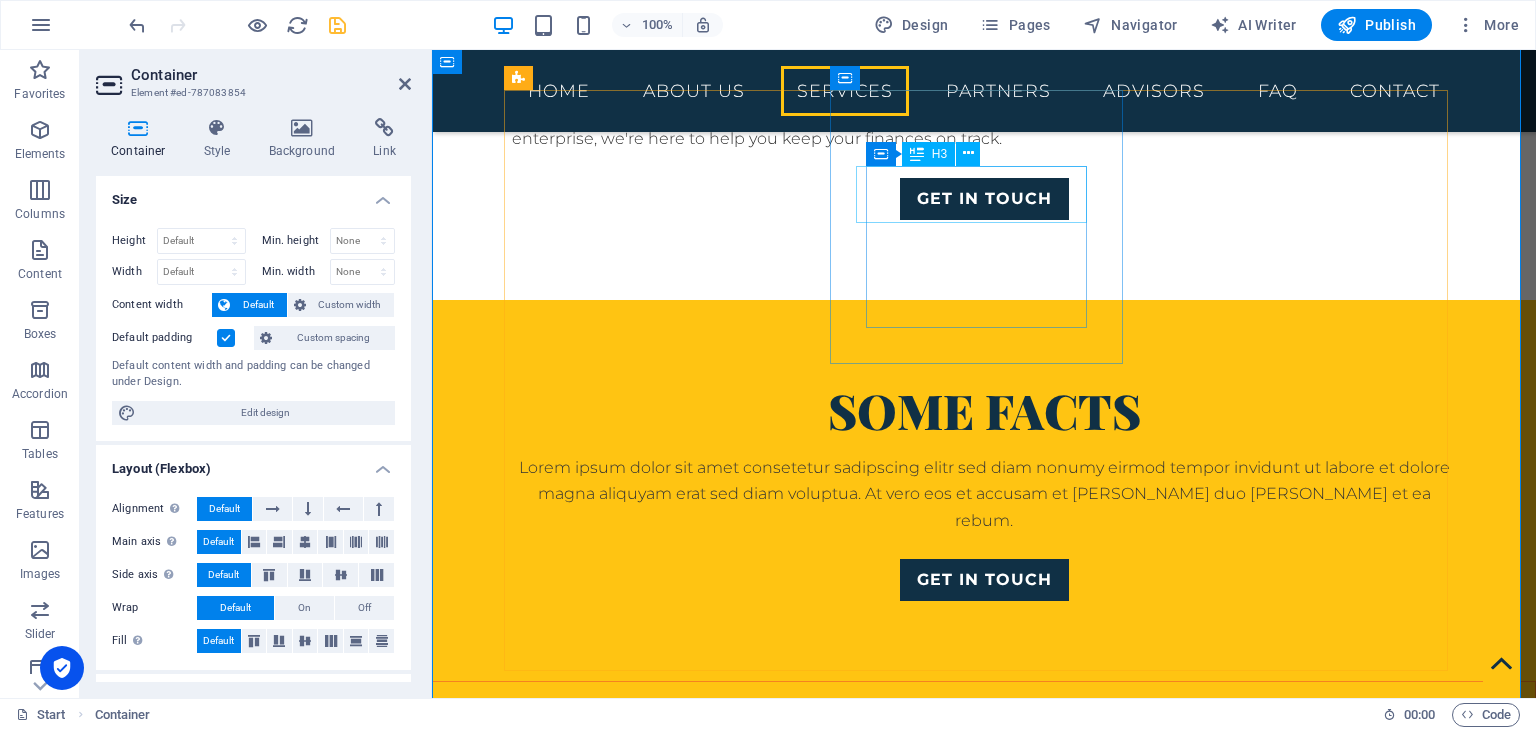 scroll, scrollTop: 1870, scrollLeft: 0, axis: vertical 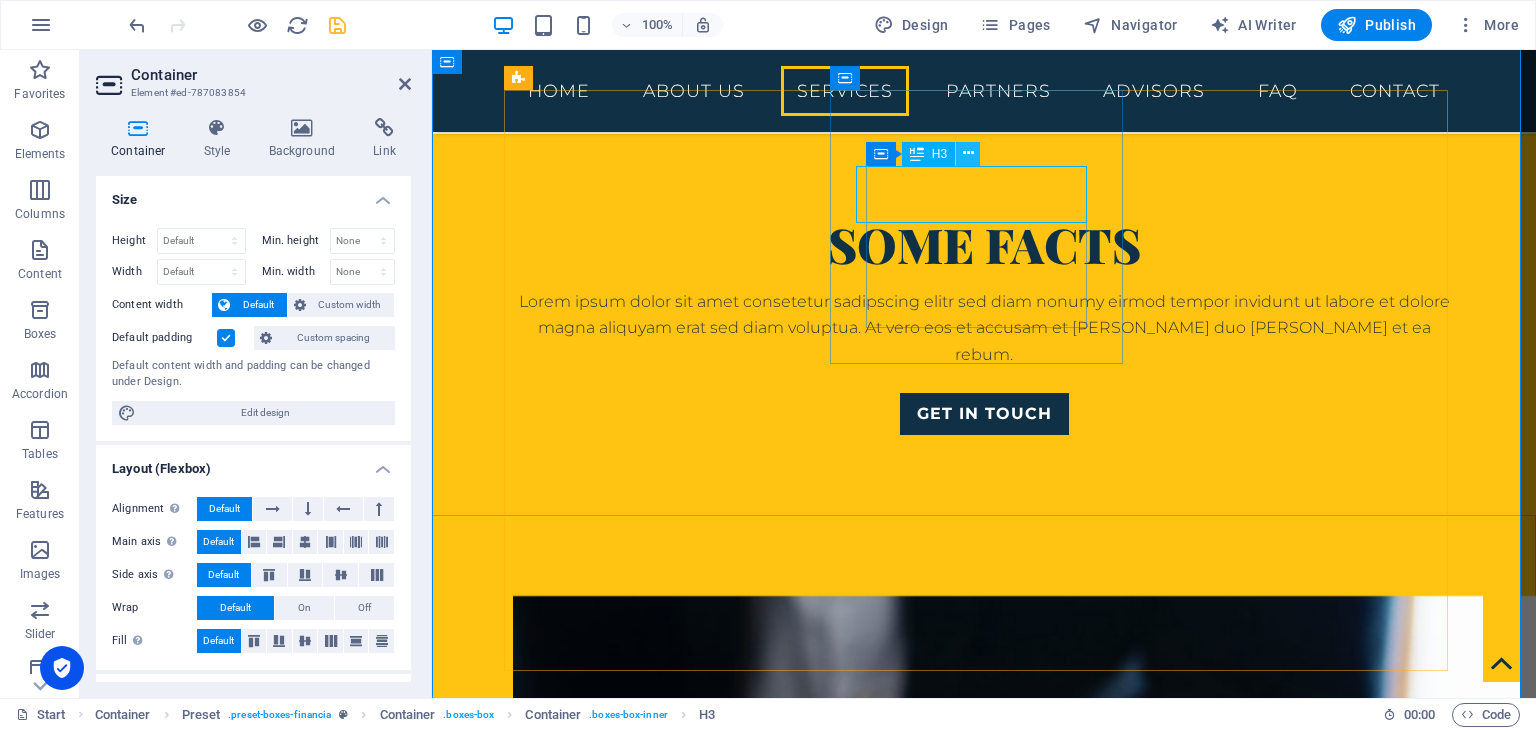 click at bounding box center (968, 153) 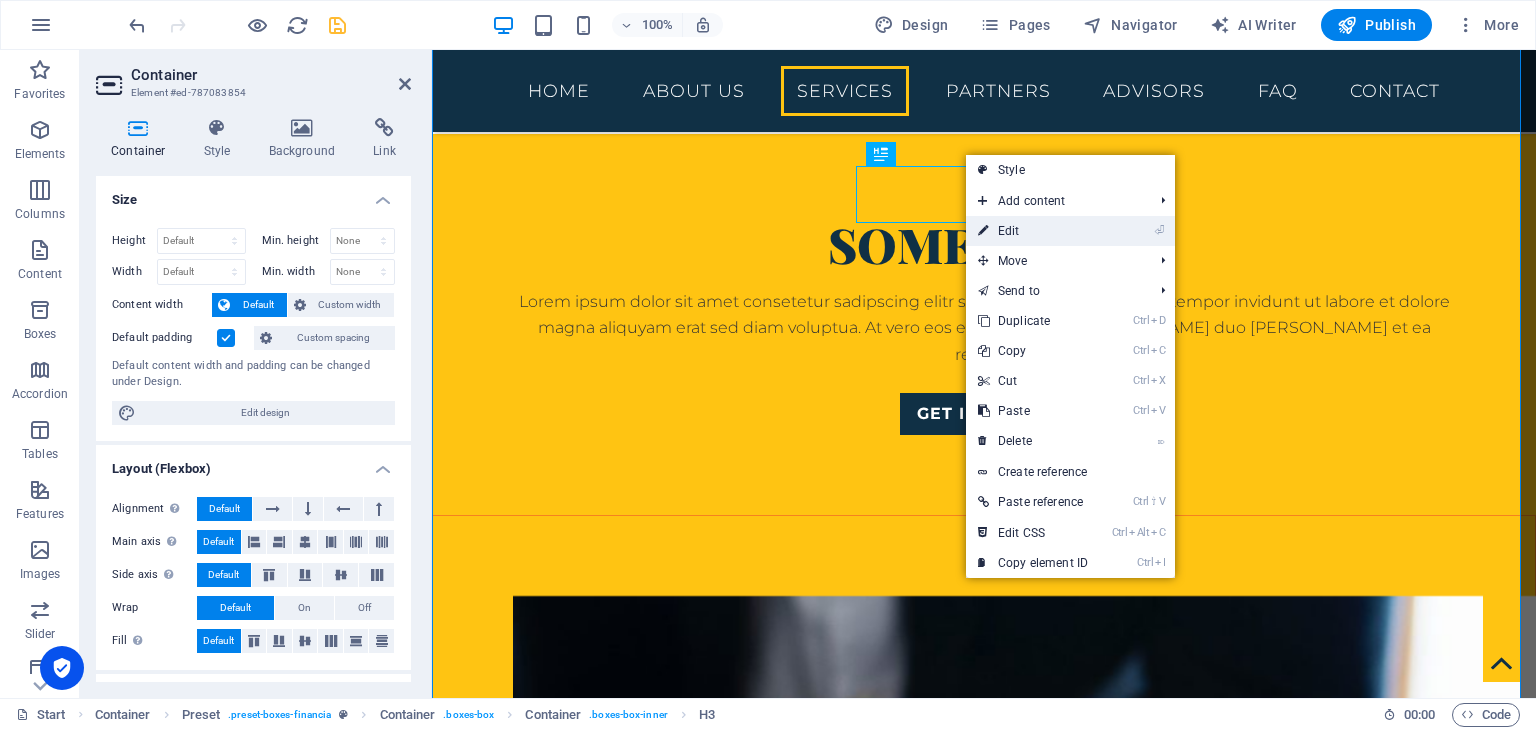 click on "⏎  Edit" at bounding box center (1033, 231) 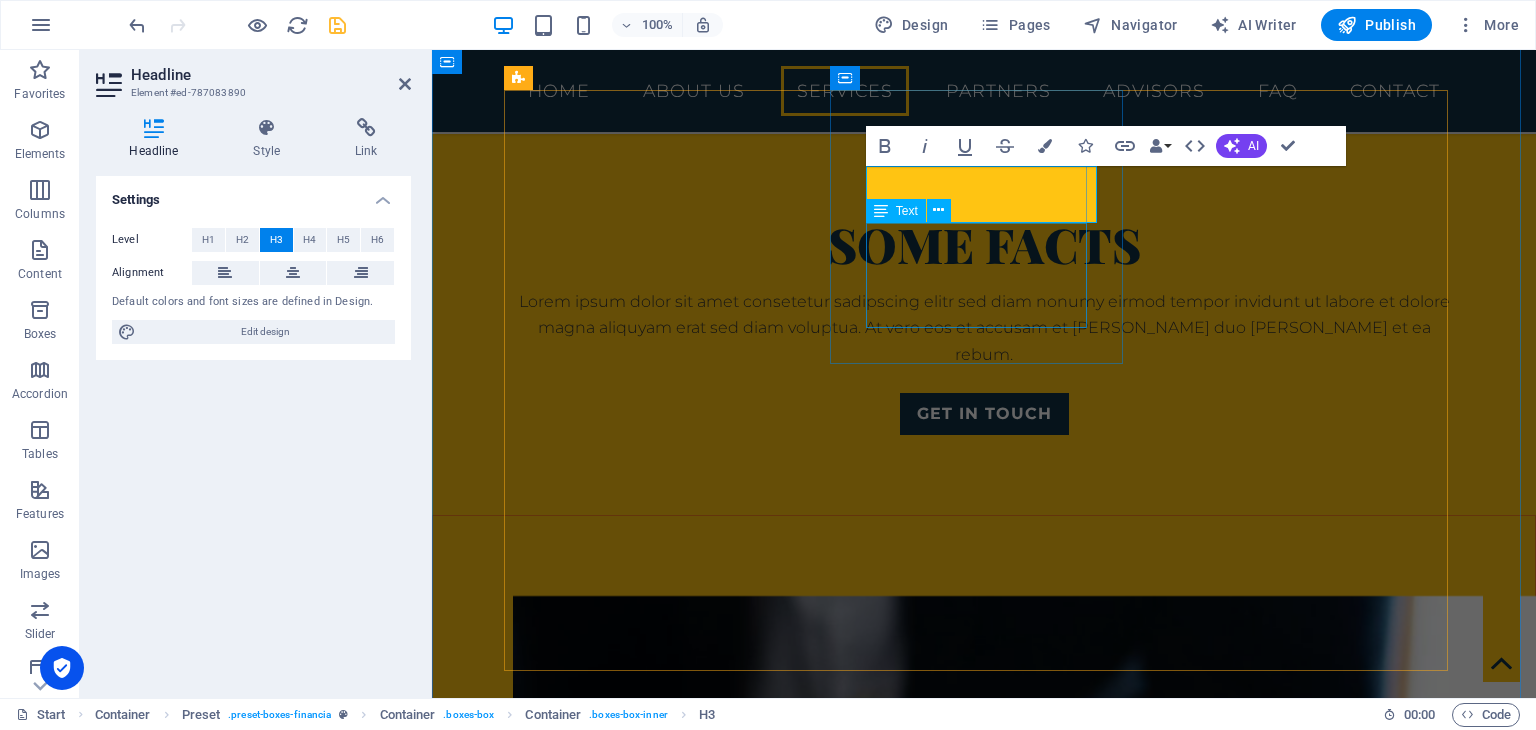 scroll, scrollTop: 0, scrollLeft: 0, axis: both 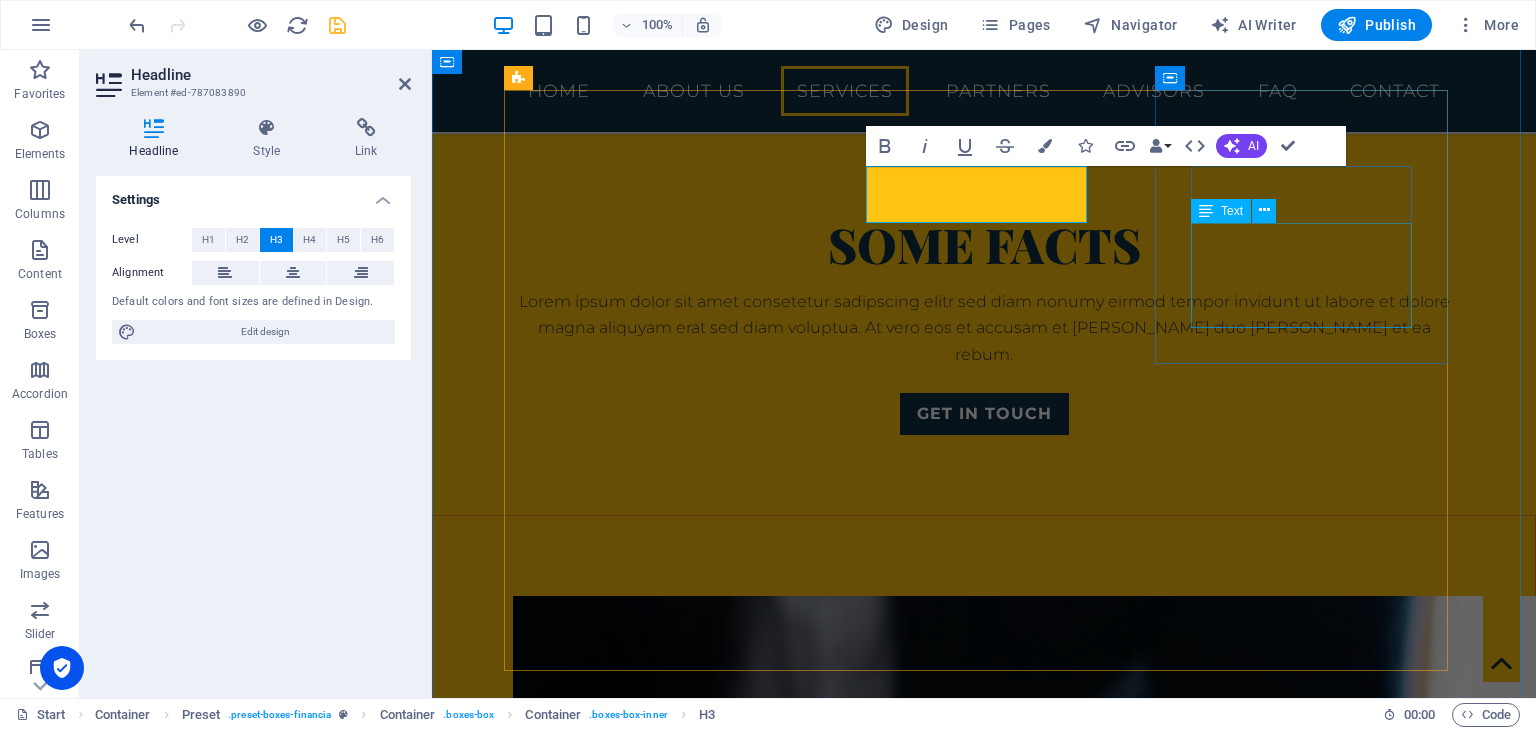 click on "Lorem ipsum dolor sit amet, consectetur adipisicing elit. Veritatis, dolorem!" at bounding box center (984, 2720) 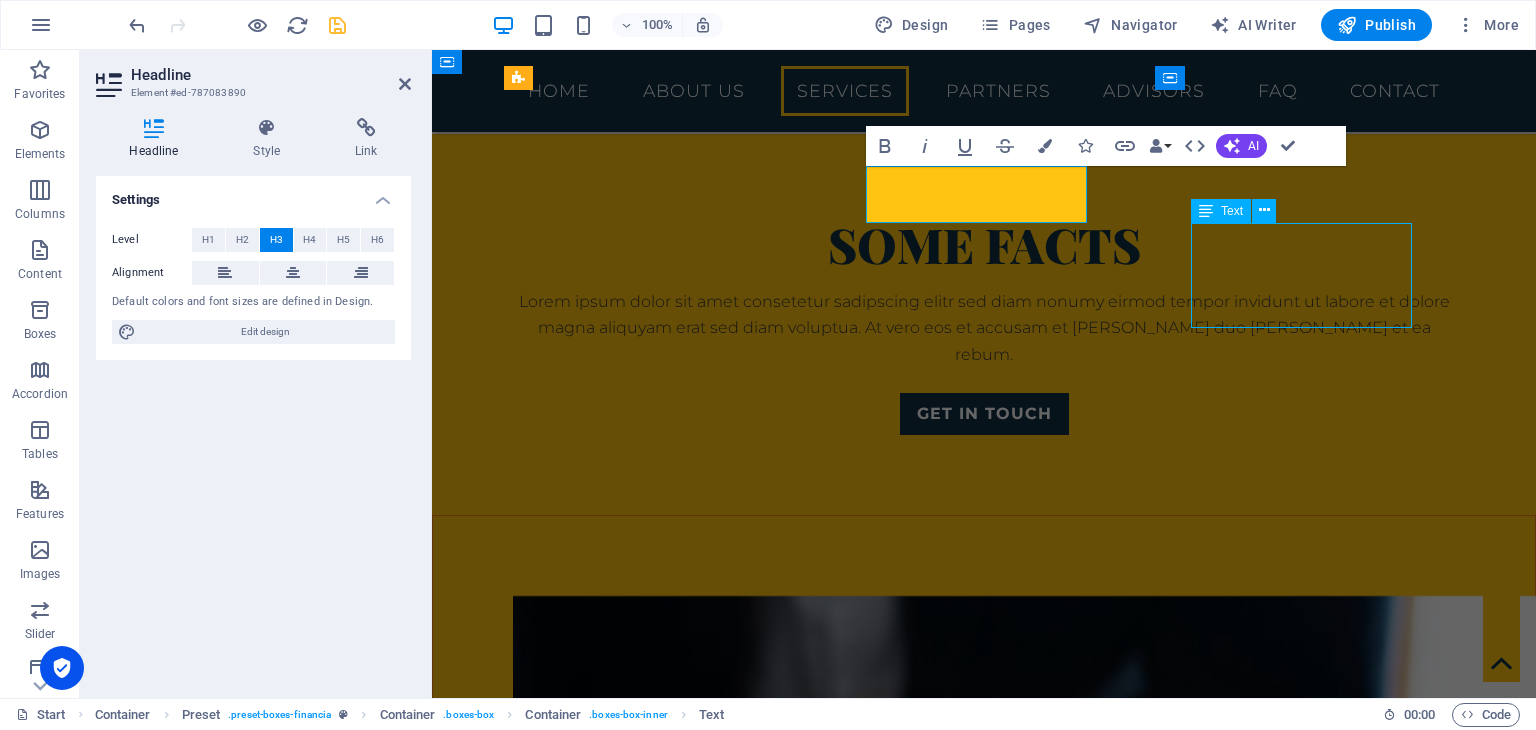 scroll, scrollTop: 1704, scrollLeft: 0, axis: vertical 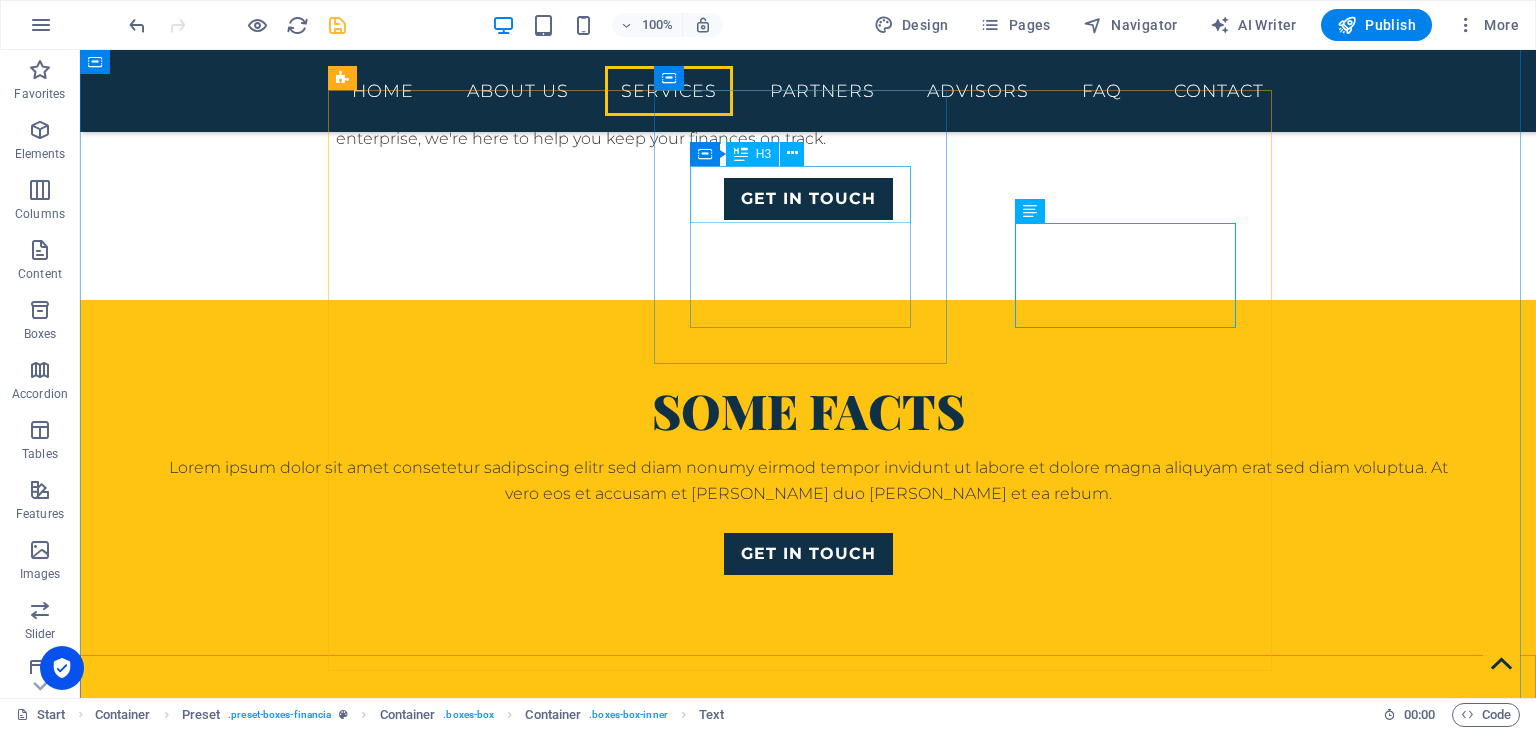 drag, startPoint x: 852, startPoint y: 197, endPoint x: 1107, endPoint y: 268, distance: 264.69983 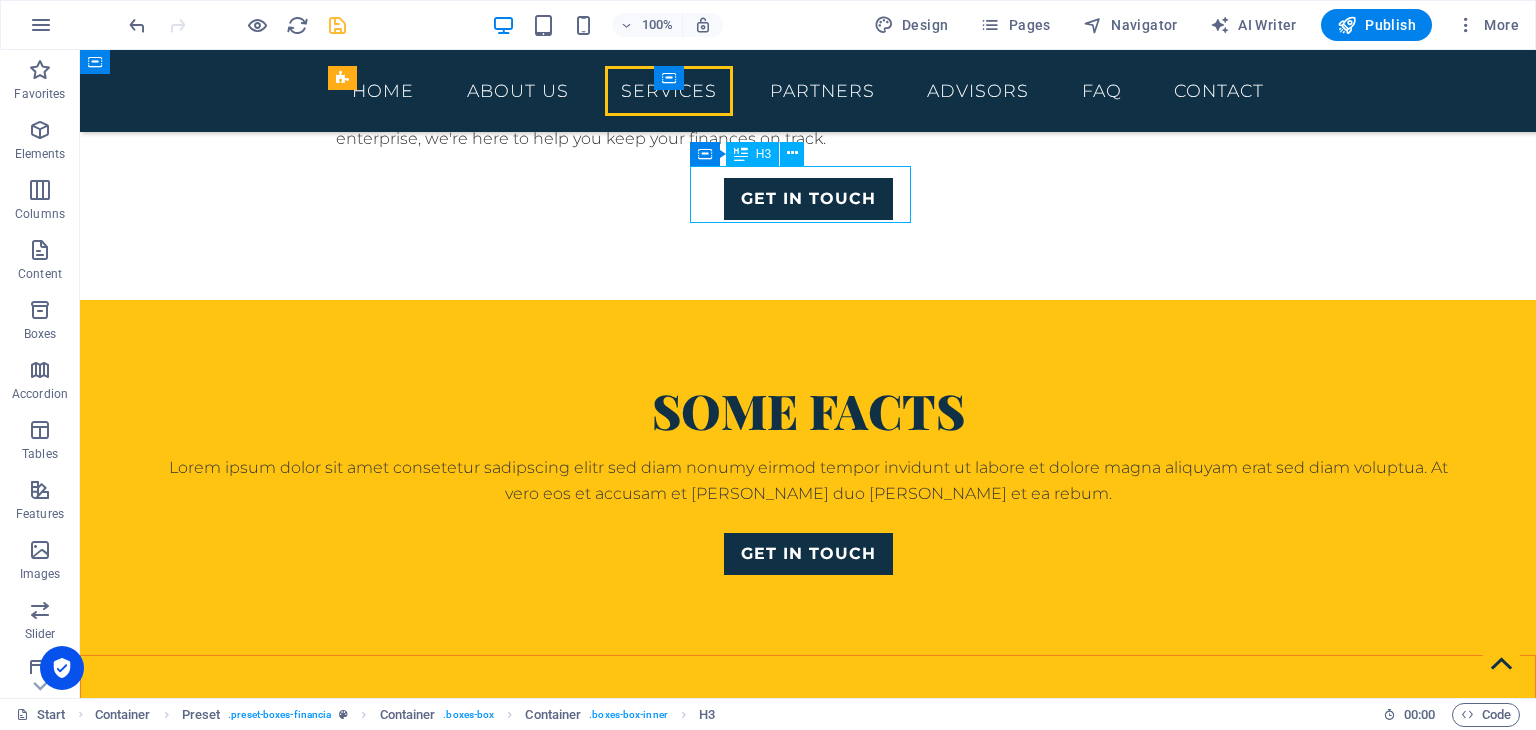 click on "reconcile" at bounding box center [808, 2523] 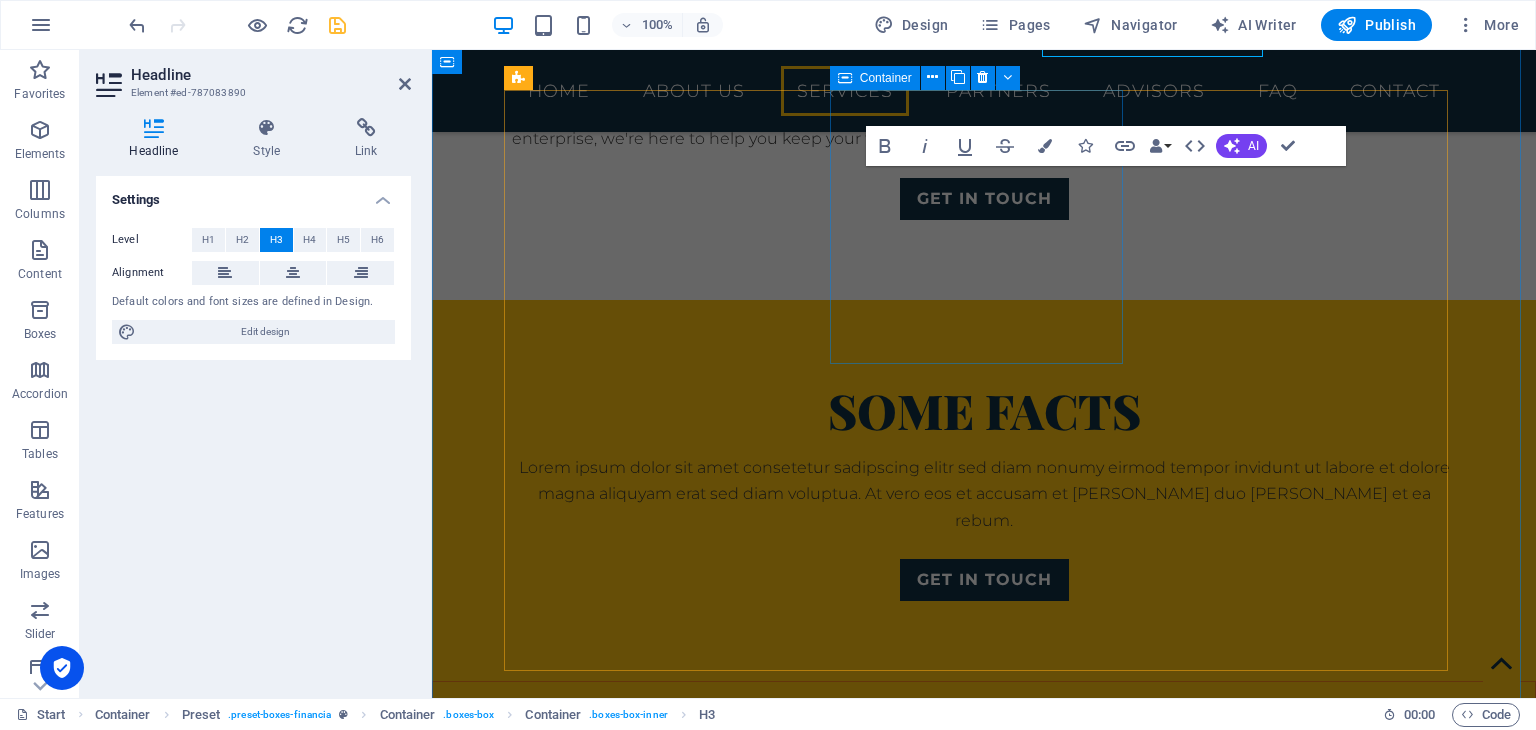 scroll, scrollTop: 1870, scrollLeft: 0, axis: vertical 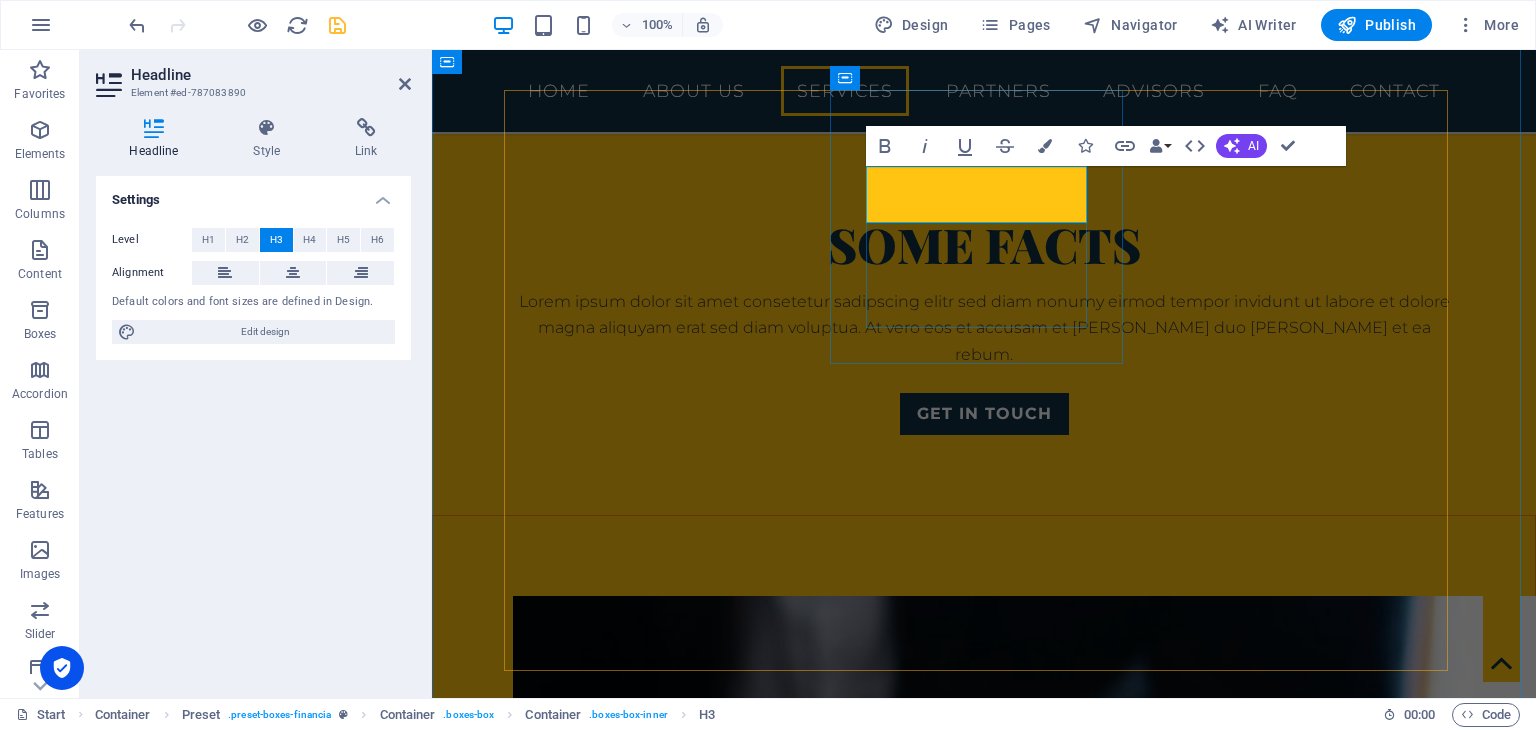 click on "reconcile" at bounding box center [984, 2466] 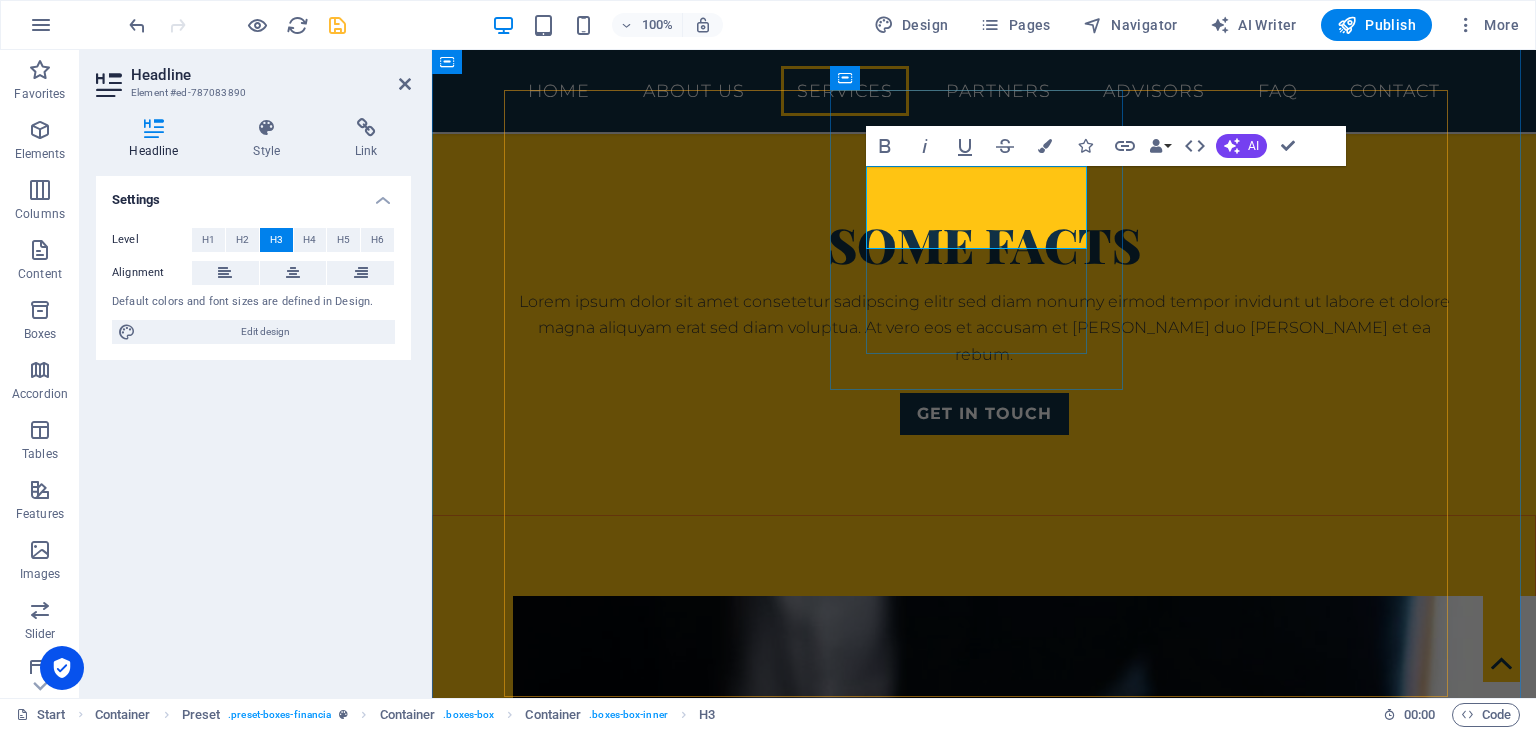 click on "Account reconcile" at bounding box center (984, 2466) 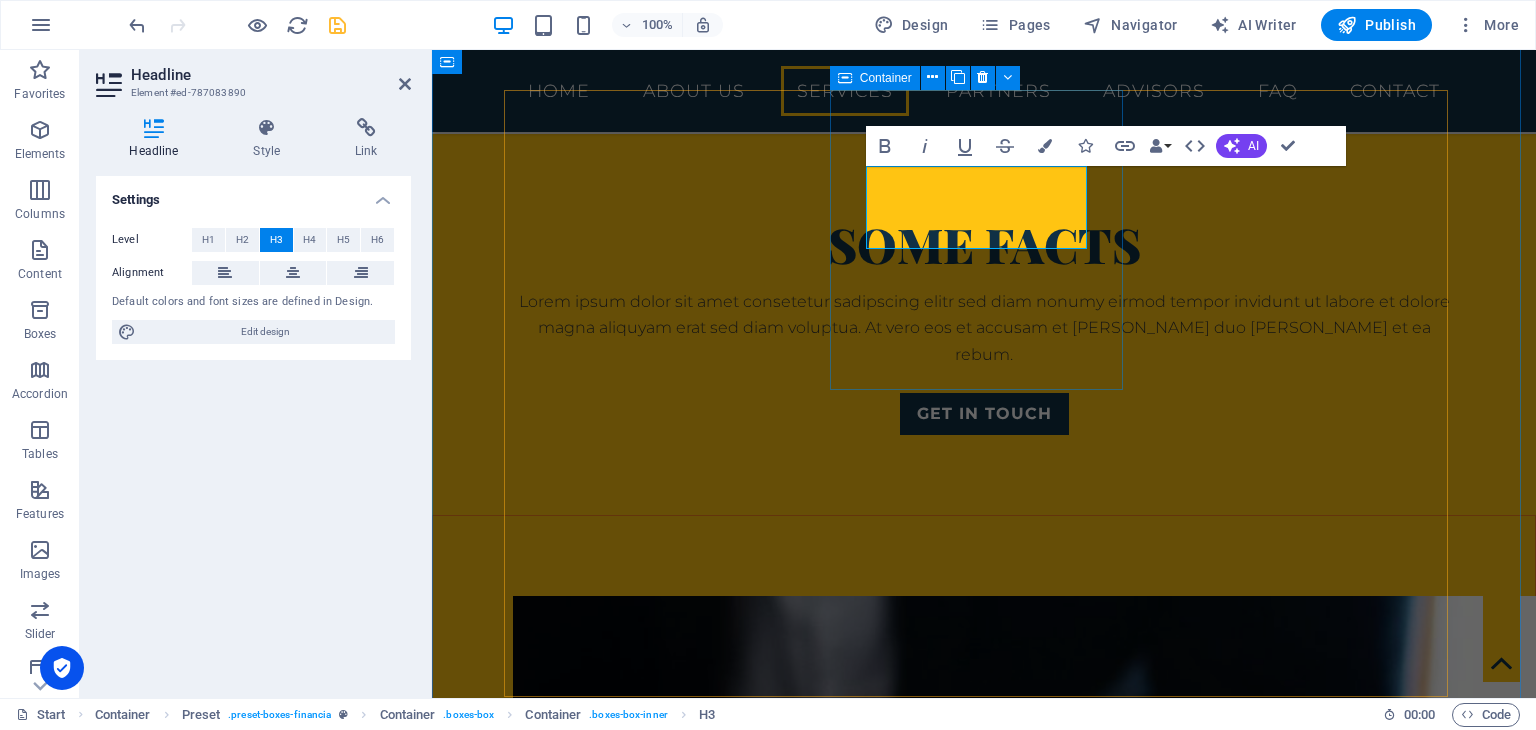click on "Account reconciliation Lorem ipsum dolor sit amet, consectetur adipisicing elit. Veritatis, dolorem!" at bounding box center (984, 2459) 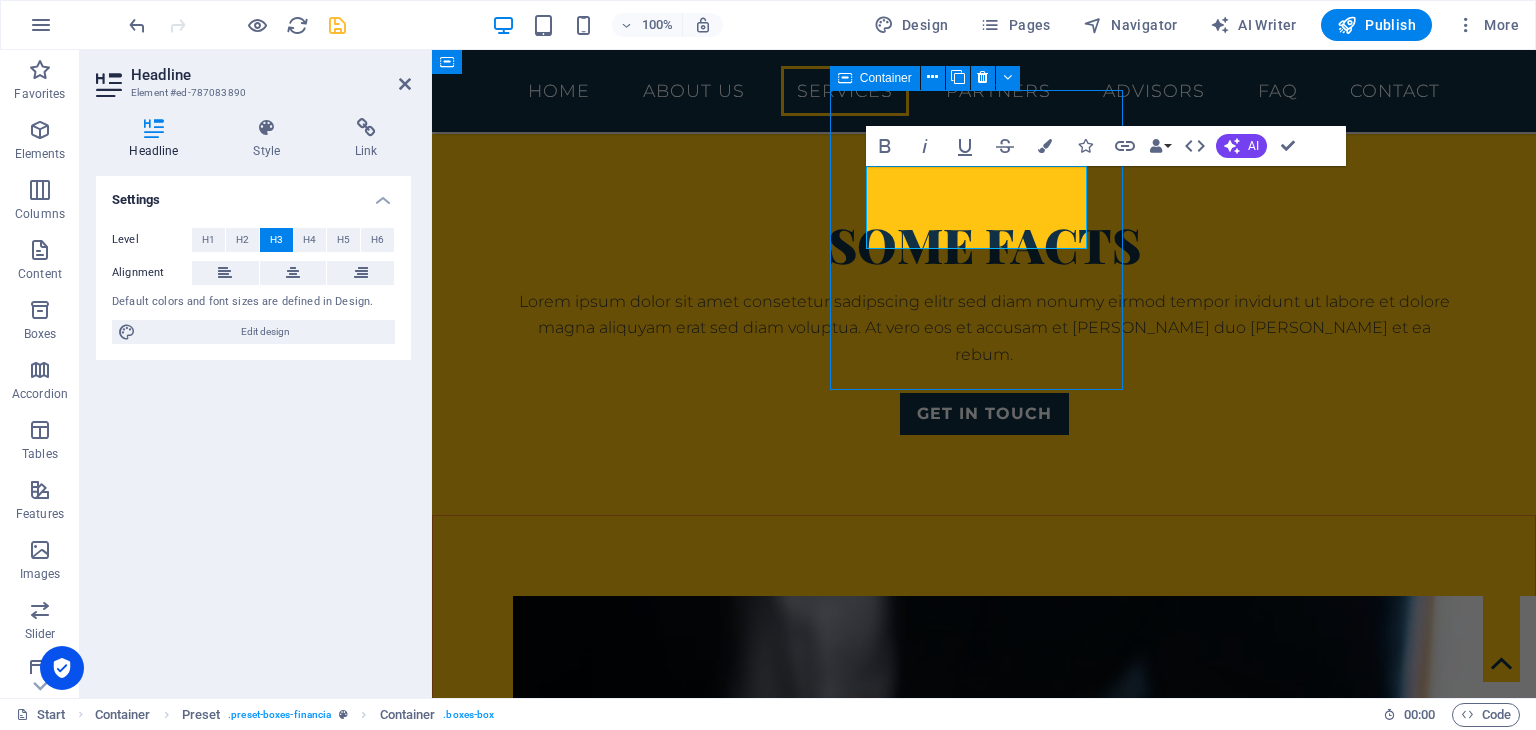 click on "Retirement Lorem ipsum dolor sit amet, consectetur adipisicing elit. Veritatis, dolorem!" at bounding box center [984, 2671] 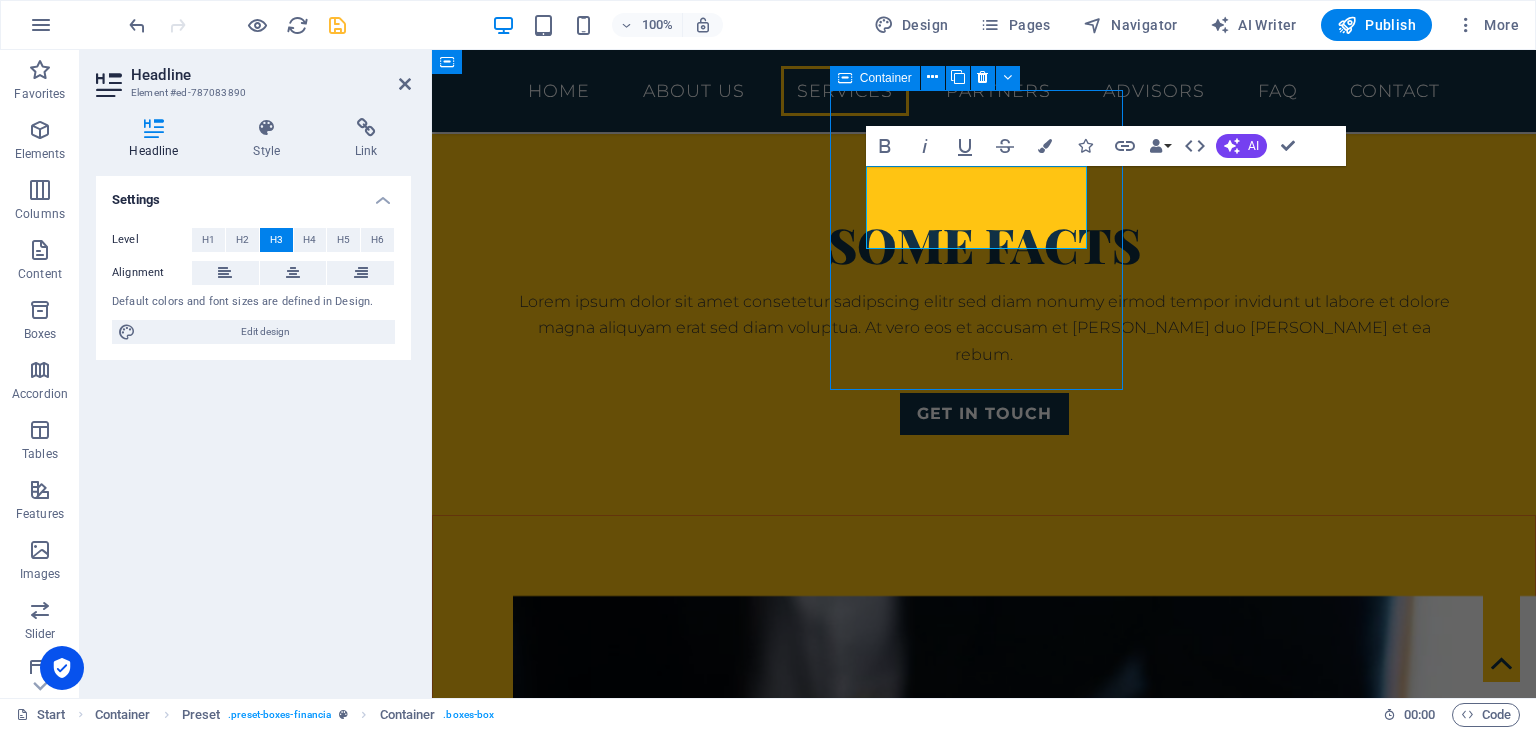 scroll, scrollTop: 1704, scrollLeft: 0, axis: vertical 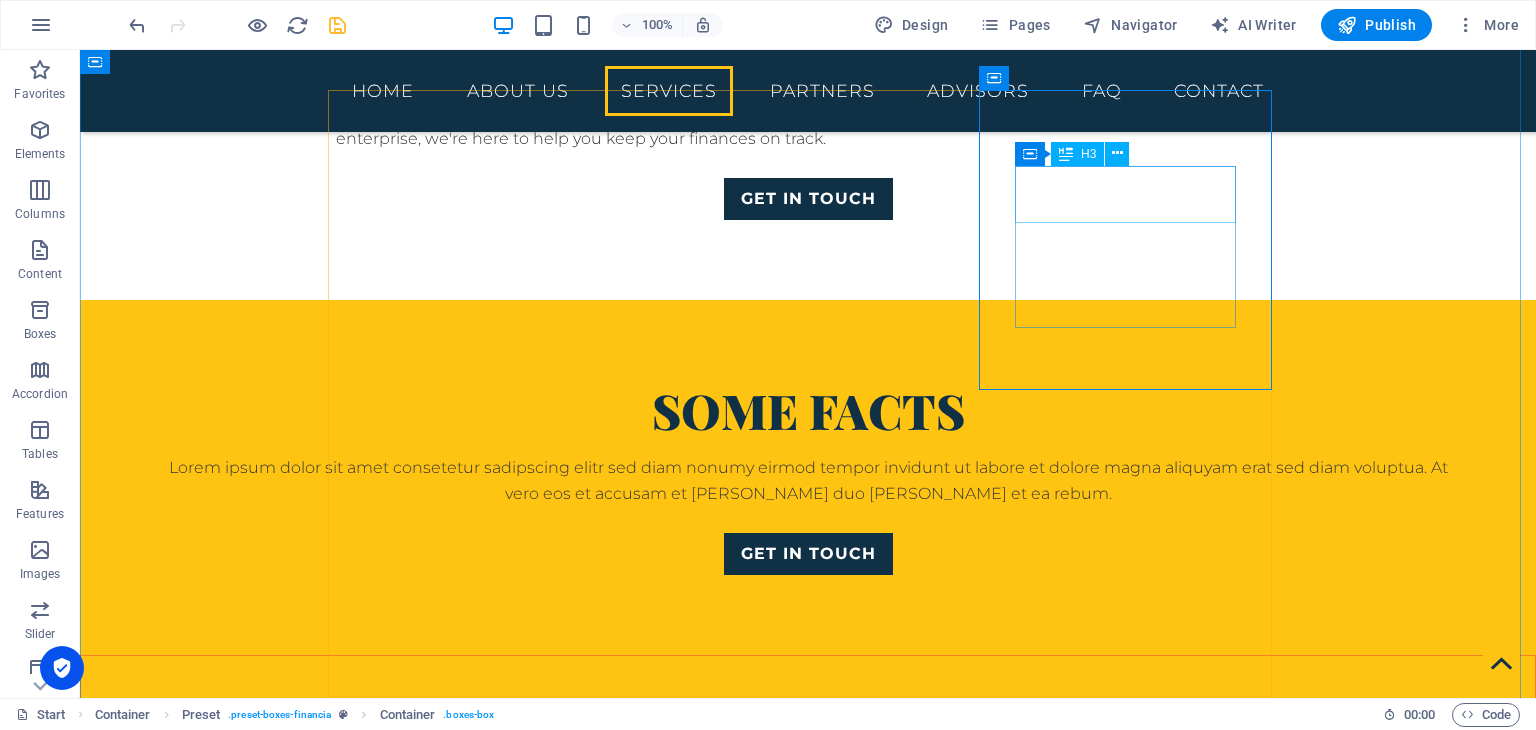 click on "Retirement" at bounding box center (808, 2734) 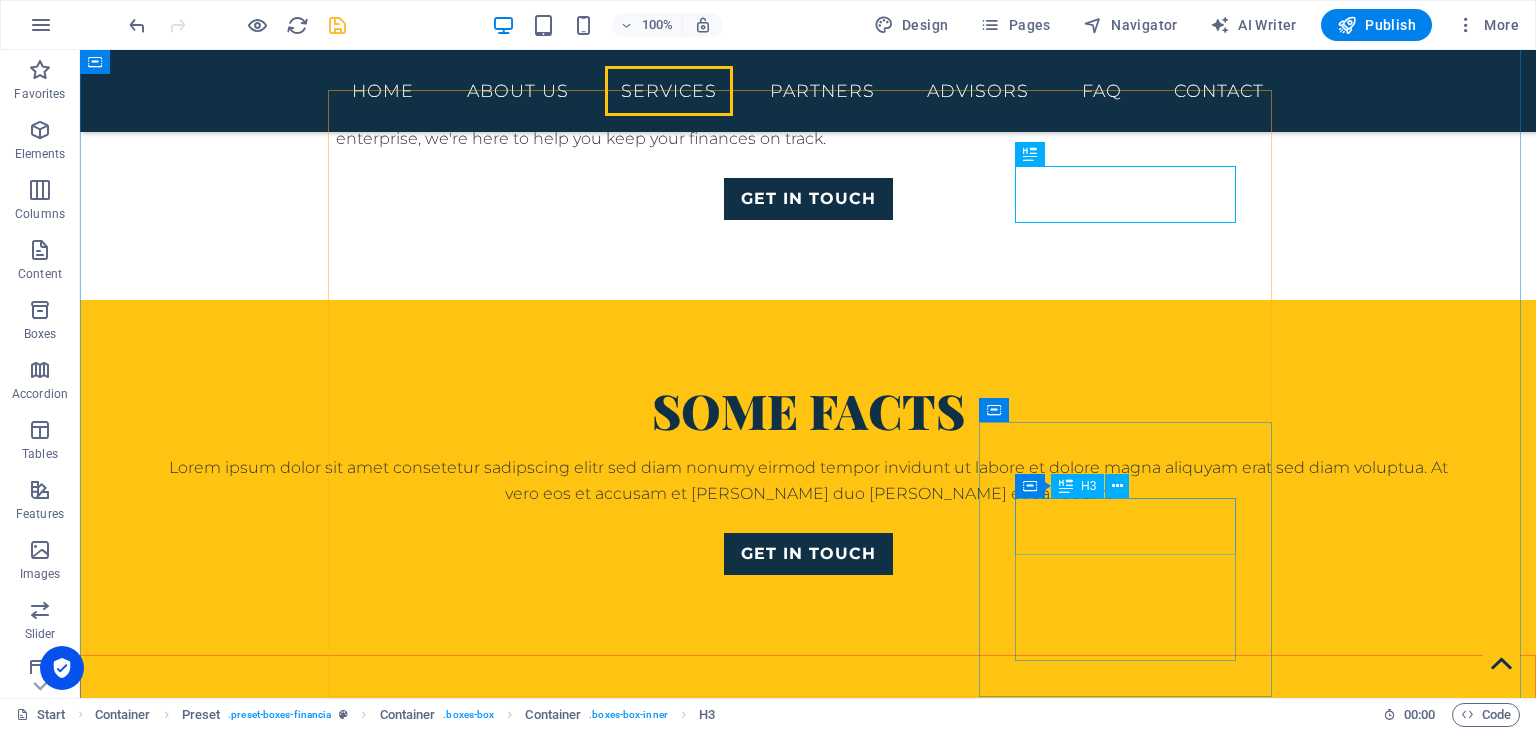 click on "Research" at bounding box center (808, 3368) 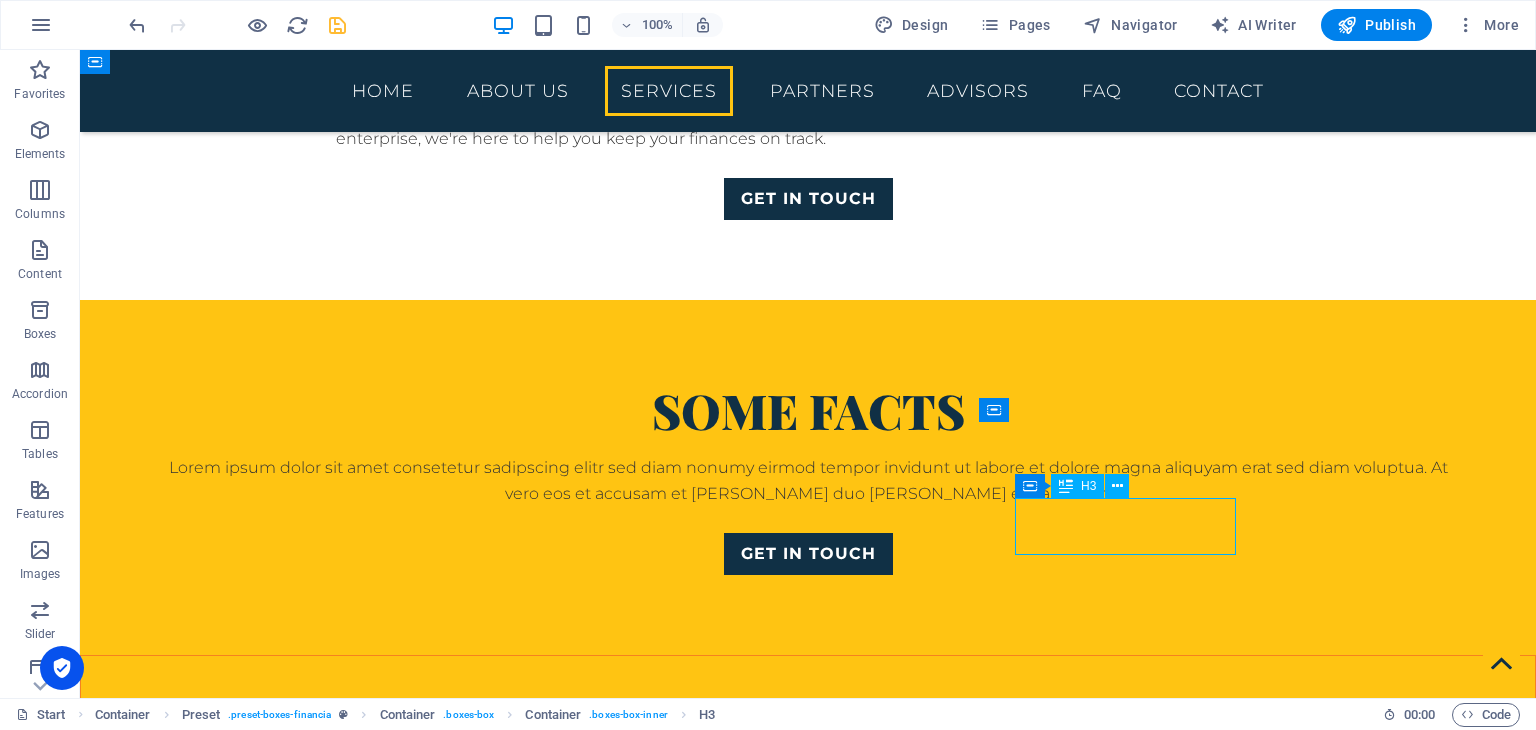 click on "Research" at bounding box center [808, 3368] 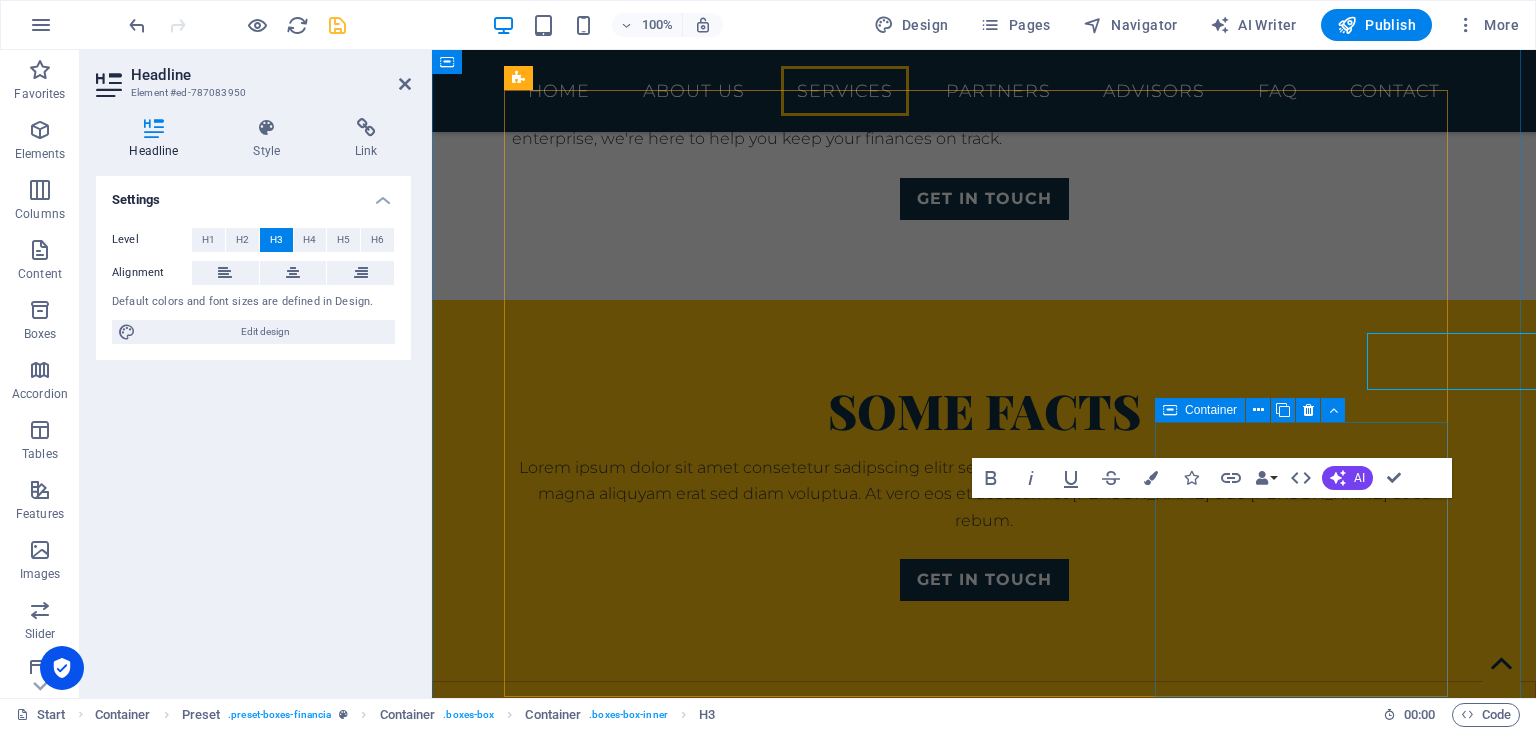 scroll, scrollTop: 1870, scrollLeft: 0, axis: vertical 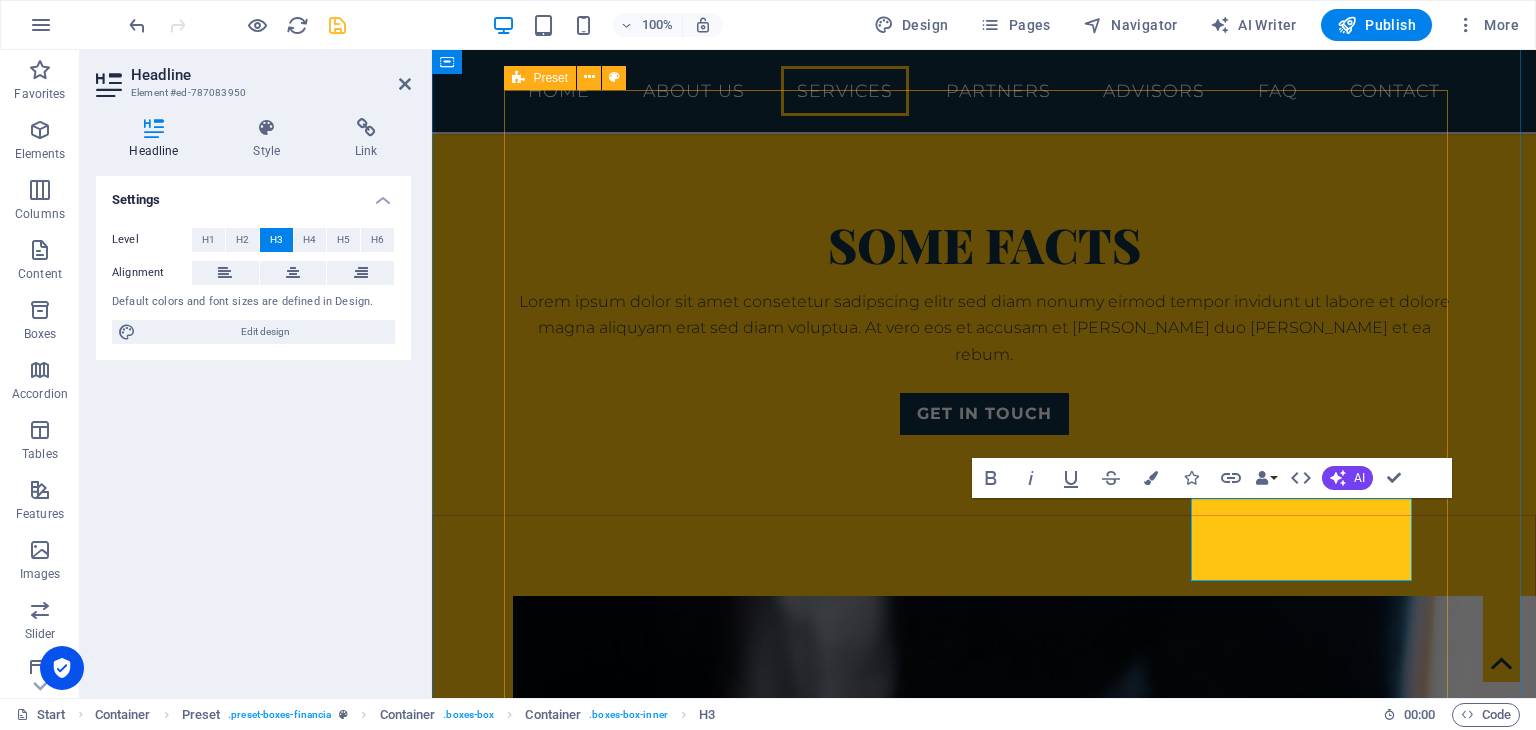 click on "Loans" at bounding box center (984, 3100) 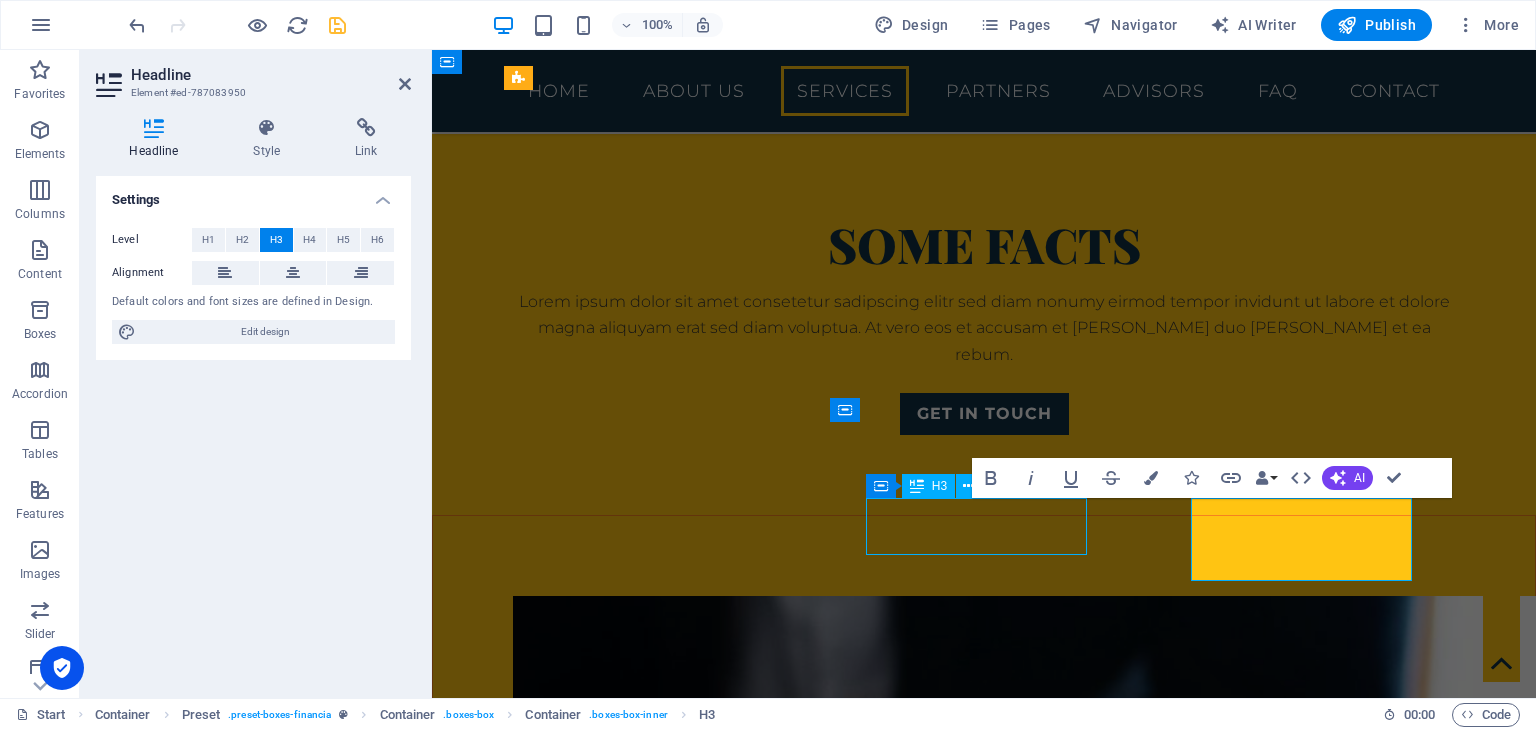 click on "Audit ‌Preperation Lorem ipsum dolor sit amet, consectetur adipisicing elit. Veritatis, dolorem!" at bounding box center [984, 3318] 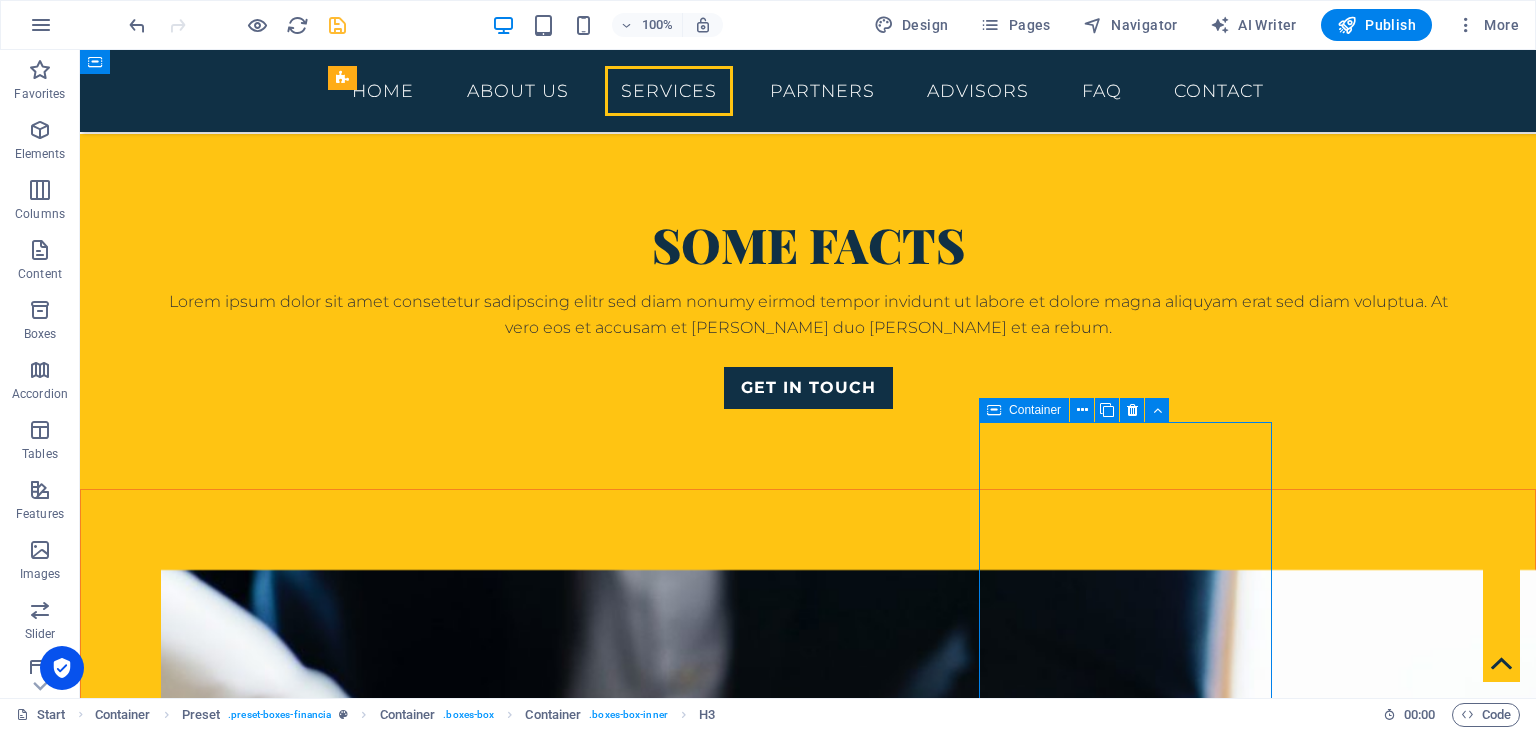 scroll, scrollTop: 1704, scrollLeft: 0, axis: vertical 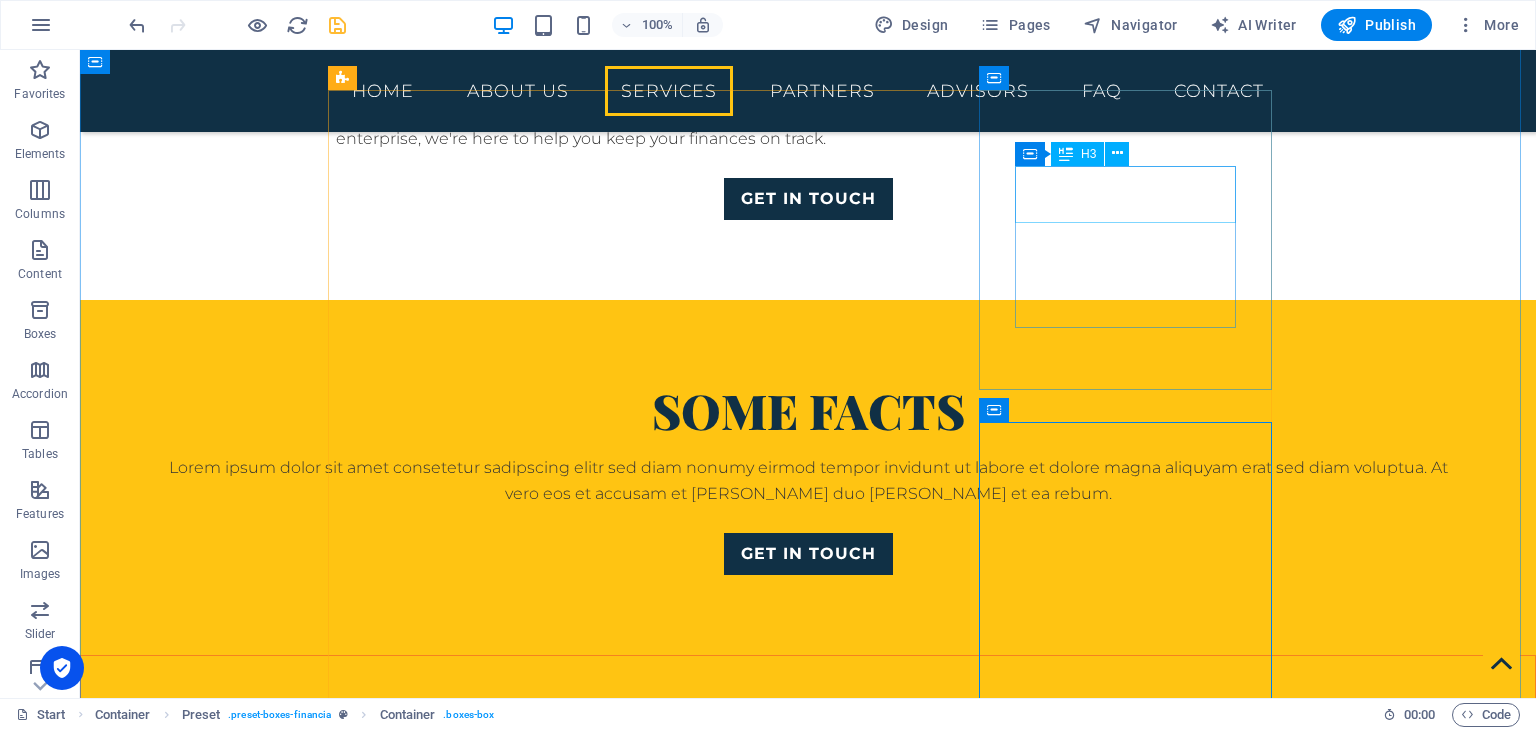 click on "Retirement" at bounding box center [808, 2734] 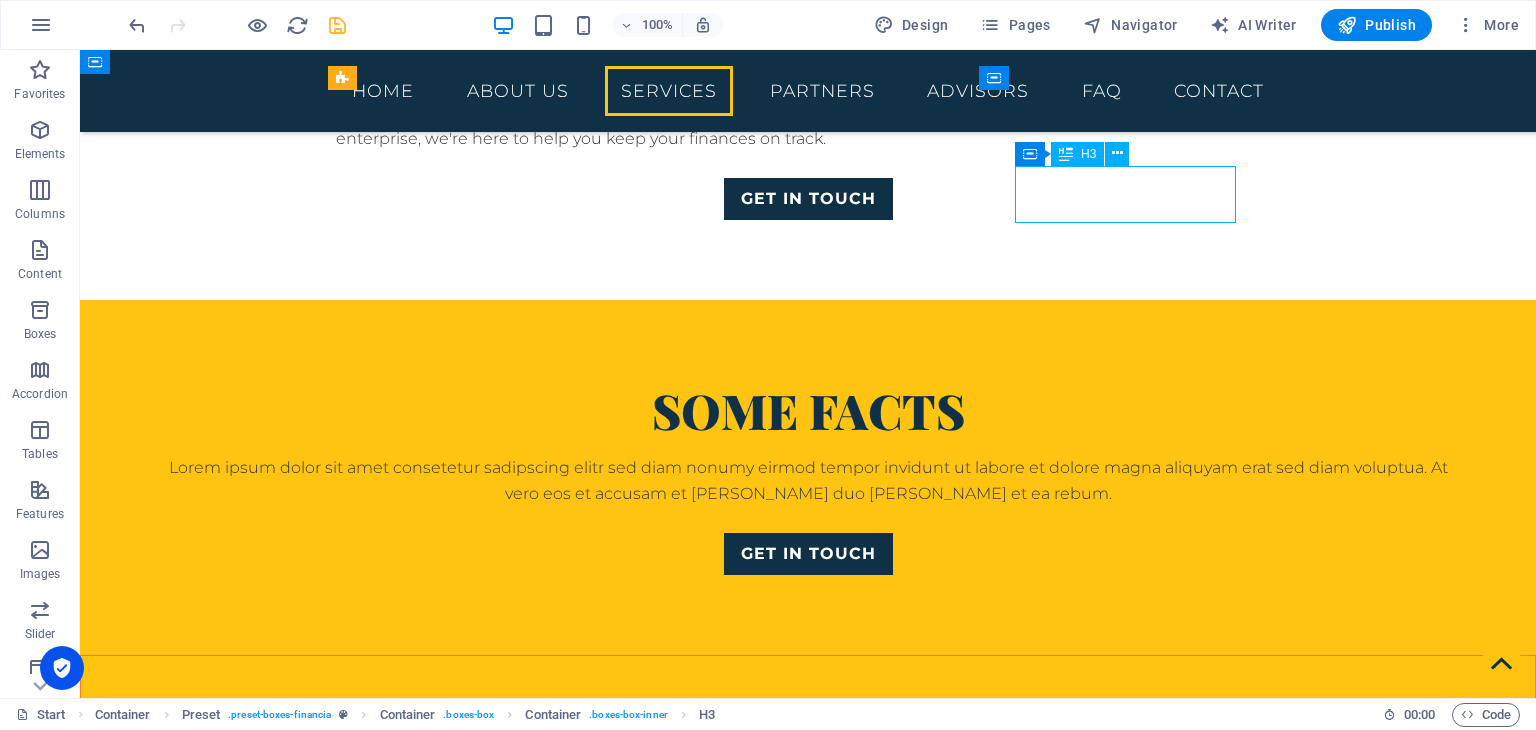 click on "Retirement" at bounding box center [808, 2734] 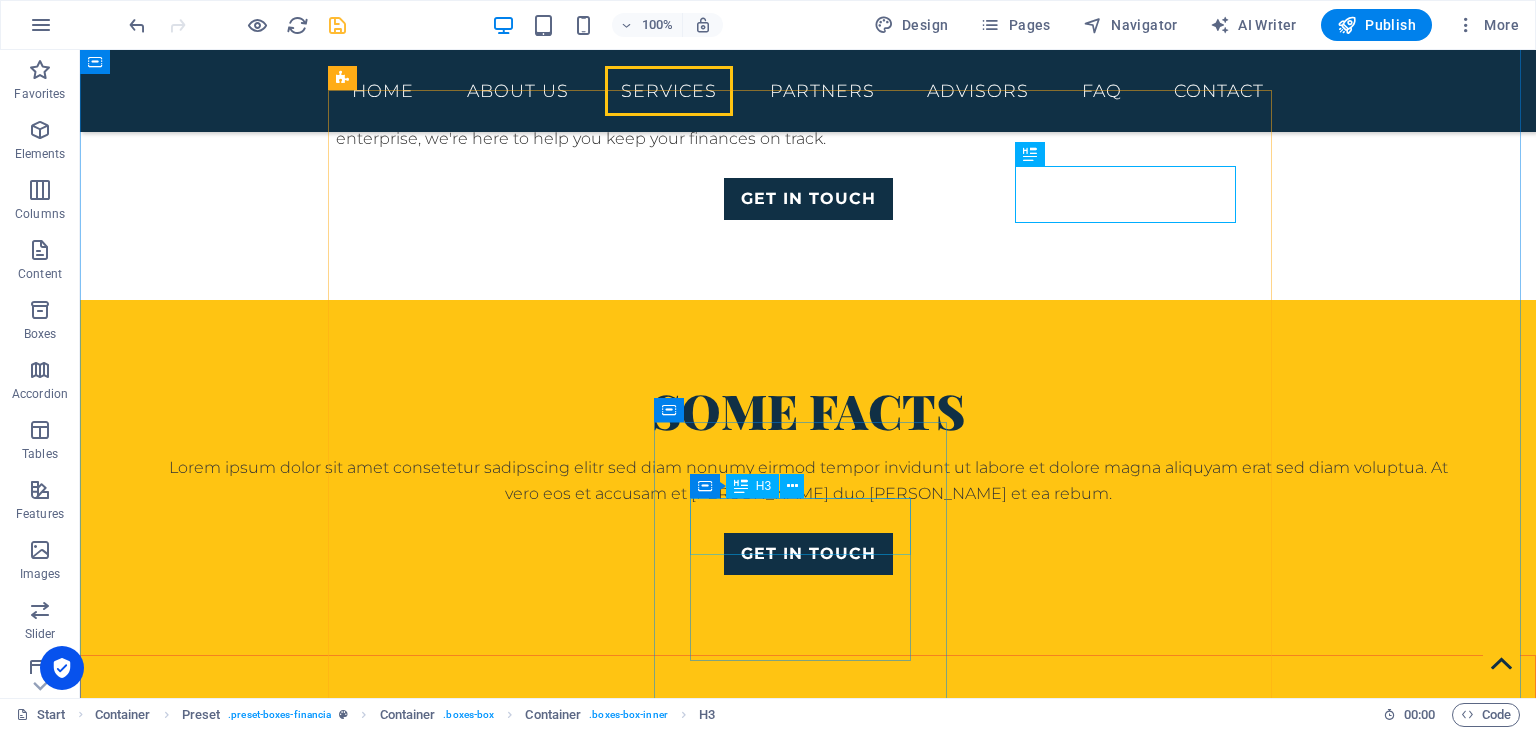 click on "Loans" at bounding box center [808, 3157] 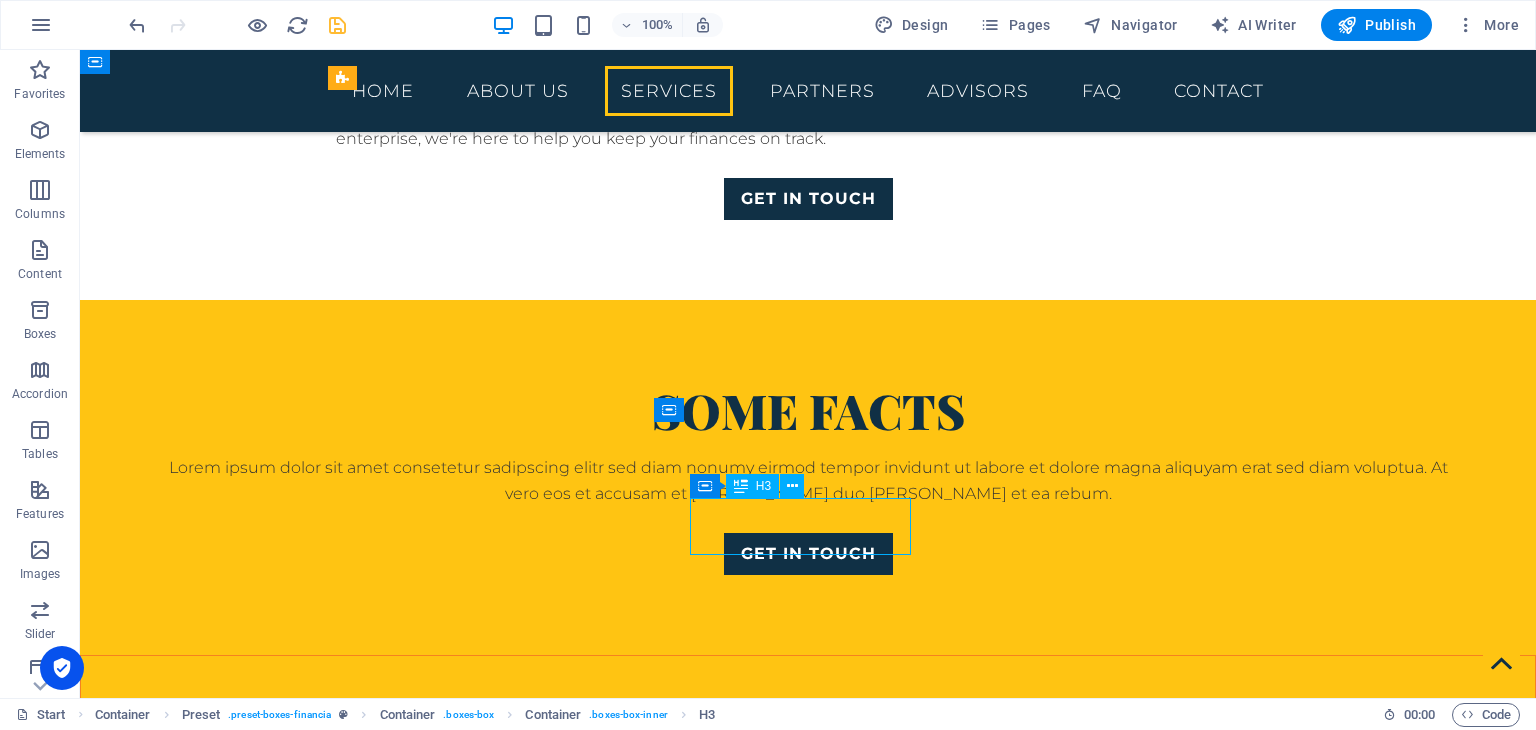 click on "Loans" at bounding box center [808, 3157] 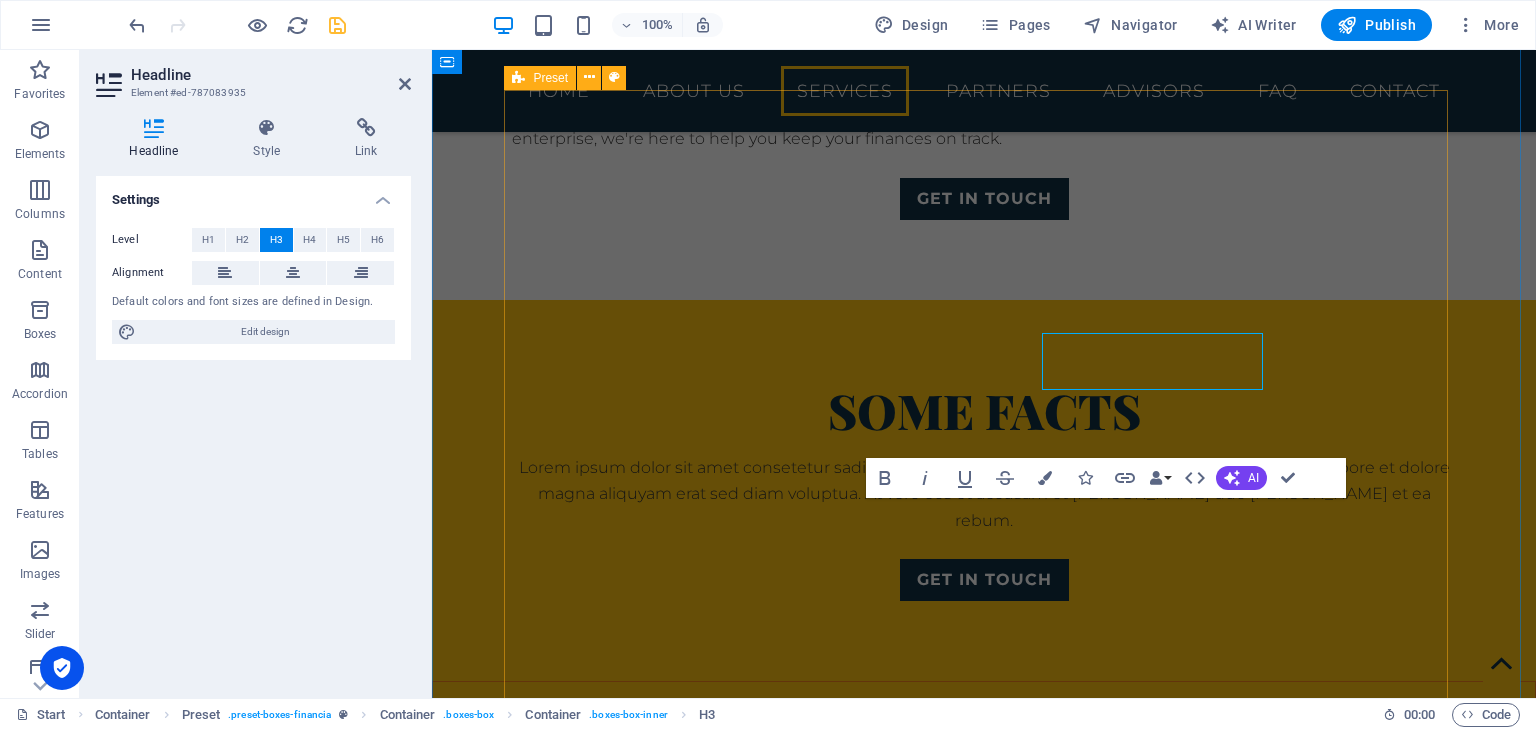 scroll, scrollTop: 1870, scrollLeft: 0, axis: vertical 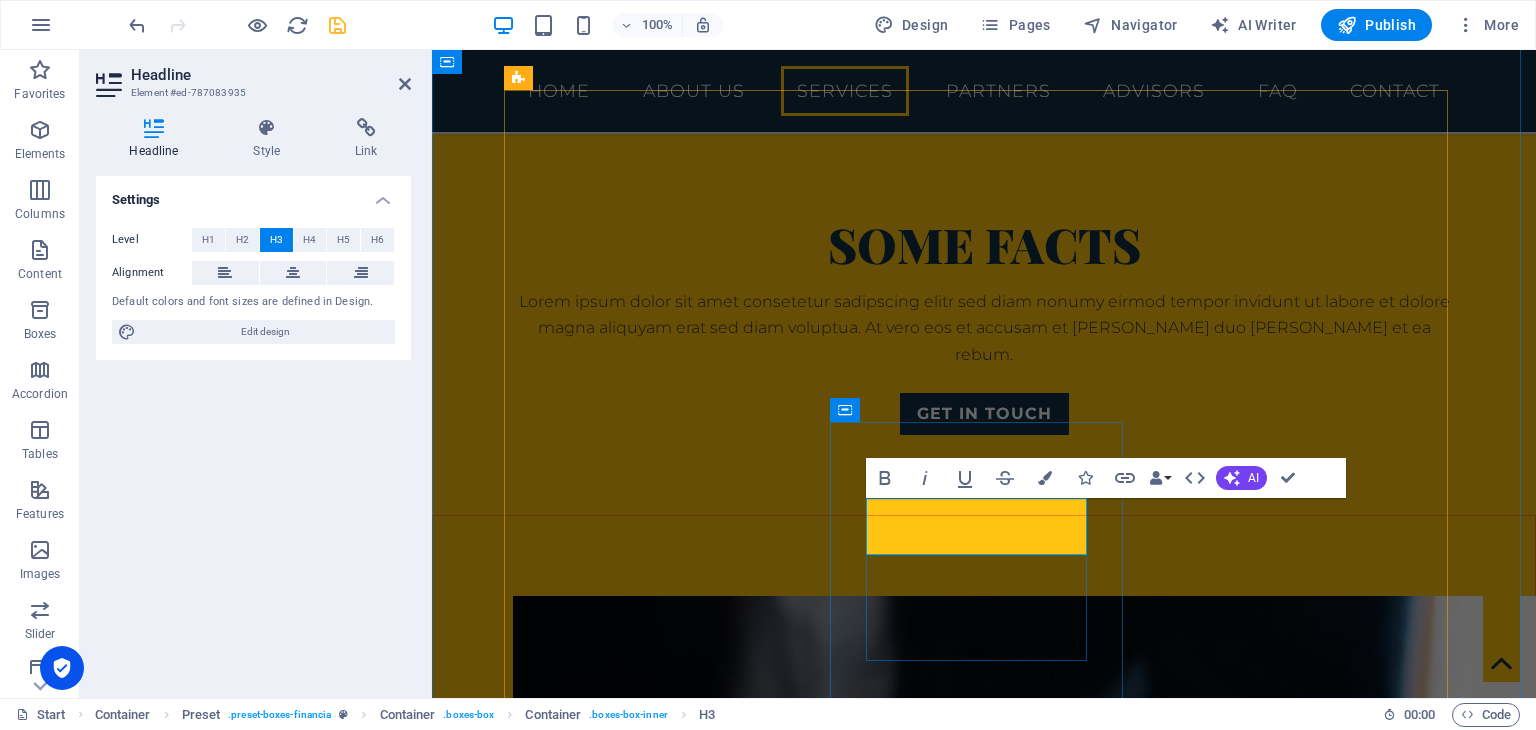 type 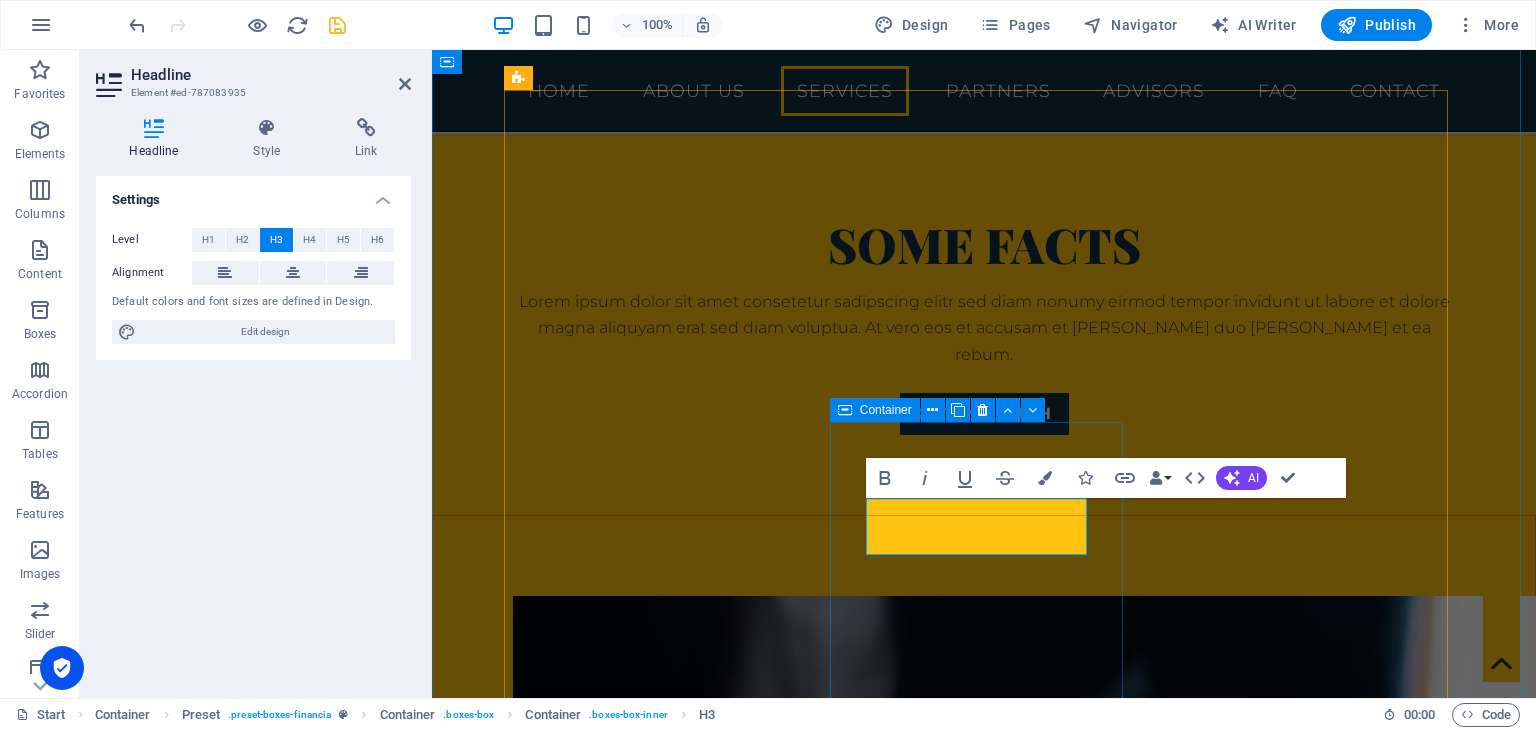 click on "Strategy" at bounding box center (984, 2889) 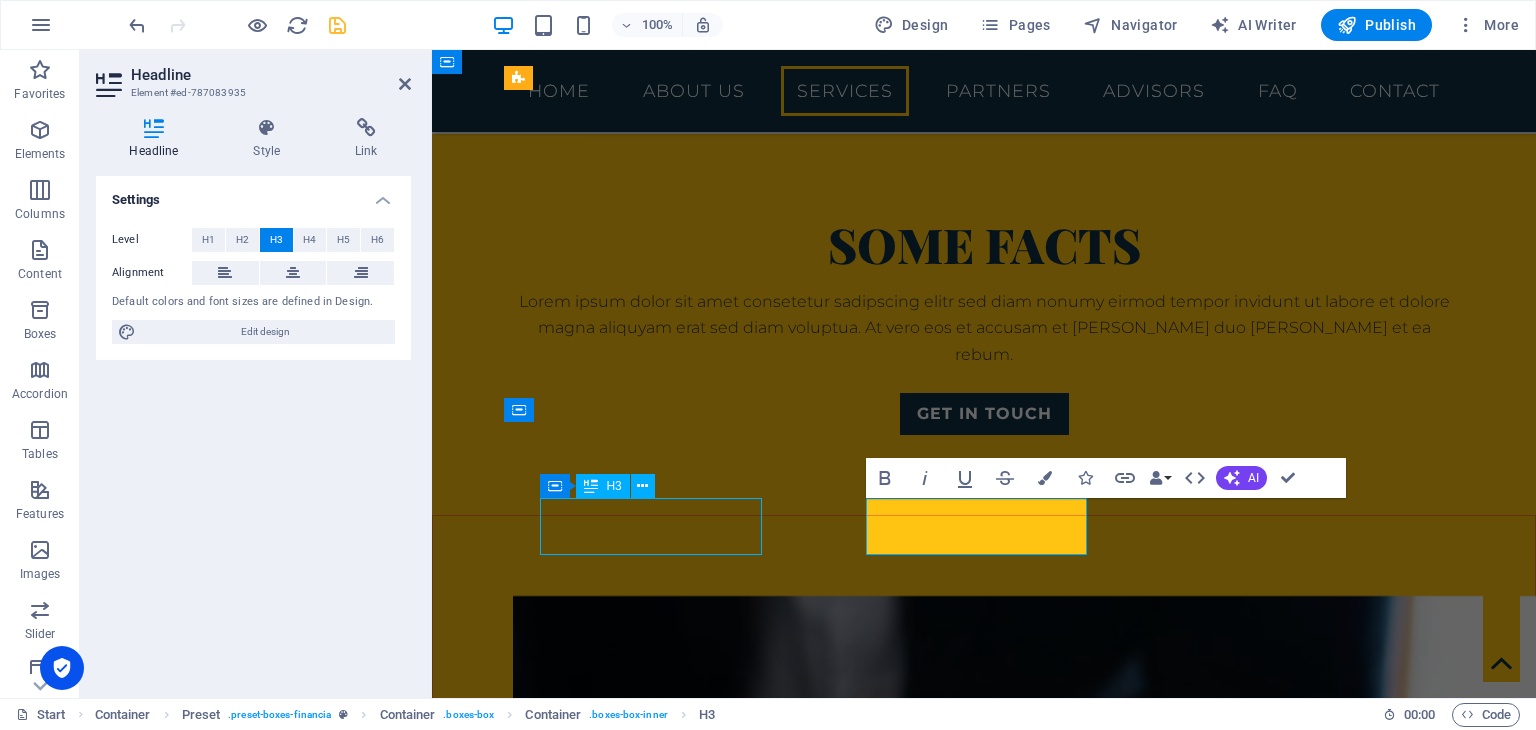 click on "Reports" at bounding box center (984, 3017) 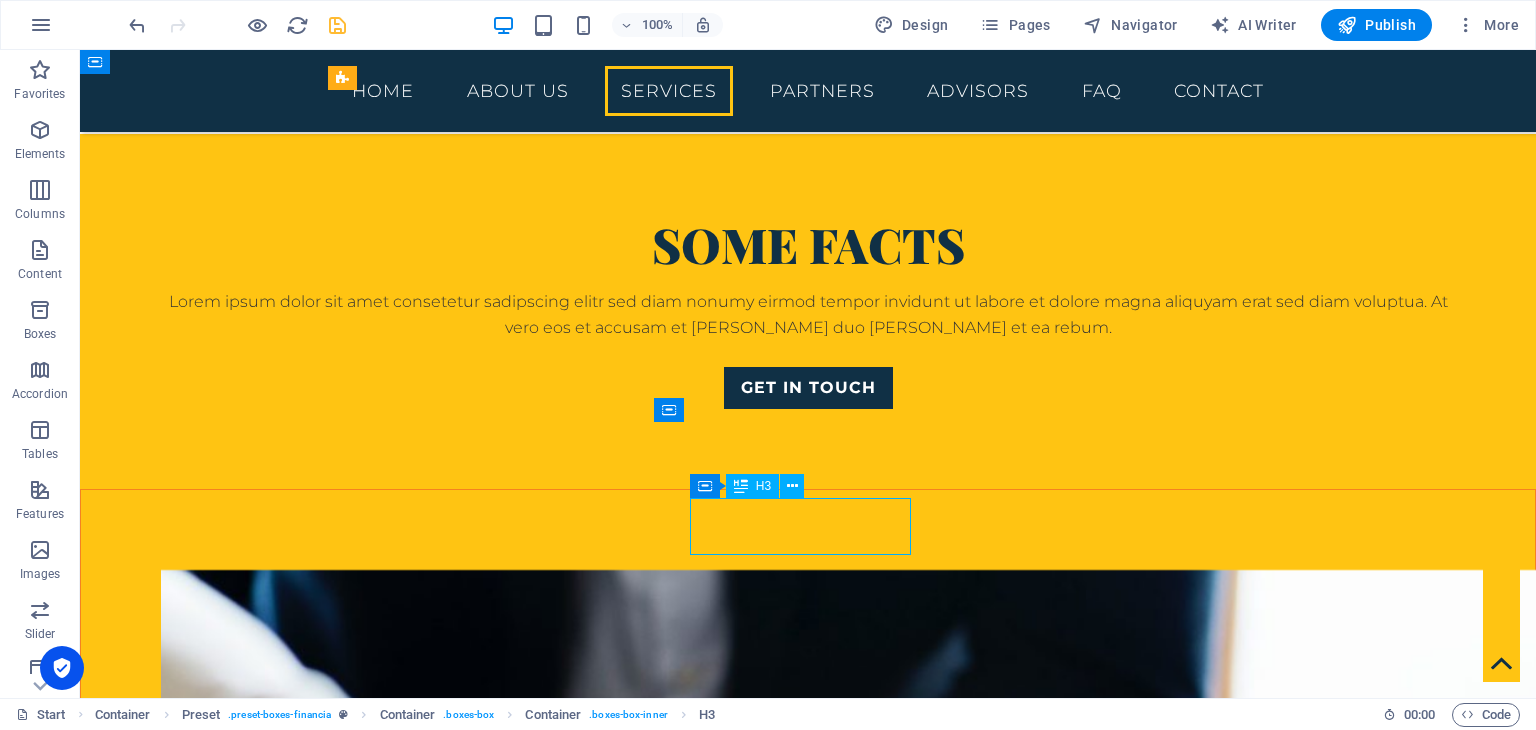 scroll, scrollTop: 1704, scrollLeft: 0, axis: vertical 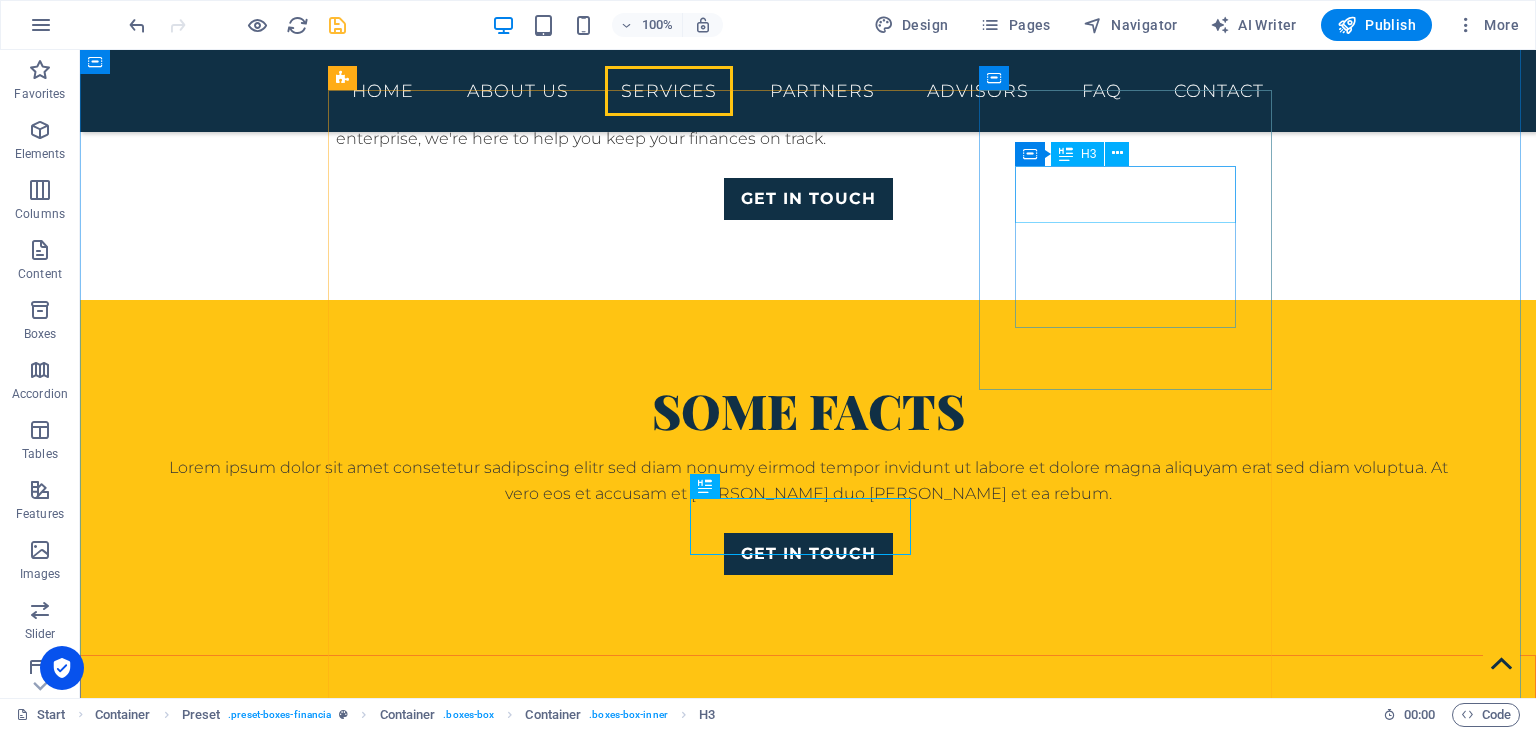 click on "Retirement" at bounding box center [808, 2734] 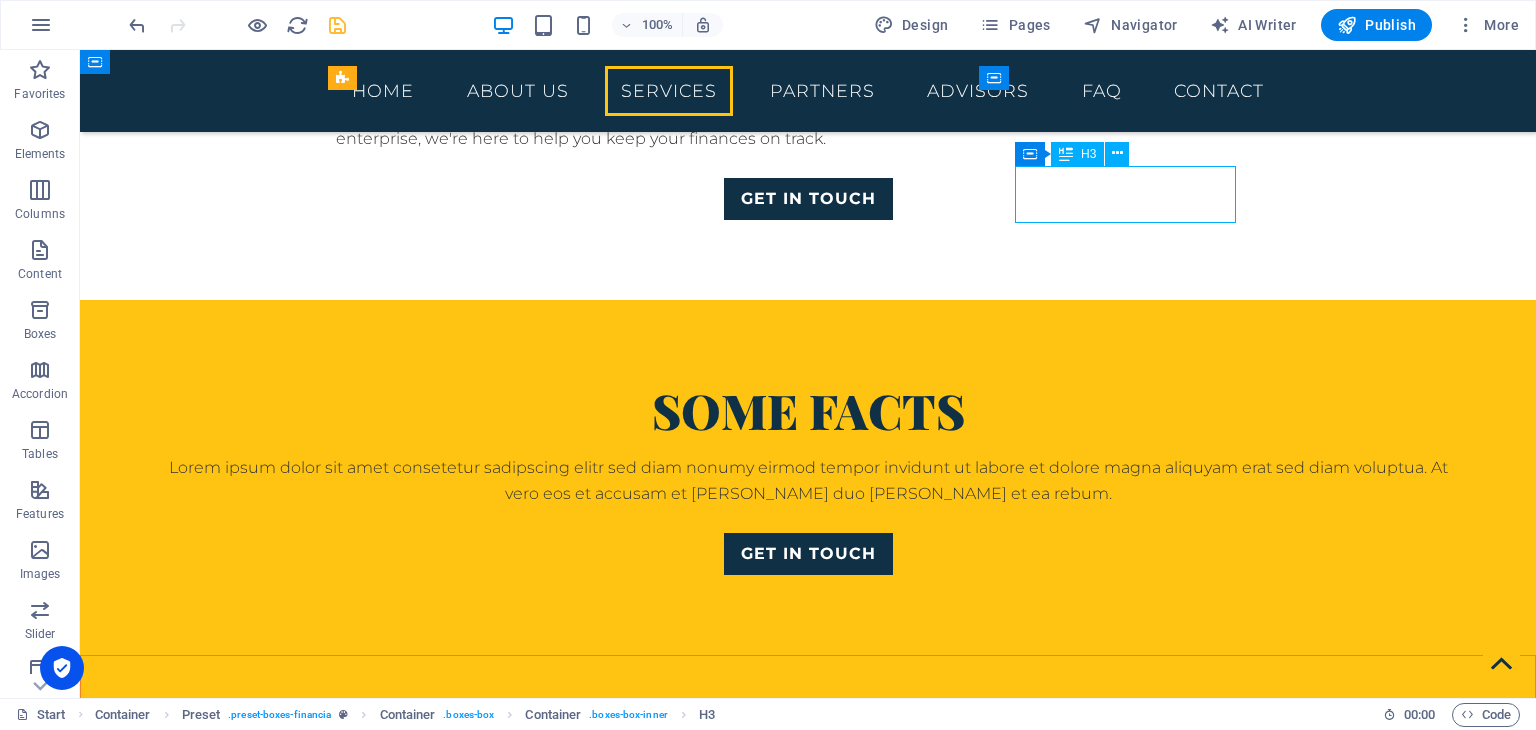 click on "Retirement" at bounding box center (808, 2734) 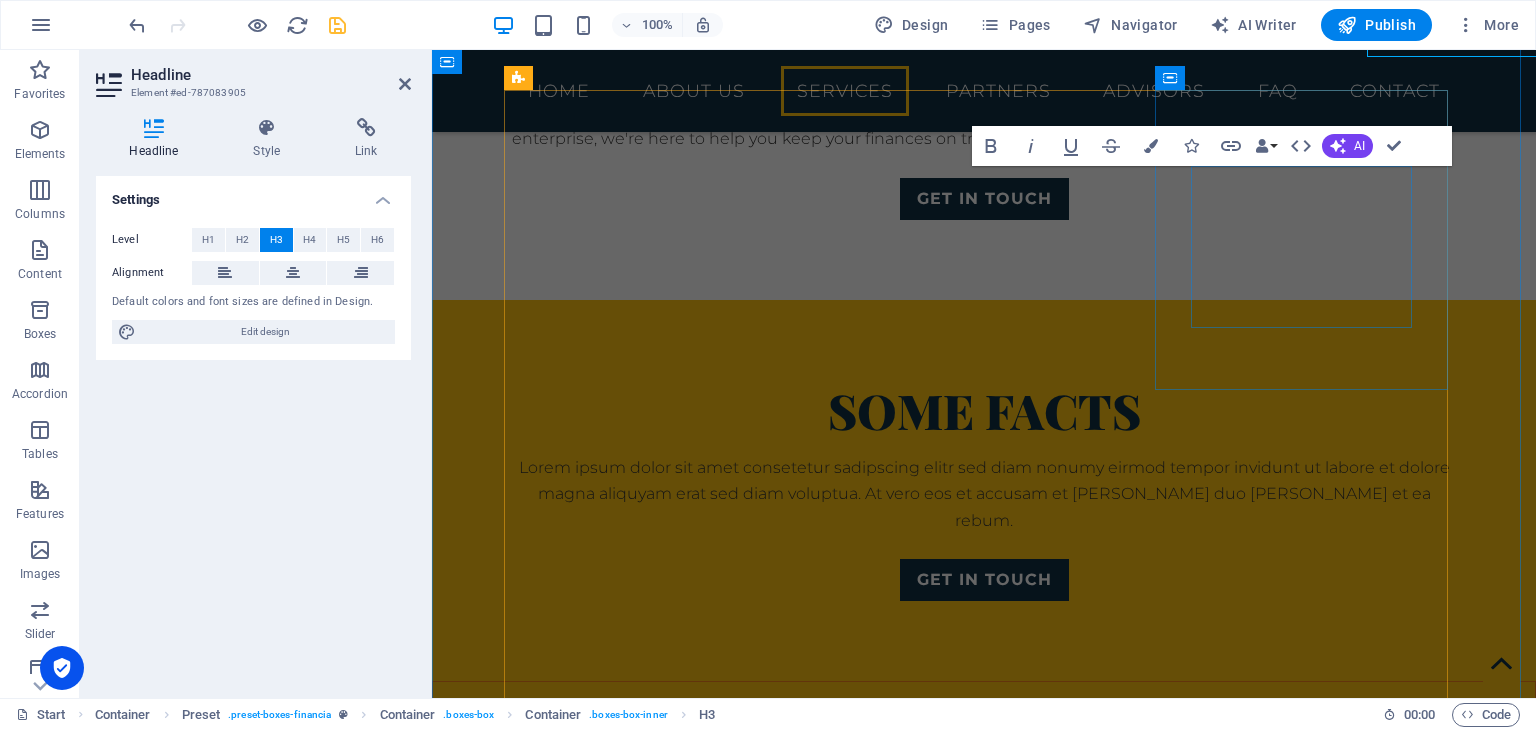 scroll, scrollTop: 1870, scrollLeft: 0, axis: vertical 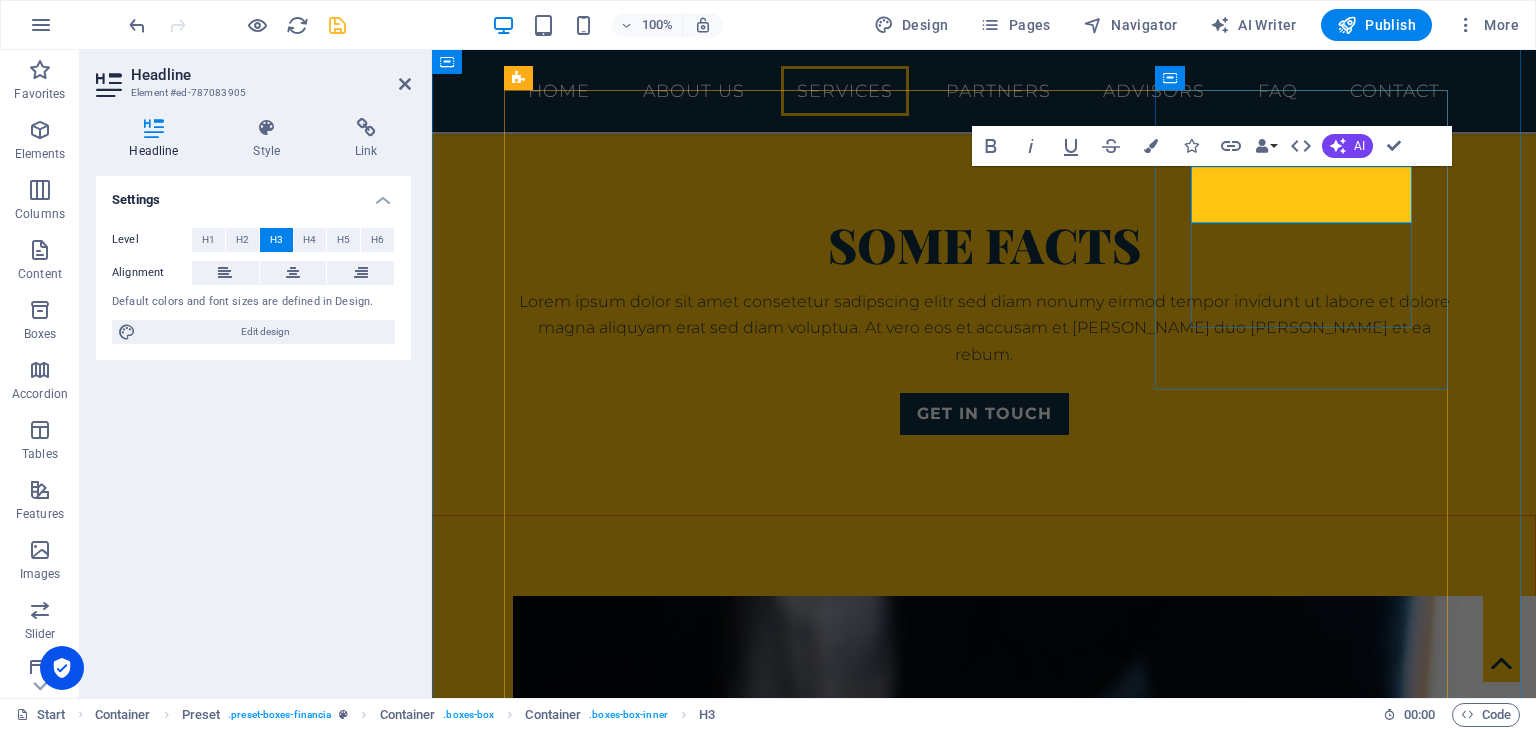 type 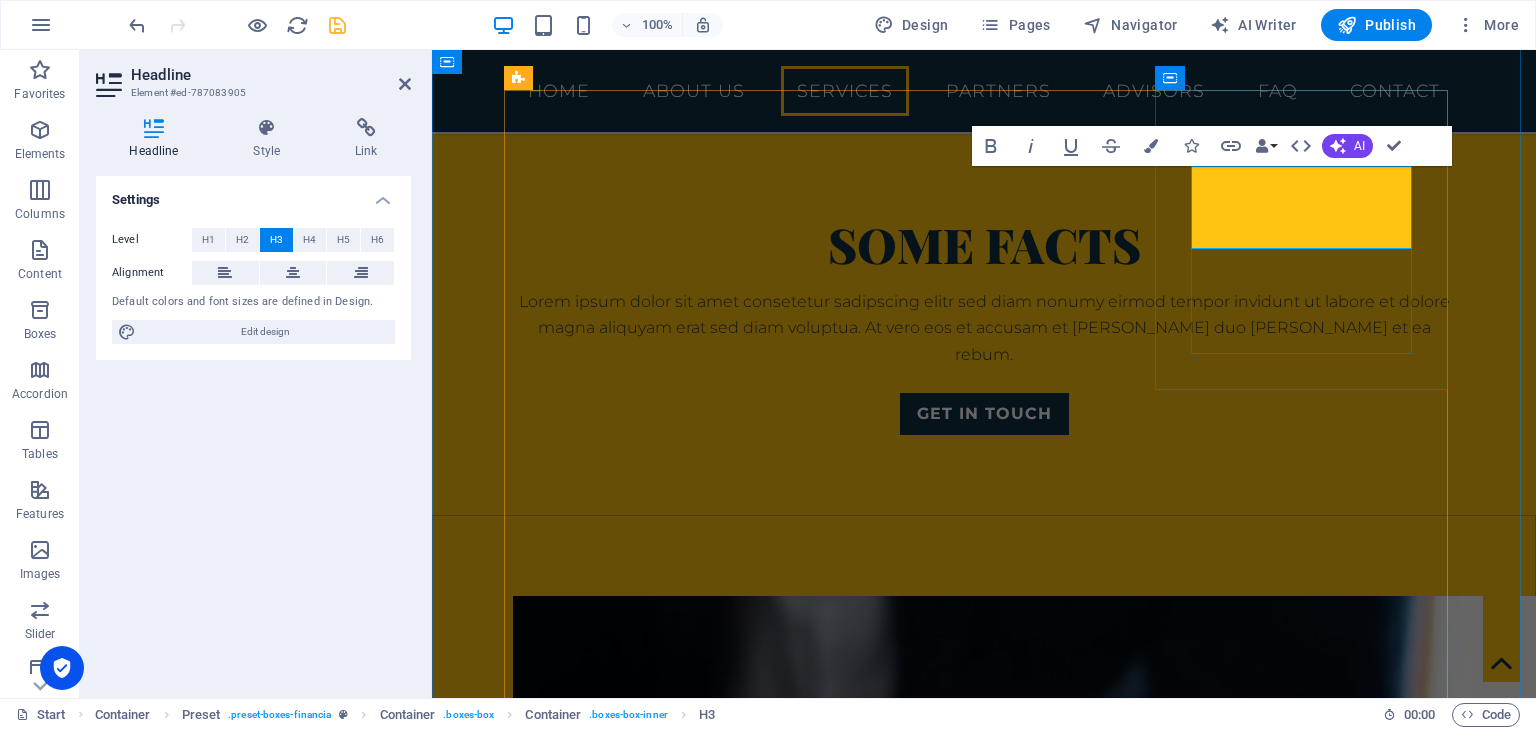 click on "Get  ‌Organized" at bounding box center [984, 2691] 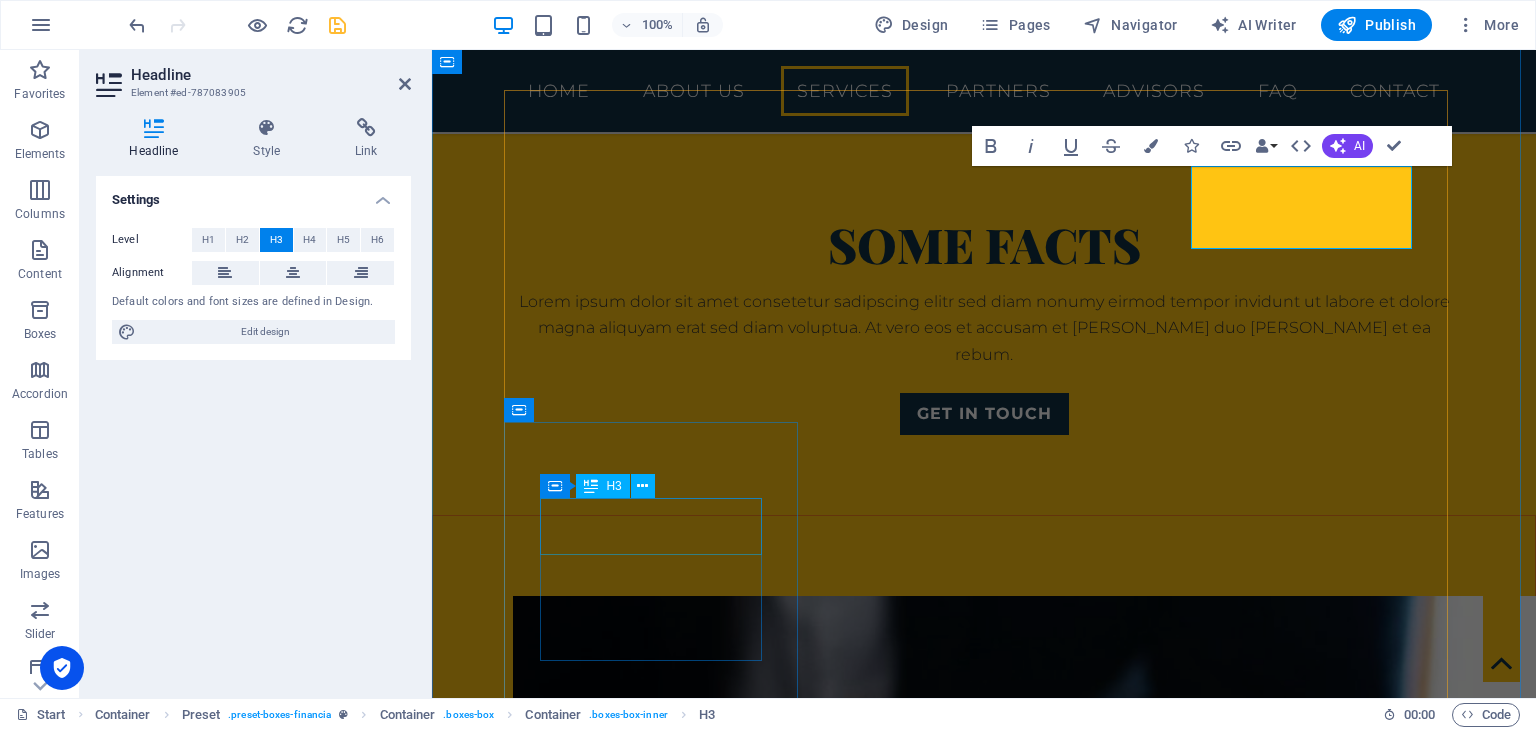 click on "Strategy" at bounding box center (984, 2915) 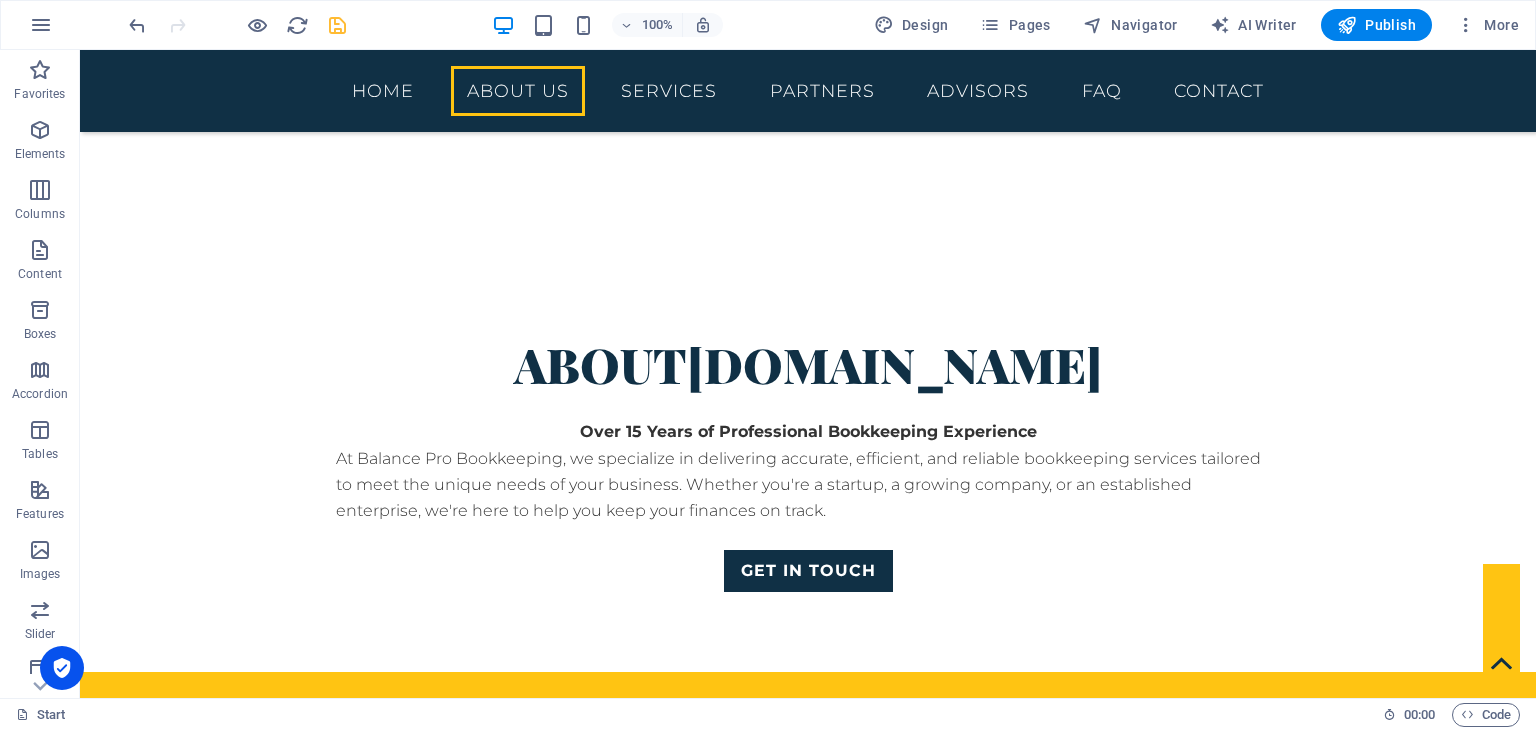 scroll, scrollTop: 1340, scrollLeft: 0, axis: vertical 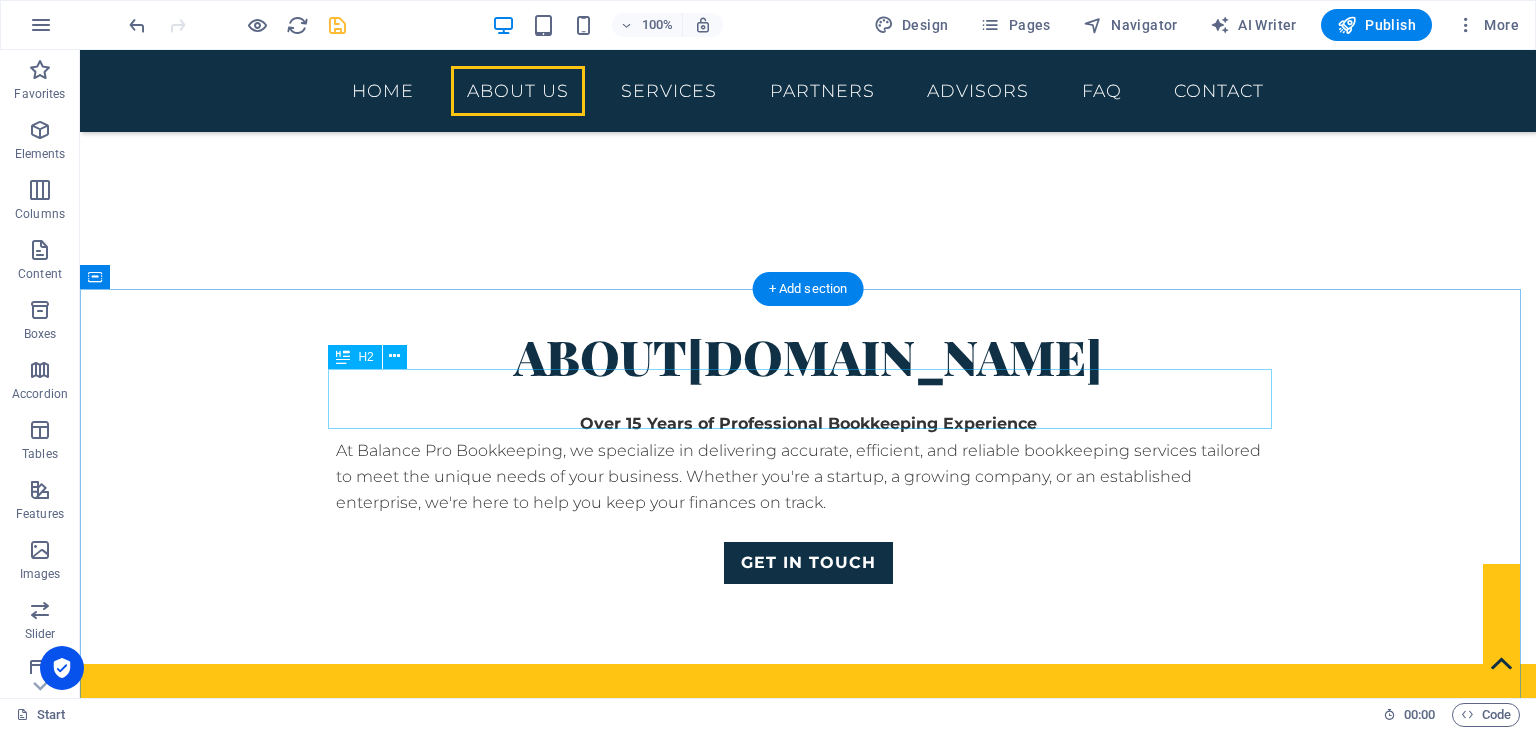 click on "Finance Services" at bounding box center (808, 2516) 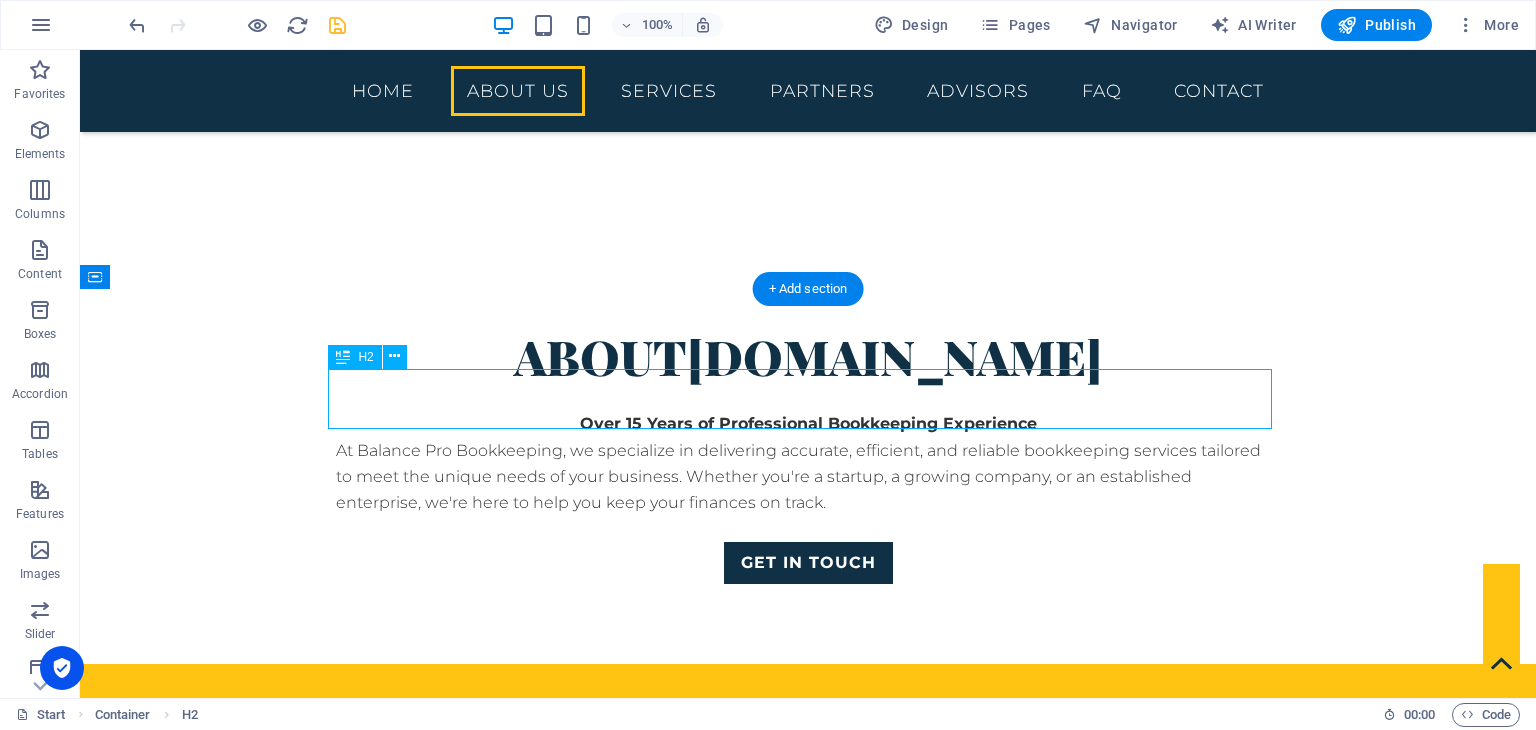 click on "Finance Services" at bounding box center [808, 2516] 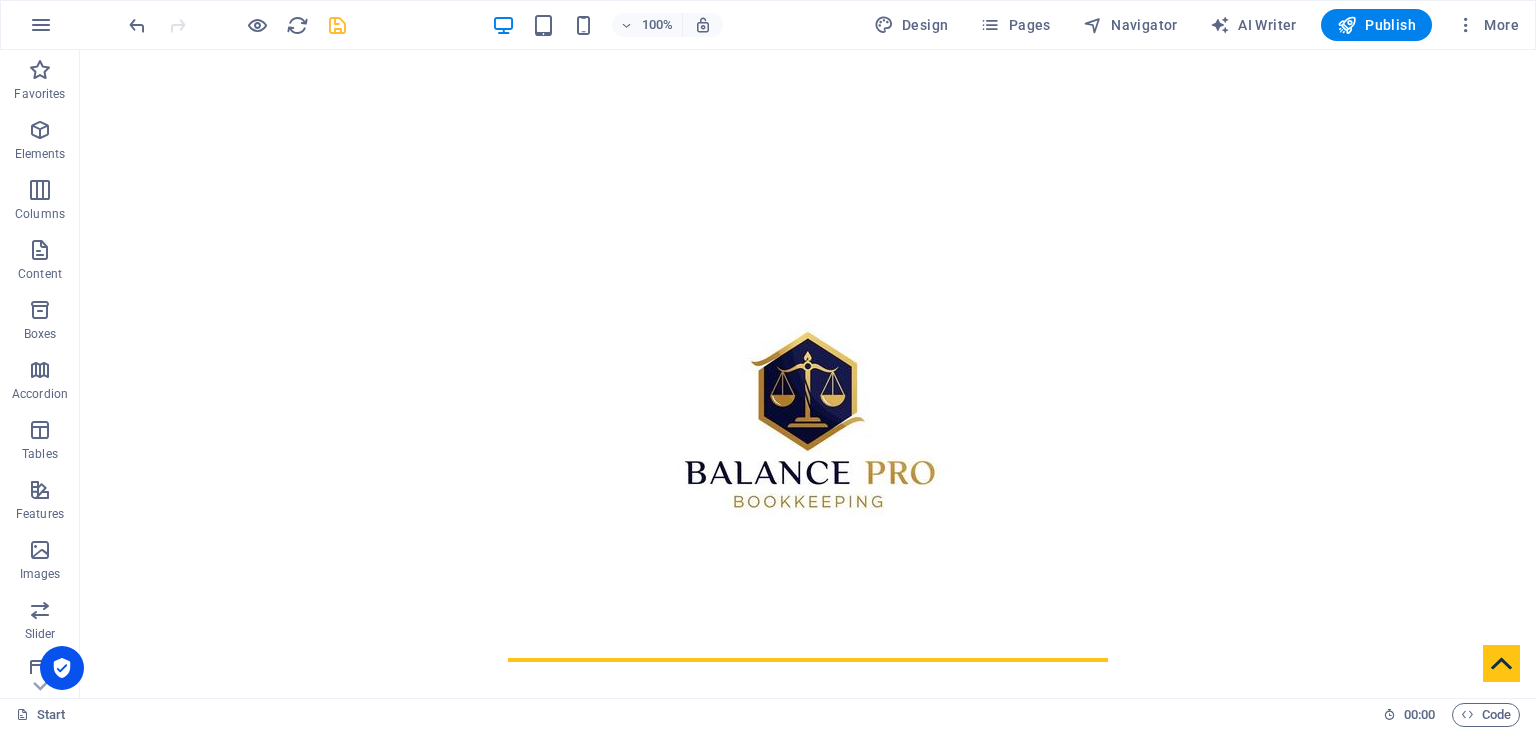 scroll, scrollTop: 830, scrollLeft: 0, axis: vertical 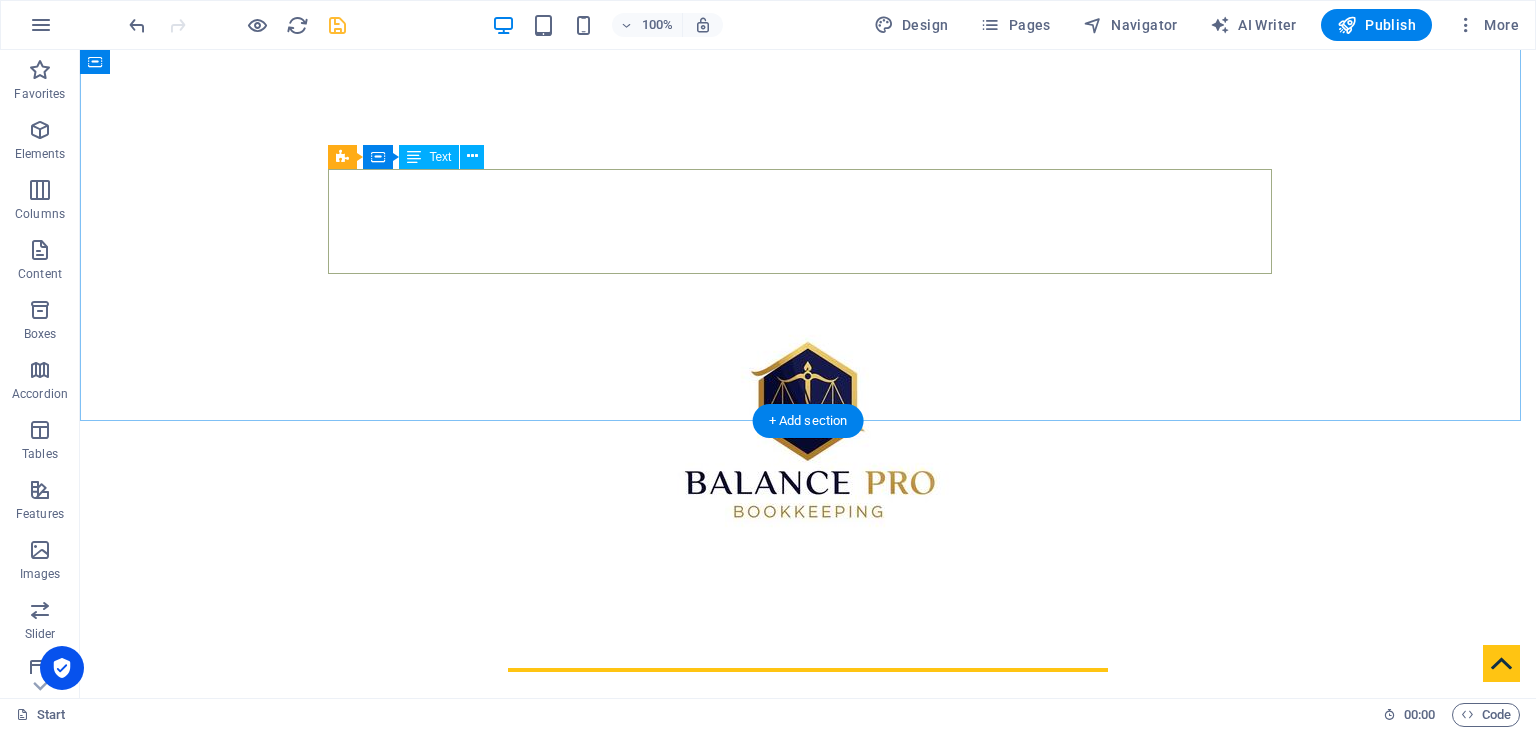click on "Over 15 Years of Professional Bookkeeping Experience At Balance Pro Bookkeeping, we specialize in delivering accurate, efficient, and reliable bookkeeping services tailored to meet the unique needs of your business. Whether you're a startup, a growing company, or an established enterprise, we're here to help you keep your finances on track." at bounding box center (808, 1138) 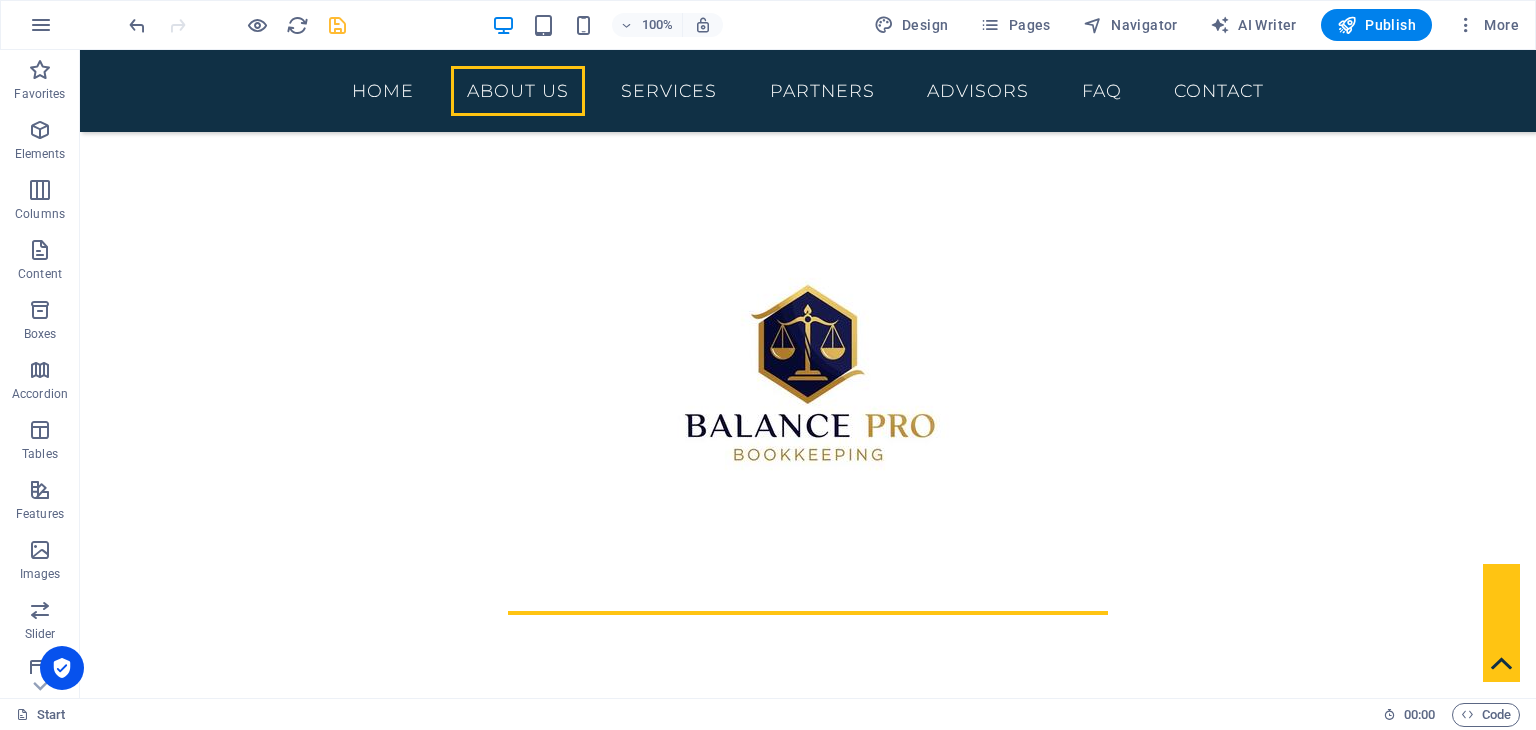 scroll, scrollTop: 868, scrollLeft: 0, axis: vertical 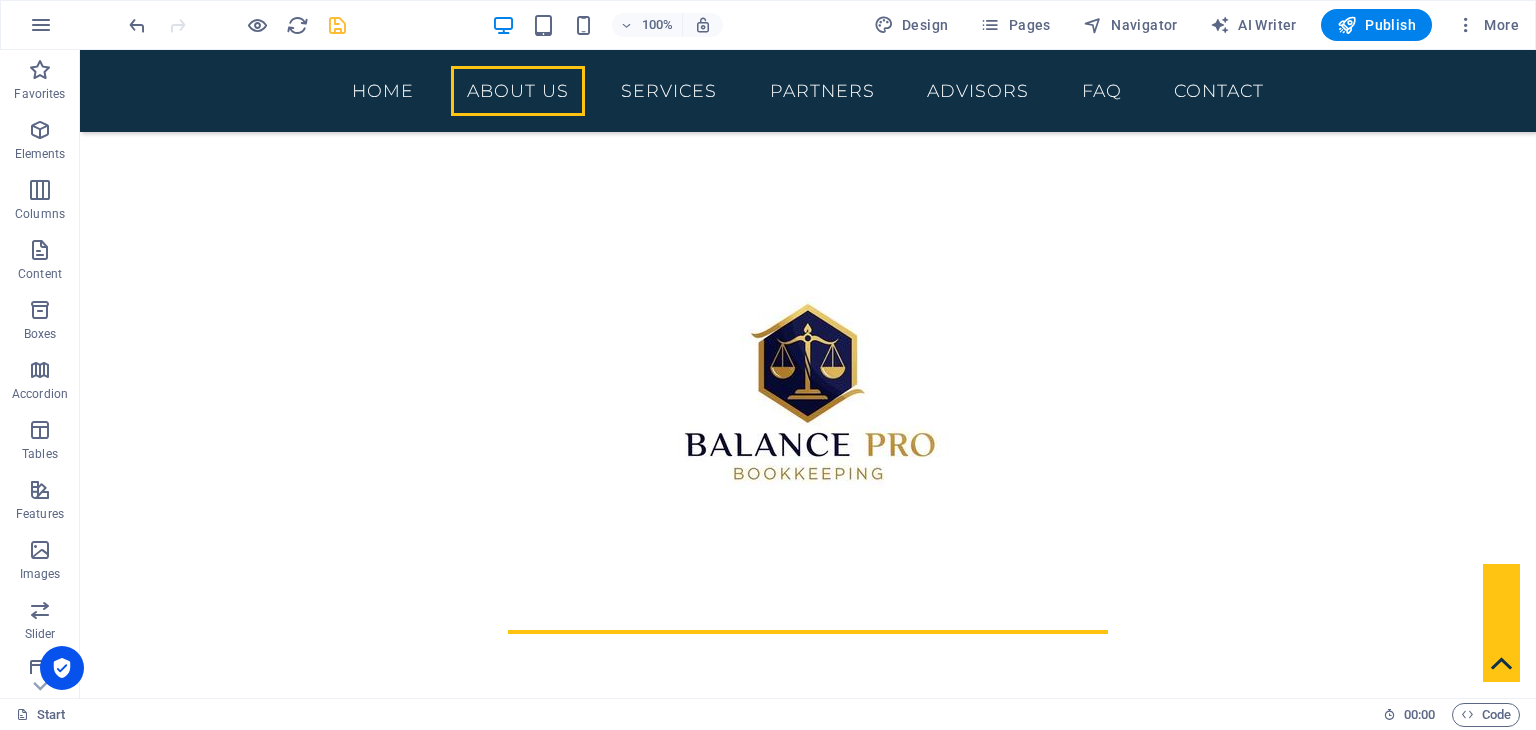 click at bounding box center (808, 1764) 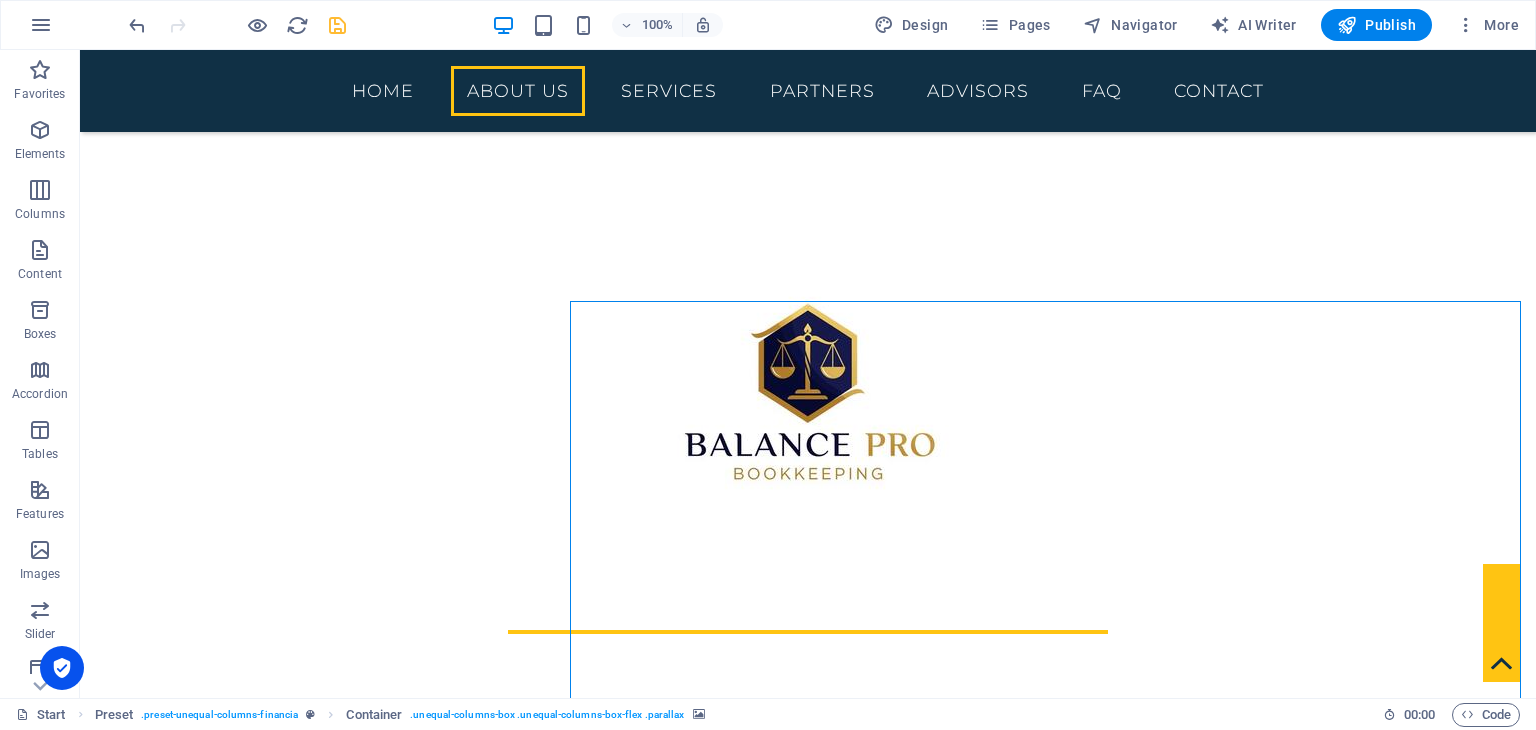 click at bounding box center [808, 1764] 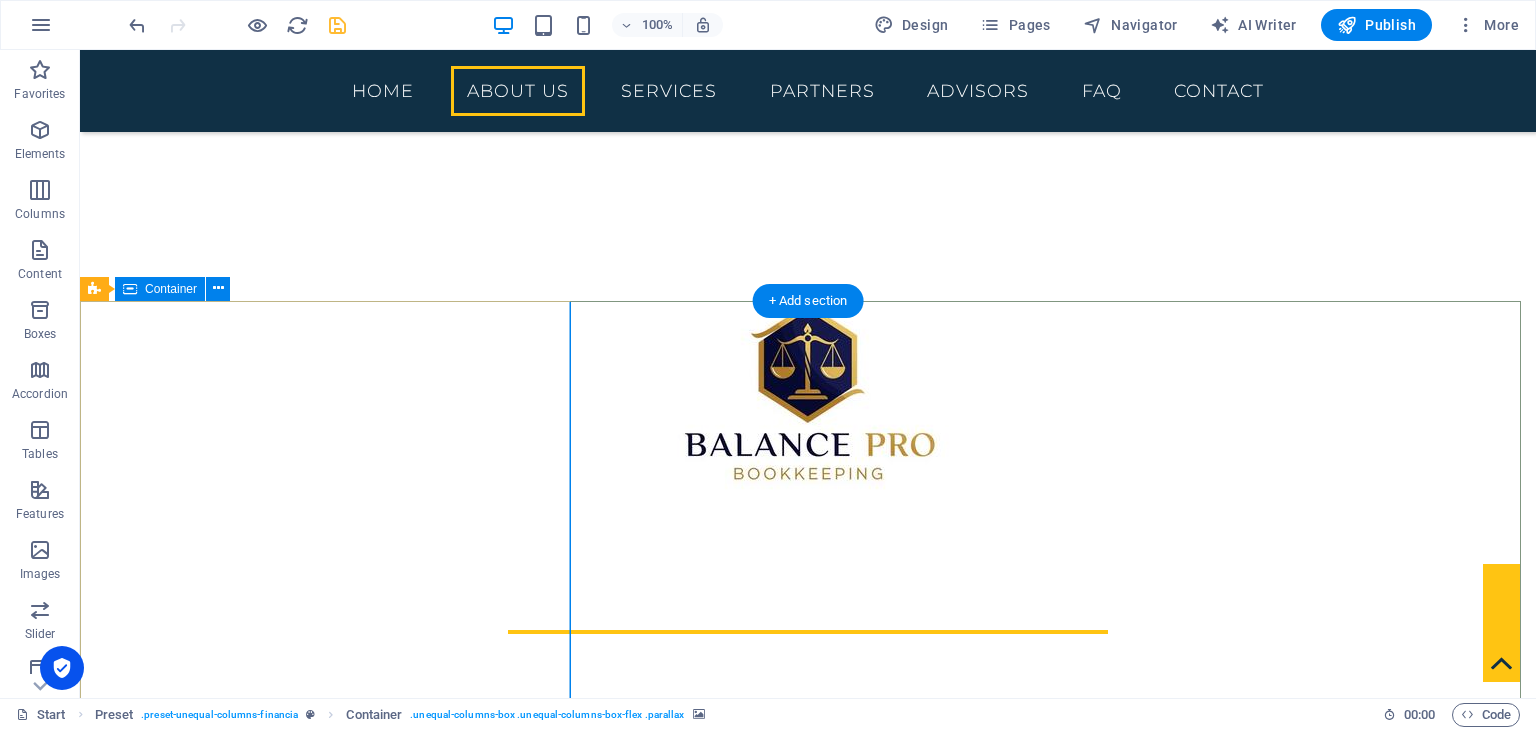 click on "Some Facts Lorem ipsum dolor sit amet consetetur sadipscing elitr sed diam nonumy eirmod tempor invidunt ut labore et dolore magna aliquyam erat sed diam voluptua. At vero eos et accusam et [PERSON_NAME] duo [PERSON_NAME] et ea rebum. Get in touch" at bounding box center (808, 1395) 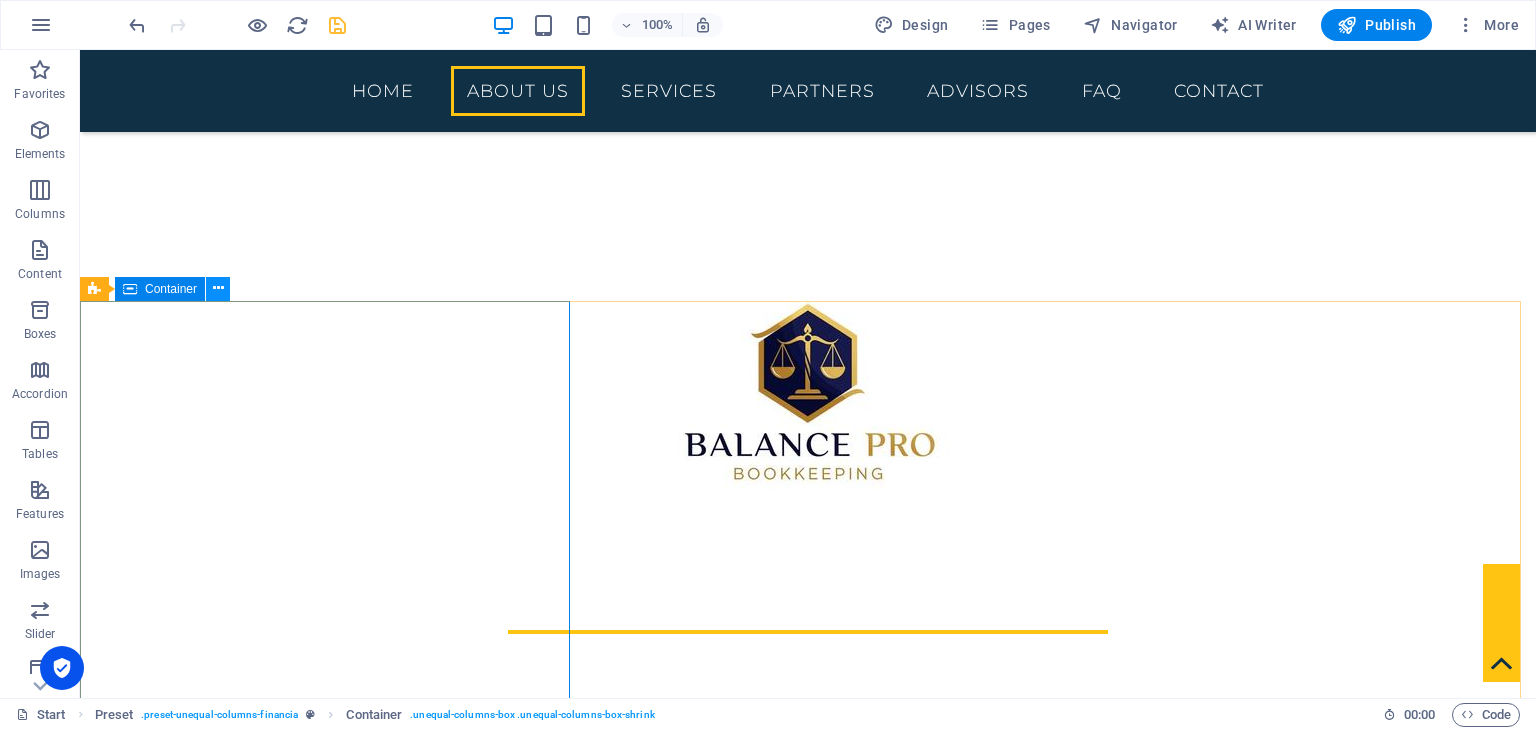 click at bounding box center (218, 288) 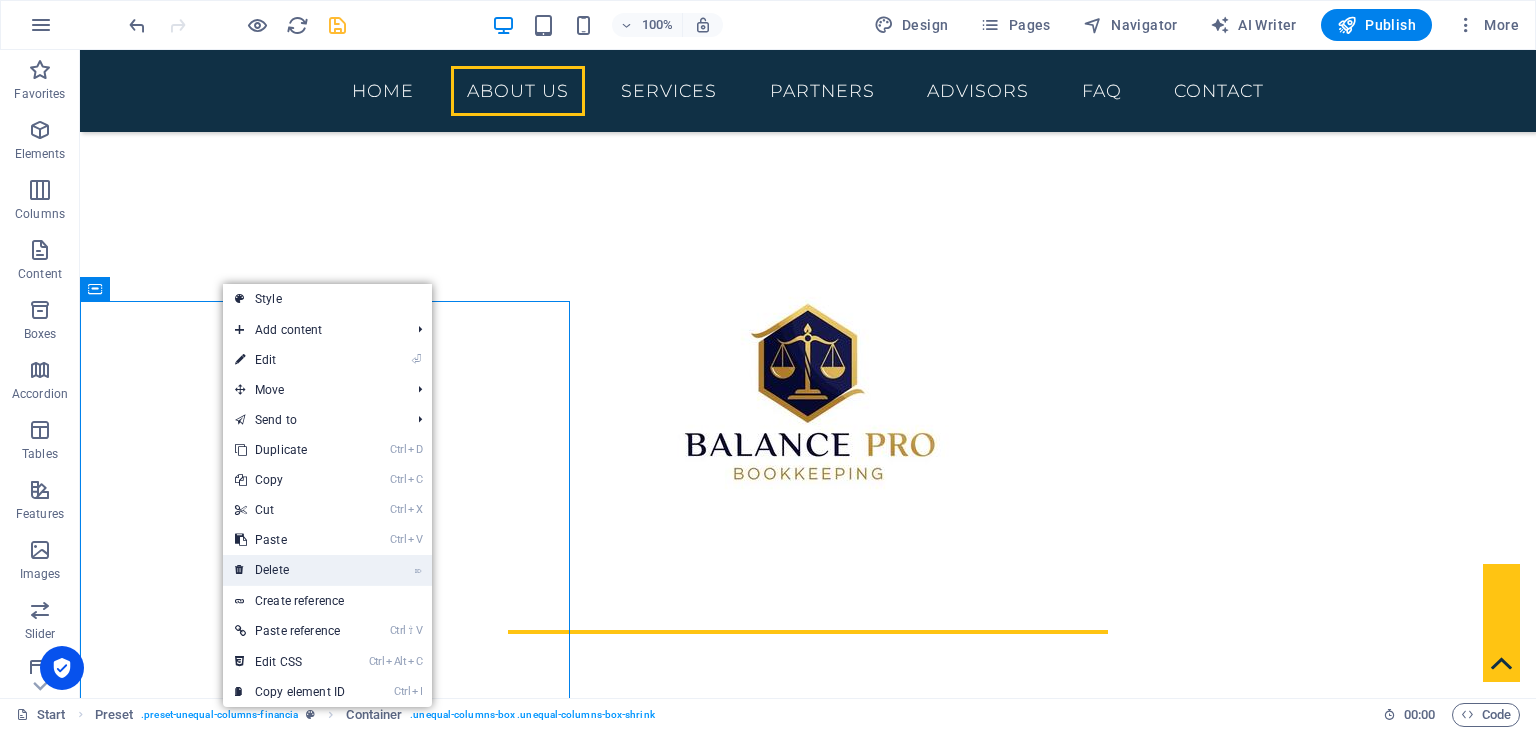 click on "⌦  Delete" at bounding box center [290, 570] 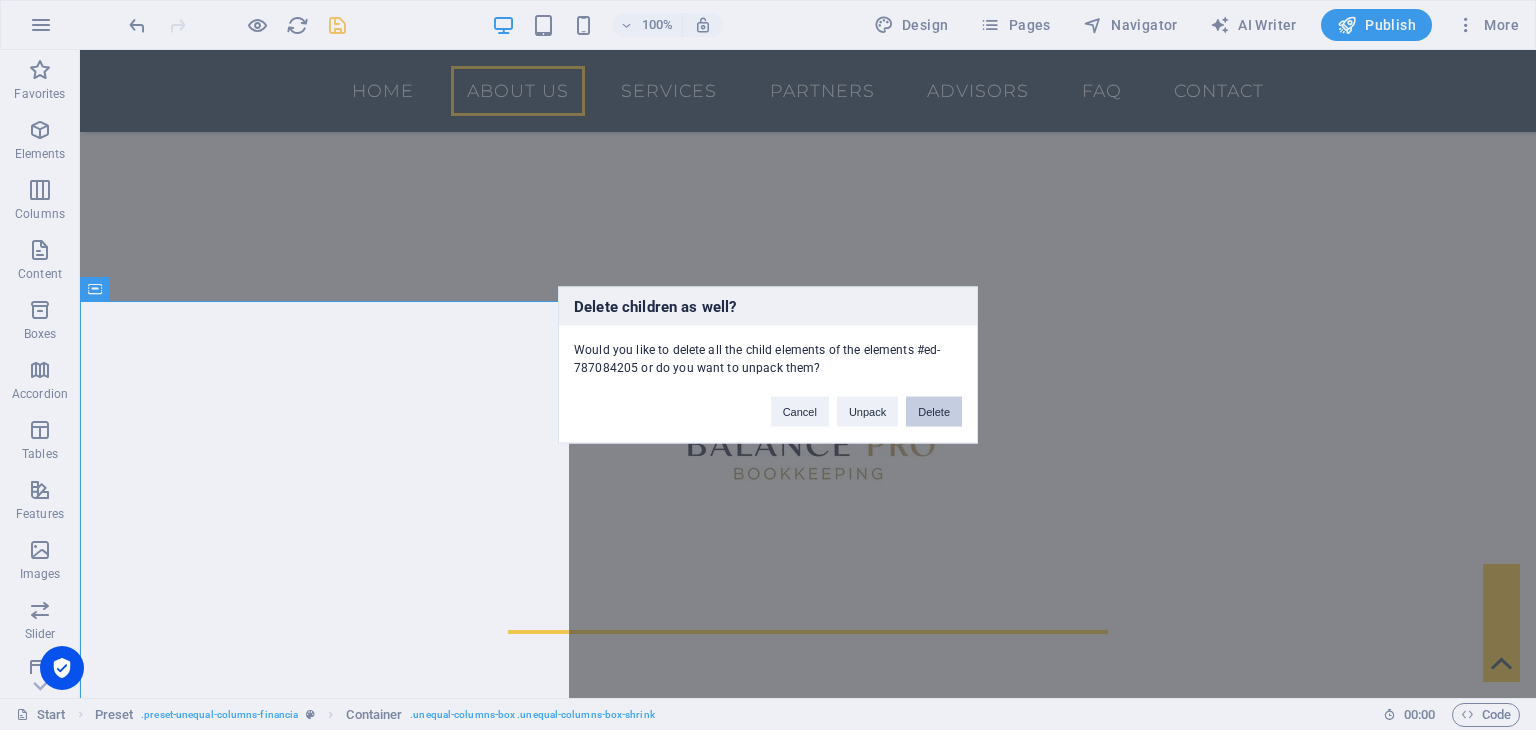 click on "Delete" at bounding box center [934, 412] 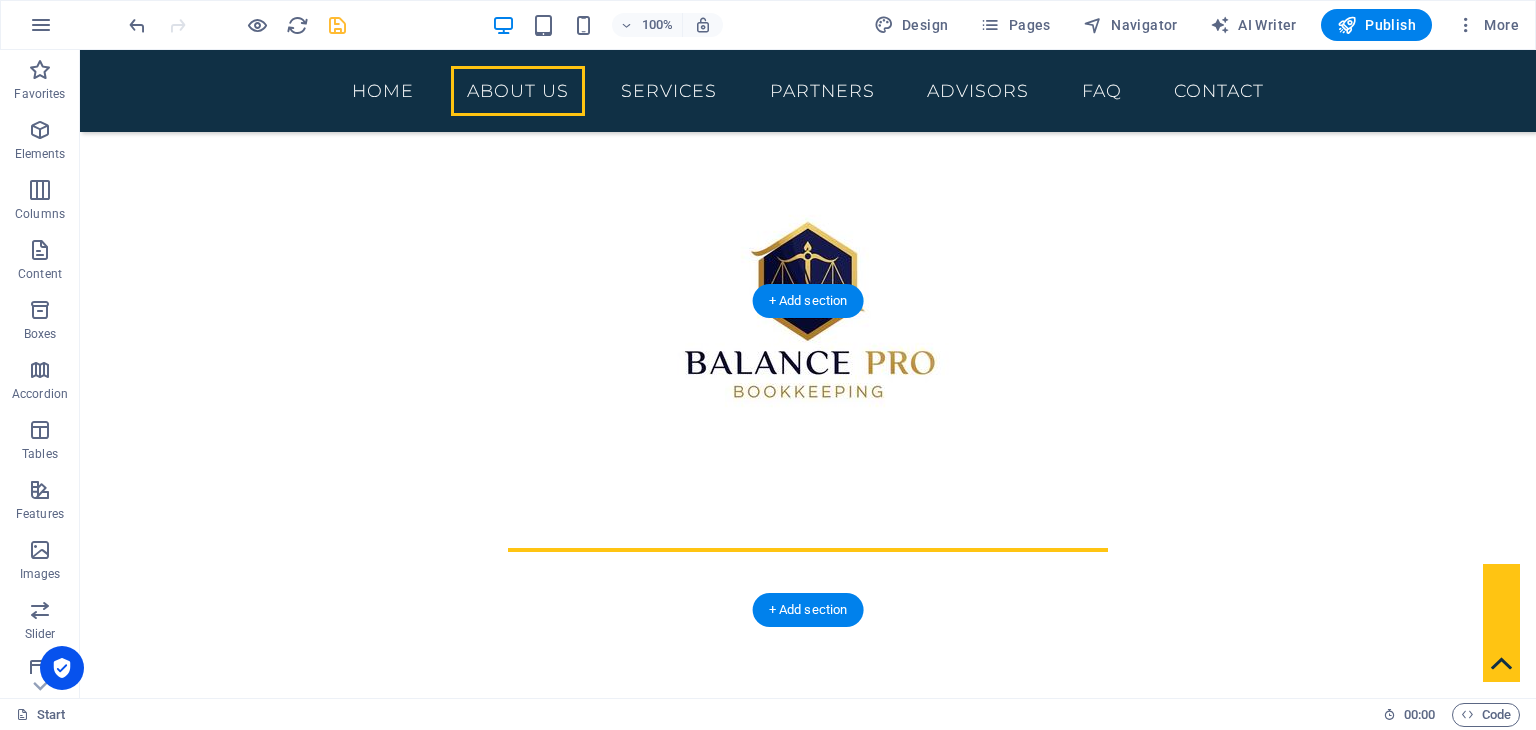 click at bounding box center [808, 1330] 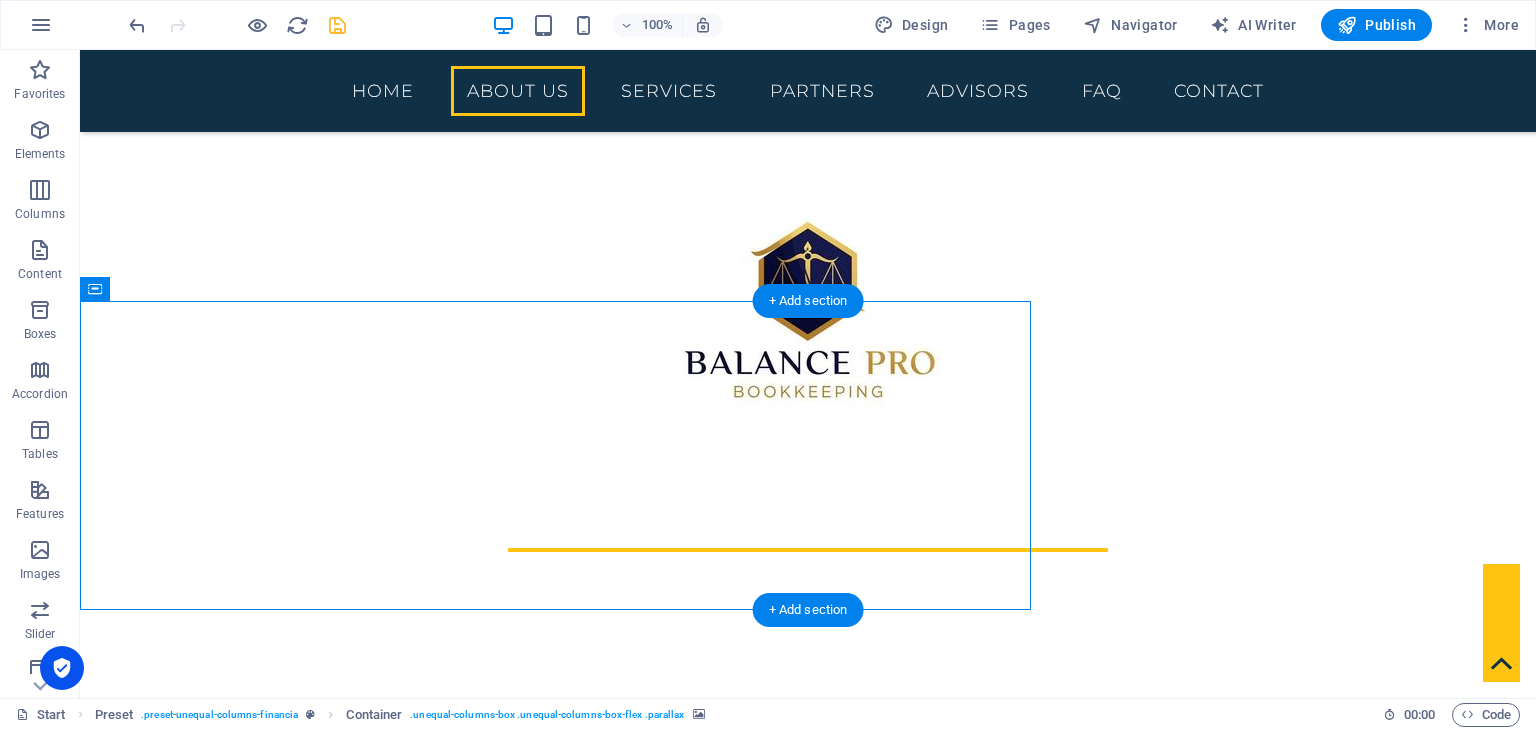 click at bounding box center (0, 0) 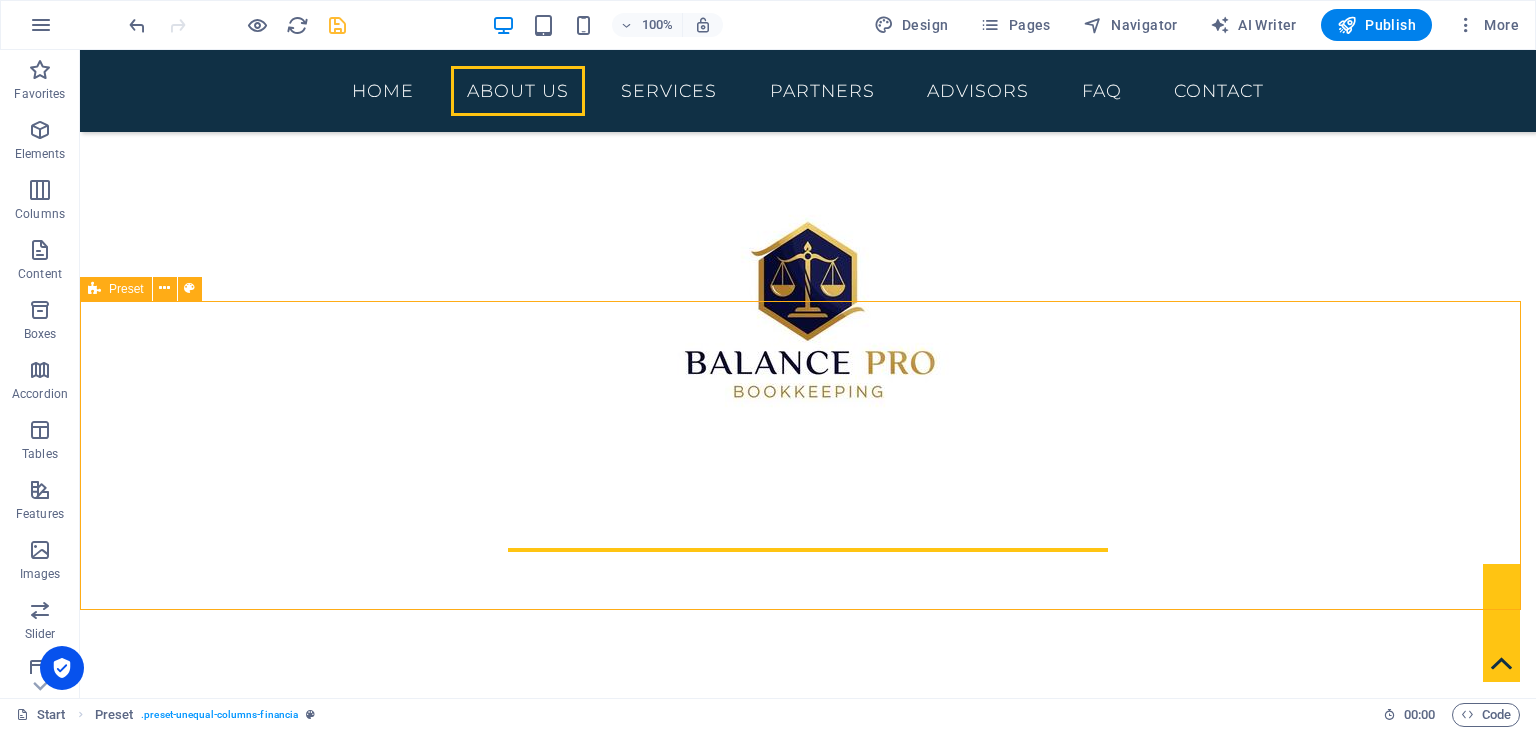 click at bounding box center (808, 1330) 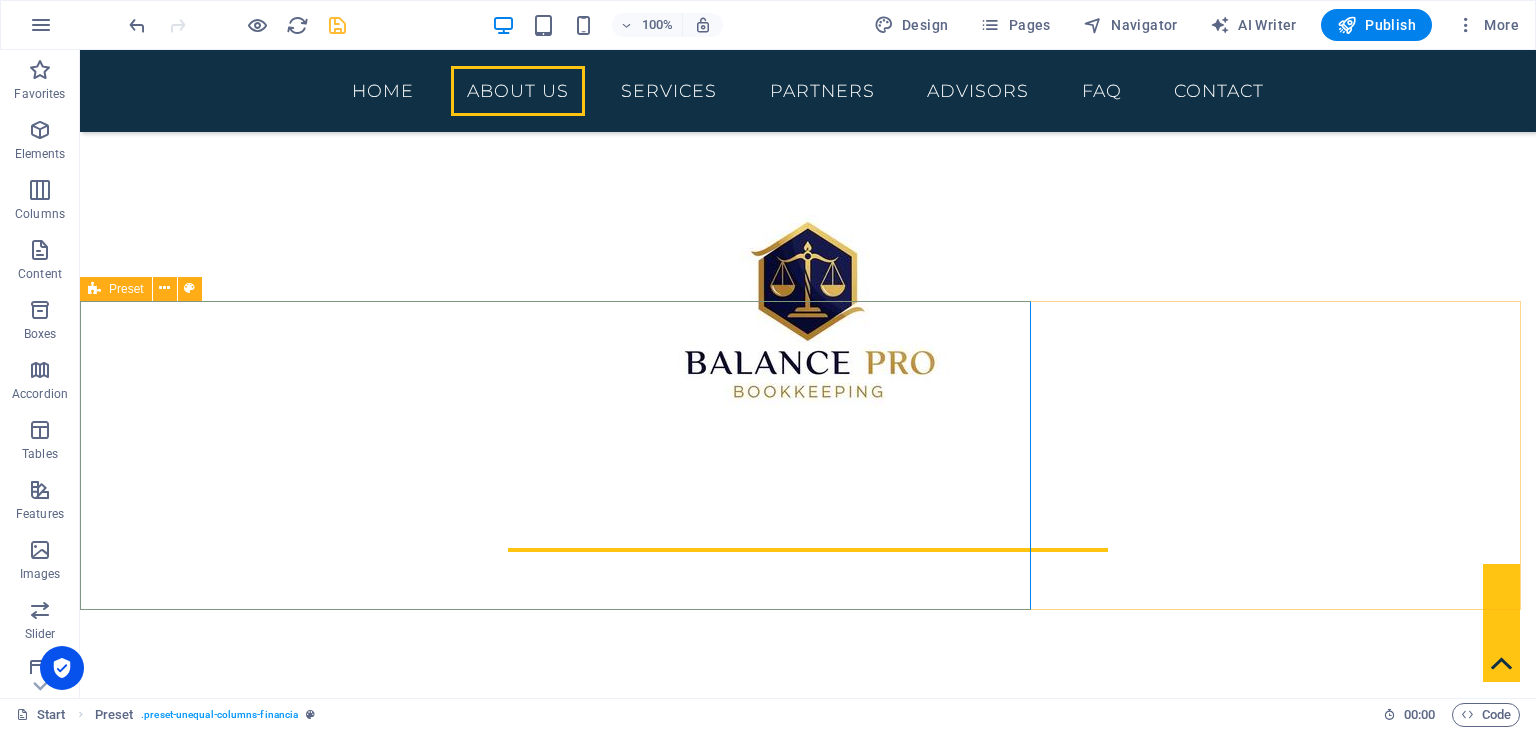click on "Preset" at bounding box center [116, 289] 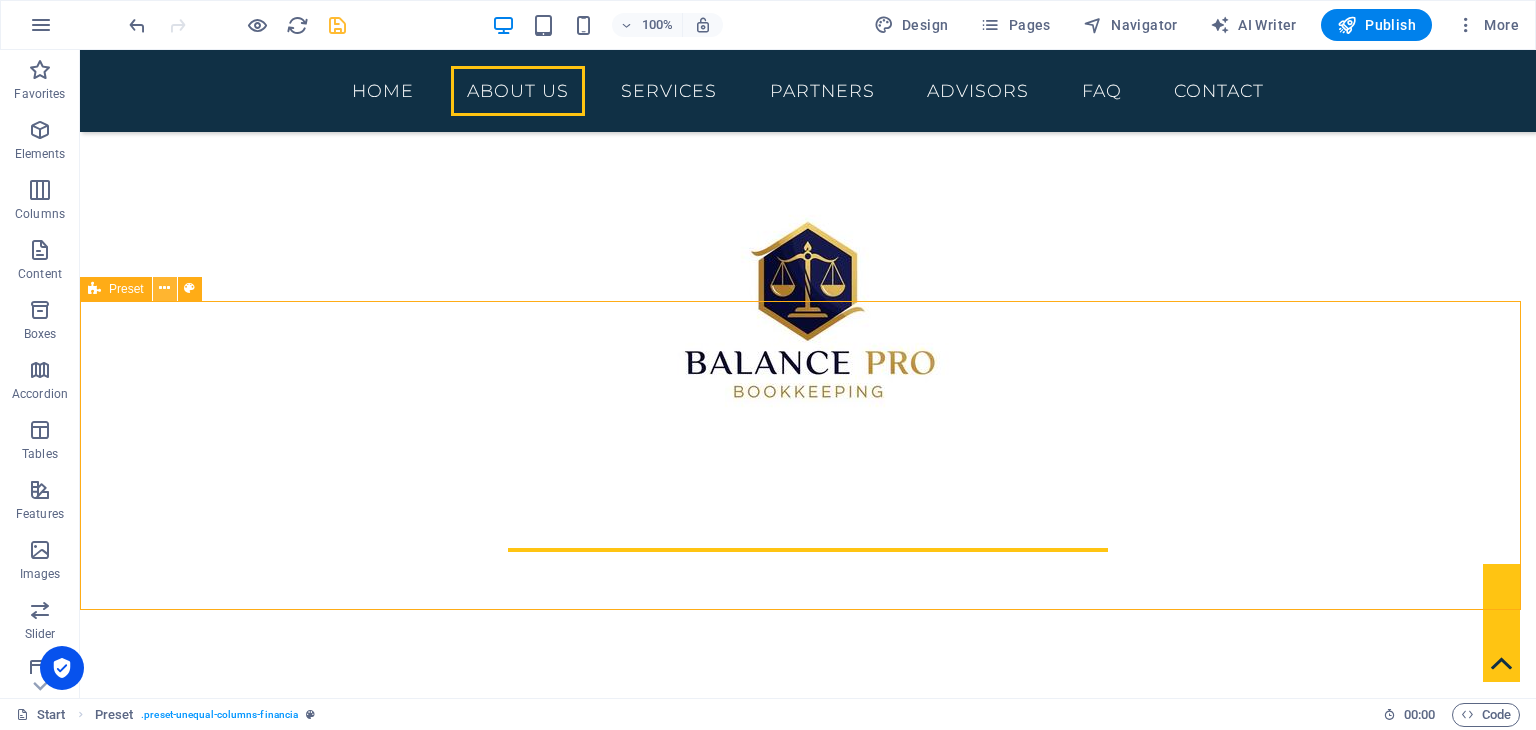 click at bounding box center [164, 288] 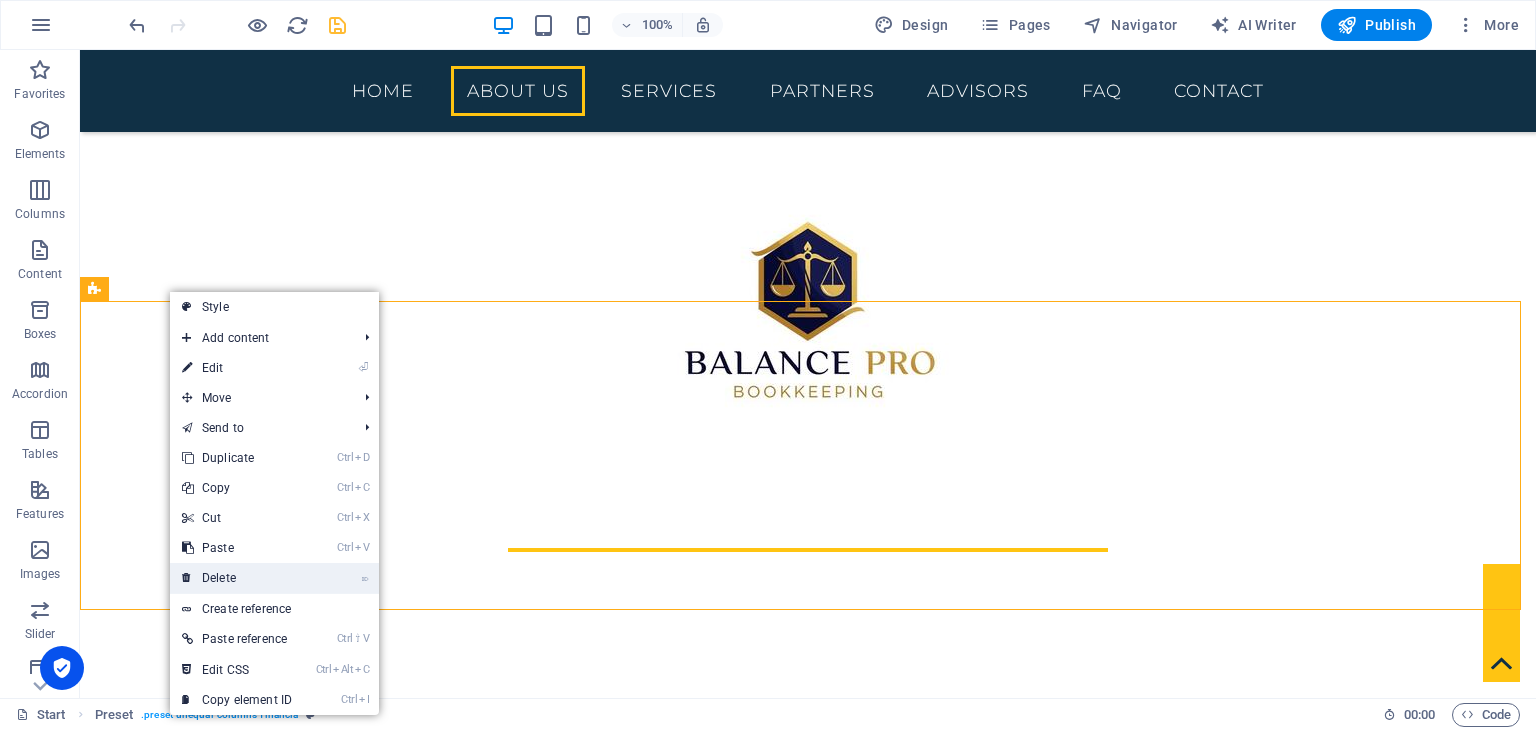click on "⌦  Delete" at bounding box center [237, 578] 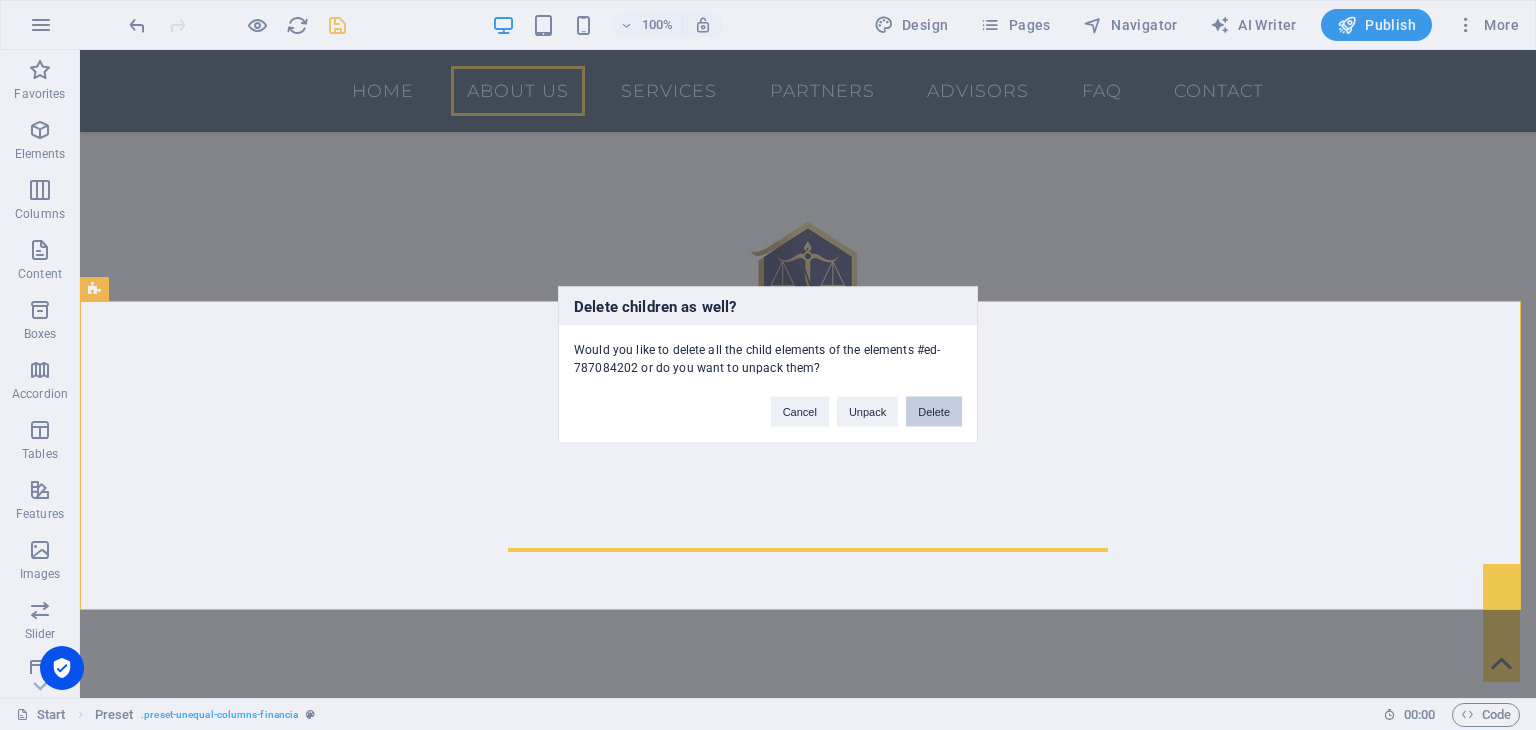 click on "Delete" at bounding box center (934, 412) 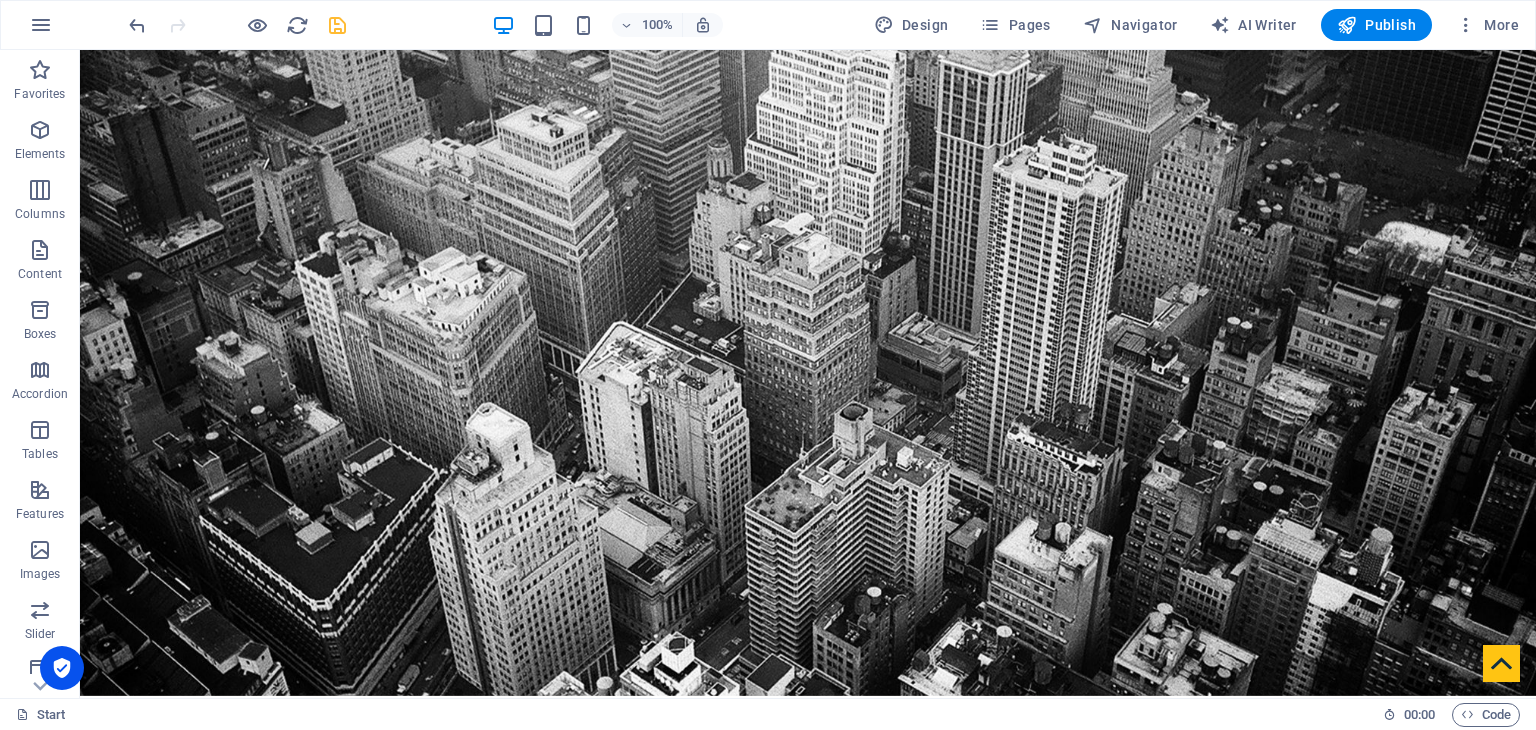 scroll, scrollTop: 0, scrollLeft: 0, axis: both 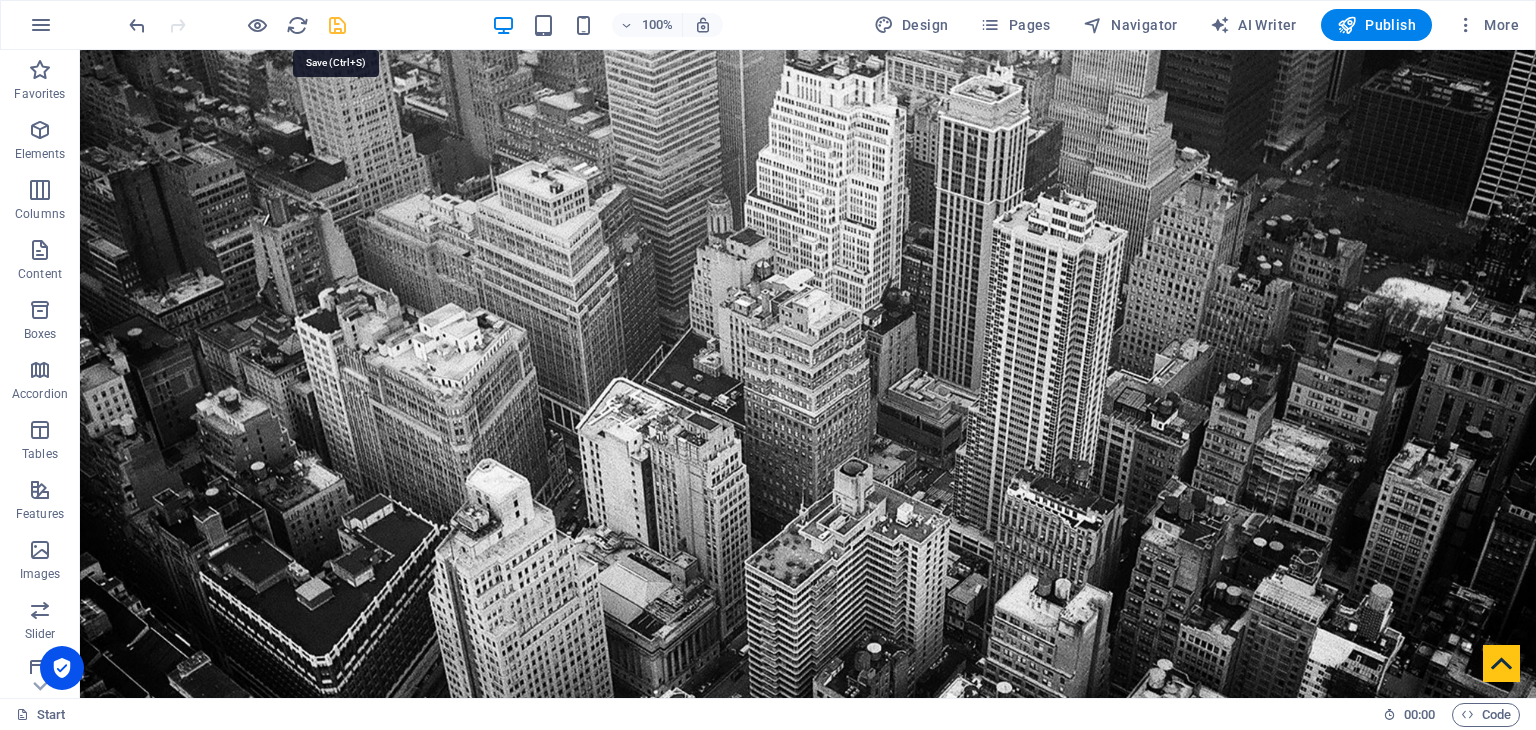 click at bounding box center (337, 25) 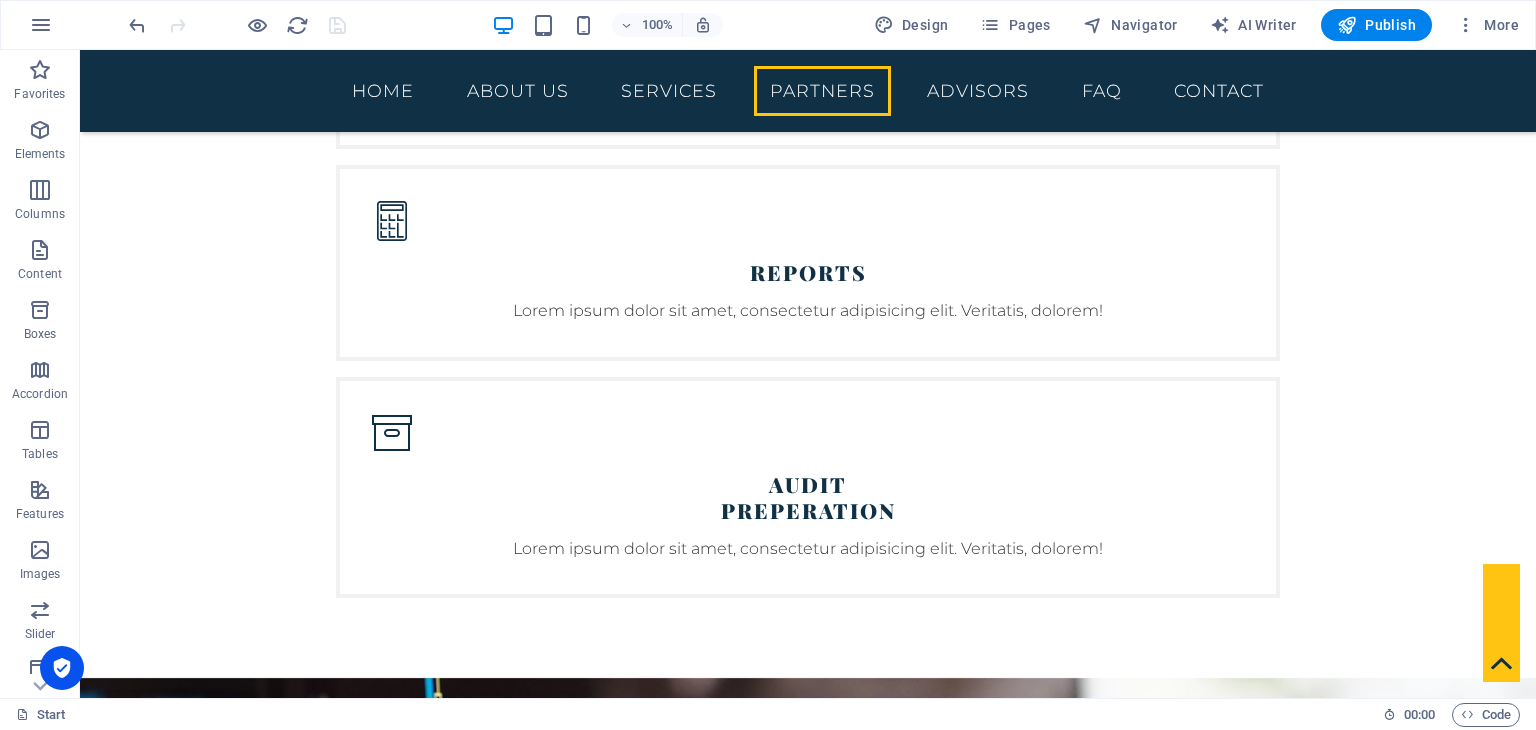 scroll, scrollTop: 2857, scrollLeft: 0, axis: vertical 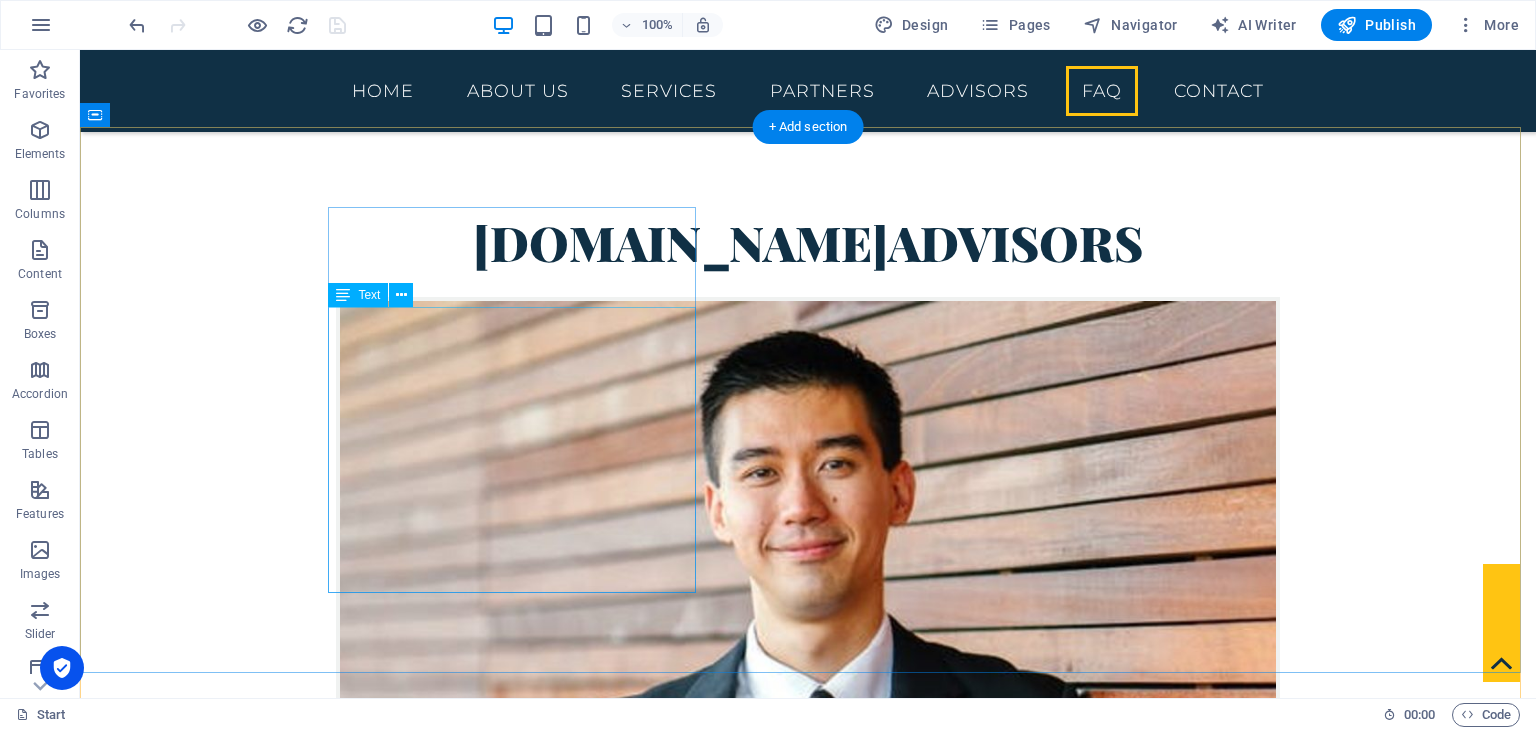 click on "[DOMAIN_NAME] [STREET_ADDRESS][US_STATE][US_STATE]   +1 - 123 - 456 - 7890 [EMAIL_ADDRESS] Legal Notice  |  Privacy" at bounding box center [568, 6848] 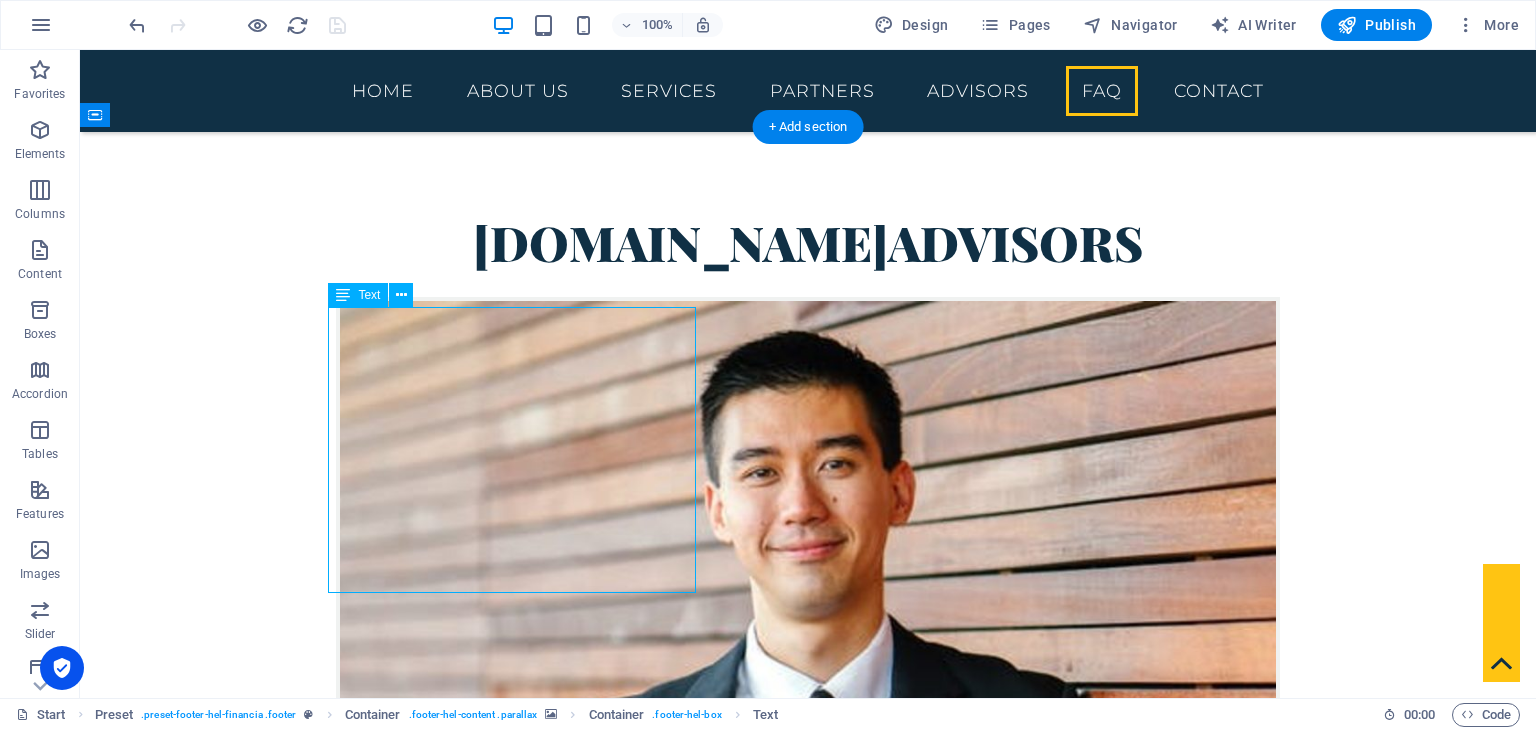 click on "[DOMAIN_NAME] [STREET_ADDRESS][US_STATE][US_STATE]   +1 - 123 - 456 - 7890 [EMAIL_ADDRESS] Legal Notice  |  Privacy" at bounding box center [568, 6848] 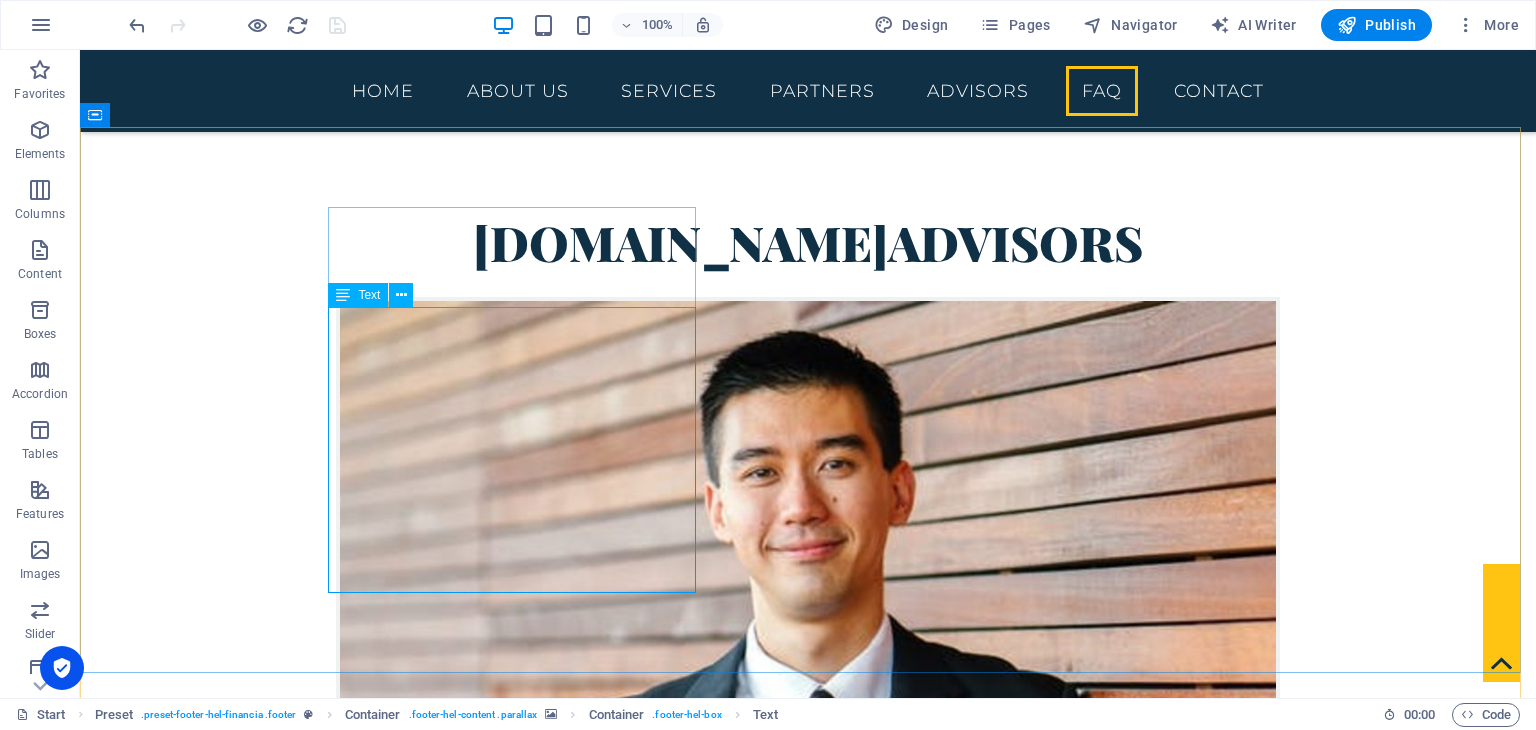 click on "[DOMAIN_NAME] [STREET_ADDRESS][US_STATE][US_STATE]   +1 - 123 - 456 - 7890 [EMAIL_ADDRESS] Legal Notice  |  Privacy" at bounding box center [568, 6848] 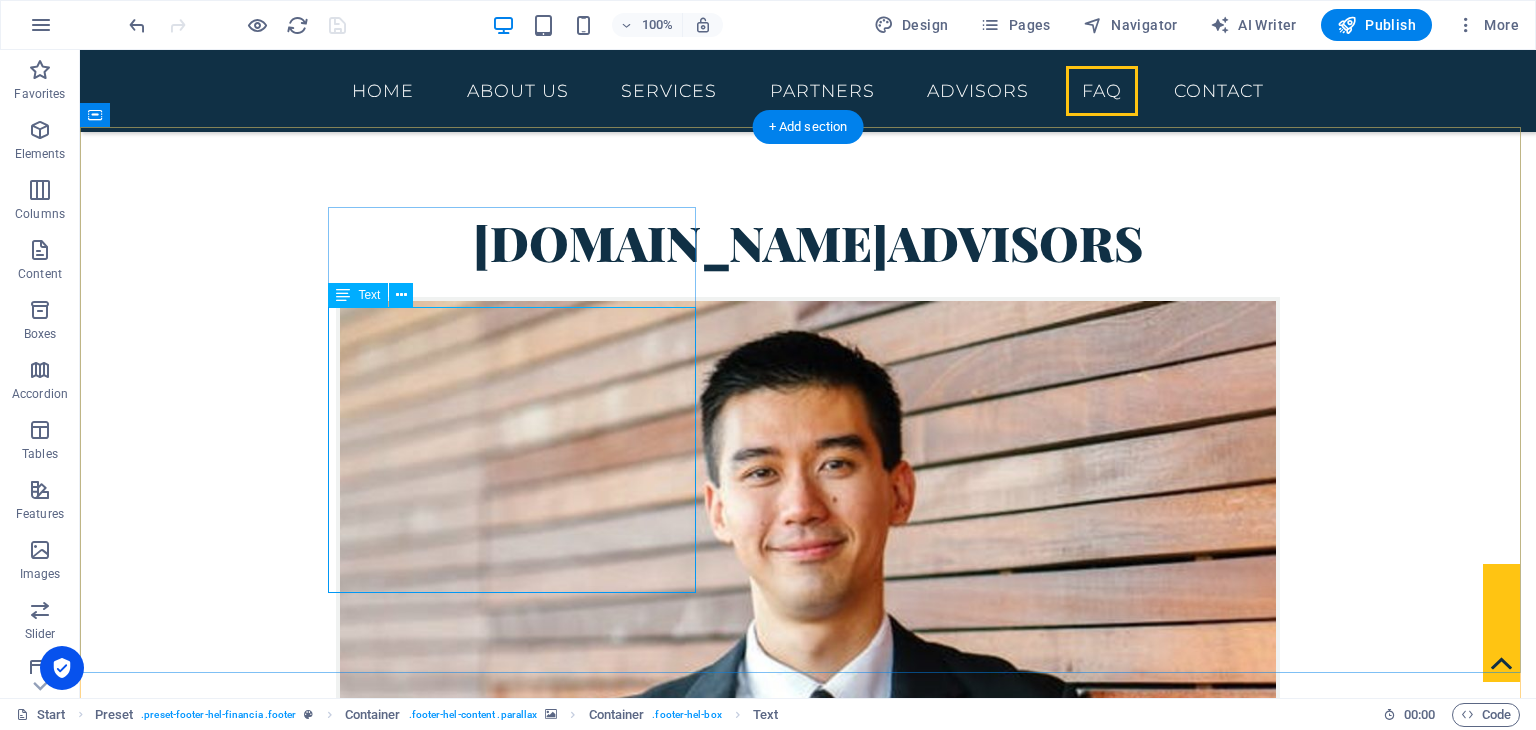 click on "[DOMAIN_NAME] [STREET_ADDRESS][US_STATE][US_STATE]   +1 - 123 - 456 - 7890 [EMAIL_ADDRESS] Legal Notice  |  Privacy" at bounding box center [568, 6848] 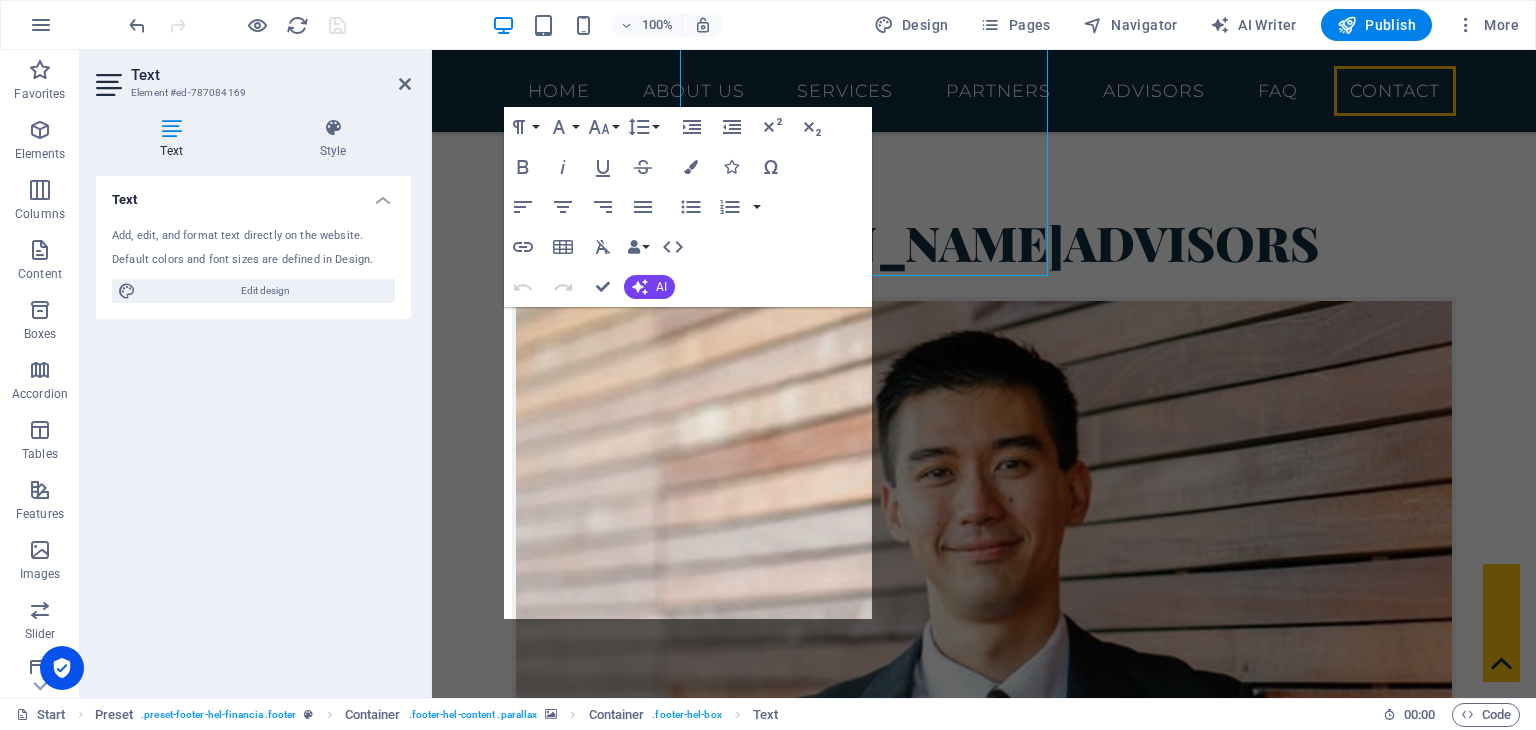 scroll, scrollTop: 6085, scrollLeft: 0, axis: vertical 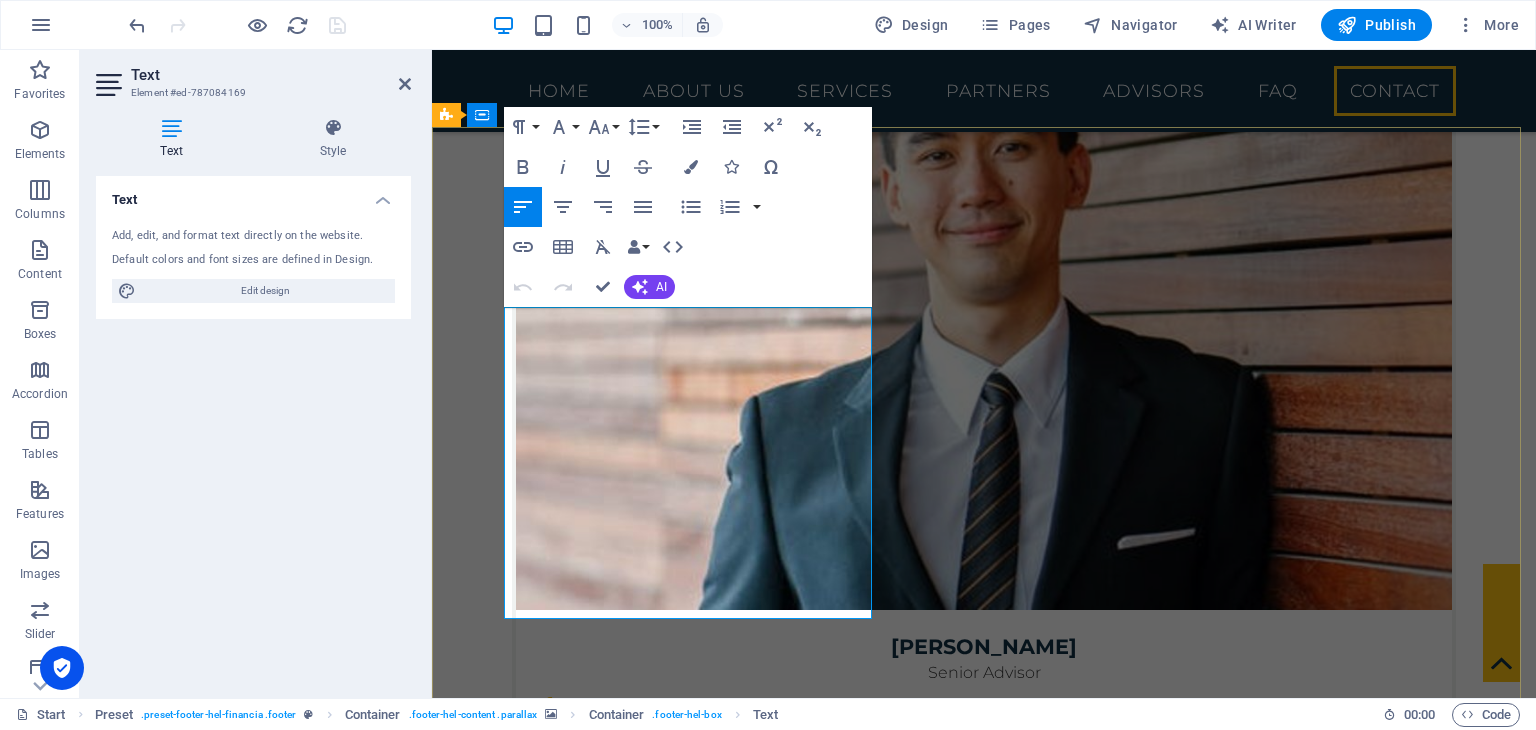click on "20530" at bounding box center [996, 6675] 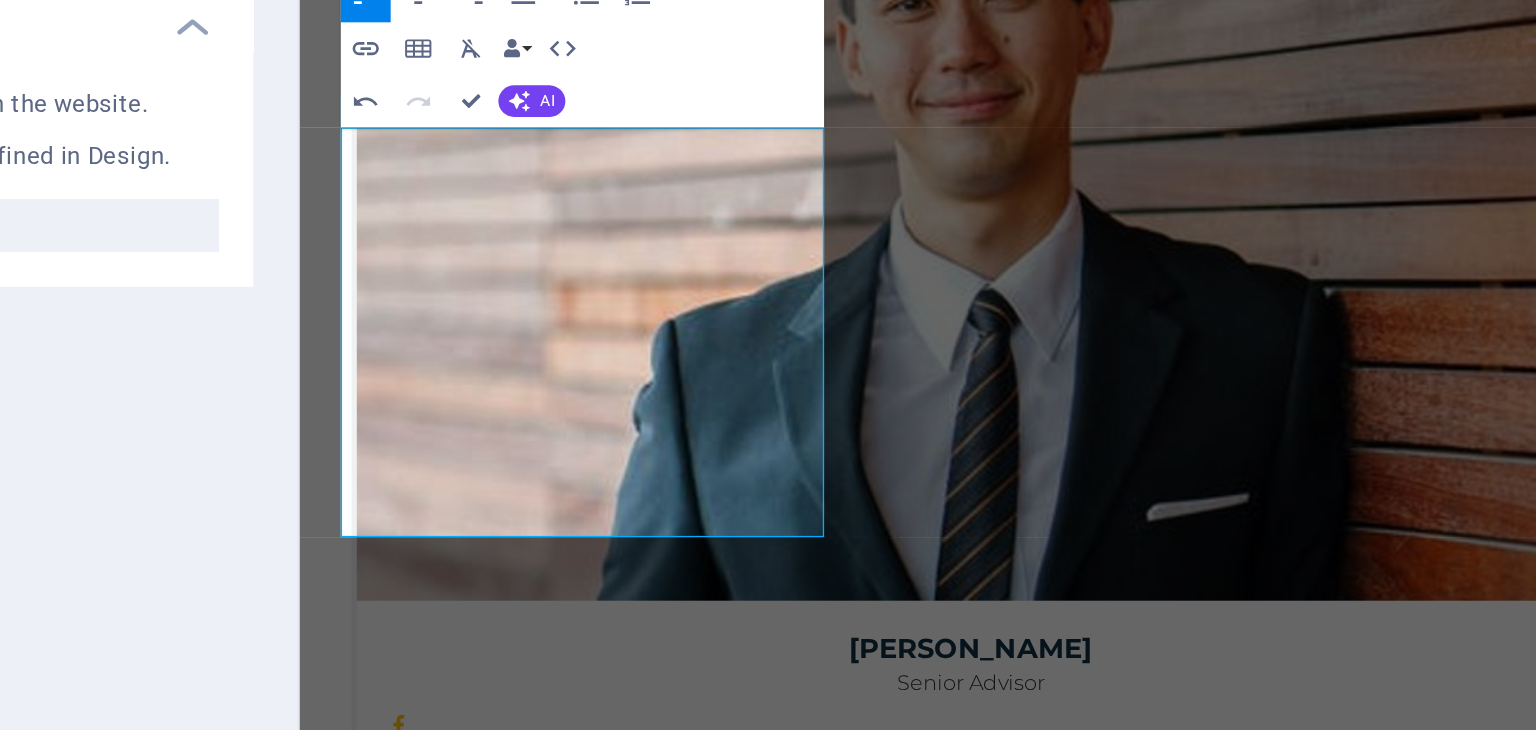 scroll, scrollTop: 6524, scrollLeft: 0, axis: vertical 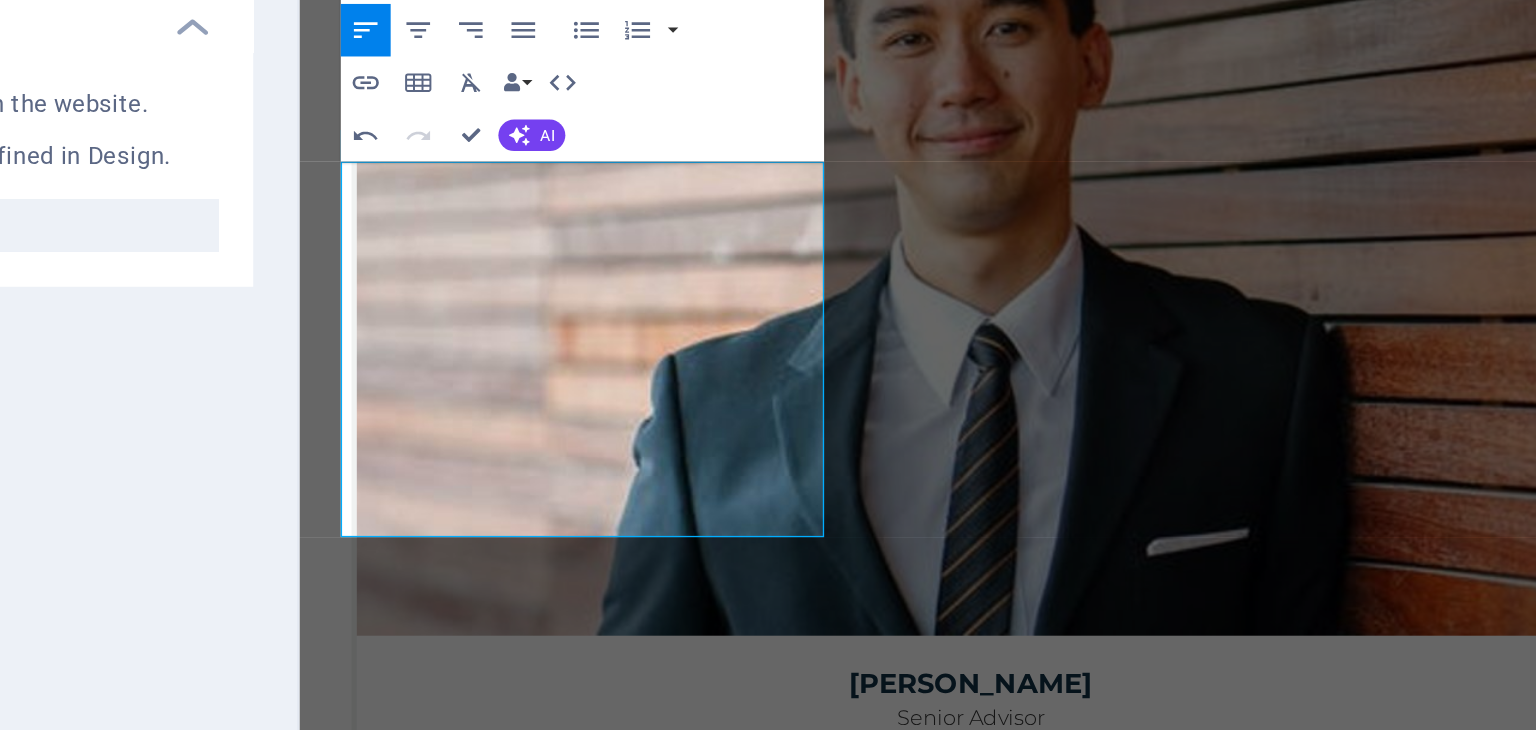 drag, startPoint x: 360, startPoint y: 99, endPoint x: 731, endPoint y: 106, distance: 371.06604 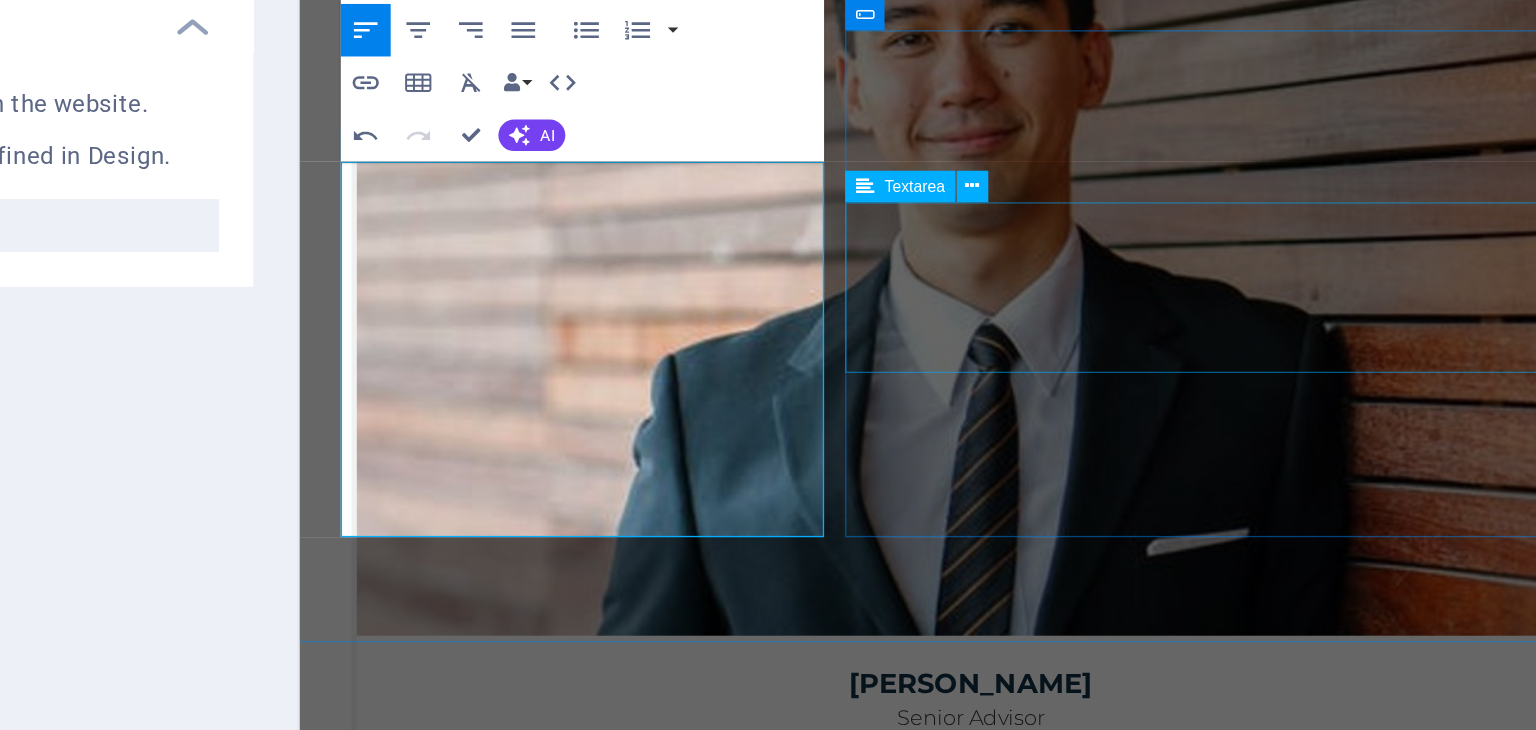 type 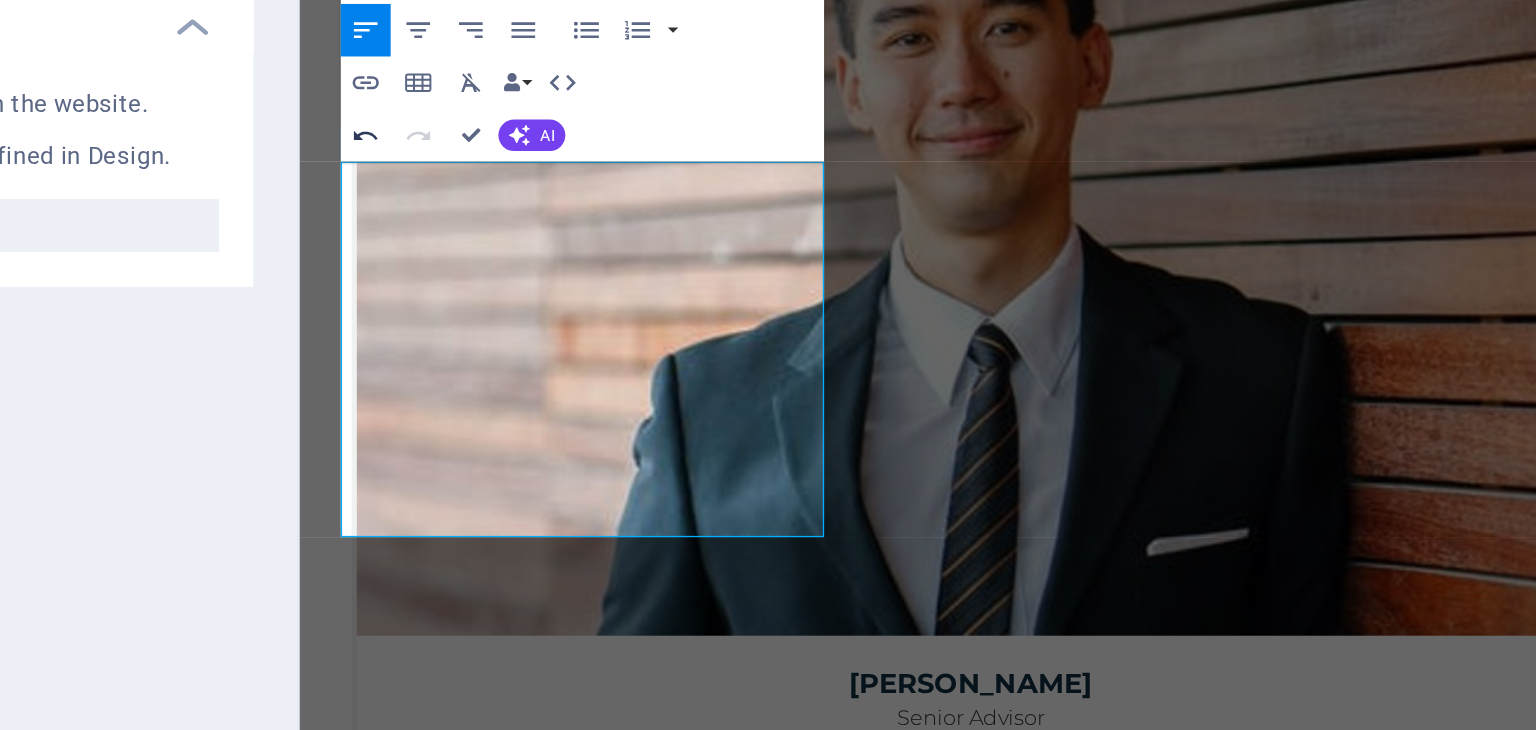 click 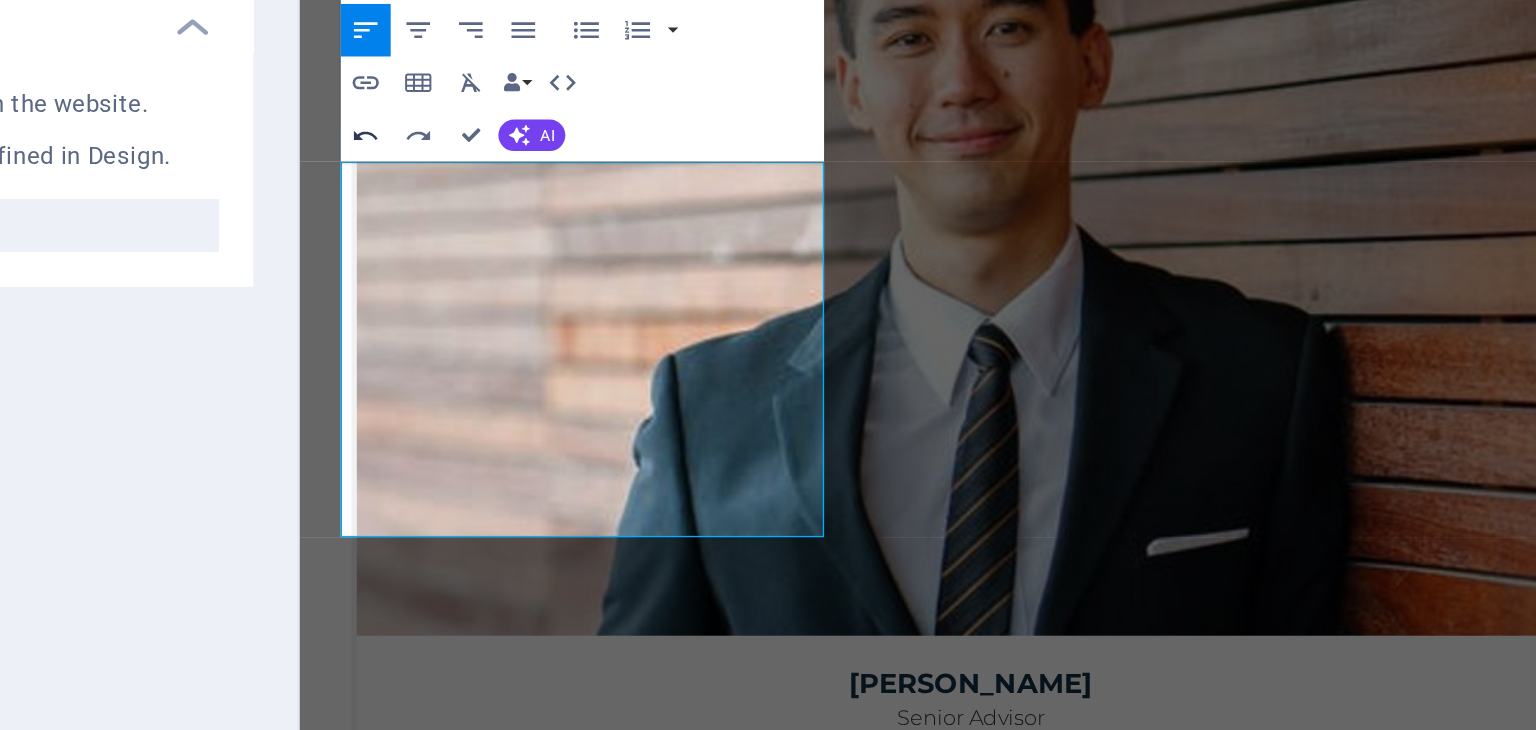 click 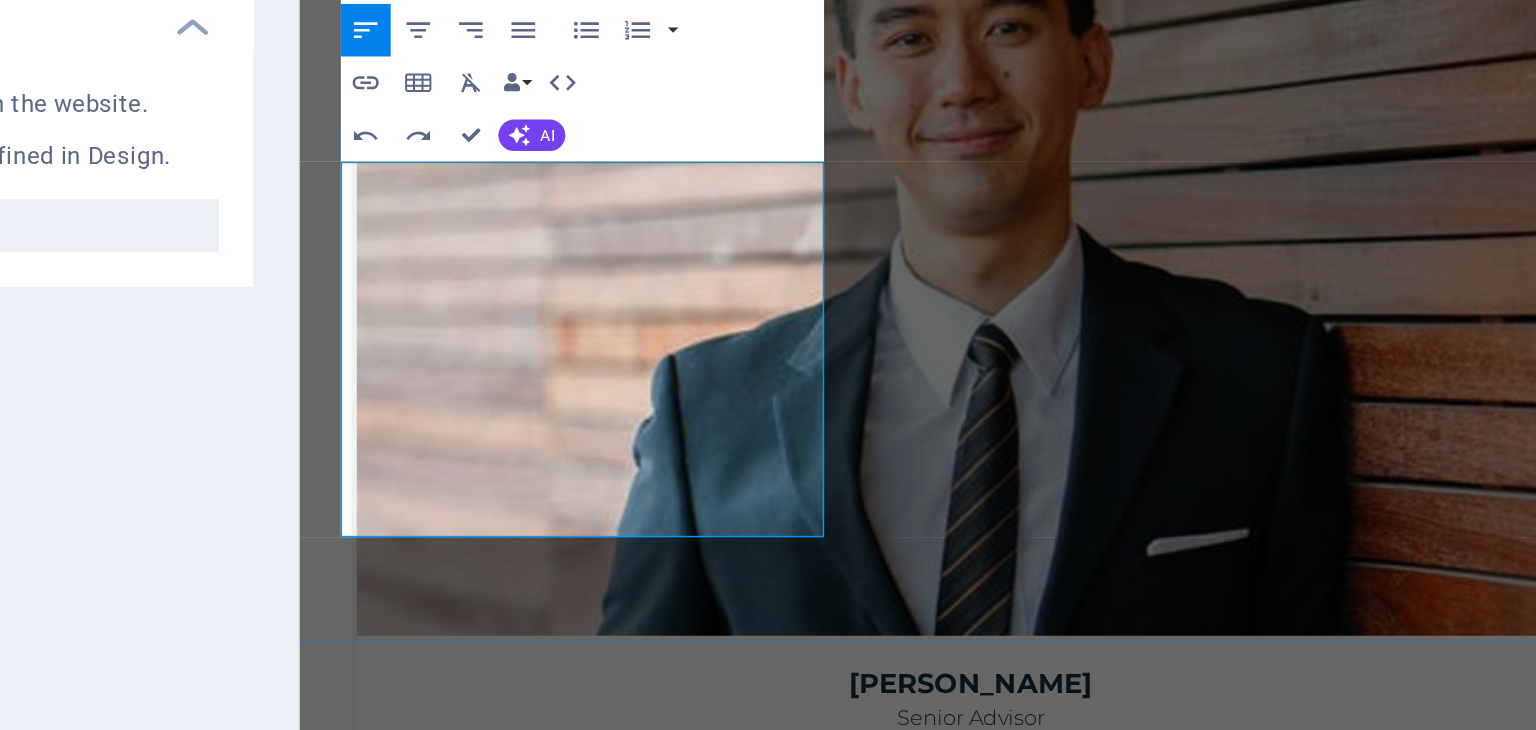 click on "[STREET_ADDRESS][US_STATE]" at bounding box center (440, 7011) 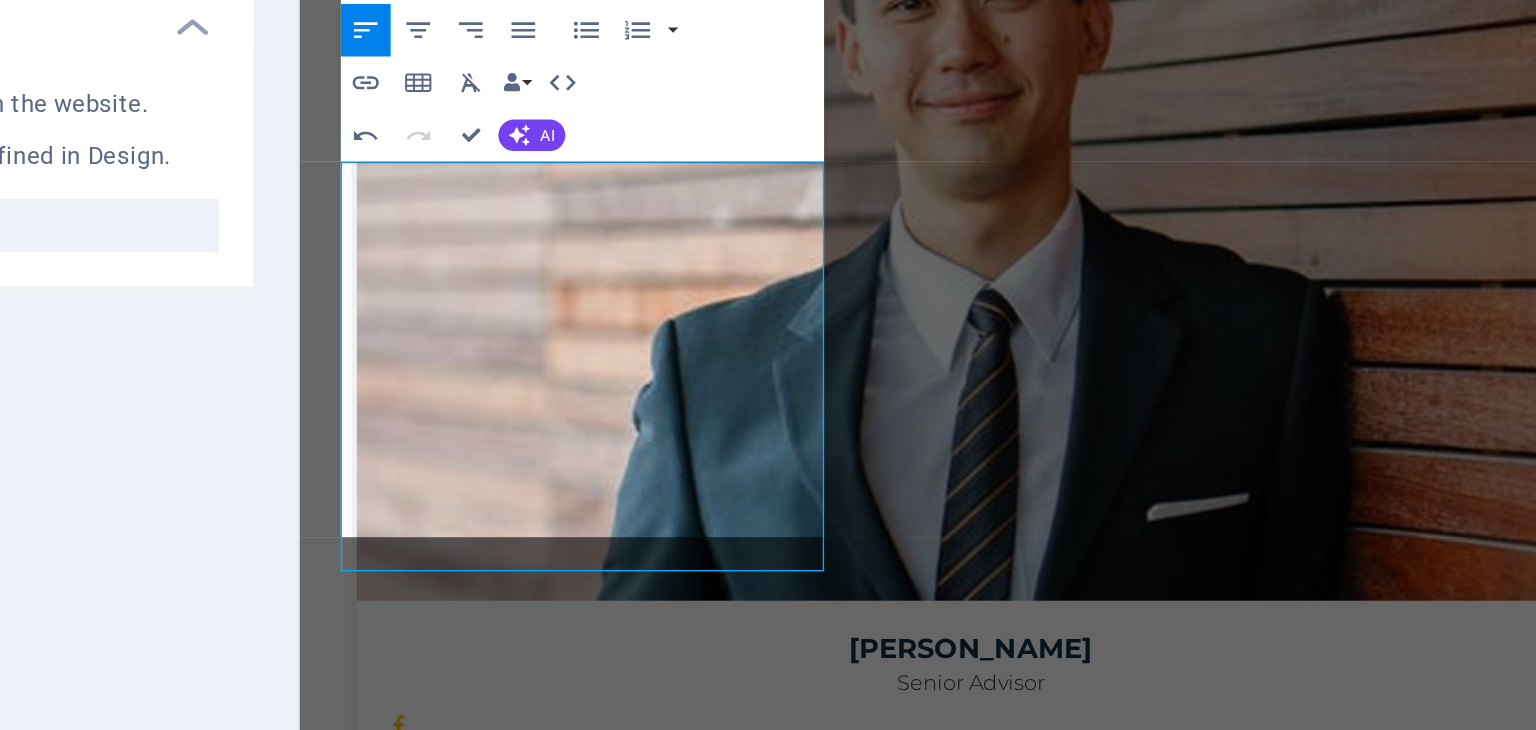 scroll, scrollTop: 6524, scrollLeft: 0, axis: vertical 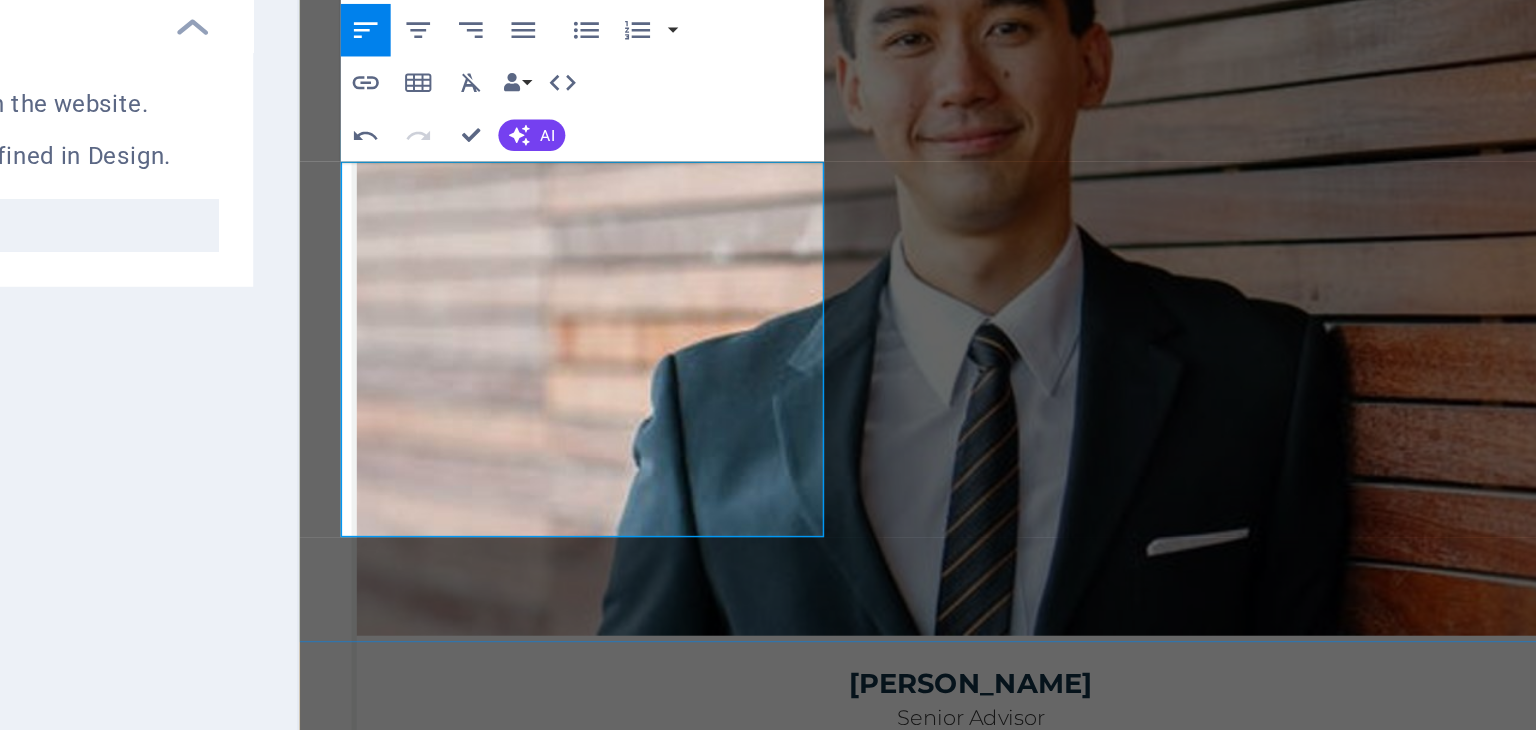 click on "+1 - 123 - 456 - 7890" at bounding box center (390, 7045) 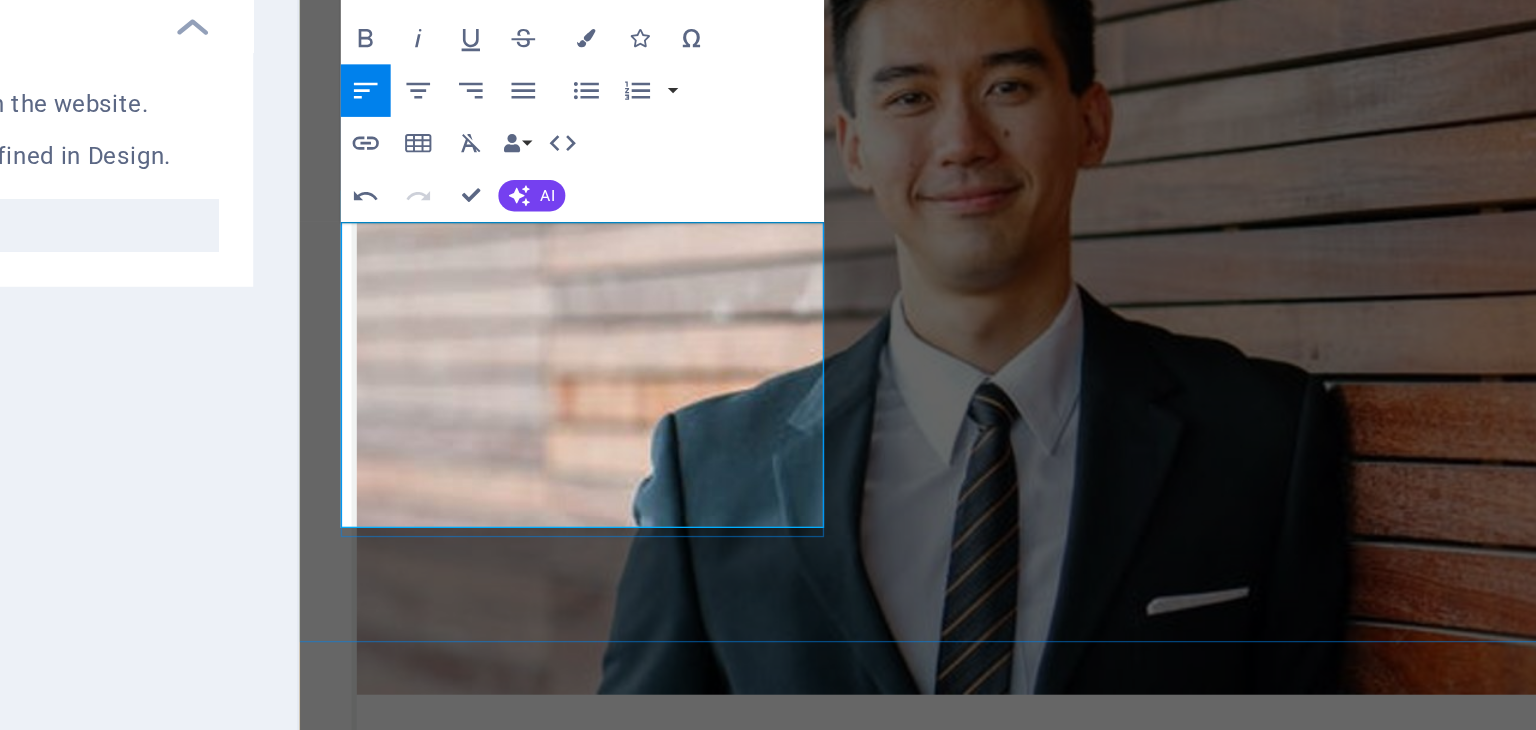 click at bounding box center (800, 7137) 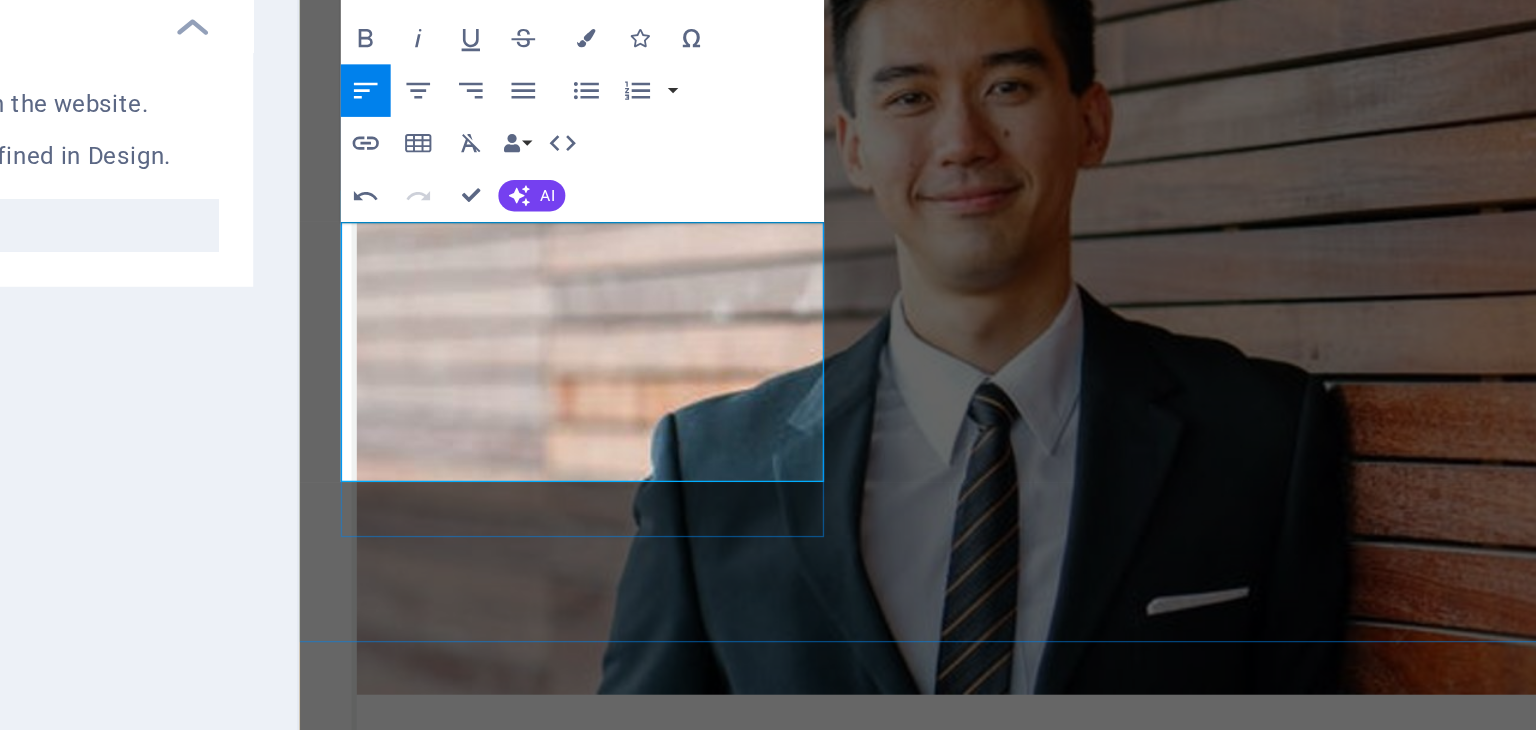click at bounding box center (800, 7103) 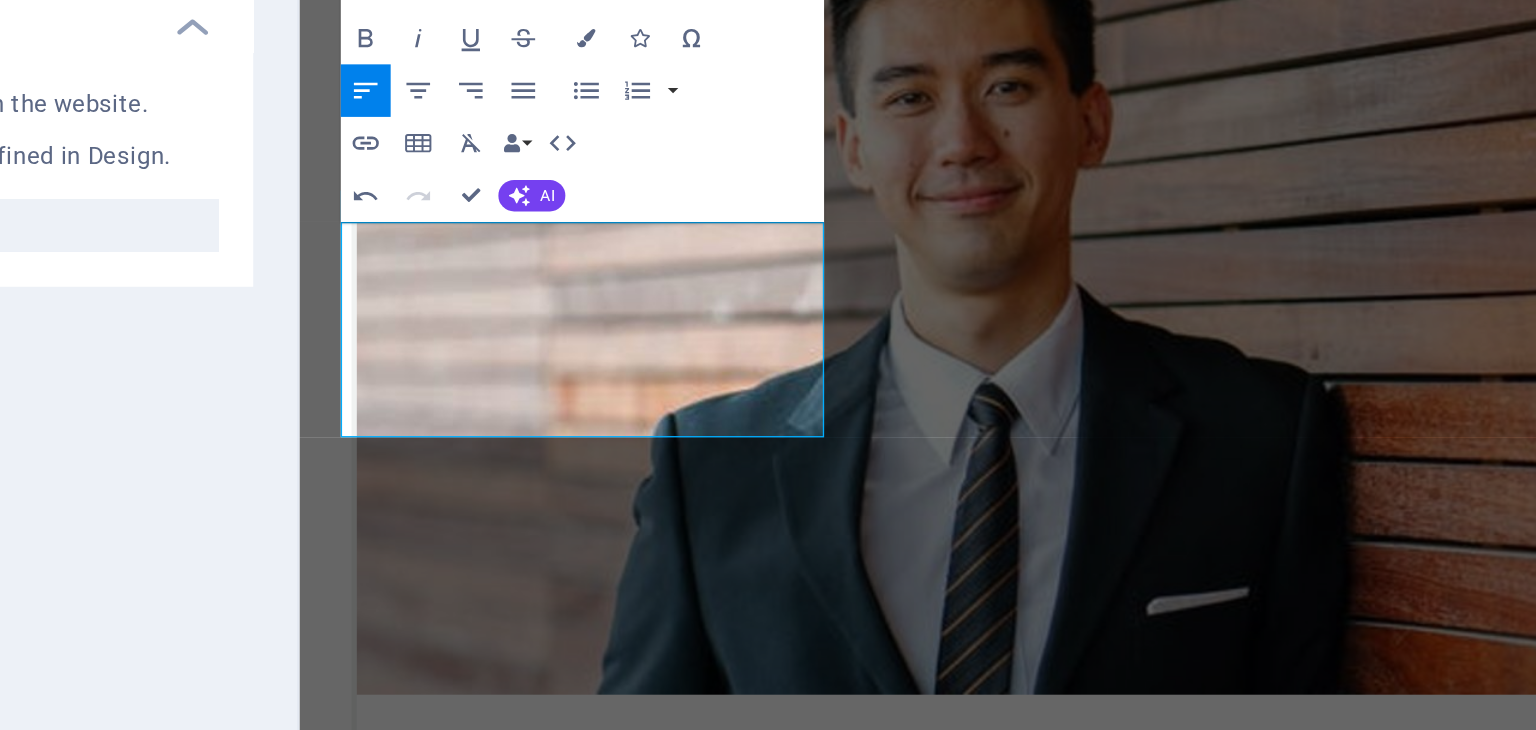 click on "Text Add, edit, and format text directly on the website. Default colors and font sizes are defined in Design. Edit design Alignment Left aligned Centered Right aligned" at bounding box center [253, 429] 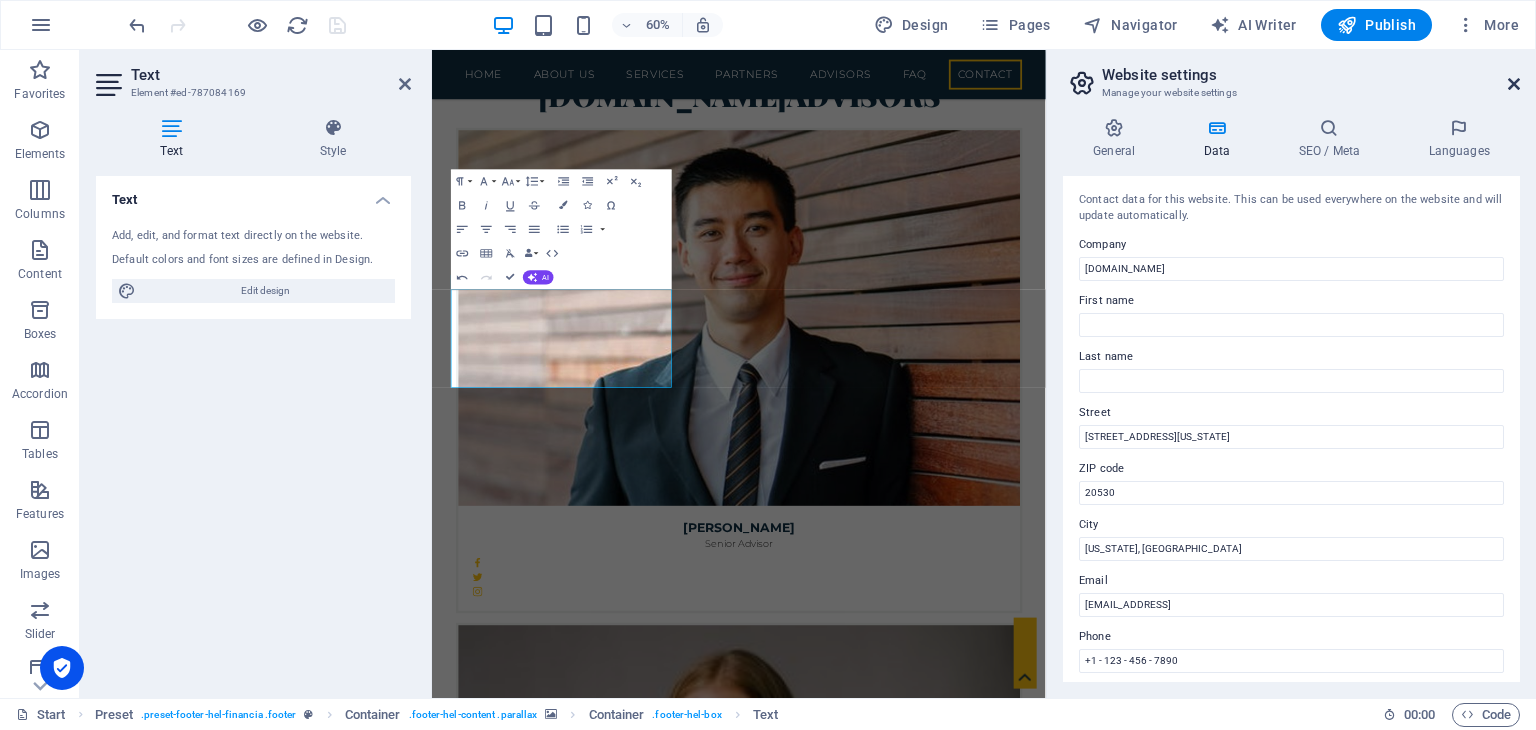 click at bounding box center (1514, 84) 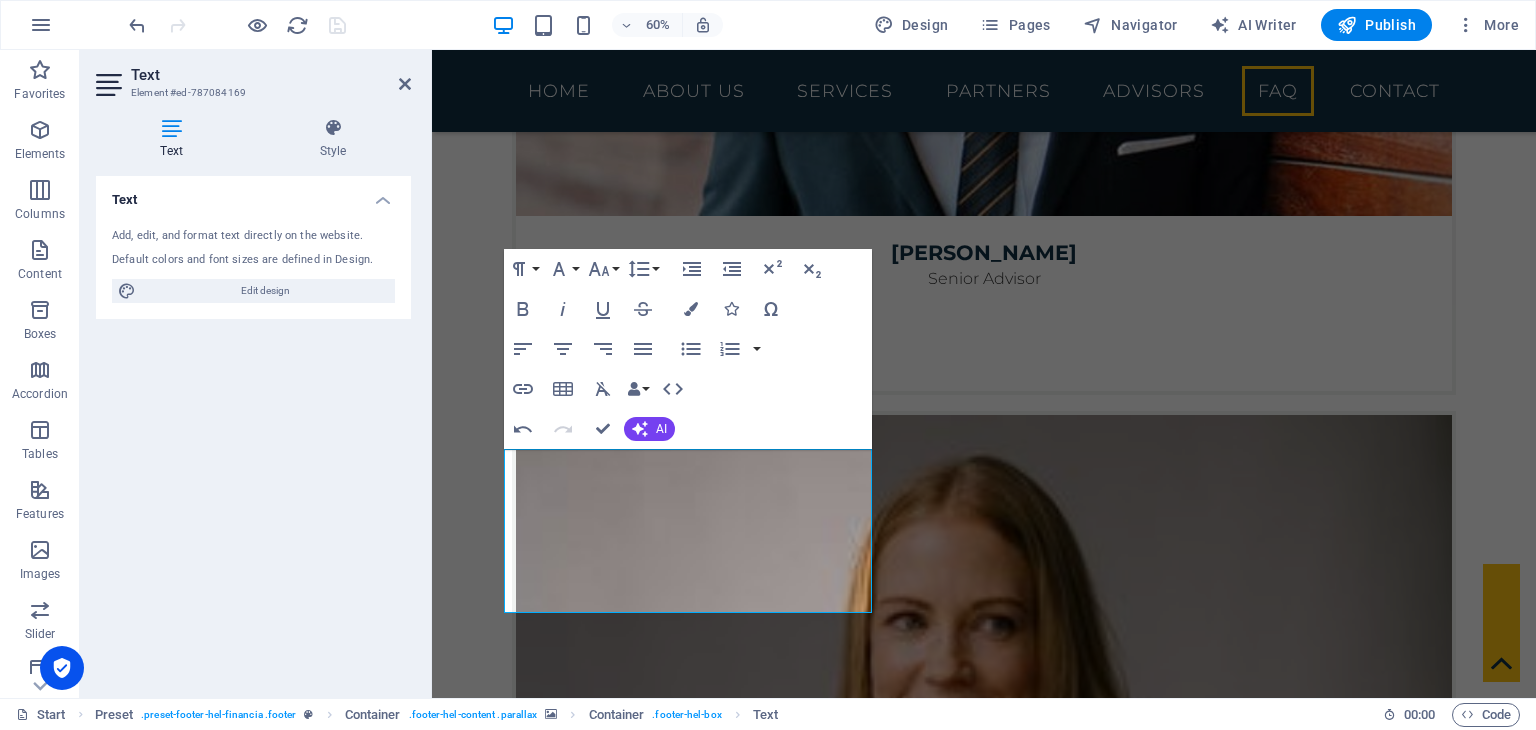 scroll, scrollTop: 5944, scrollLeft: 0, axis: vertical 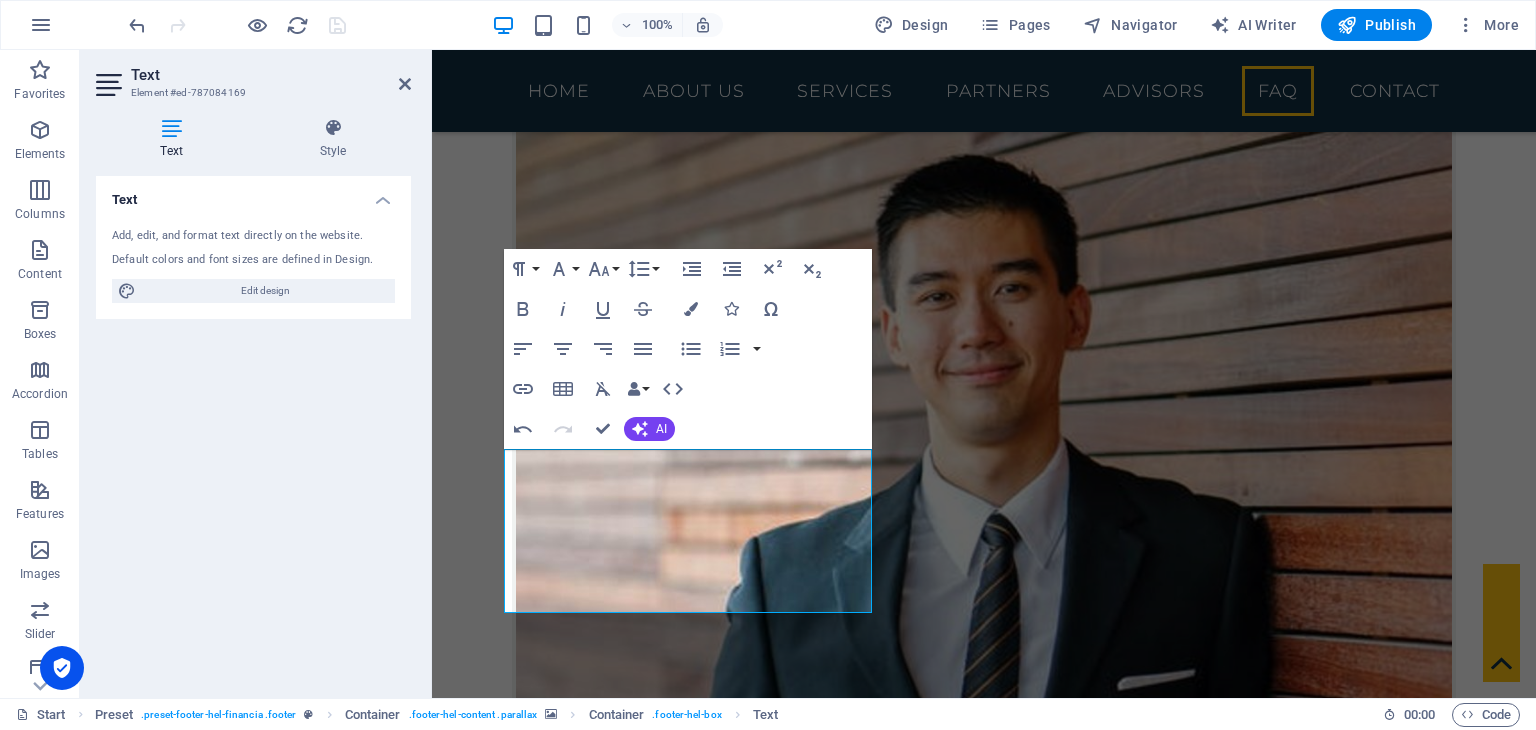 click on "Text Add, edit, and format text directly on the website. Default colors and font sizes are defined in Design. Edit design Alignment Left aligned Centered Right aligned" at bounding box center (253, 429) 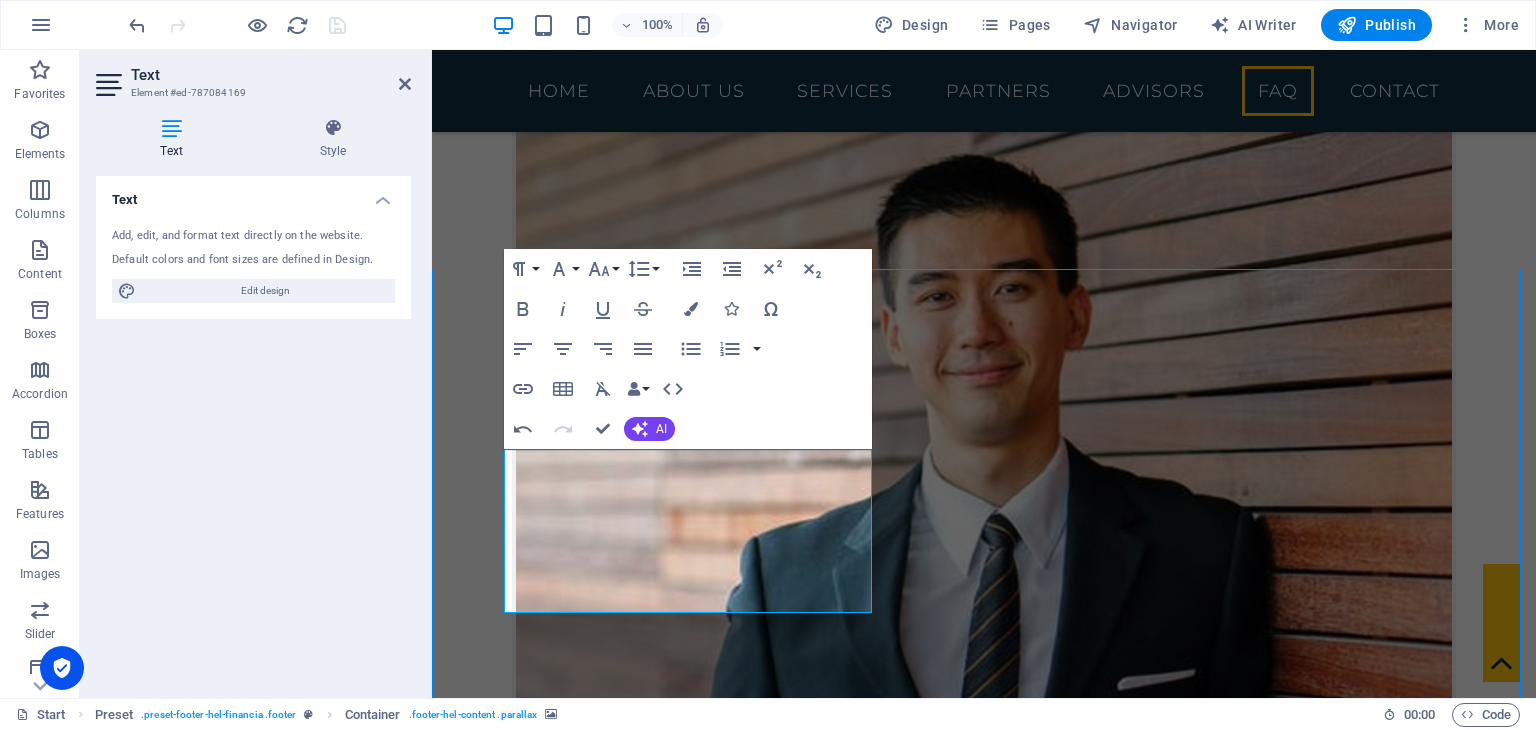 click at bounding box center [984, 6193] 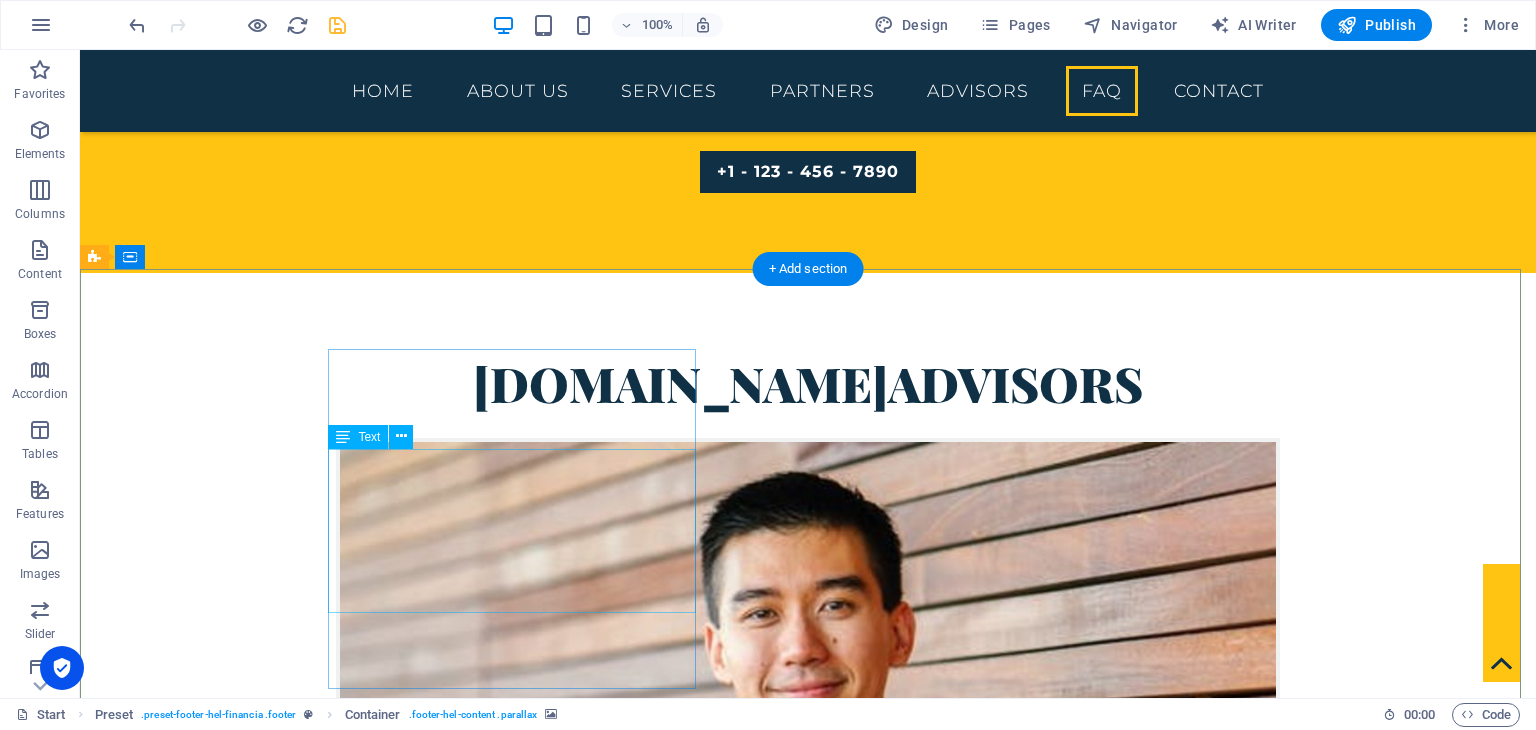 click on "[DOMAIN_NAME] [GEOGRAPHIC_DATA], [GEOGRAPHIC_DATA], [GEOGRAPHIC_DATA] +1 - 204 - 717 - 0001 [EMAIL_ADDRESS][DOMAIN_NAME] l Legal Notice  |  Privacy" at bounding box center [568, 6932] 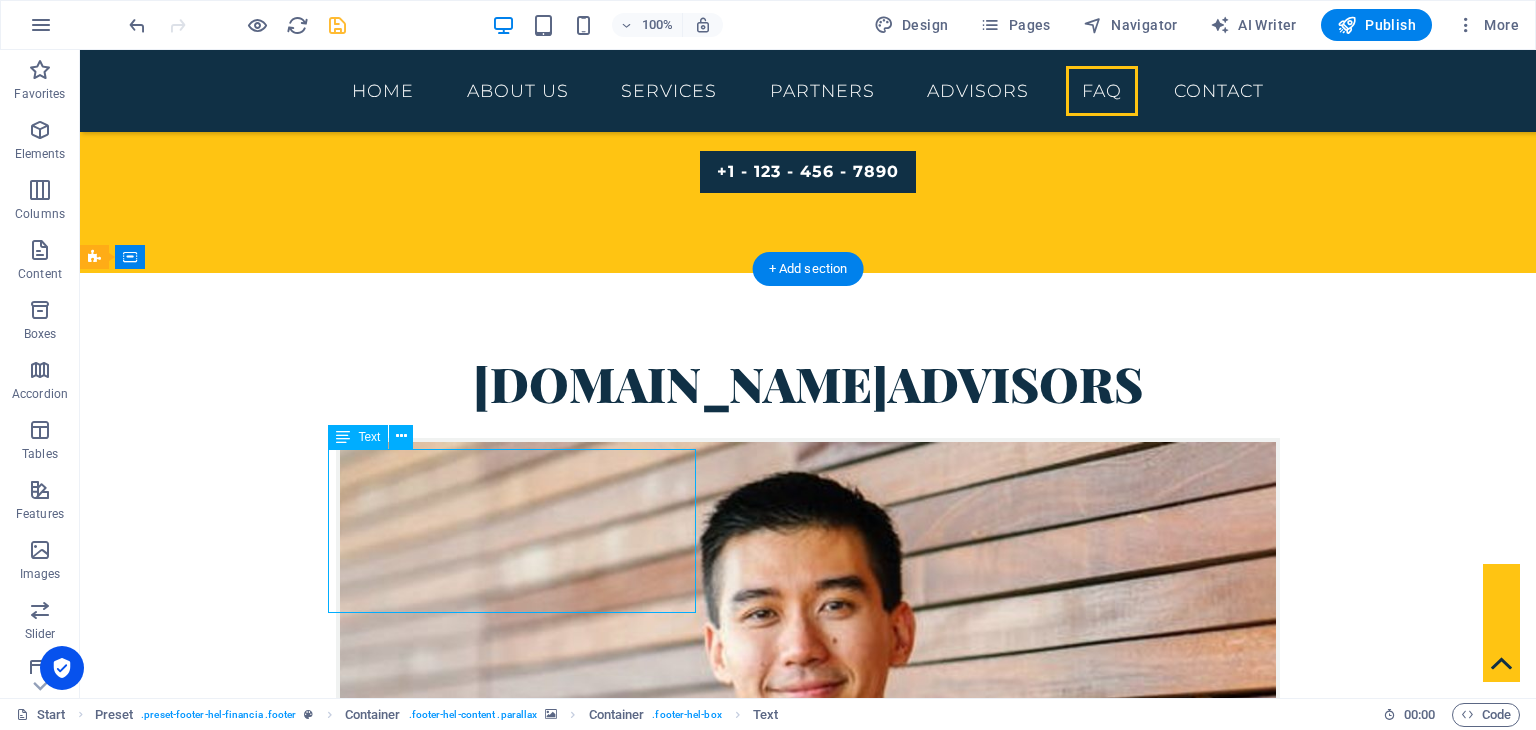 click on "[DOMAIN_NAME] [GEOGRAPHIC_DATA], [GEOGRAPHIC_DATA], [GEOGRAPHIC_DATA] +1 - 204 - 717 - 0001 [EMAIL_ADDRESS][DOMAIN_NAME] l Legal Notice  |  Privacy" at bounding box center [568, 6932] 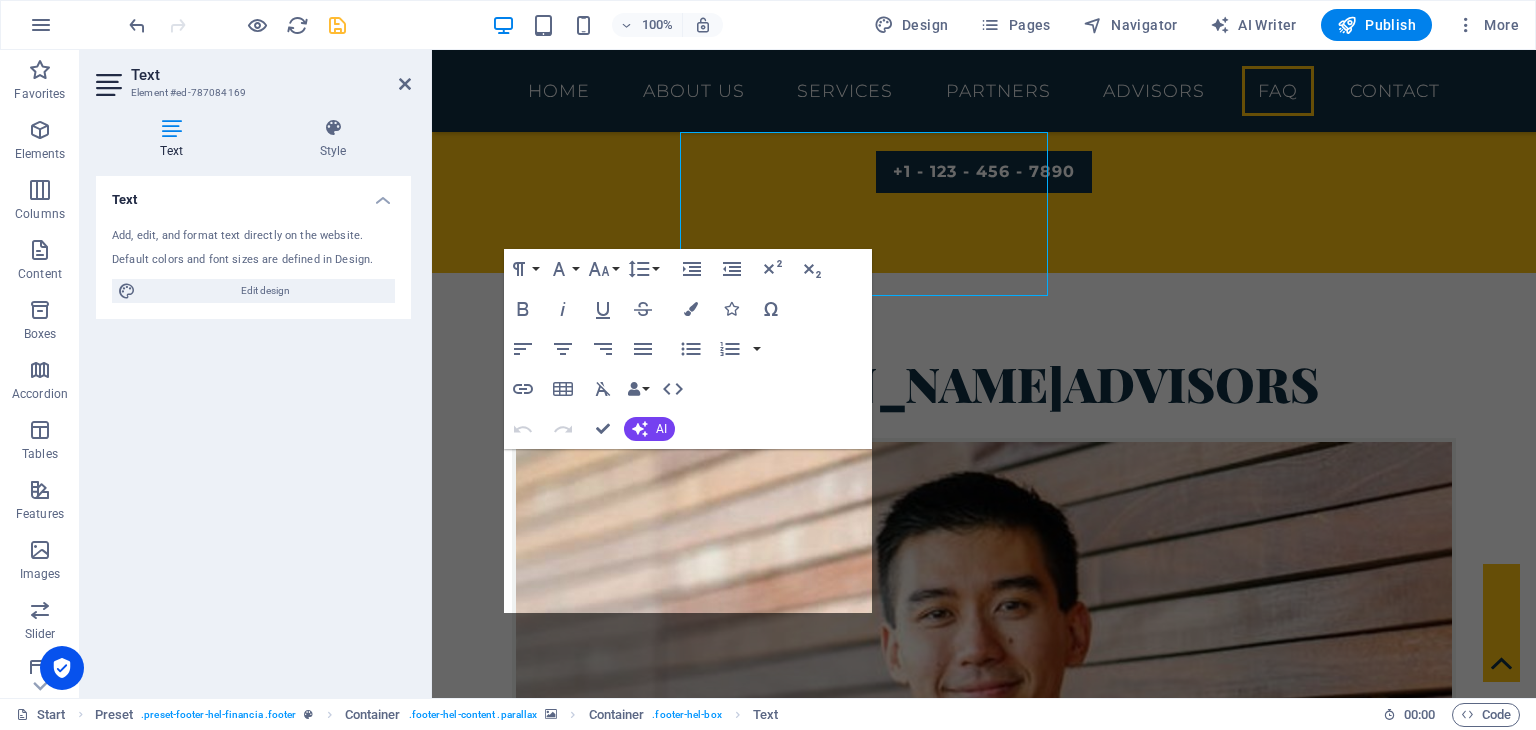 scroll, scrollTop: 5944, scrollLeft: 0, axis: vertical 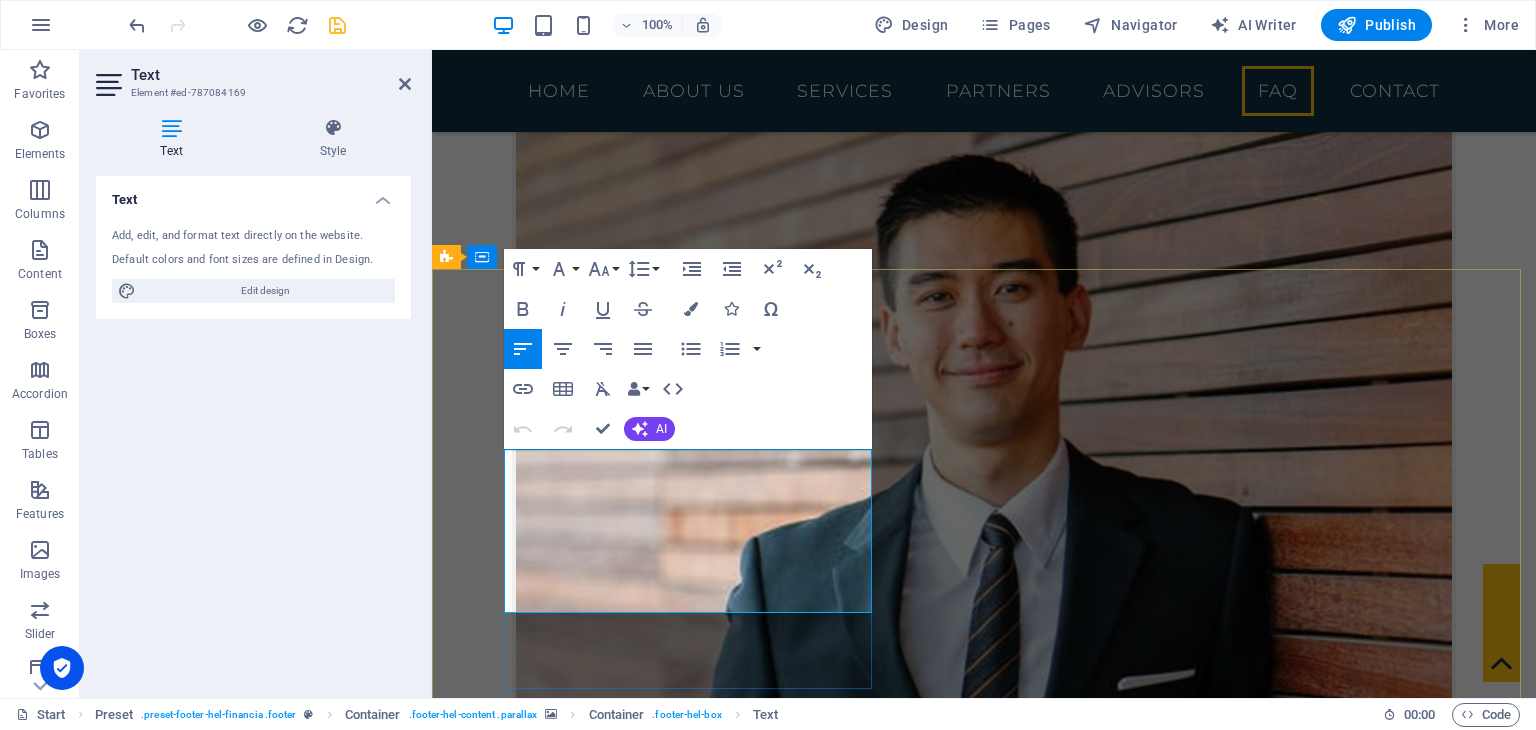 click at bounding box center [547, 6850] 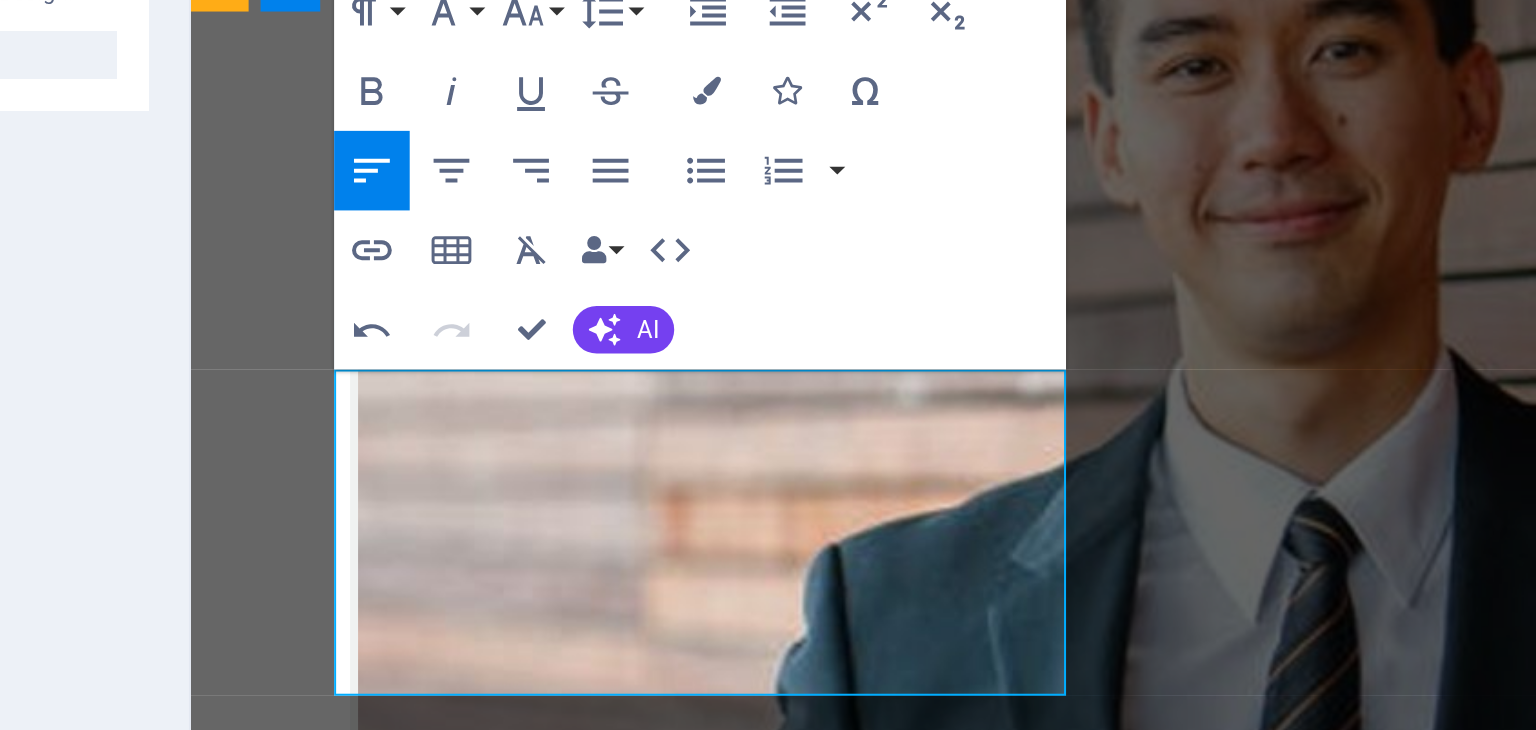 click at bounding box center (305, 6376) 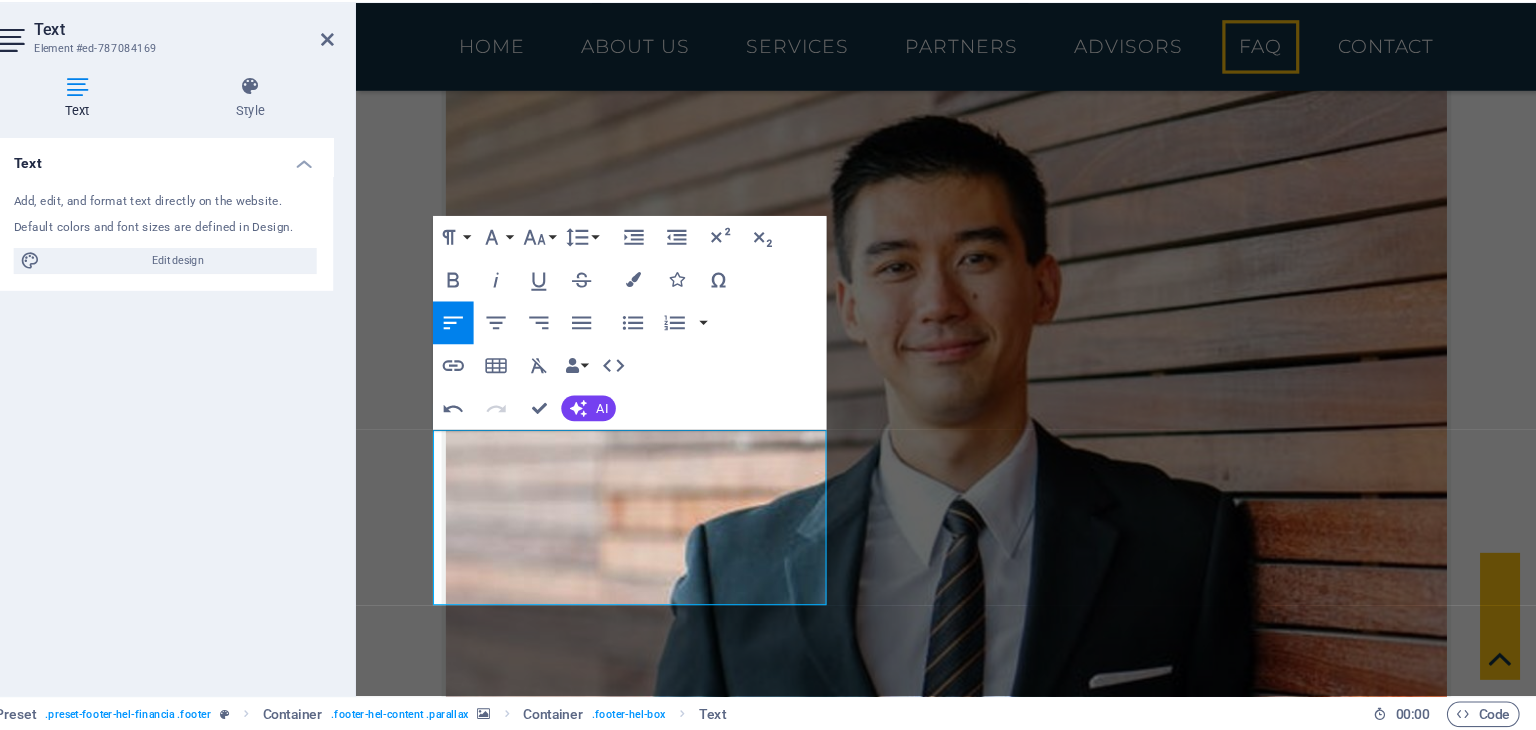 scroll, scrollTop: 0, scrollLeft: 0, axis: both 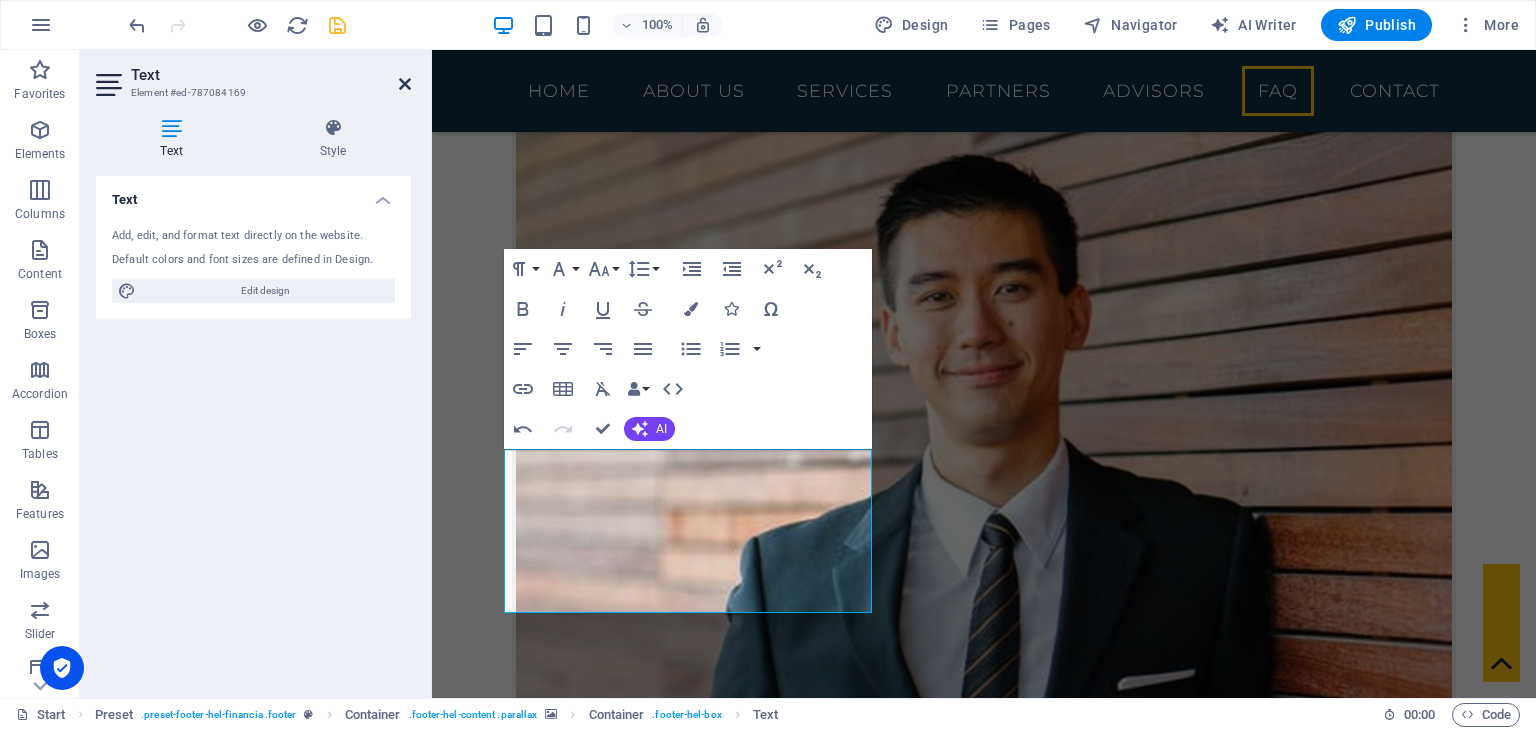 drag, startPoint x: 409, startPoint y: 89, endPoint x: 324, endPoint y: 35, distance: 100.70253 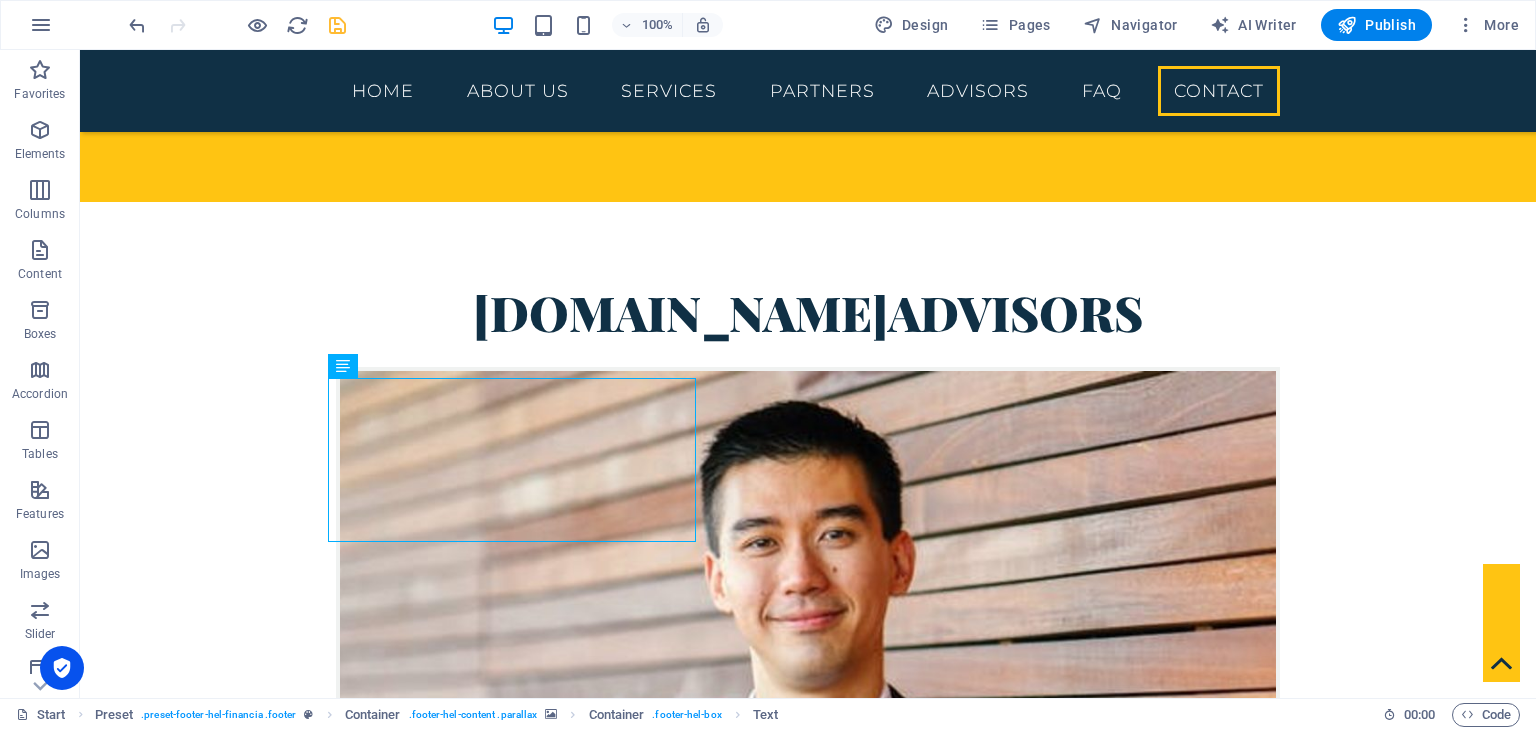 scroll, scrollTop: 5680, scrollLeft: 0, axis: vertical 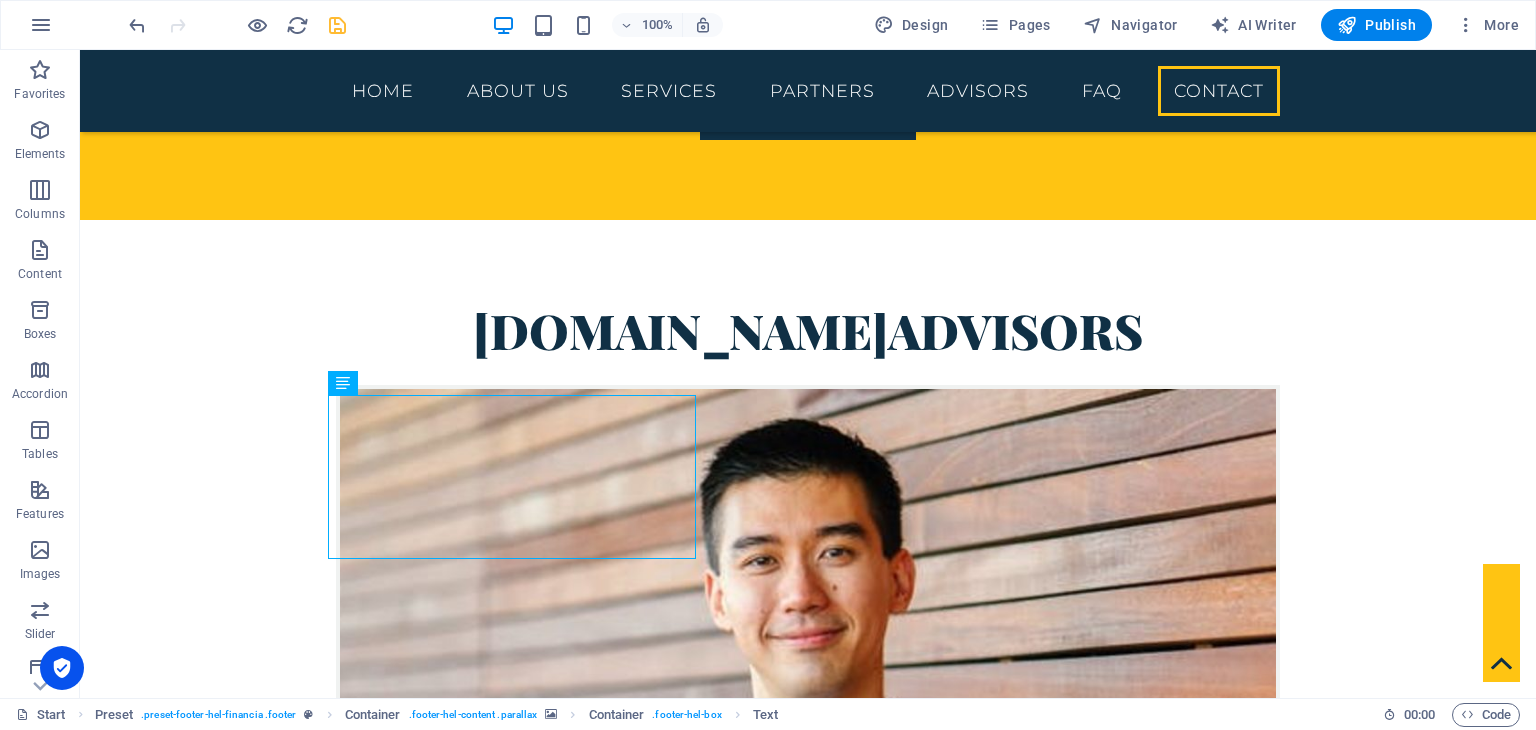 click on "[DOMAIN_NAME] [GEOGRAPHIC_DATA], [GEOGRAPHIC_DATA], [GEOGRAPHIC_DATA] +1 - 204 - 717 - 0001 [EMAIL_ADDRESS][DOMAIN_NAME] l Legal Notice  |  Privacy" at bounding box center (568, 6879) 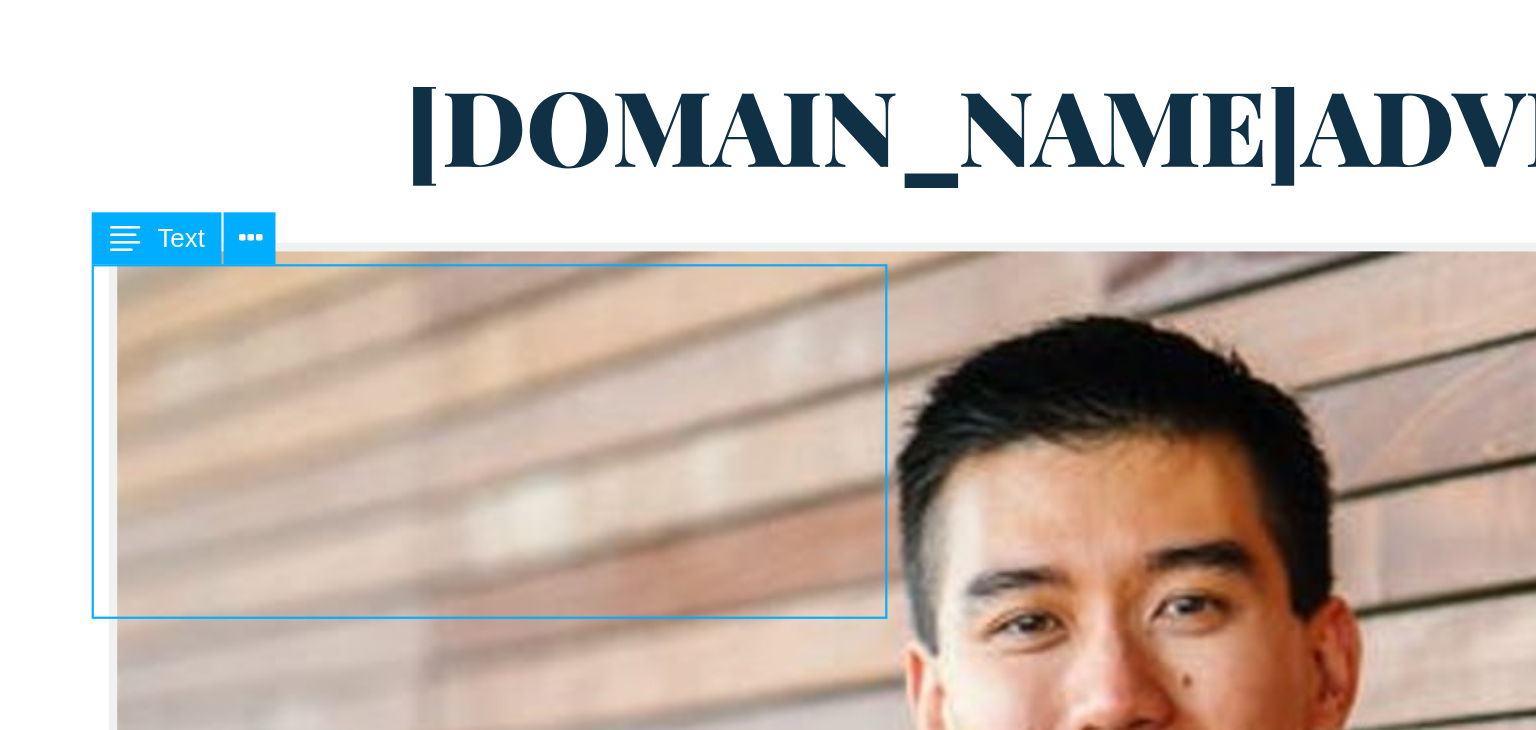 click on "[DOMAIN_NAME] [GEOGRAPHIC_DATA], [GEOGRAPHIC_DATA], [GEOGRAPHIC_DATA] +1 - 204 - 717 - 0001 [EMAIL_ADDRESS][DOMAIN_NAME] l Legal Notice  |  Privacy" at bounding box center (44, 6348) 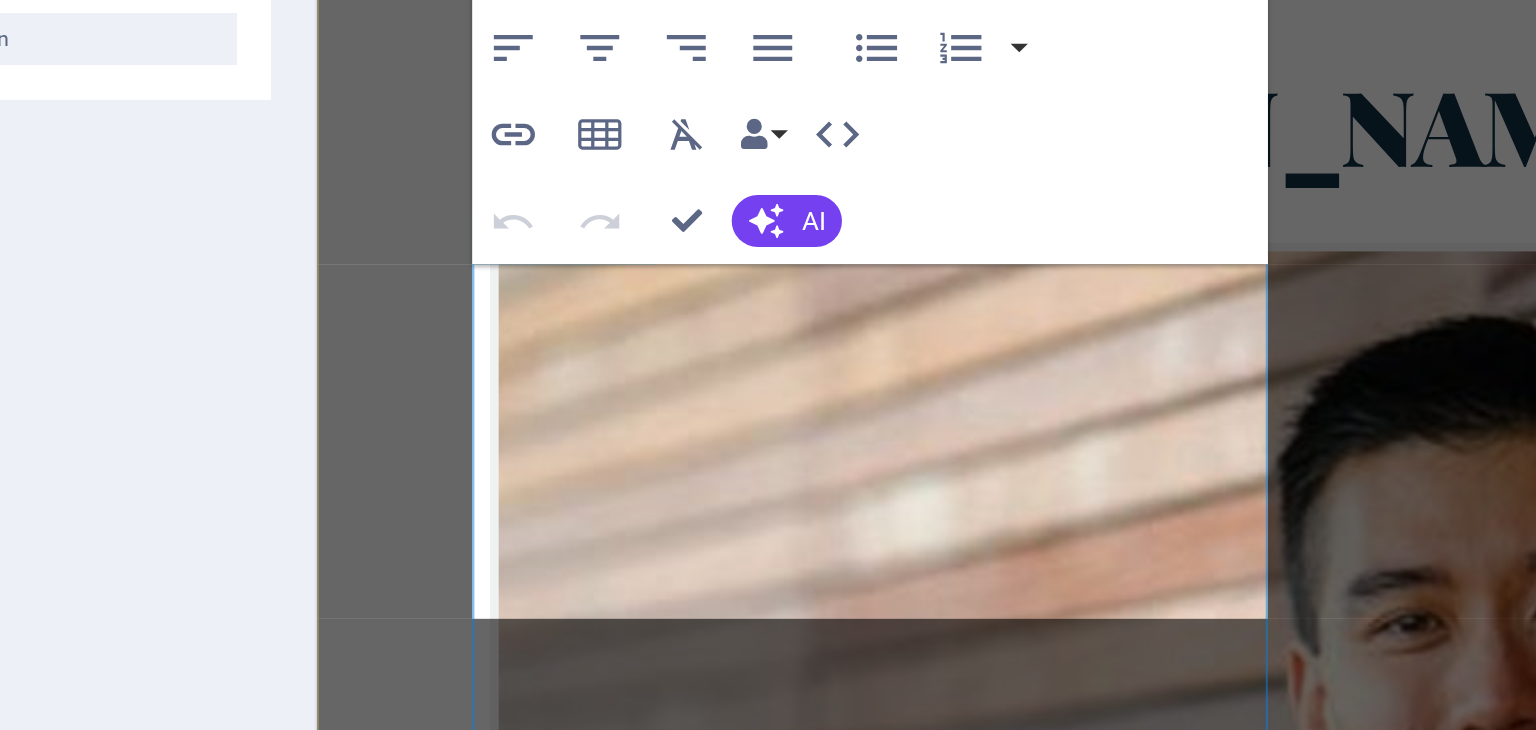 scroll, scrollTop: 5997, scrollLeft: 0, axis: vertical 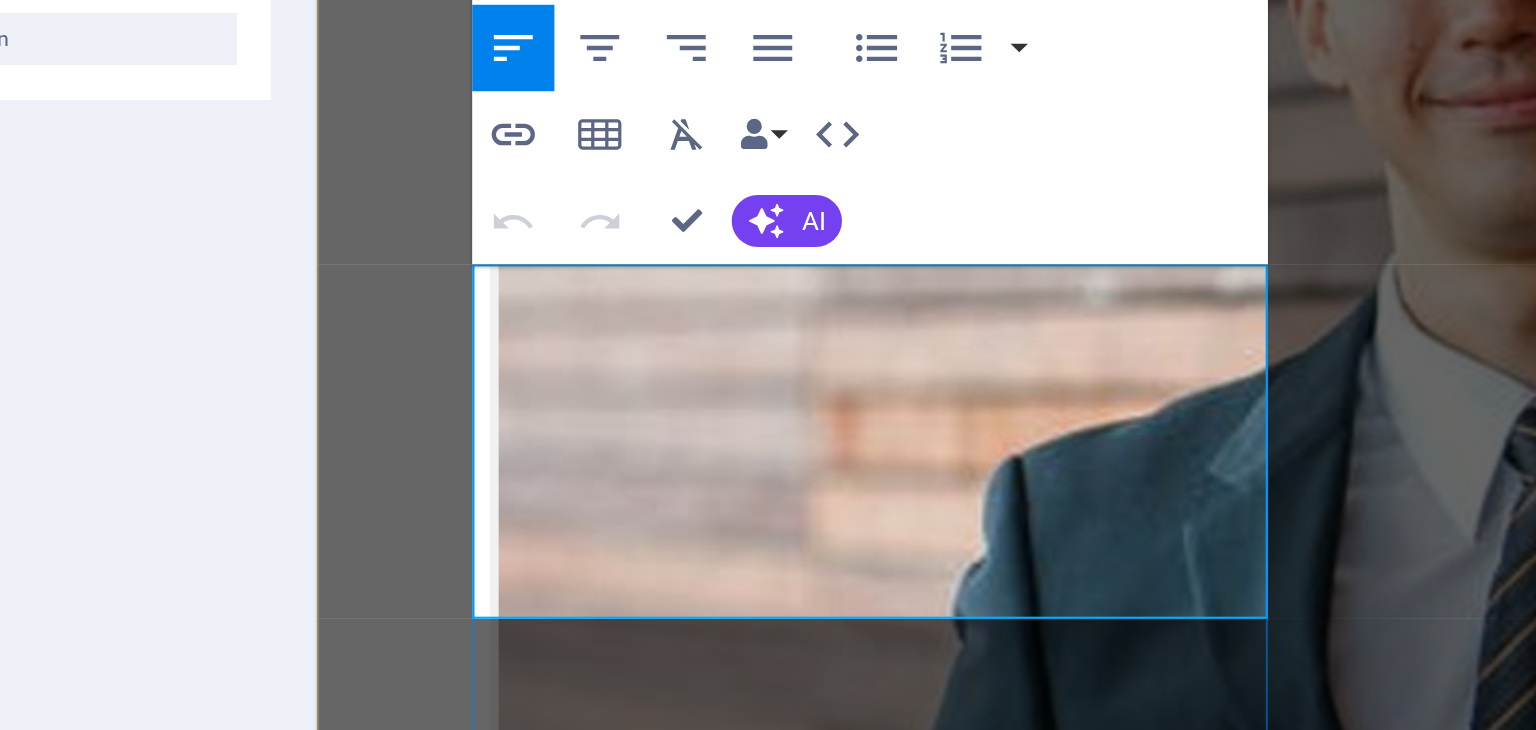 click on "l" at bounding box center [623, 6301] 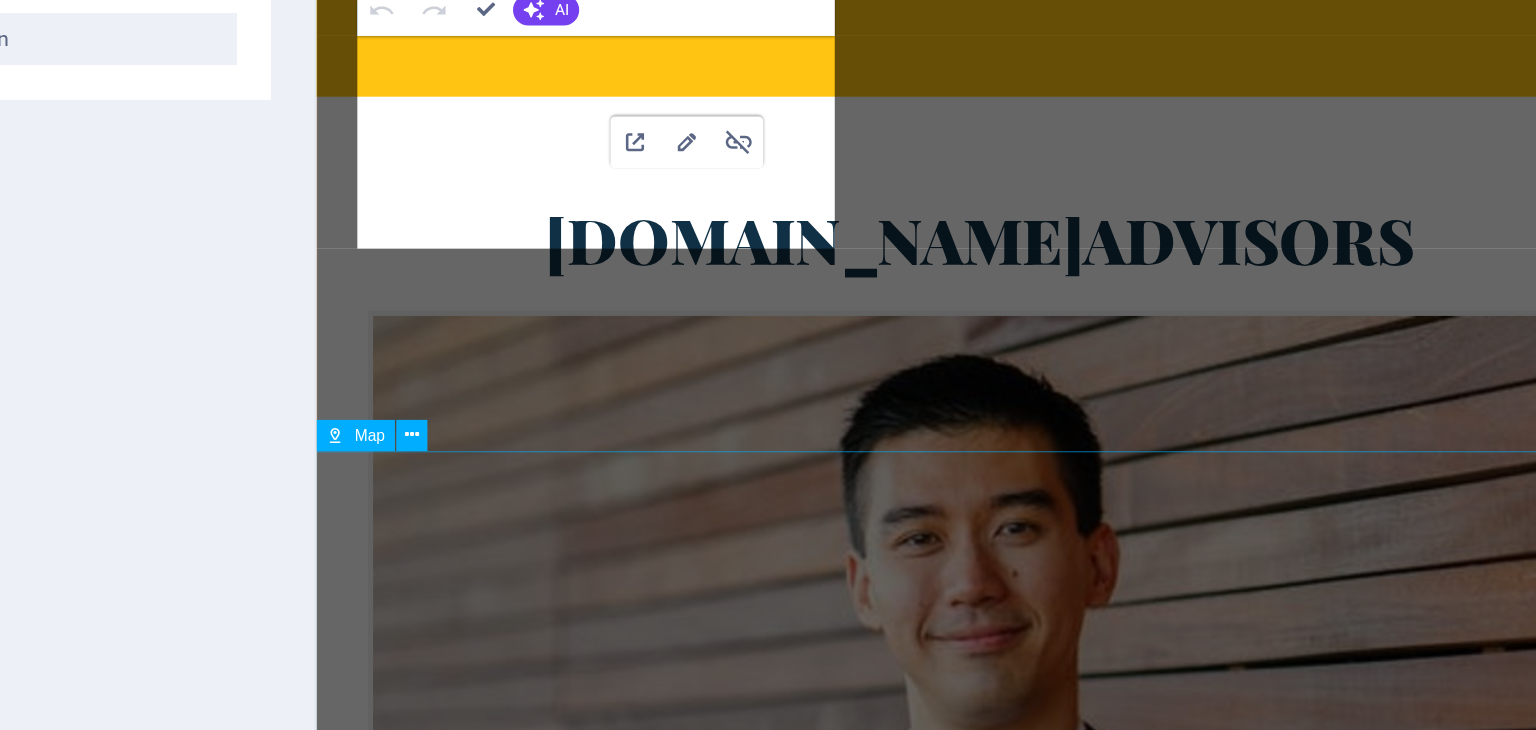 scroll, scrollTop: 6479, scrollLeft: 0, axis: vertical 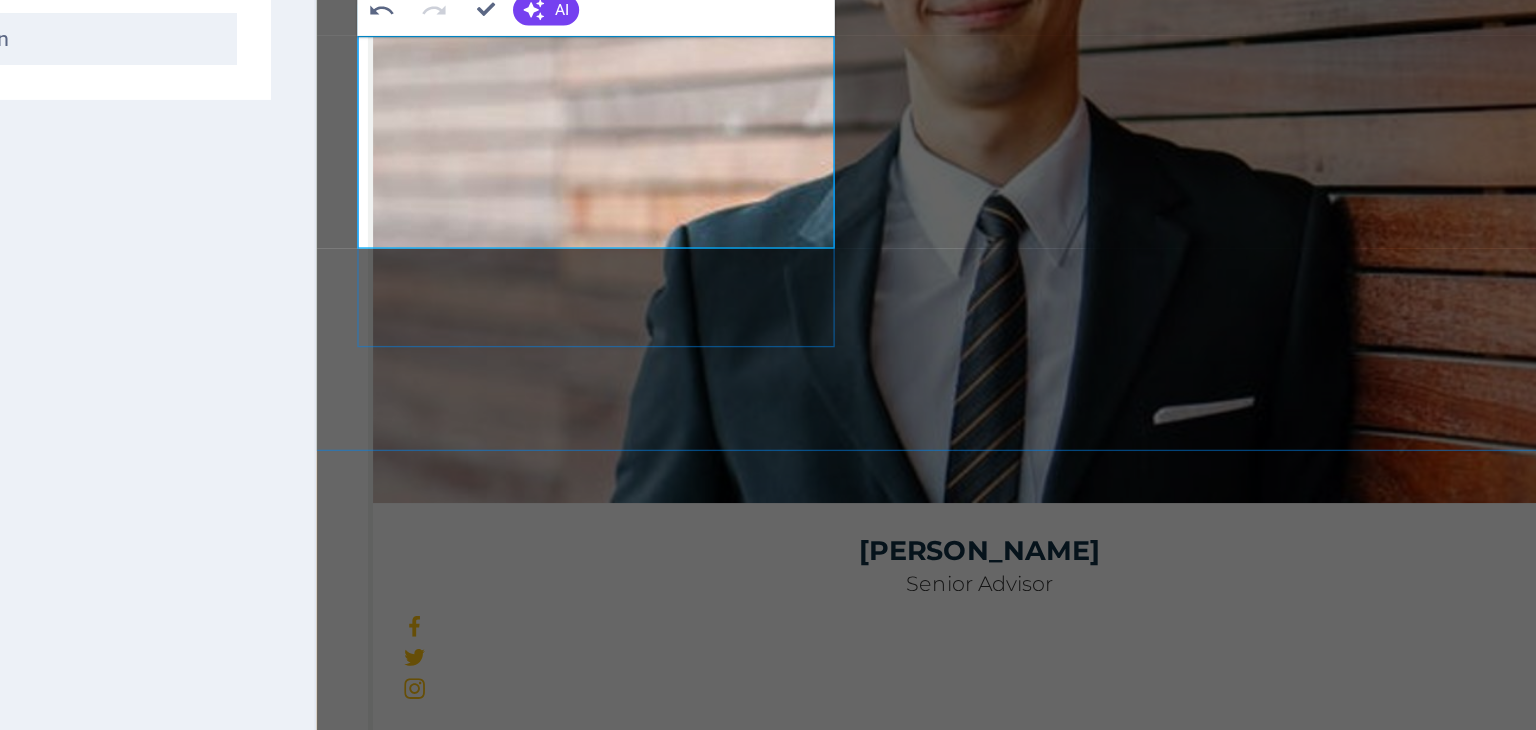 click on "[EMAIL_ADDRESS][DOMAIN_NAME] ​" at bounding box center (817, 6924) 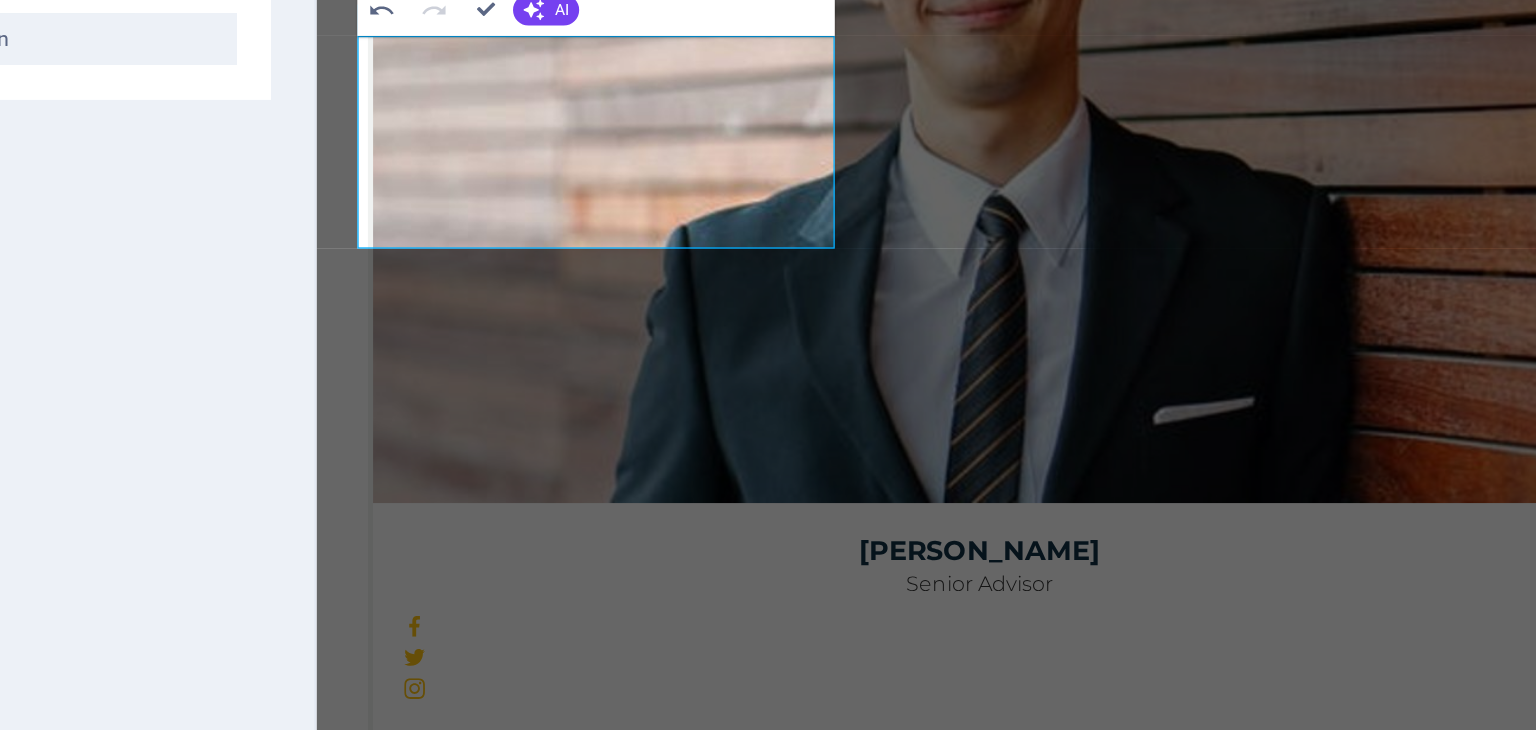 click on "Text Add, edit, and format text directly on the website. Default colors and font sizes are defined in Design. Edit design Alignment Left aligned Centered Right aligned" at bounding box center (253, 429) 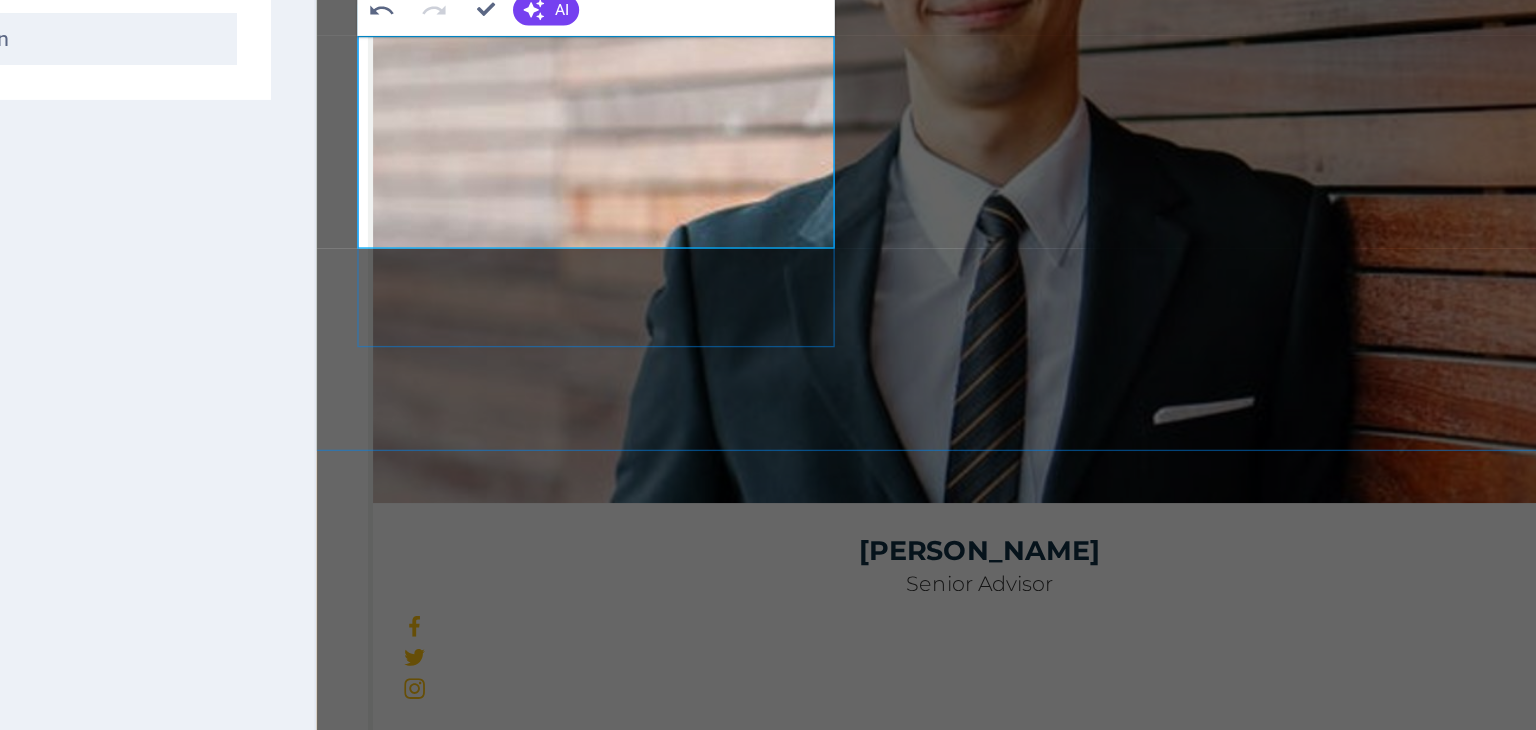 click on "Contact us We'll get back to you [DOMAIN_NAME] [GEOGRAPHIC_DATA], [GEOGRAPHIC_DATA], [GEOGRAPHIC_DATA] +1 - 204 - 717 - 0001 [EMAIL_ADDRESS][DOMAIN_NAME] Legal Notice  |  Privacy" at bounding box center [804, 6840] 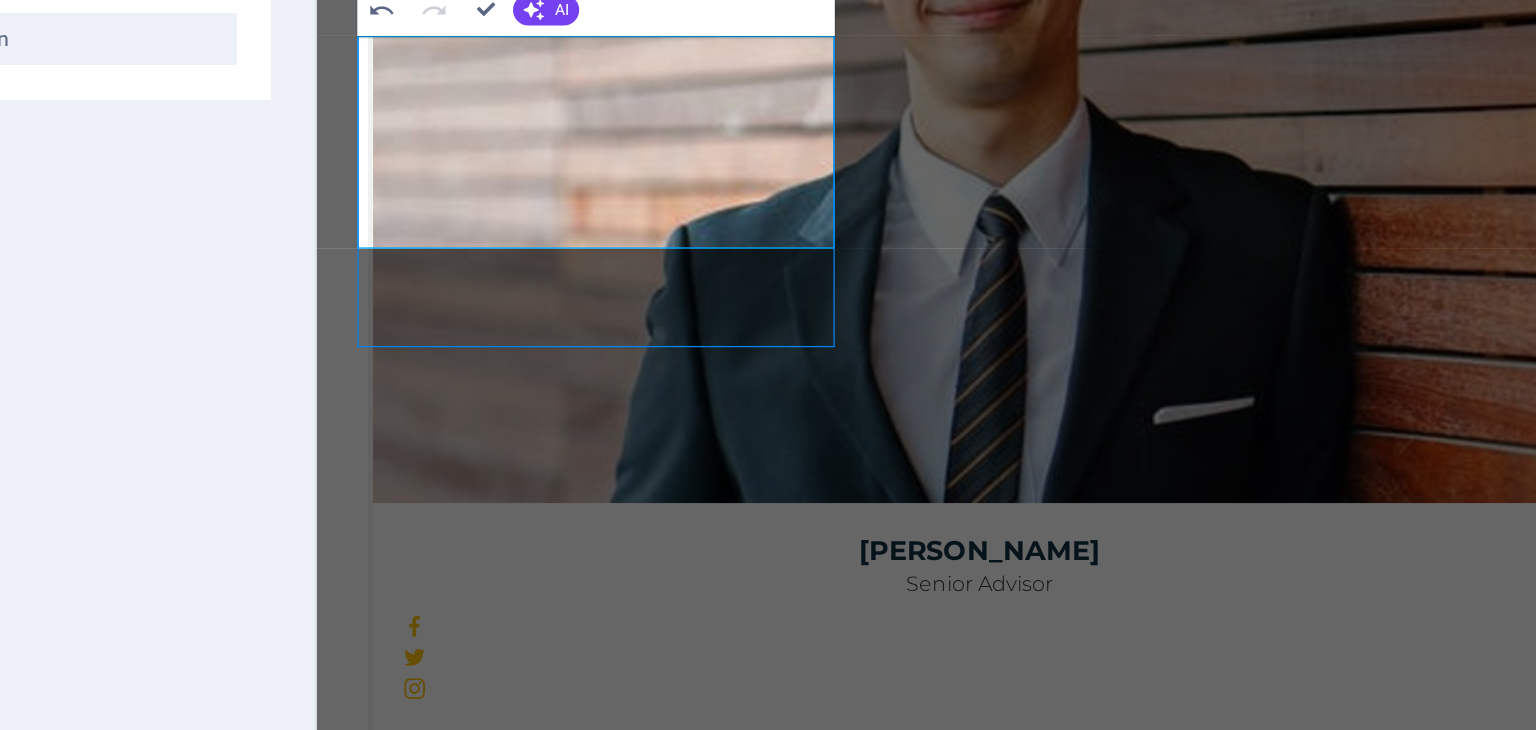 scroll, scrollTop: 6102, scrollLeft: 0, axis: vertical 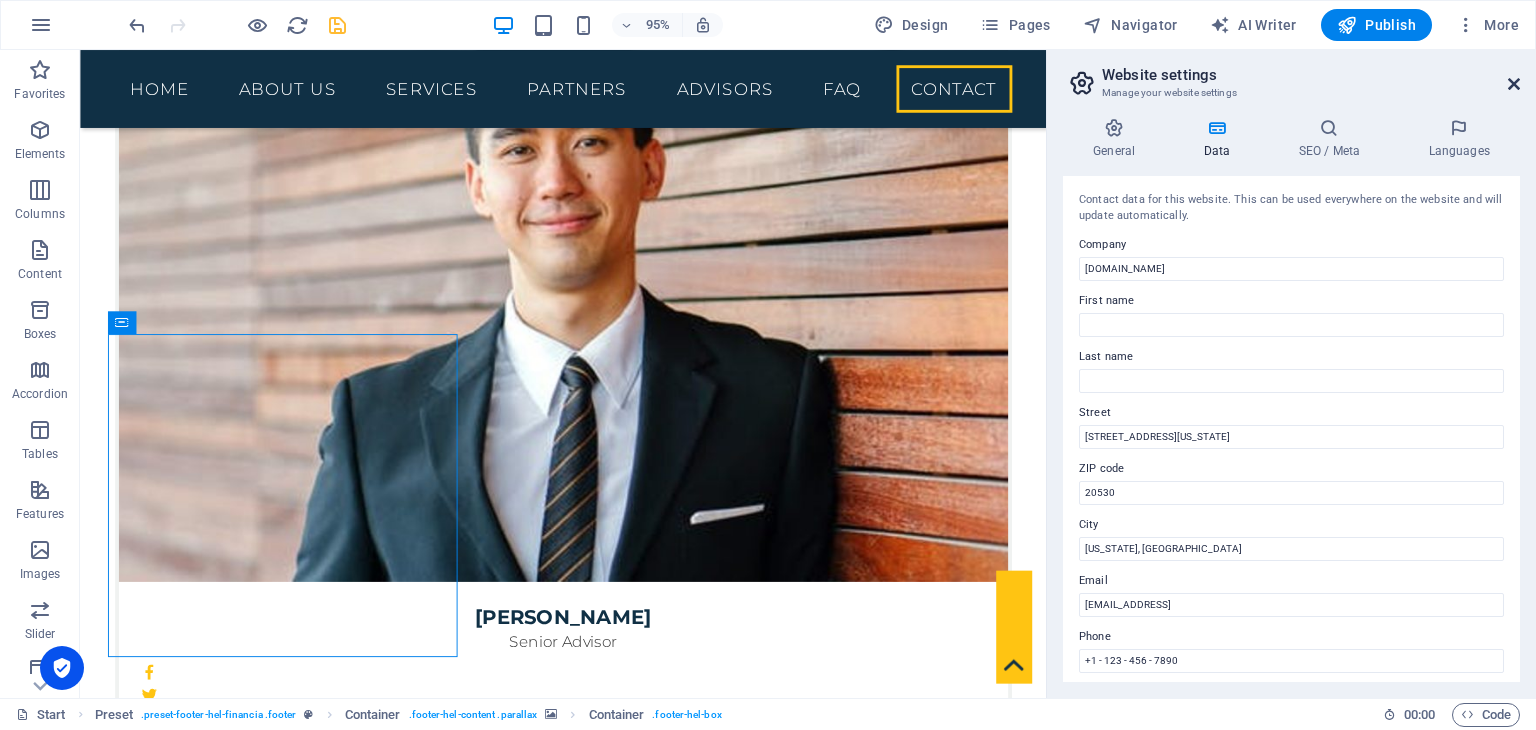 click at bounding box center [1514, 84] 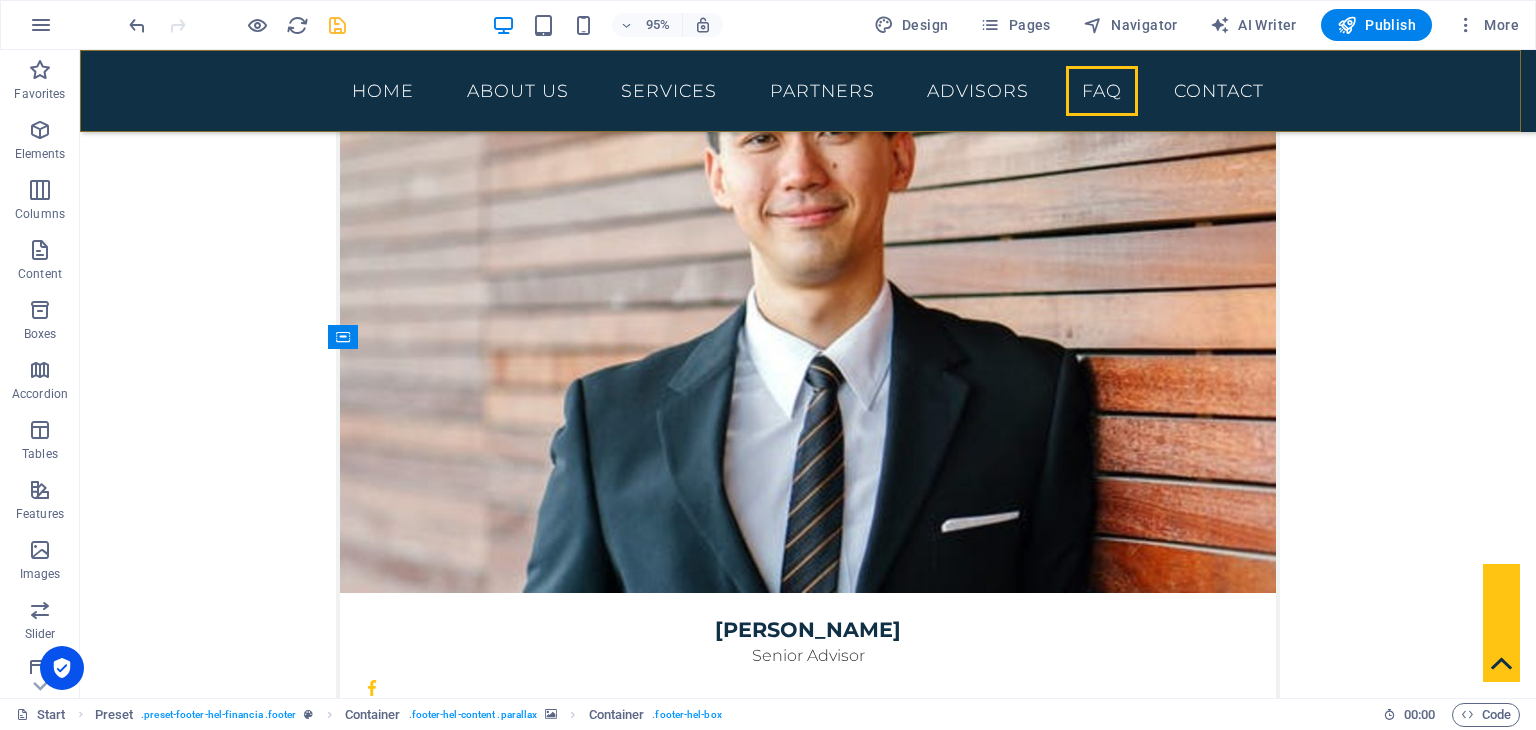 scroll, scrollTop: 5627, scrollLeft: 0, axis: vertical 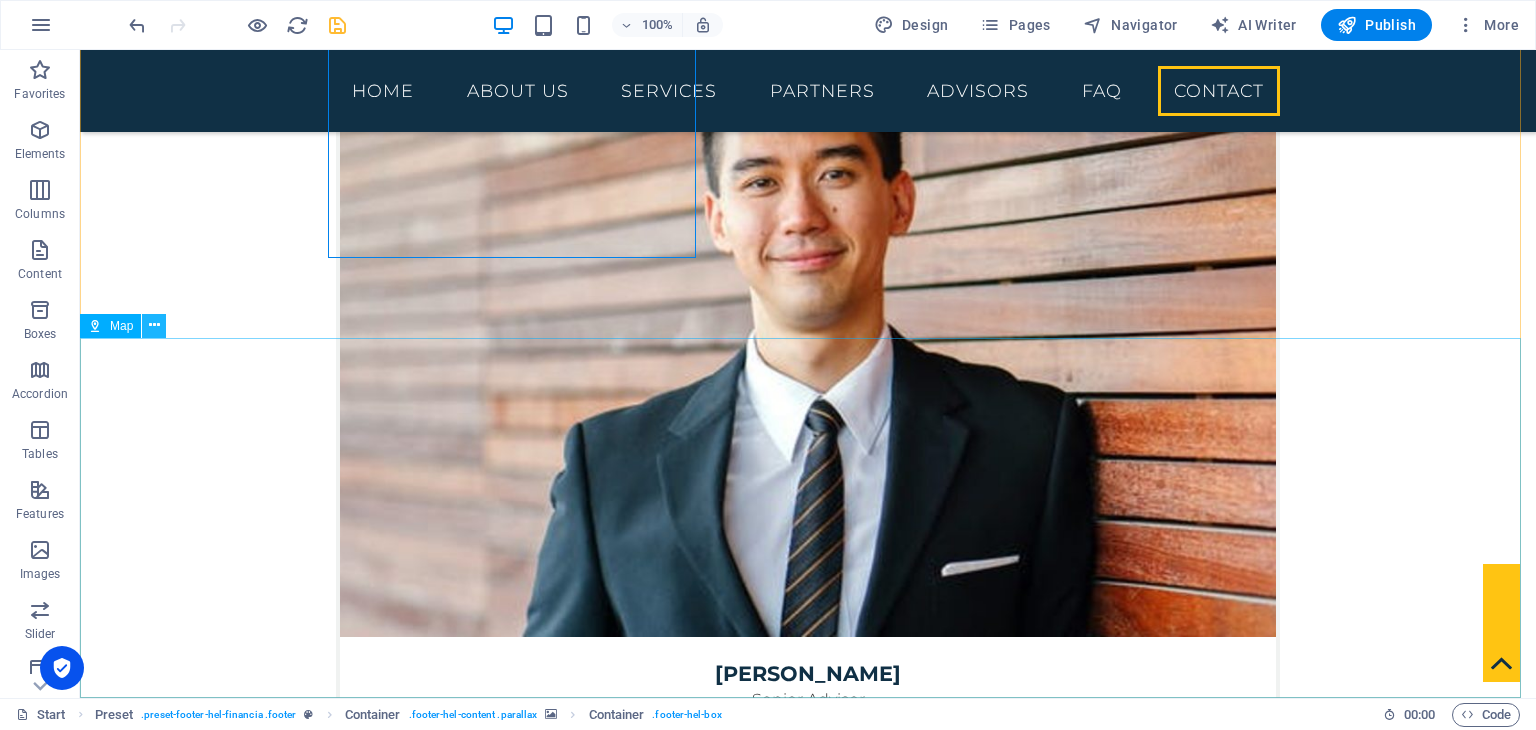 click at bounding box center (154, 325) 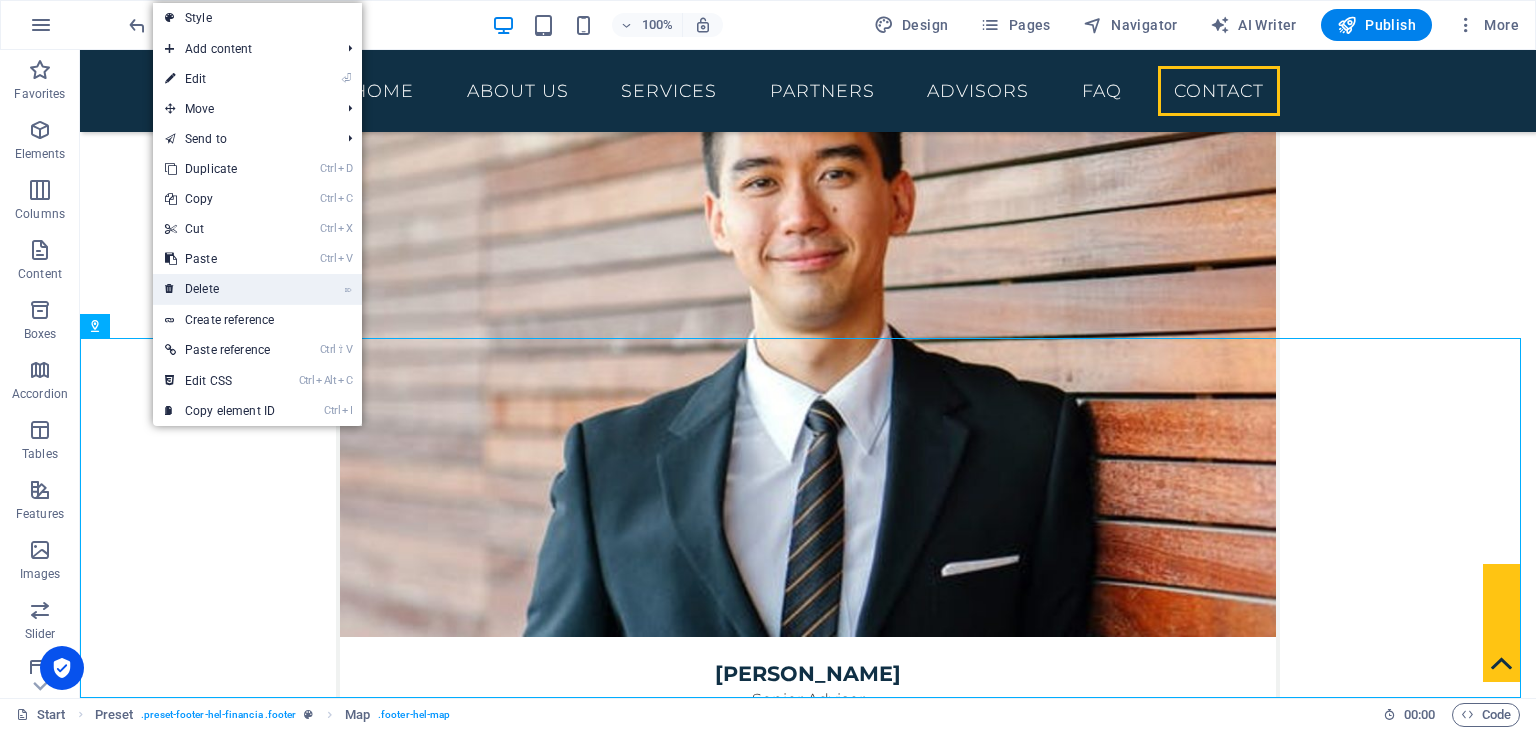 click on "⌦  Delete" at bounding box center (220, 289) 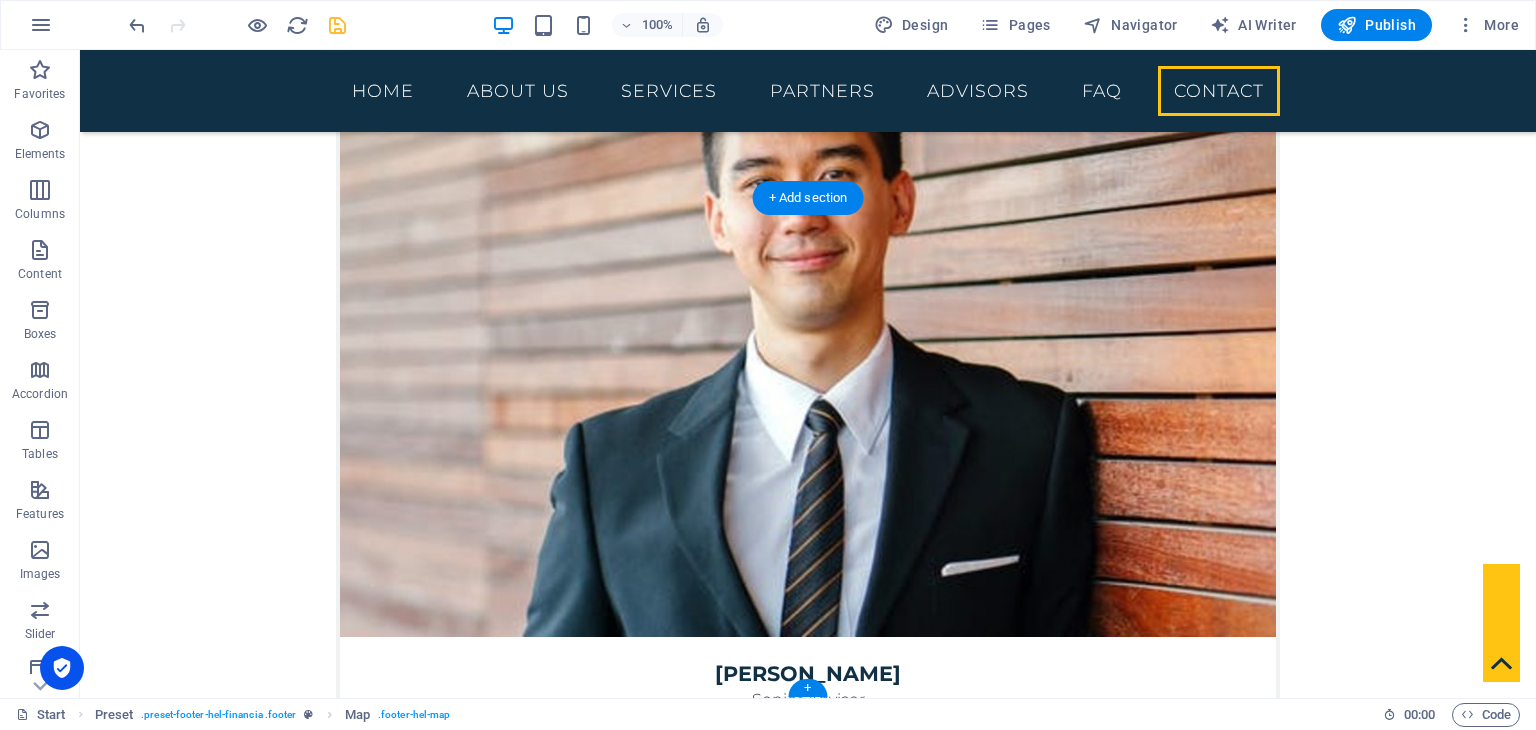 scroll, scrollTop: 5698, scrollLeft: 0, axis: vertical 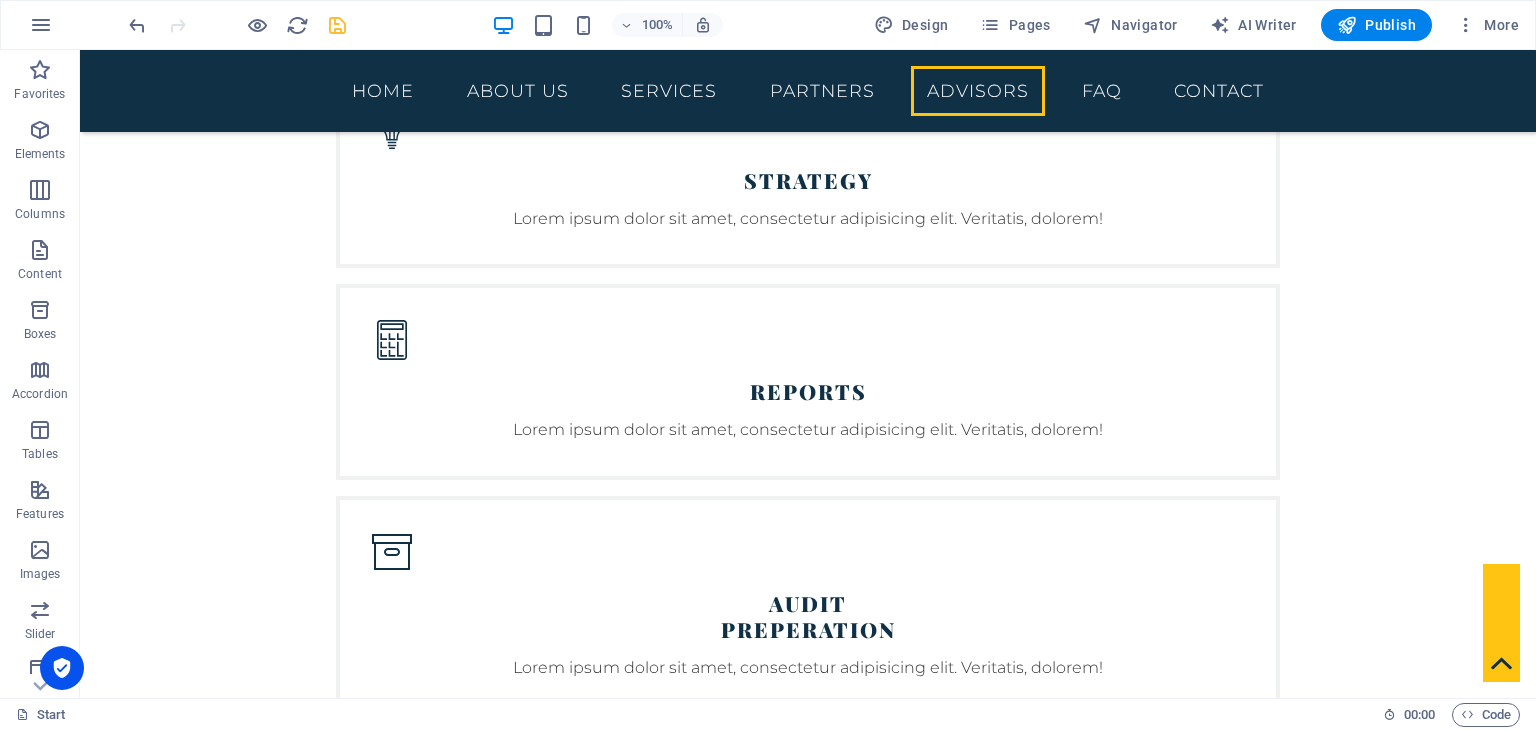 click on "[DOMAIN_NAME]  Advisors" at bounding box center [808, 3254] 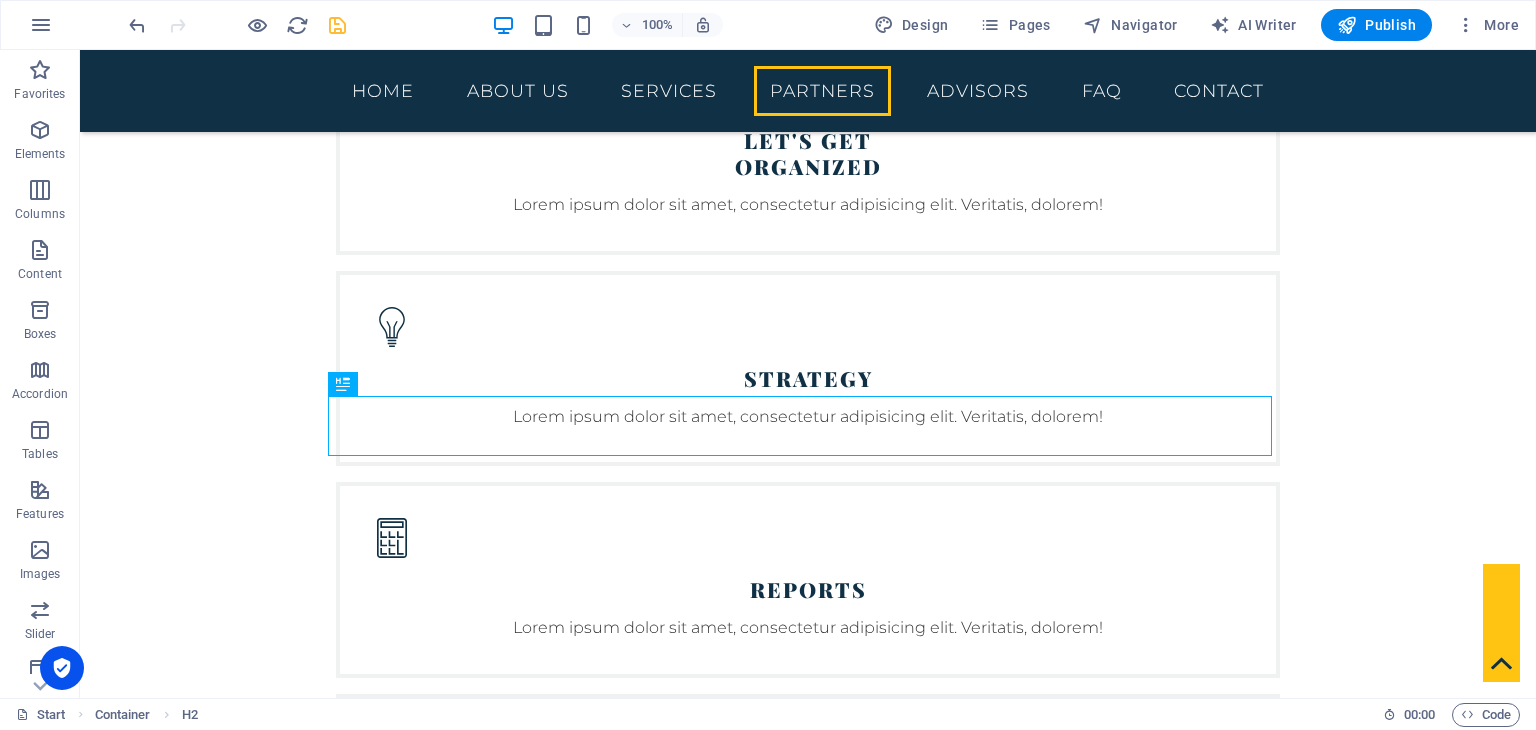 scroll, scrollTop: 2533, scrollLeft: 0, axis: vertical 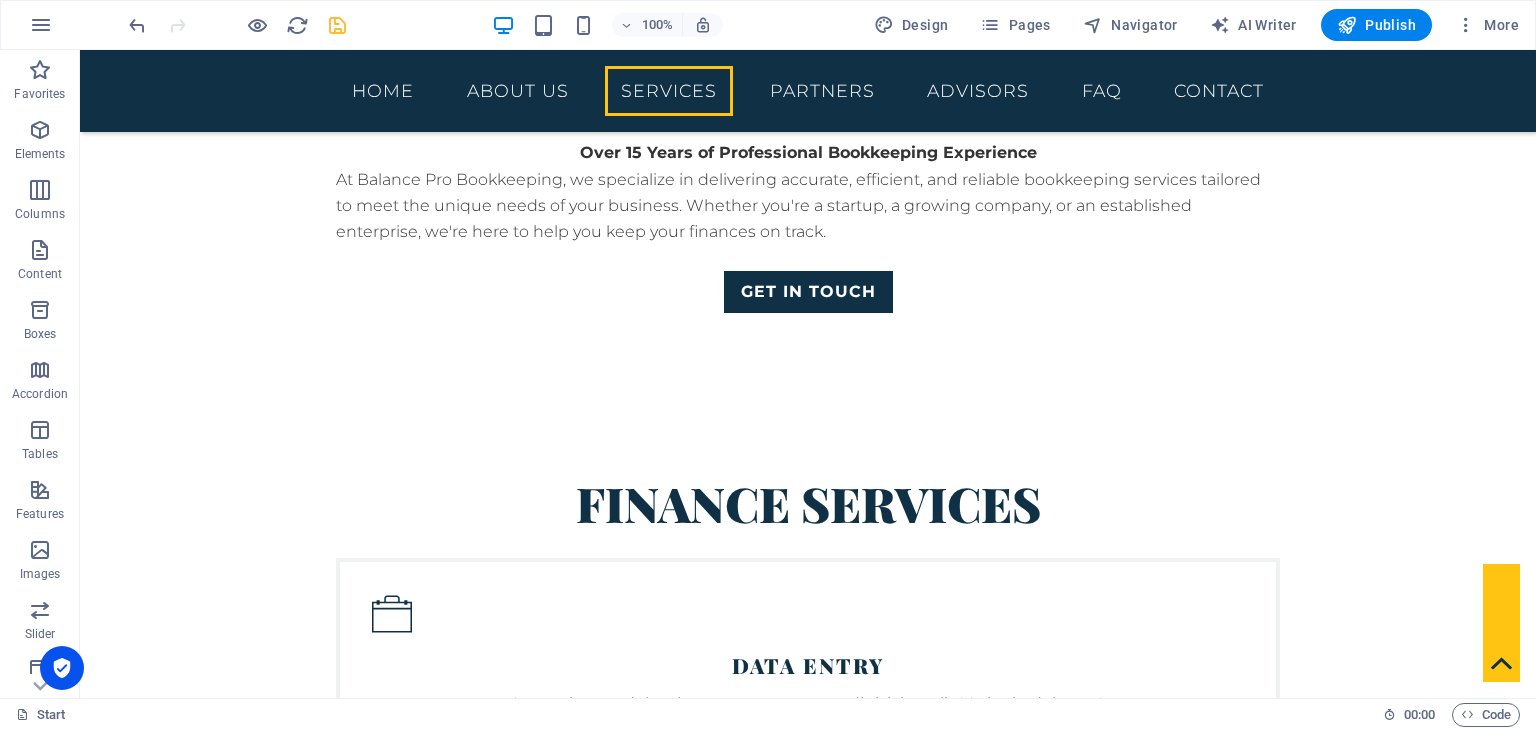 click at bounding box center [808, 2048] 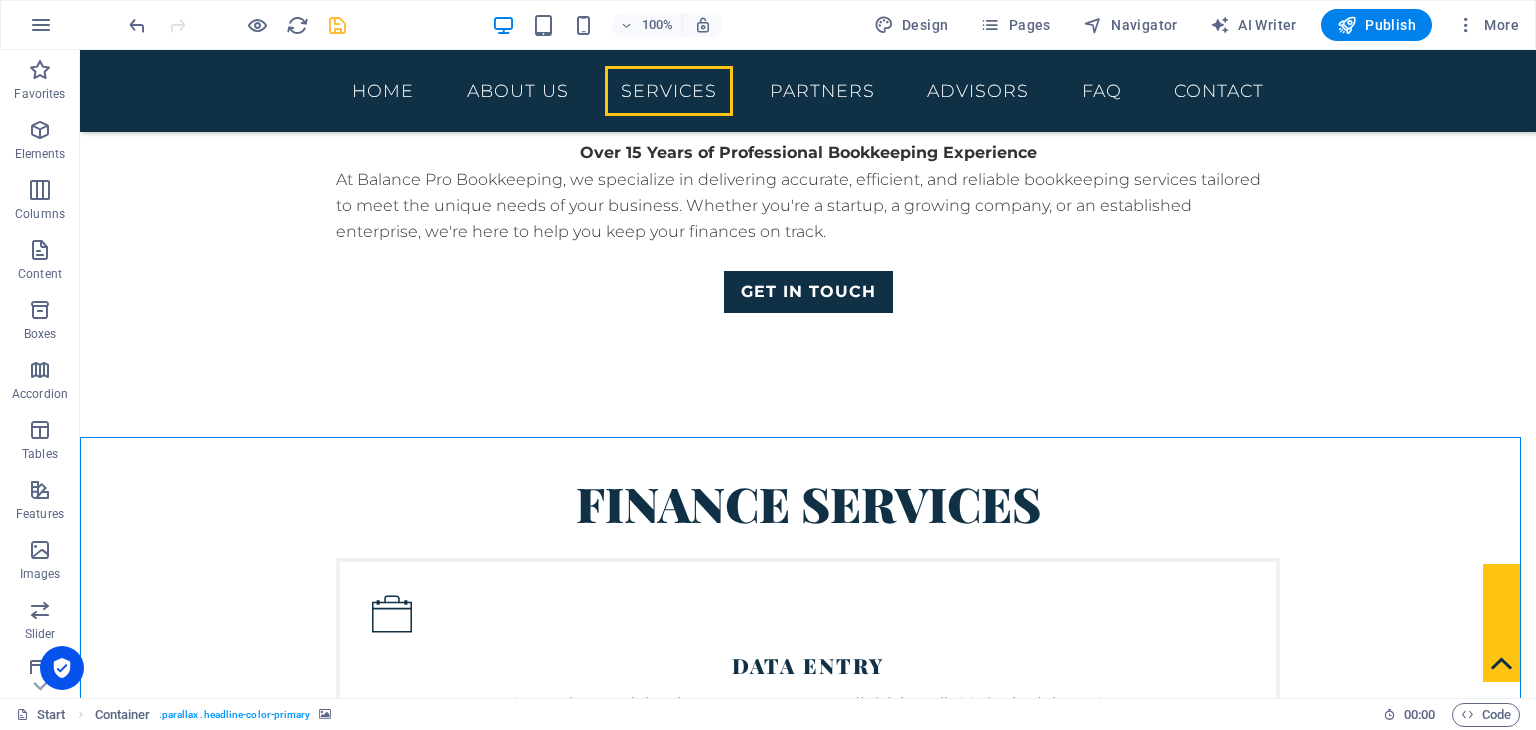 click at bounding box center (808, 2048) 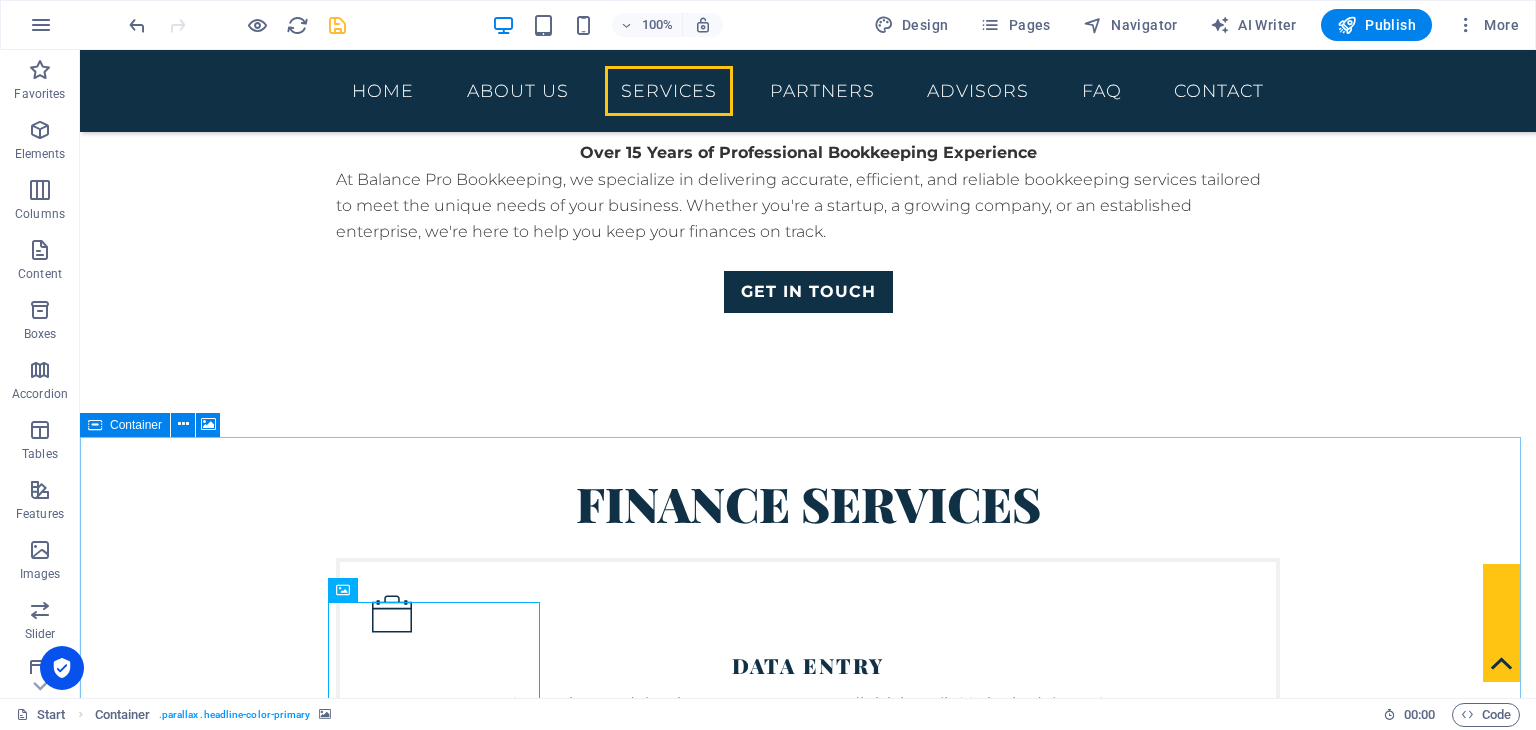 click at bounding box center [95, 425] 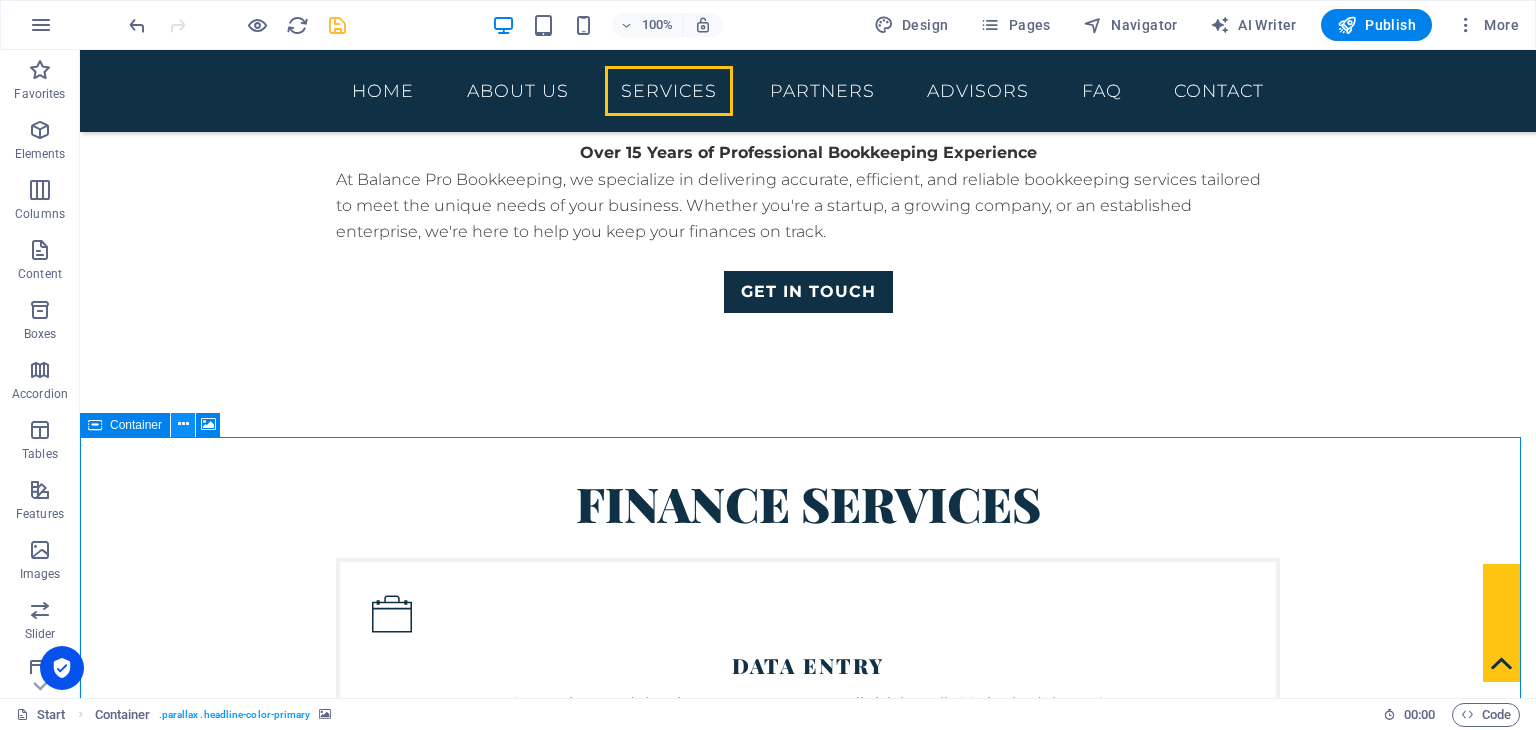 click at bounding box center [183, 424] 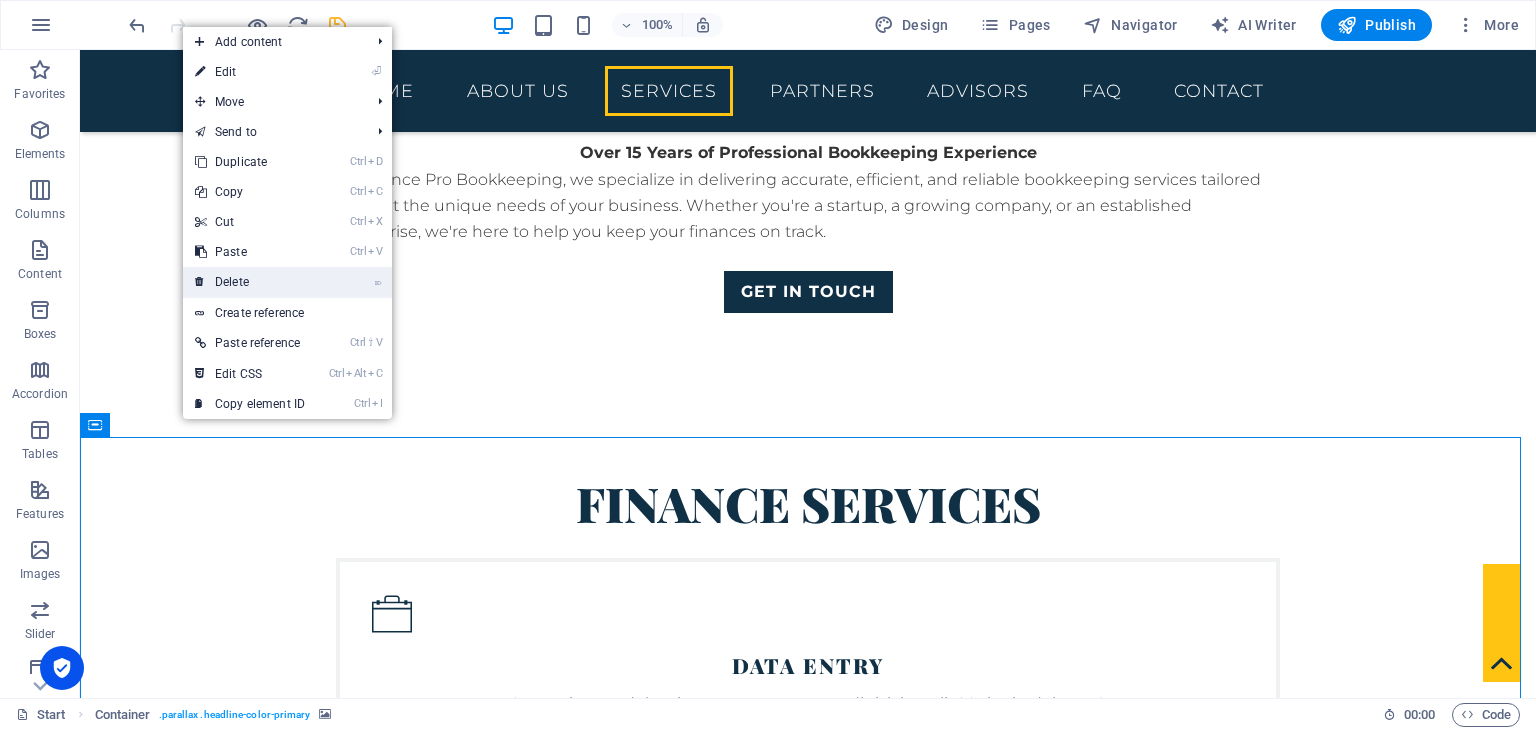 click on "⌦  Delete" at bounding box center (250, 282) 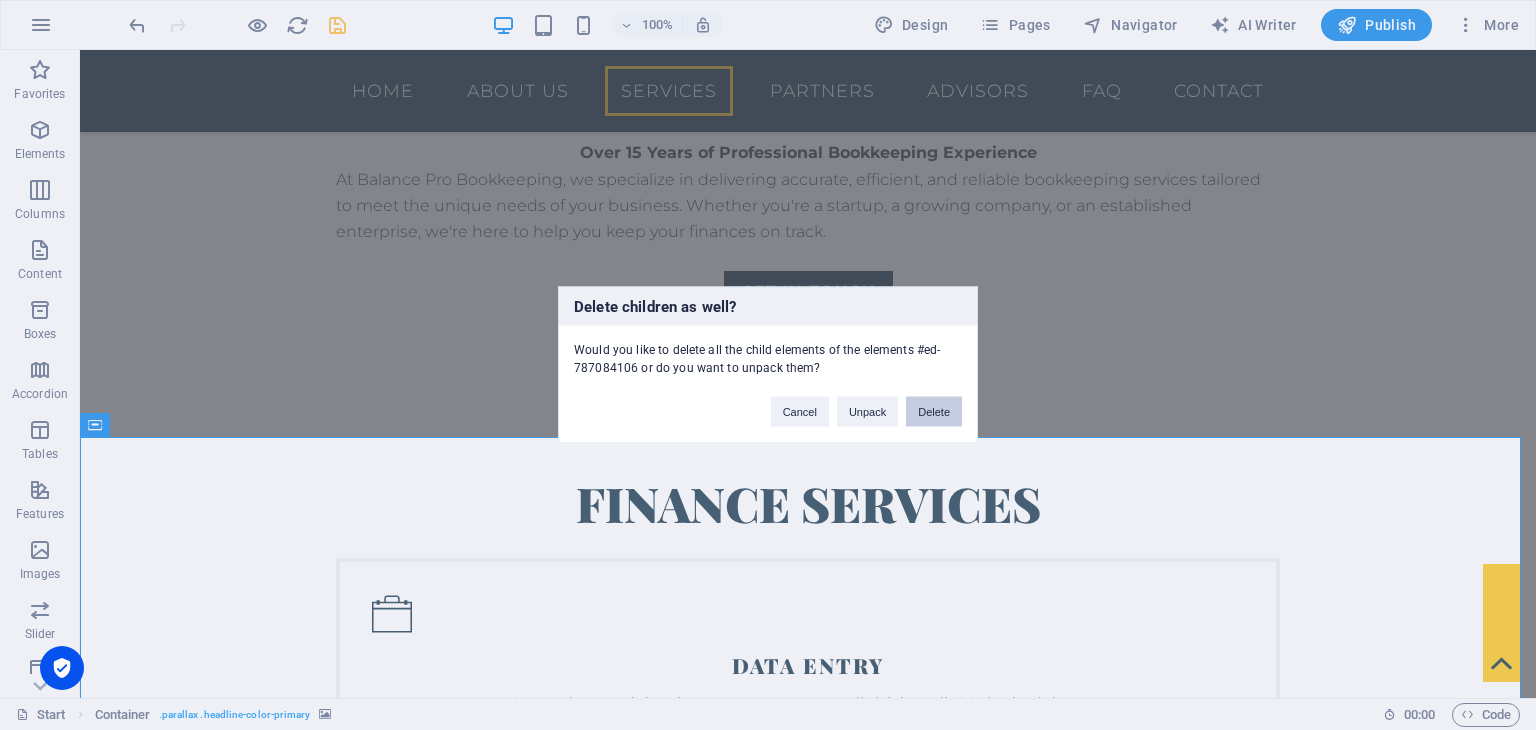 click on "Delete" at bounding box center [934, 412] 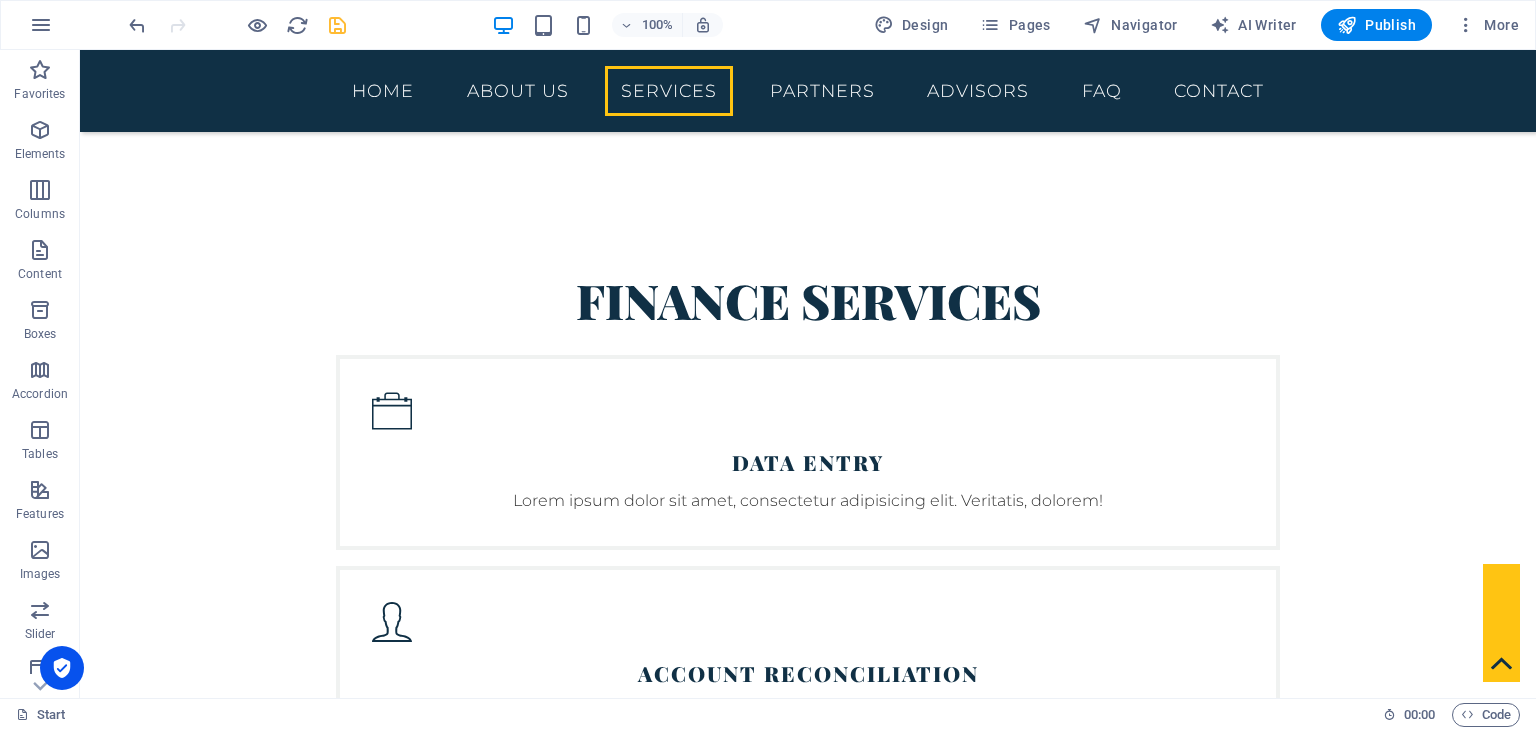 scroll, scrollTop: 1799, scrollLeft: 0, axis: vertical 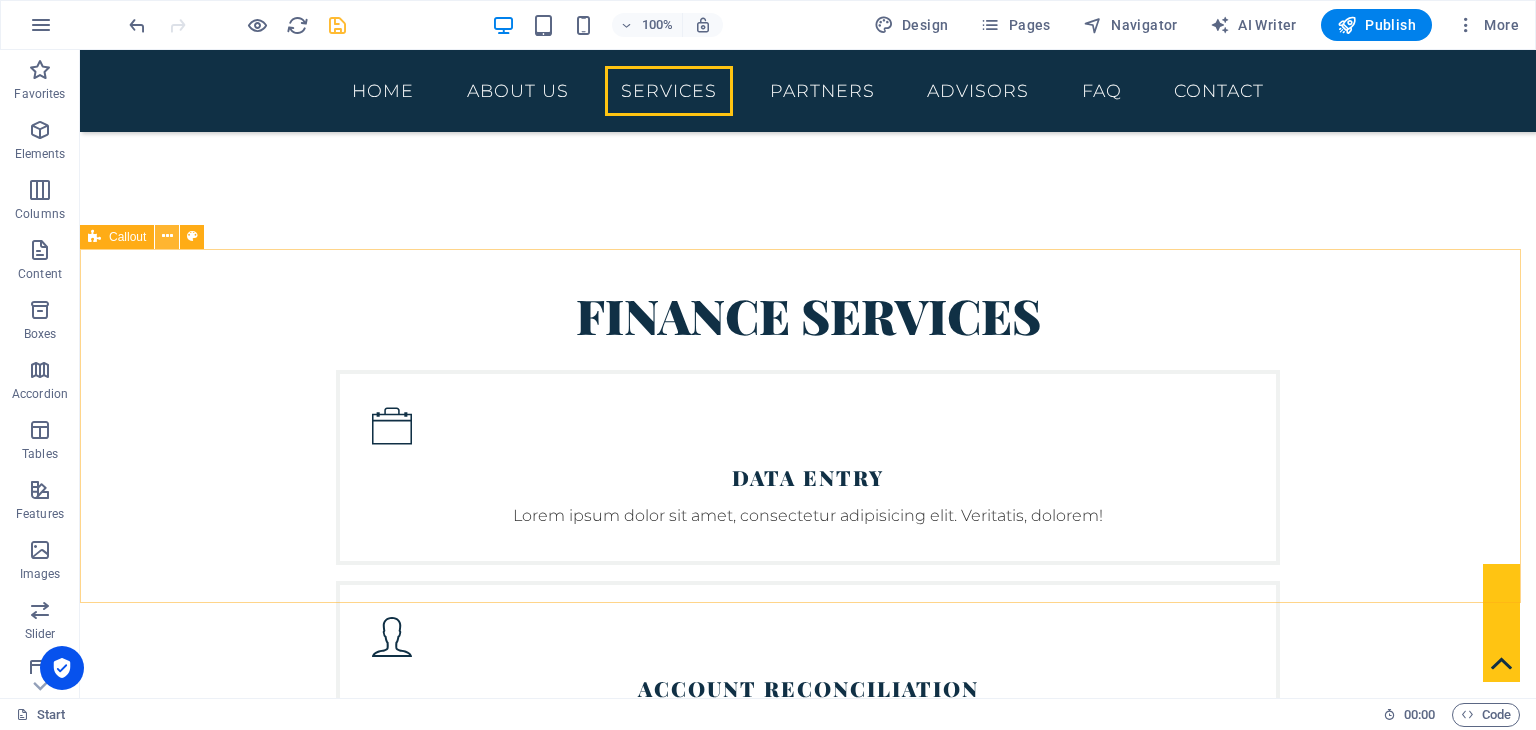 click at bounding box center [167, 236] 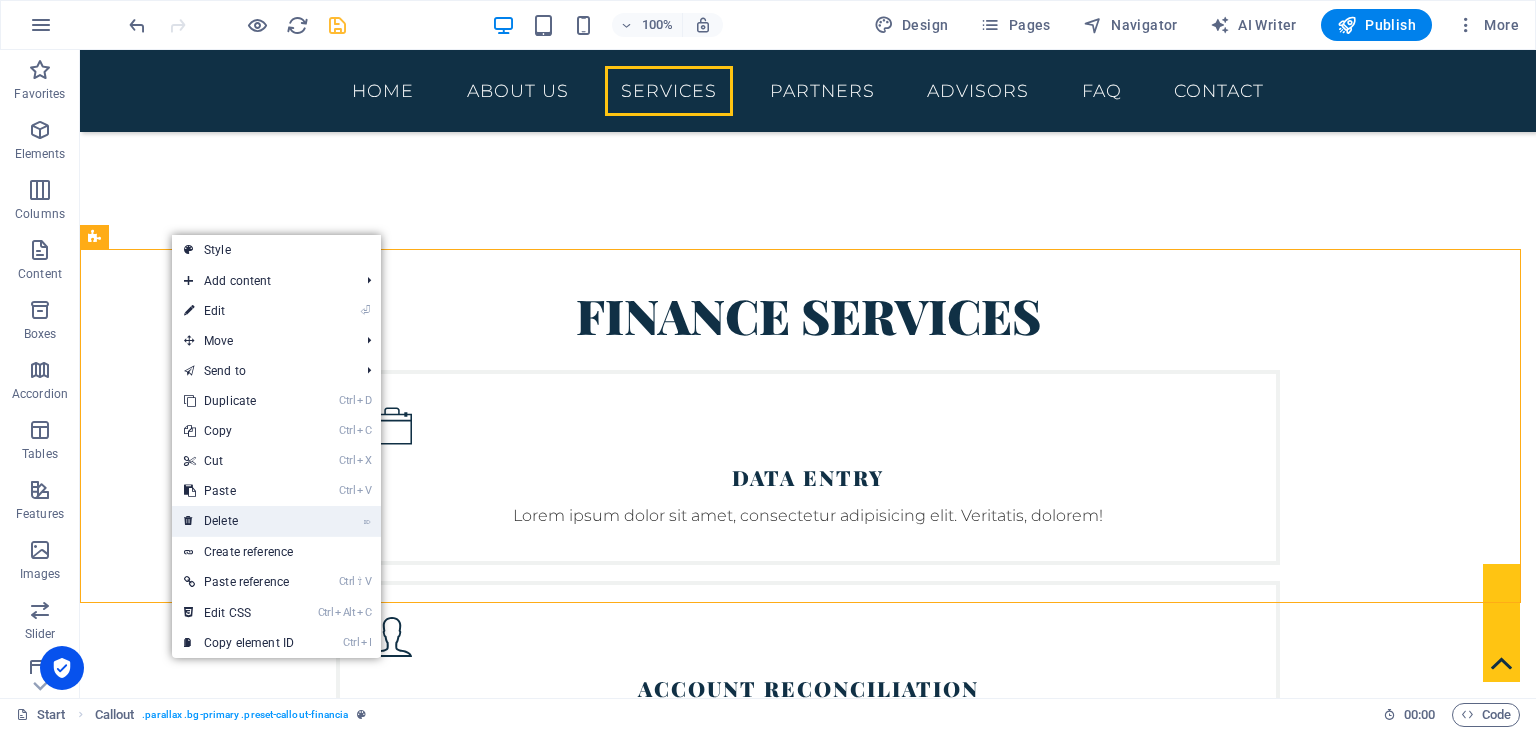click on "⌦  Delete" at bounding box center (239, 521) 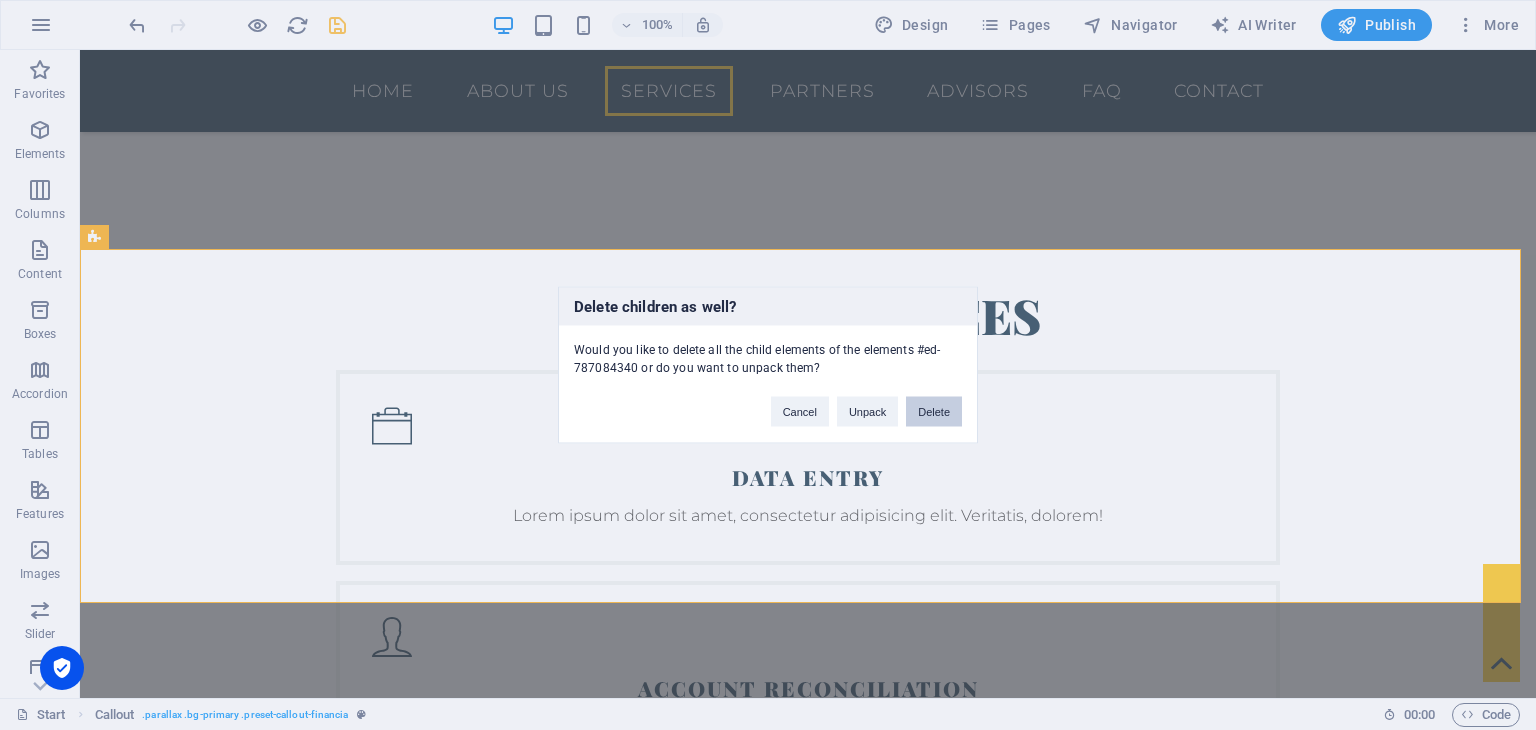 click on "Delete" at bounding box center (934, 412) 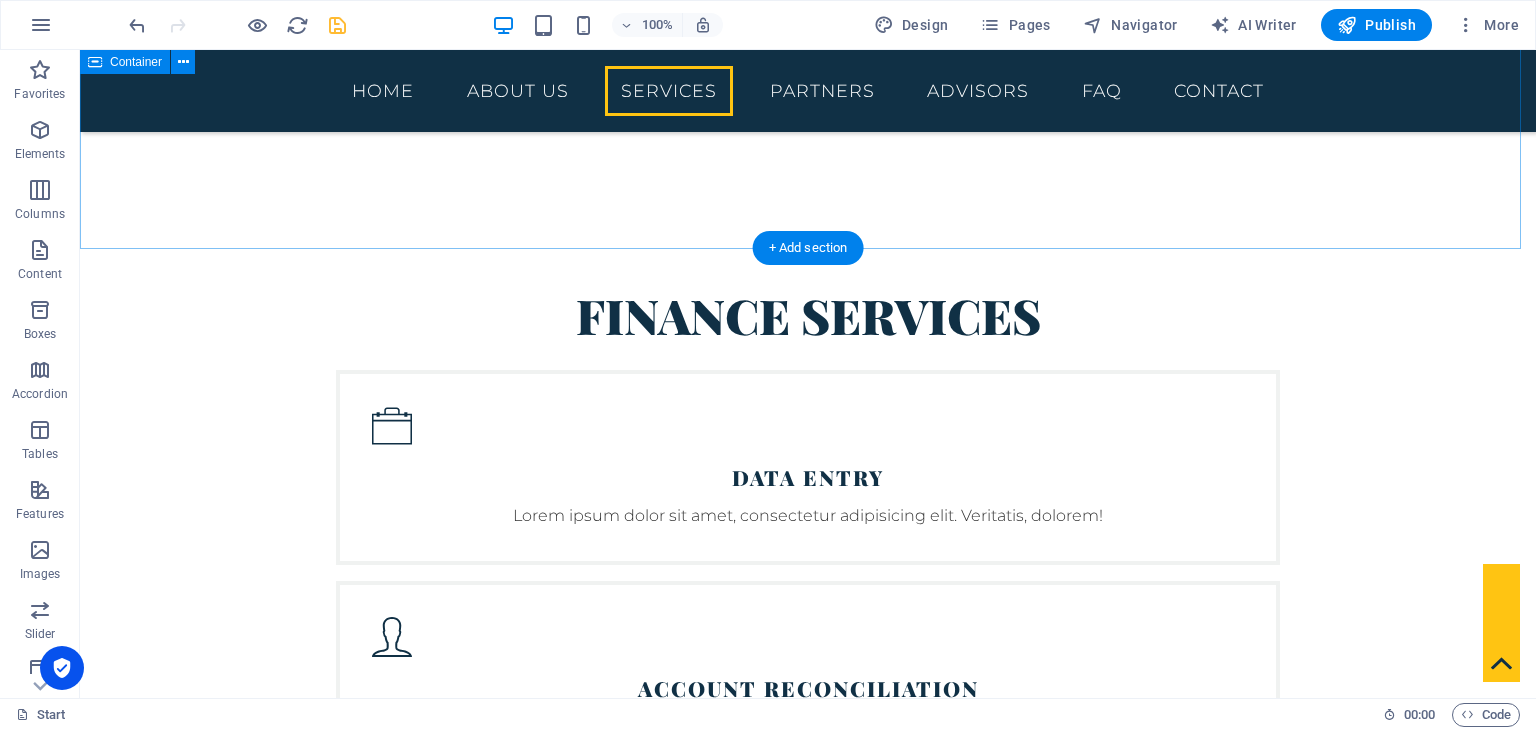 click on "Finance Services data entry Lorem ipsum dolor sit amet, consectetur adipisicing elit. Veritatis, dolorem! Account reconciliation Lorem ipsum dolor sit amet, consectetur adipisicing elit. Veritatis, dolorem! Let's Get  Organized Lorem ipsum dolor sit amet, consectetur adipisicing elit. Veritatis, dolorem! Strategy Lorem ipsum dolor sit amet, consectetur adipisicing elit. Veritatis, dolorem! Reports Lorem ipsum dolor sit amet, consectetur adipisicing elit. Veritatis, dolorem! Audit Preperation Lorem ipsum dolor sit amet, consectetur adipisicing elit. Veritatis, dolorem!" at bounding box center (808, 979) 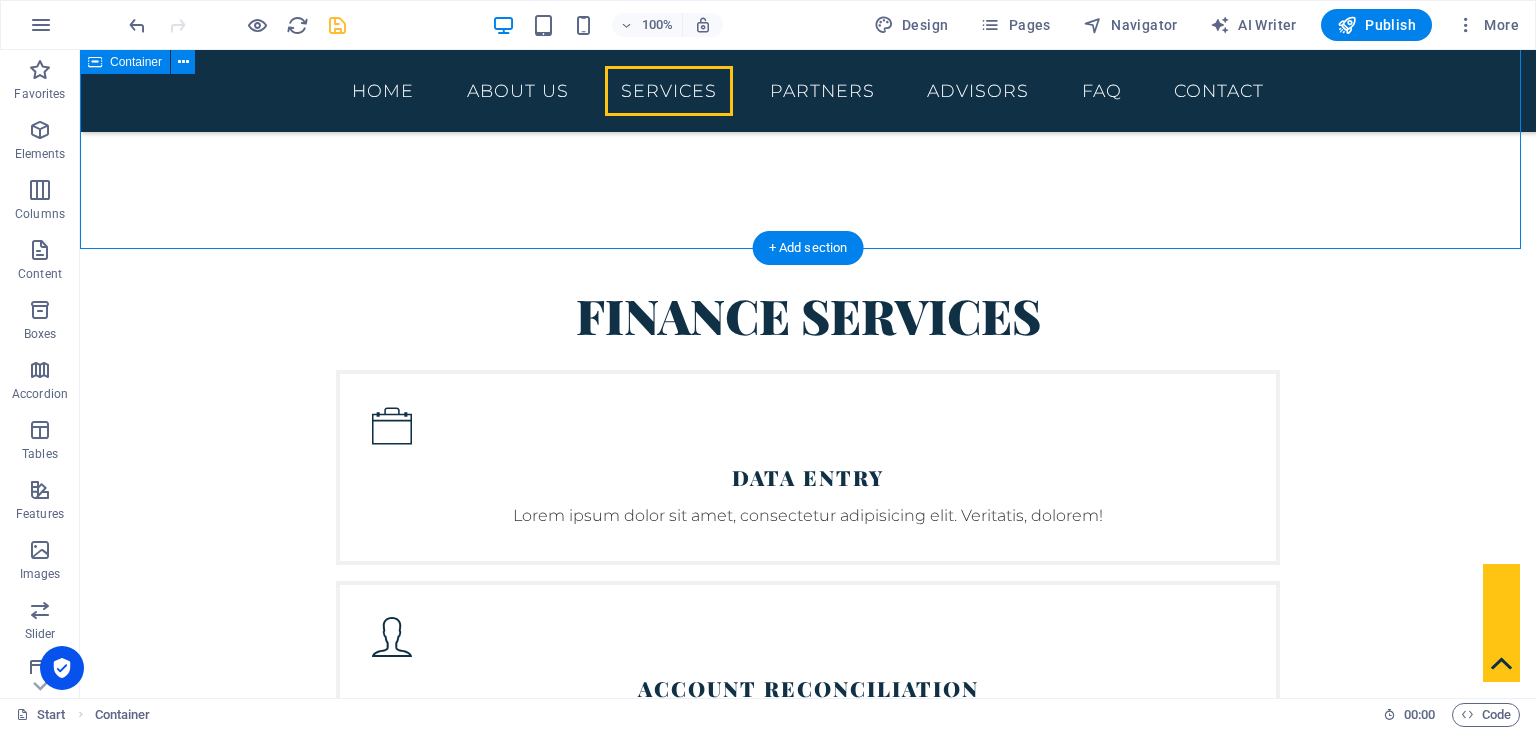 click on "[DOMAIN_NAME]  Advisors [PERSON_NAME] Senior Advisor [PERSON_NAME] Senior Advisor [PERSON_NAME] Senior Advisor" at bounding box center (808, 3104) 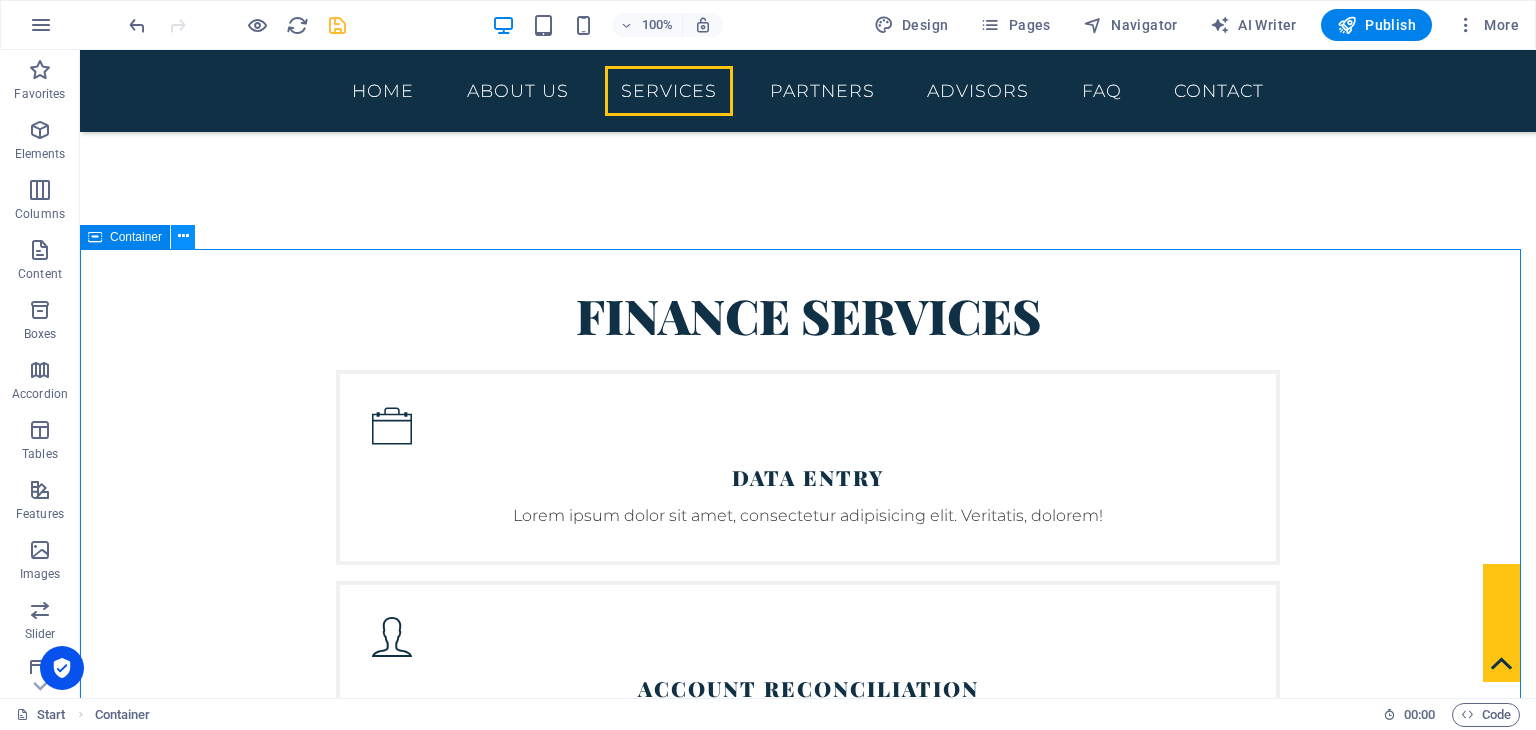 click at bounding box center [183, 236] 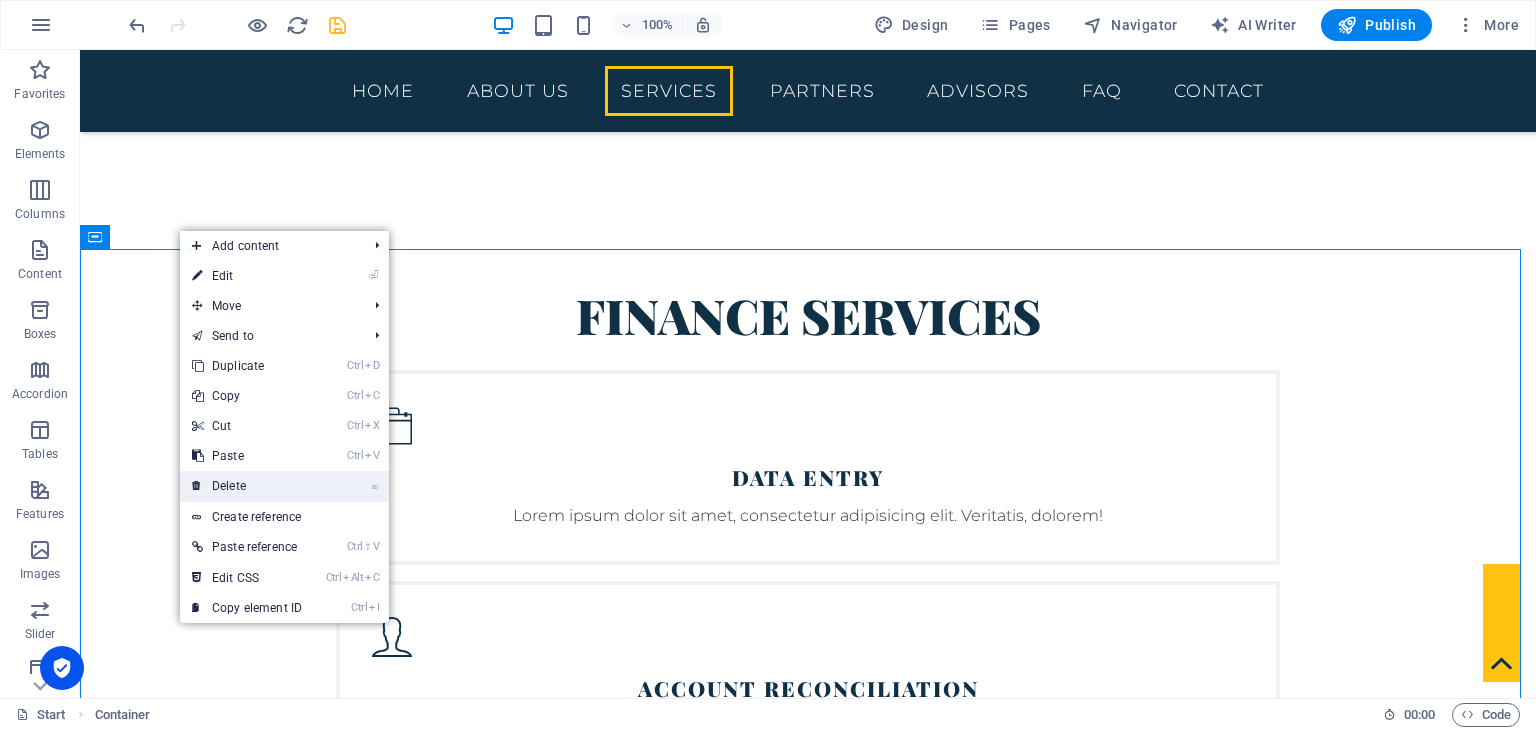 click on "⌦  Delete" at bounding box center (247, 486) 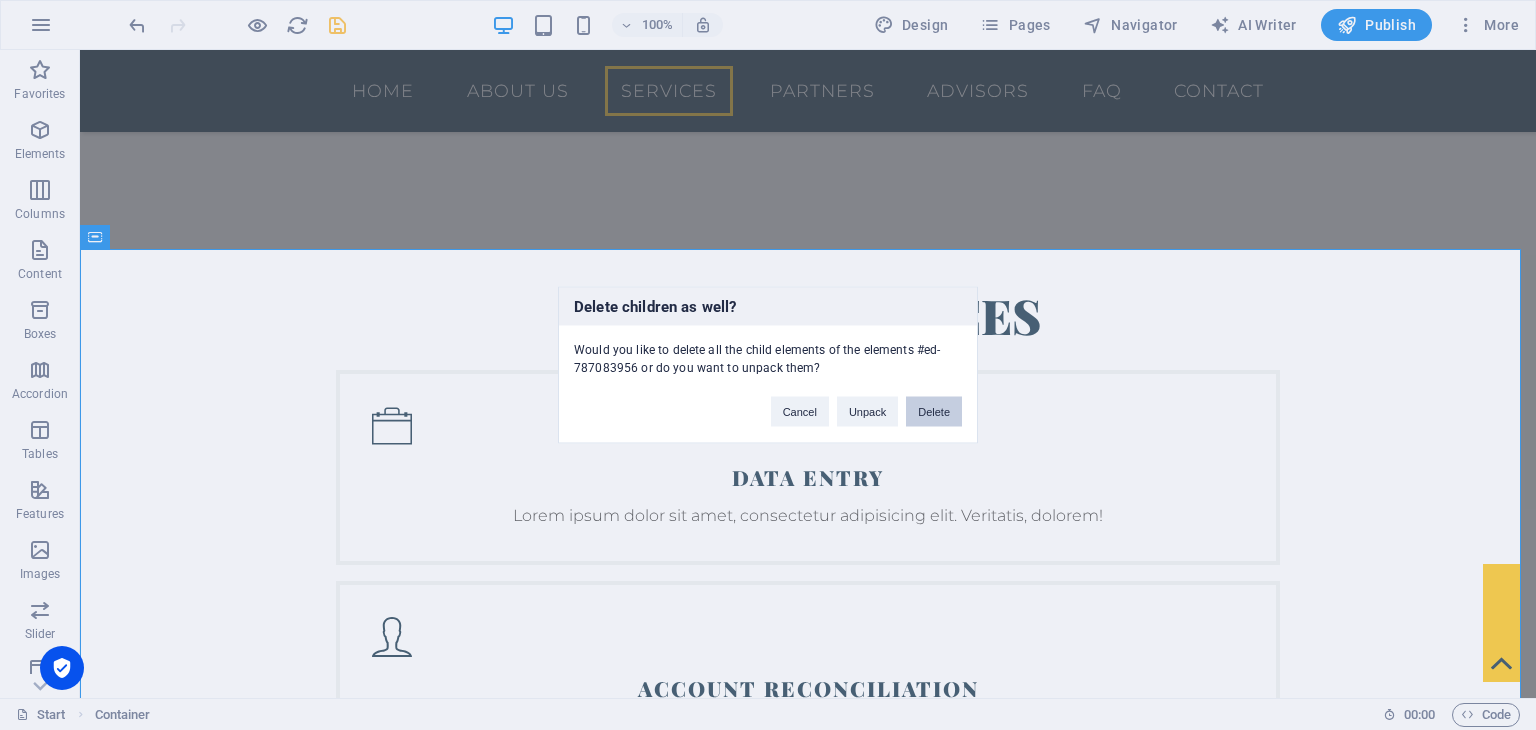 click on "Delete" at bounding box center (934, 412) 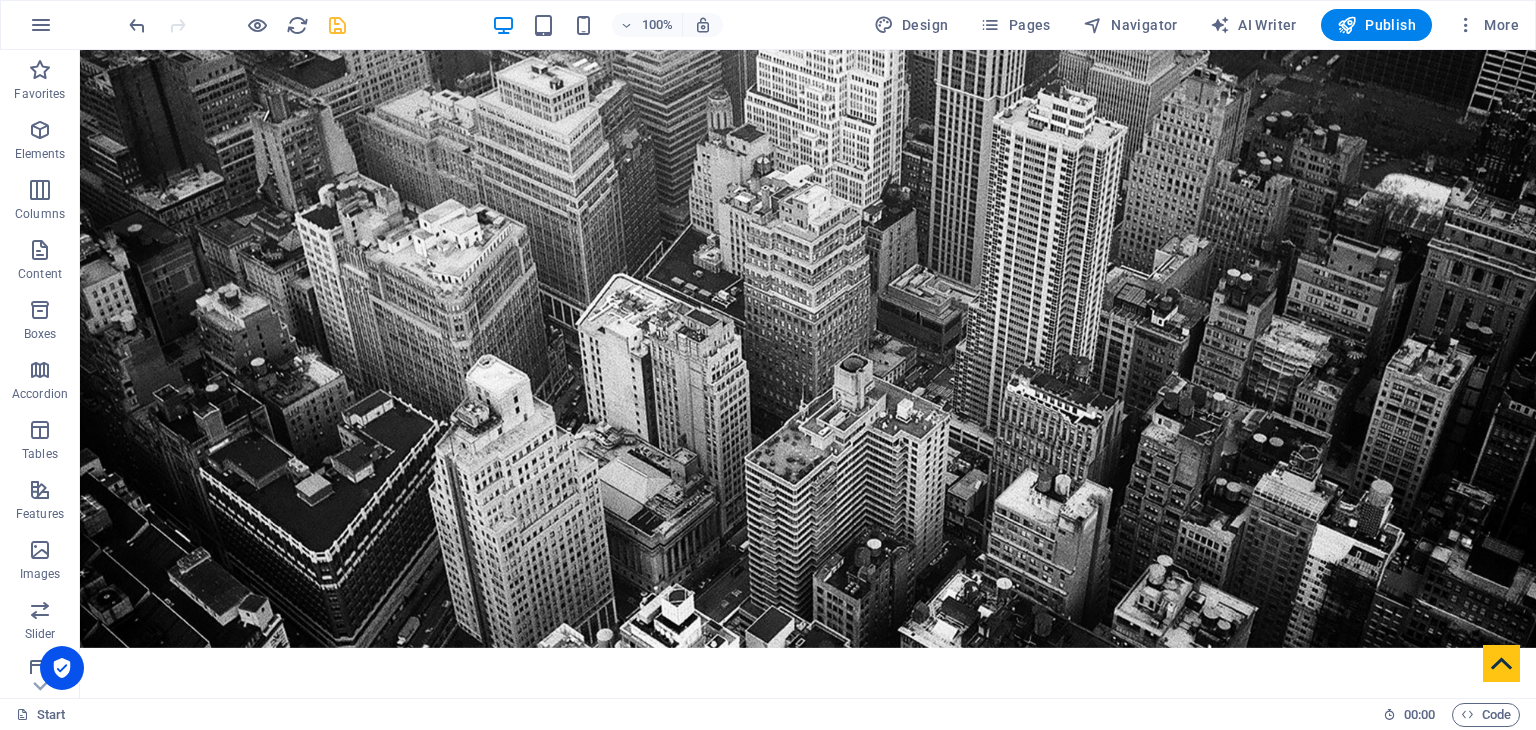 scroll, scrollTop: 0, scrollLeft: 0, axis: both 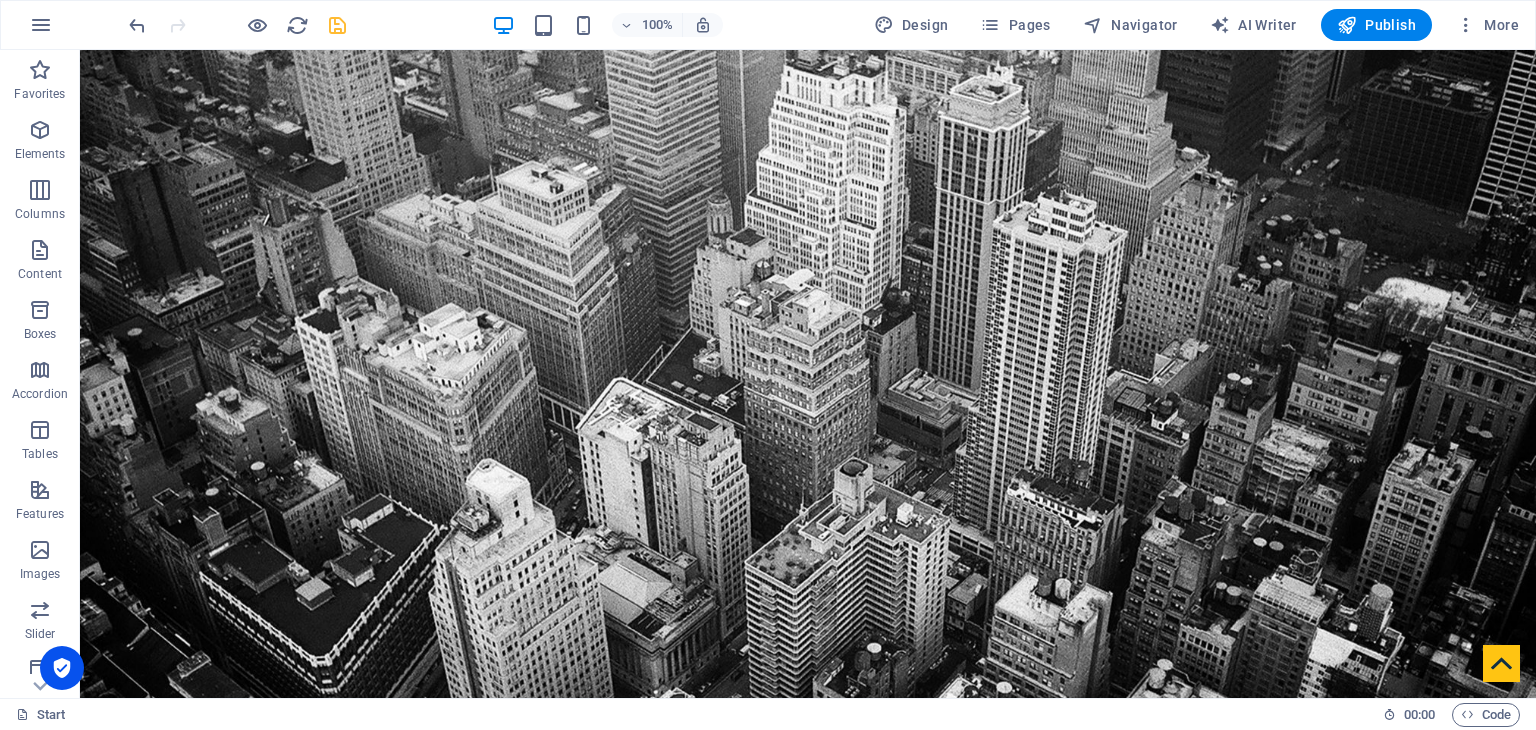 click on "[PERSON_NAME], [GEOGRAPHIC_DATA], [GEOGRAPHIC_DATA]" at bounding box center [800, 789] 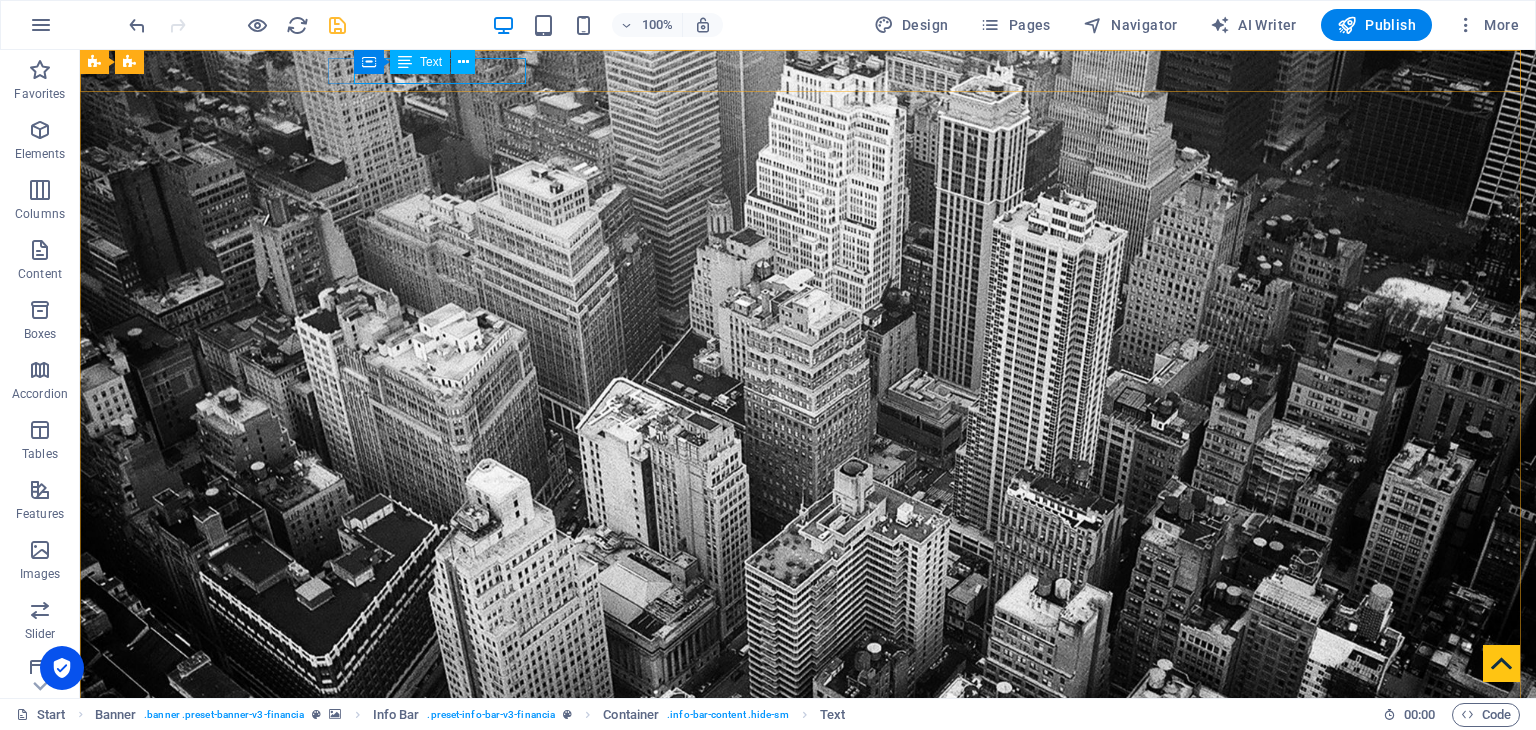 click on "Container   Text" at bounding box center [421, 62] 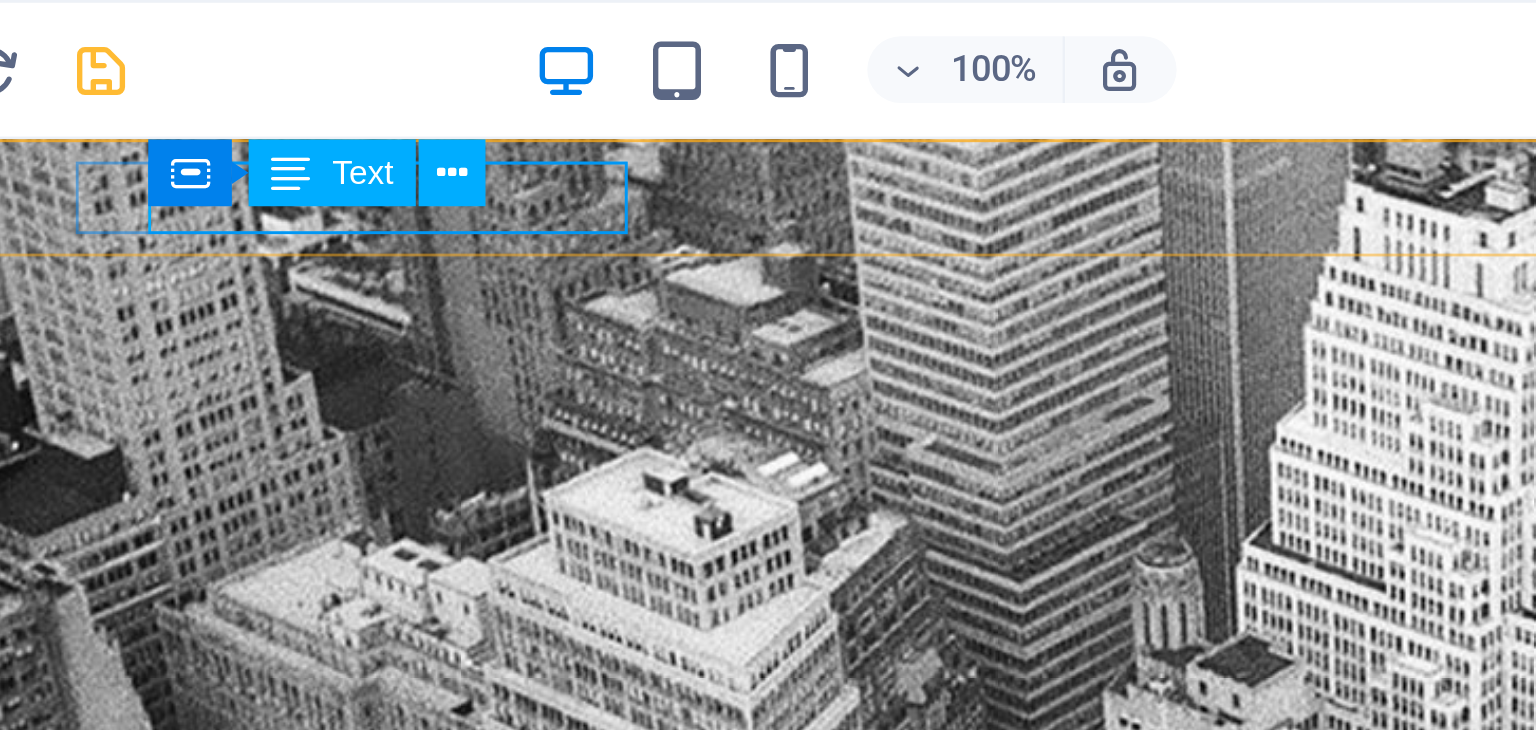 click at bounding box center [463, 62] 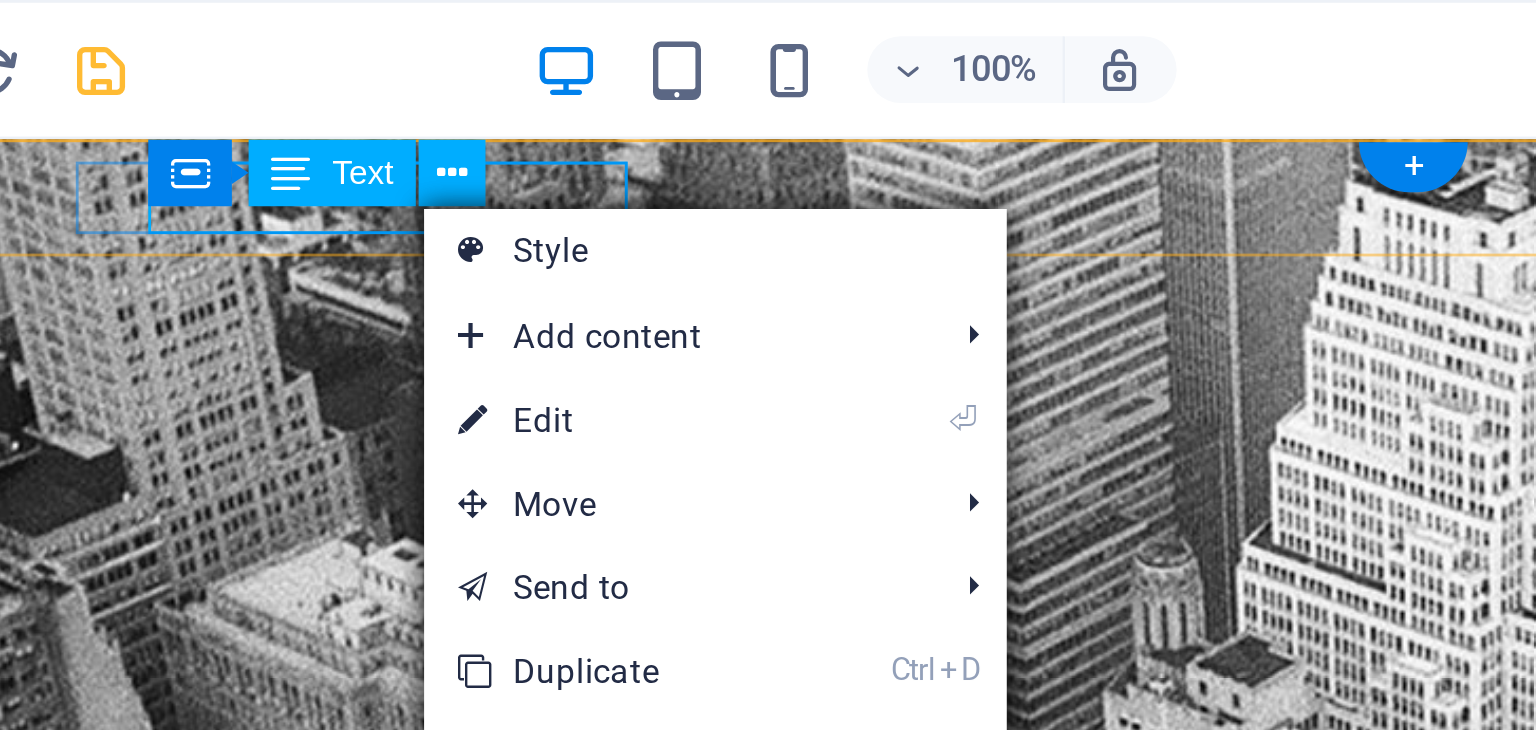 click on "[PERSON_NAME], [GEOGRAPHIC_DATA], [GEOGRAPHIC_DATA]" at bounding box center [105, 878] 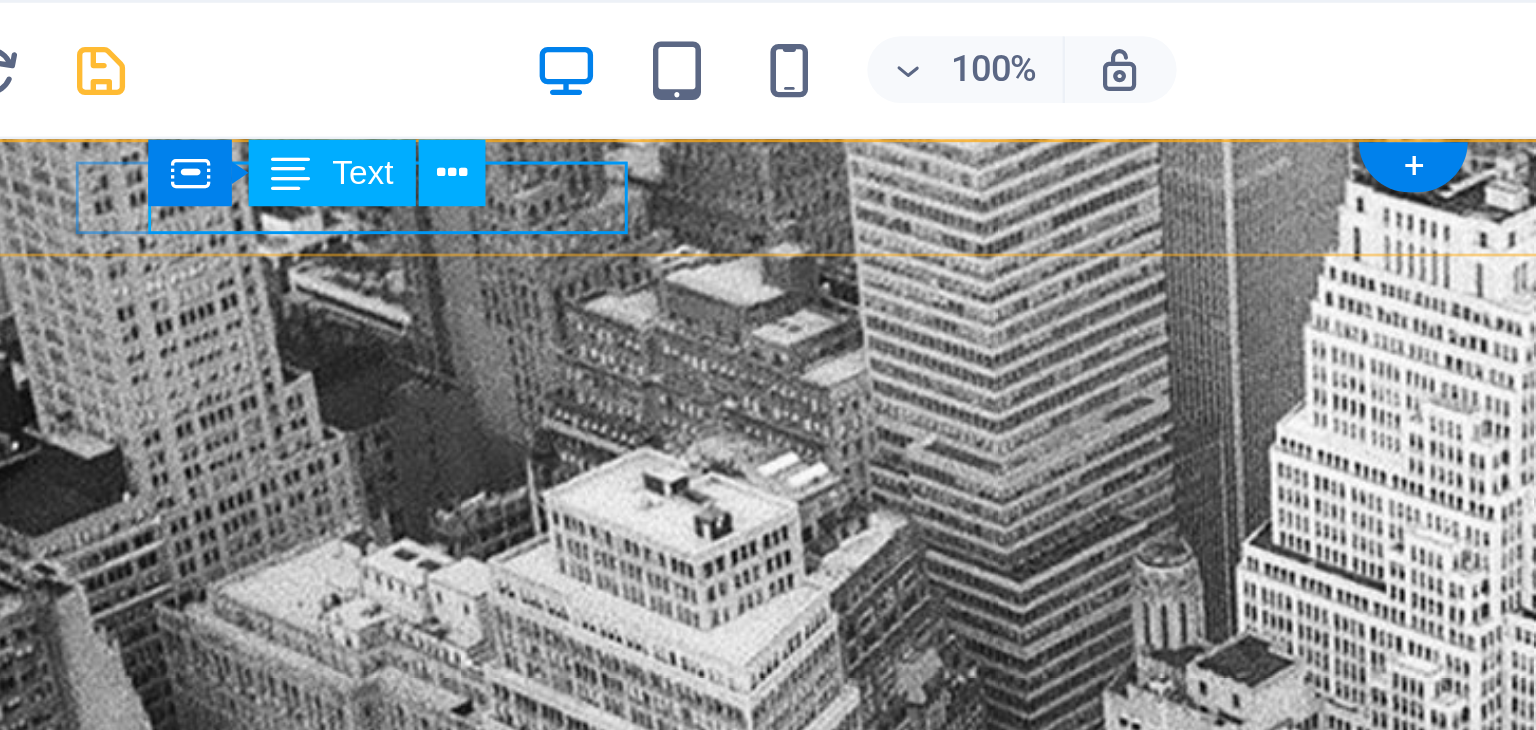 click on "[PERSON_NAME], [GEOGRAPHIC_DATA], [GEOGRAPHIC_DATA]" at bounding box center [105, 878] 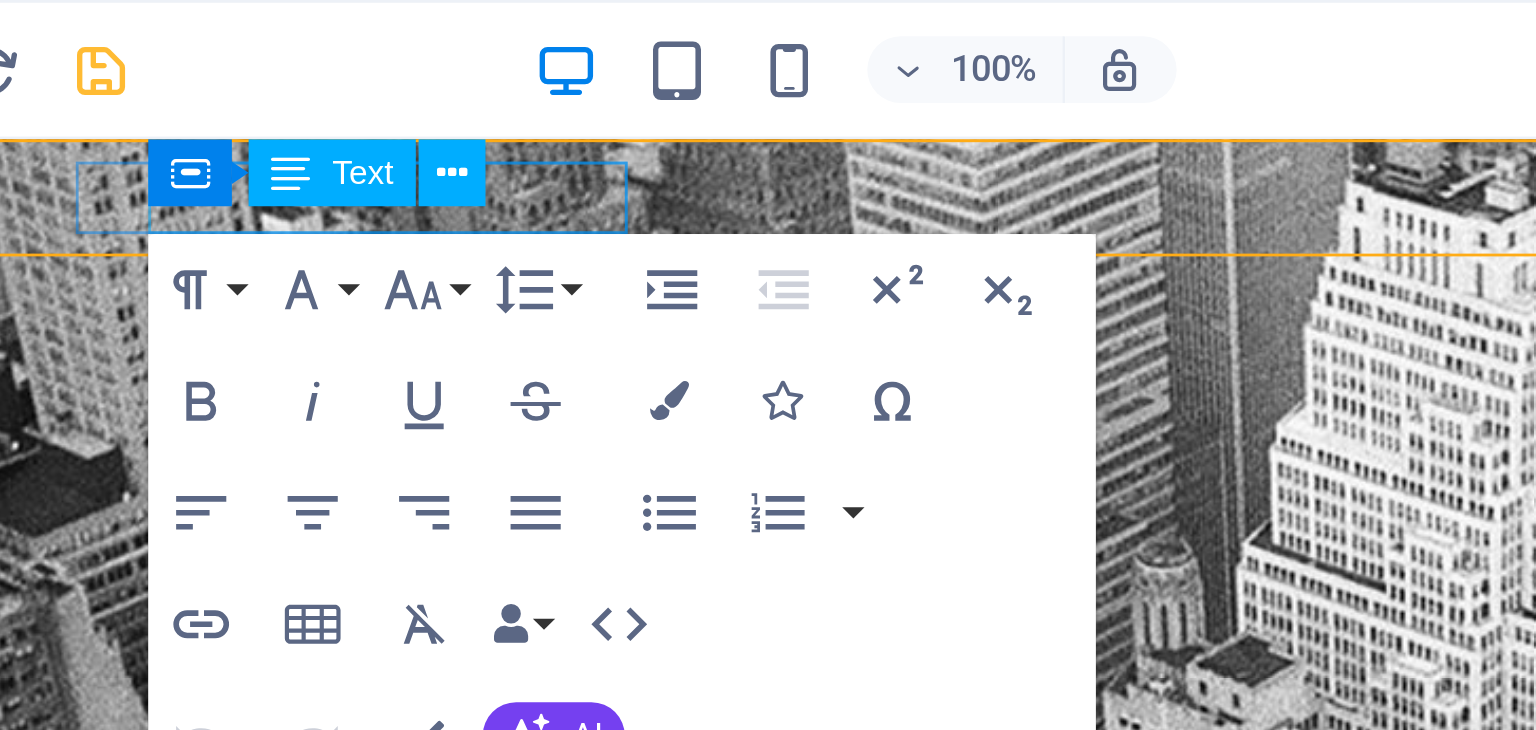 drag, startPoint x: 455, startPoint y: 72, endPoint x: 360, endPoint y: 23, distance: 106.89247 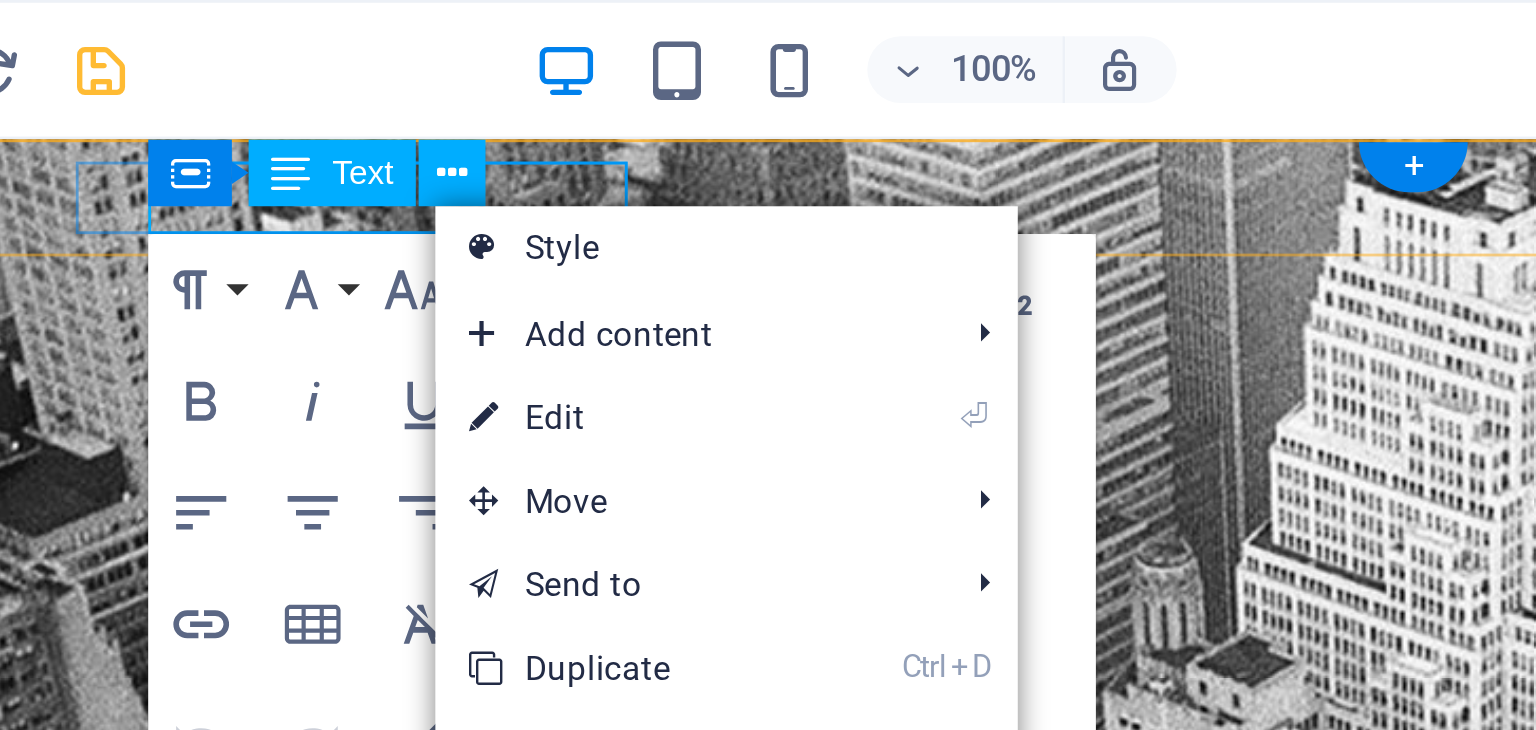 click on "[PERSON_NAME], [GEOGRAPHIC_DATA], [GEOGRAPHIC_DATA]" at bounding box center [-112, 877] 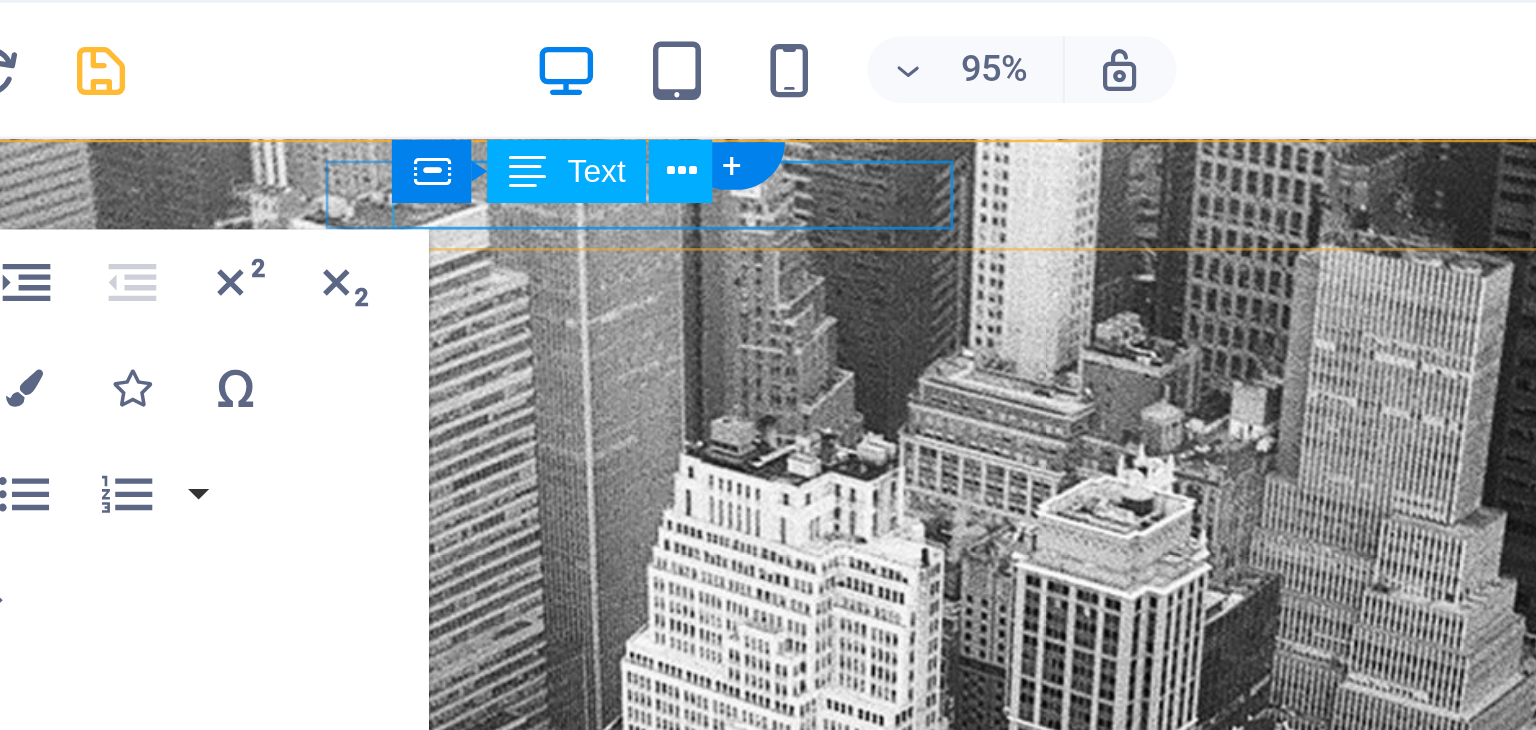 type 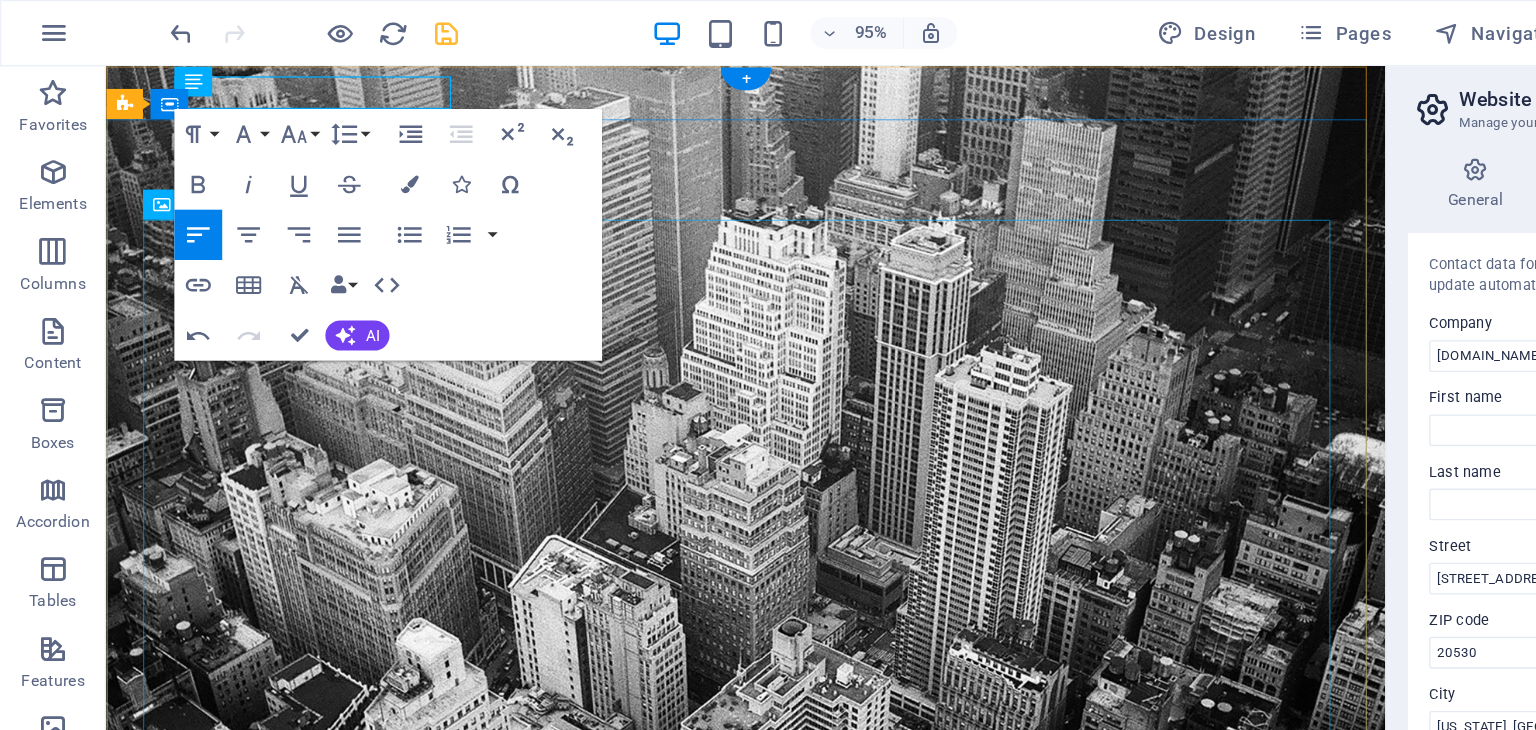 click at bounding box center (614, 1280) 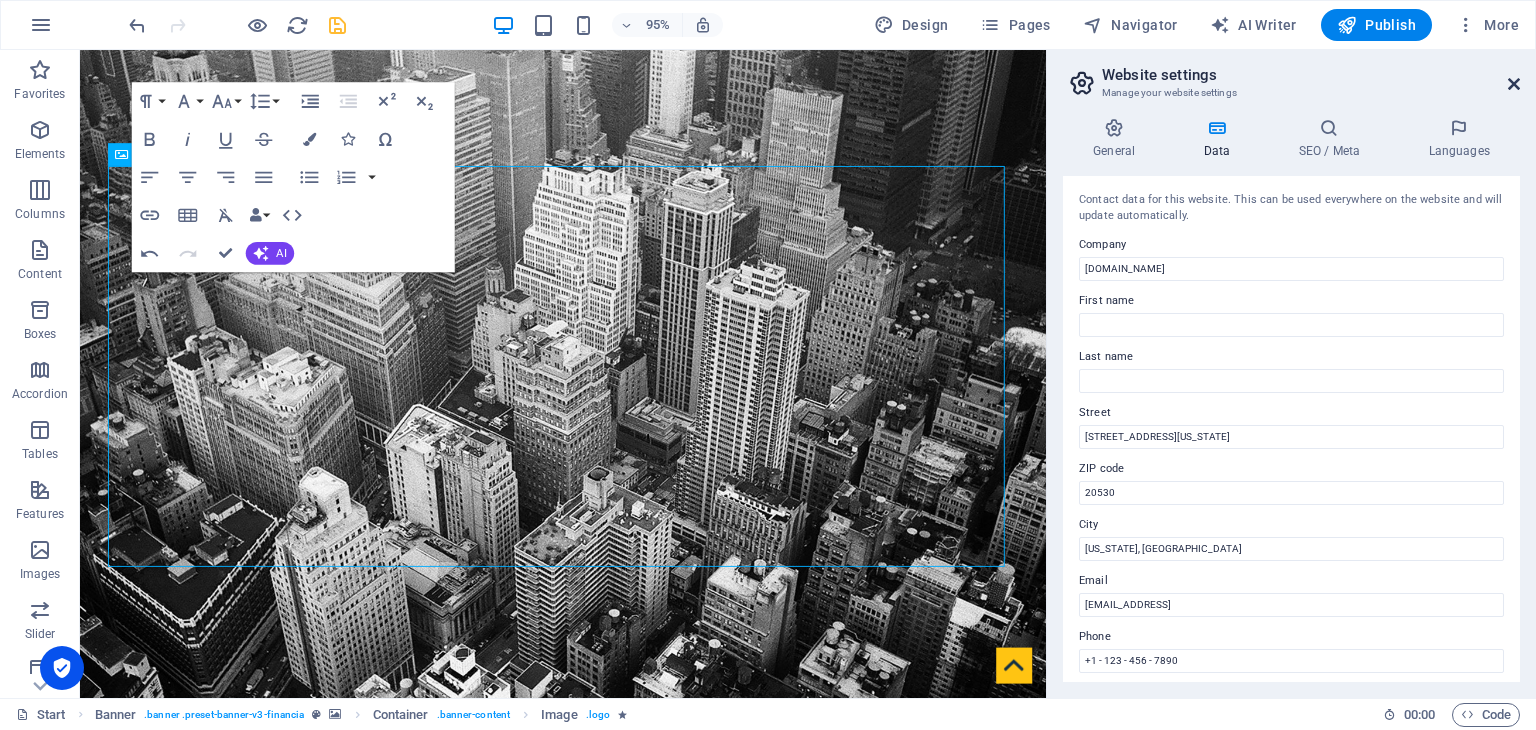 click at bounding box center (1514, 84) 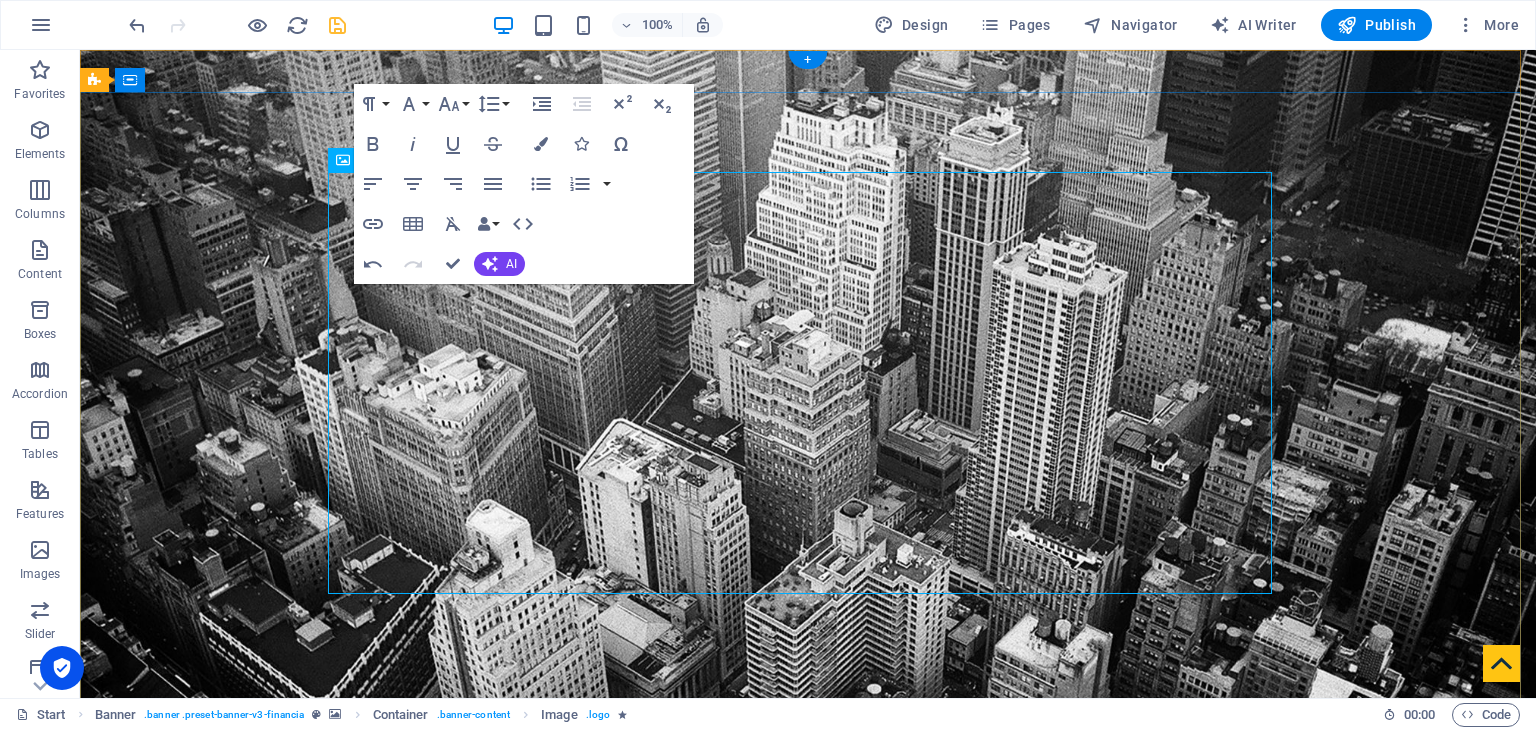 click on "bookkeeping Service in [GEOGRAPHIC_DATA], [GEOGRAPHIC_DATA]" at bounding box center [808, 1320] 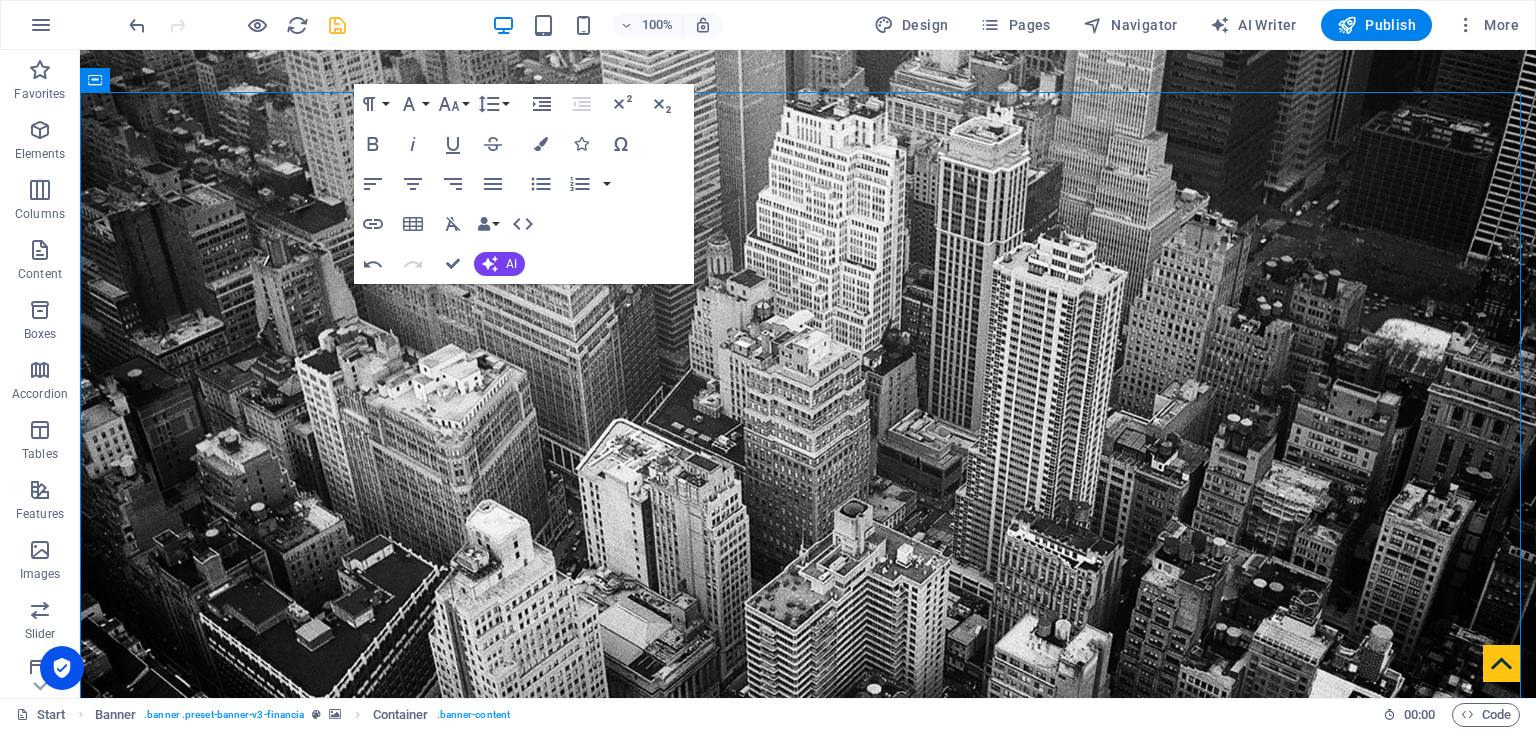 drag, startPoint x: 87, startPoint y: 467, endPoint x: 153, endPoint y: 393, distance: 99.15644 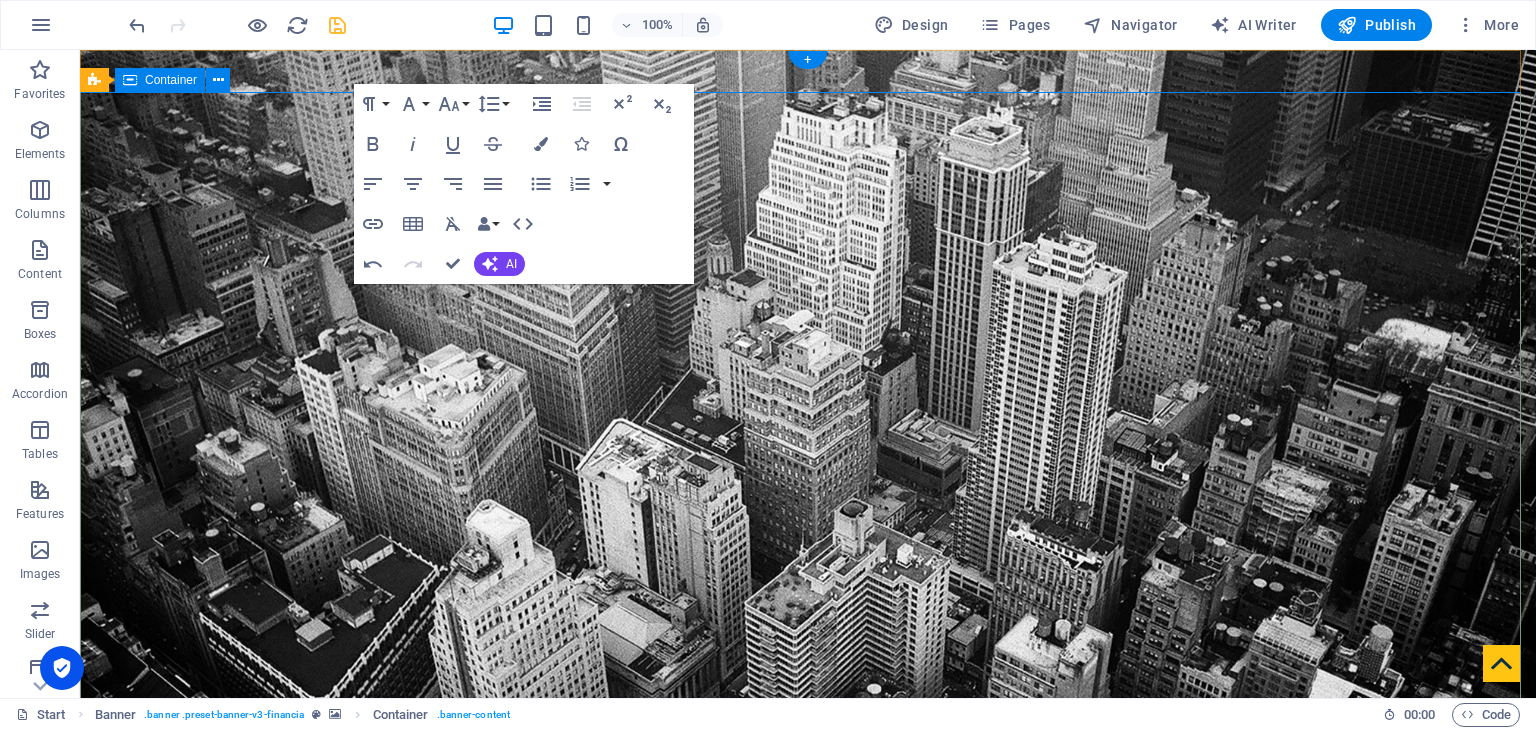 click on "bookkeeping Service in [GEOGRAPHIC_DATA], [GEOGRAPHIC_DATA]" at bounding box center [808, 1320] 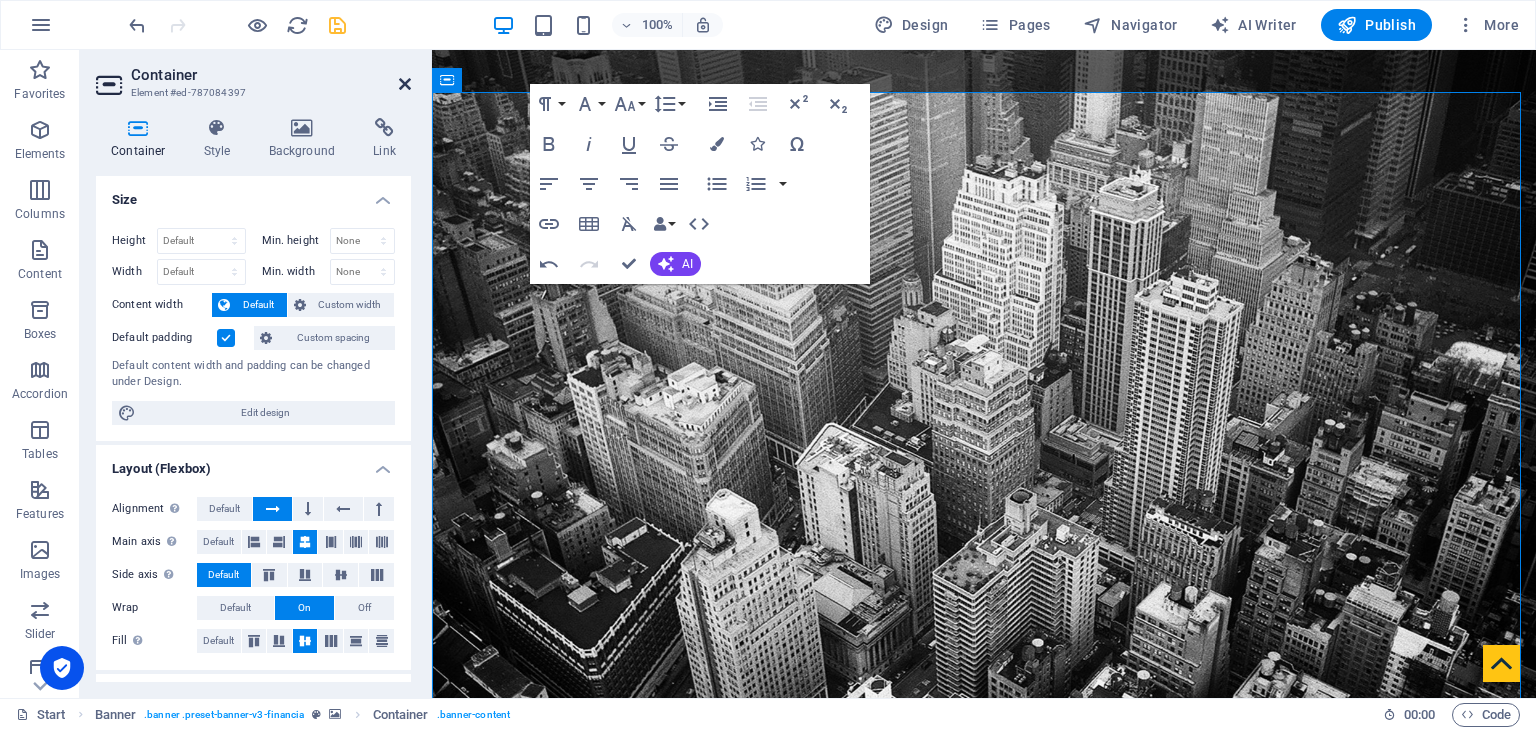 click at bounding box center (405, 84) 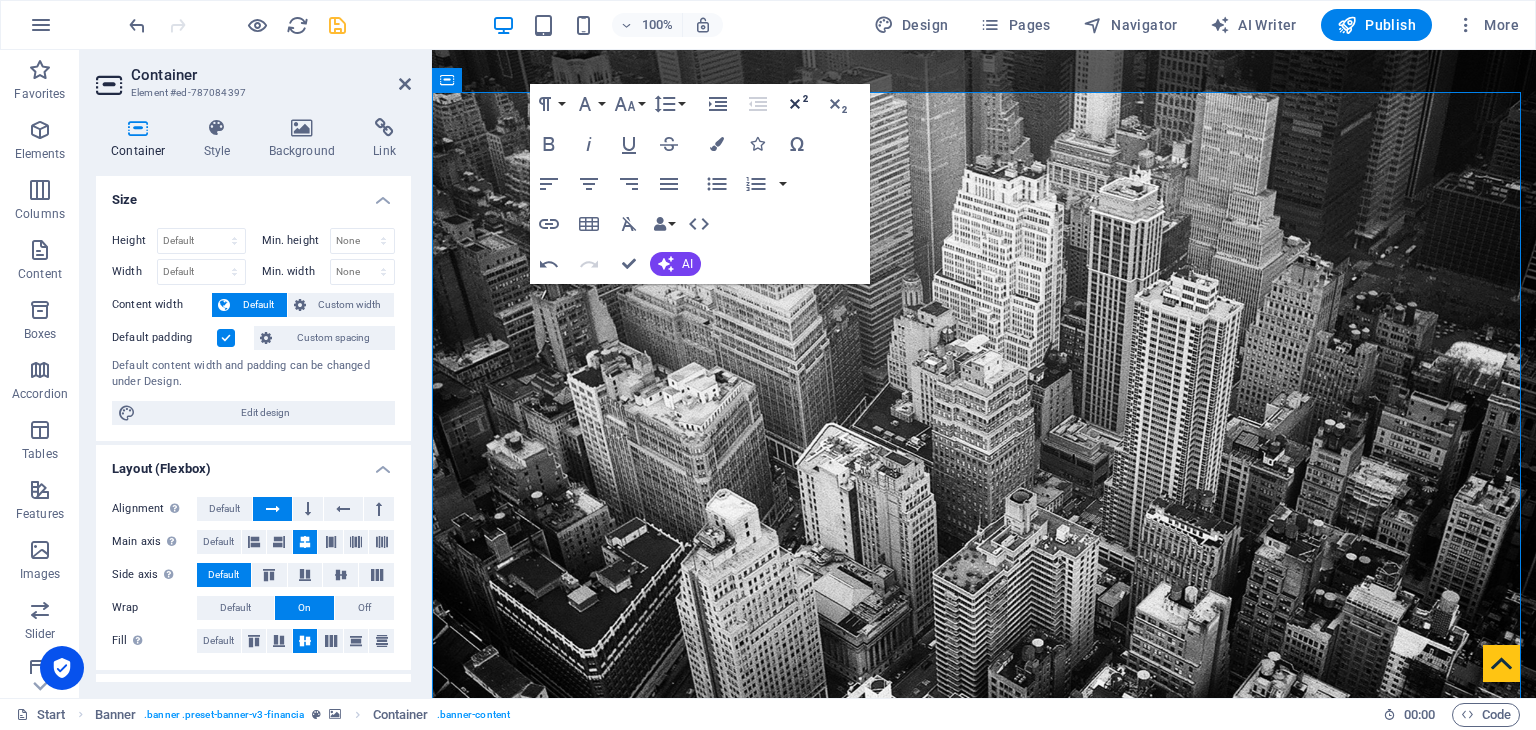 click on "Decrease Indent" at bounding box center [758, 104] 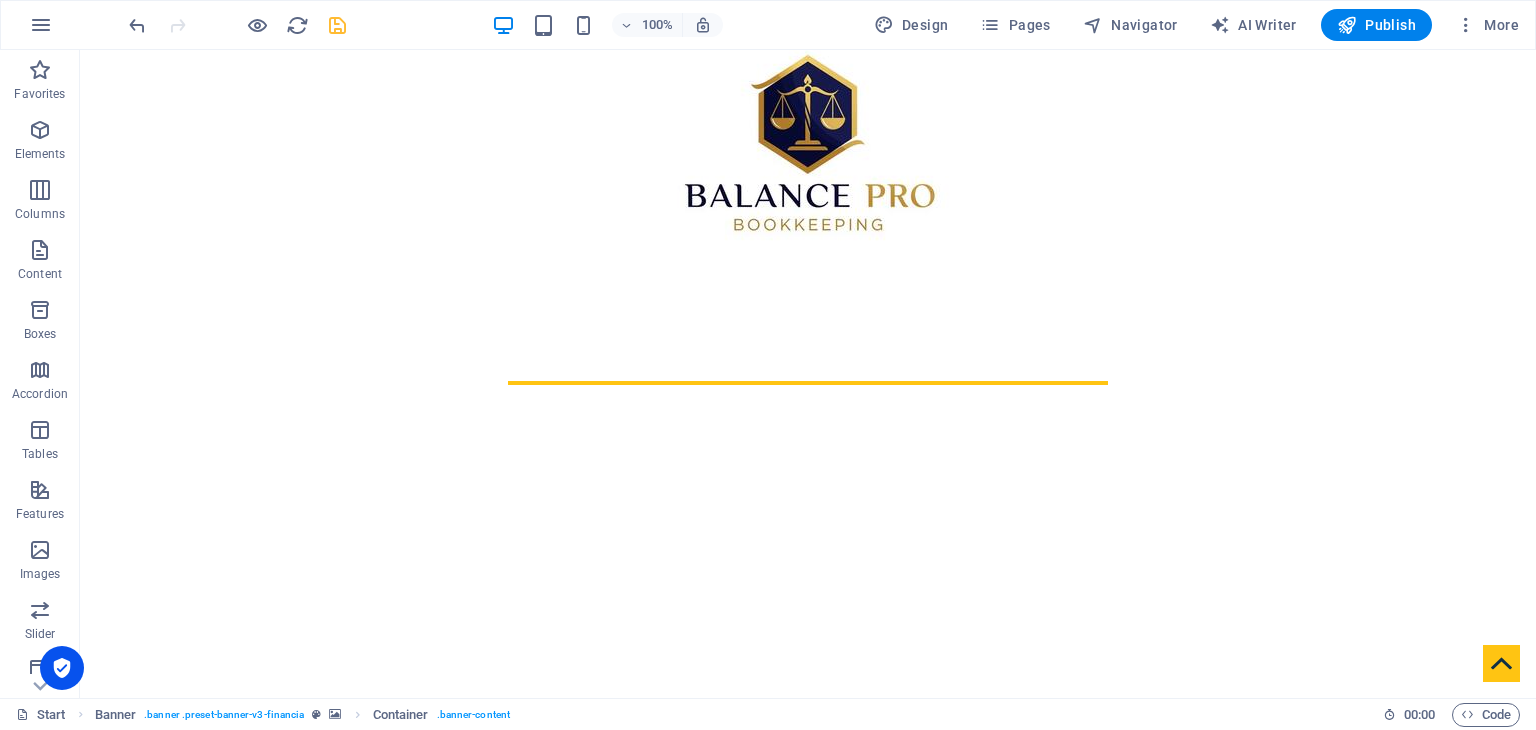 scroll, scrollTop: 0, scrollLeft: 0, axis: both 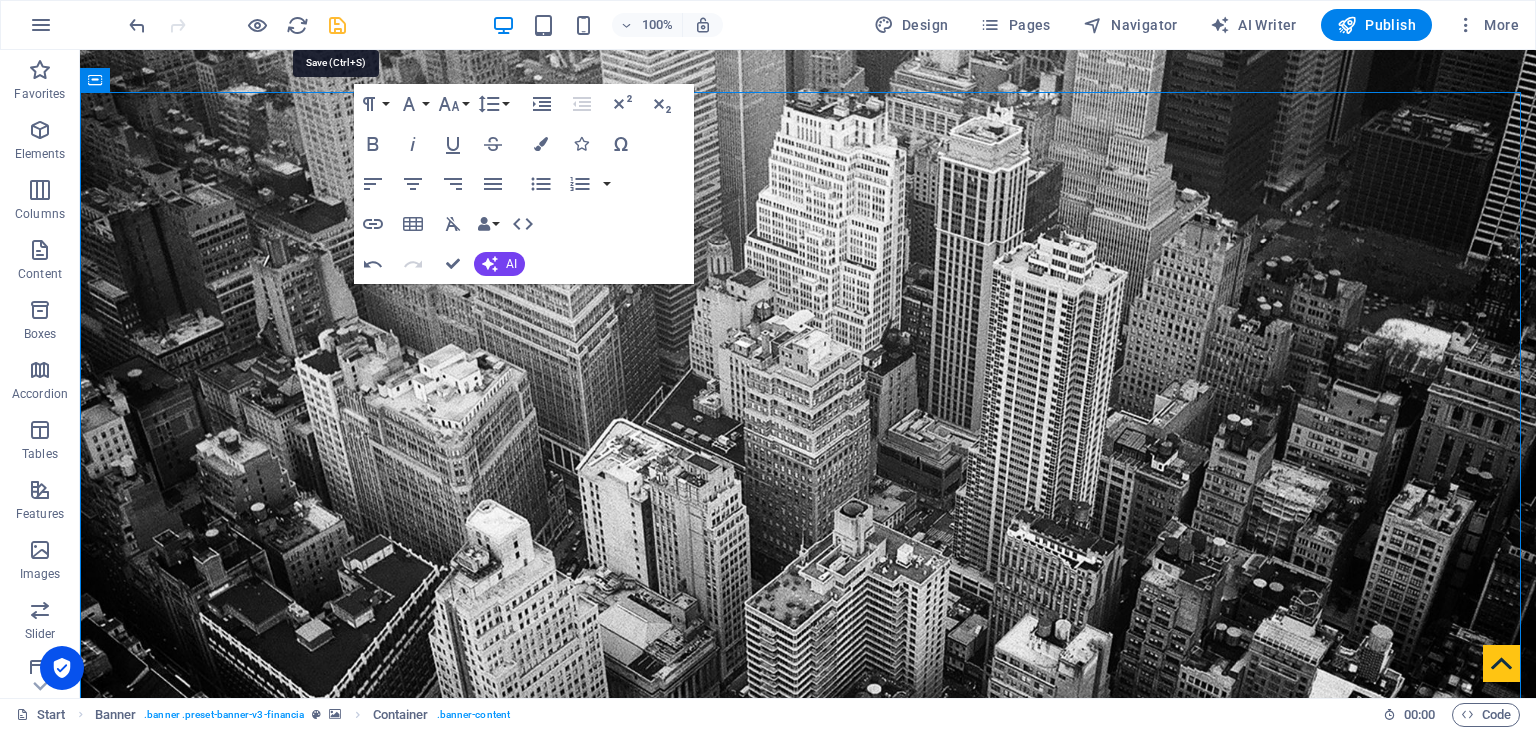 click at bounding box center [337, 25] 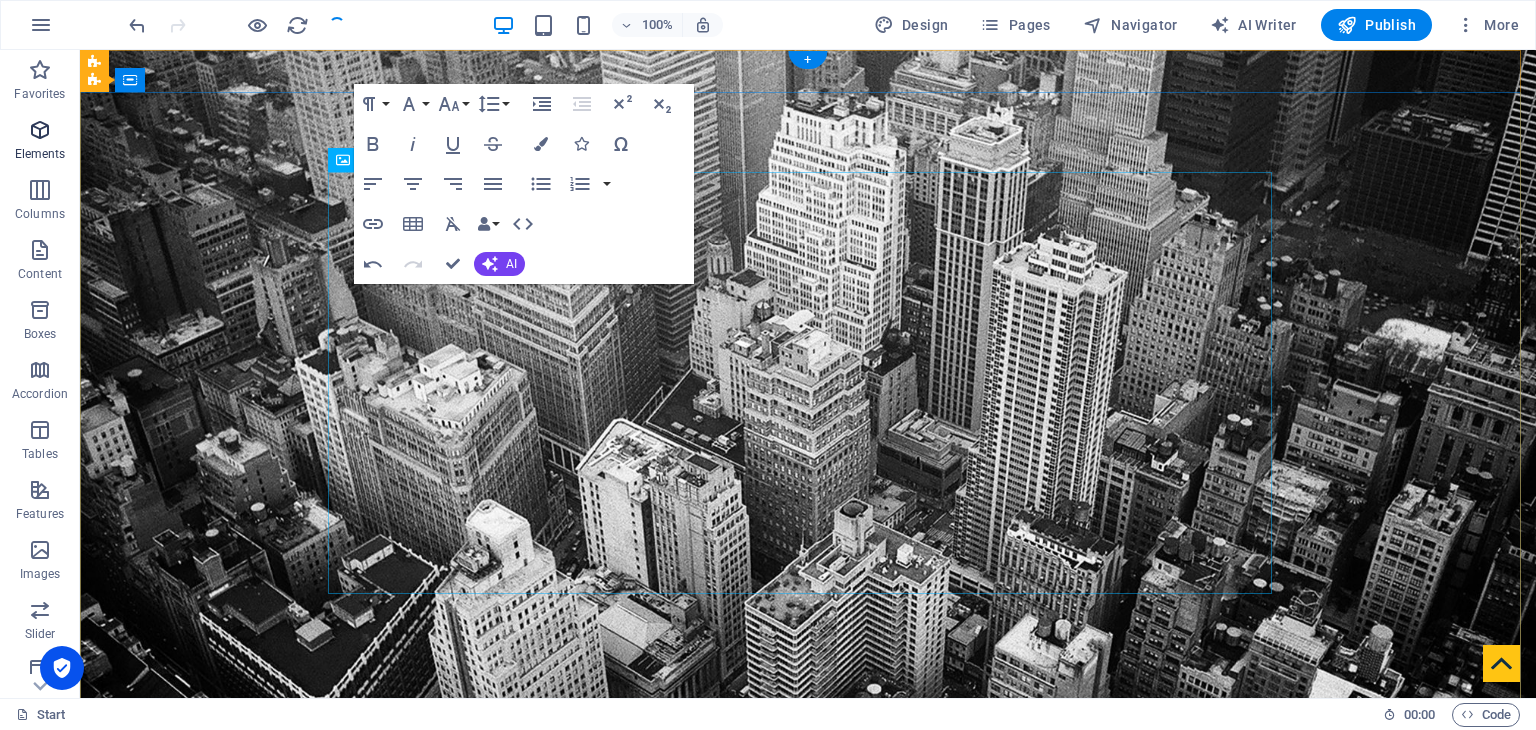 click at bounding box center [40, 130] 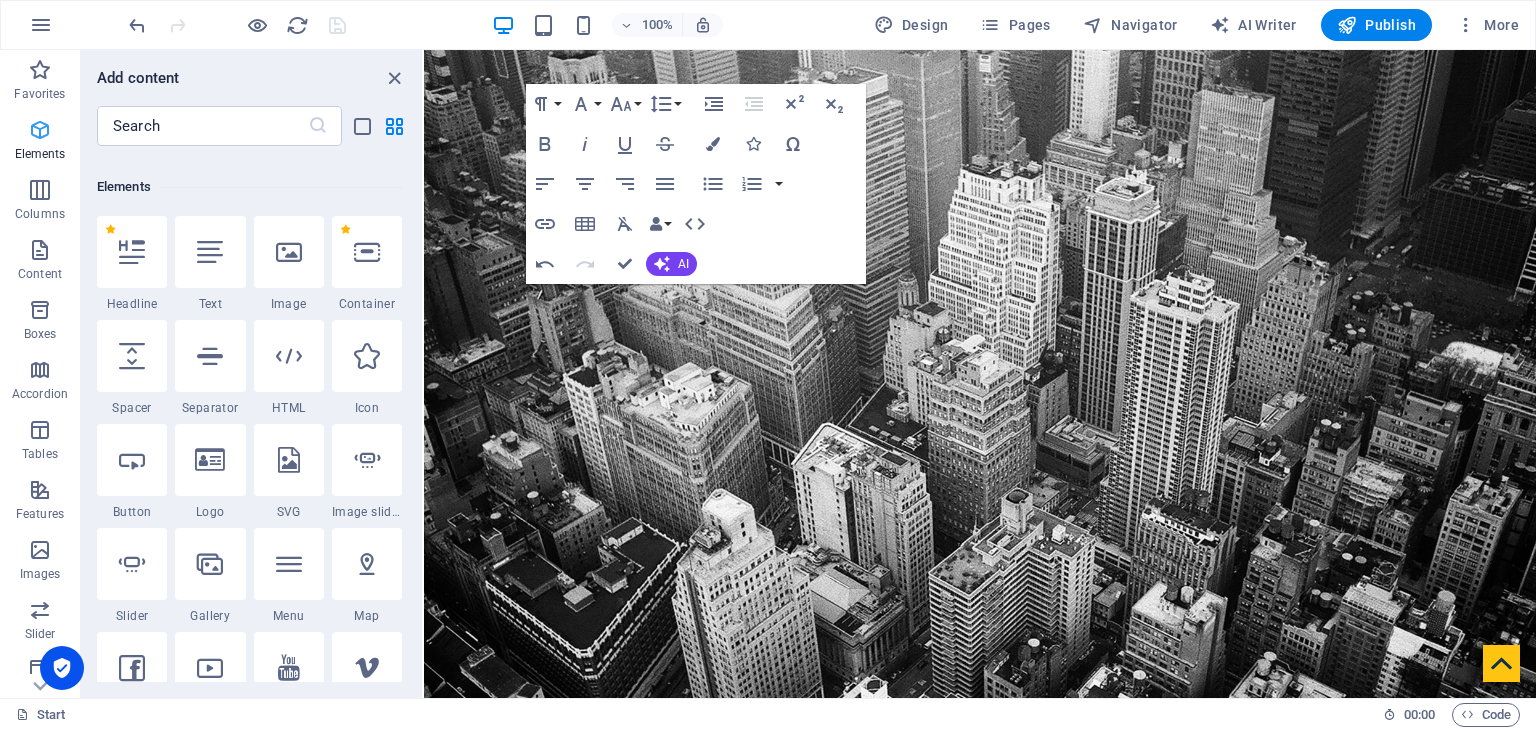 scroll, scrollTop: 212, scrollLeft: 0, axis: vertical 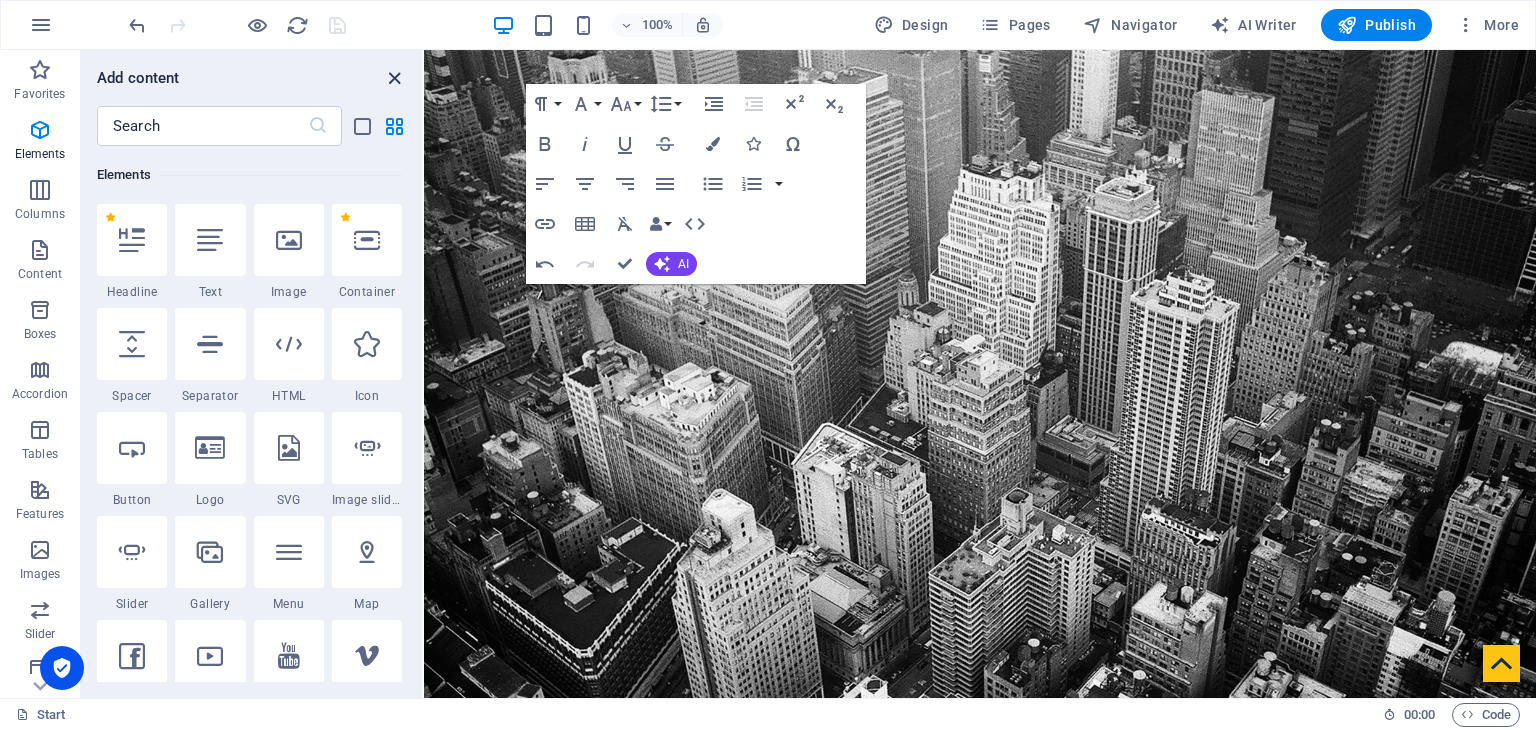 click at bounding box center [394, 78] 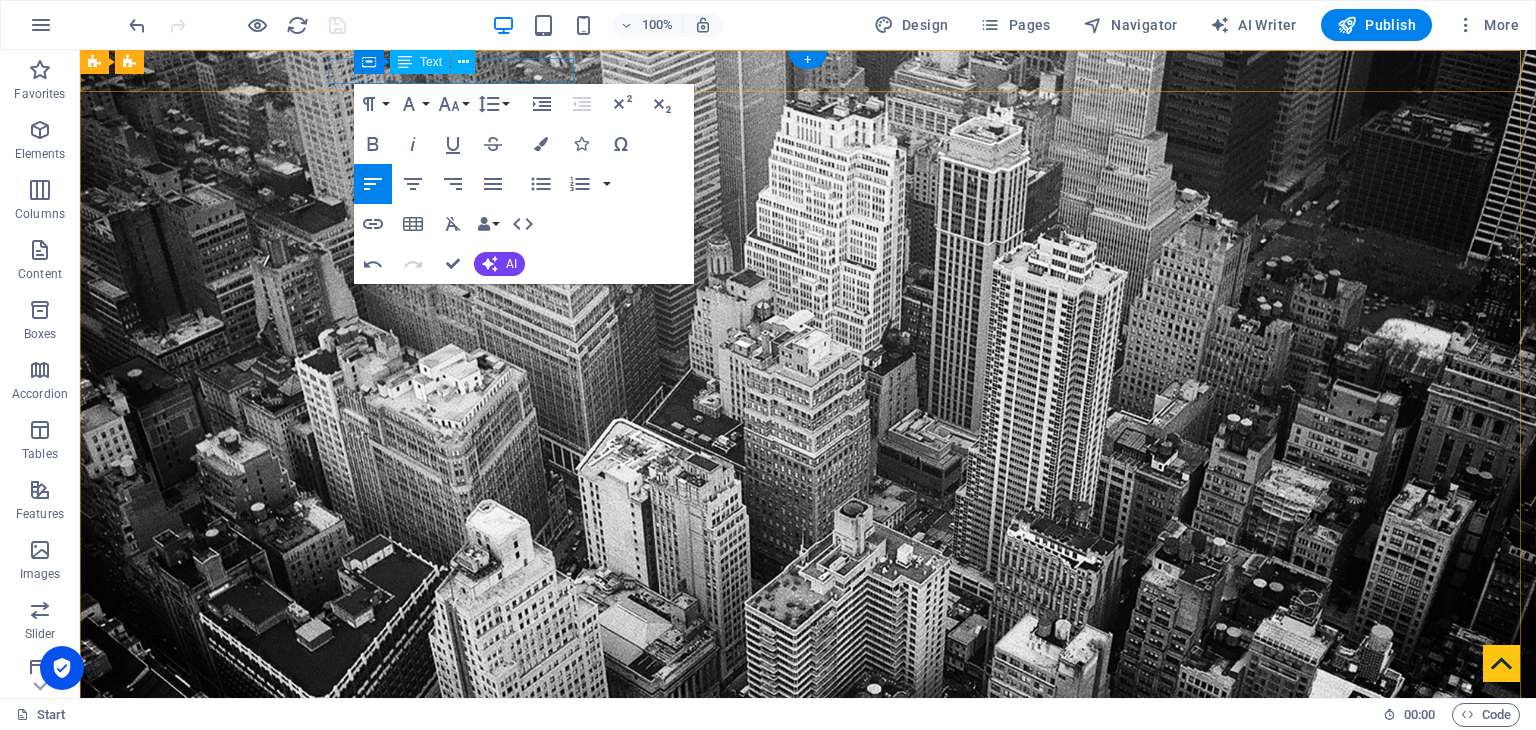 click on "[GEOGRAPHIC_DATA], [GEOGRAPHIC_DATA], [GEOGRAPHIC_DATA]" at bounding box center (599, 870) 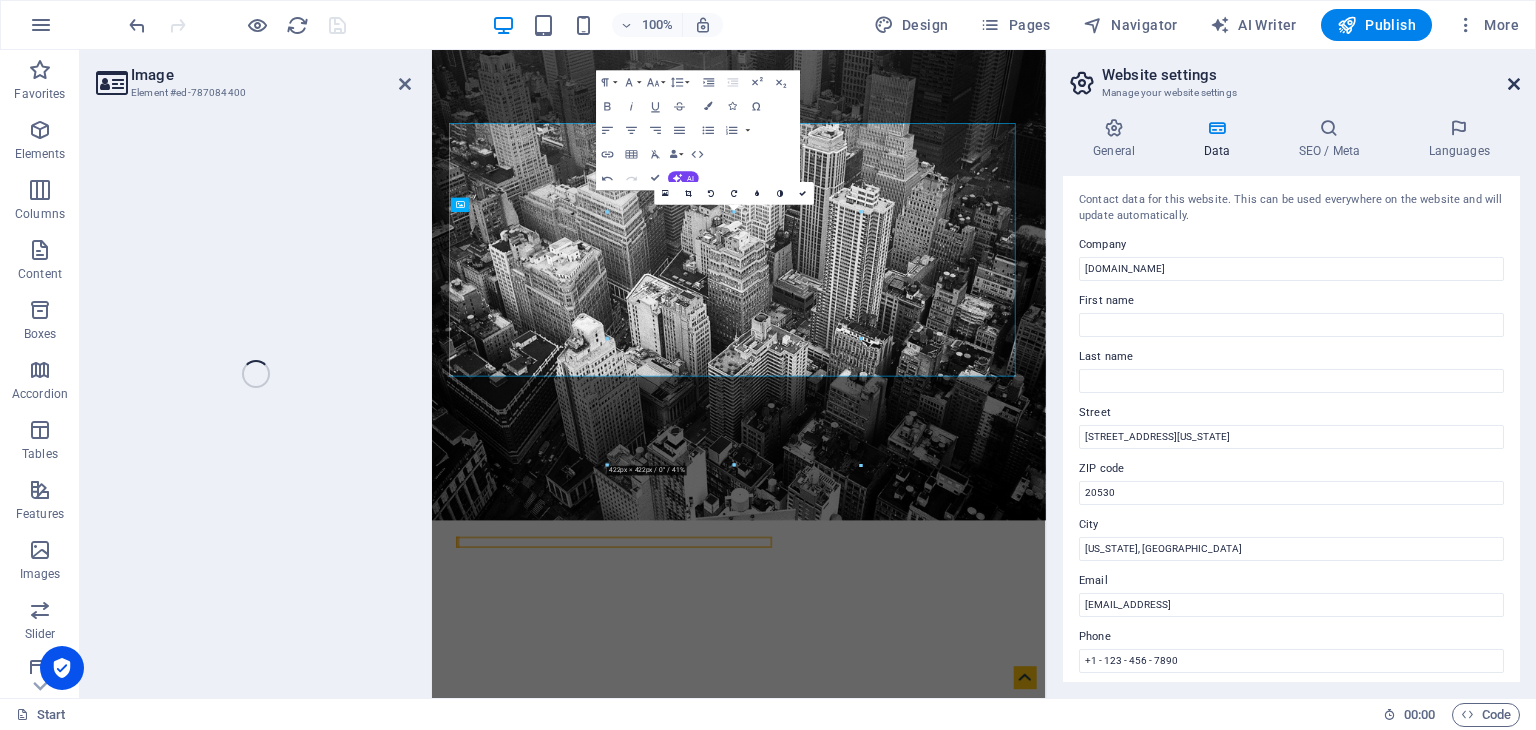 click at bounding box center [1514, 84] 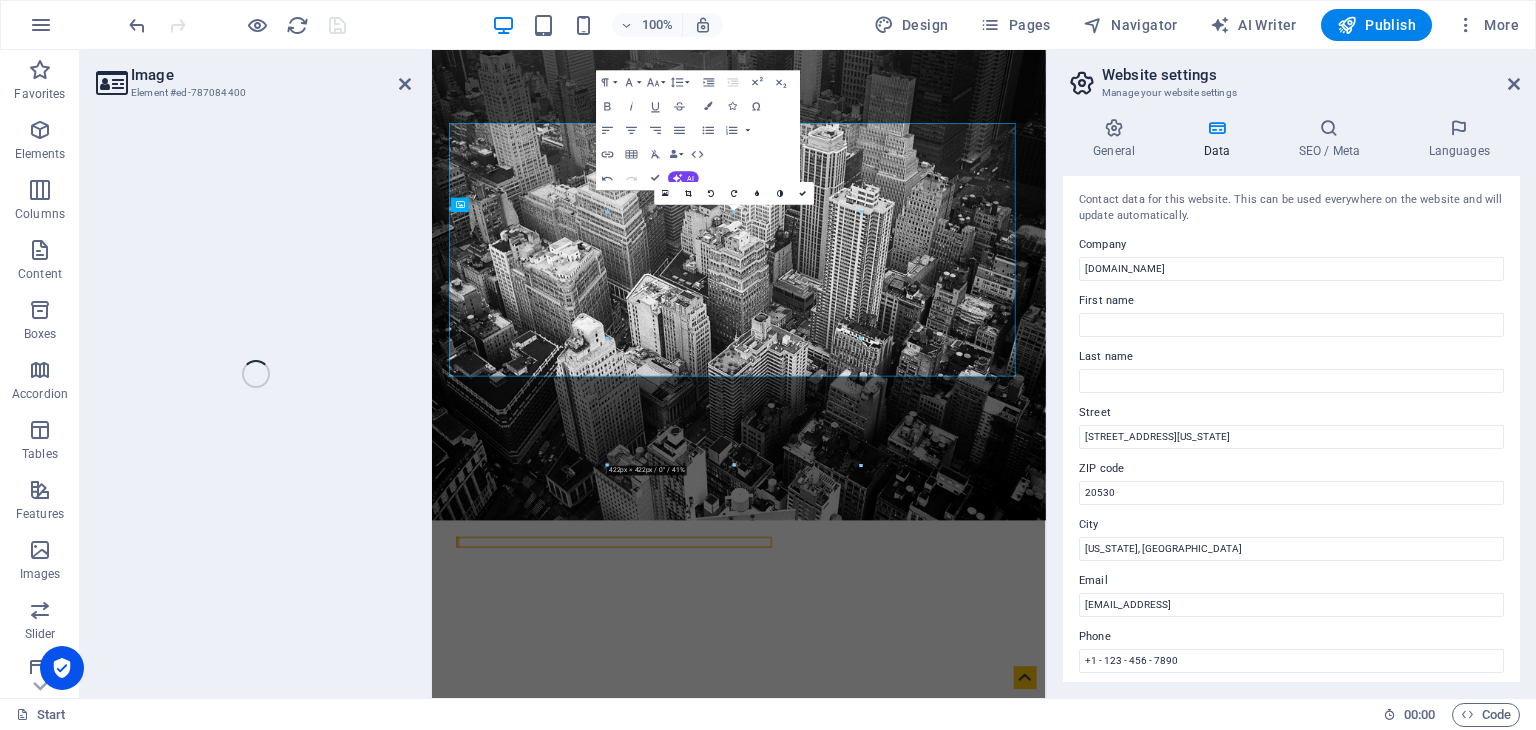 click on "[GEOGRAPHIC_DATA], [GEOGRAPHIC_DATA], [GEOGRAPHIC_DATA] Contact us at [PHONE_NUMBER] l [EMAIL_ADDRESS][DOMAIN_NAME]" at bounding box center (943, 903) 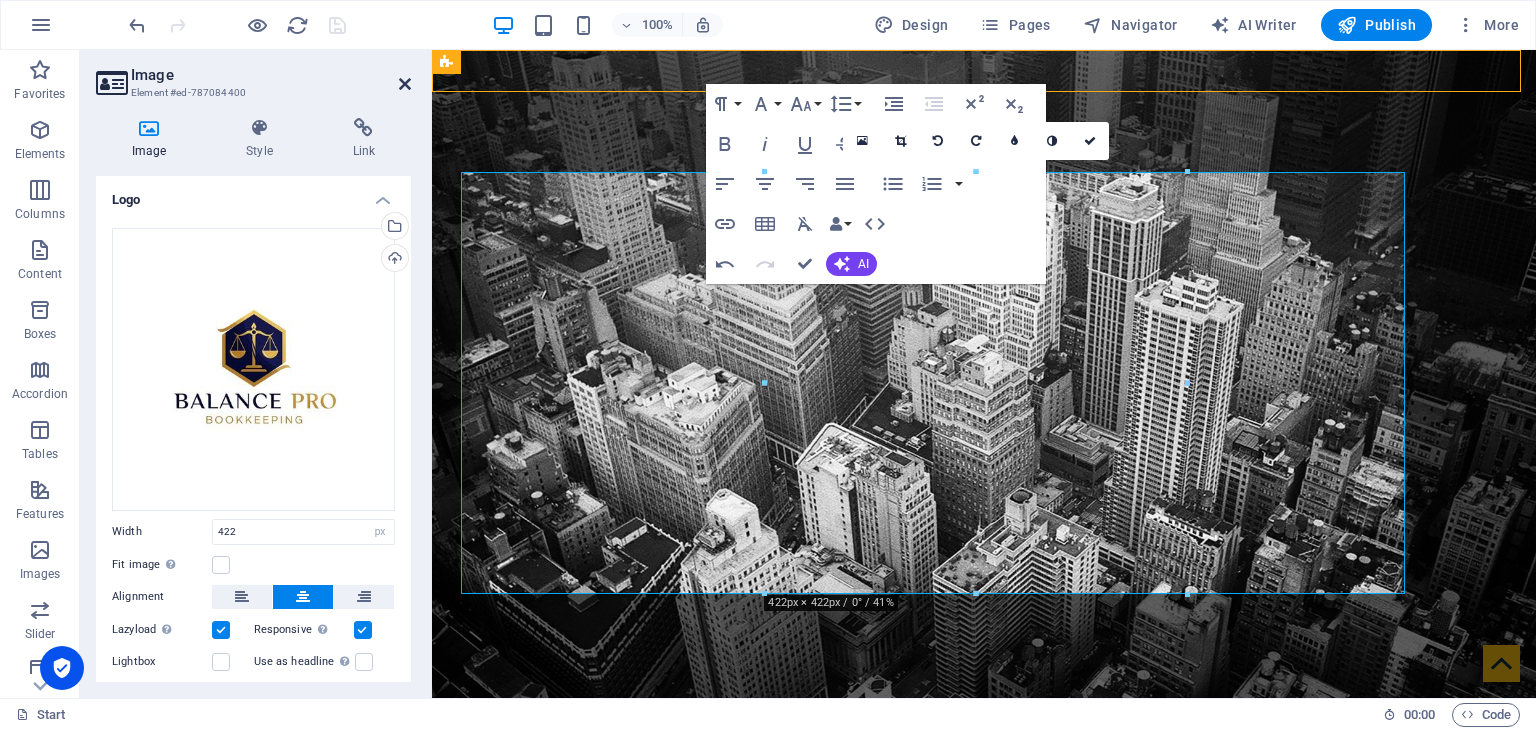 click at bounding box center (405, 84) 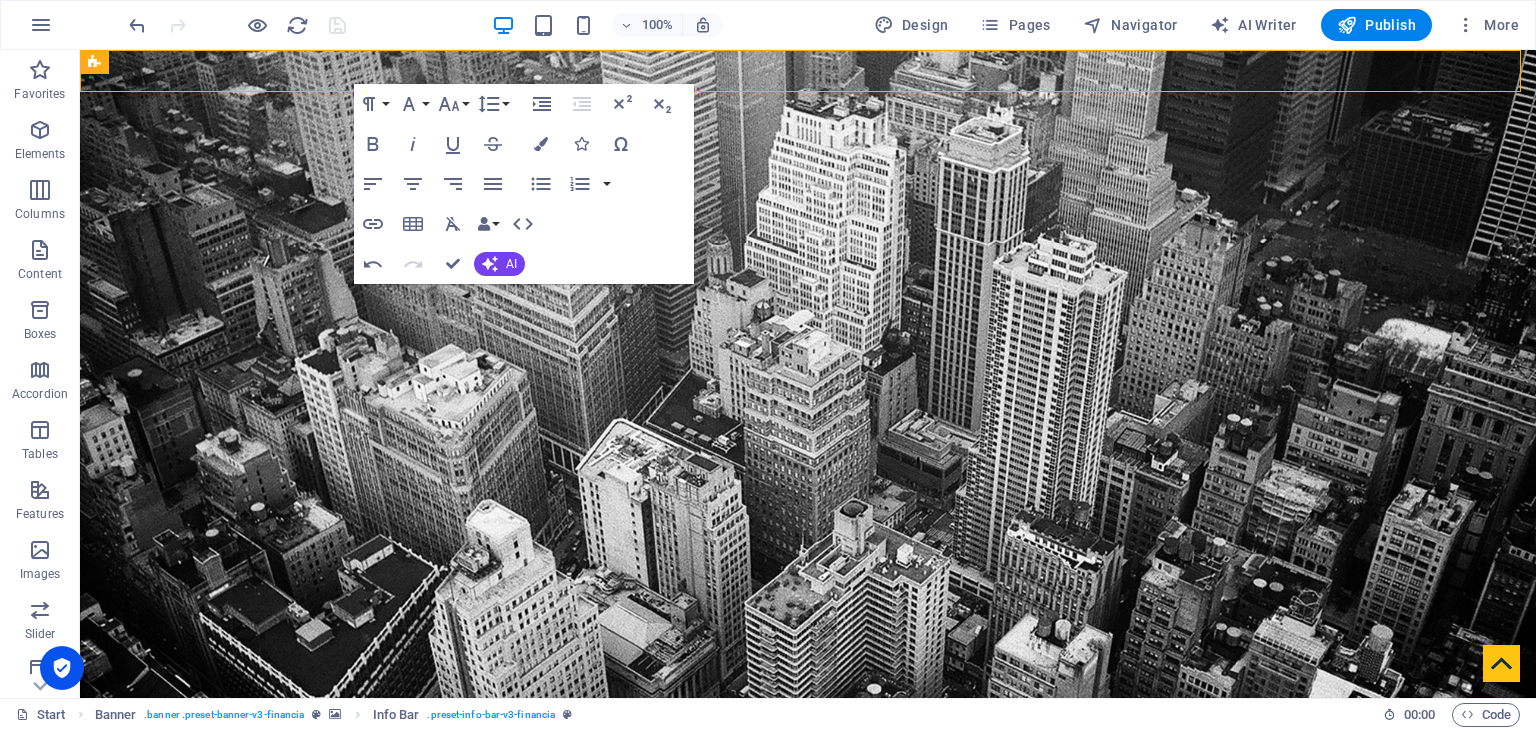 click at bounding box center (0, 0) 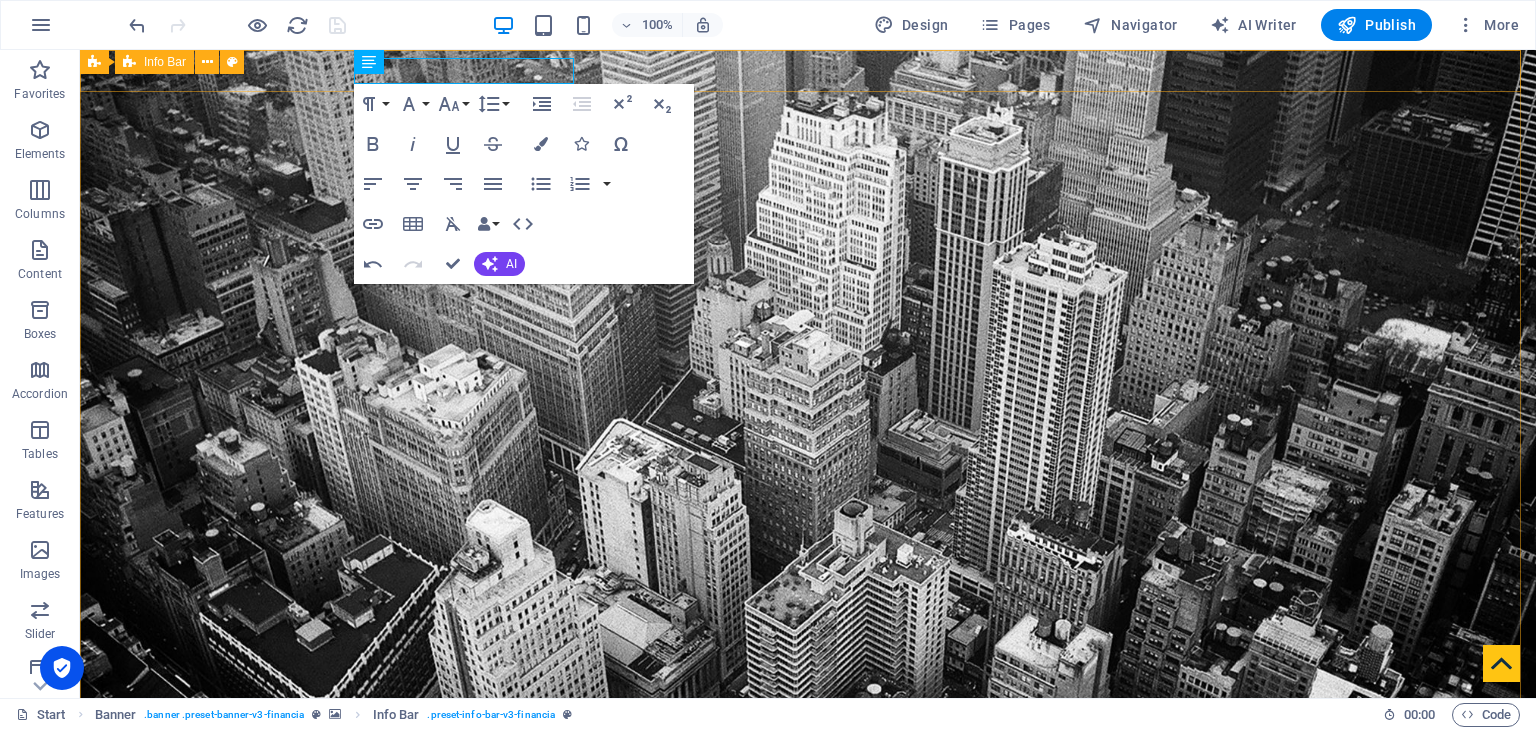 click at bounding box center [129, 62] 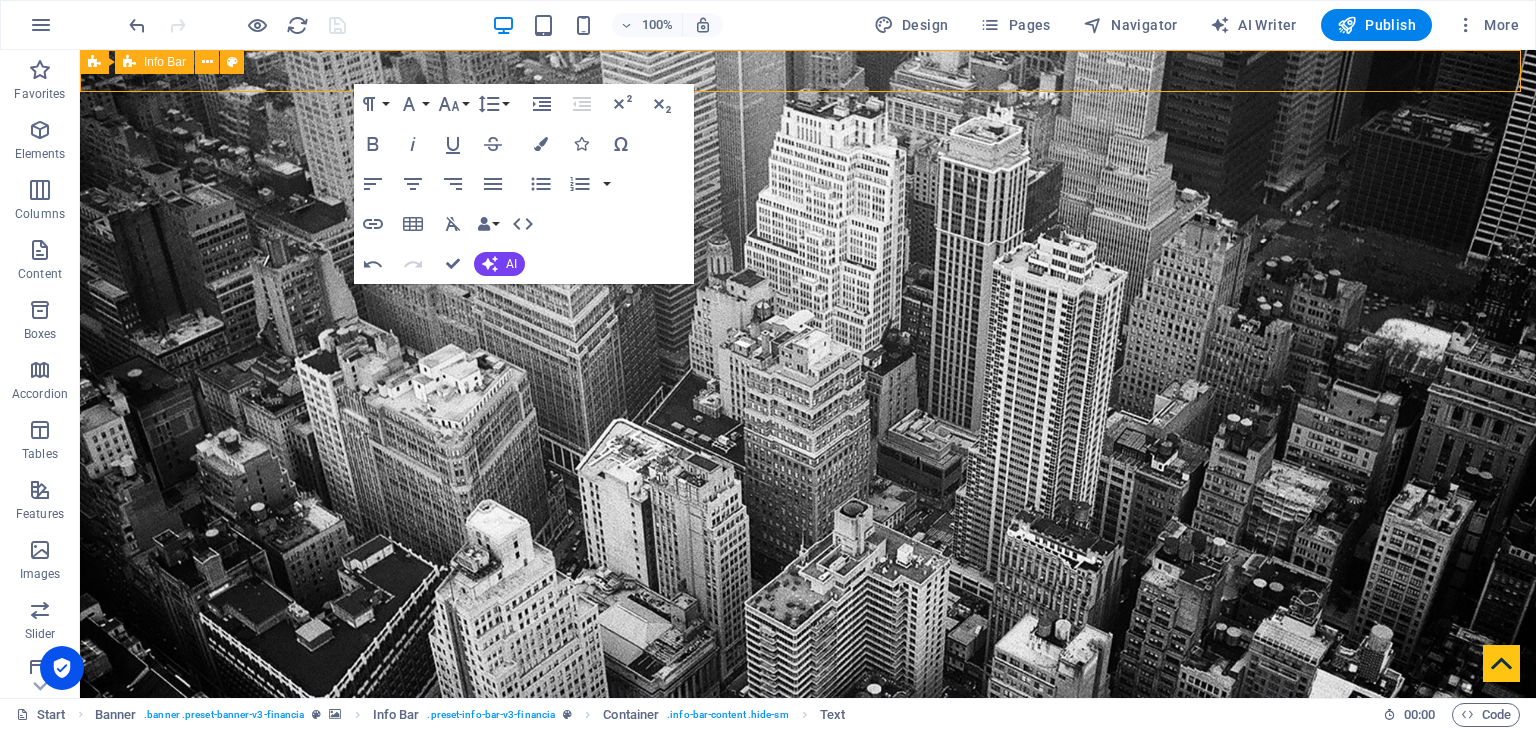 click on "Text" at bounding box center [0, 0] 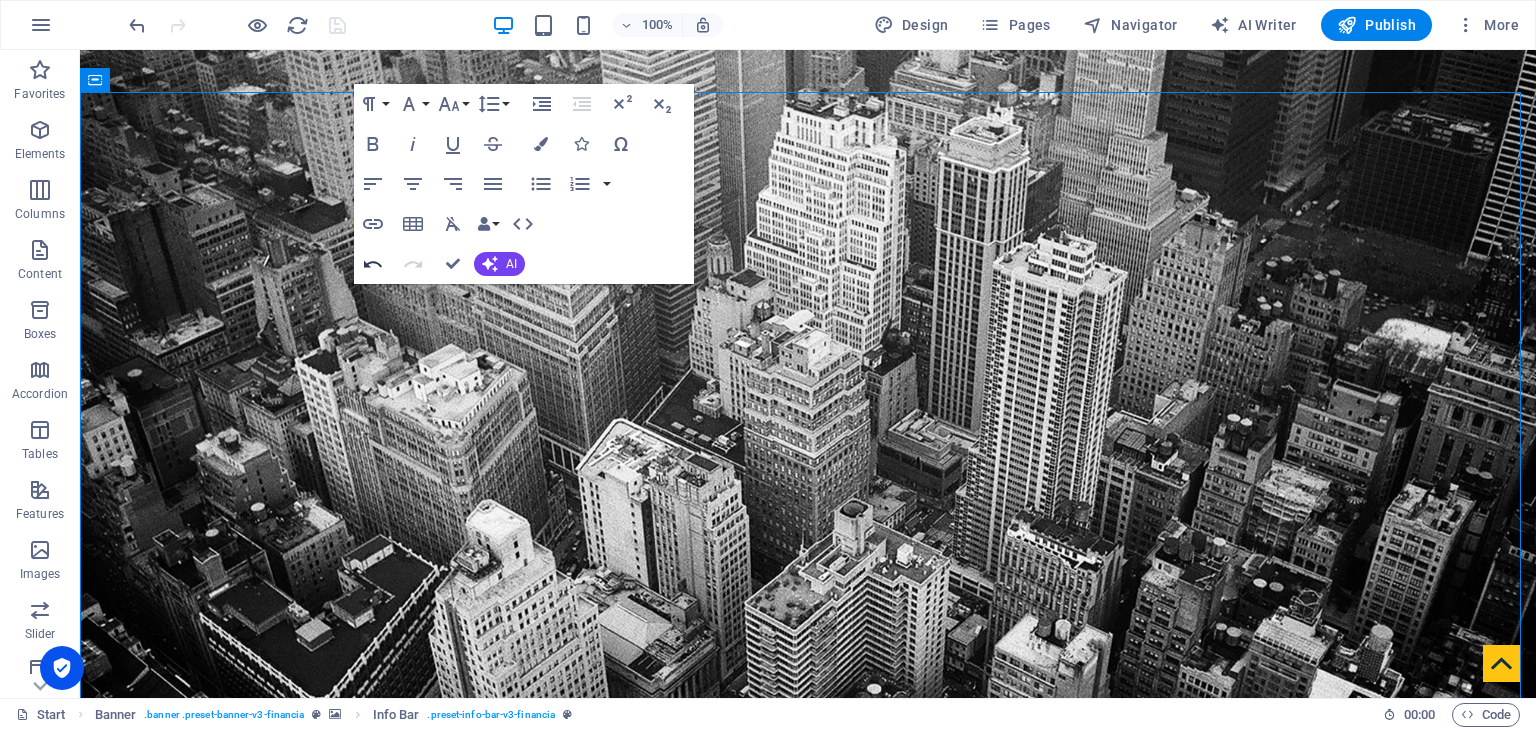 click 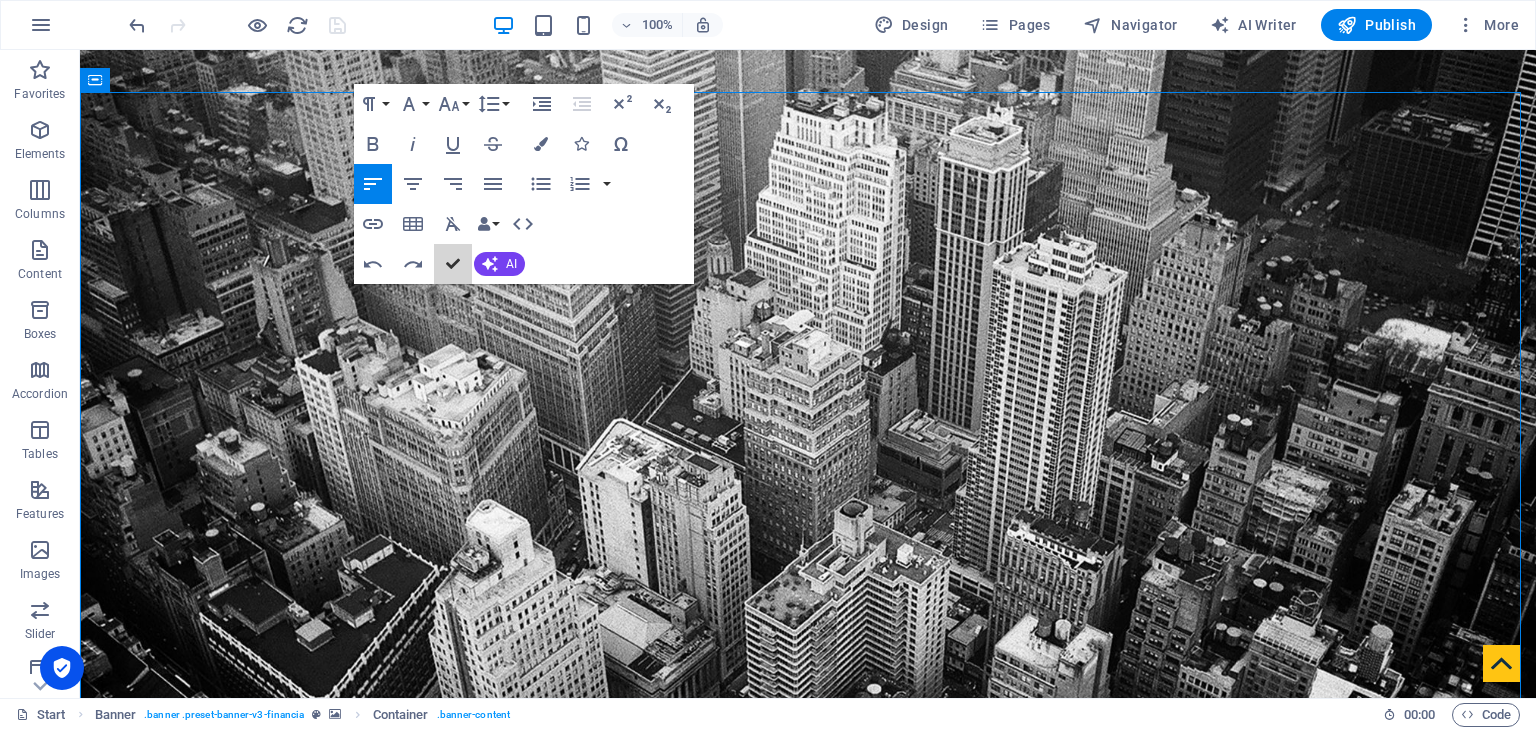 drag, startPoint x: 448, startPoint y: 266, endPoint x: 463, endPoint y: 68, distance: 198.56737 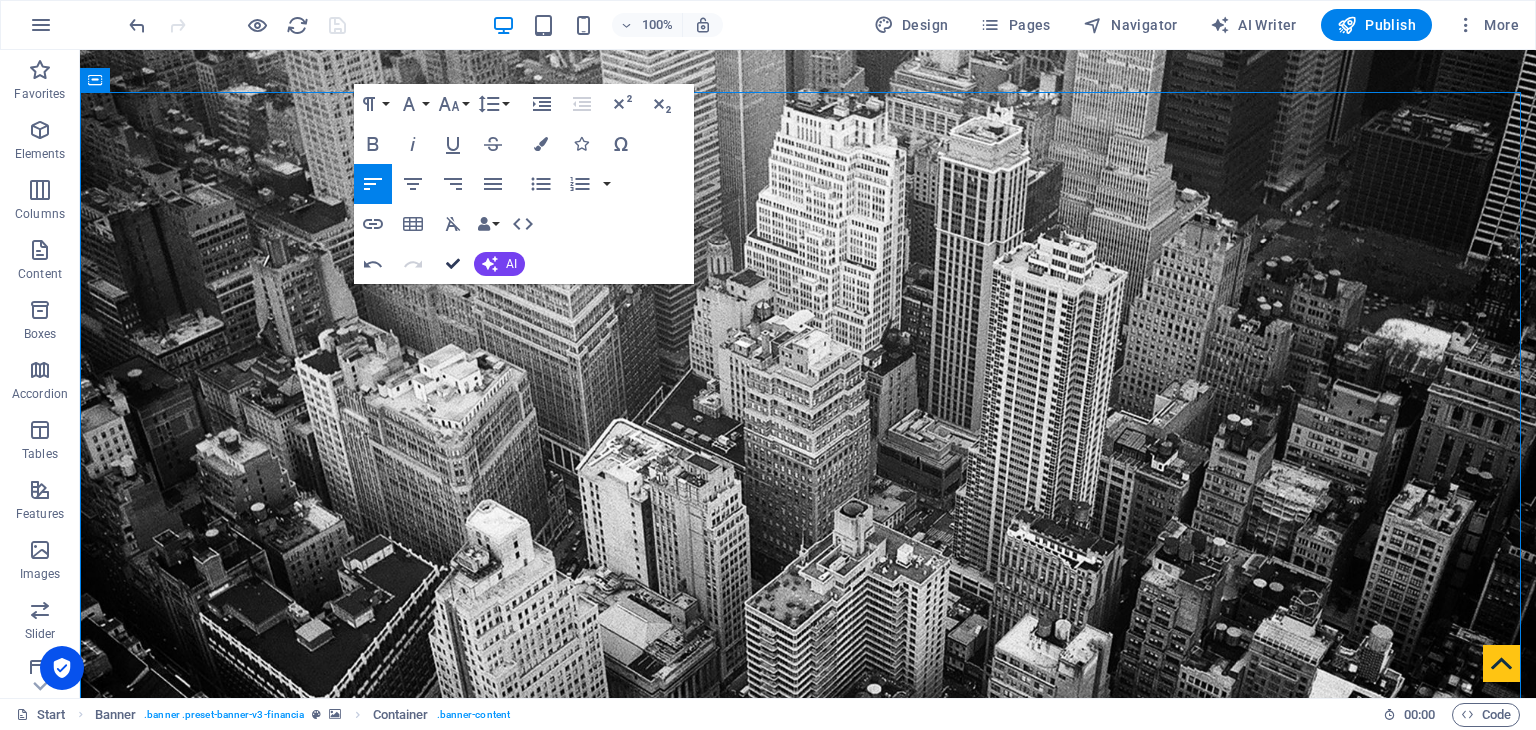 click at bounding box center (453, 264) 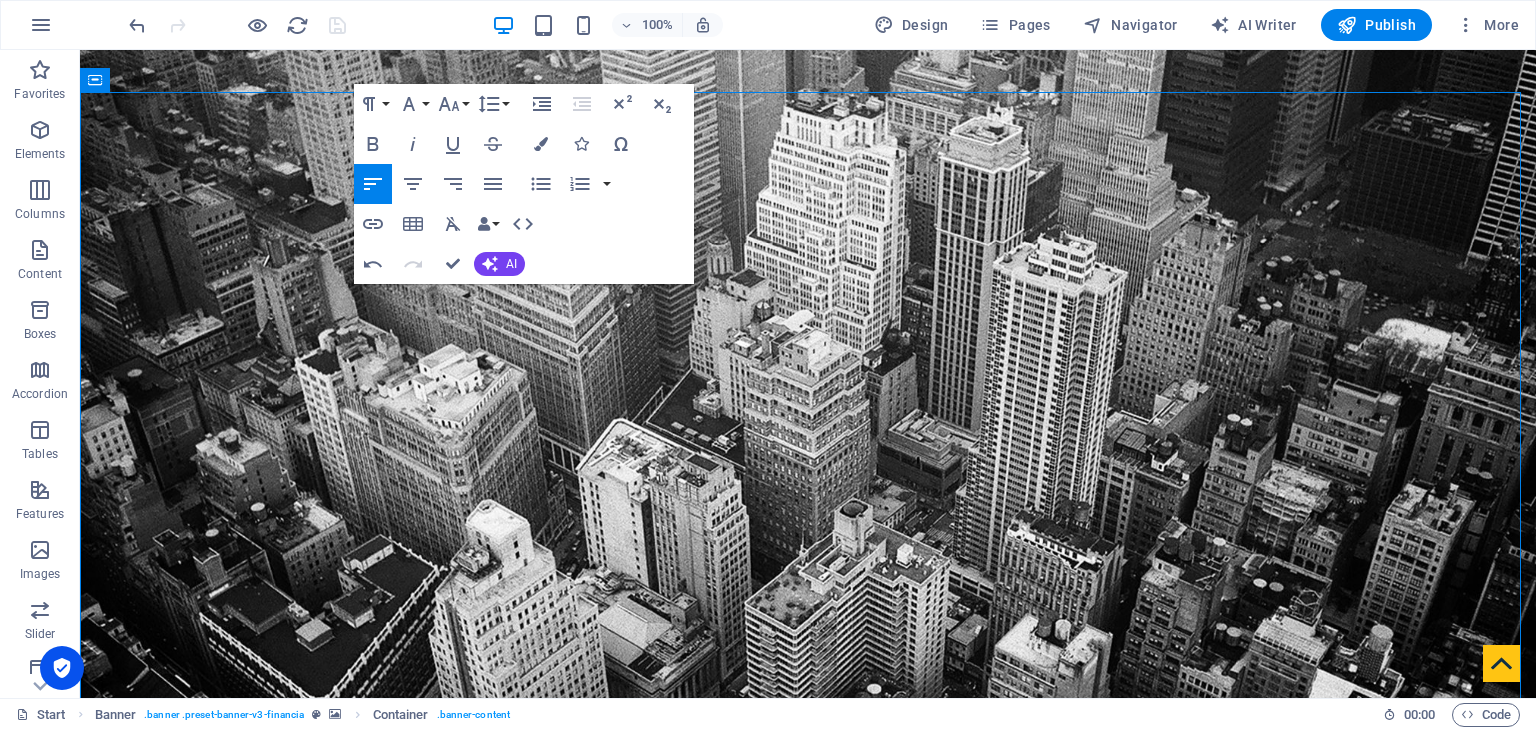 click at bounding box center [808, 1264] 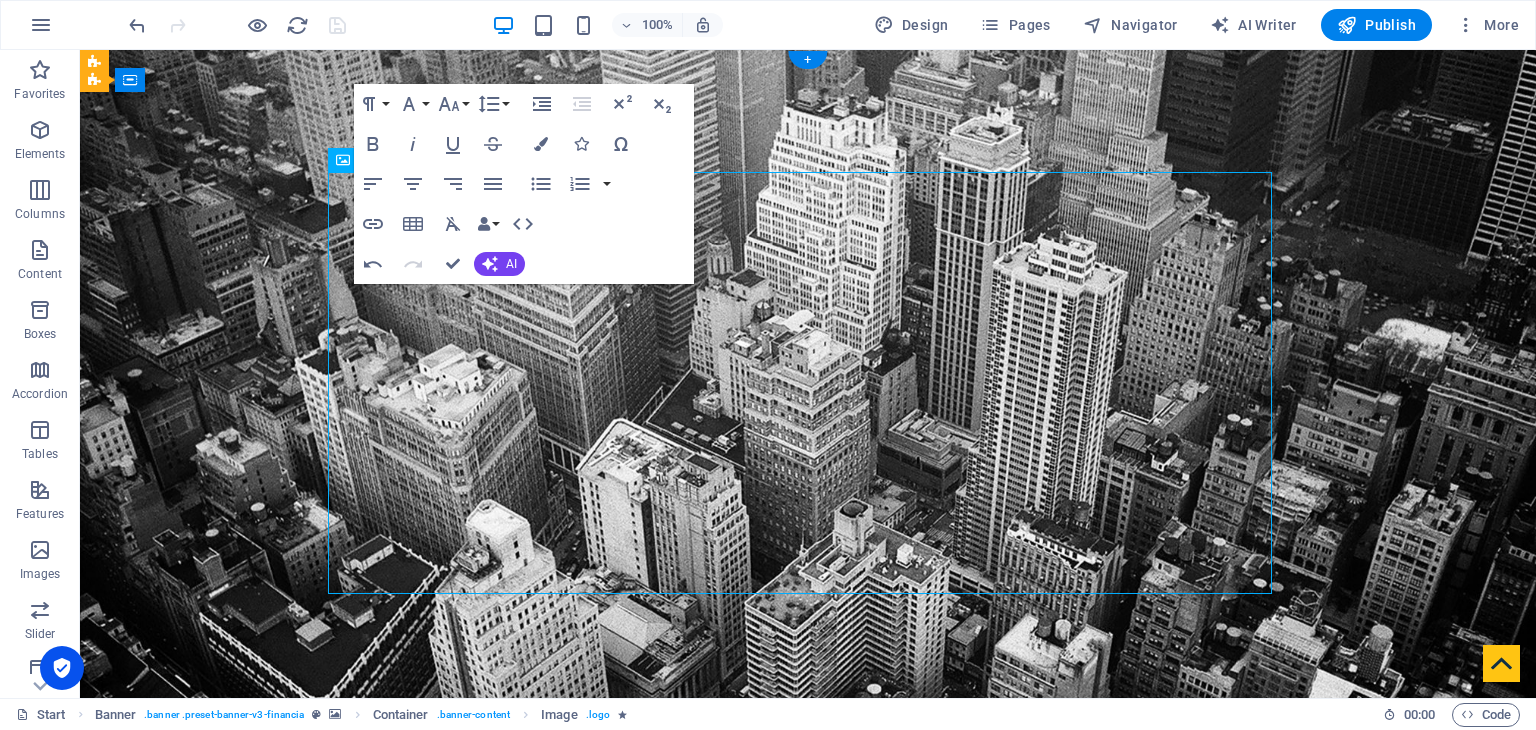 click at bounding box center [808, 1264] 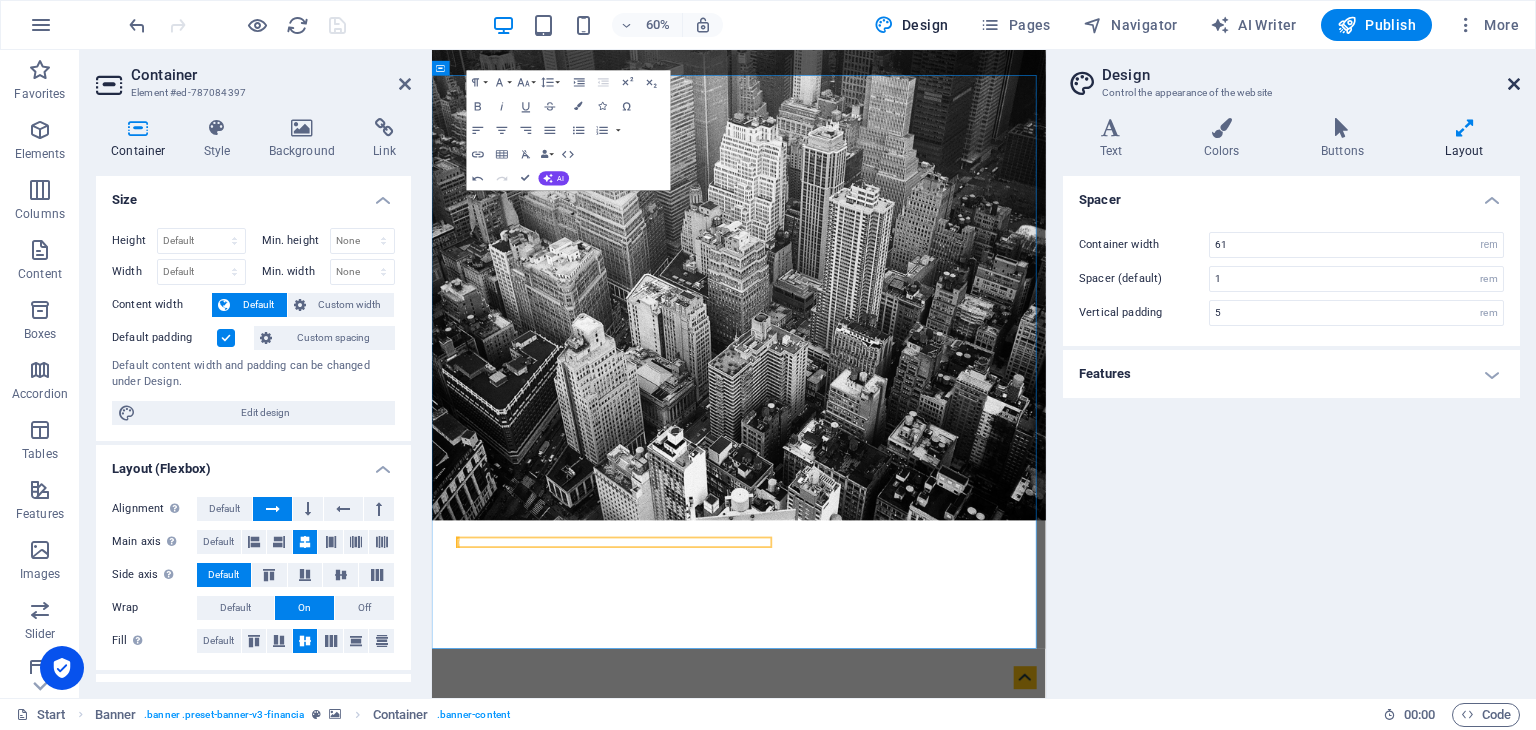 click at bounding box center [1514, 84] 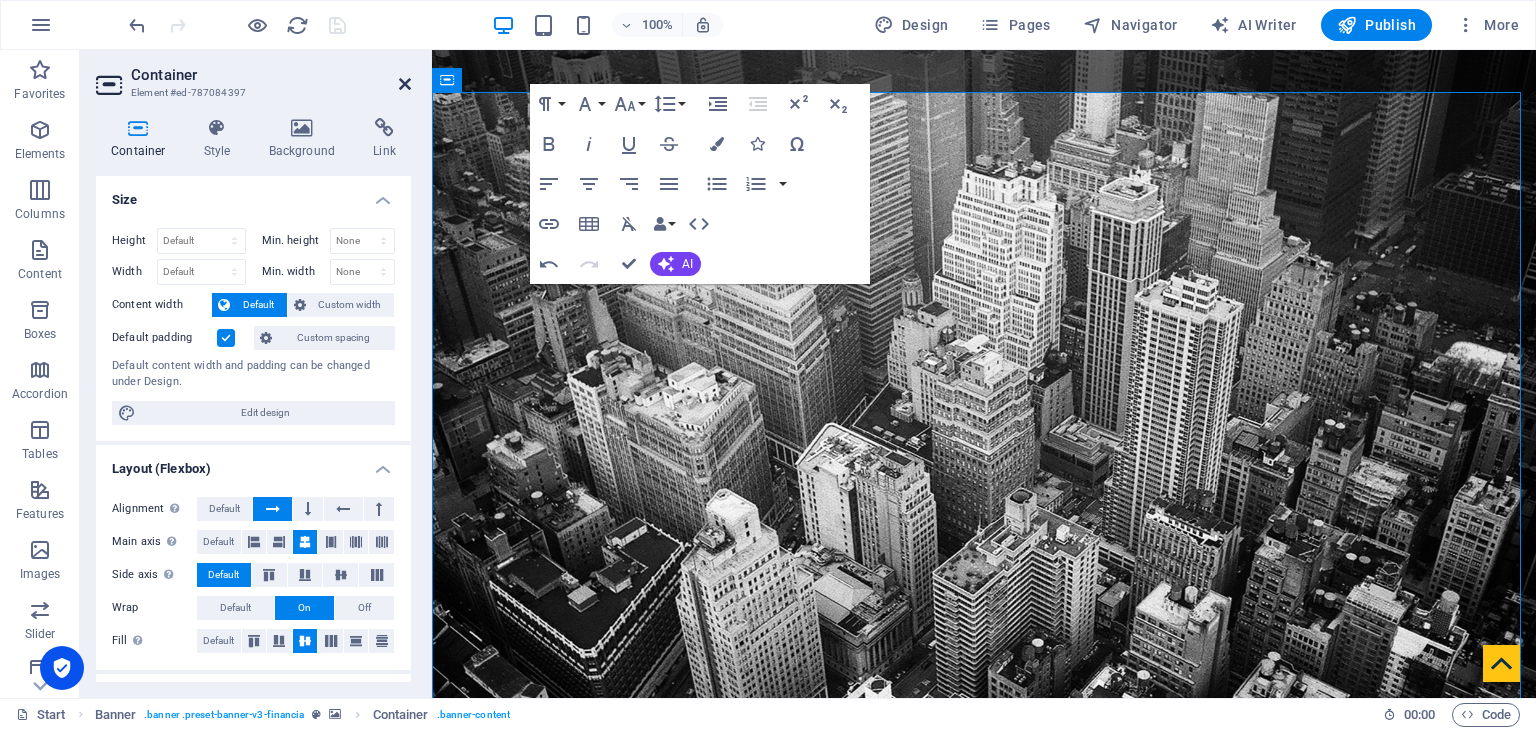 click at bounding box center [405, 84] 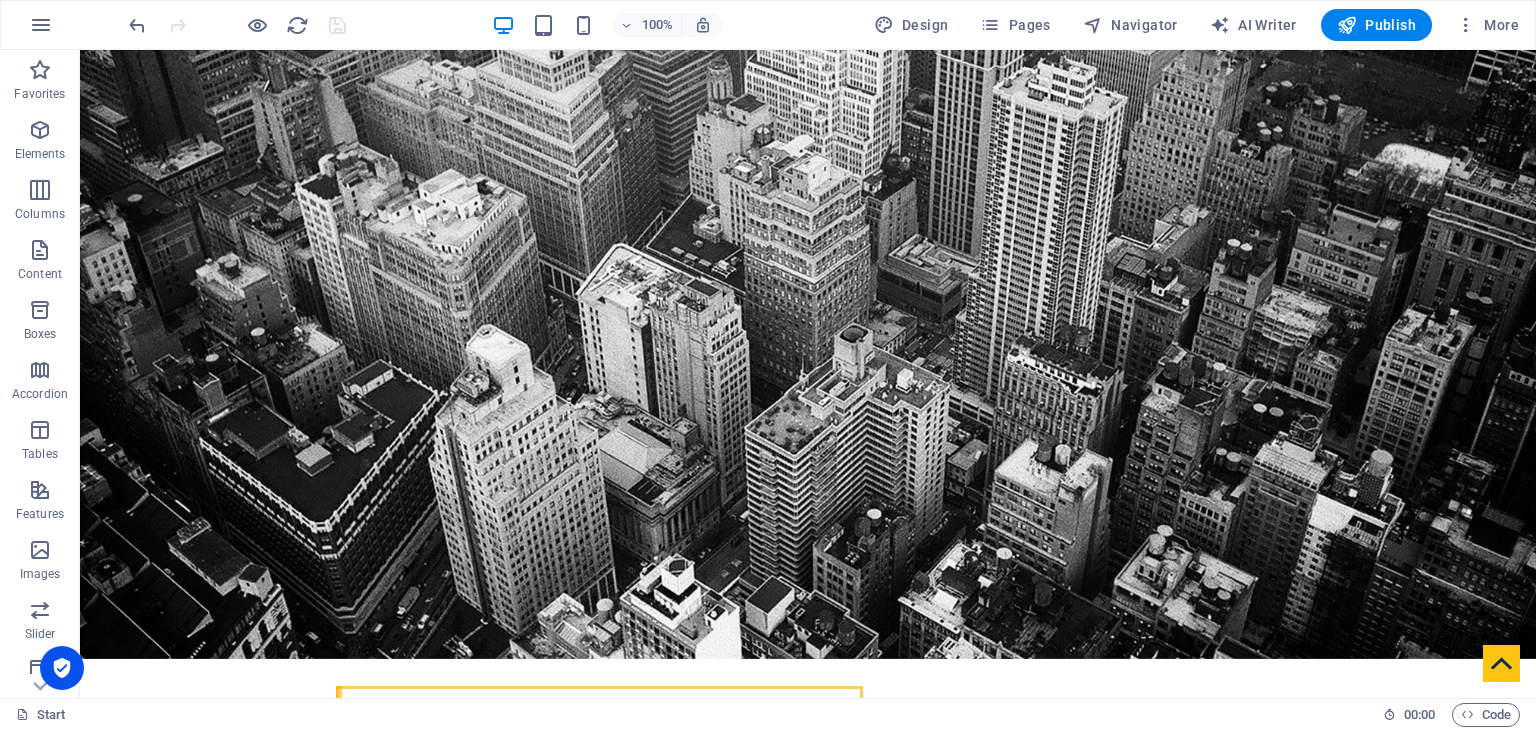 scroll, scrollTop: 0, scrollLeft: 0, axis: both 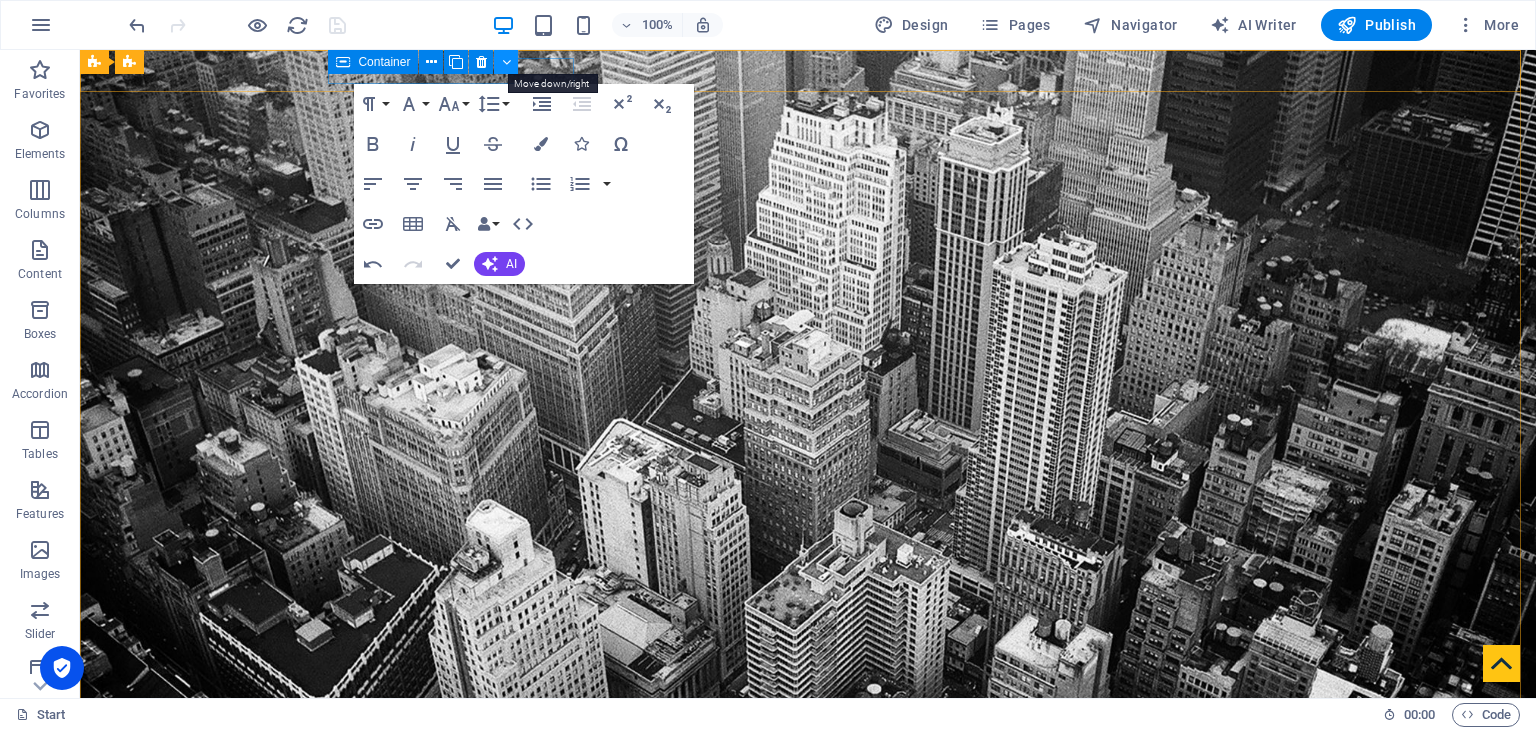 click at bounding box center (506, 62) 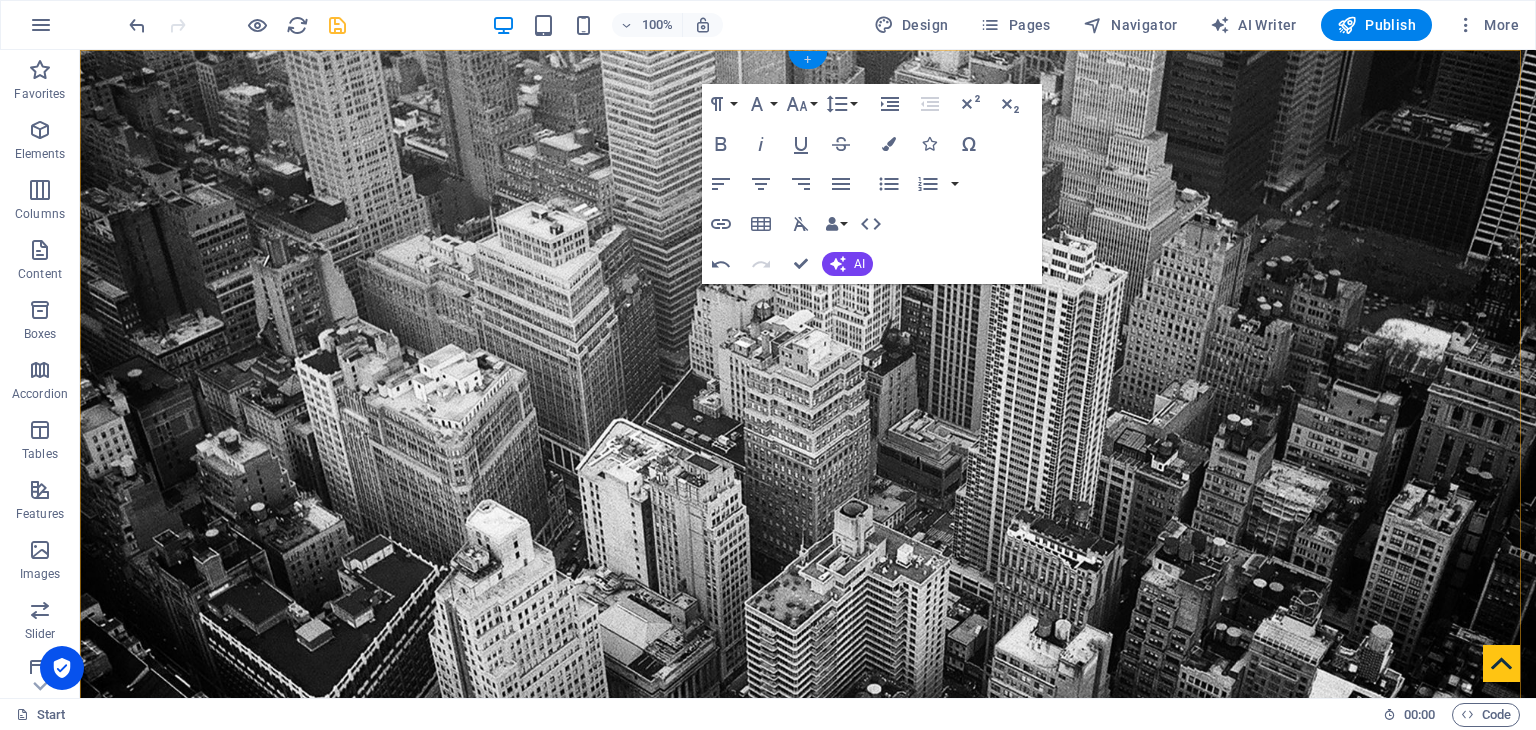 click on "+" at bounding box center [807, 60] 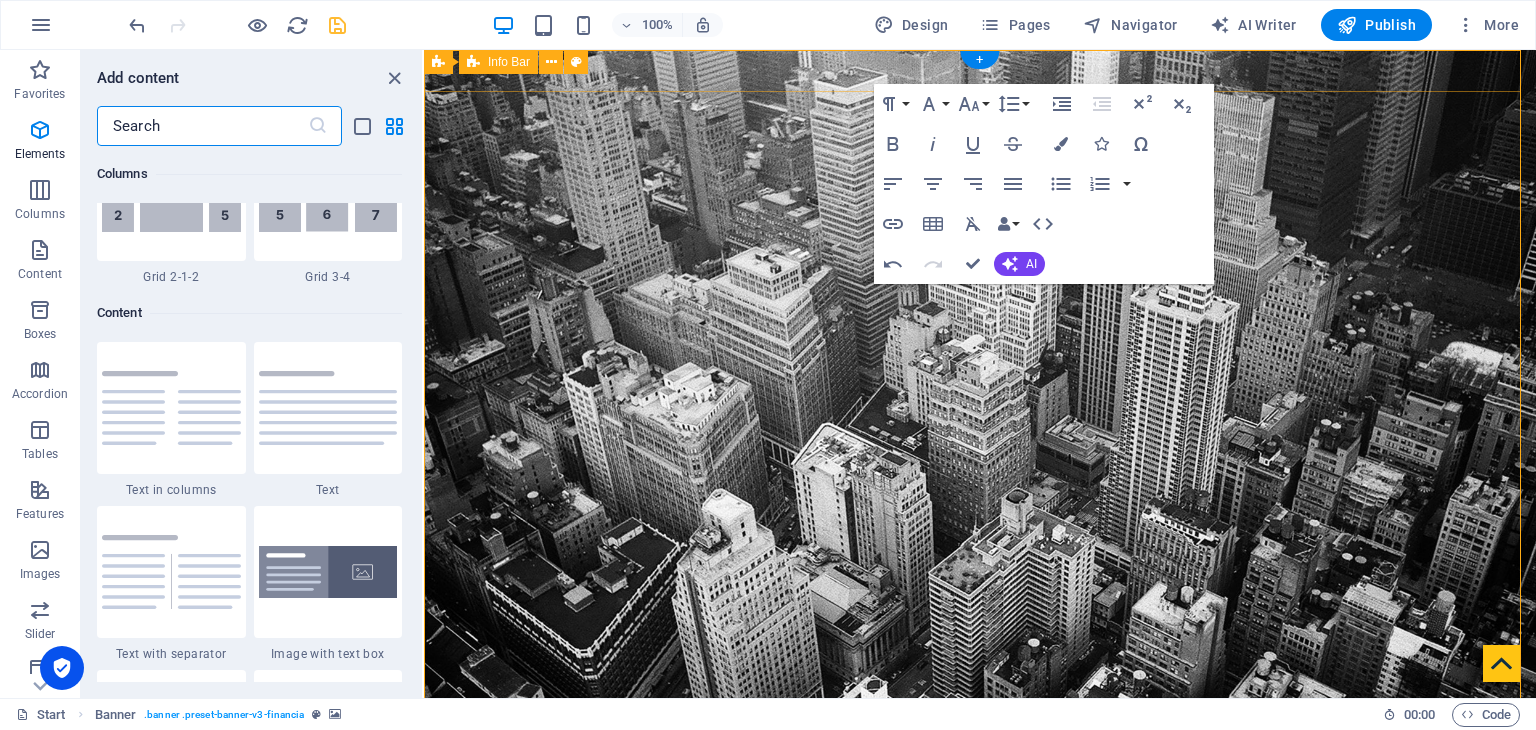 scroll, scrollTop: 3499, scrollLeft: 0, axis: vertical 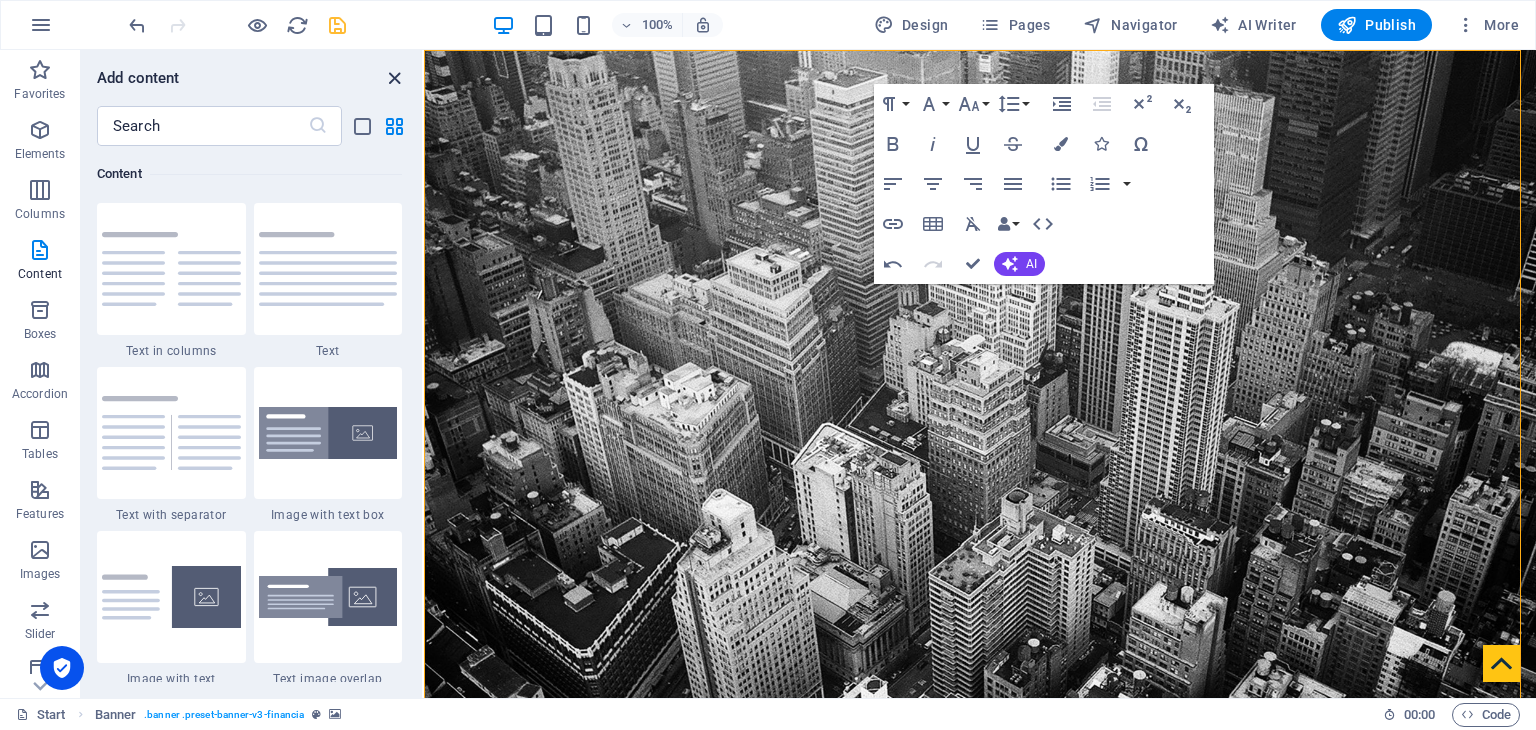 click at bounding box center [394, 78] 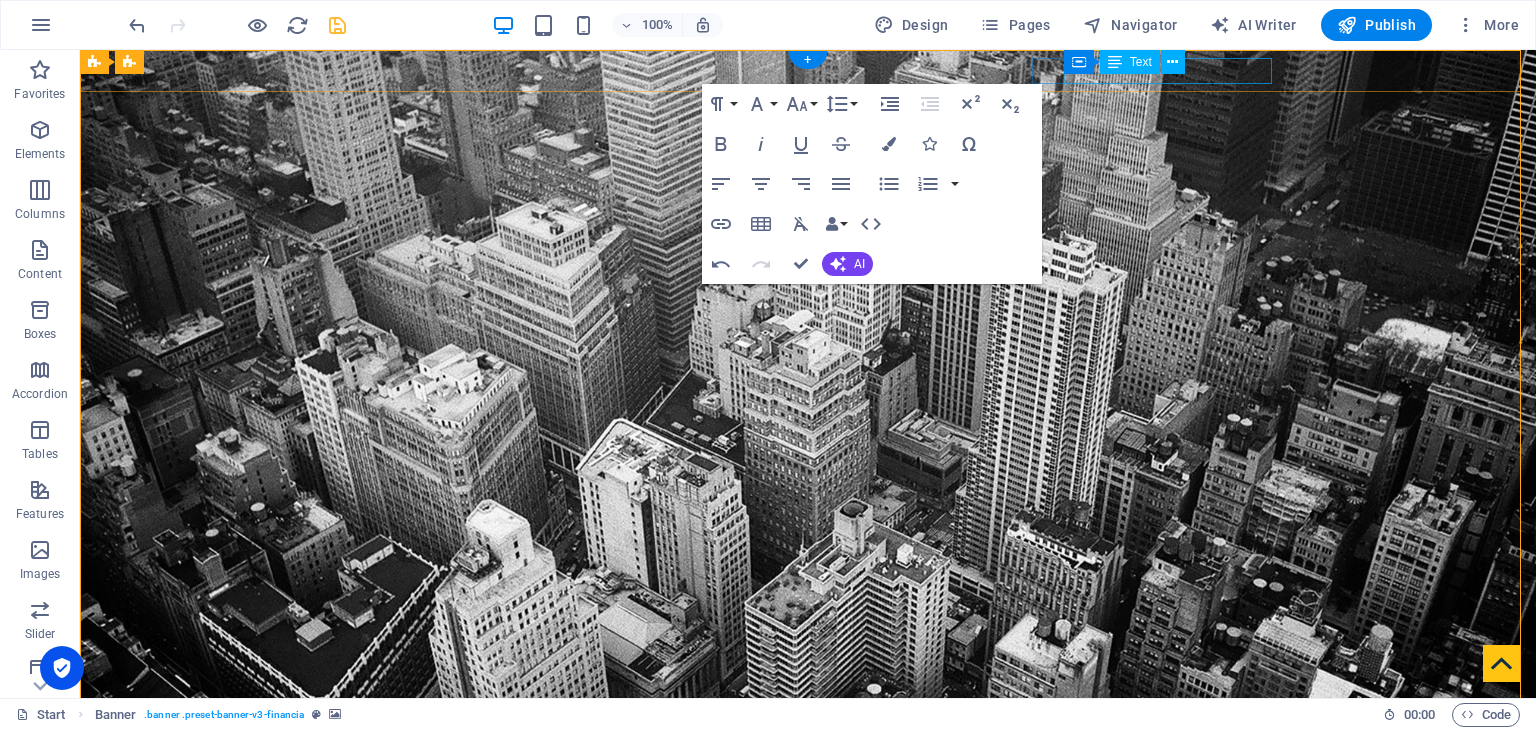 click on "l [EMAIL_ADDRESS][DOMAIN_NAME]" at bounding box center (811, 952) 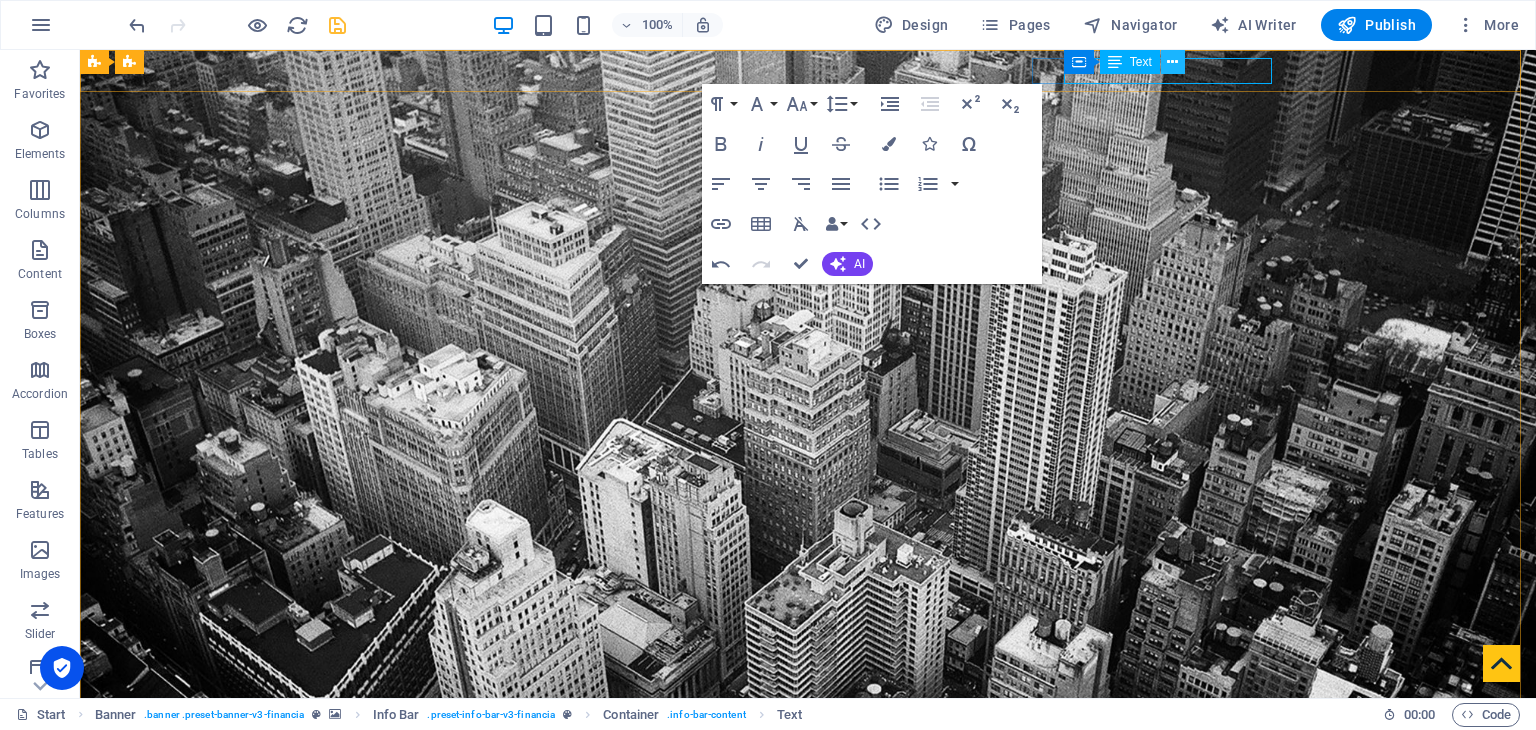 click at bounding box center [1172, 62] 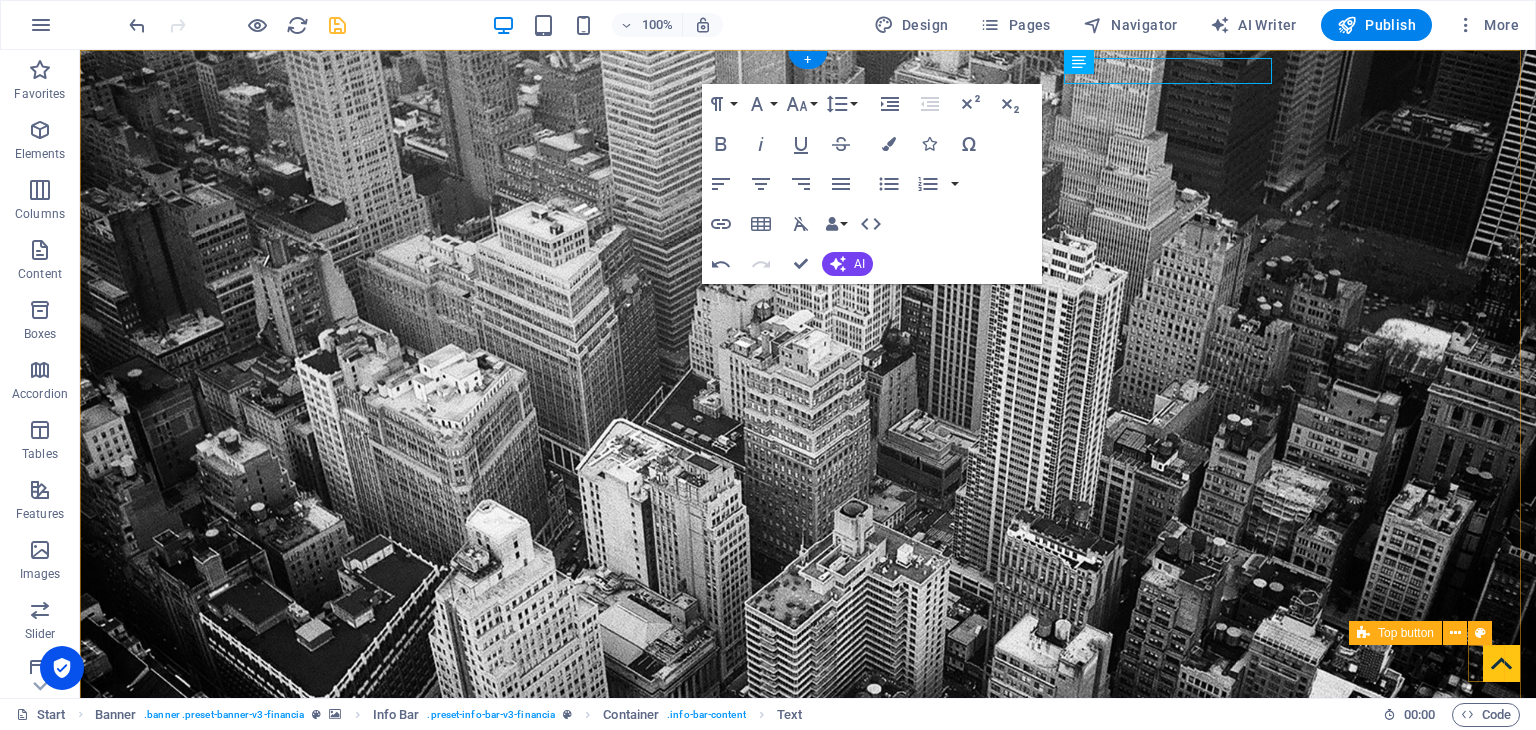 click at bounding box center [1501, 663] 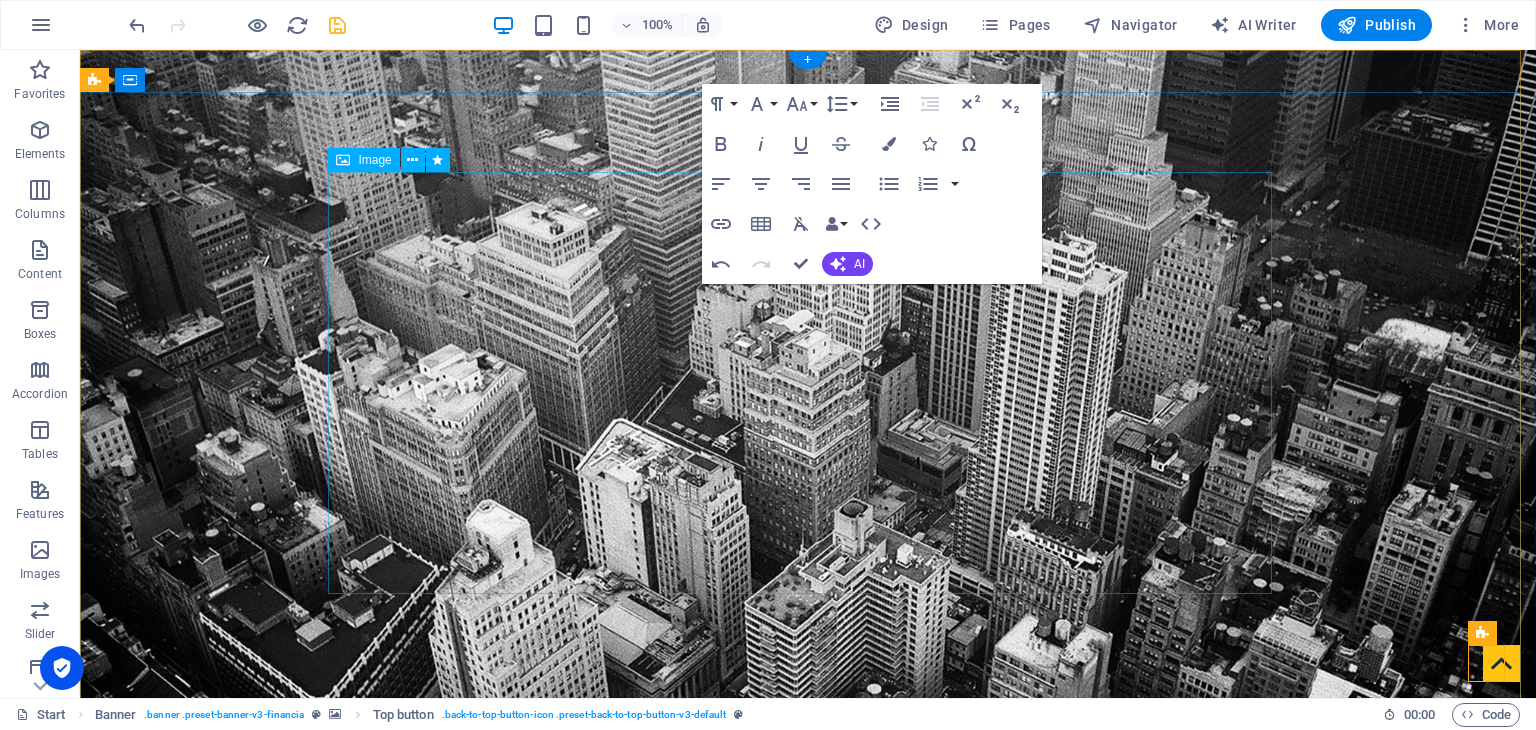 click at bounding box center (808, 1264) 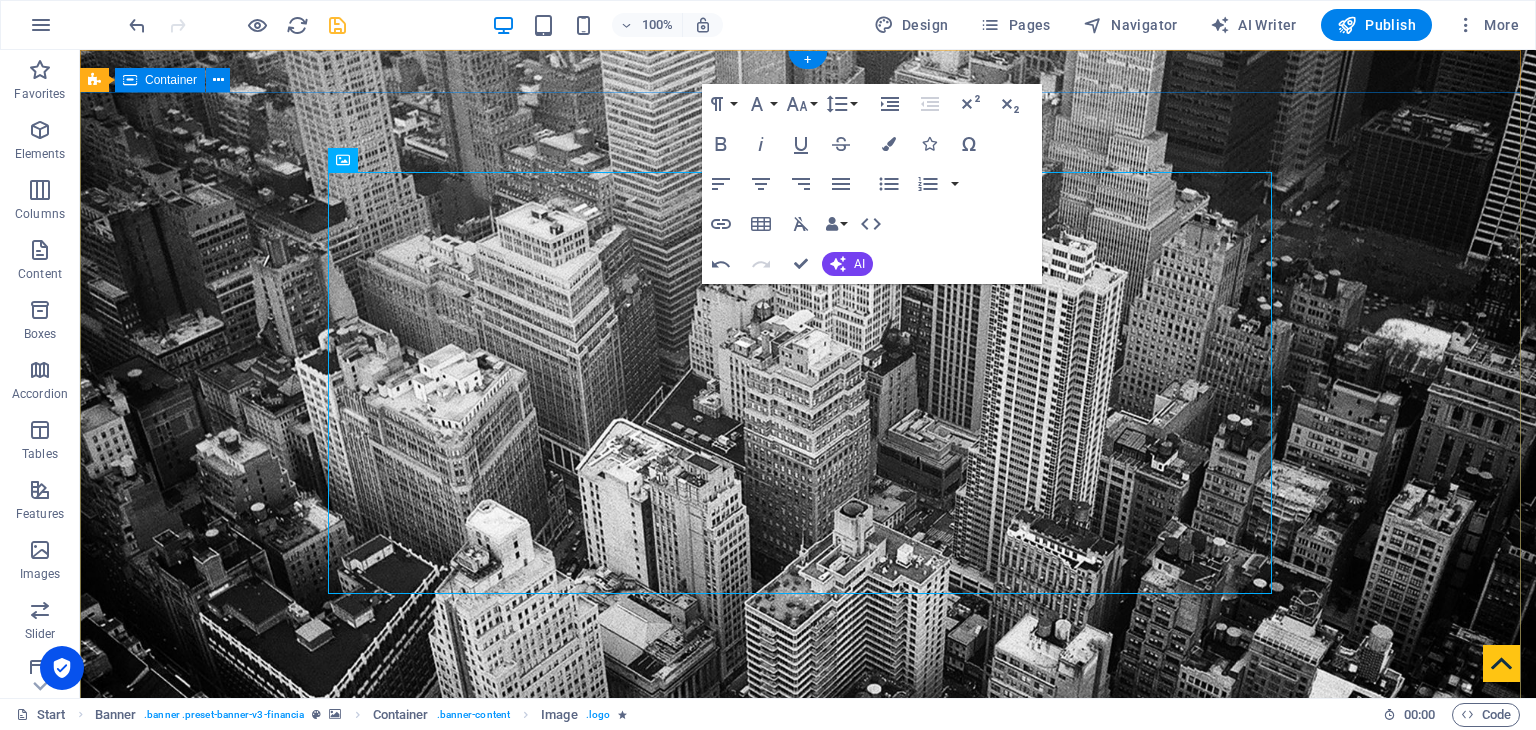 click on "bookkeeping Service in [GEOGRAPHIC_DATA], [GEOGRAPHIC_DATA]" at bounding box center [808, 1320] 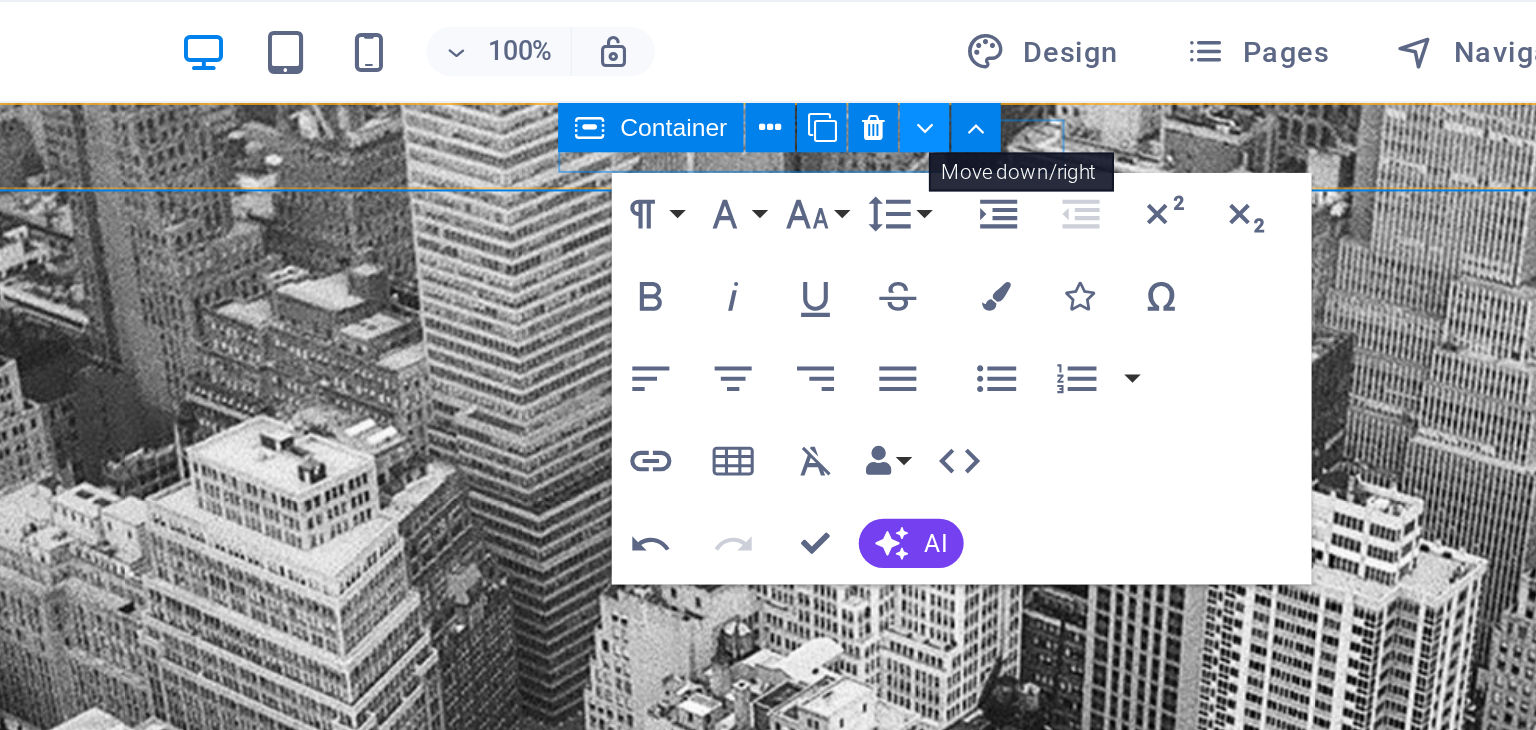 click at bounding box center [854, 62] 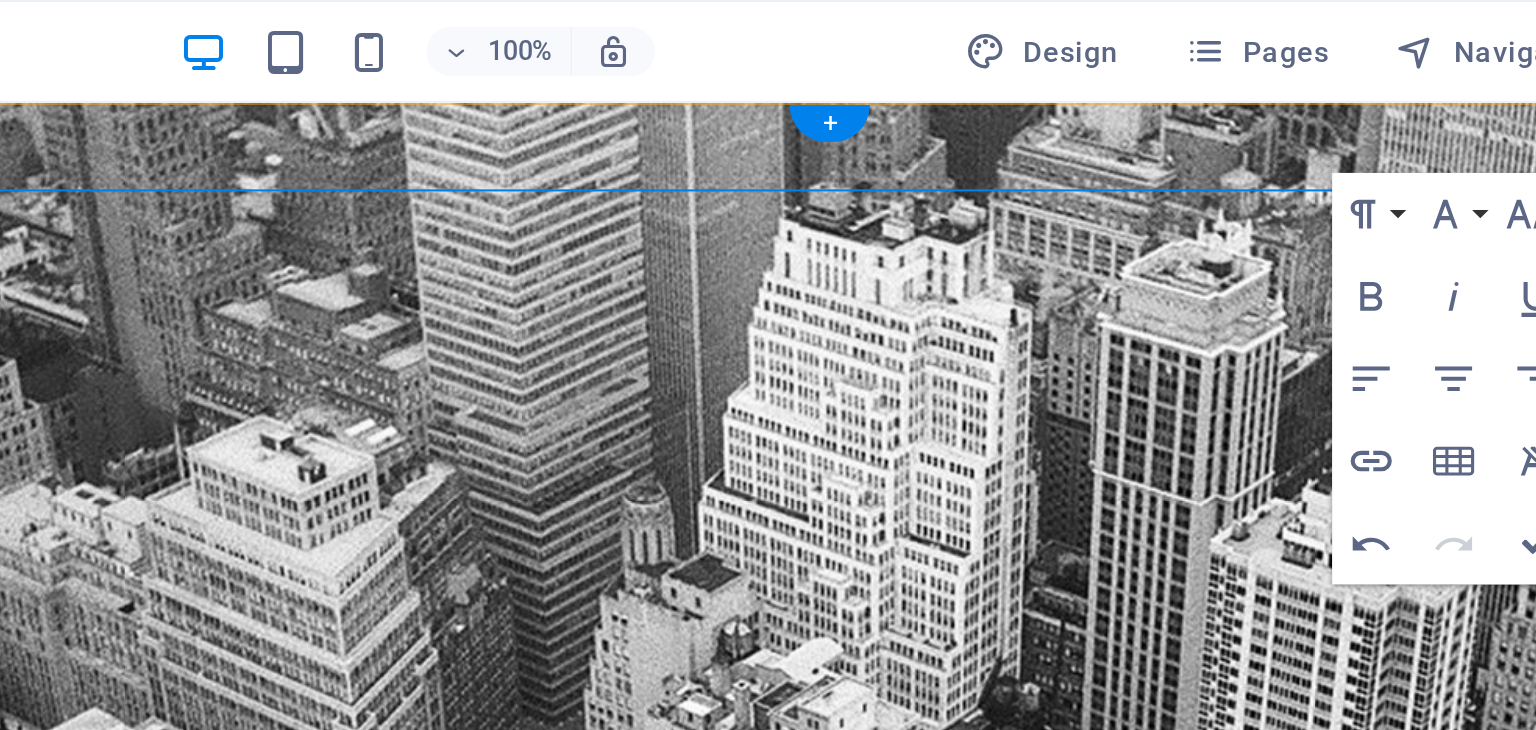 click on "bookkeeping Service in [GEOGRAPHIC_DATA], [GEOGRAPHIC_DATA]" at bounding box center (60, 1372) 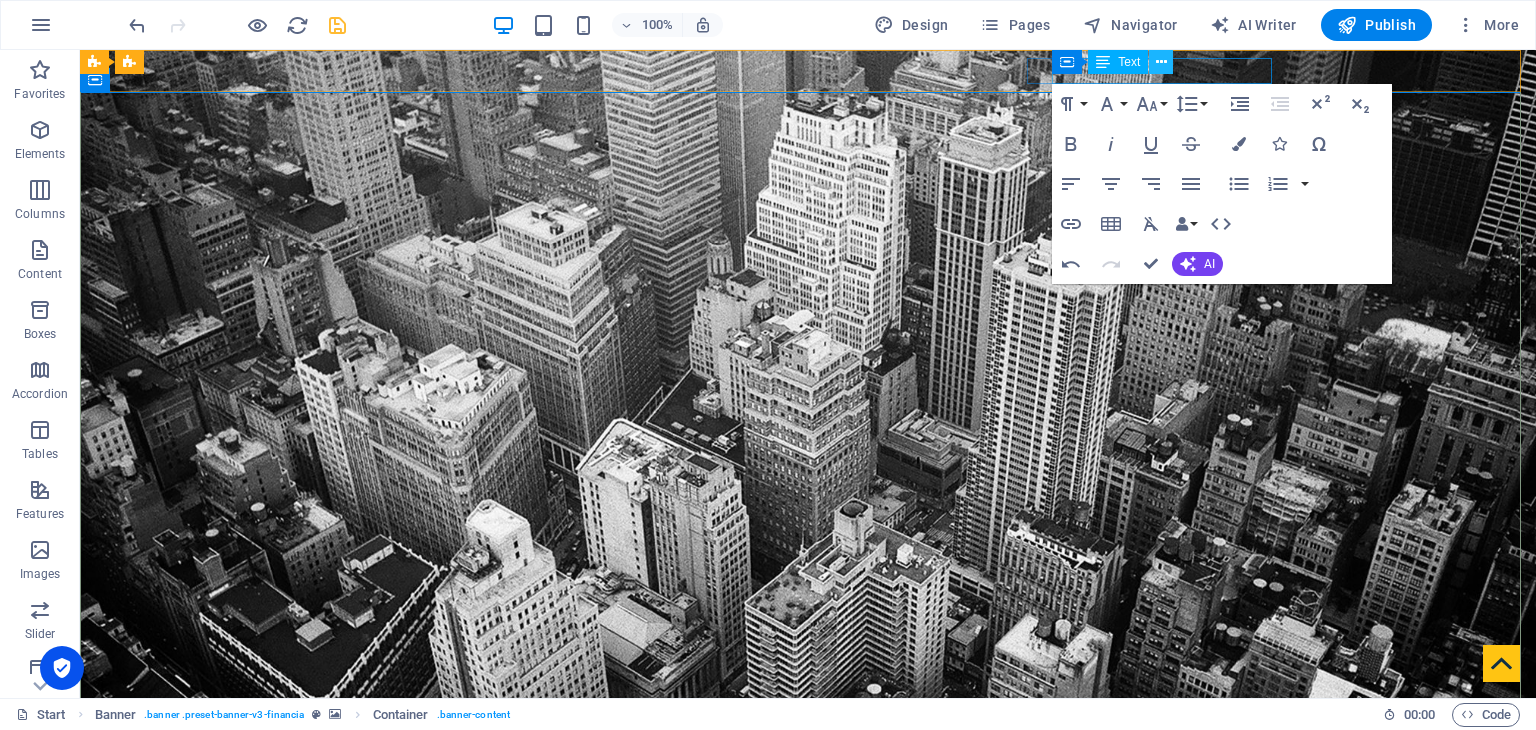 click at bounding box center [1161, 62] 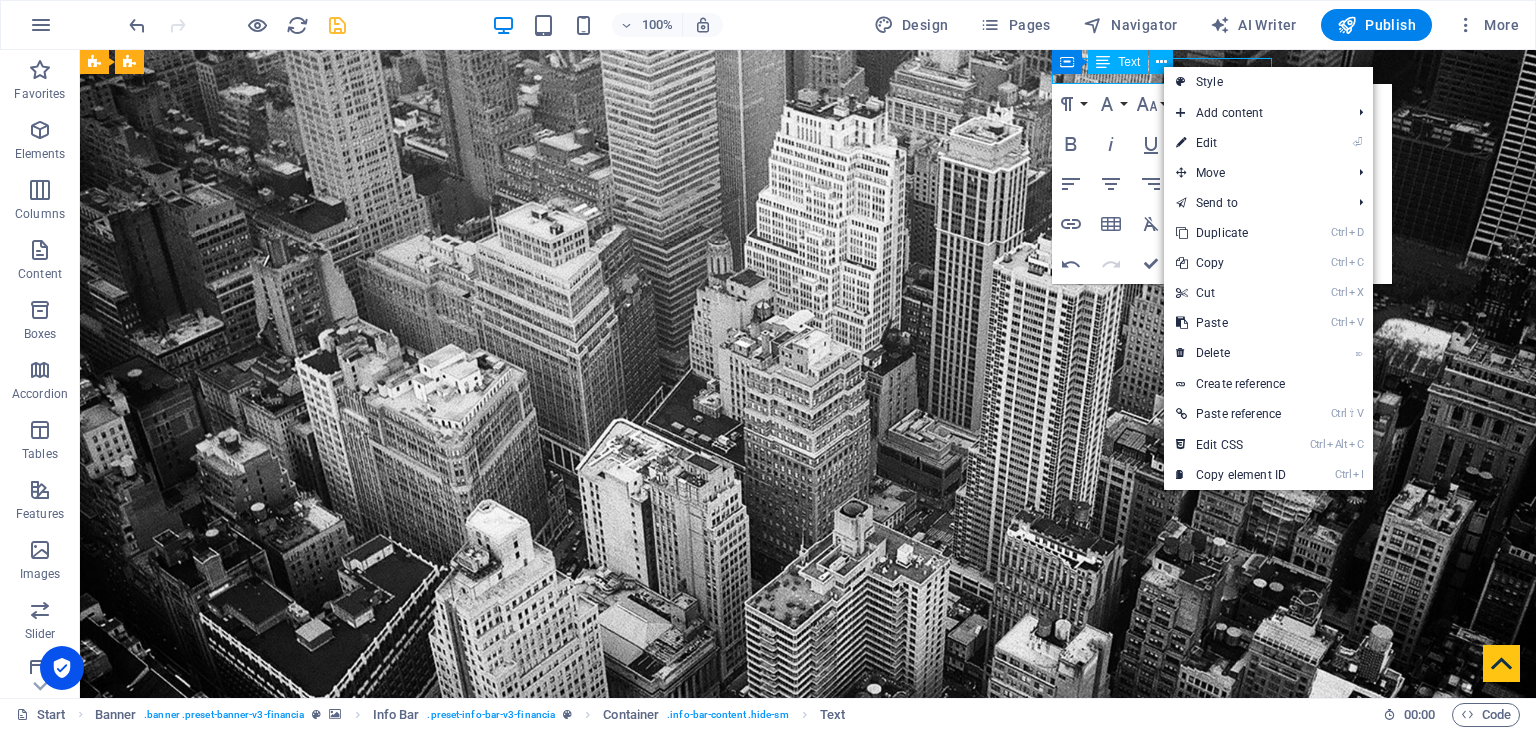 click at bounding box center (1103, 62) 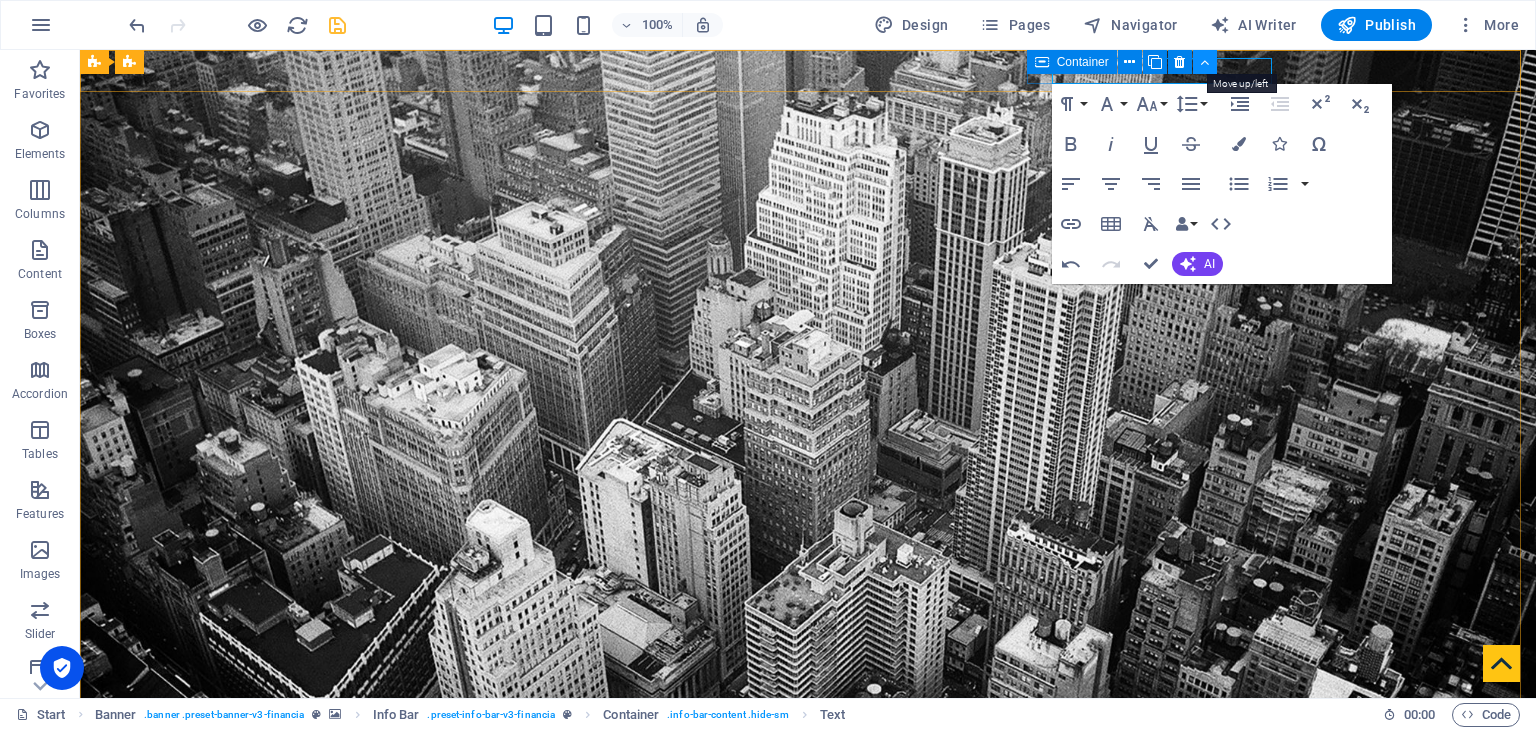 click at bounding box center (1204, 62) 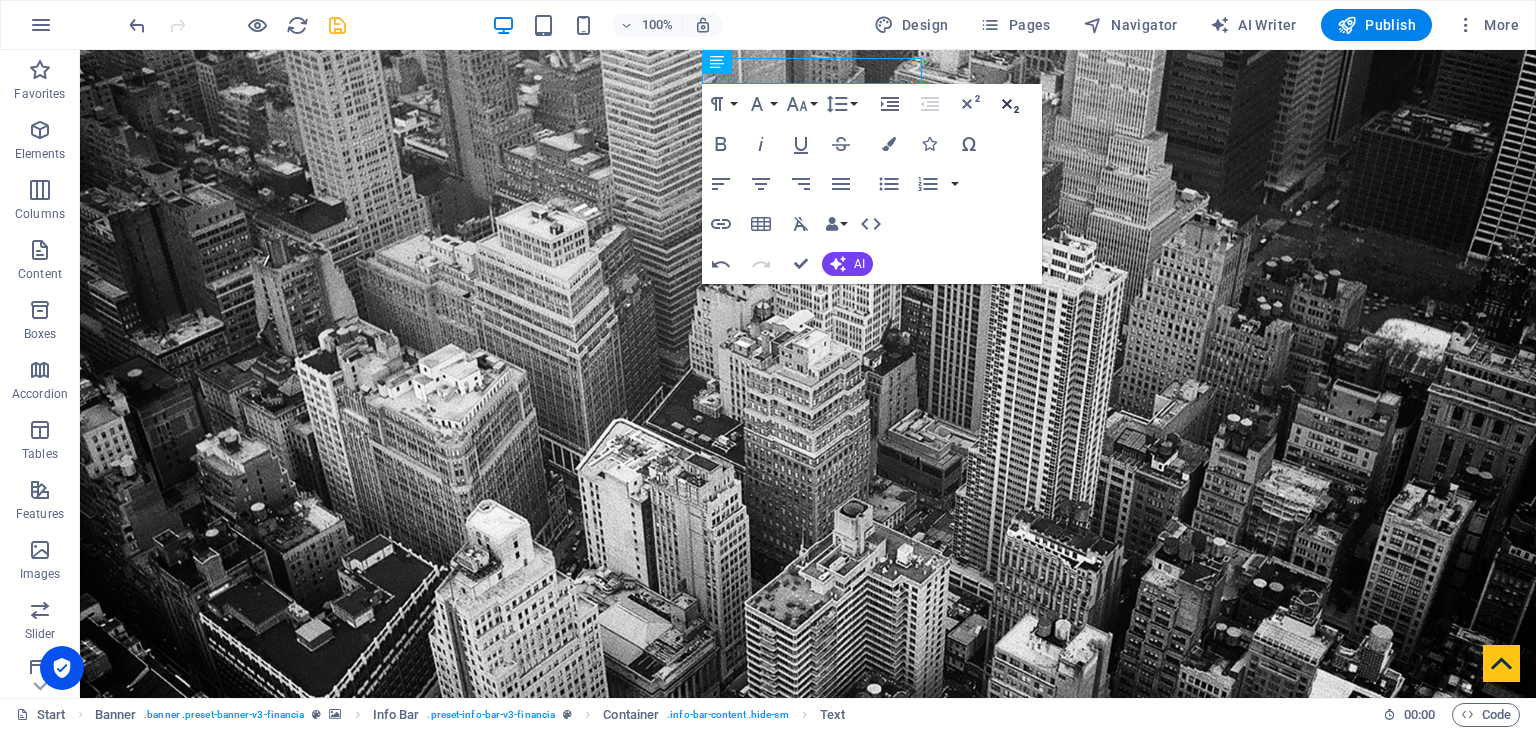 click 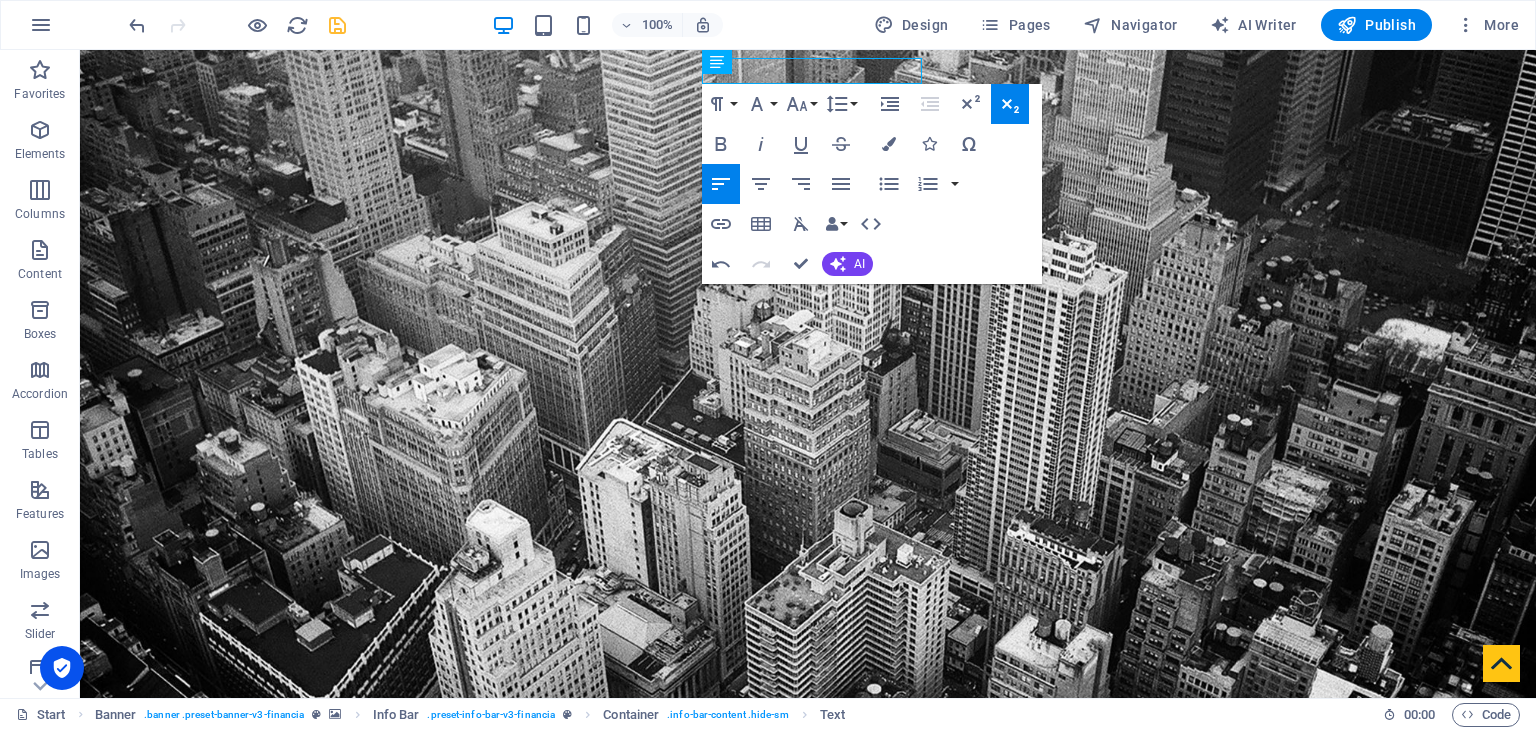 click 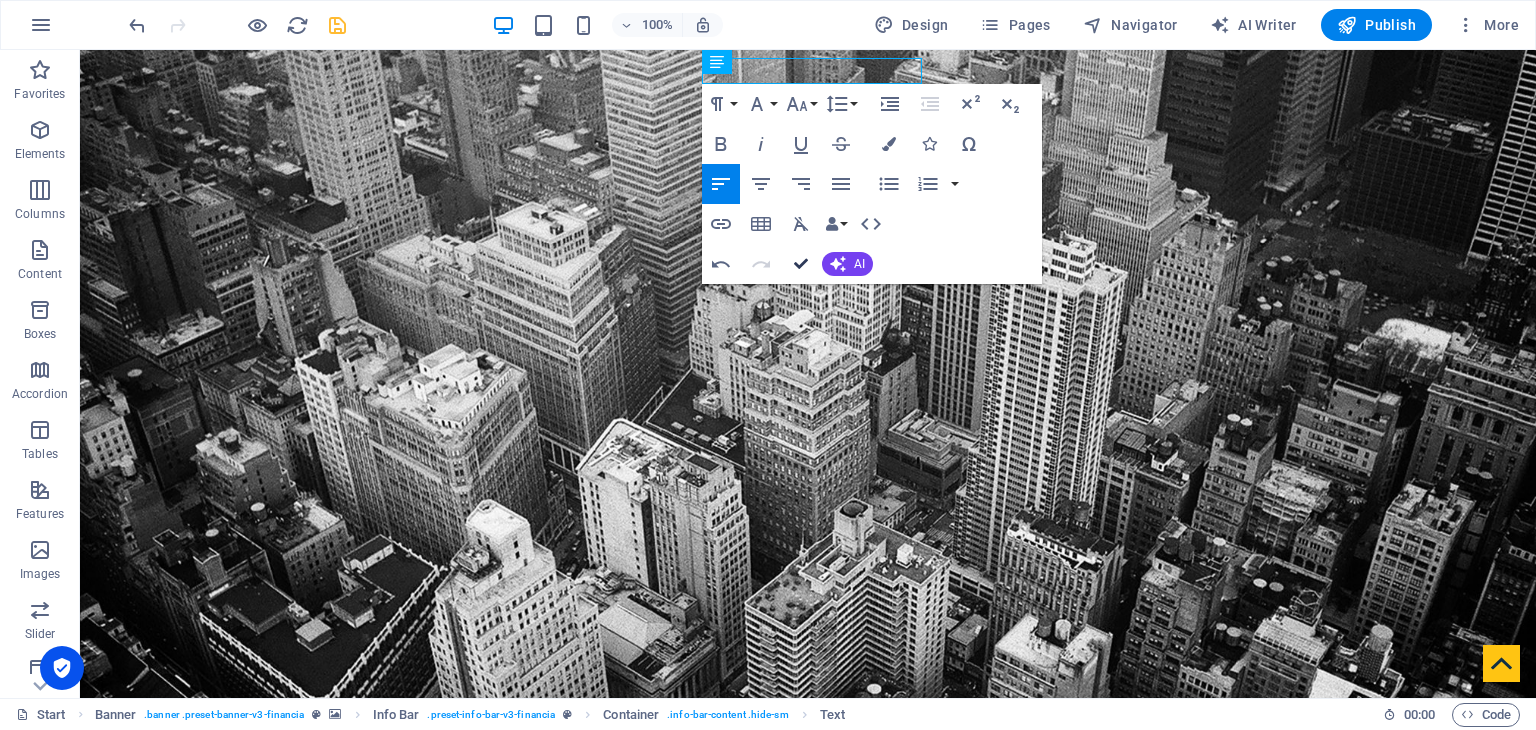 click on "Confirm (Ctrl+⏎)" at bounding box center [801, 264] 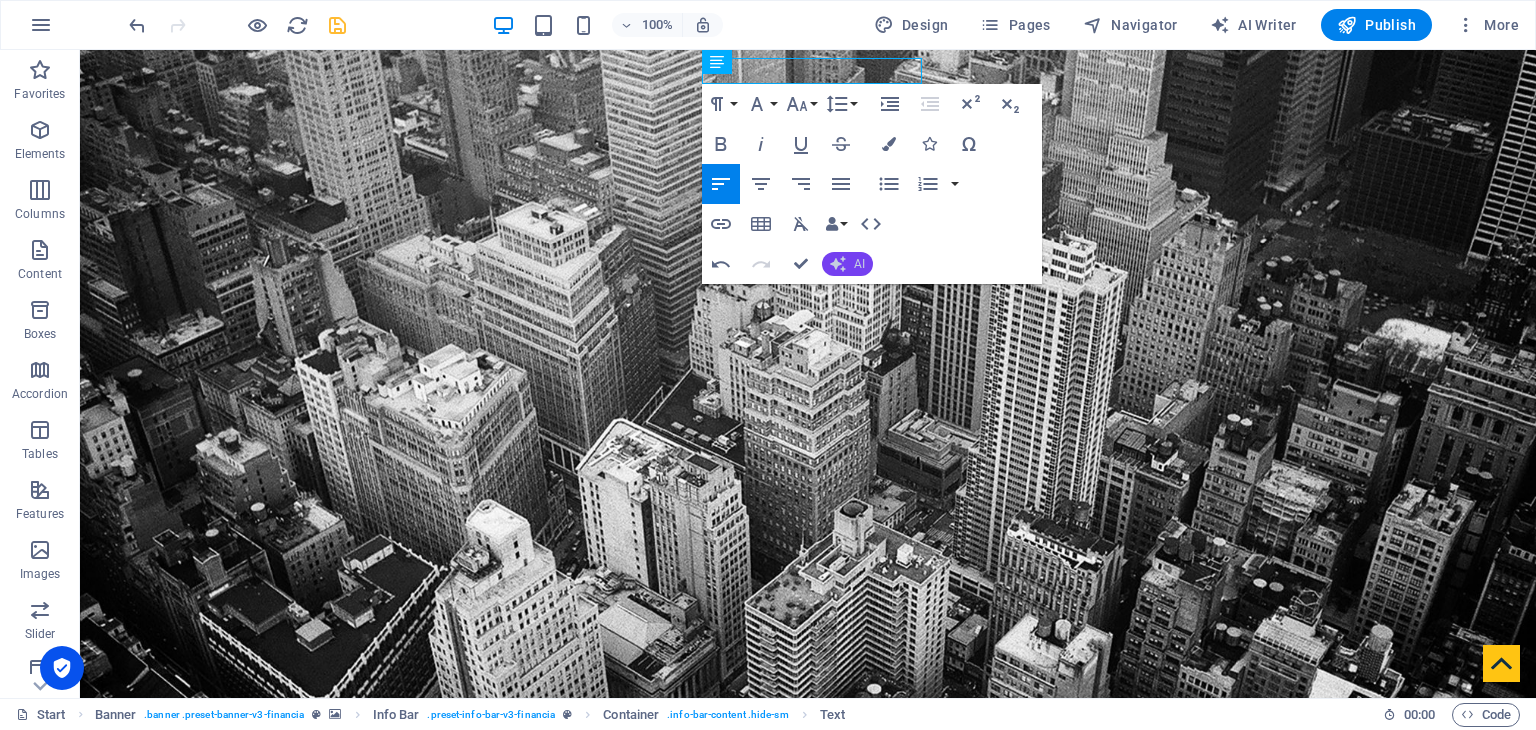 click 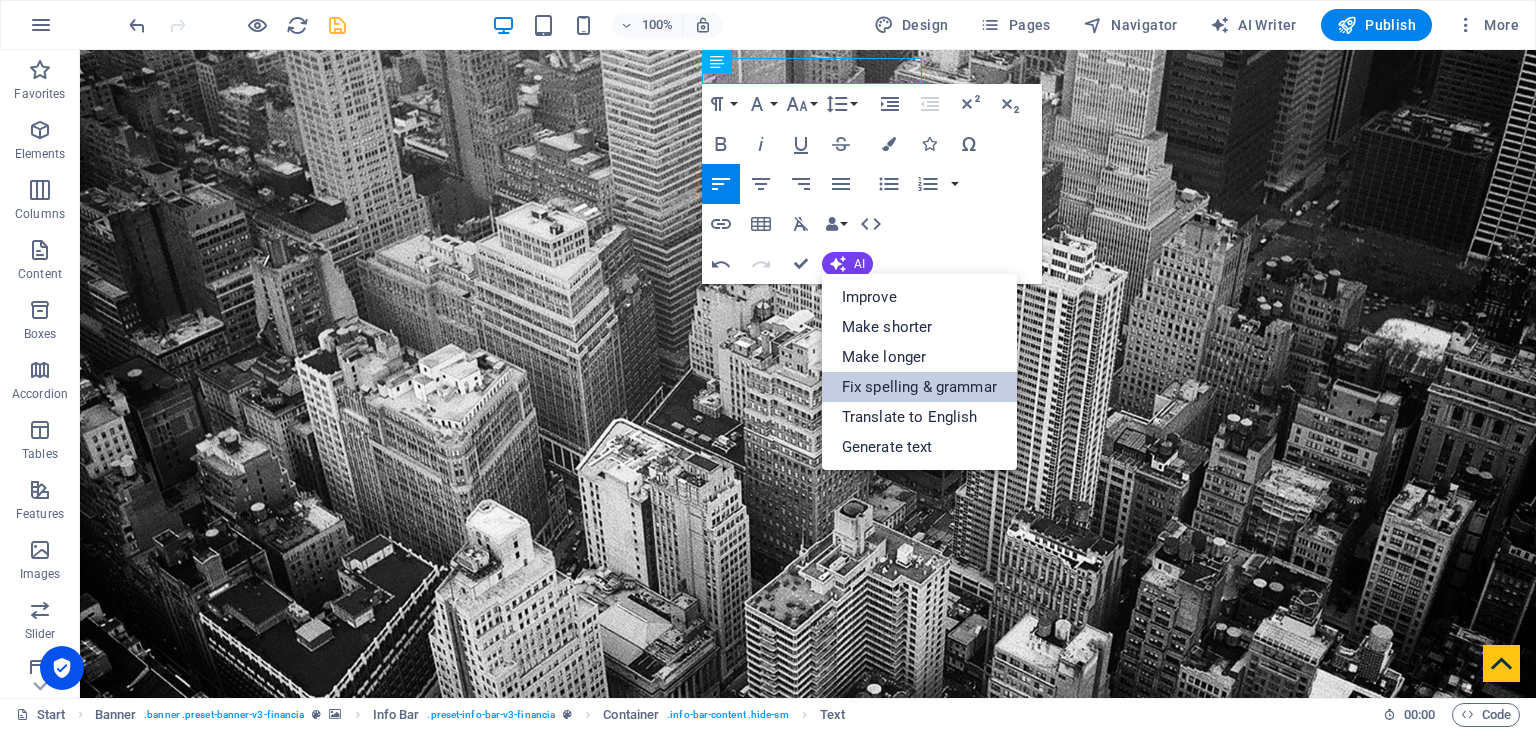 click on "Fix spelling & grammar" at bounding box center [919, 387] 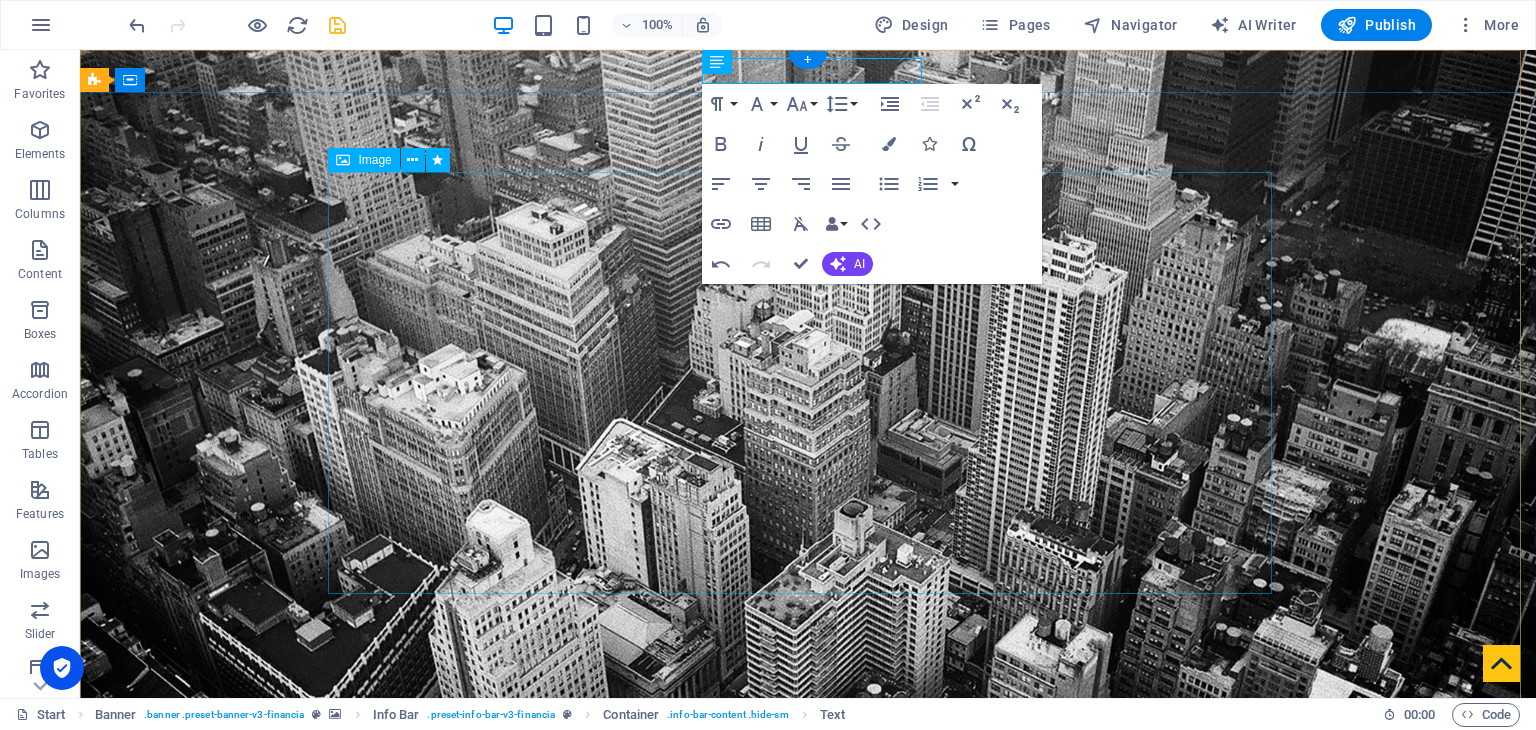 click at bounding box center [808, 1264] 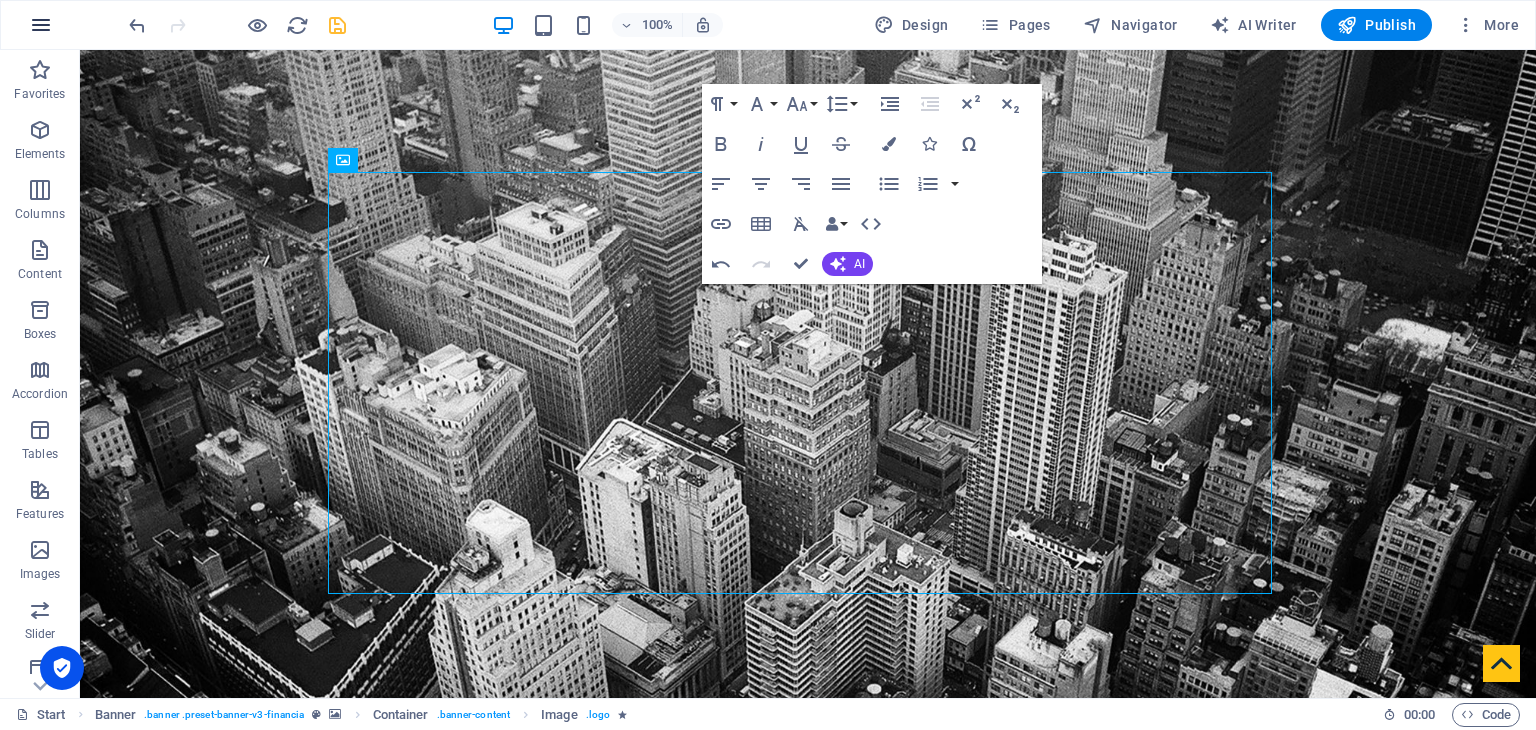 click at bounding box center [41, 25] 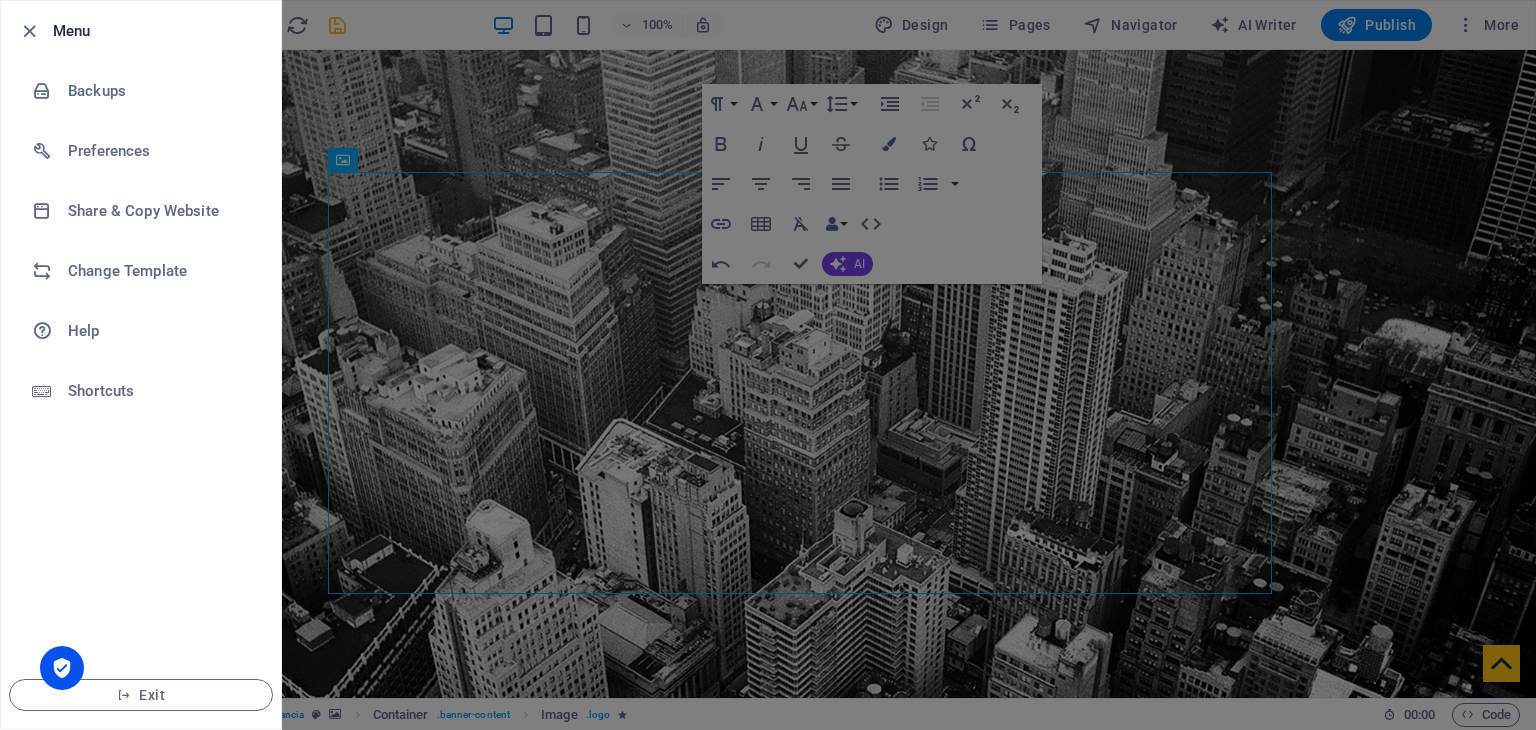 click at bounding box center (768, 365) 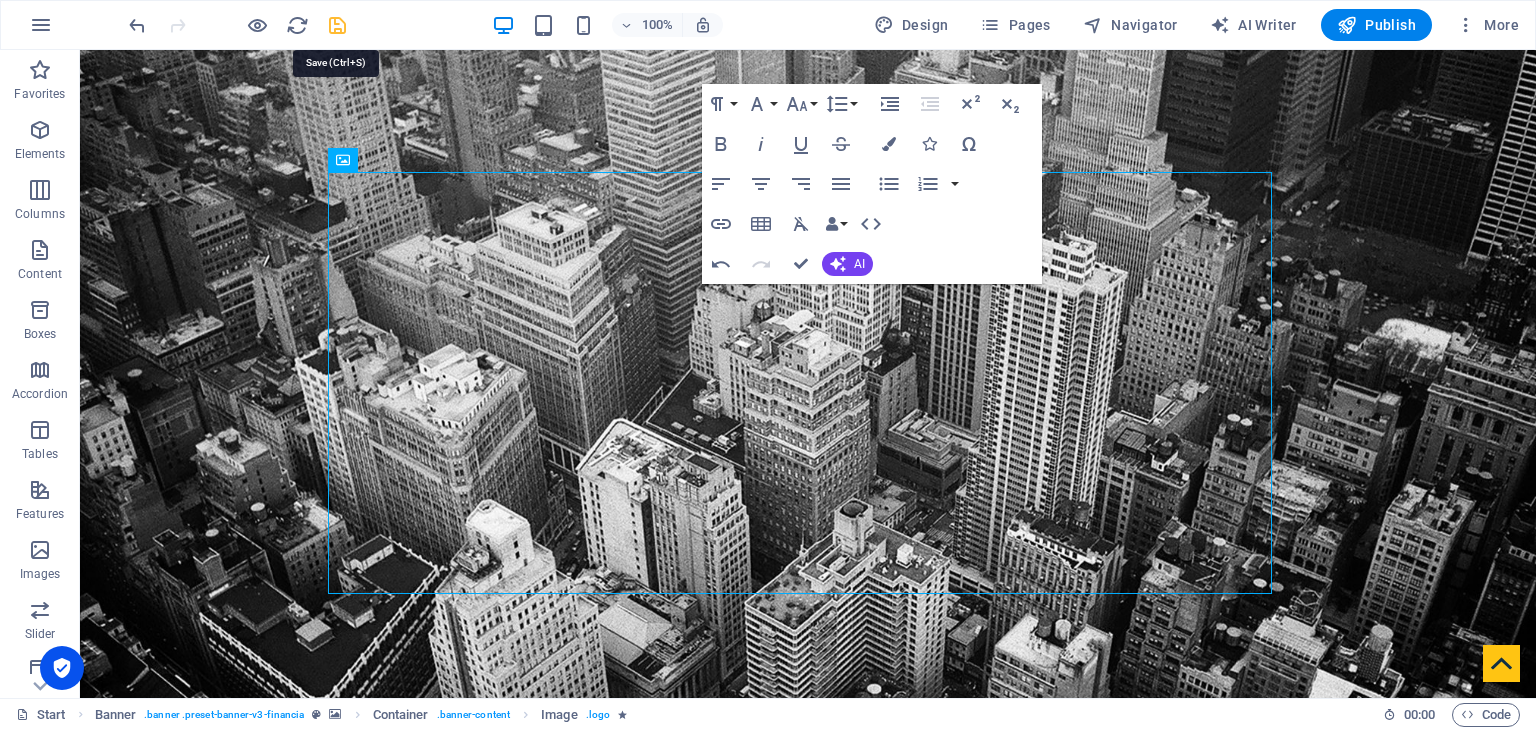 click at bounding box center (337, 25) 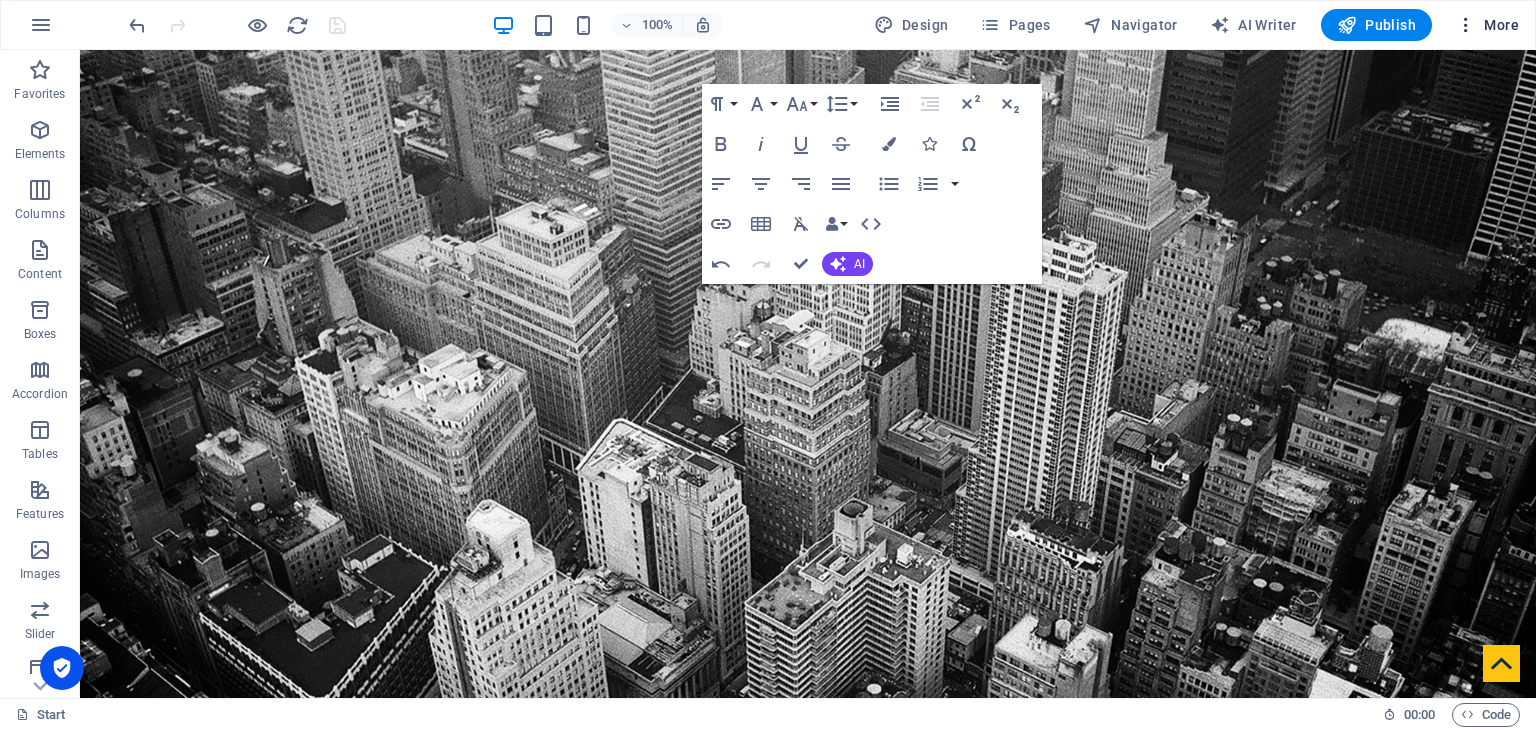 click on "More" at bounding box center (1487, 25) 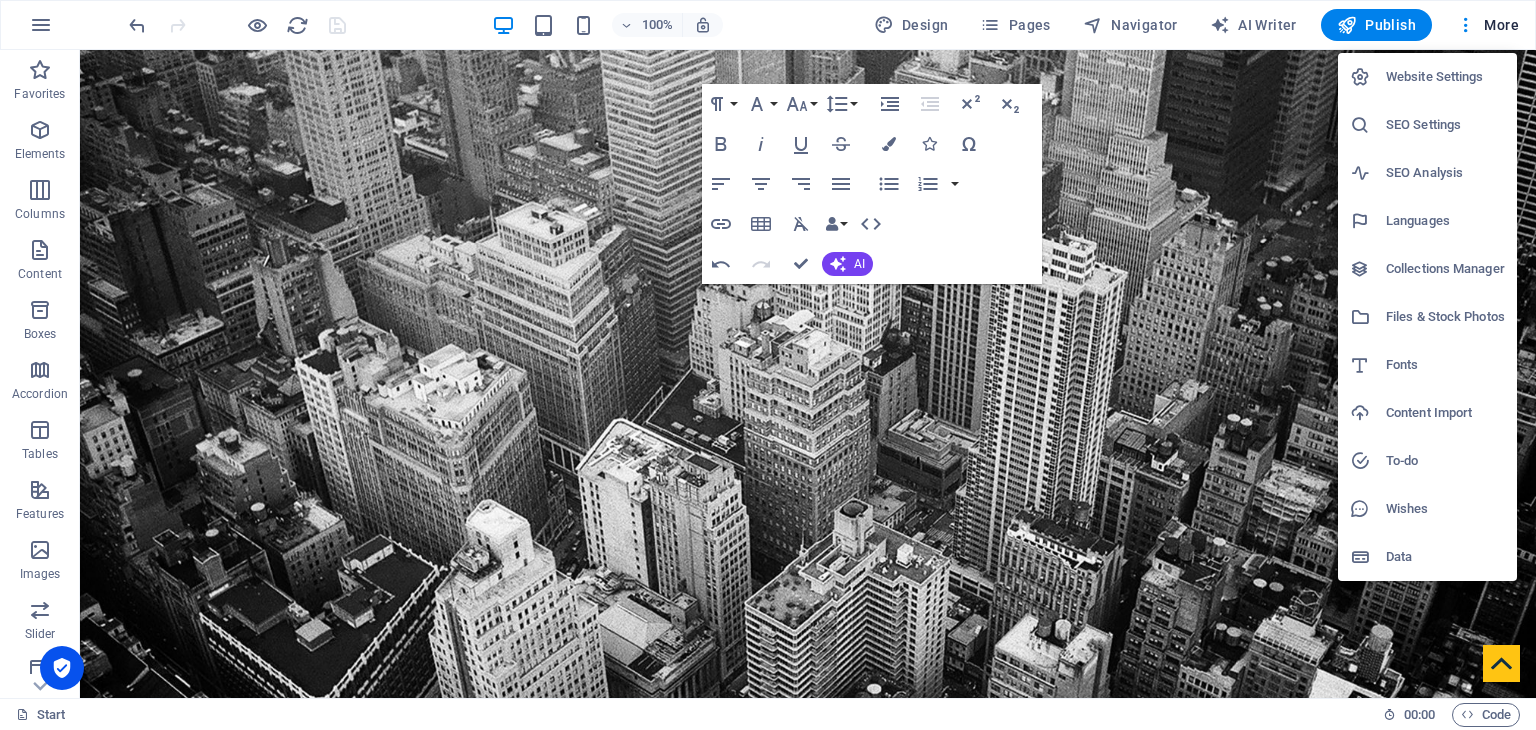 click at bounding box center [768, 365] 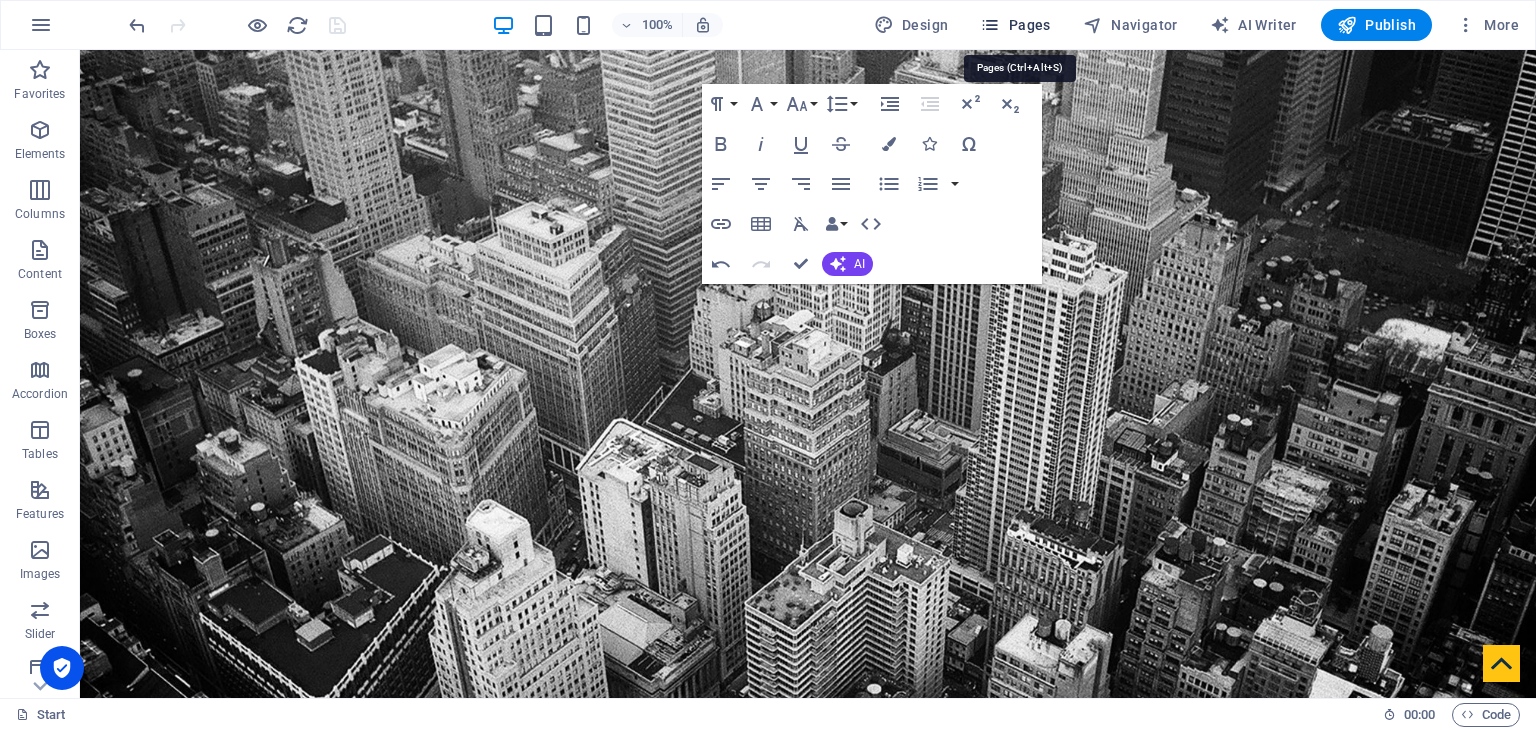 click on "Pages" at bounding box center (1015, 25) 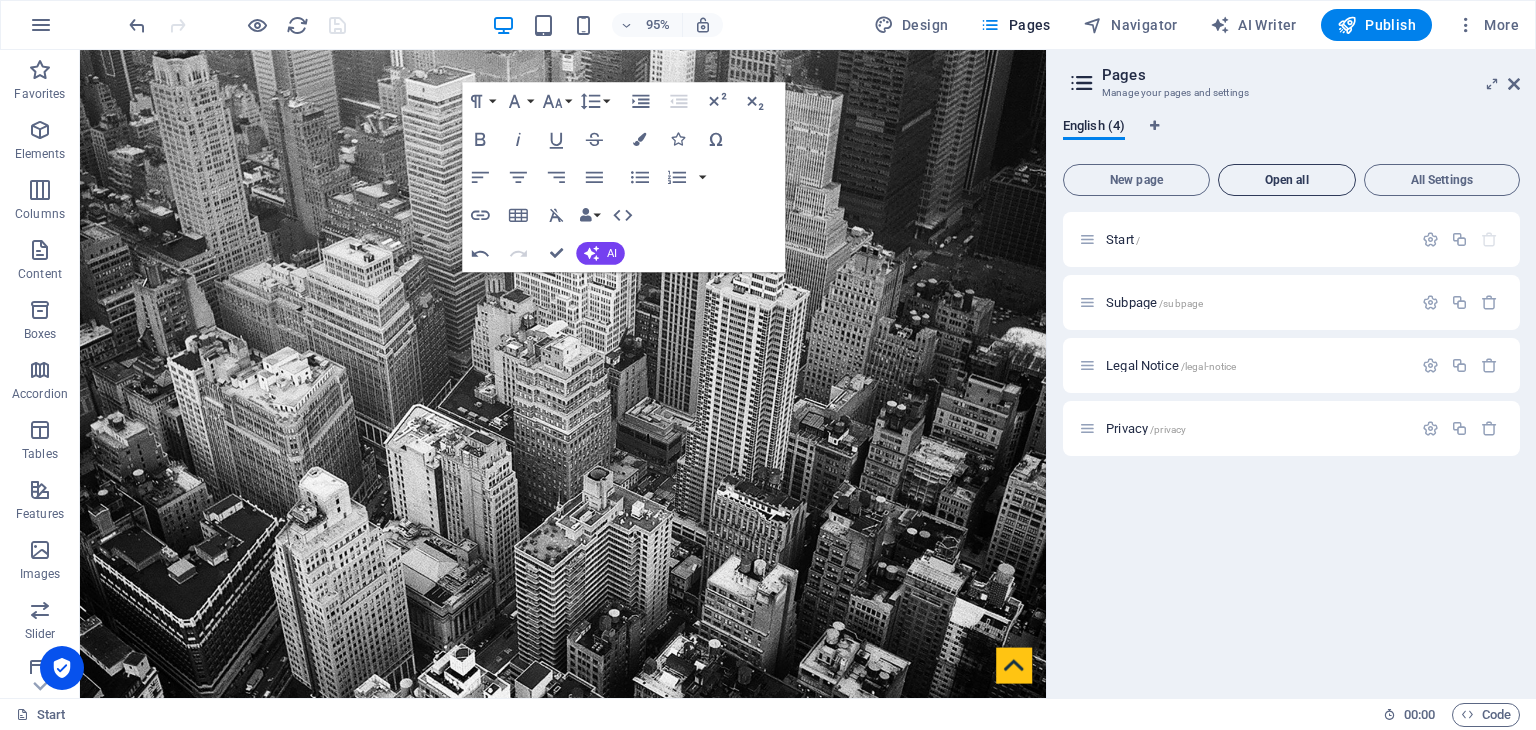 click on "Open all" at bounding box center [1287, 180] 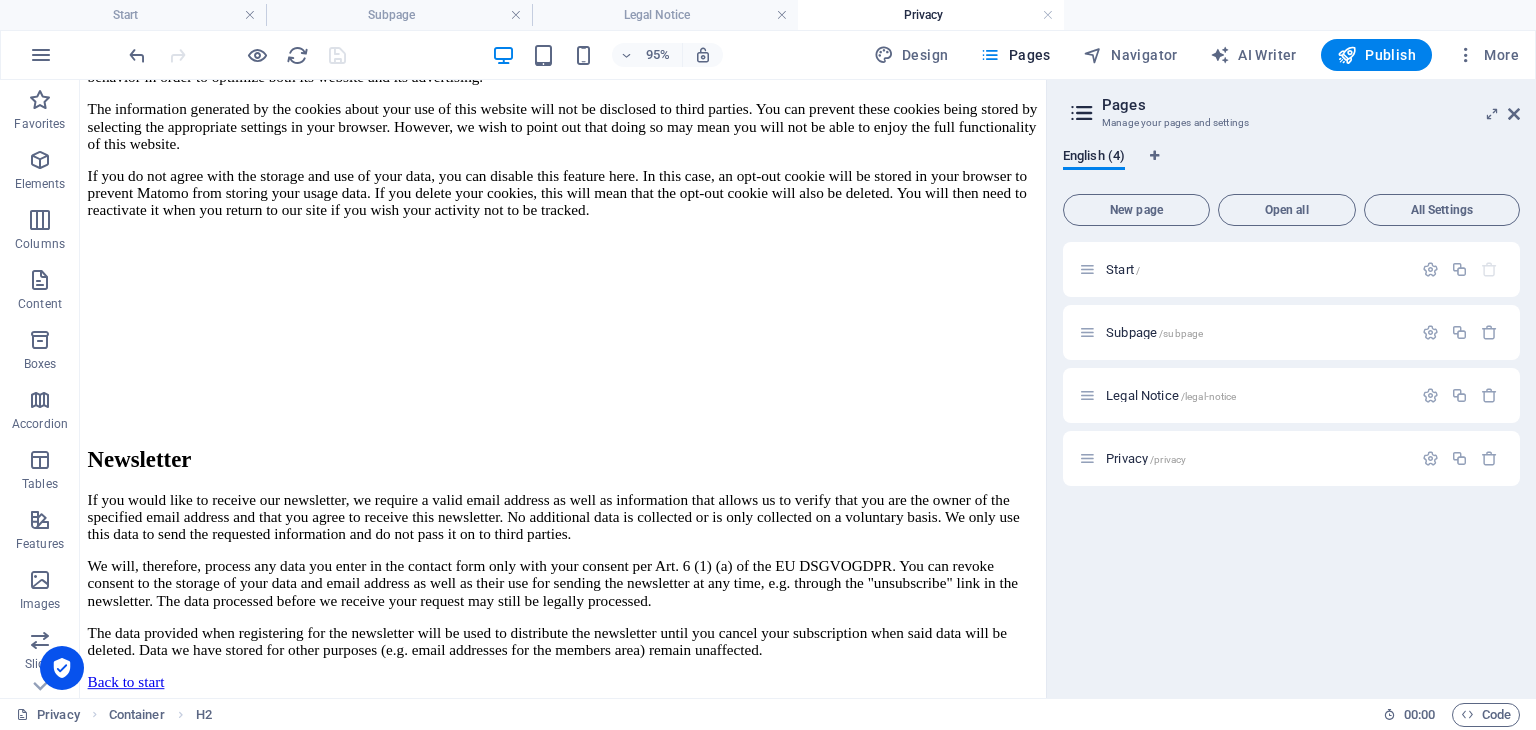scroll, scrollTop: 0, scrollLeft: 0, axis: both 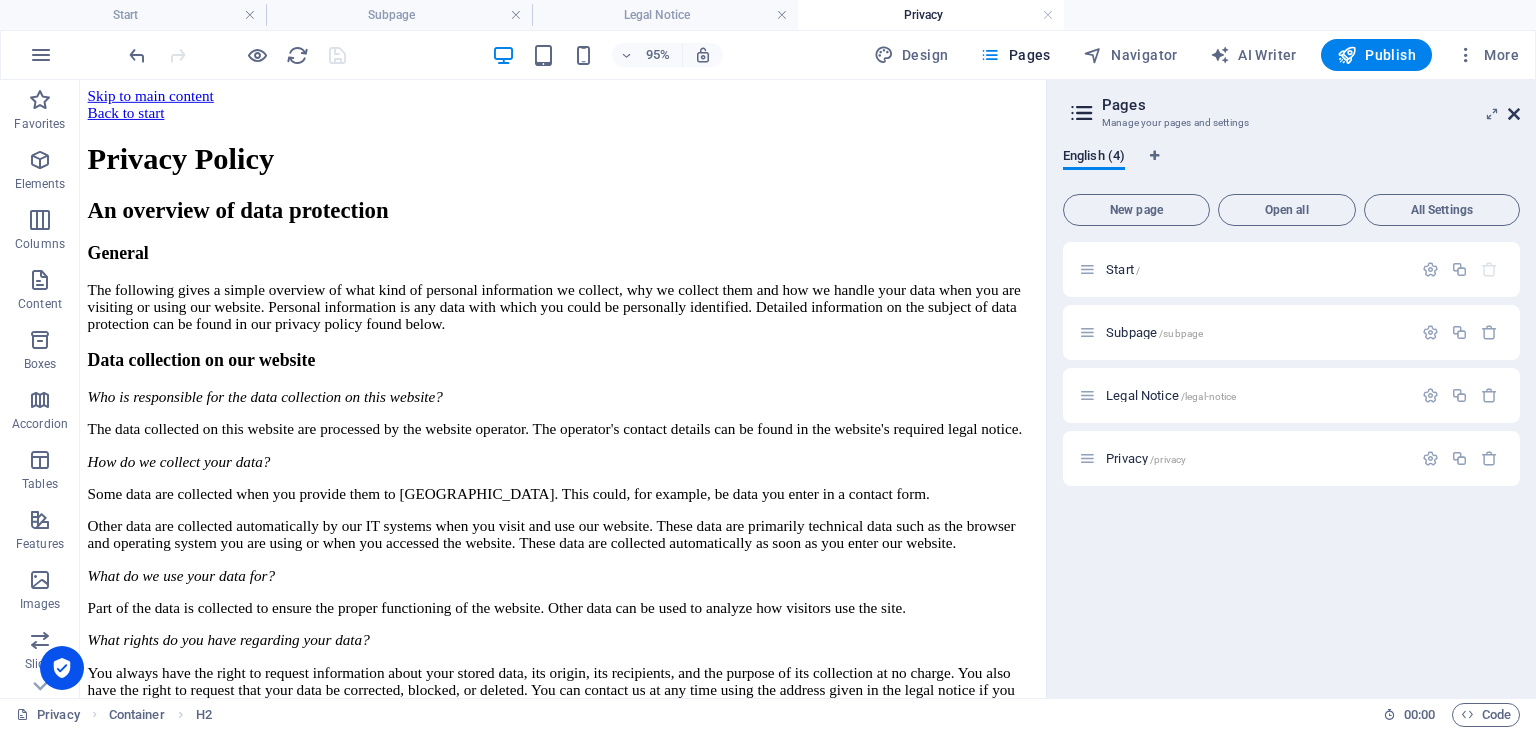 click at bounding box center [1514, 114] 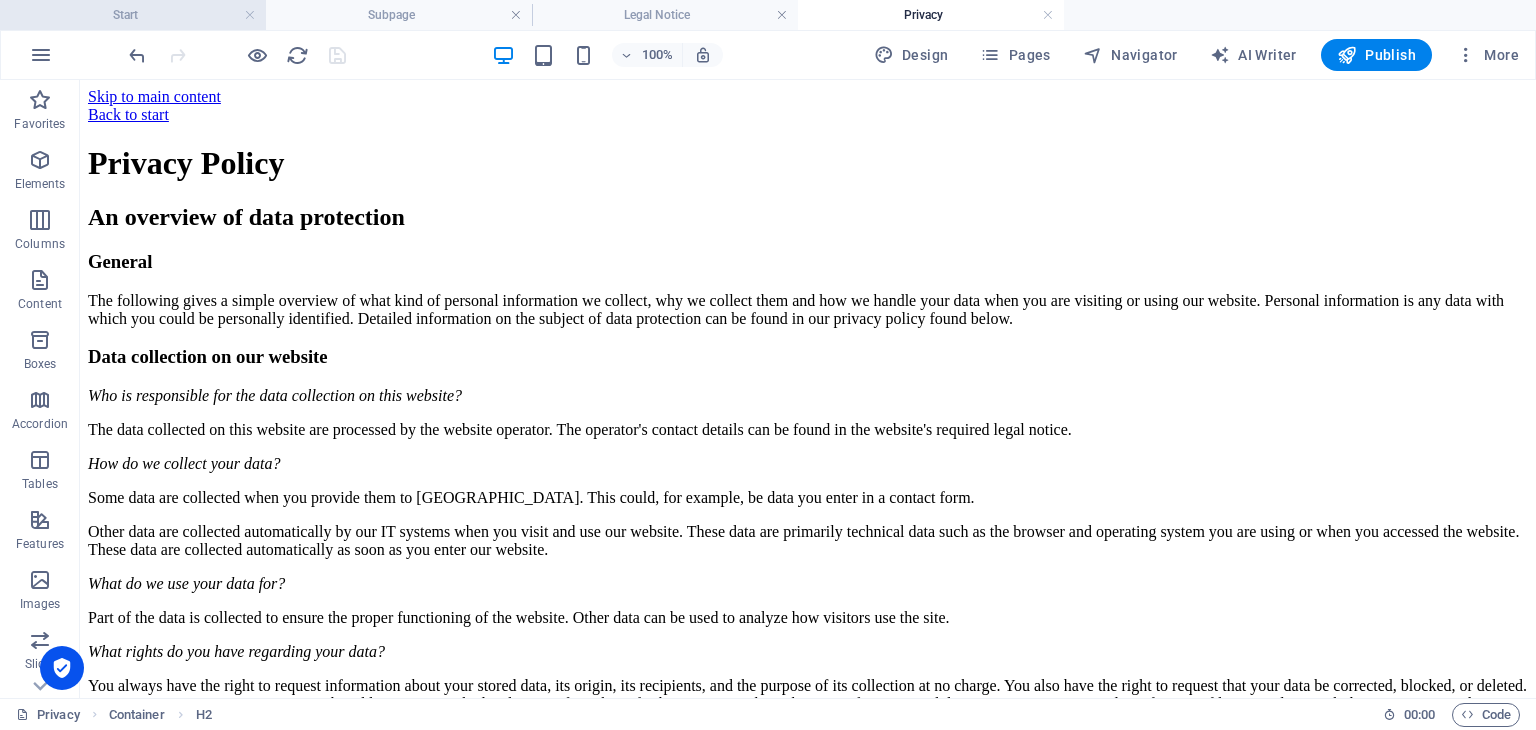 click on "Start" at bounding box center (133, 15) 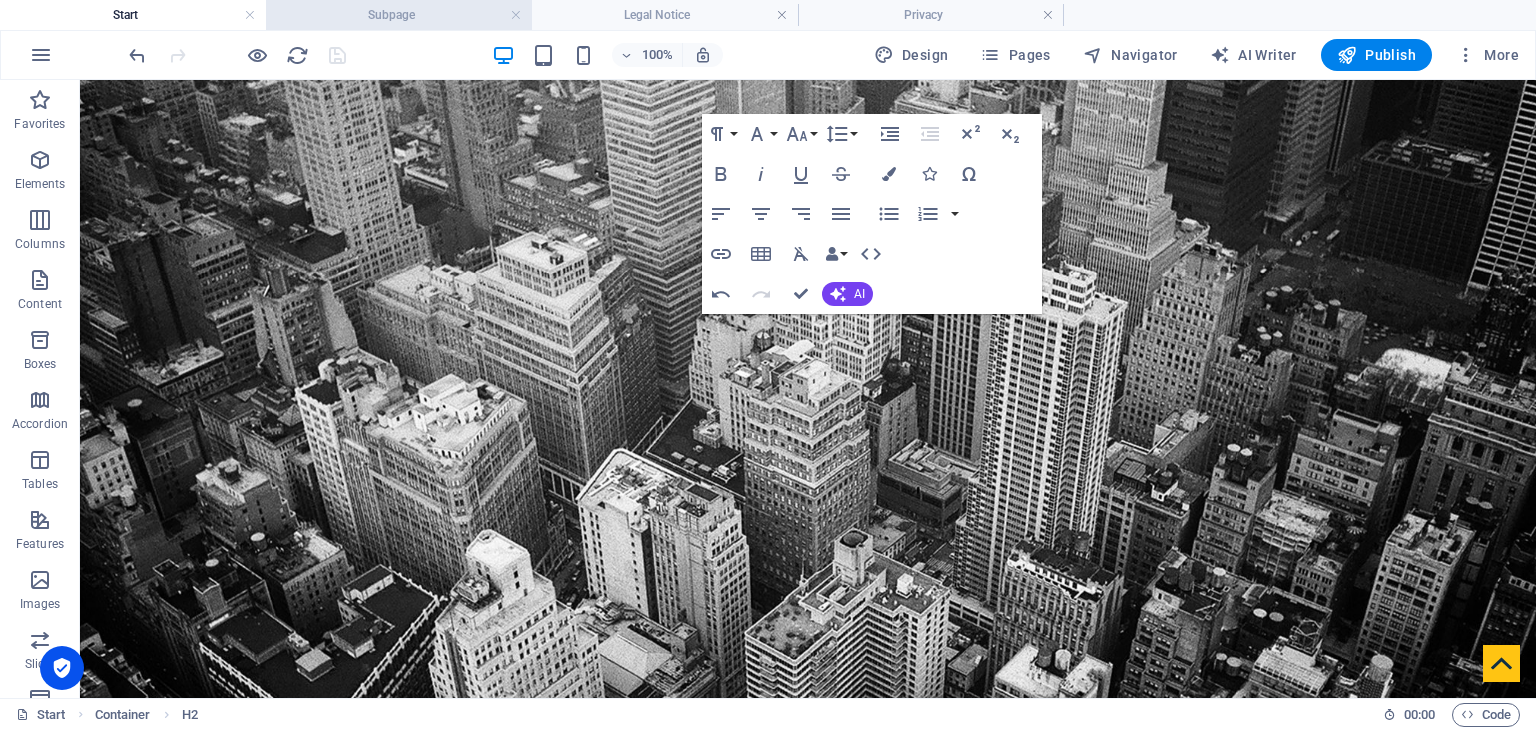 click on "Subpage" at bounding box center [399, 15] 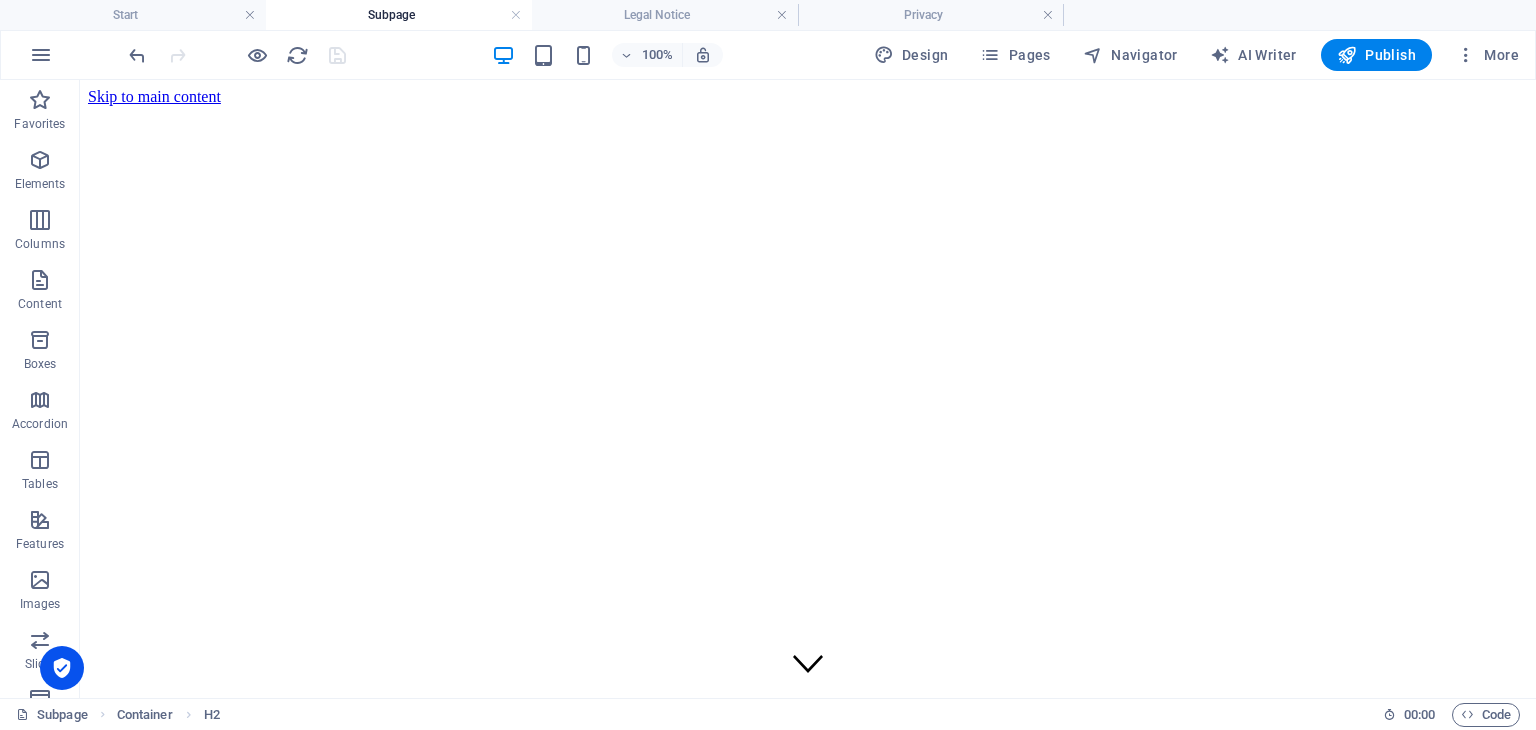 scroll, scrollTop: 611, scrollLeft: 0, axis: vertical 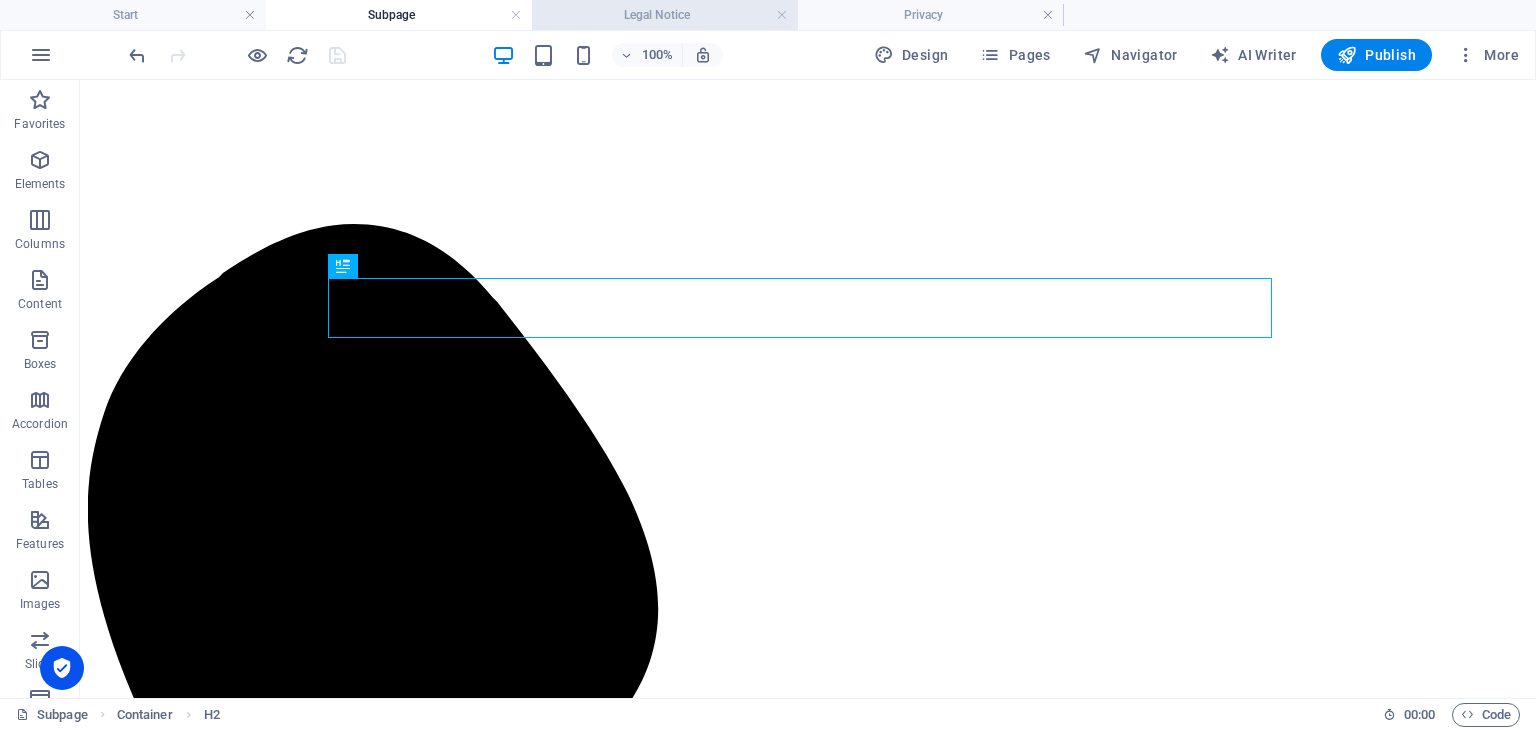 click on "Legal Notice" at bounding box center (665, 15) 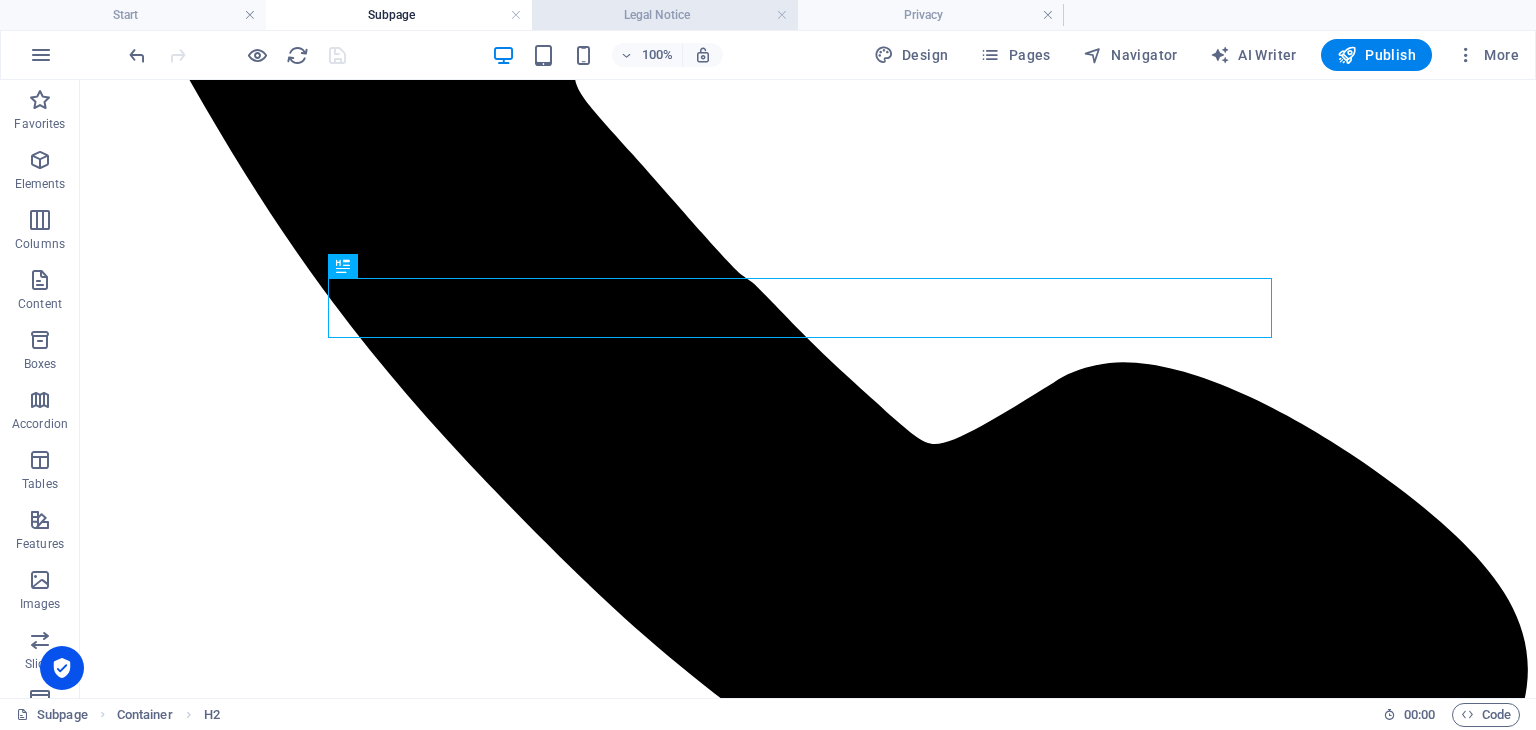 scroll, scrollTop: 0, scrollLeft: 0, axis: both 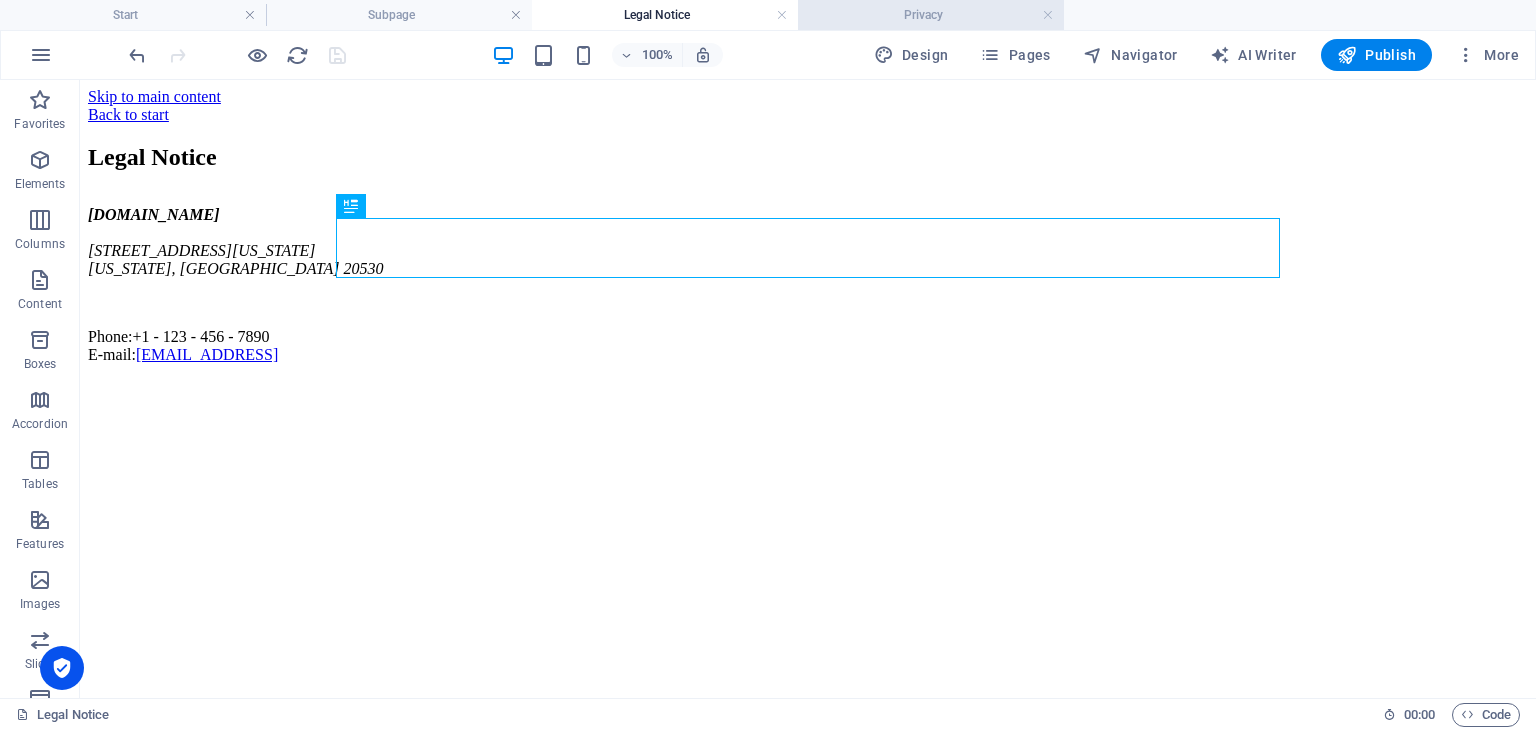 click on "Privacy" at bounding box center [931, 15] 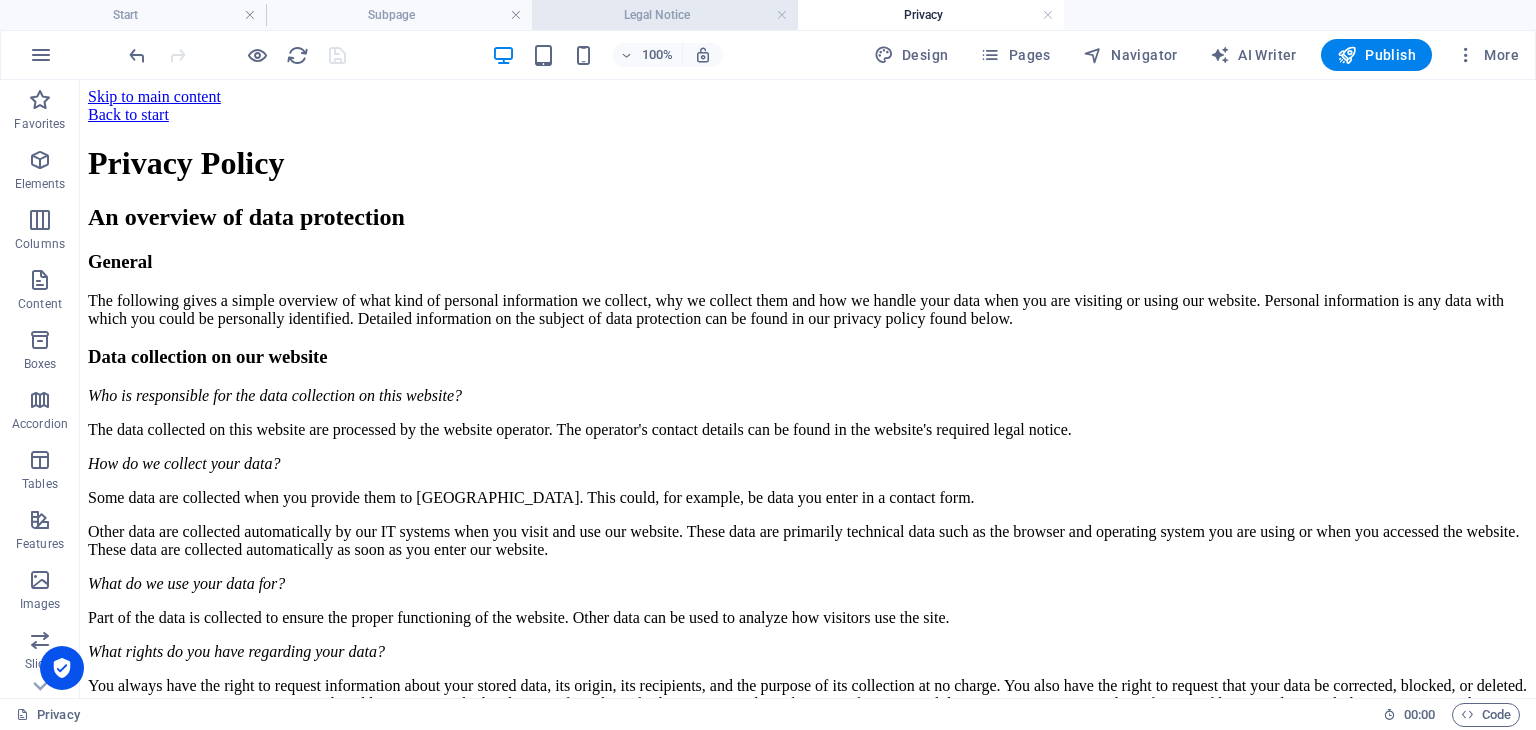click on "Legal Notice" at bounding box center [665, 15] 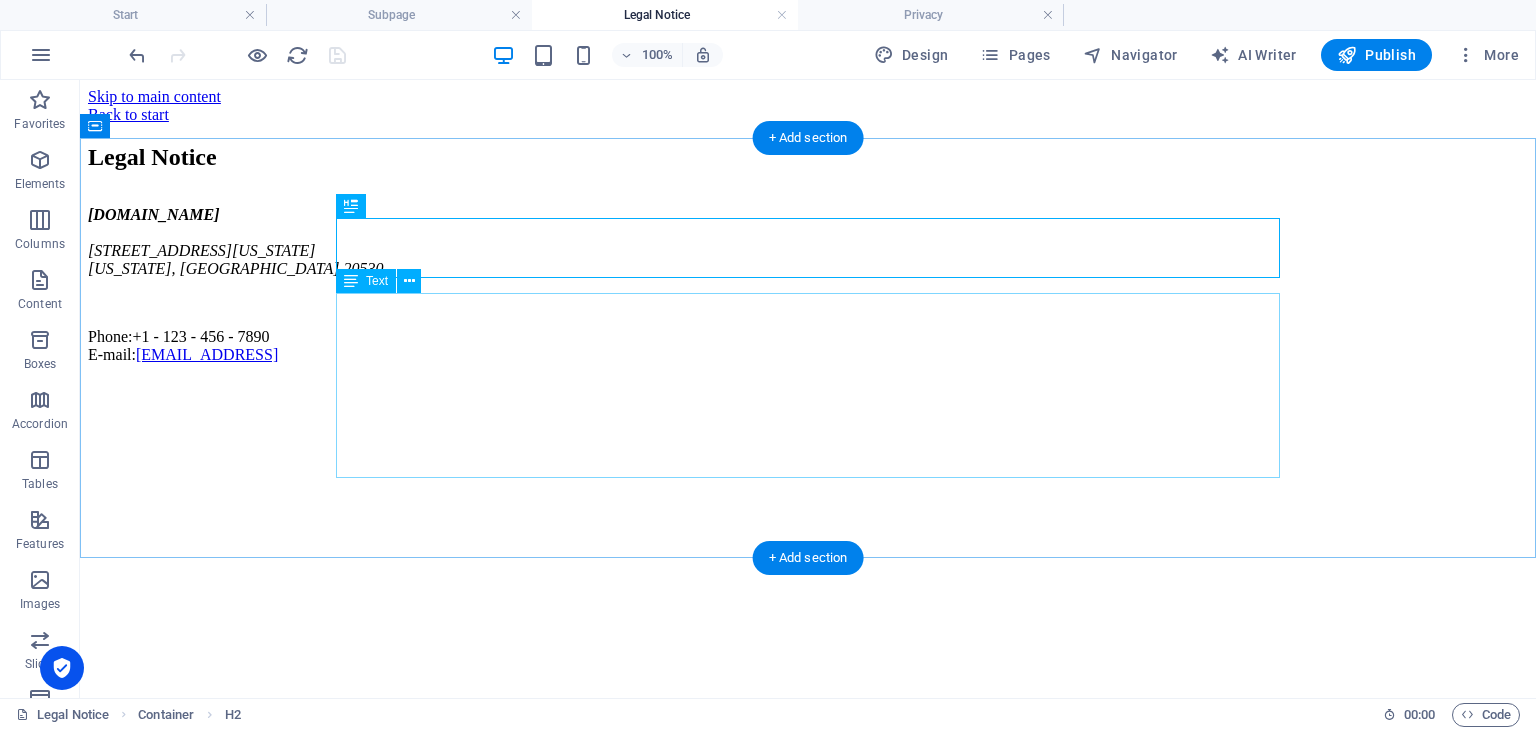 click on "[DOMAIN_NAME]   [STREET_ADDRESS][US_STATE][US_STATE] Phone:  +1 - 123 - 456 - 7890 E-mail:  [EMAIL_ADDRESS]" at bounding box center (808, 285) 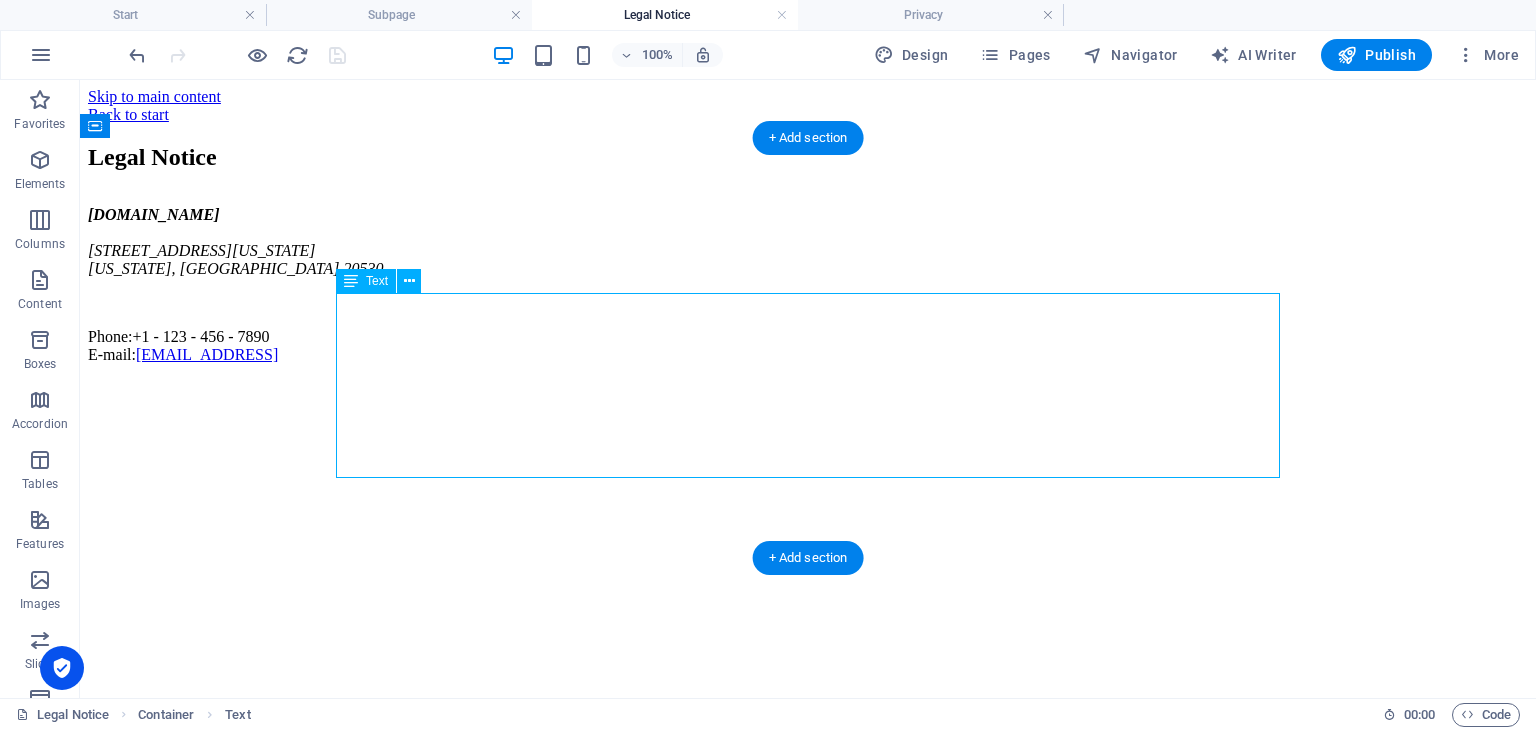 click on "[DOMAIN_NAME]   [STREET_ADDRESS][US_STATE][US_STATE] Phone:  +1 - 123 - 456 - 7890 E-mail:  [EMAIL_ADDRESS]" at bounding box center (808, 285) 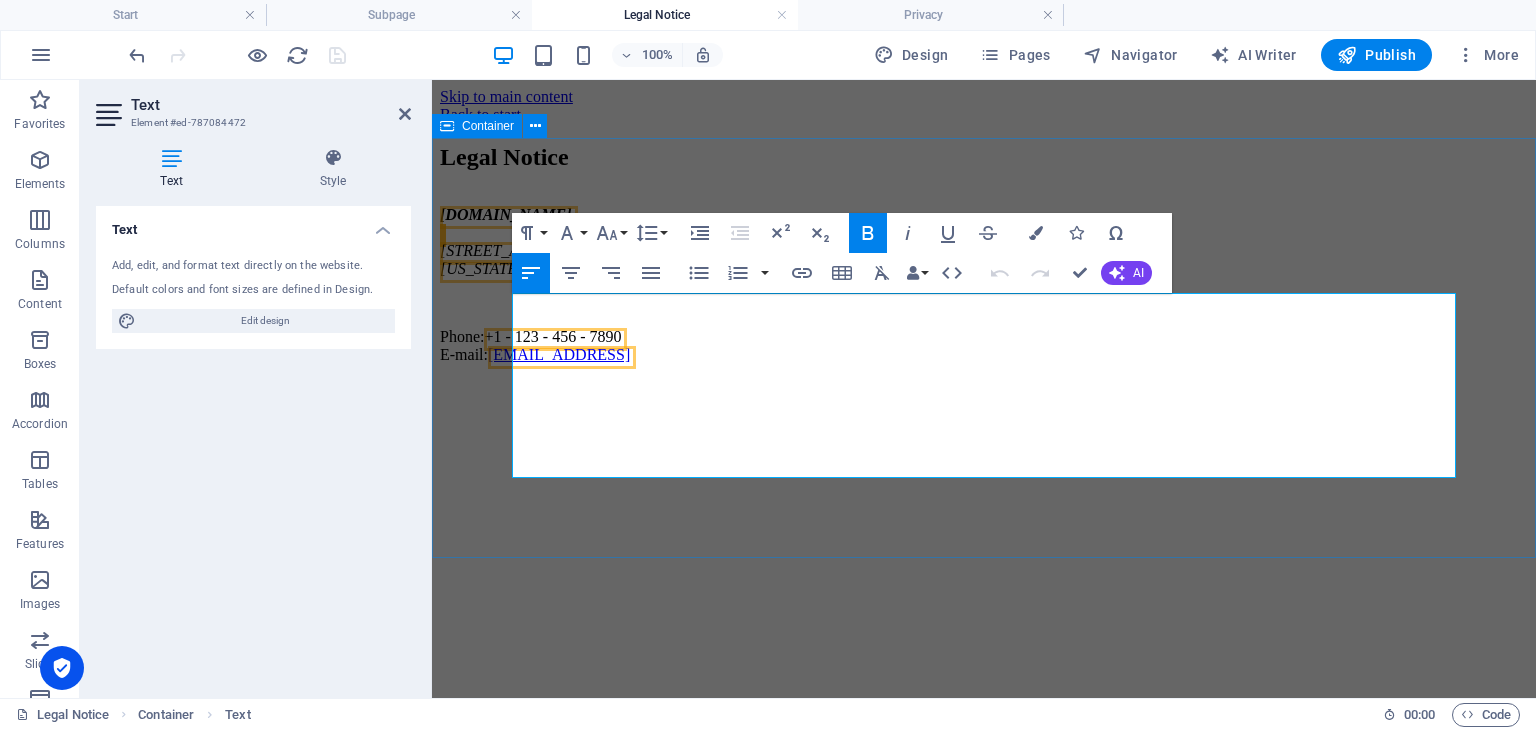 drag, startPoint x: 927, startPoint y: 468, endPoint x: 621, endPoint y: 485, distance: 306.47186 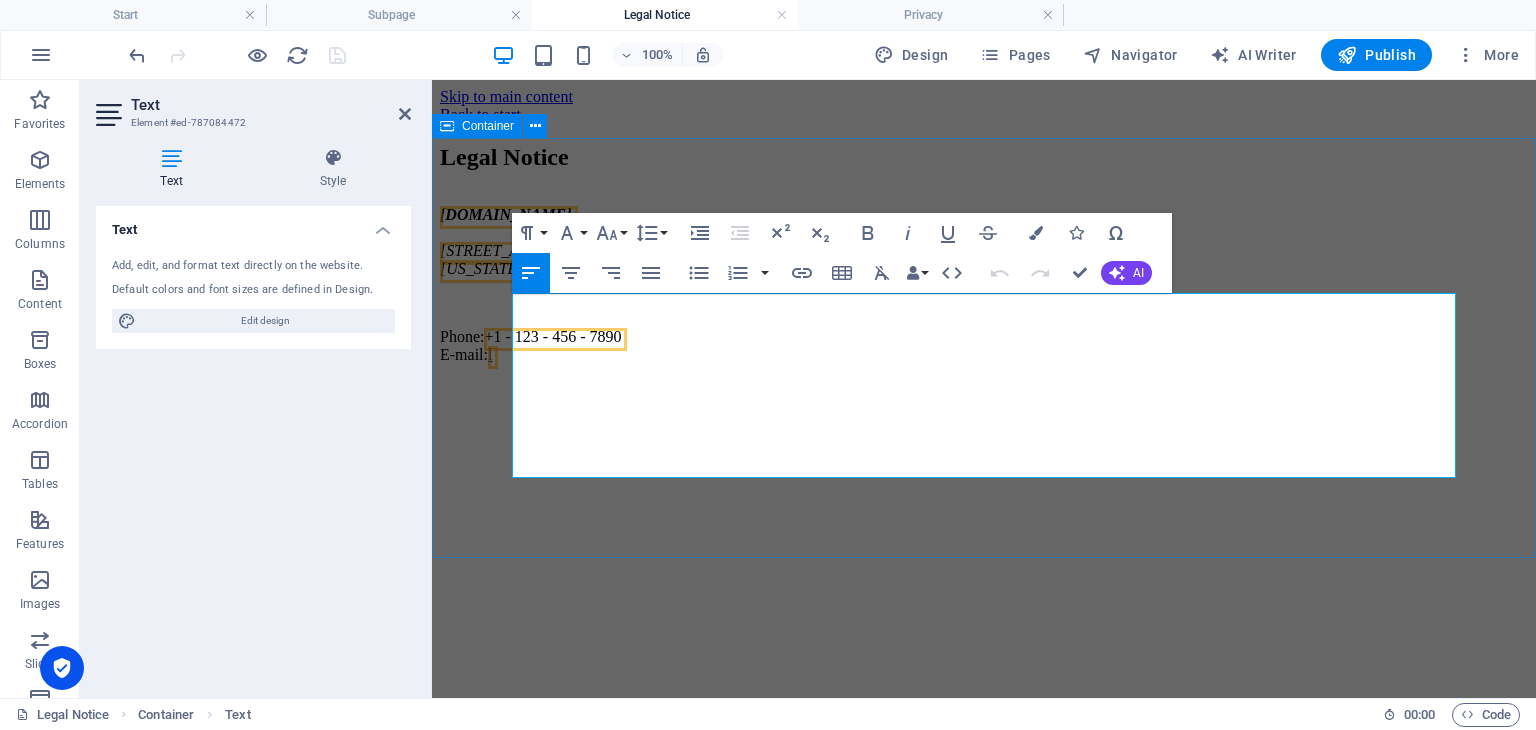type 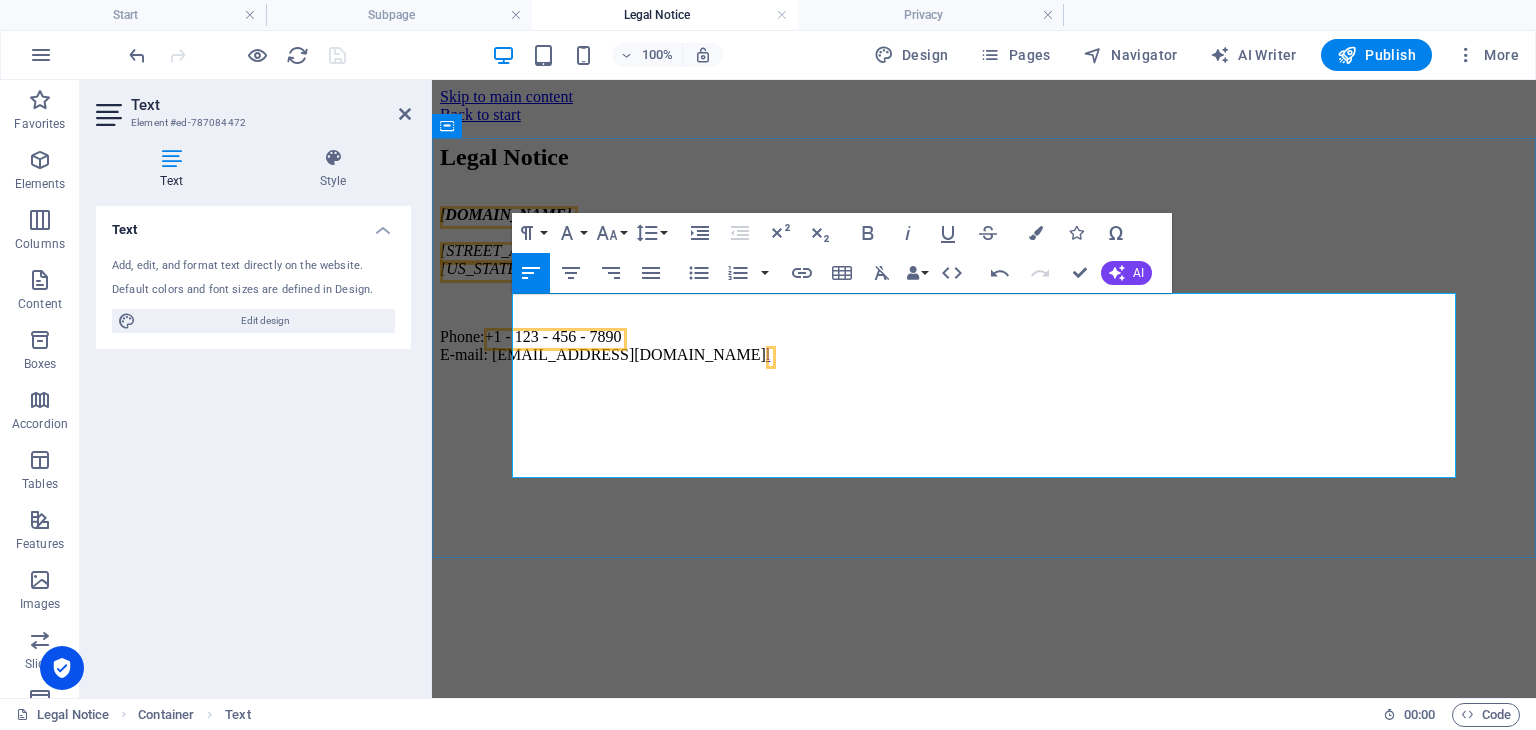 click on "+1 - 123 - 456 - 7890" at bounding box center (552, 336) 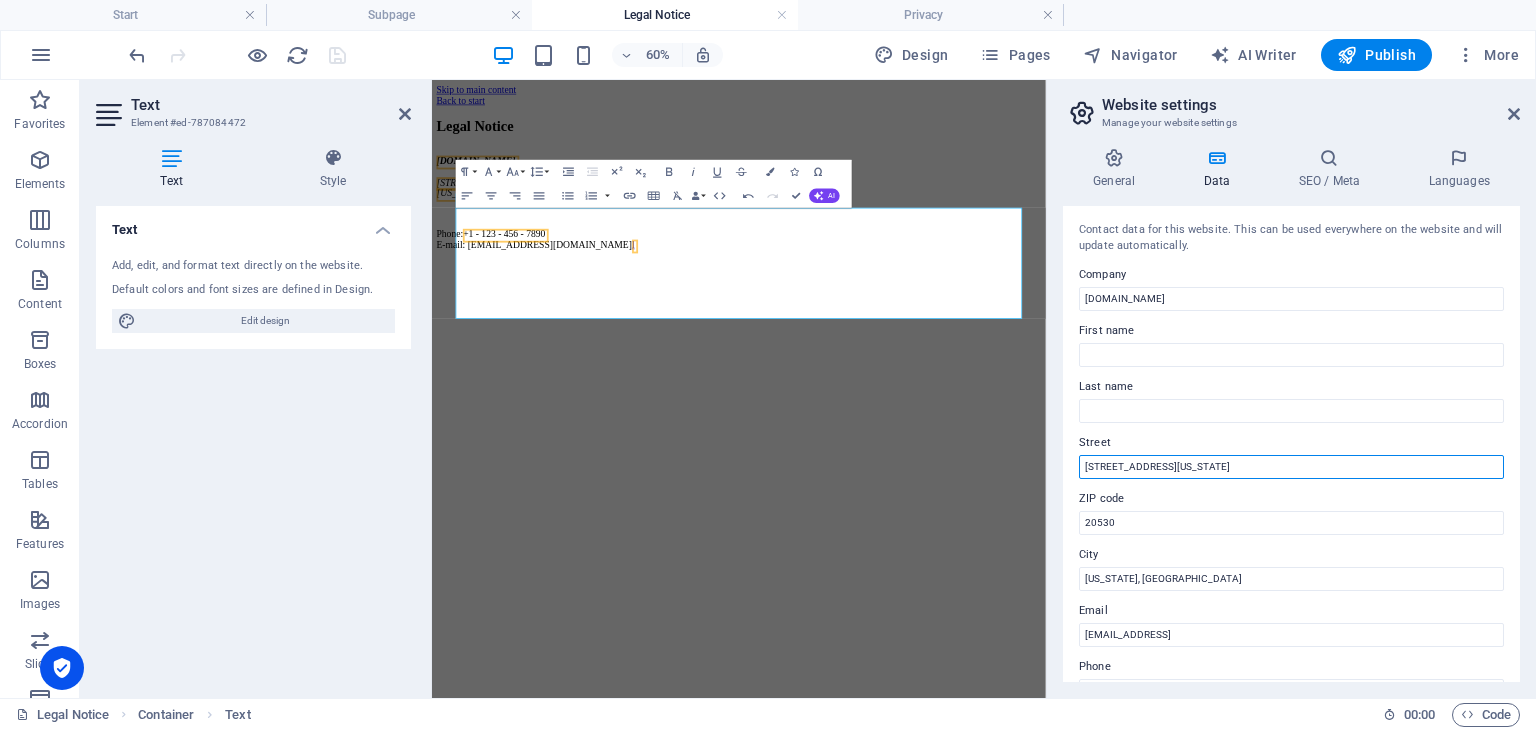 drag, startPoint x: 1209, startPoint y: 468, endPoint x: 1052, endPoint y: 463, distance: 157.0796 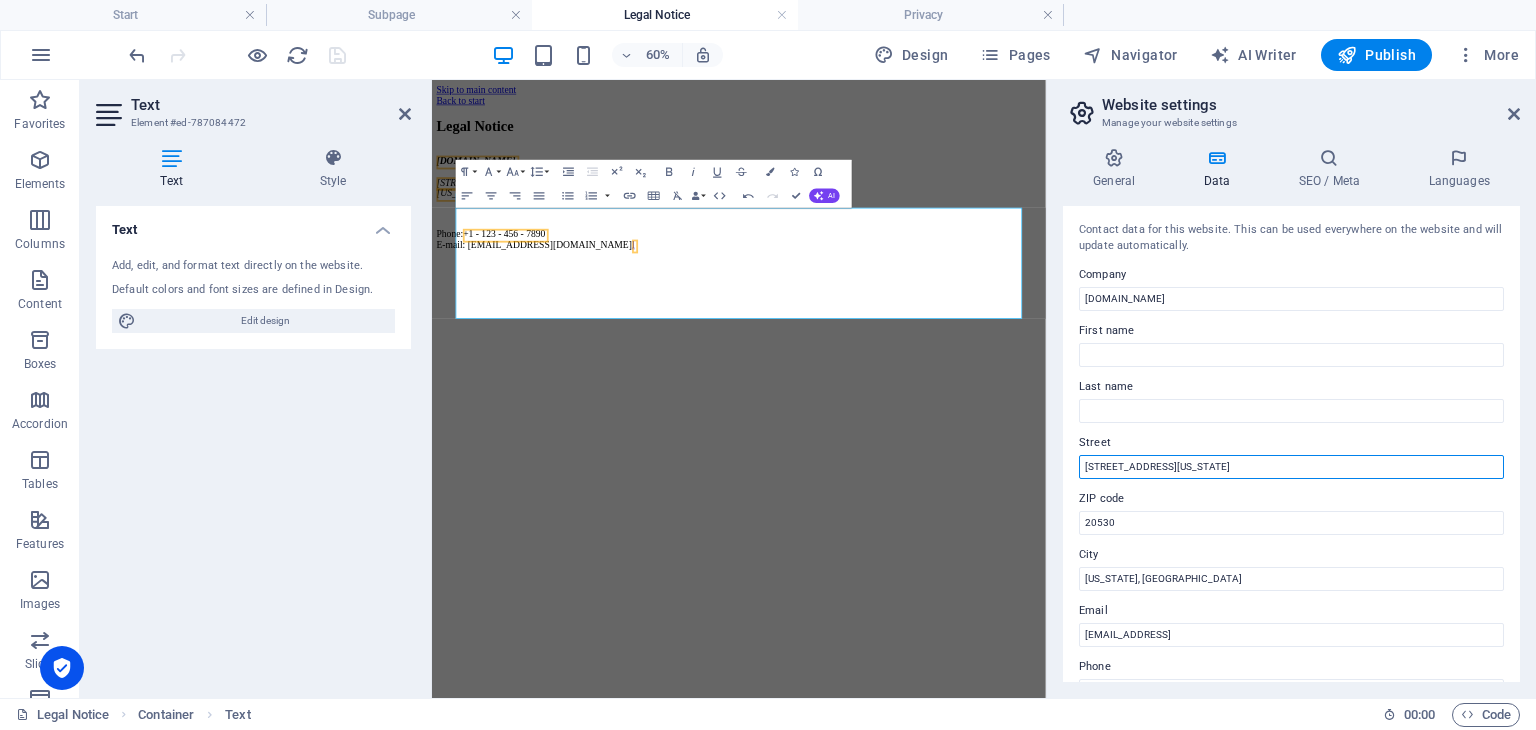 click on "General  Data  SEO / Meta  Languages Website name [DOMAIN_NAME] Logo Drag files here, click to choose files or select files from Files or our free stock photos & videos Select files from the file manager, stock photos, or upload file(s) Upload Favicon Set the favicon of your website here. A favicon is a small icon shown in the browser tab next to your website title. It helps visitors identify your website. Drag files here, click to choose files or select files from Files or our free stock photos & videos Select files from the file manager, stock photos, or upload file(s) Upload Preview Image (Open Graph) This image will be shown when the website is shared on social networks Drag files here, click to choose files or select files from Files or our free stock photos & videos Select files from the file manager, stock photos, or upload file(s) Upload Contact data for this website. This can be used everywhere on the website and will update automatically. Company [DOMAIN_NAME] First name Last name Street" at bounding box center (1291, 415) 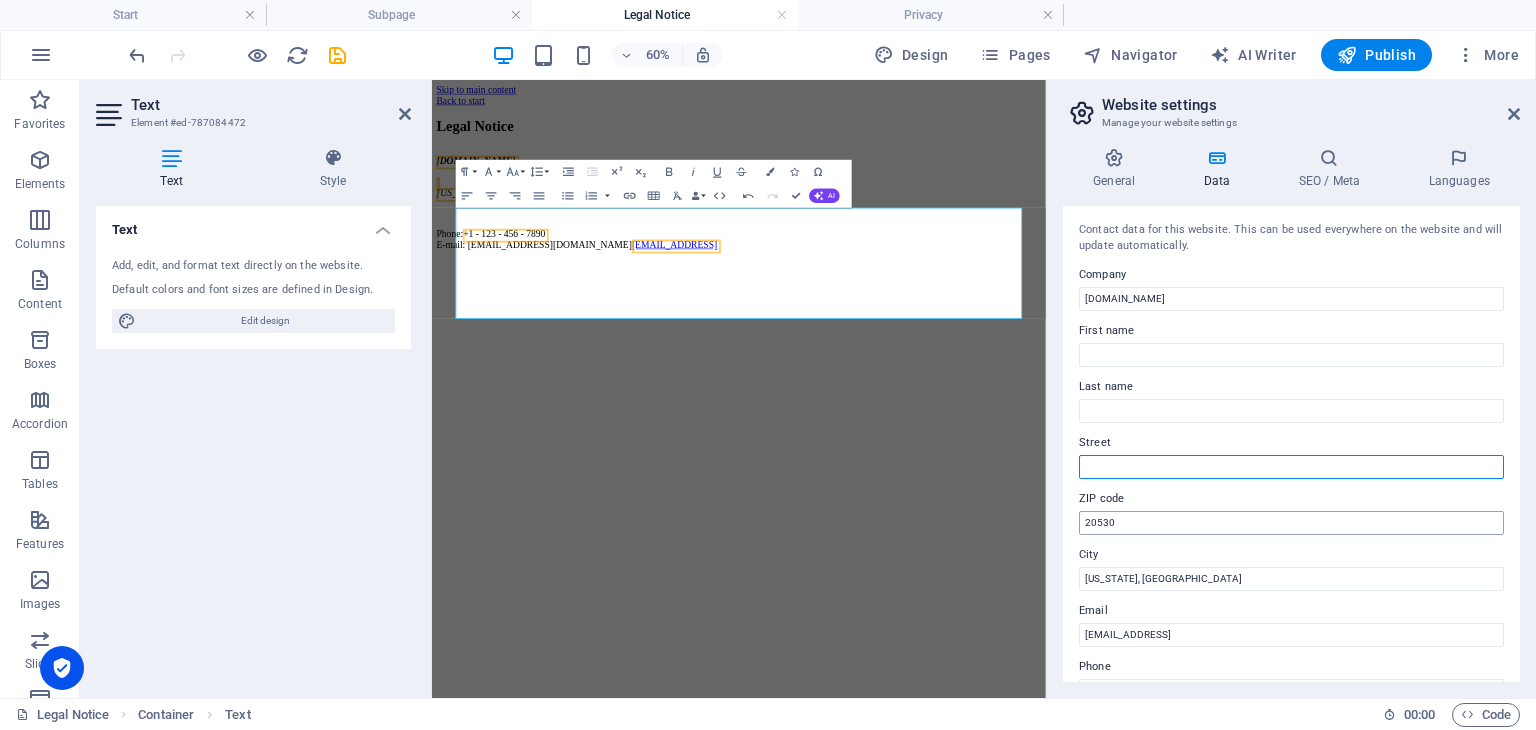 type 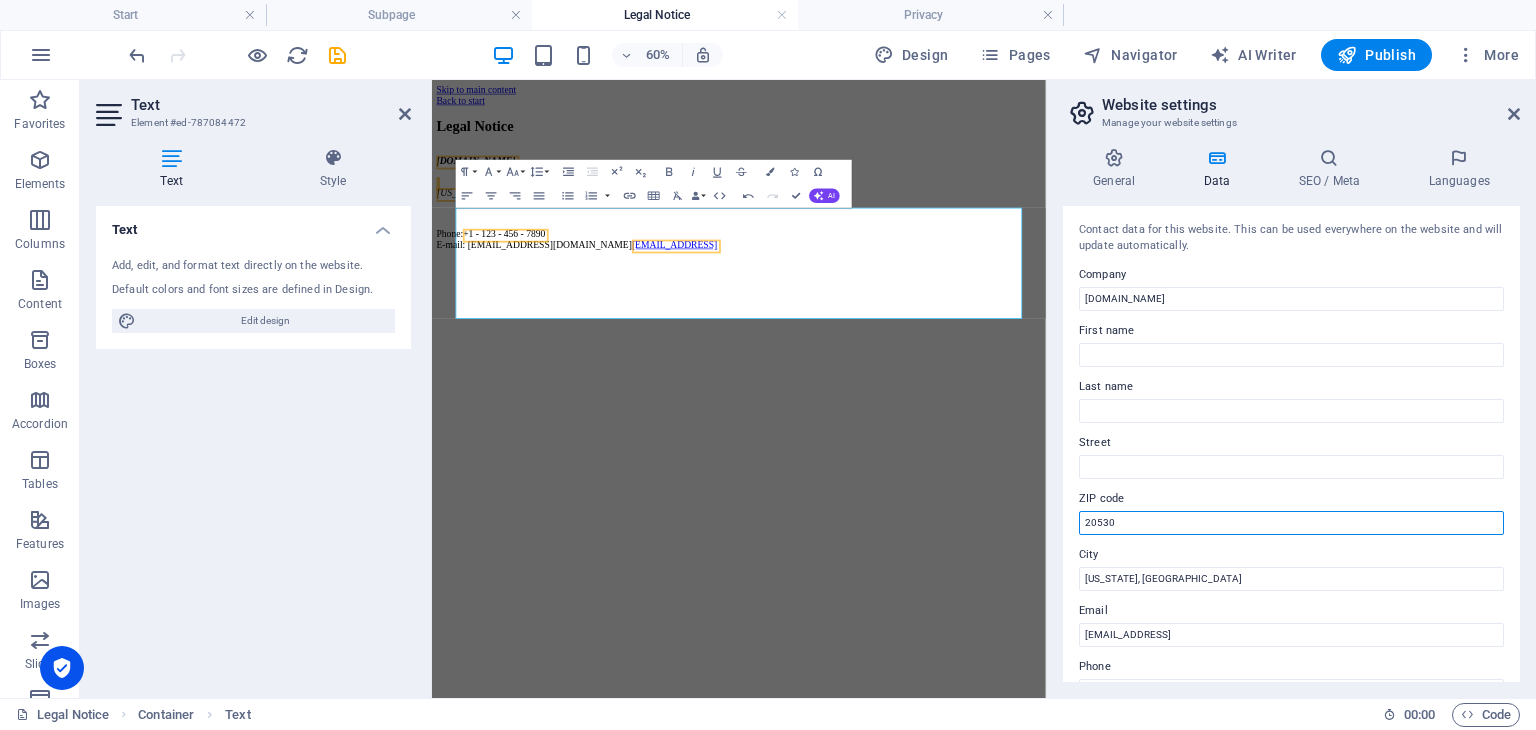 drag, startPoint x: 1596, startPoint y: 601, endPoint x: 1406, endPoint y: 817, distance: 287.67343 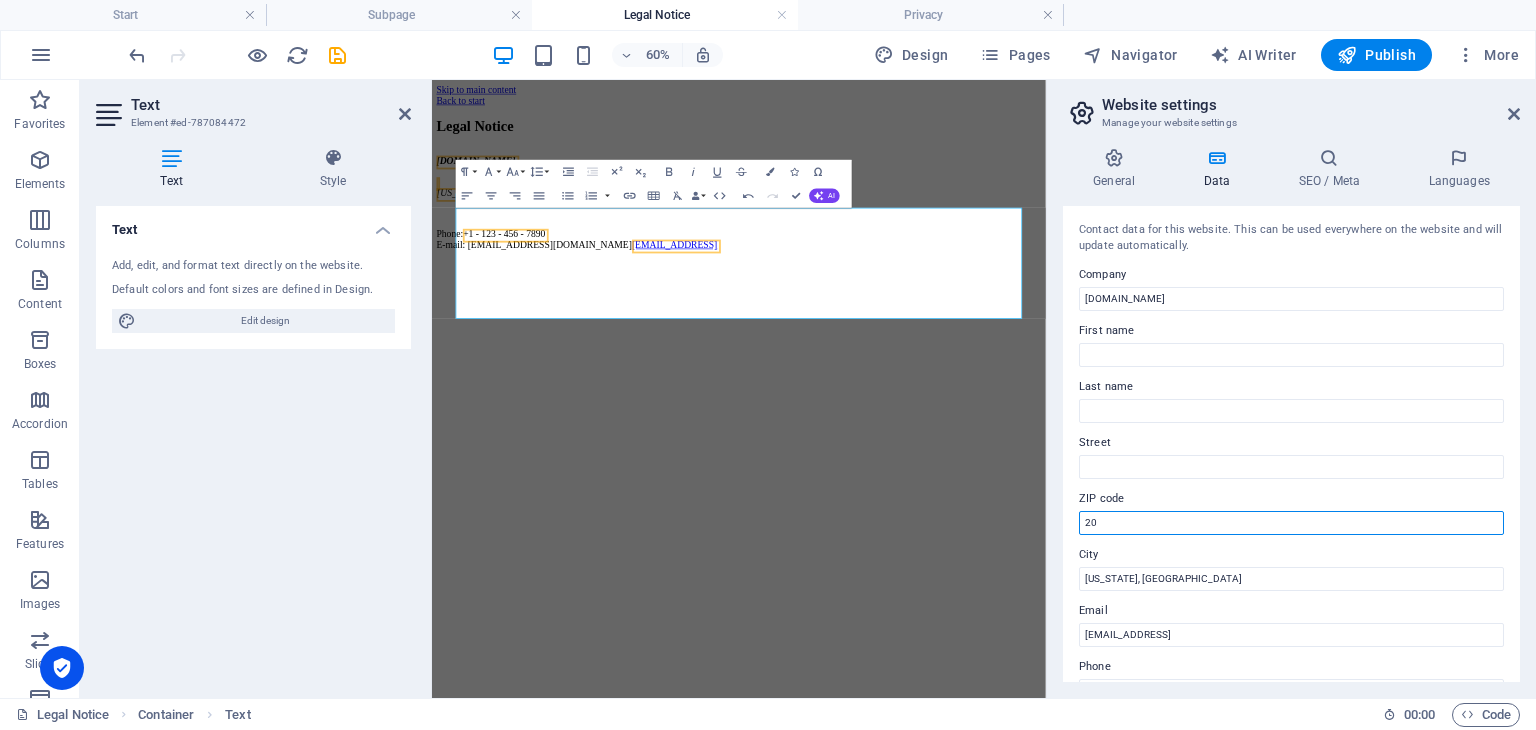 type on "2" 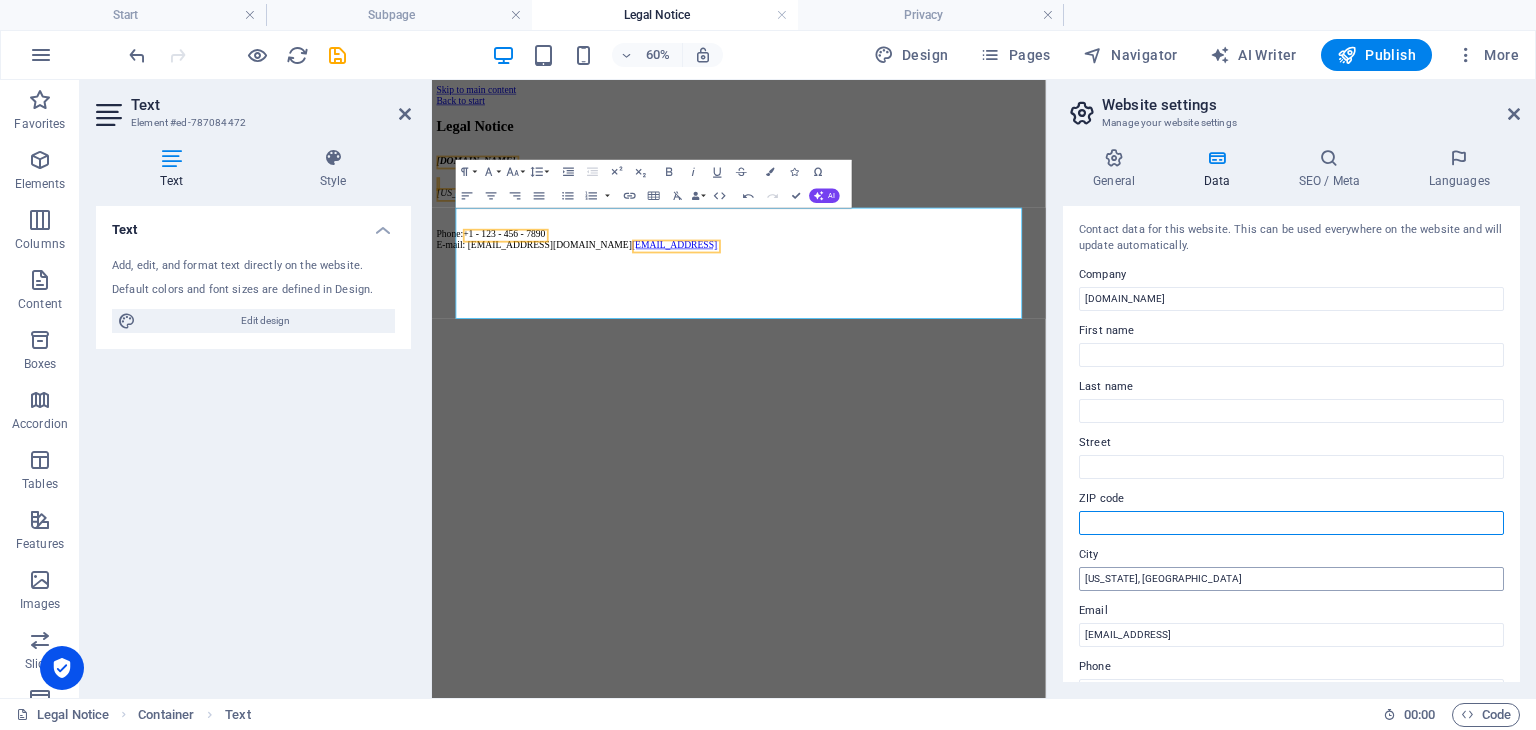 type 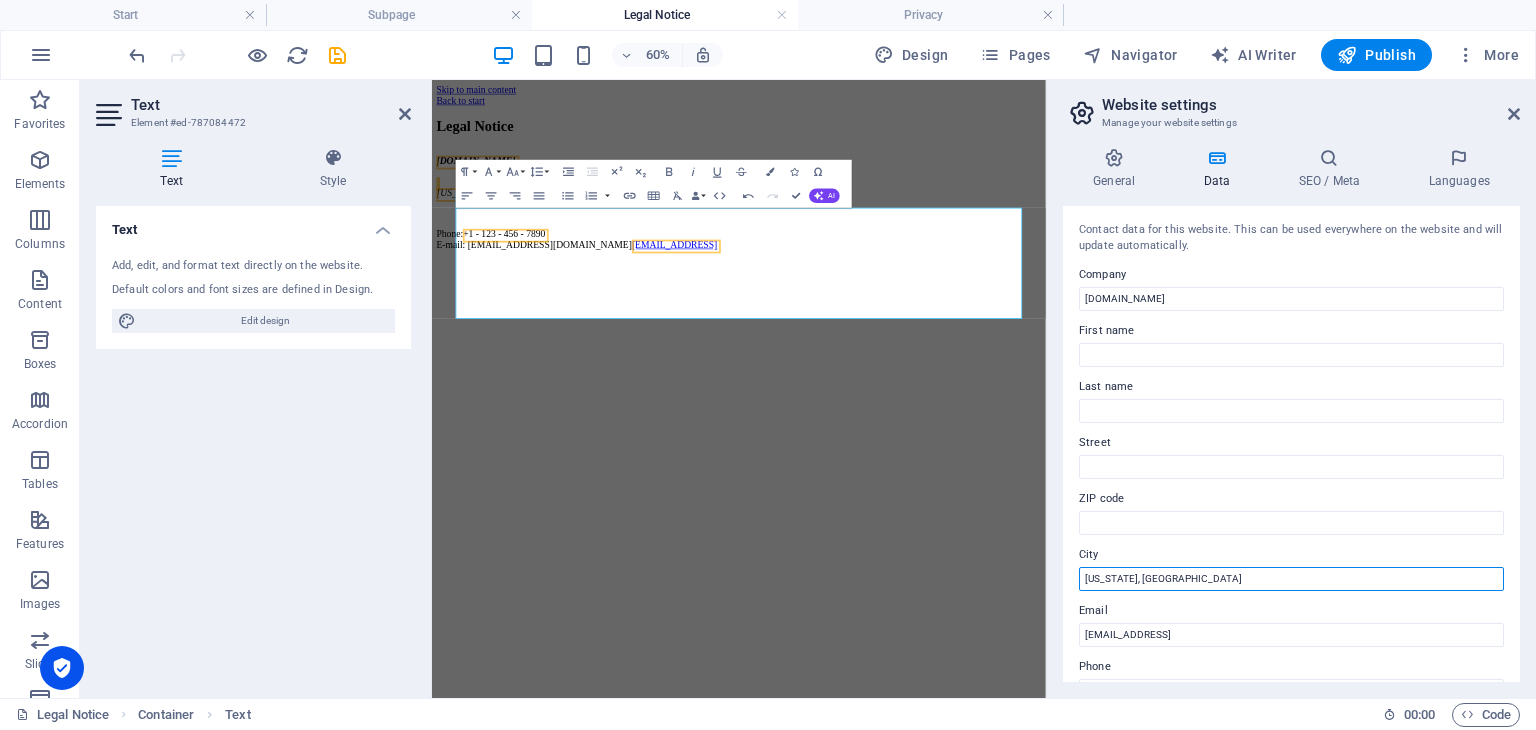 drag, startPoint x: 1636, startPoint y: 657, endPoint x: 1179, endPoint y: 981, distance: 560.20087 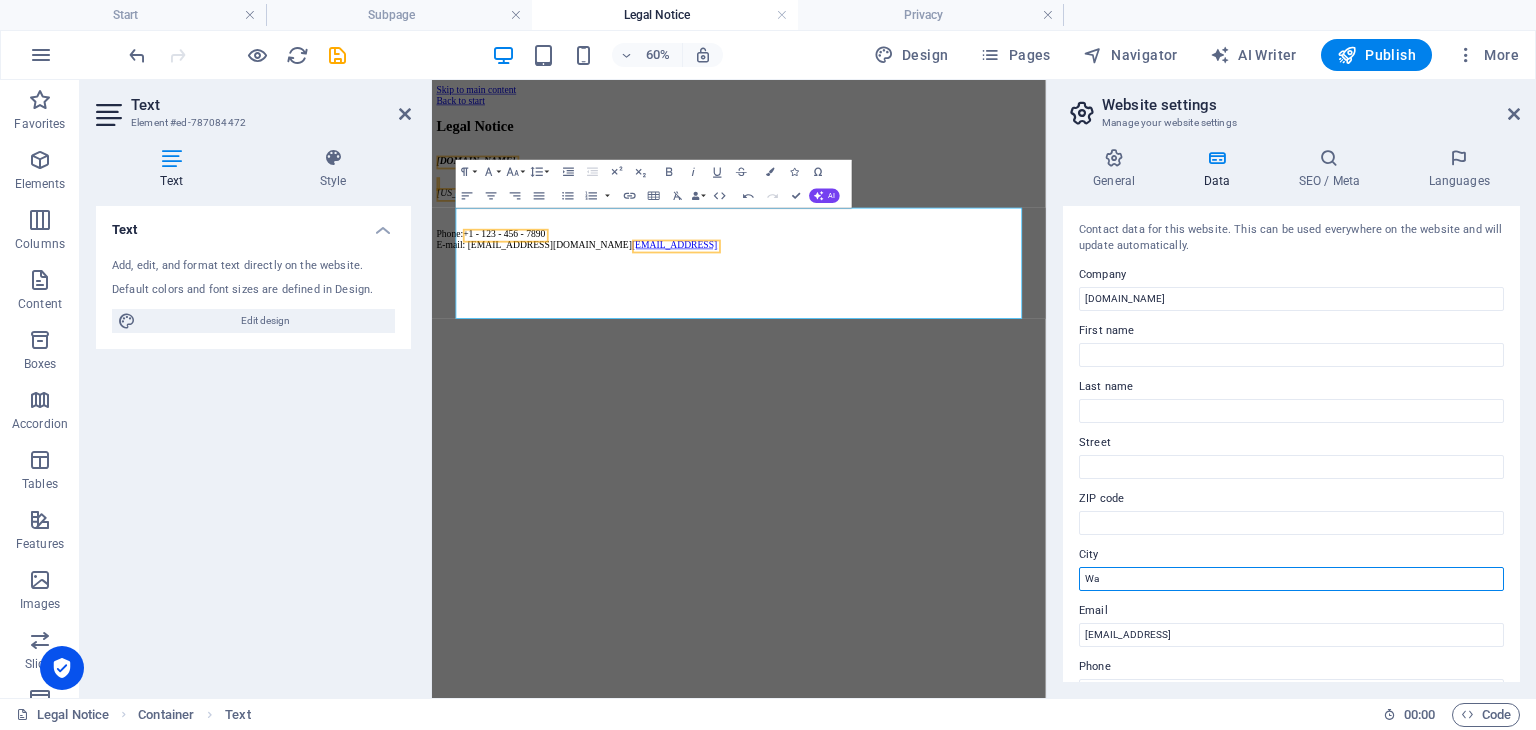 type on "W" 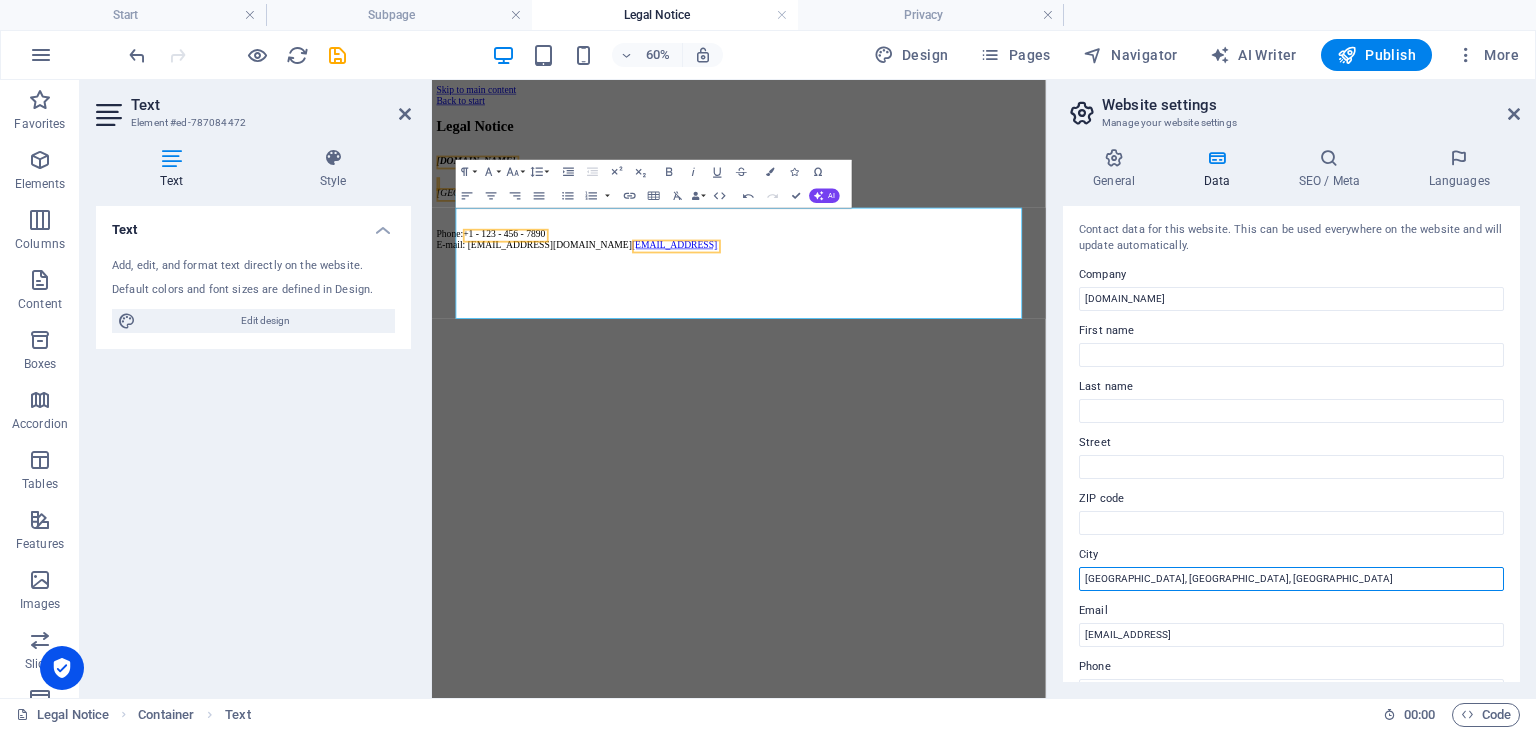type on "[GEOGRAPHIC_DATA], [GEOGRAPHIC_DATA], [GEOGRAPHIC_DATA]" 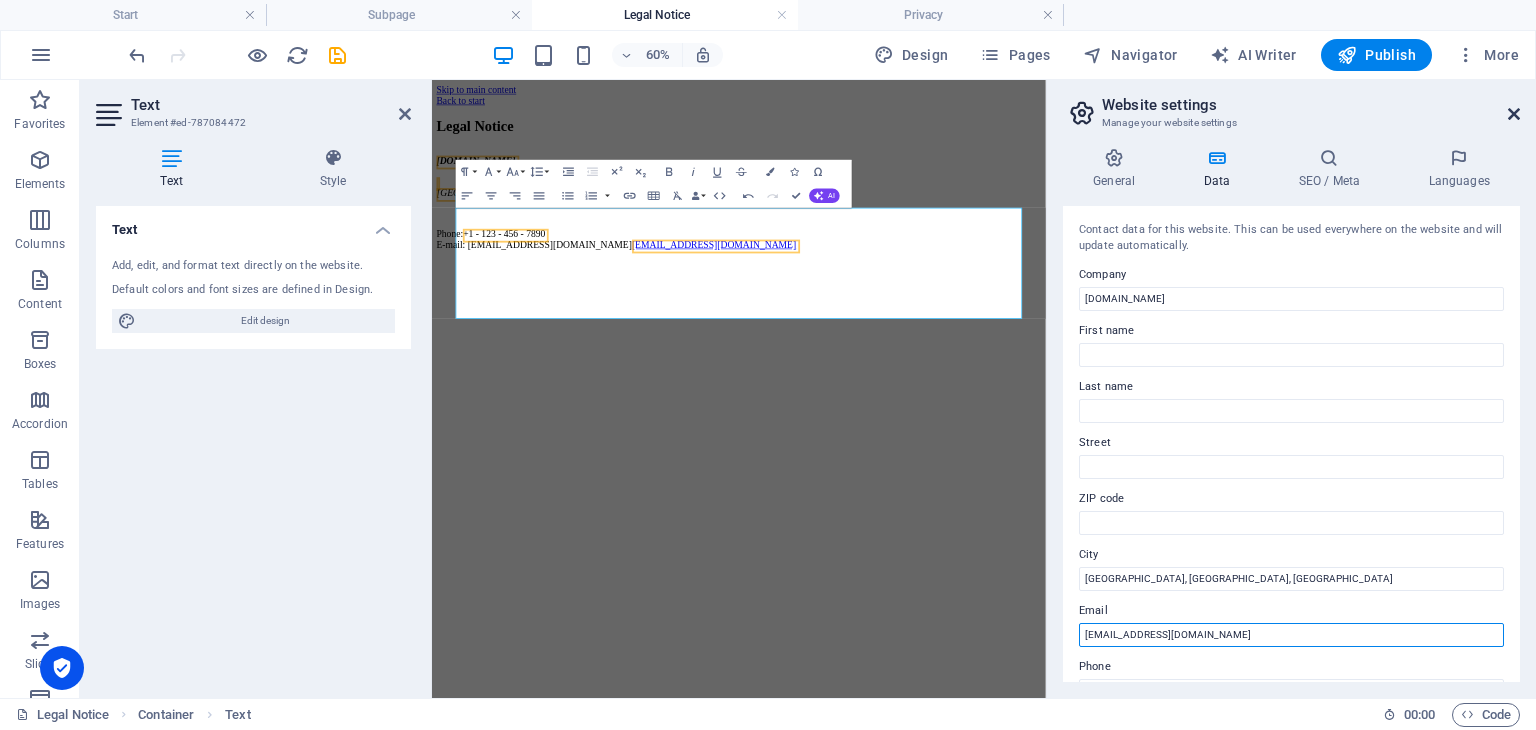 type on "[EMAIL_ADDRESS][DOMAIN_NAME]" 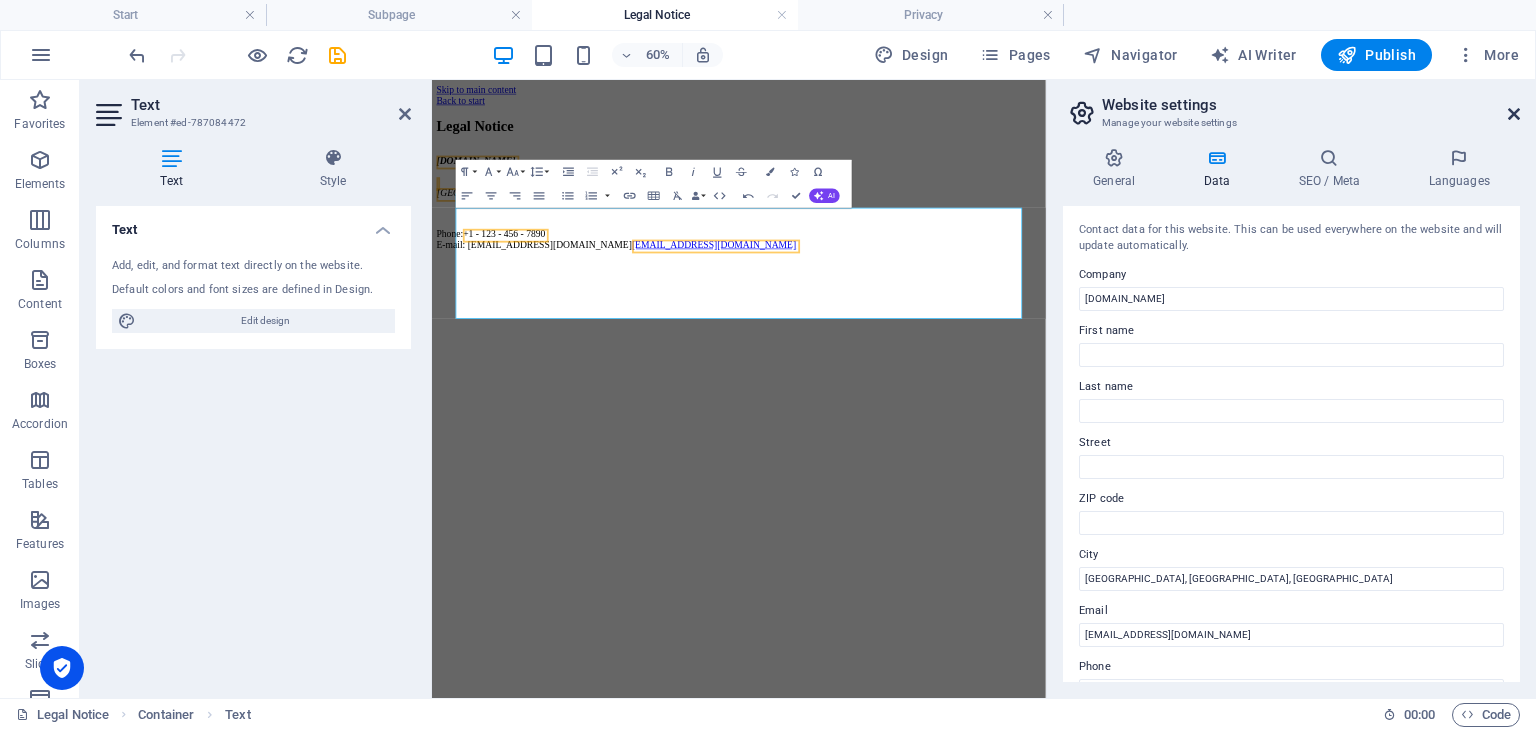 click at bounding box center [1514, 114] 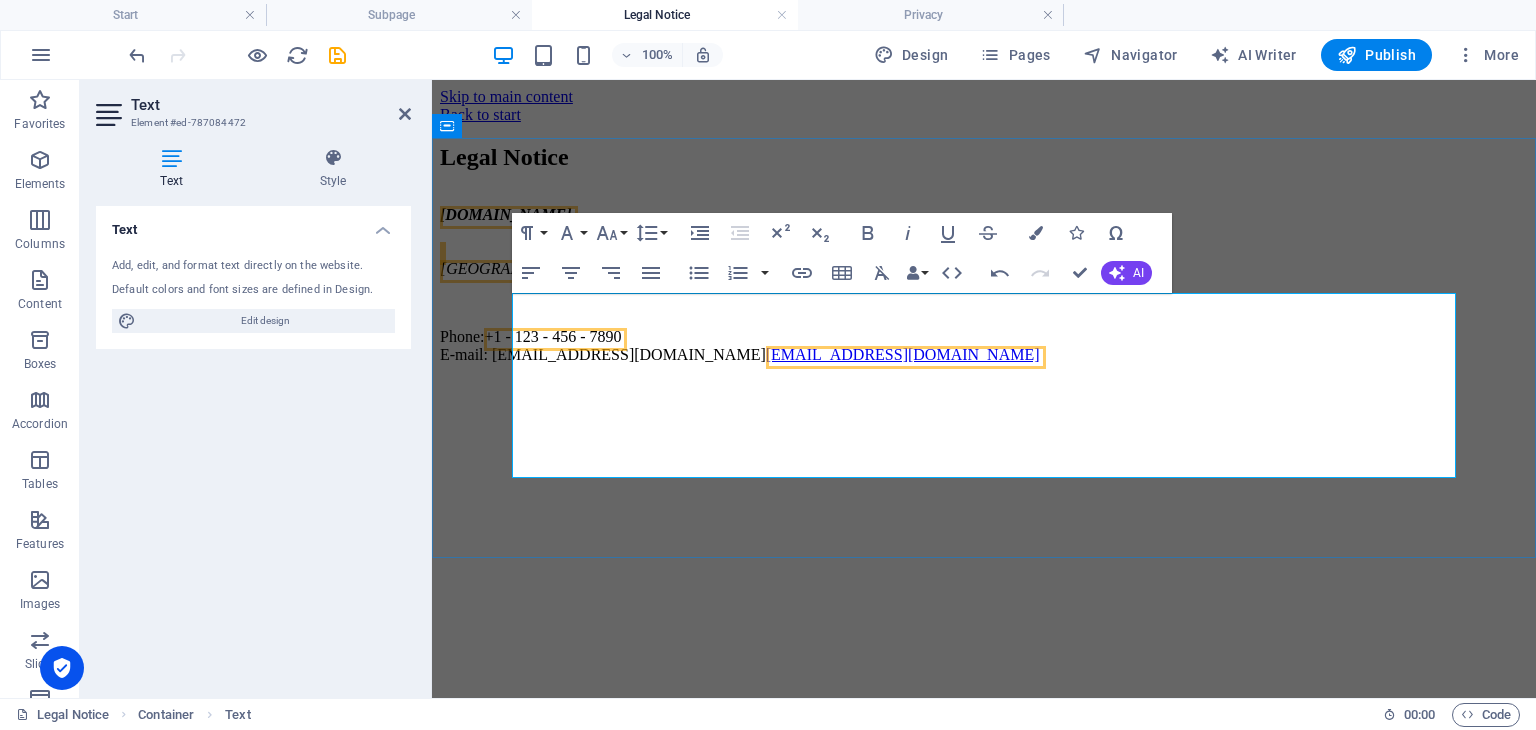 click on "[DOMAIN_NAME]   [GEOGRAPHIC_DATA], [GEOGRAPHIC_DATA], [GEOGRAPHIC_DATA]" at bounding box center (984, 242) 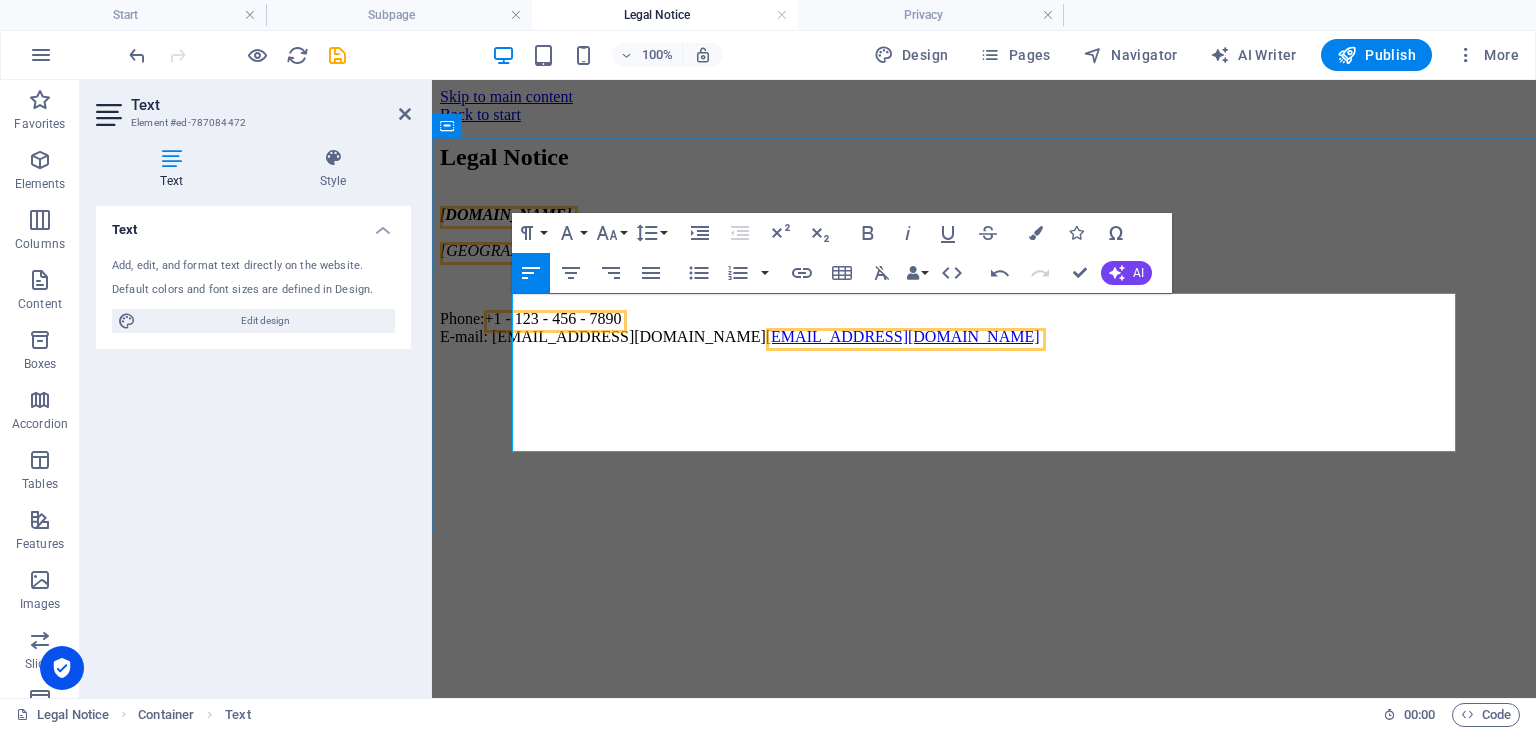 click on "[DOMAIN_NAME] ​ [GEOGRAPHIC_DATA], [GEOGRAPHIC_DATA], [GEOGRAPHIC_DATA]" at bounding box center (984, 233) 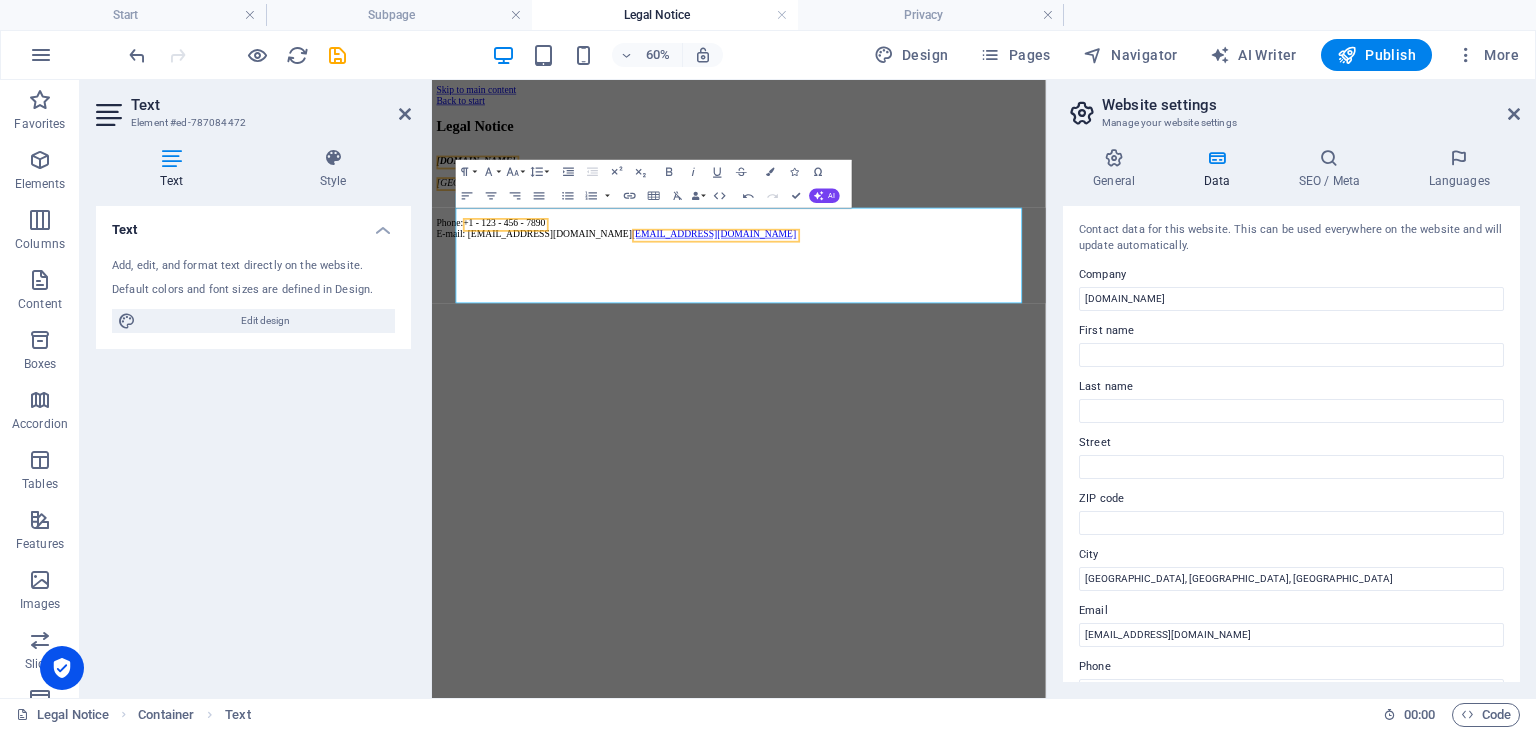 drag, startPoint x: 1514, startPoint y: 327, endPoint x: 1516, endPoint y: 384, distance: 57.035076 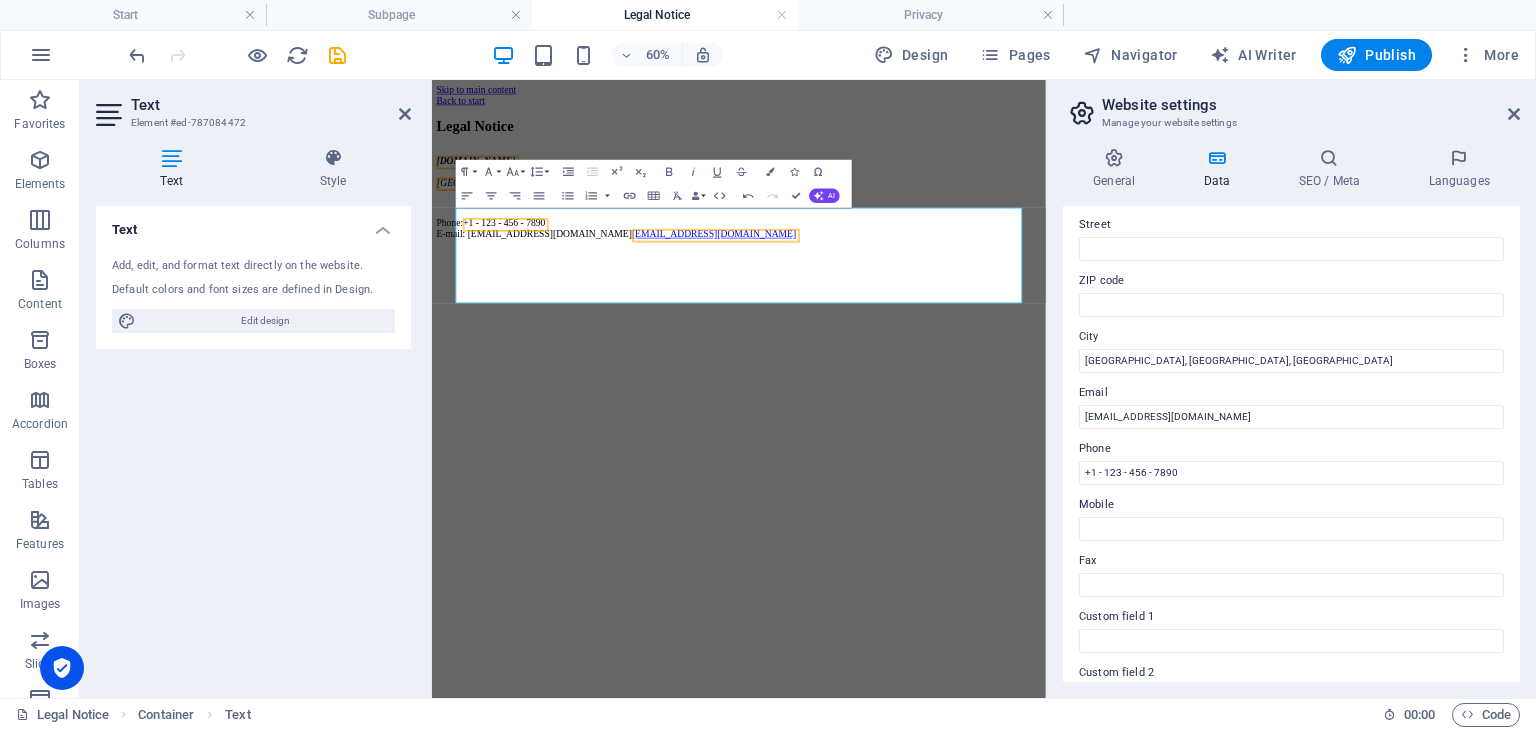 scroll, scrollTop: 298, scrollLeft: 0, axis: vertical 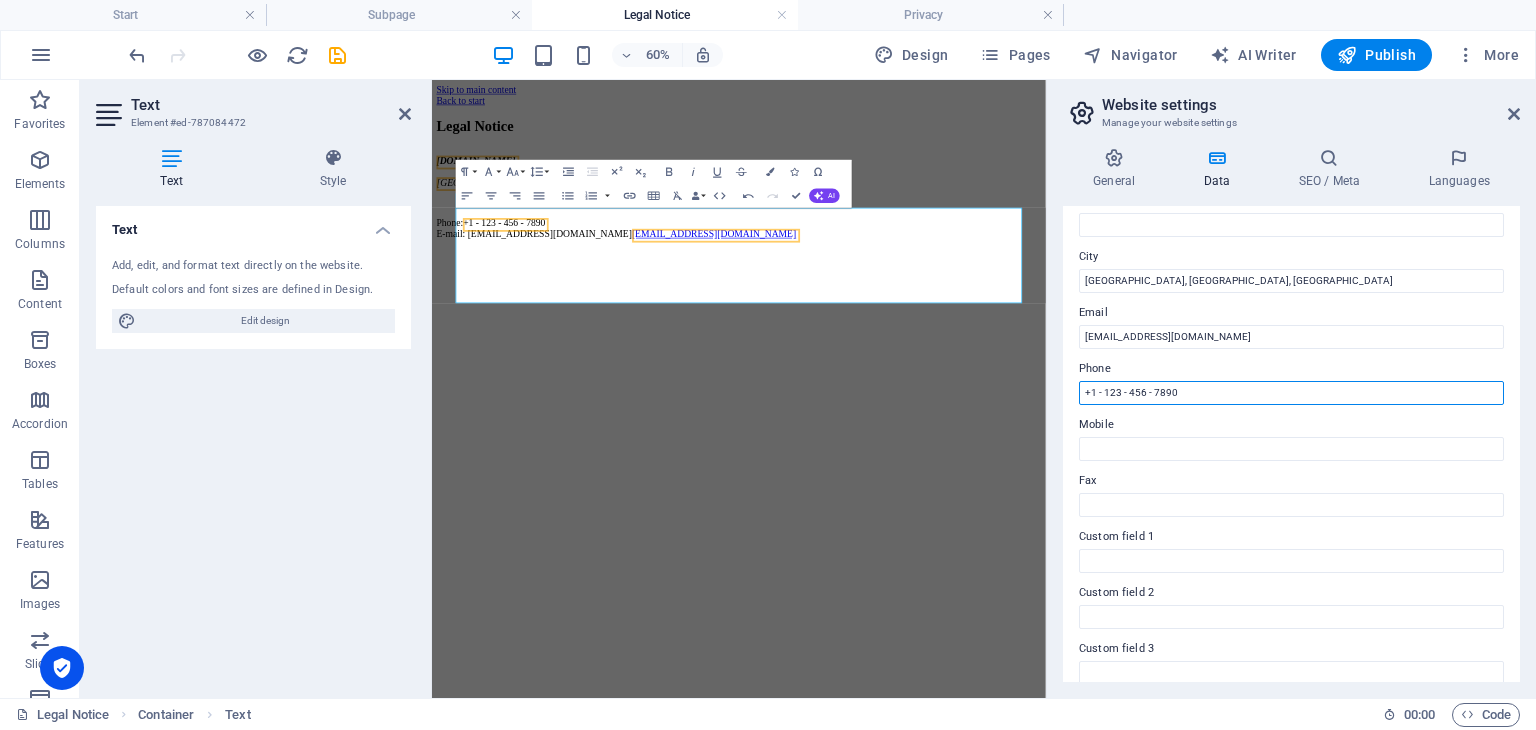drag, startPoint x: 1225, startPoint y: 390, endPoint x: 1120, endPoint y: 382, distance: 105.30432 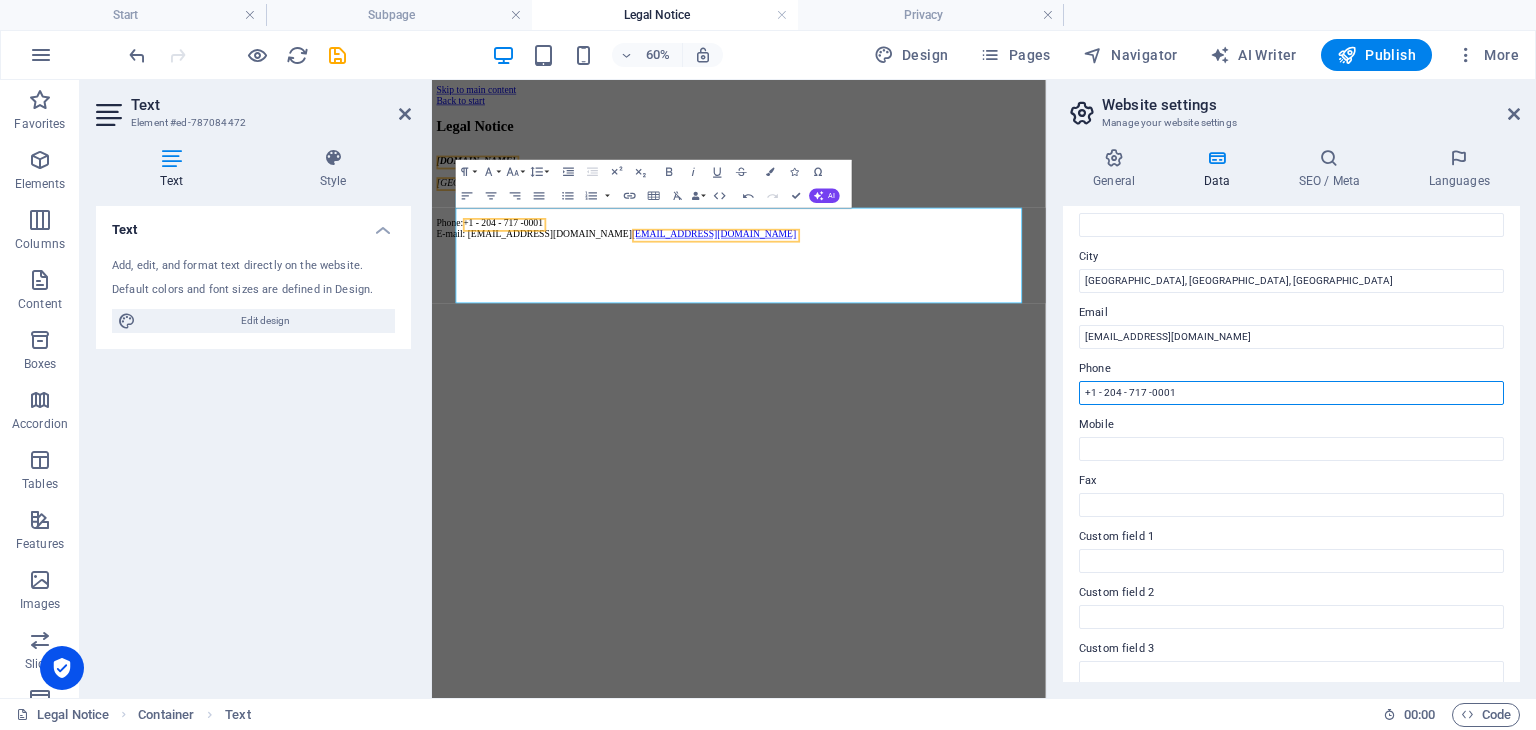 type on "+1 - 204 - 717 -0001" 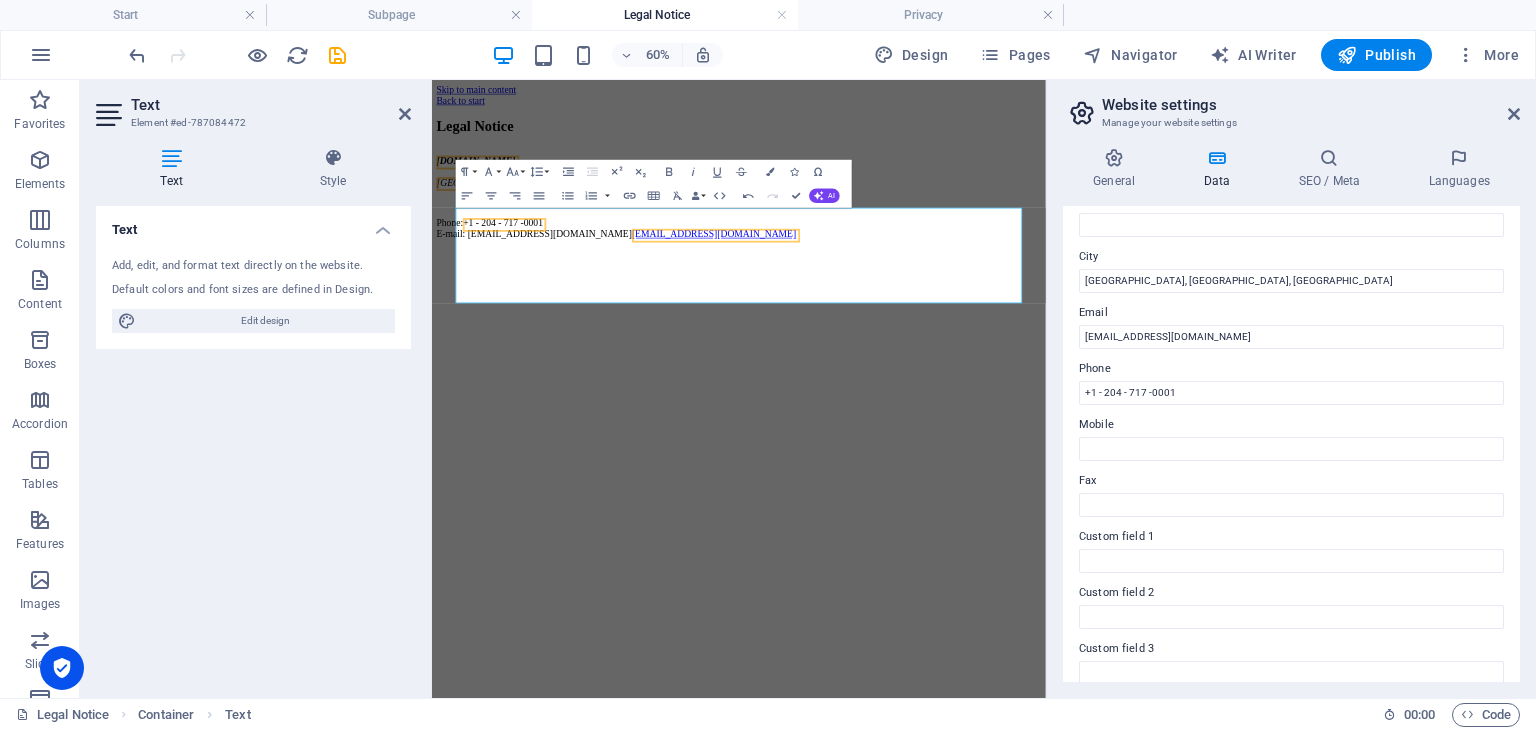 click on "Skip to main content
Back to start Legal Notice [DOMAIN_NAME] [GEOGRAPHIC_DATA][PERSON_NAME]   Phone:  +1 - 204 - 717 -0001 E-mail: [EMAIL_ADDRESS][DOMAIN_NAME] [EMAIL_ADDRESS][DOMAIN_NAME]" at bounding box center (943, 221) 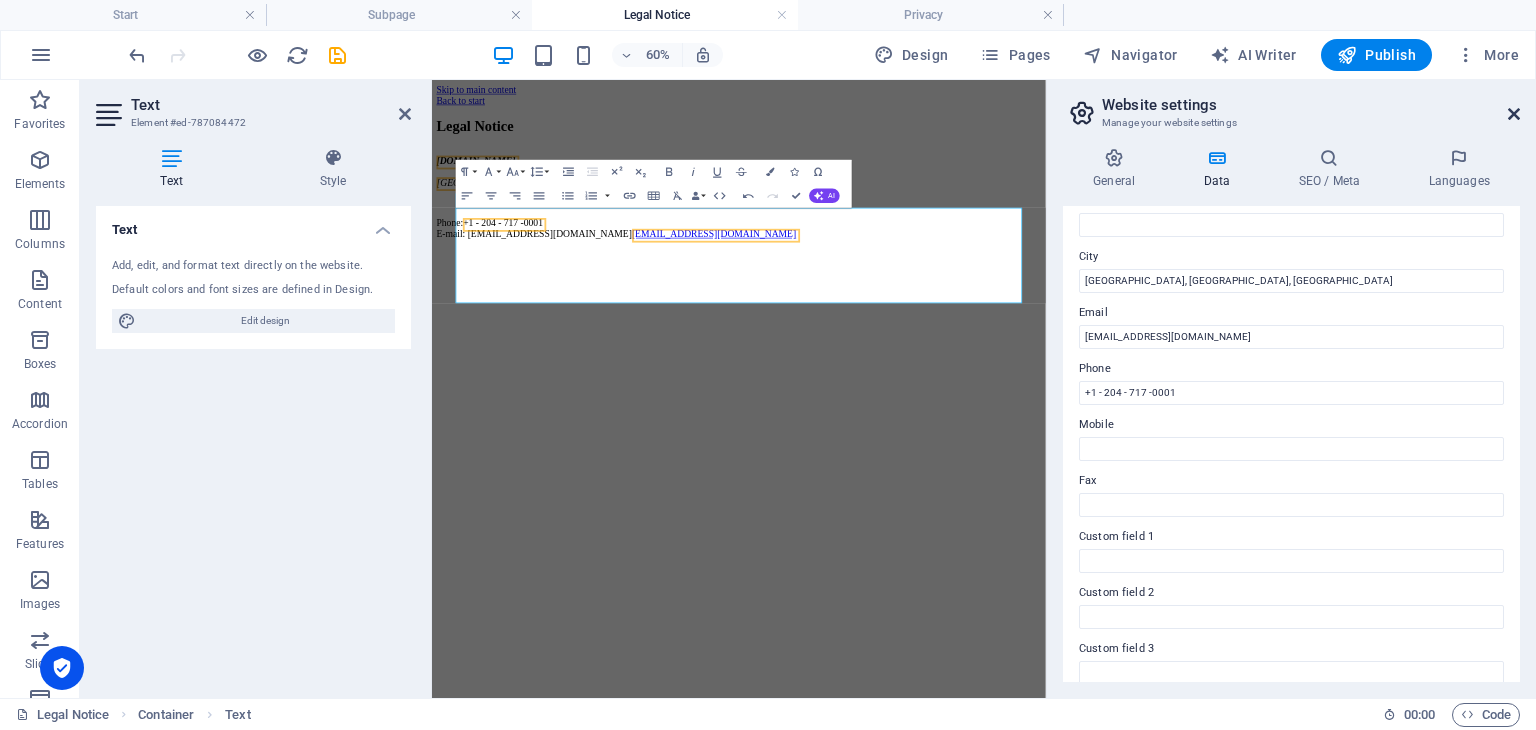 click at bounding box center [1514, 114] 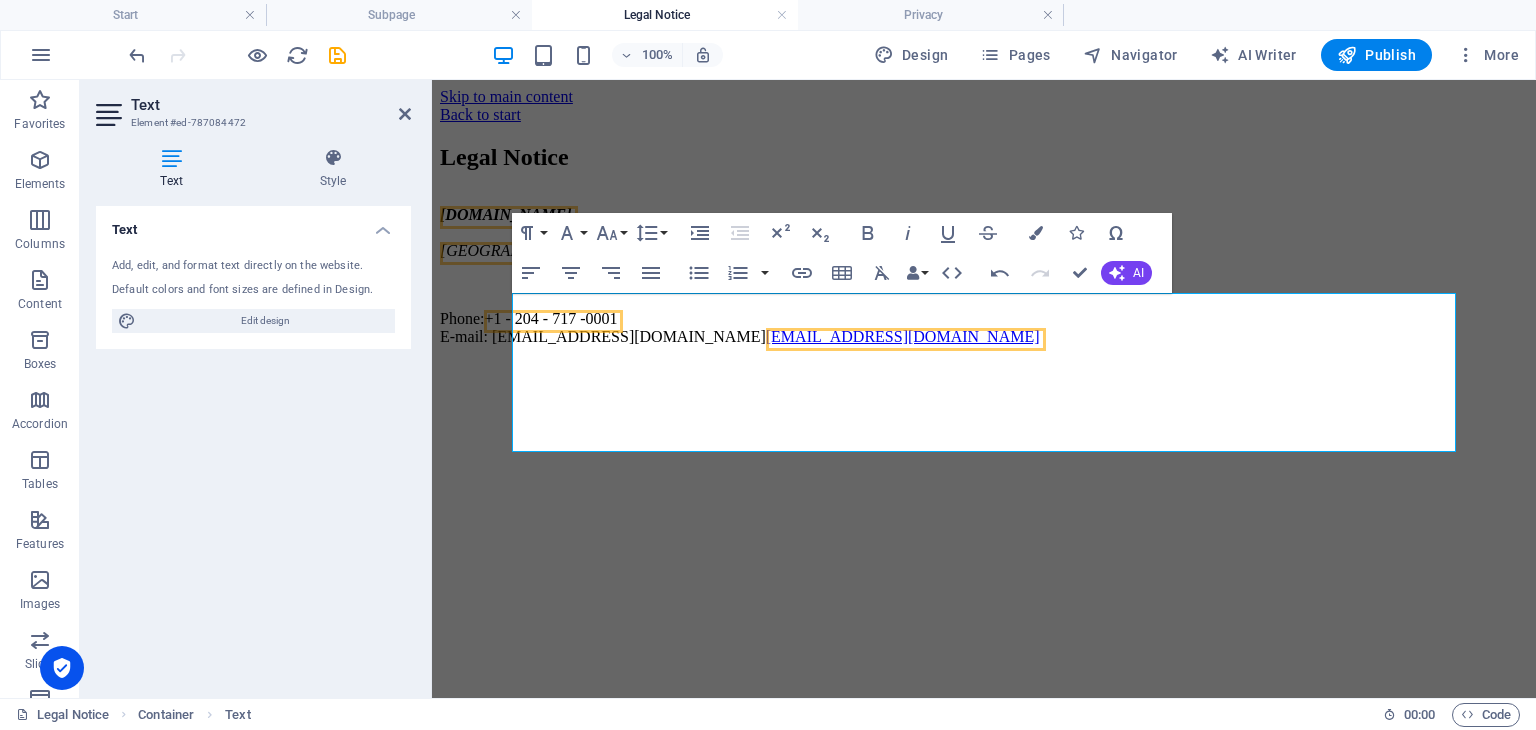 click on "Skip to main content
Back to start Legal Notice [DOMAIN_NAME] [GEOGRAPHIC_DATA][PERSON_NAME]   Phone:  +1 - 204 - 717 -0001 E-mail: [EMAIL_ADDRESS][DOMAIN_NAME] [EMAIL_ADDRESS][DOMAIN_NAME]" at bounding box center [984, 221] 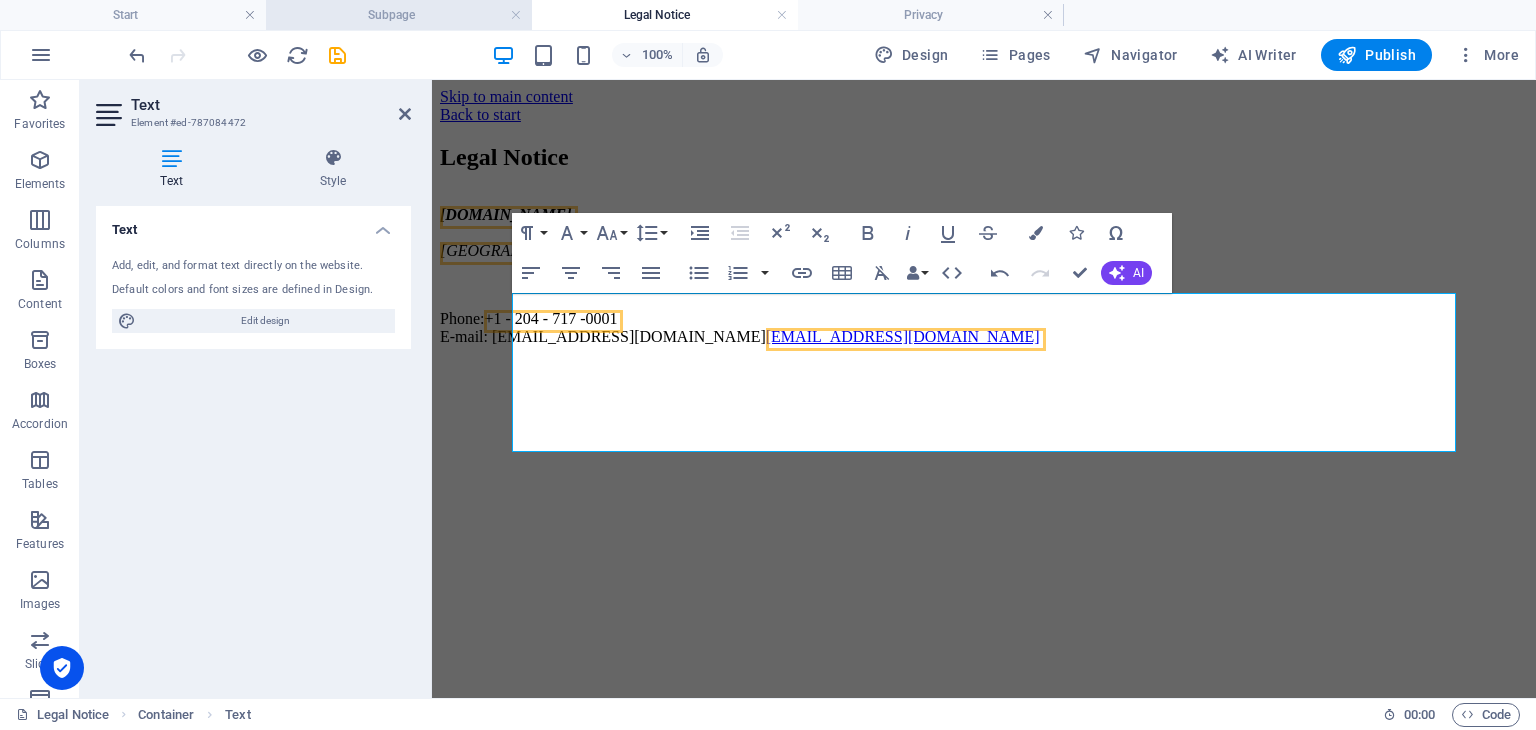 click on "Subpage" at bounding box center (399, 15) 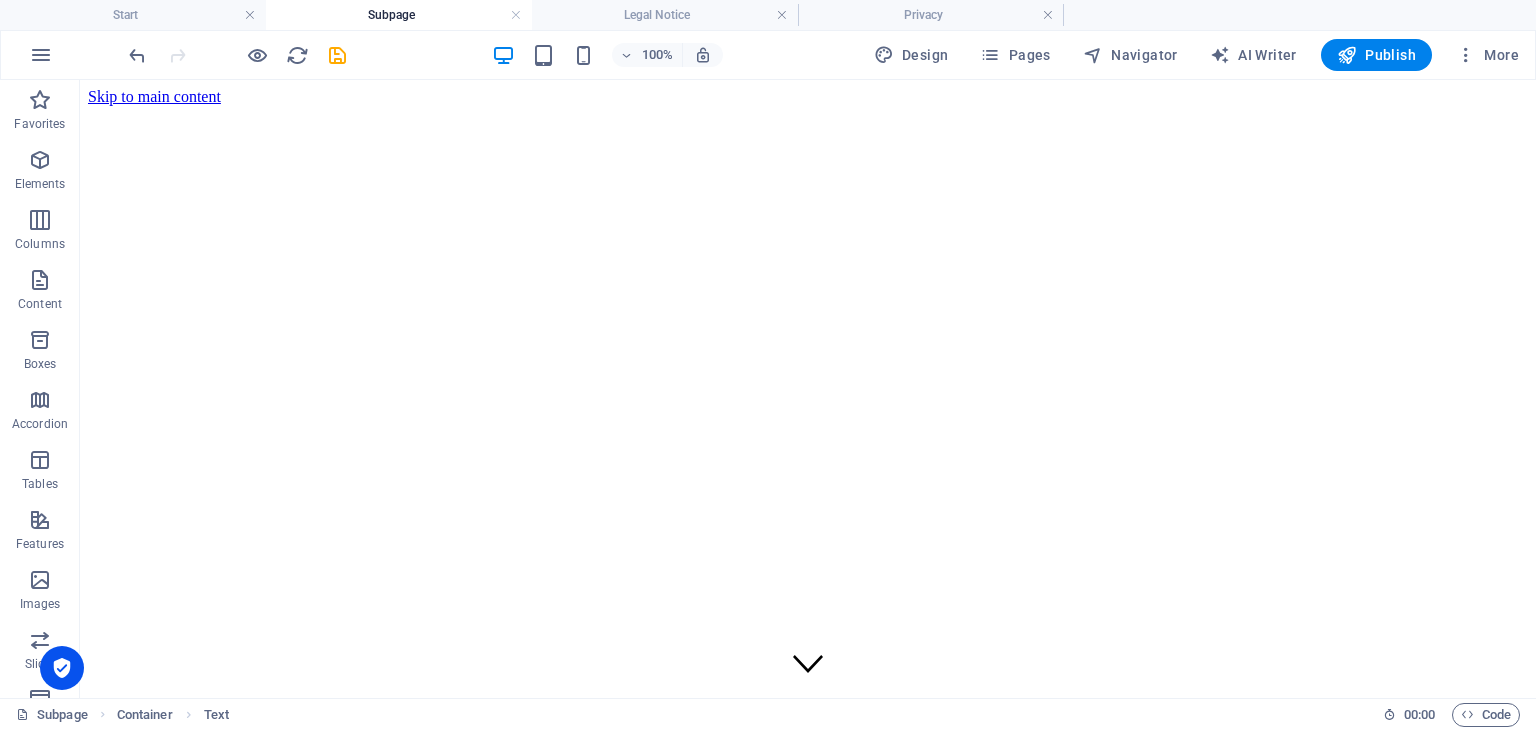 scroll, scrollTop: 611, scrollLeft: 0, axis: vertical 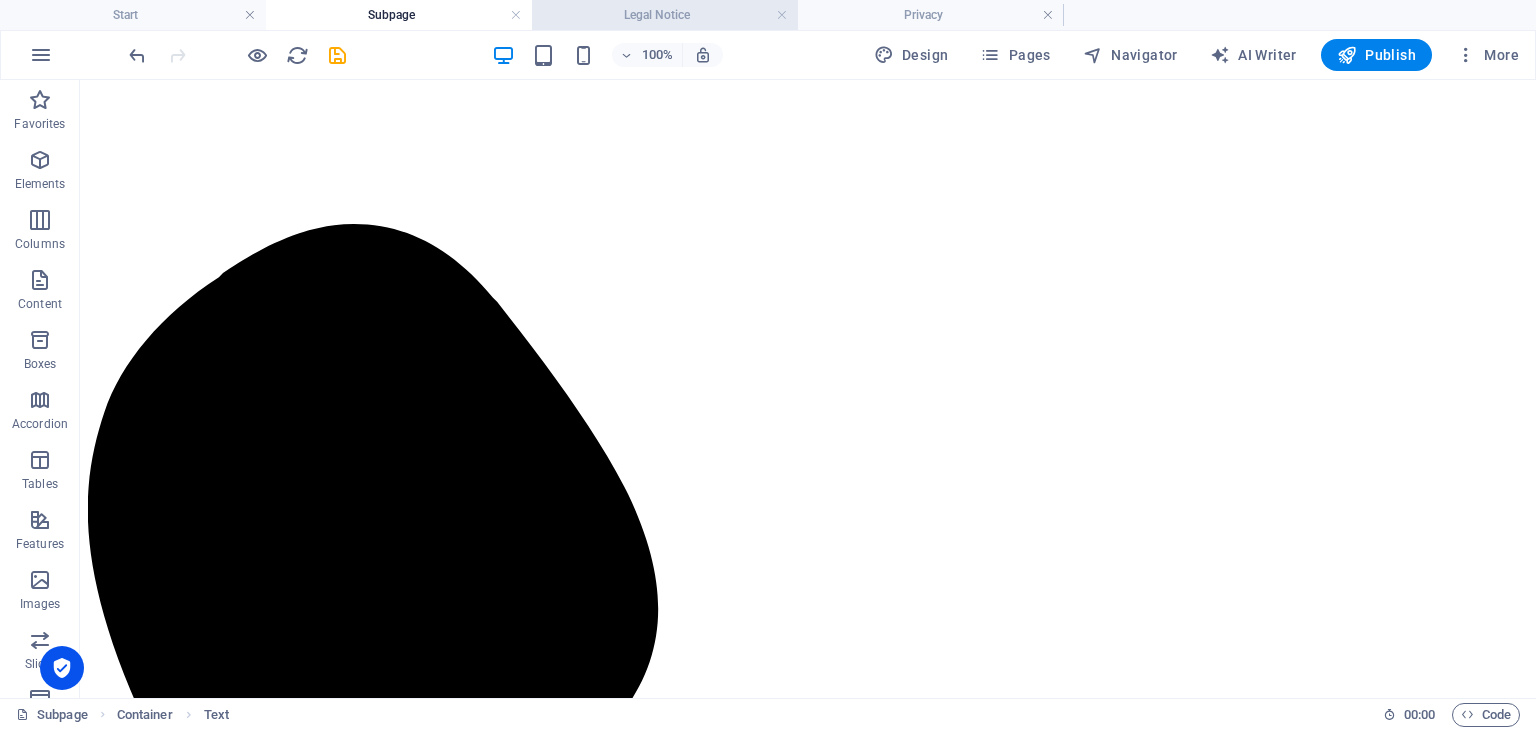 click on "Legal Notice" at bounding box center [665, 15] 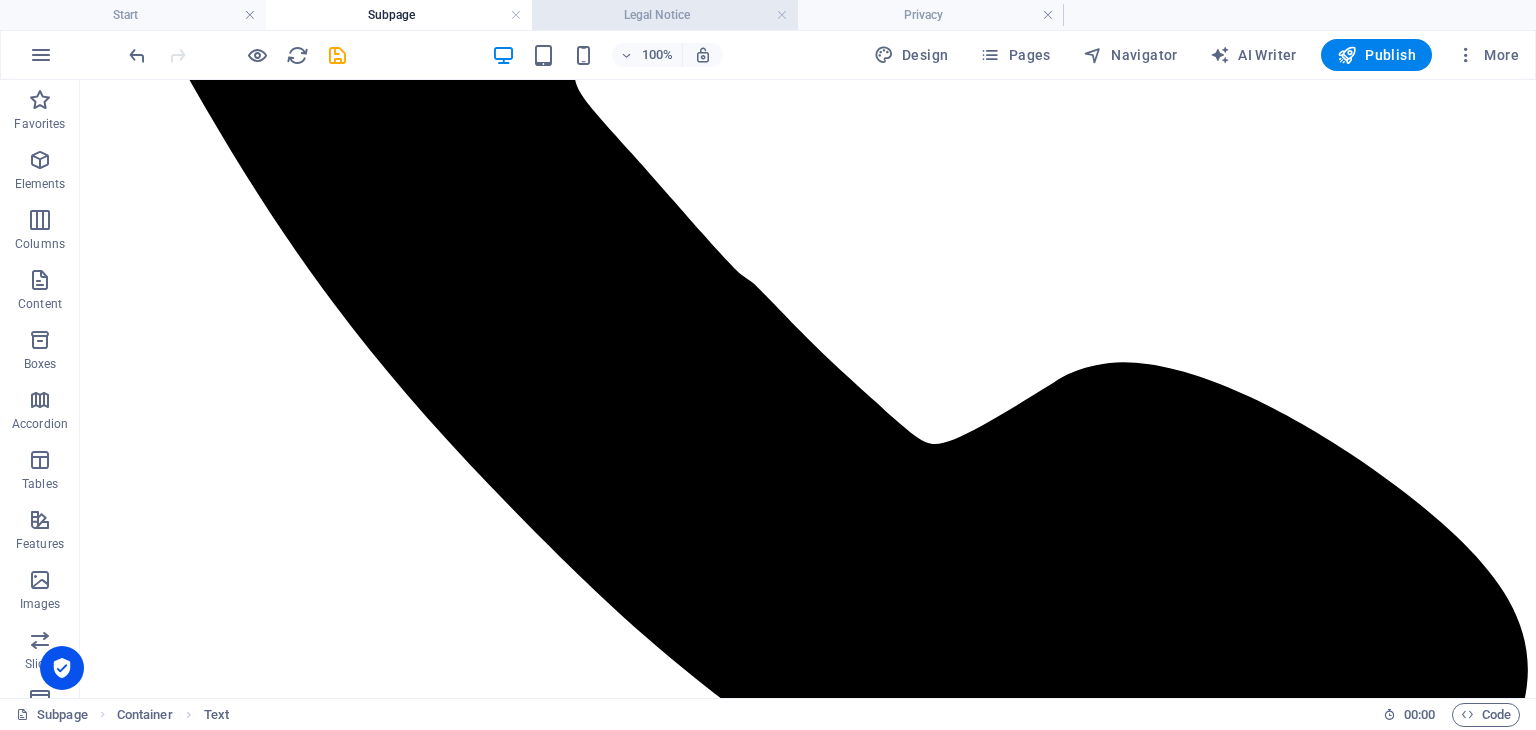 scroll, scrollTop: 0, scrollLeft: 0, axis: both 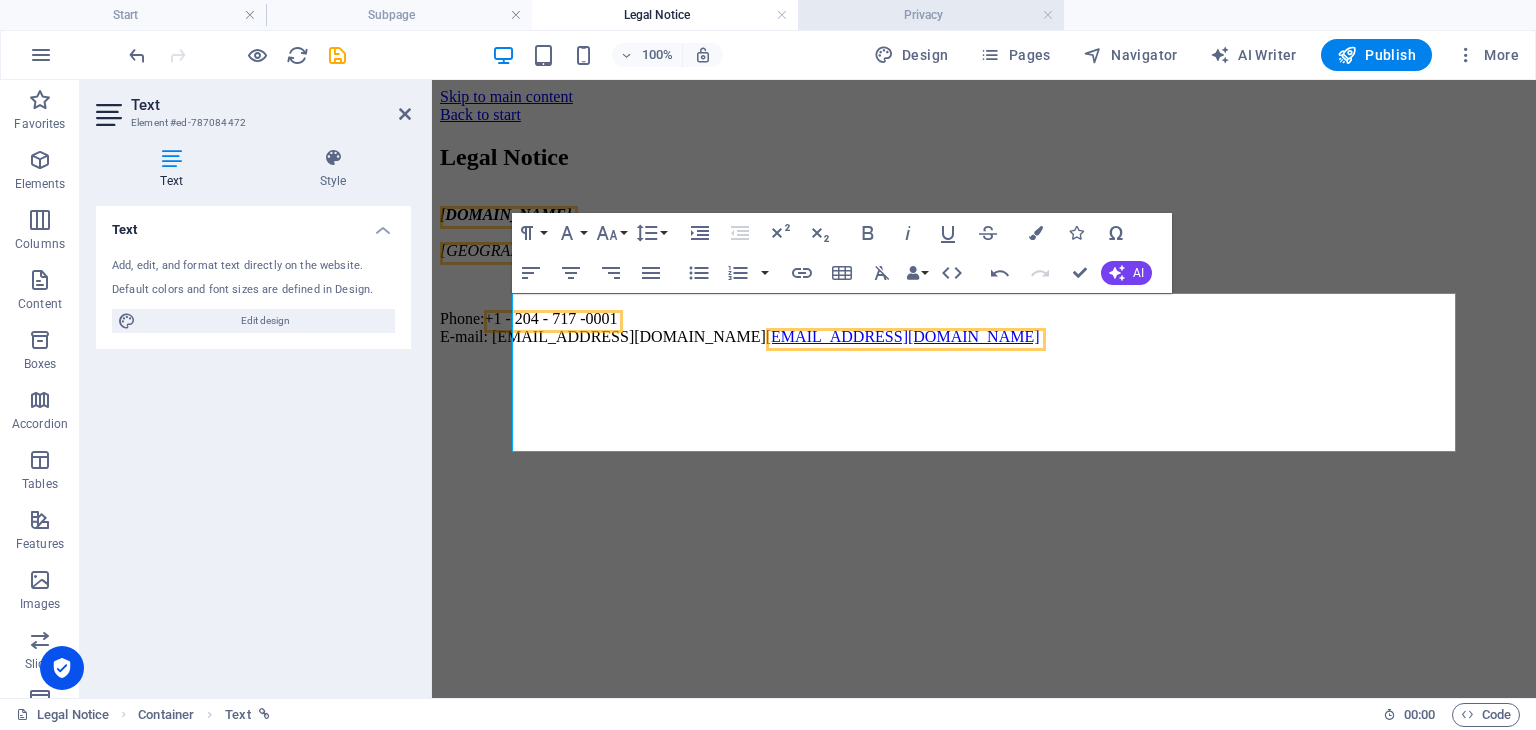 click on "Privacy" at bounding box center (931, 15) 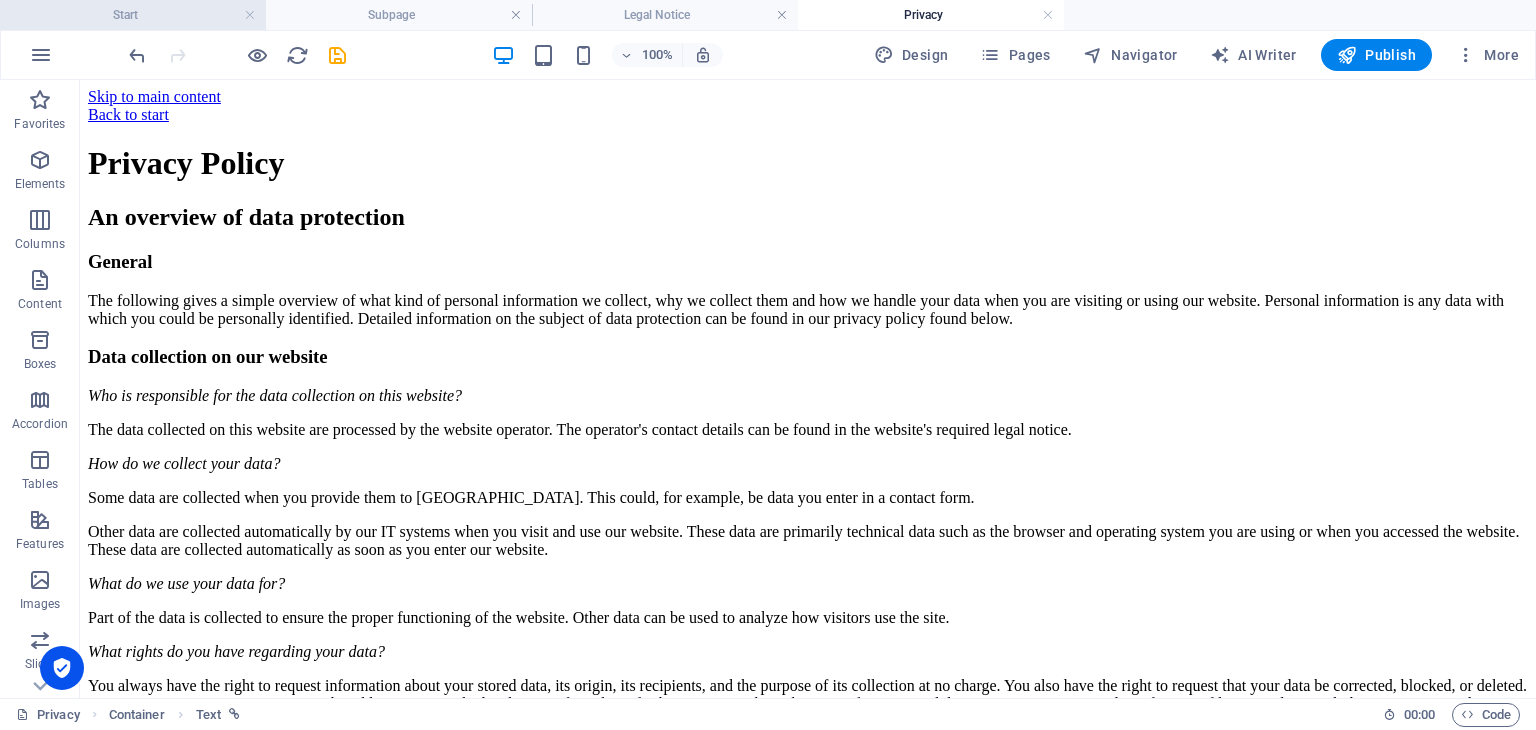click on "Start" at bounding box center (133, 15) 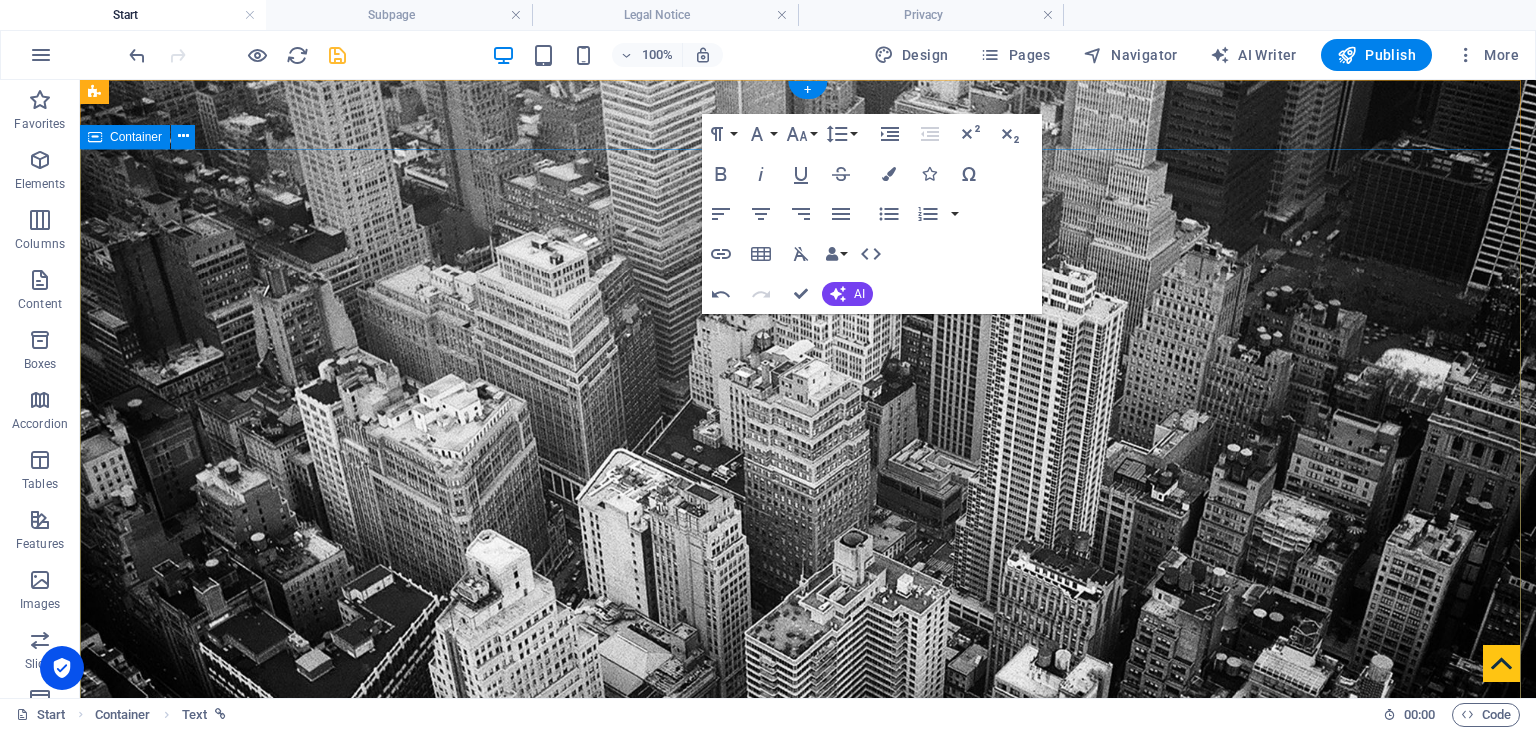 click on "bookkeeping Service in [GEOGRAPHIC_DATA], [GEOGRAPHIC_DATA]" at bounding box center (808, 1350) 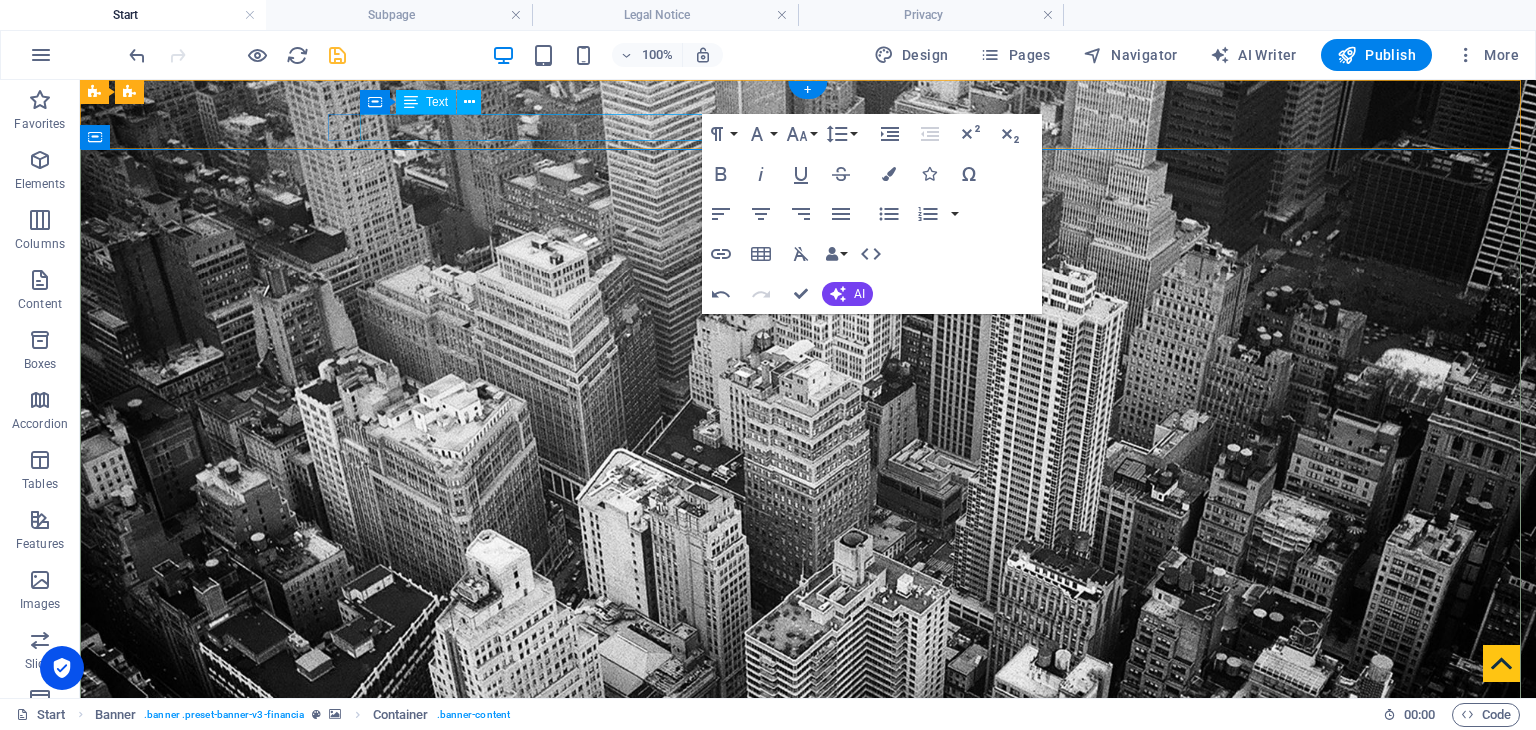 click on "[EMAIL_ADDRESS][DOMAIN_NAME] [EMAIL_ADDRESS][DOMAIN_NAME]" at bounding box center (811, 982) 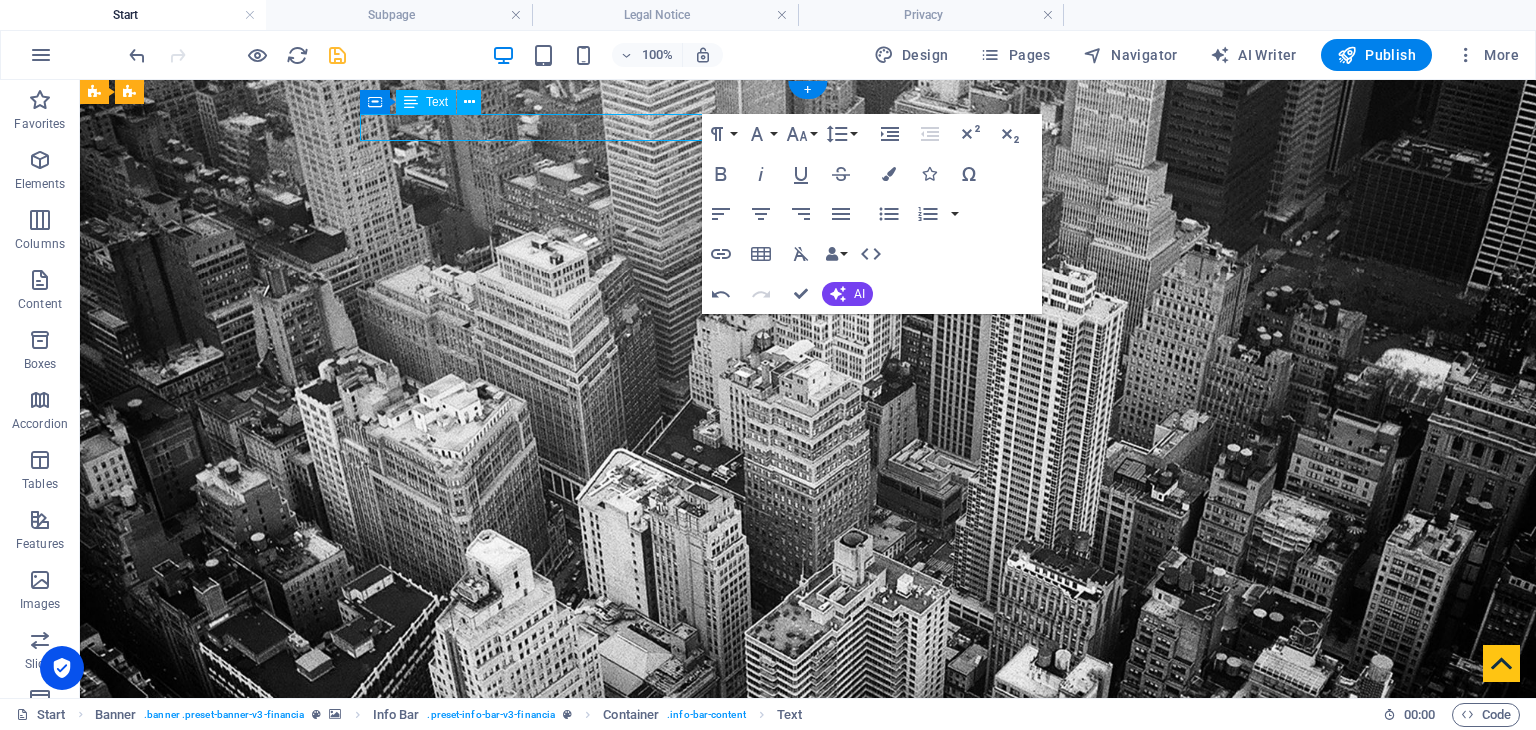 click on "[EMAIL_ADDRESS][DOMAIN_NAME] [EMAIL_ADDRESS][DOMAIN_NAME]" at bounding box center (811, 982) 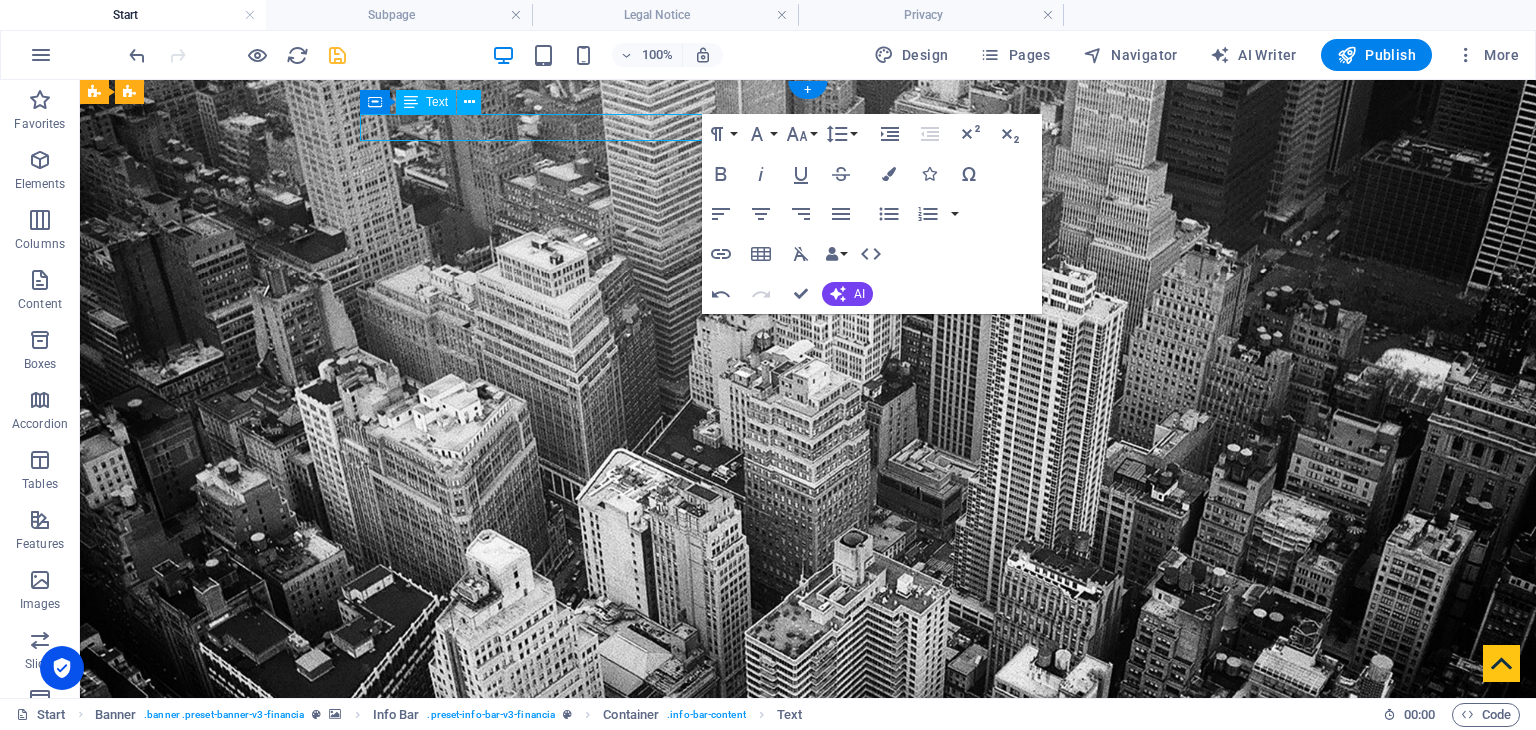 click on "[EMAIL_ADDRESS][DOMAIN_NAME] [EMAIL_ADDRESS][DOMAIN_NAME]" at bounding box center (811, 982) 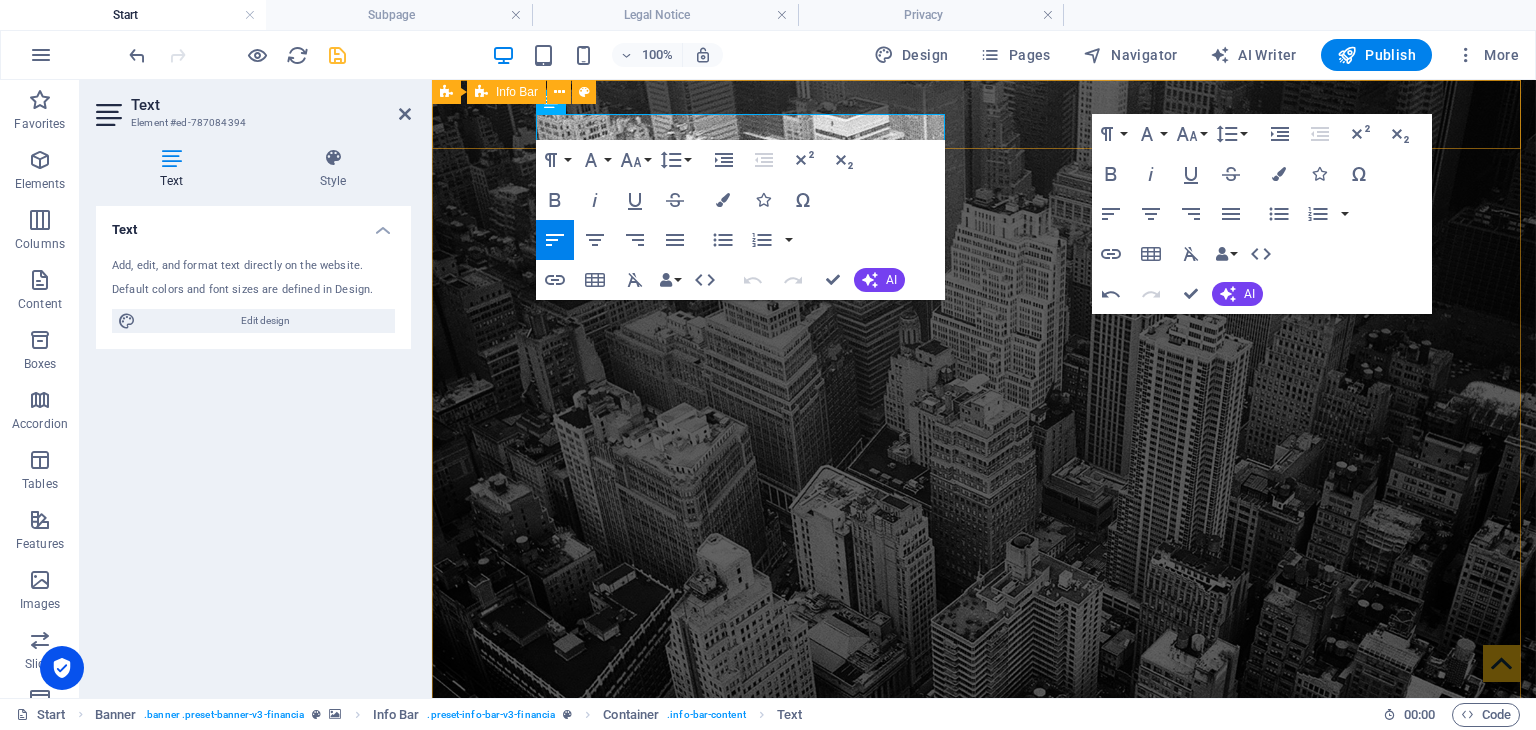 drag, startPoint x: 736, startPoint y: 129, endPoint x: 498, endPoint y: 145, distance: 238.53722 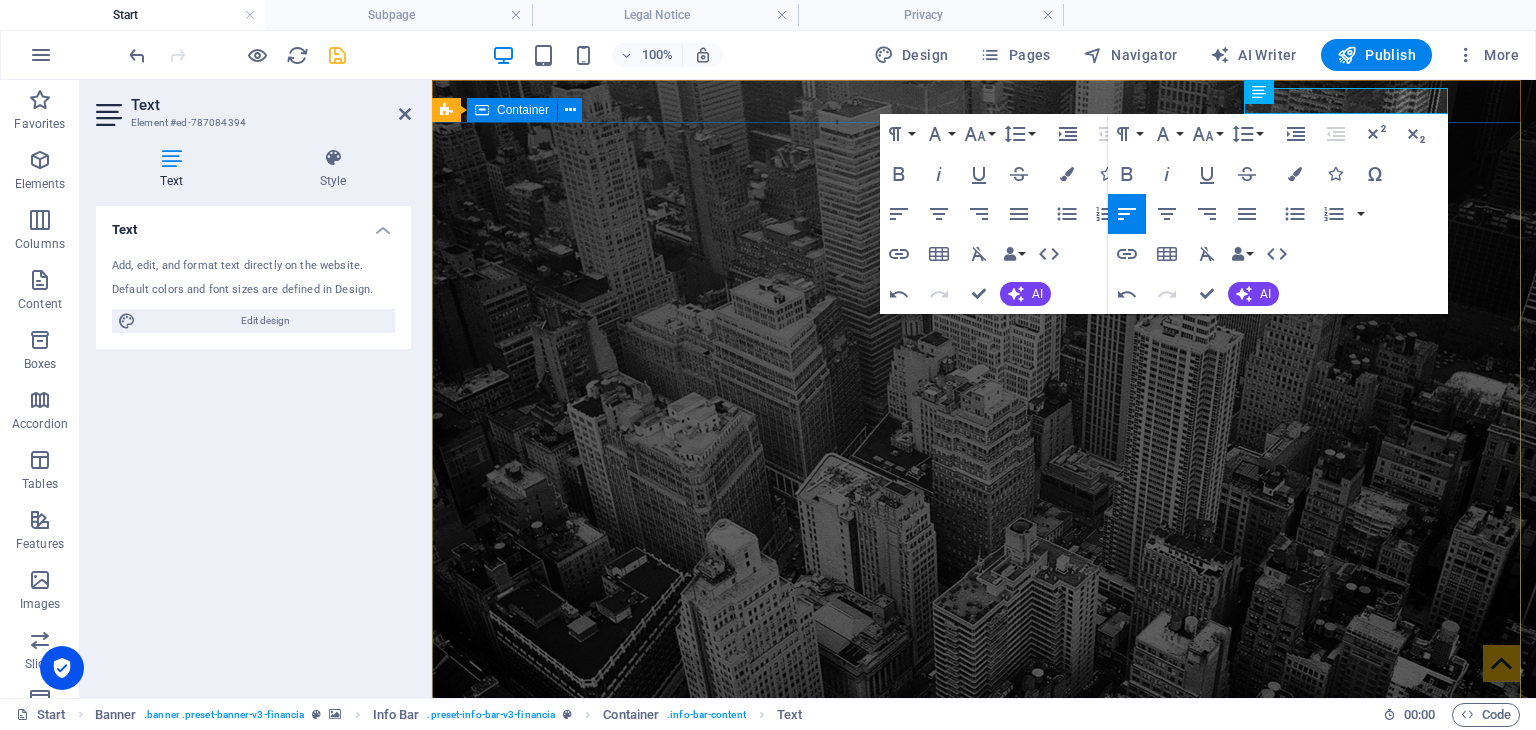 click on "bookkeeping Service in [GEOGRAPHIC_DATA], [GEOGRAPHIC_DATA]" at bounding box center (984, 1350) 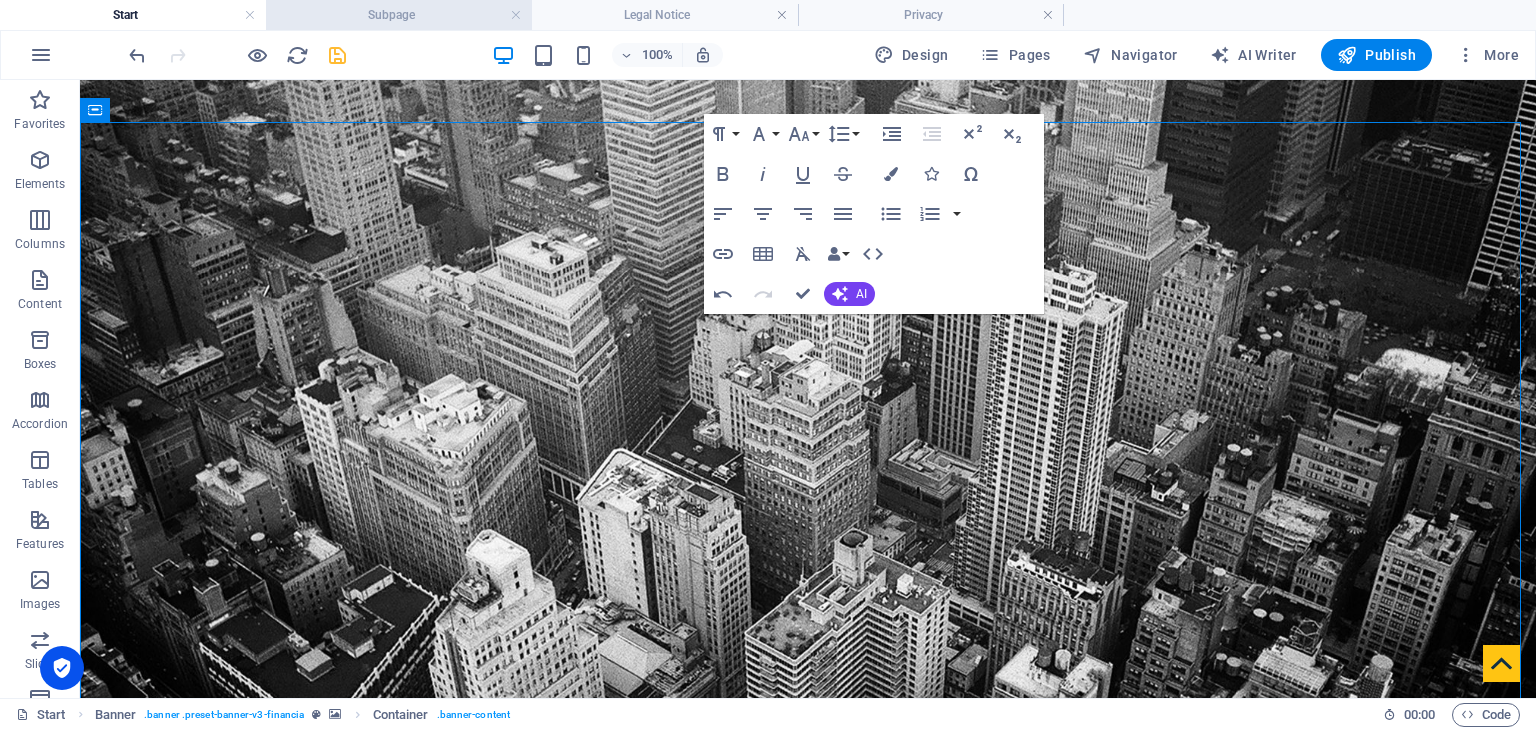 click on "Subpage" at bounding box center [399, 15] 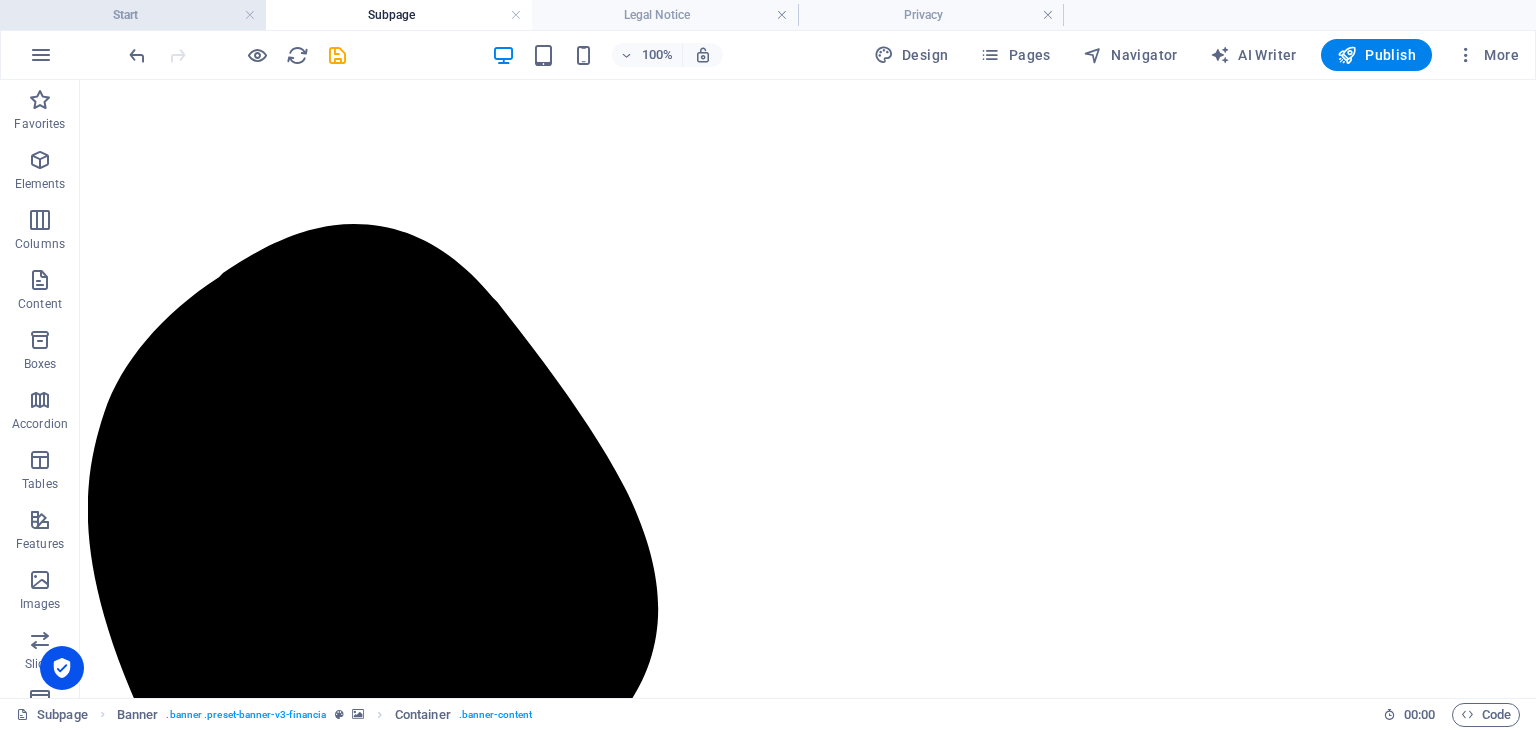 click on "Start" at bounding box center (133, 15) 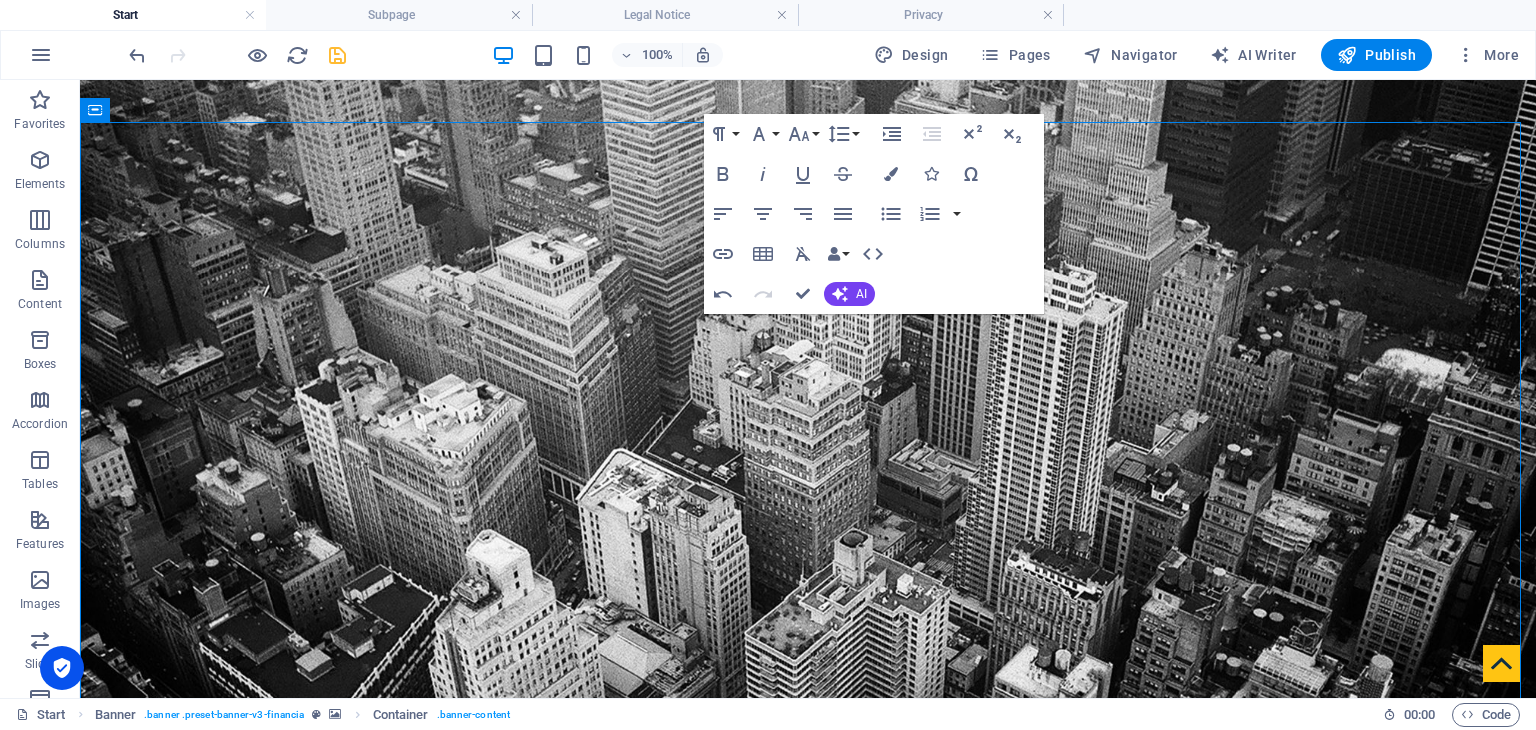 scroll, scrollTop: 0, scrollLeft: 0, axis: both 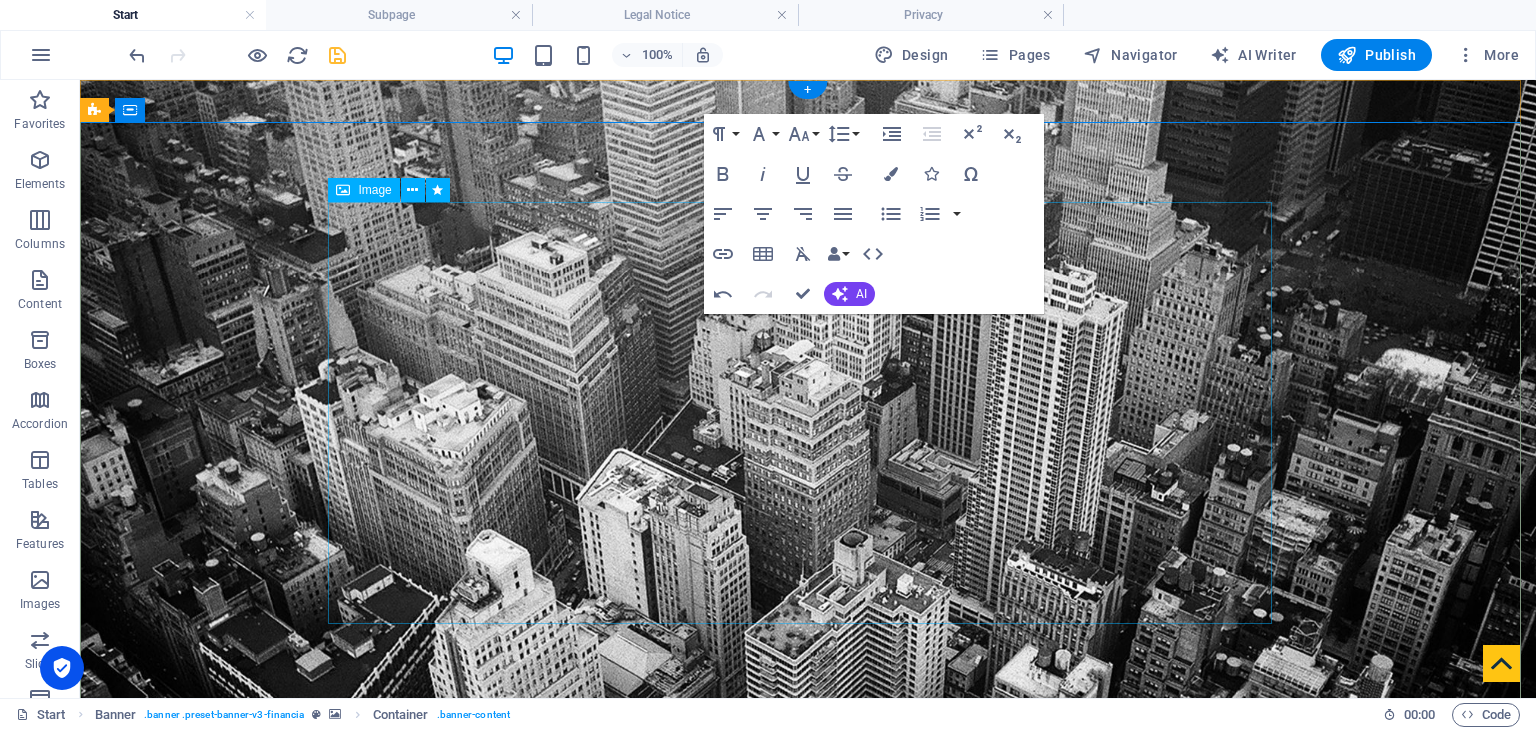 click at bounding box center [808, 1294] 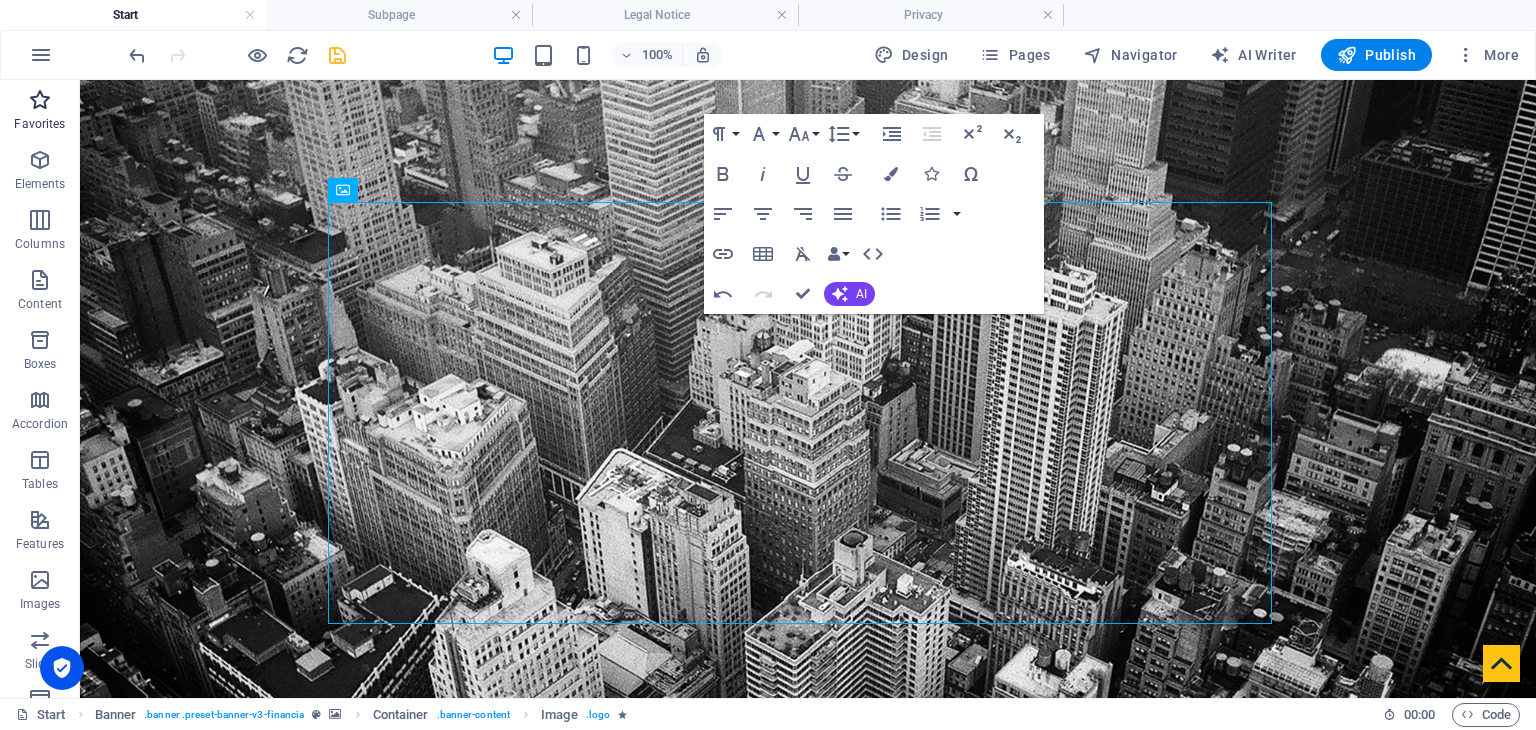 click at bounding box center [40, 100] 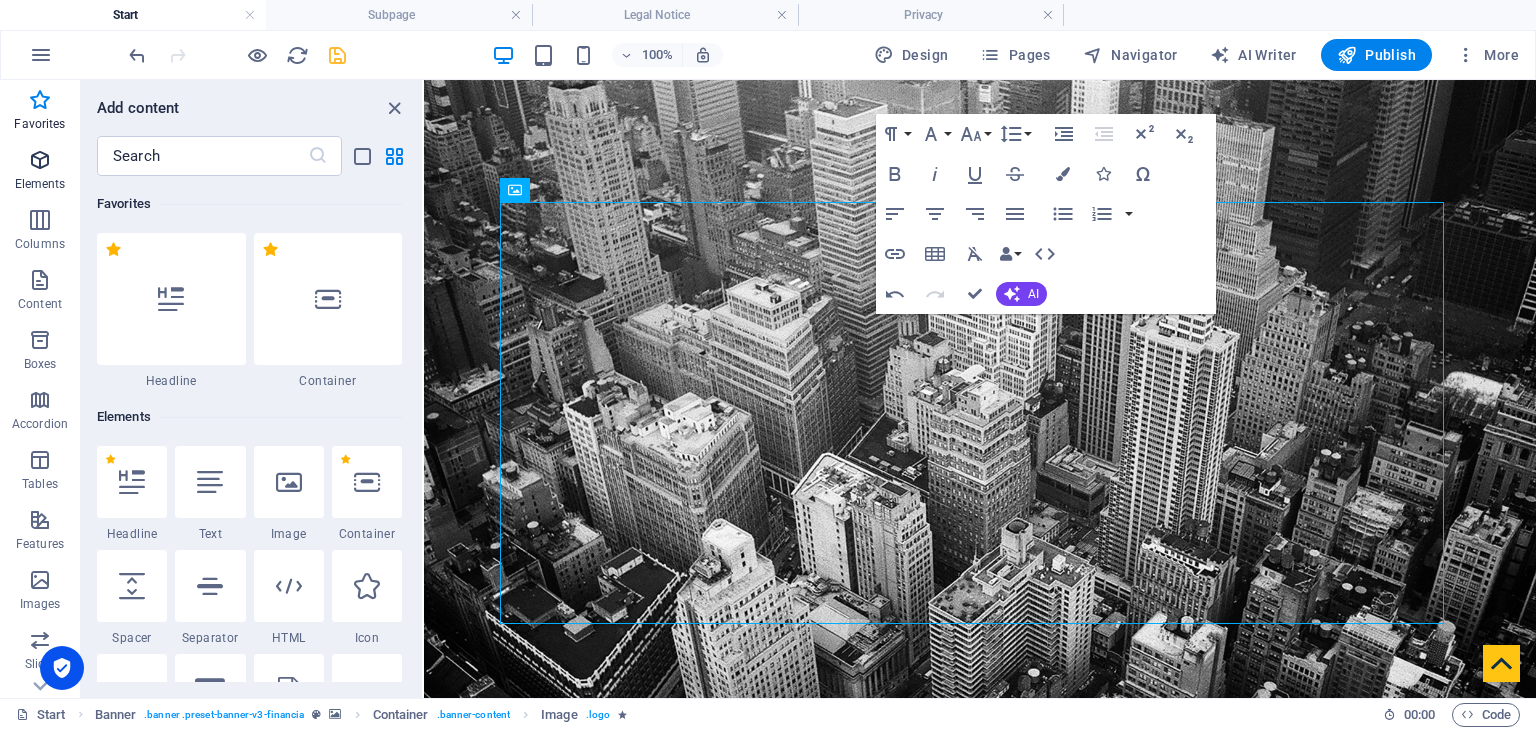 click at bounding box center (40, 160) 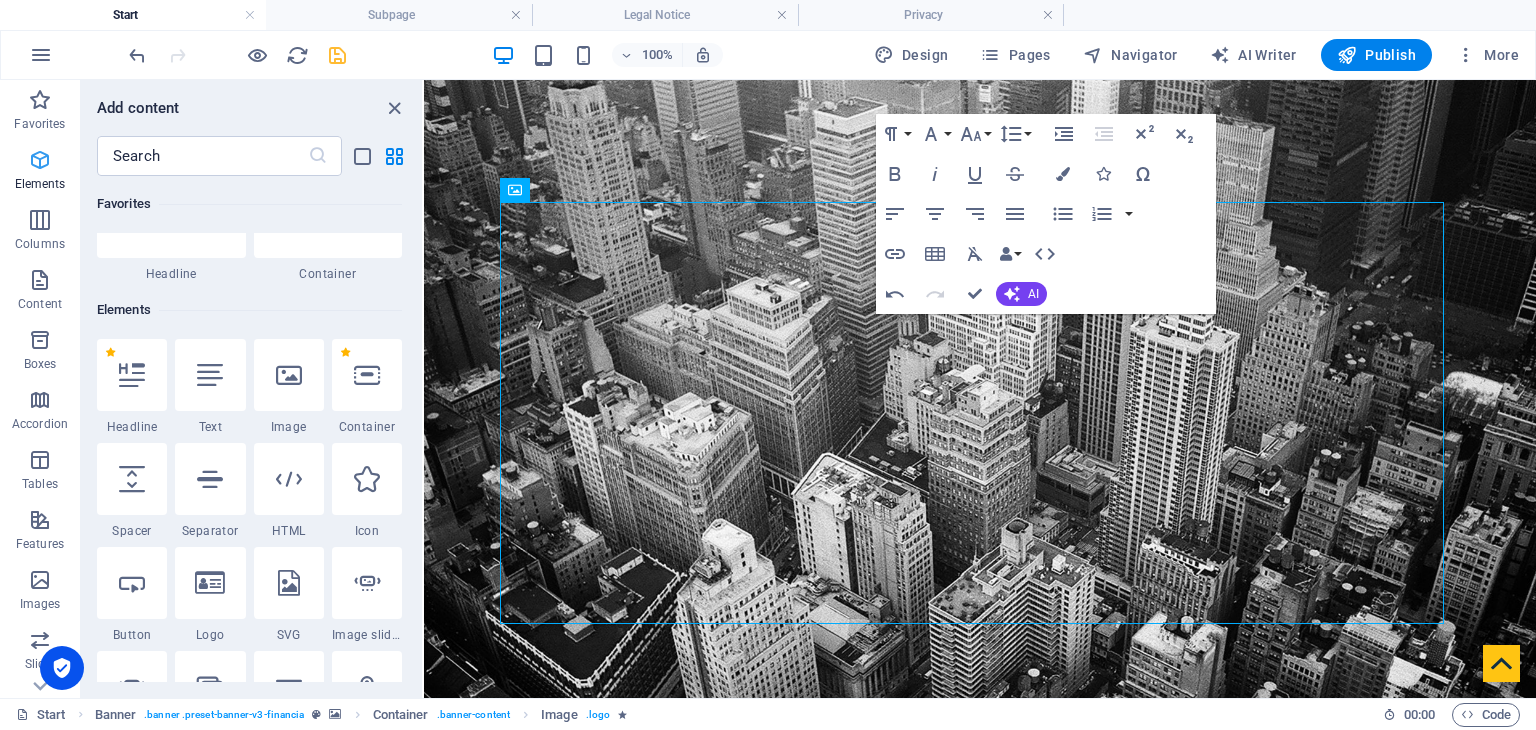 scroll, scrollTop: 212, scrollLeft: 0, axis: vertical 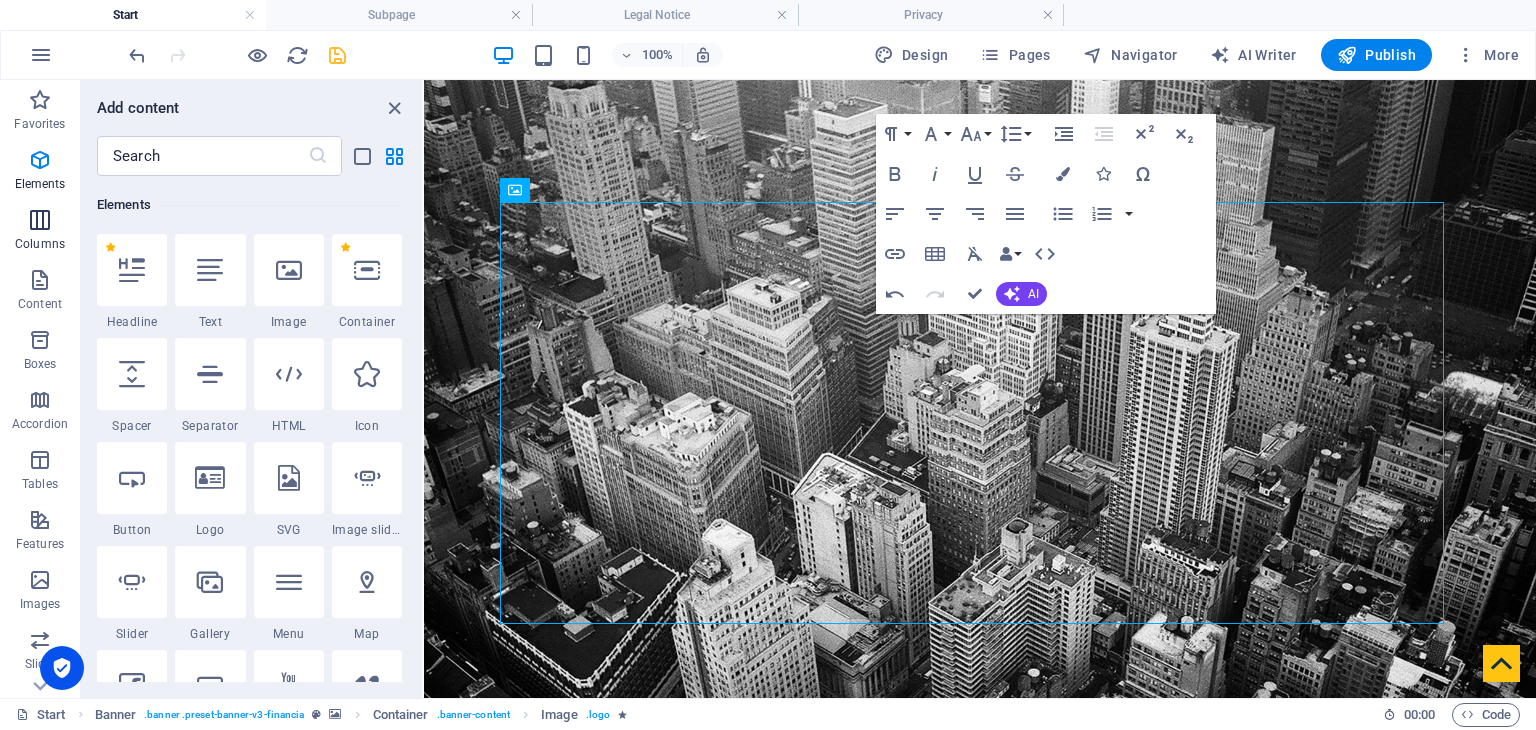 click at bounding box center [40, 220] 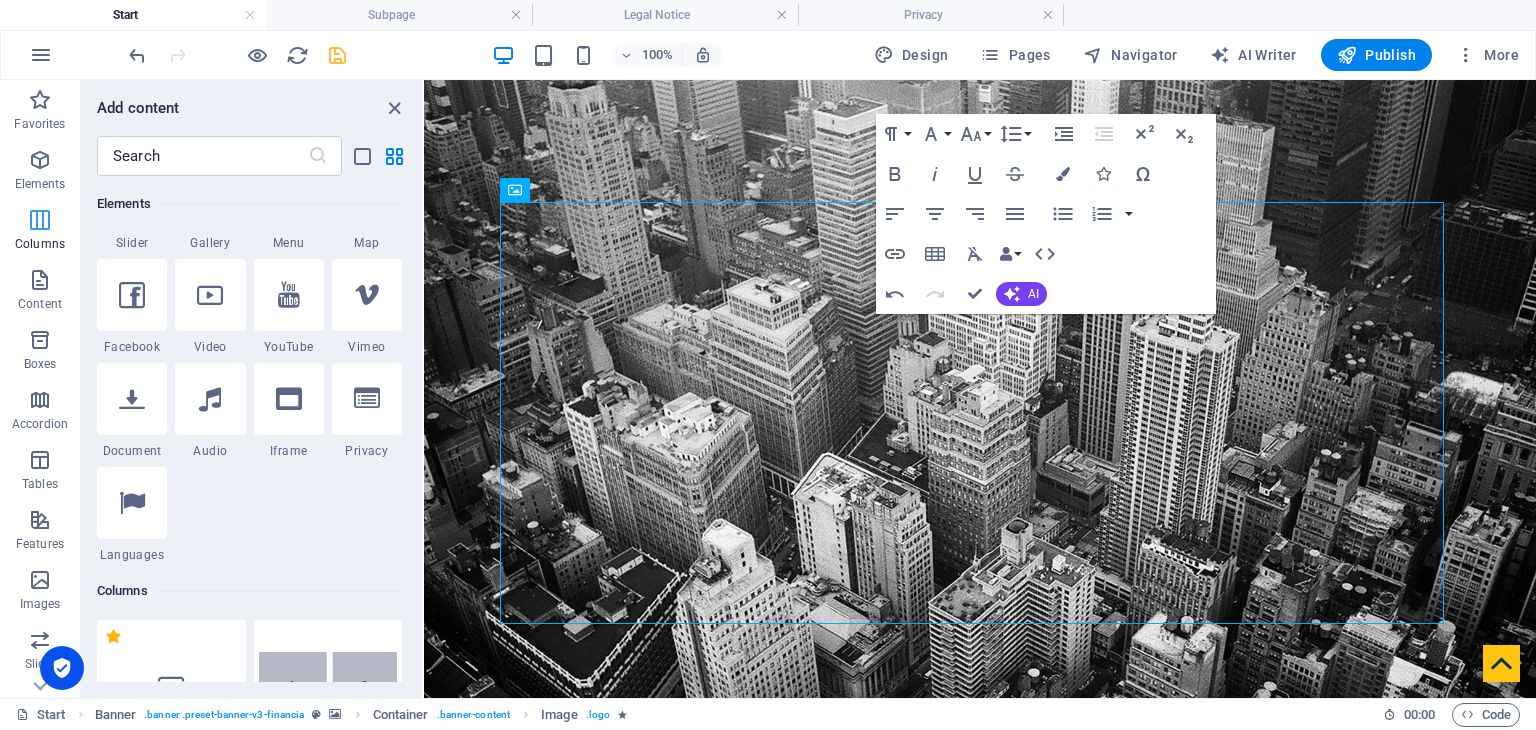 scroll, scrollTop: 989, scrollLeft: 0, axis: vertical 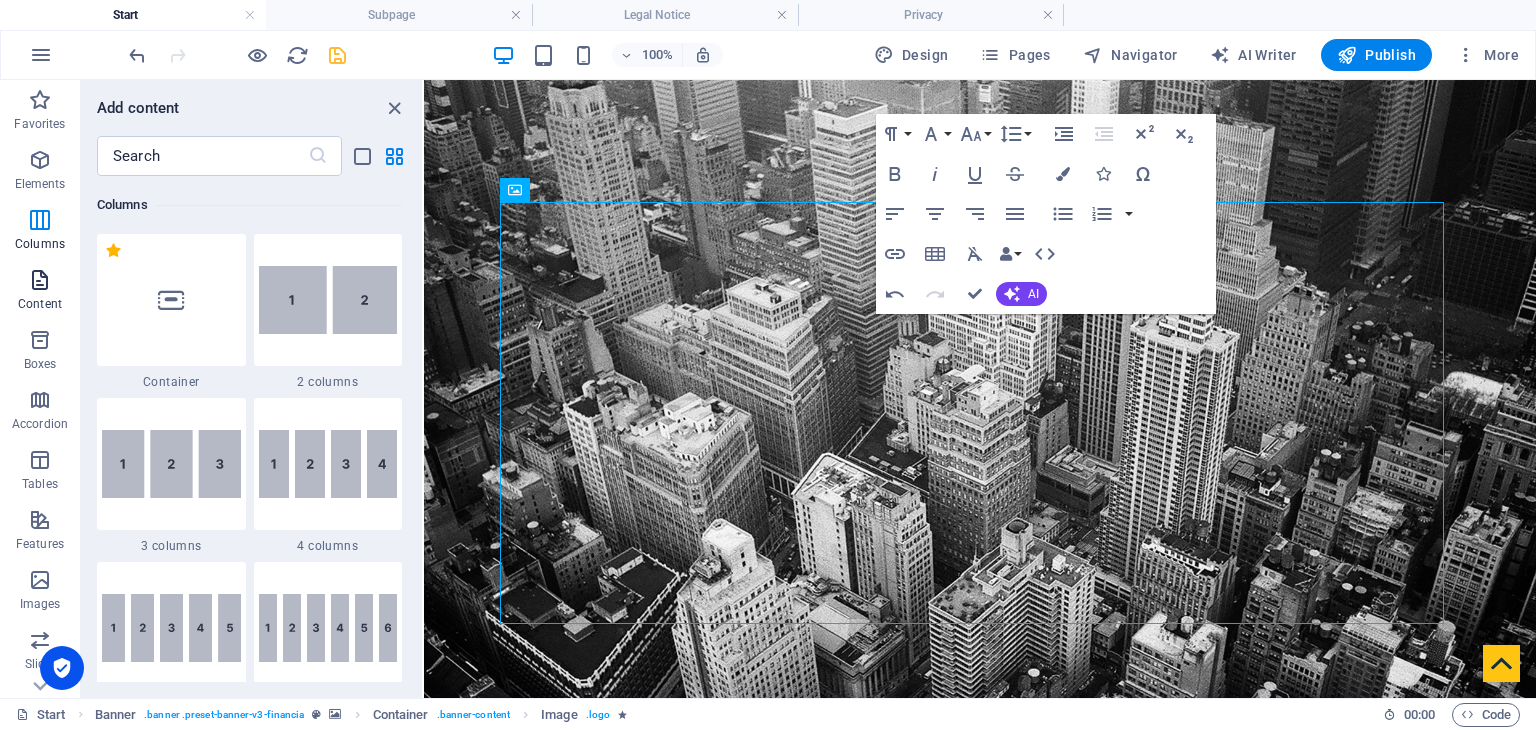 click at bounding box center (40, 280) 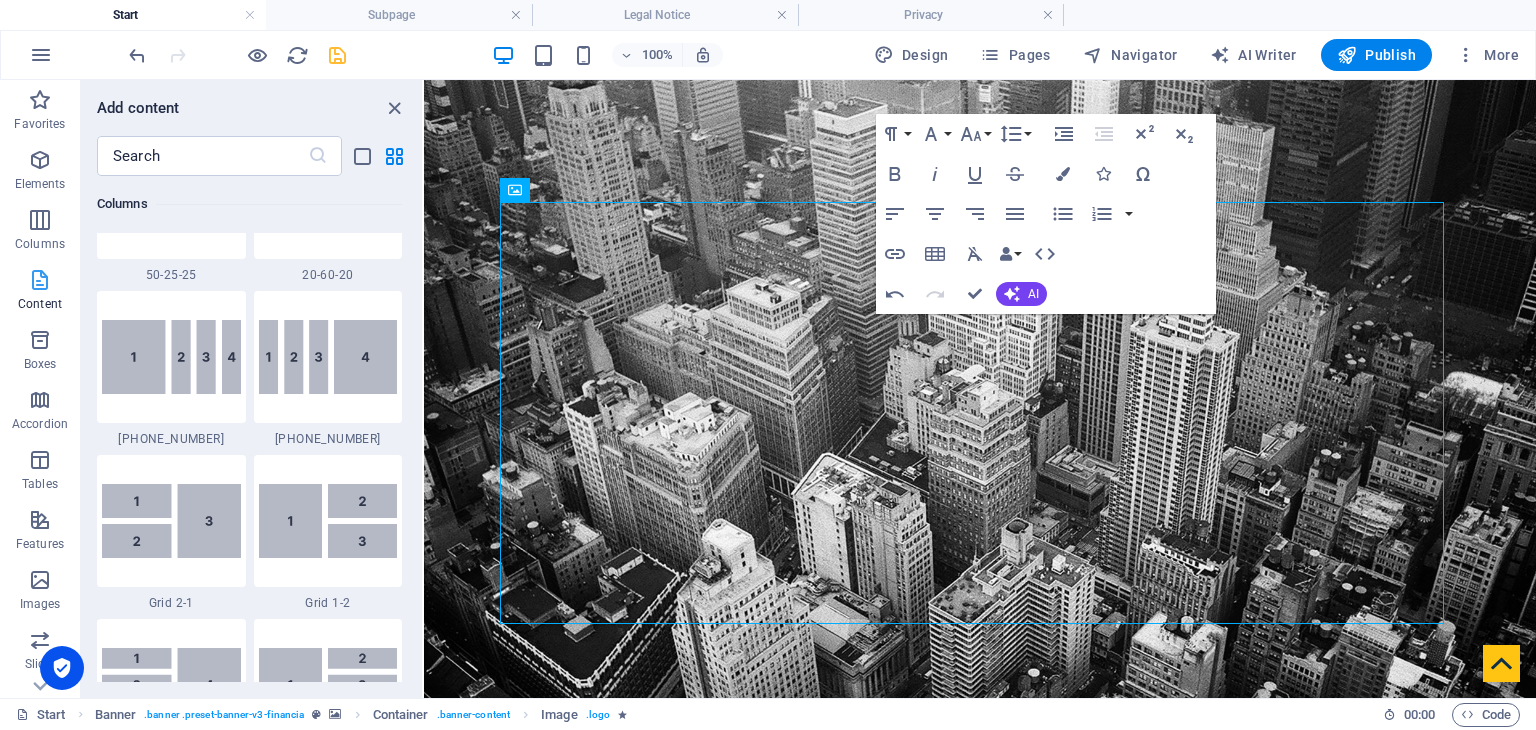 scroll, scrollTop: 3498, scrollLeft: 0, axis: vertical 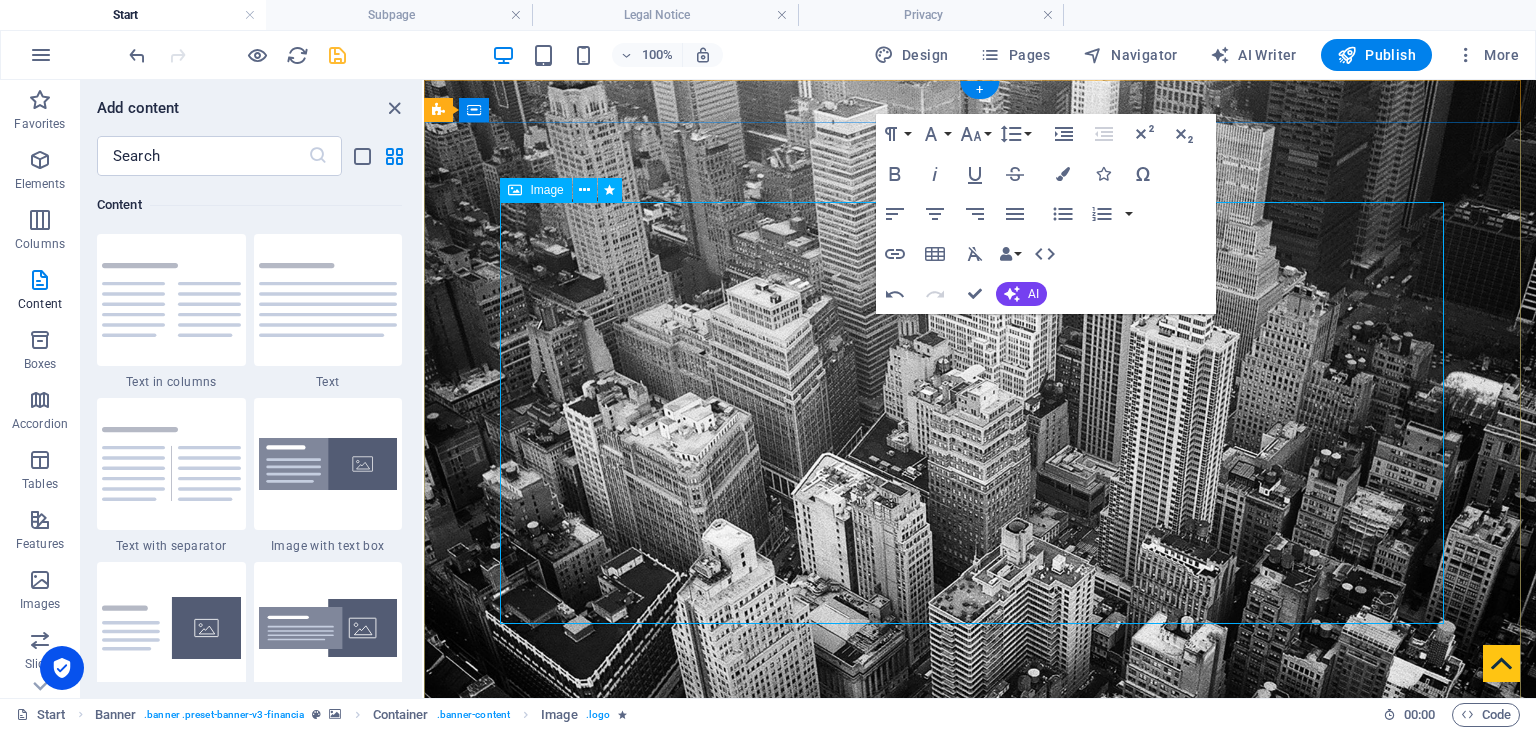 click at bounding box center [980, 1294] 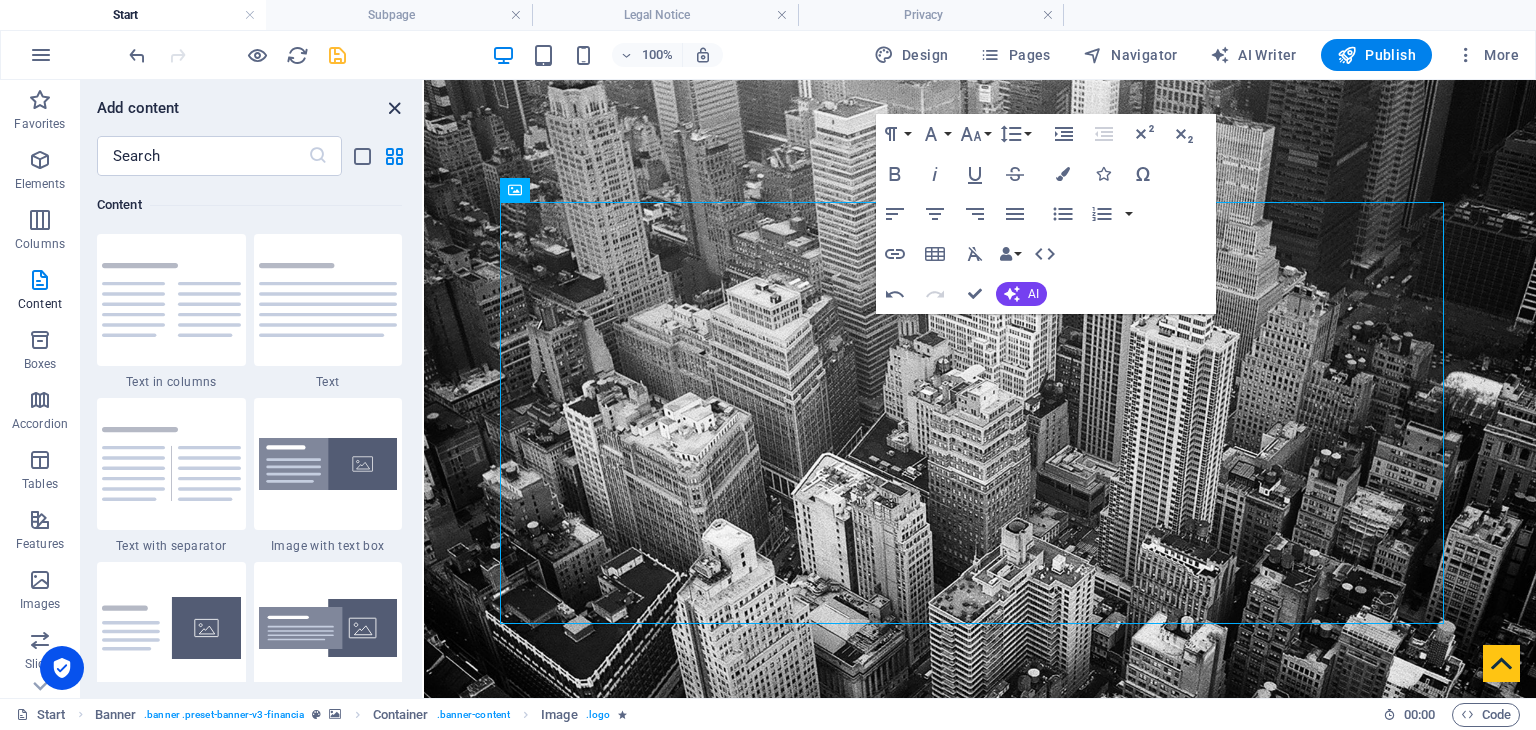 click at bounding box center [394, 108] 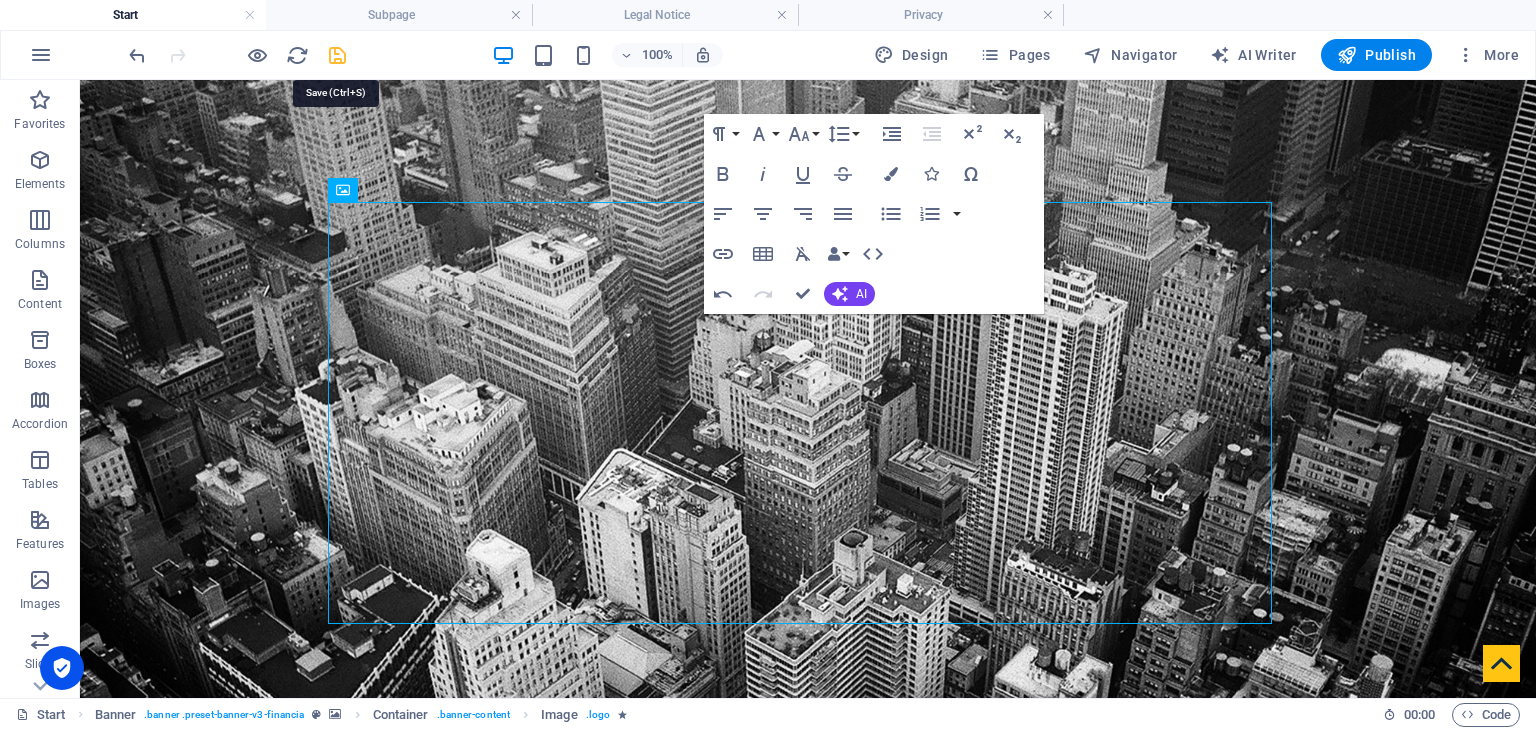 click at bounding box center [337, 55] 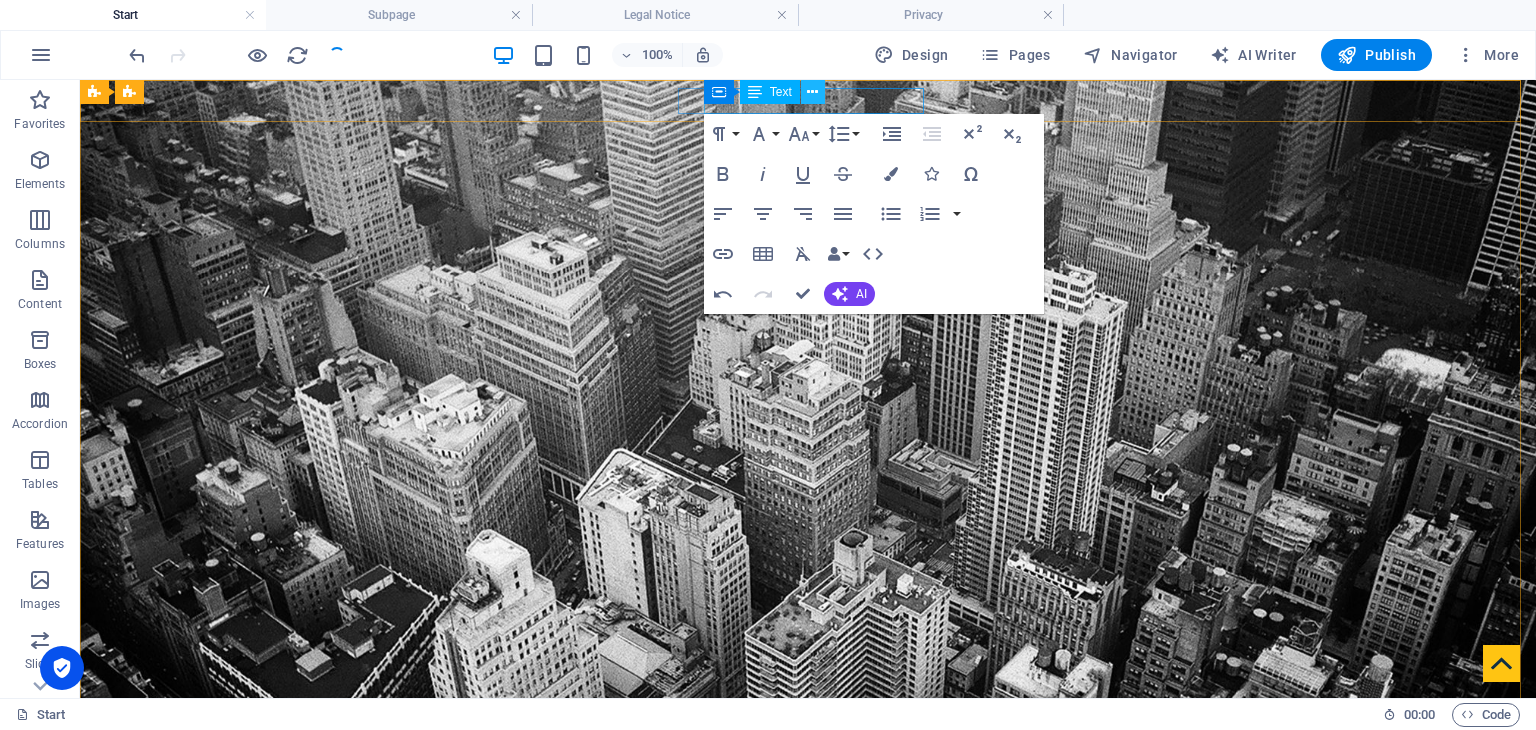 click at bounding box center [812, 92] 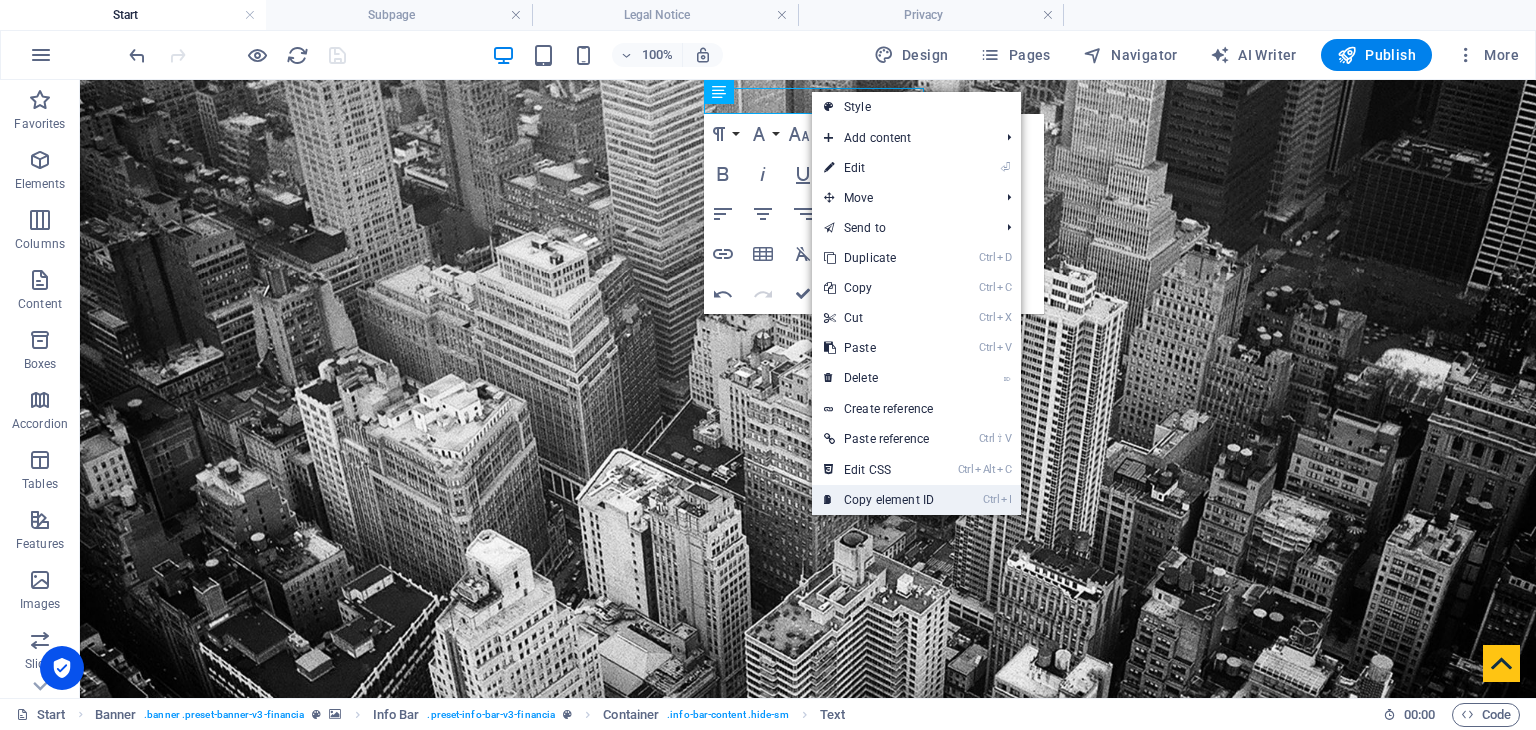 click on "Ctrl I  Copy element ID" at bounding box center [879, 500] 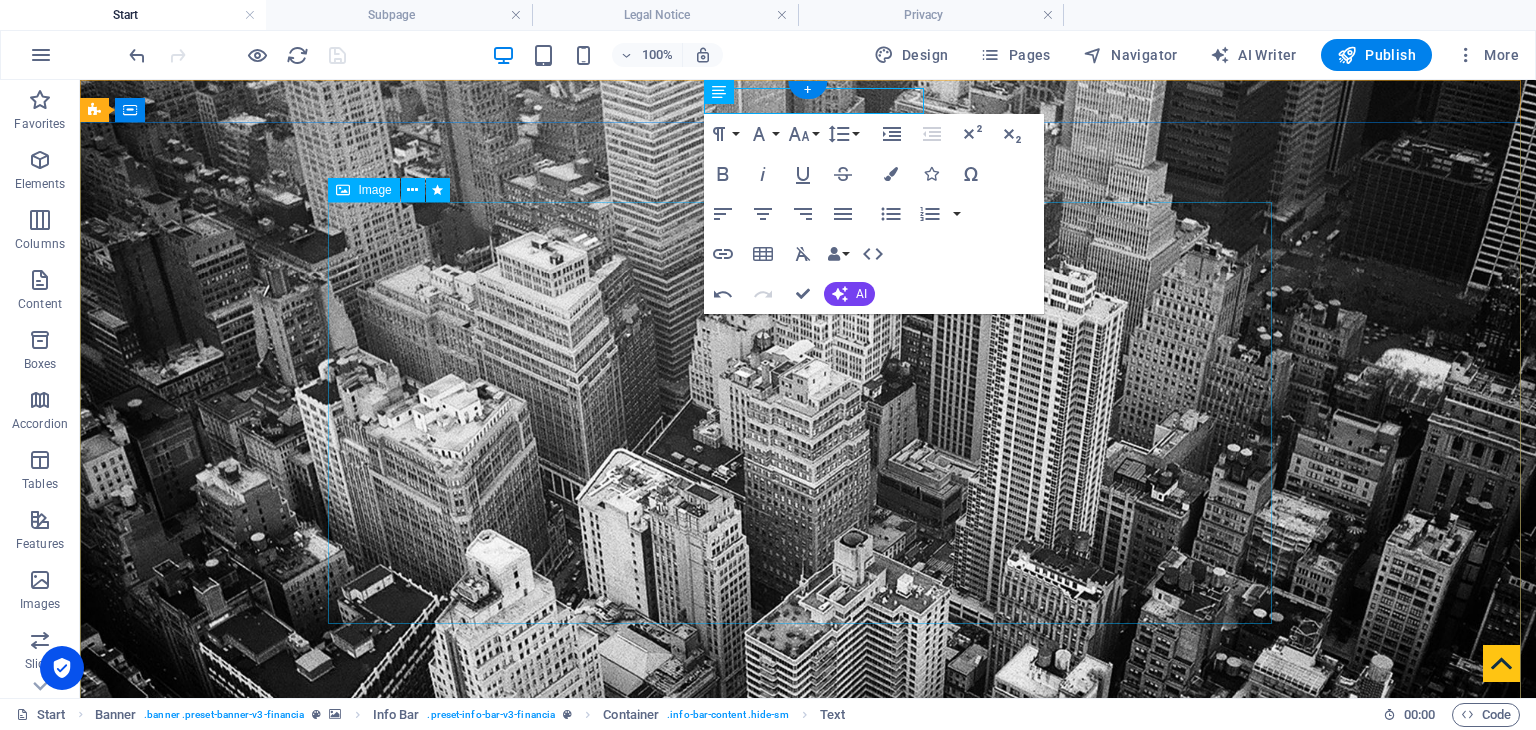 click at bounding box center [808, 1294] 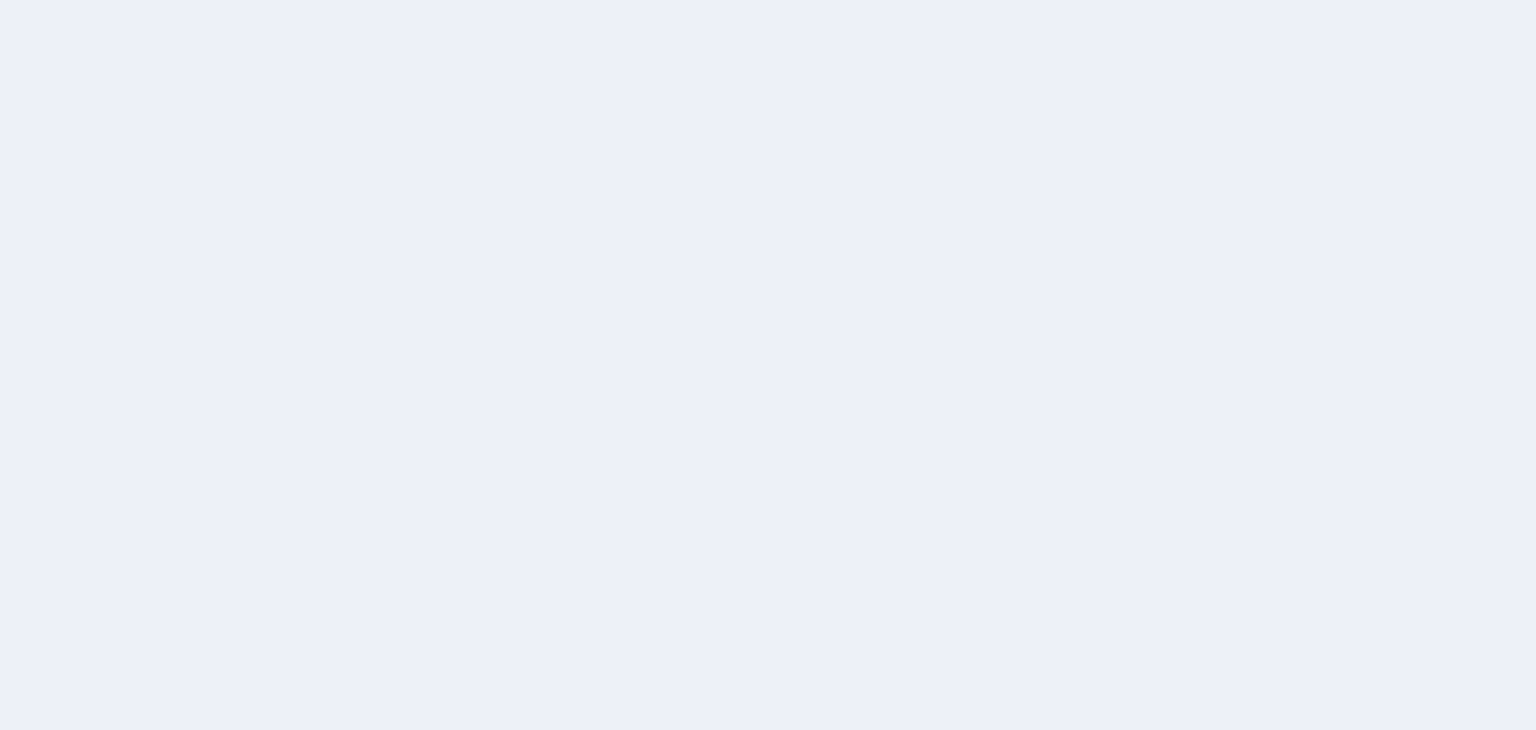 scroll, scrollTop: 0, scrollLeft: 0, axis: both 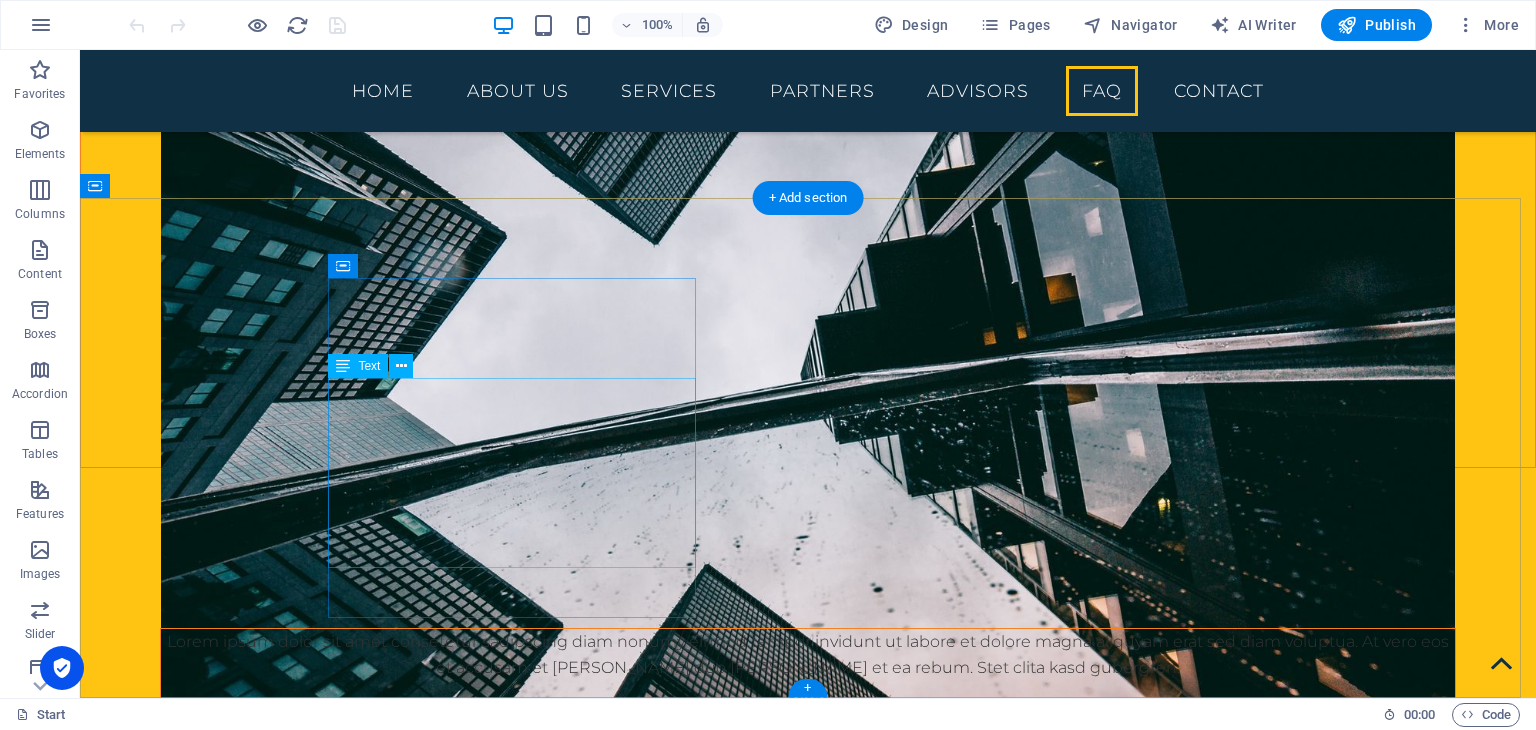click on "balanceprobooks.ca 950 Pennsylvania Ave NW +1 - 204 - 717 -0001 info@balanceprobooks.ca info@balanceprobooks.ca Legal Notice  |  Privacy" at bounding box center (568, 3287) 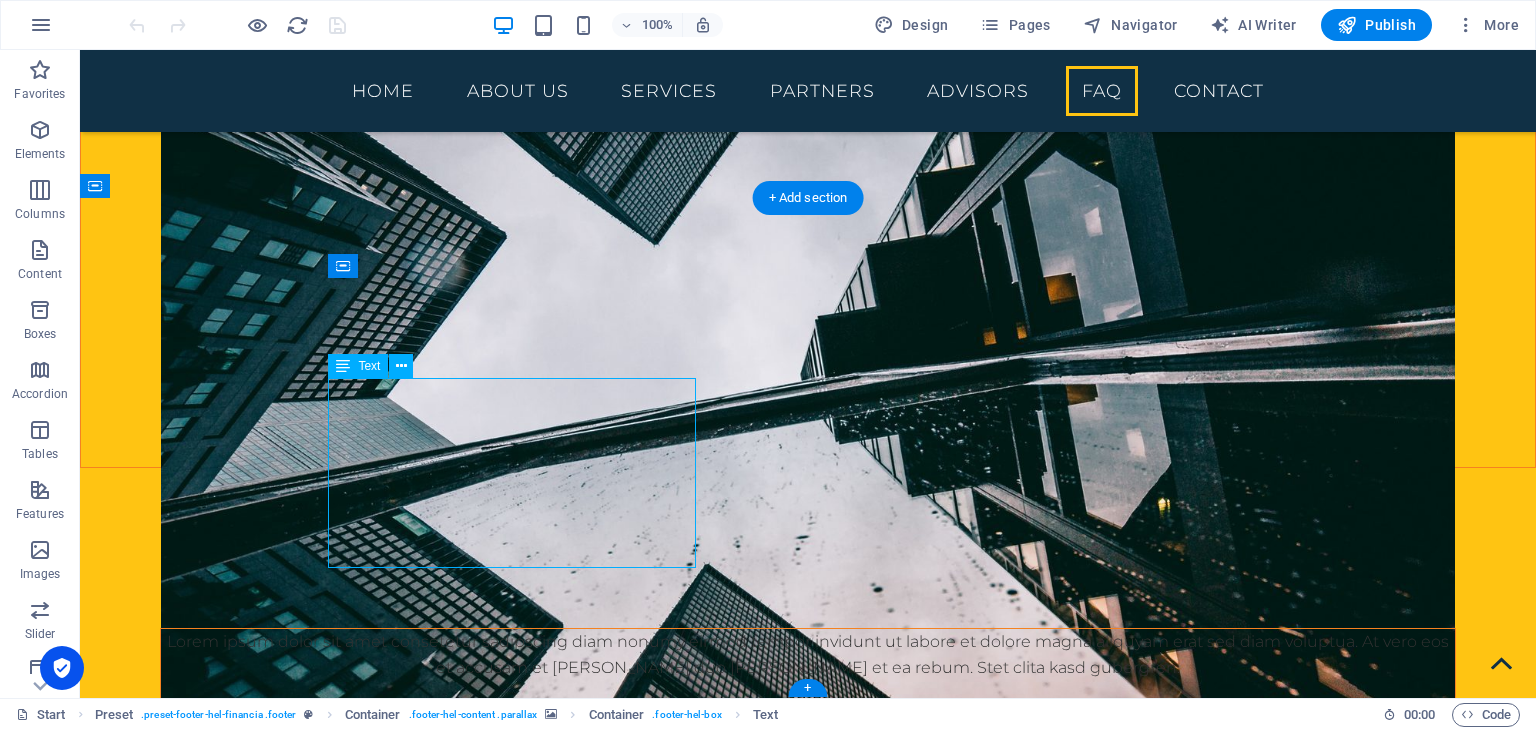 click on "balanceprobooks.ca 950 Pennsylvania Ave NW +1 - 204 - 717 -0001 info@balanceprobooks.ca info@balanceprobooks.ca Legal Notice  |  Privacy" at bounding box center (568, 3287) 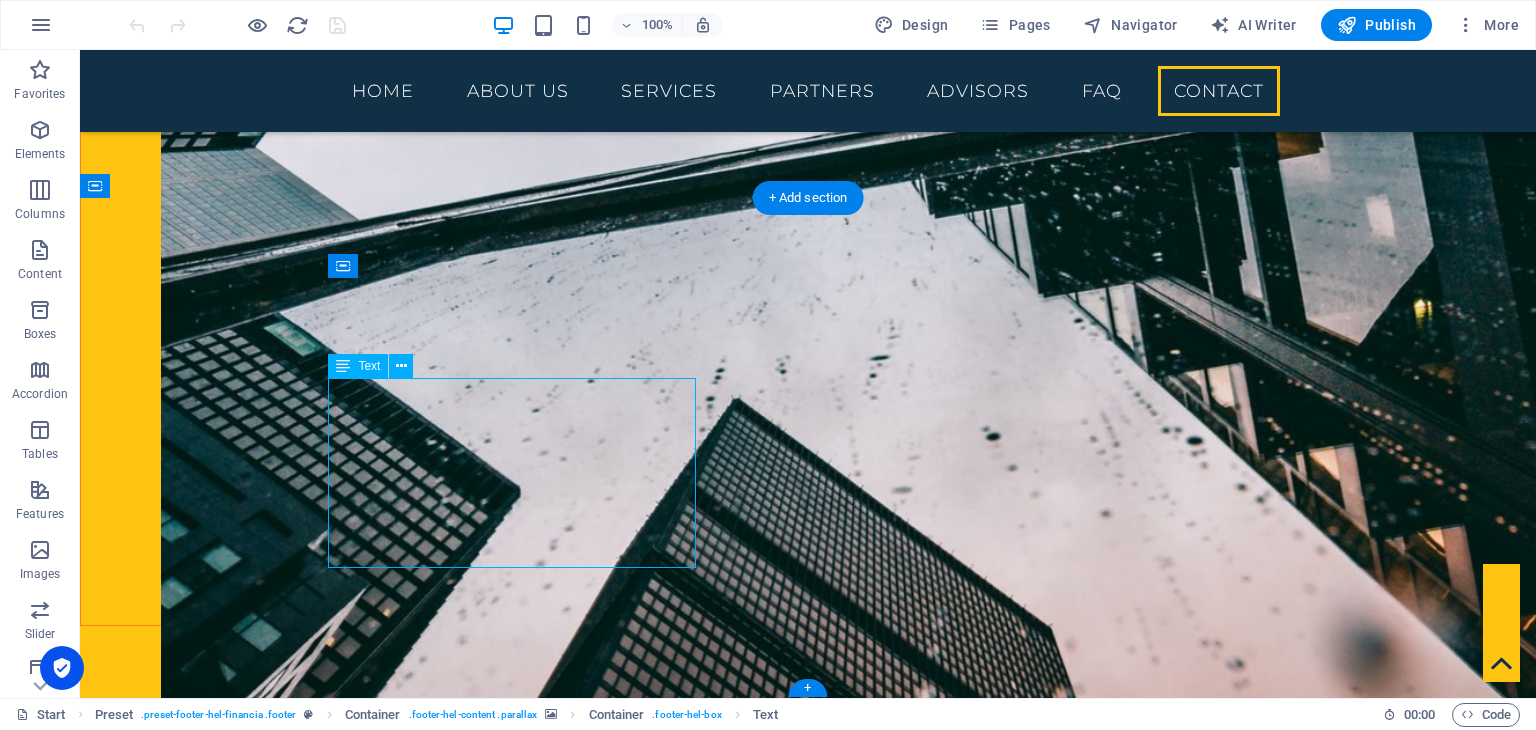 scroll, scrollTop: 4542, scrollLeft: 0, axis: vertical 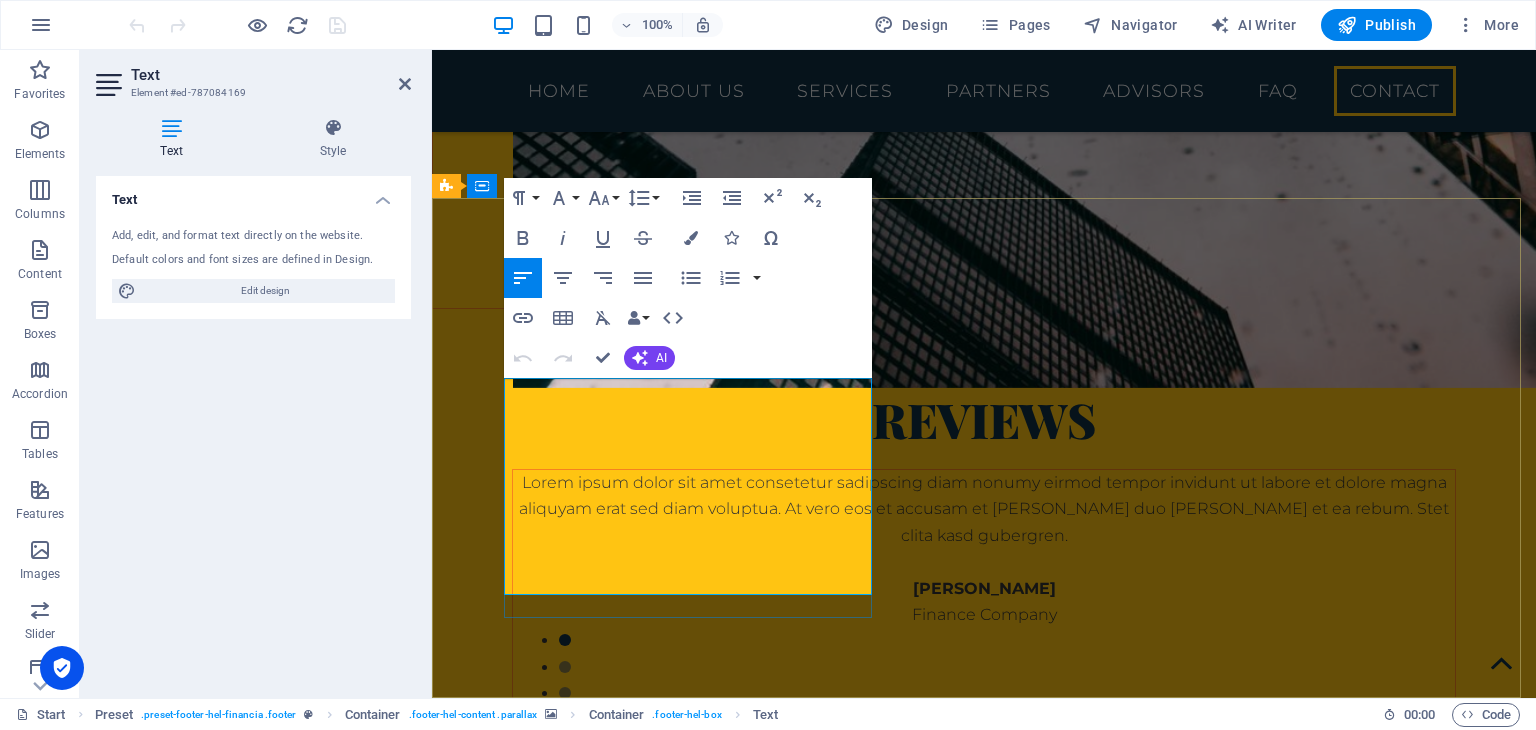 drag, startPoint x: 737, startPoint y: 521, endPoint x: 572, endPoint y: 524, distance: 165.02727 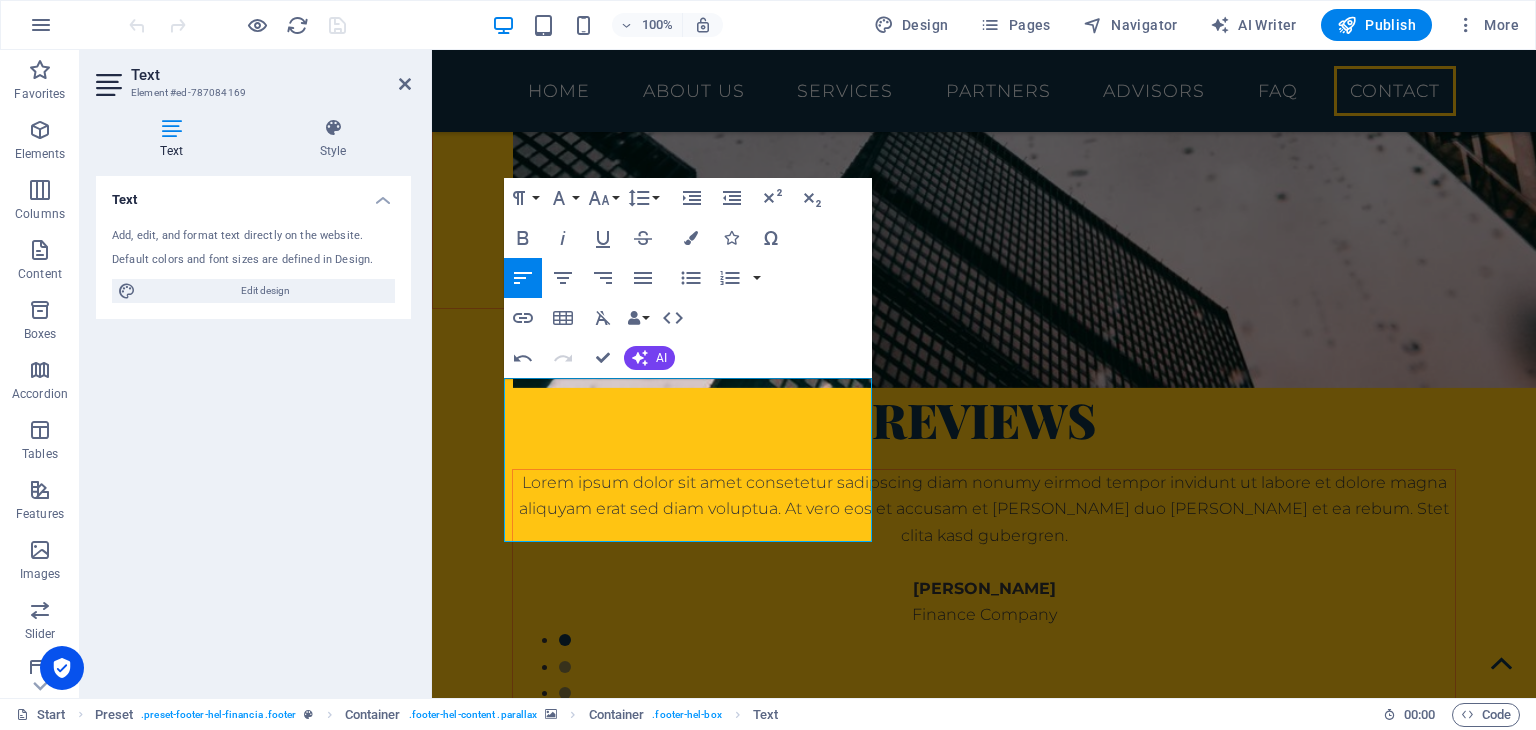 drag, startPoint x: 733, startPoint y: 425, endPoint x: 468, endPoint y: 437, distance: 265.27155 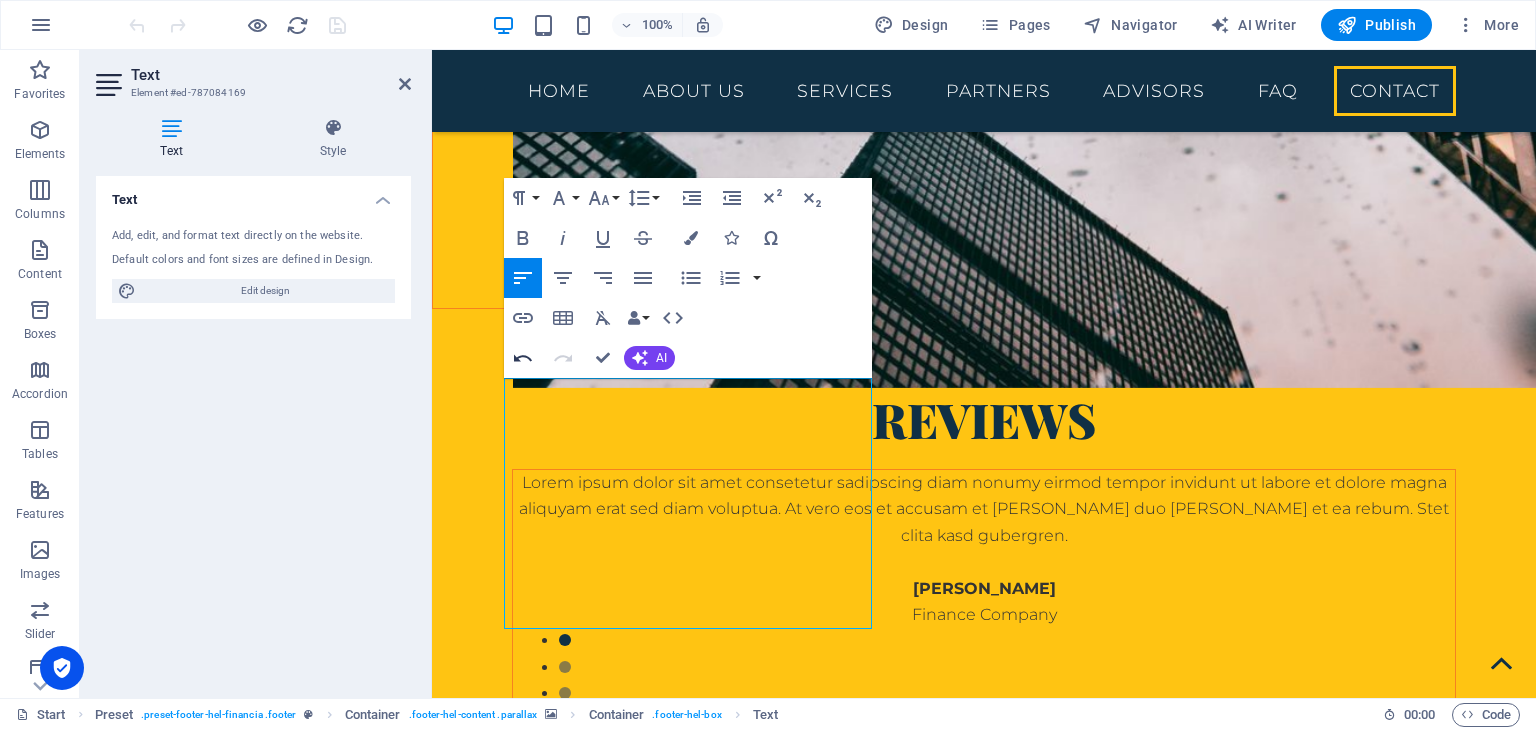 click 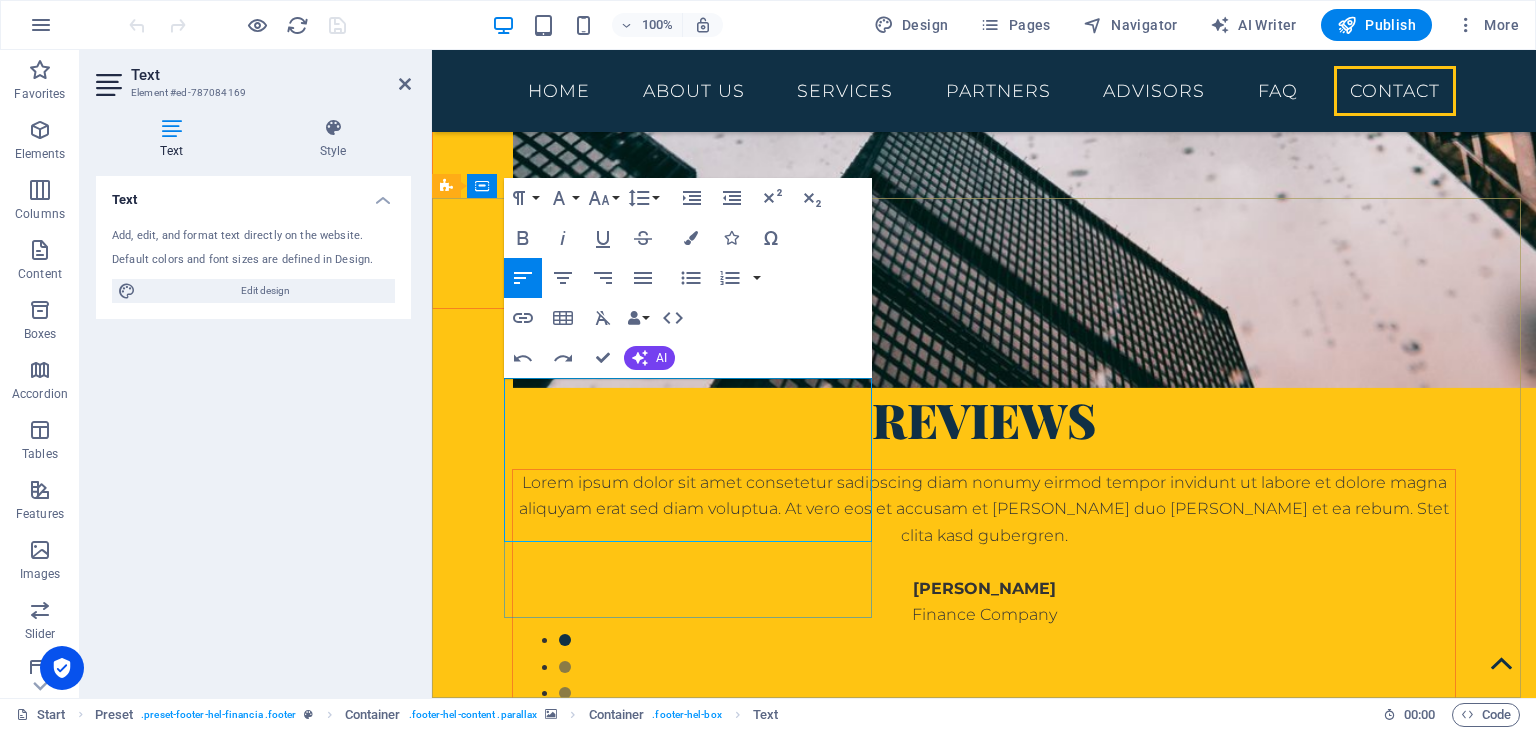 click on "[STREET_ADDRESS][US_STATE]" at bounding box center (573, 3171) 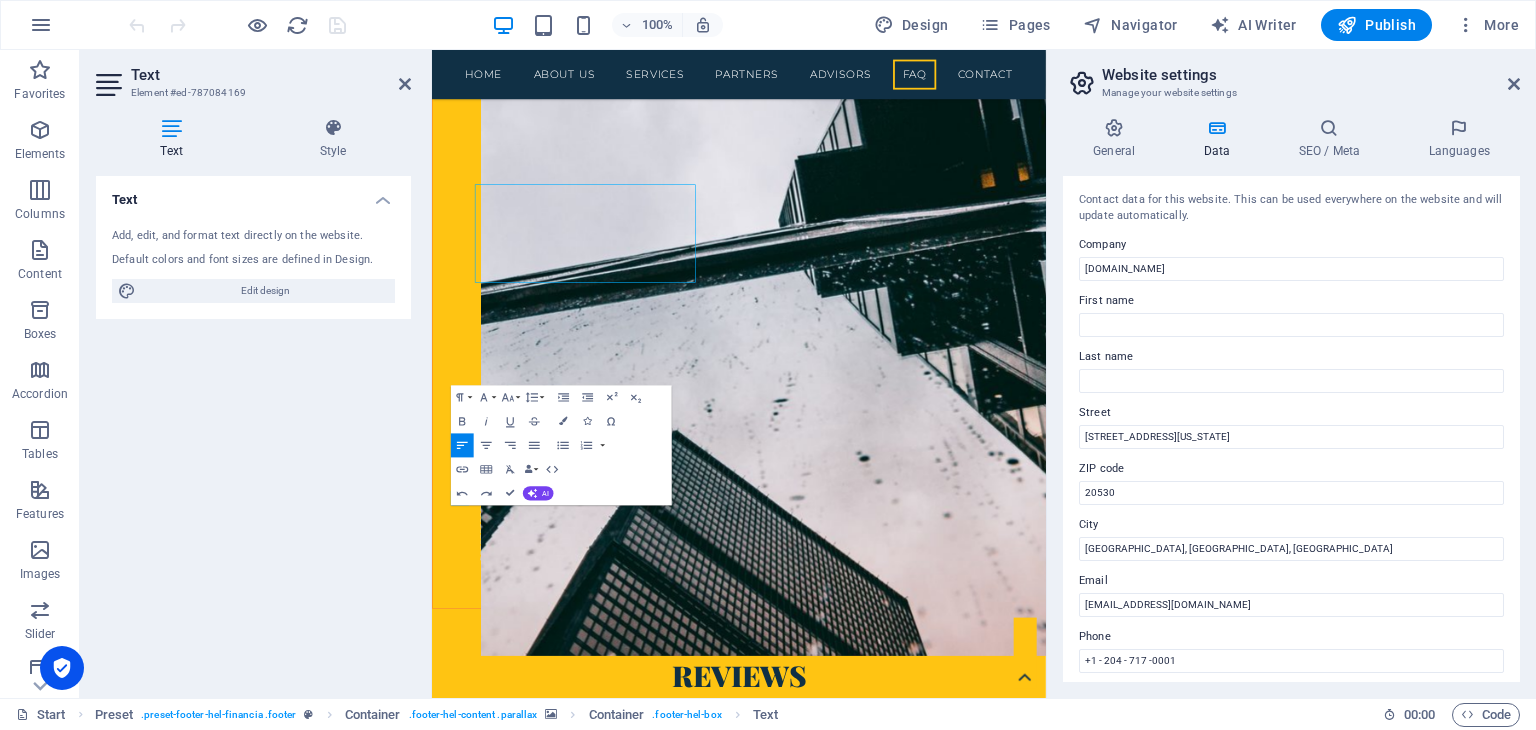 scroll, scrollTop: 4646, scrollLeft: 0, axis: vertical 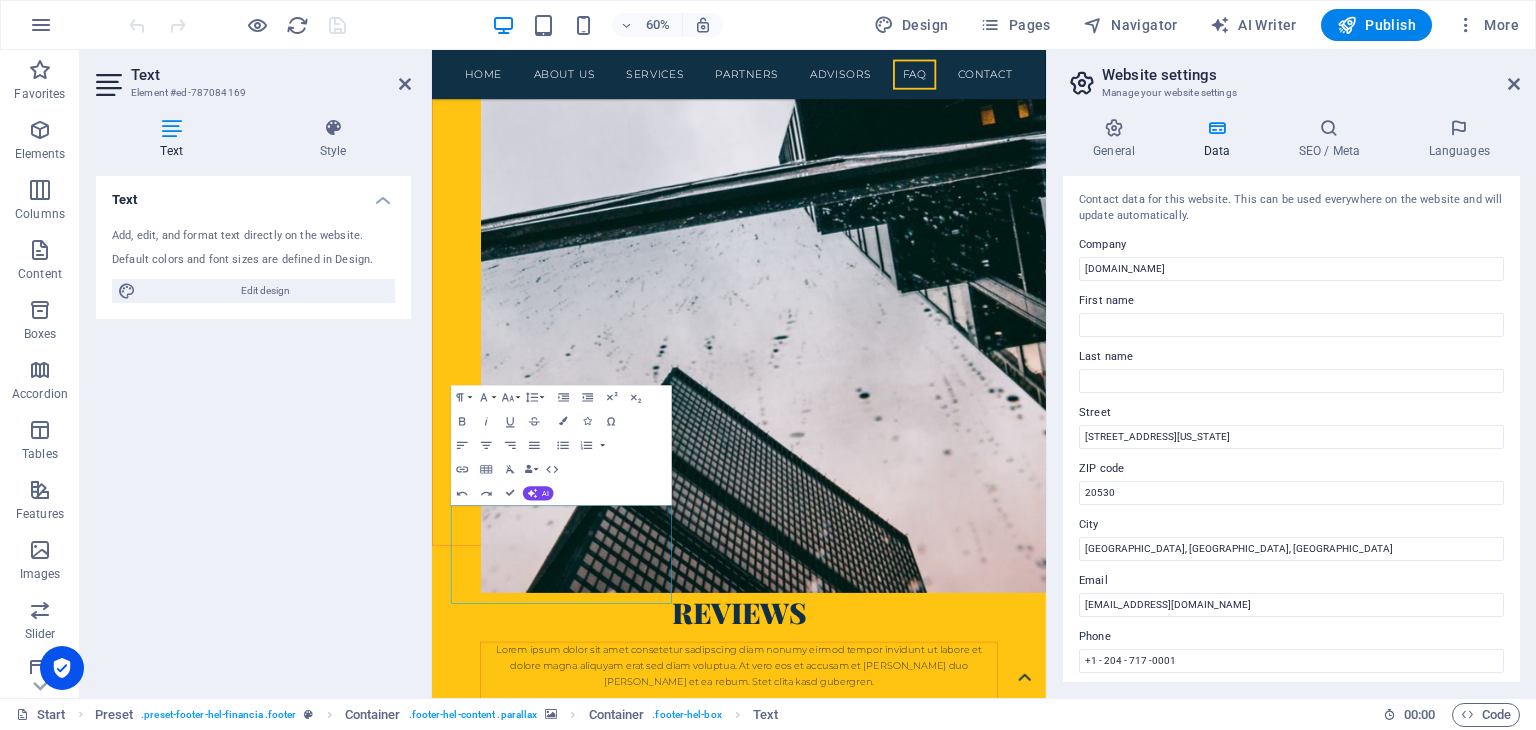 click at bounding box center [943, 3044] 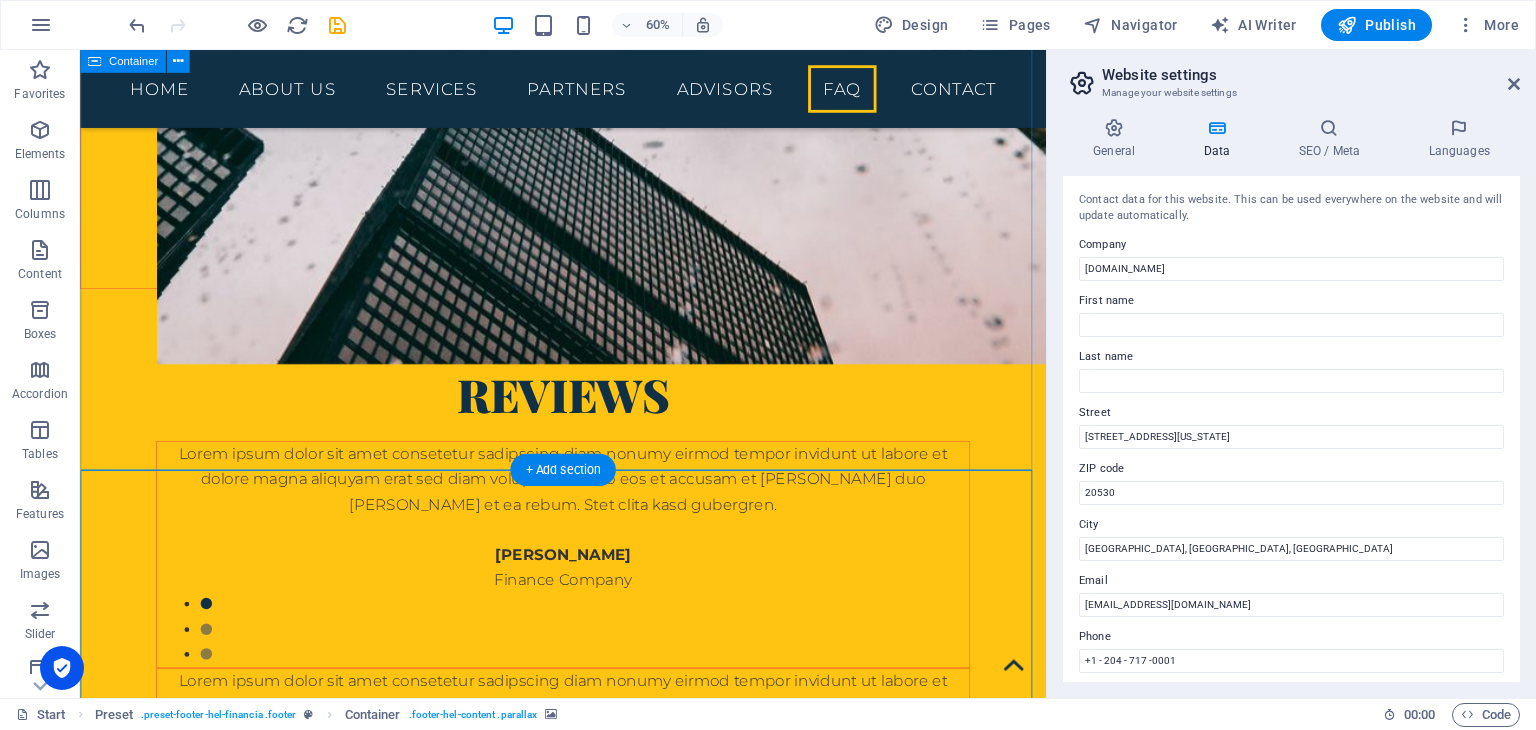 scroll, scrollTop: 4667, scrollLeft: 0, axis: vertical 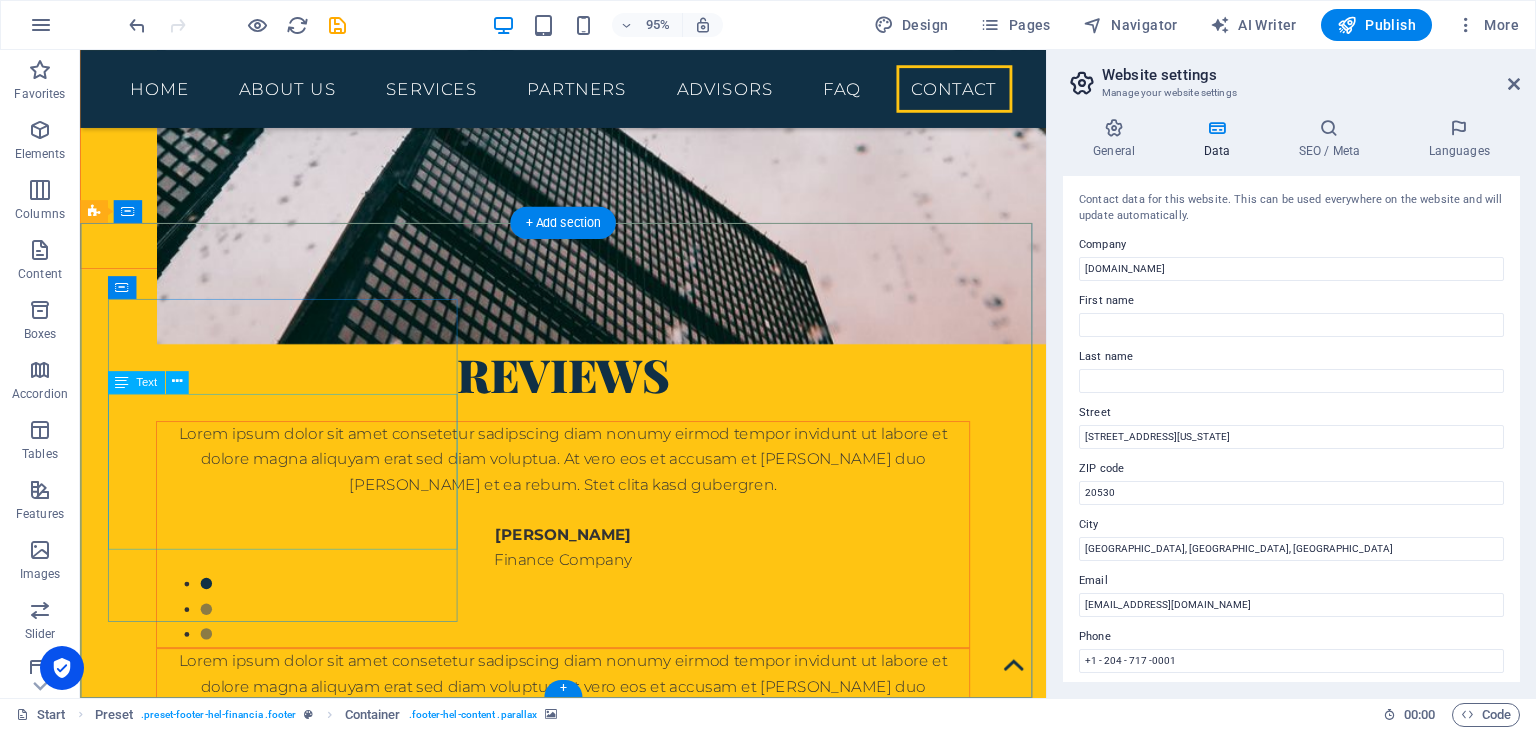 click on "balanceprobooks.ca 950 Pennsylvania Ave NW +1 - 204 - 717 -0001 nfo@balanceprobooks.ca Legal Notice  |  Privacy" at bounding box center (568, 3196) 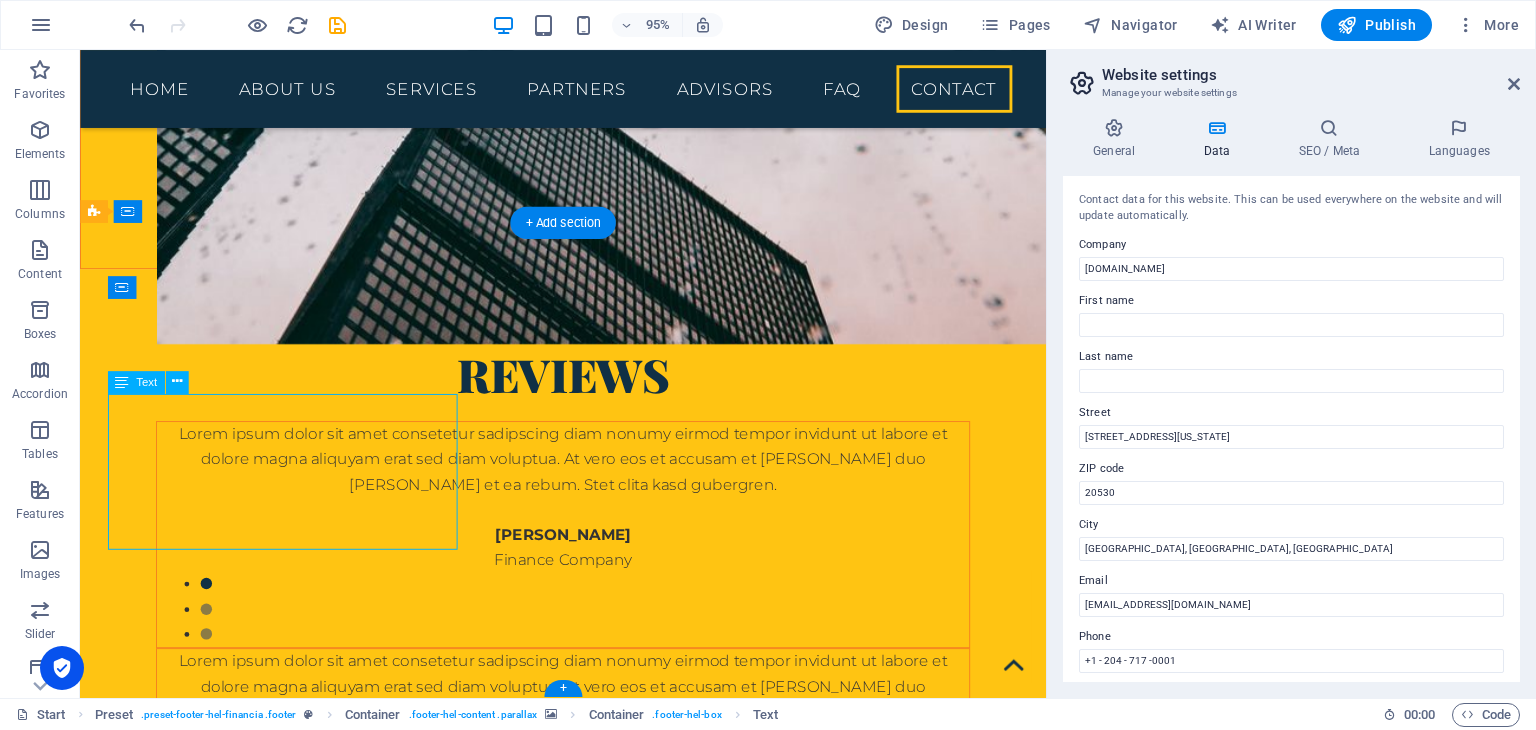 click on "balanceprobooks.ca 950 Pennsylvania Ave NW +1 - 204 - 717 -0001 nfo@balanceprobooks.ca Legal Notice  |  Privacy" at bounding box center [568, 3196] 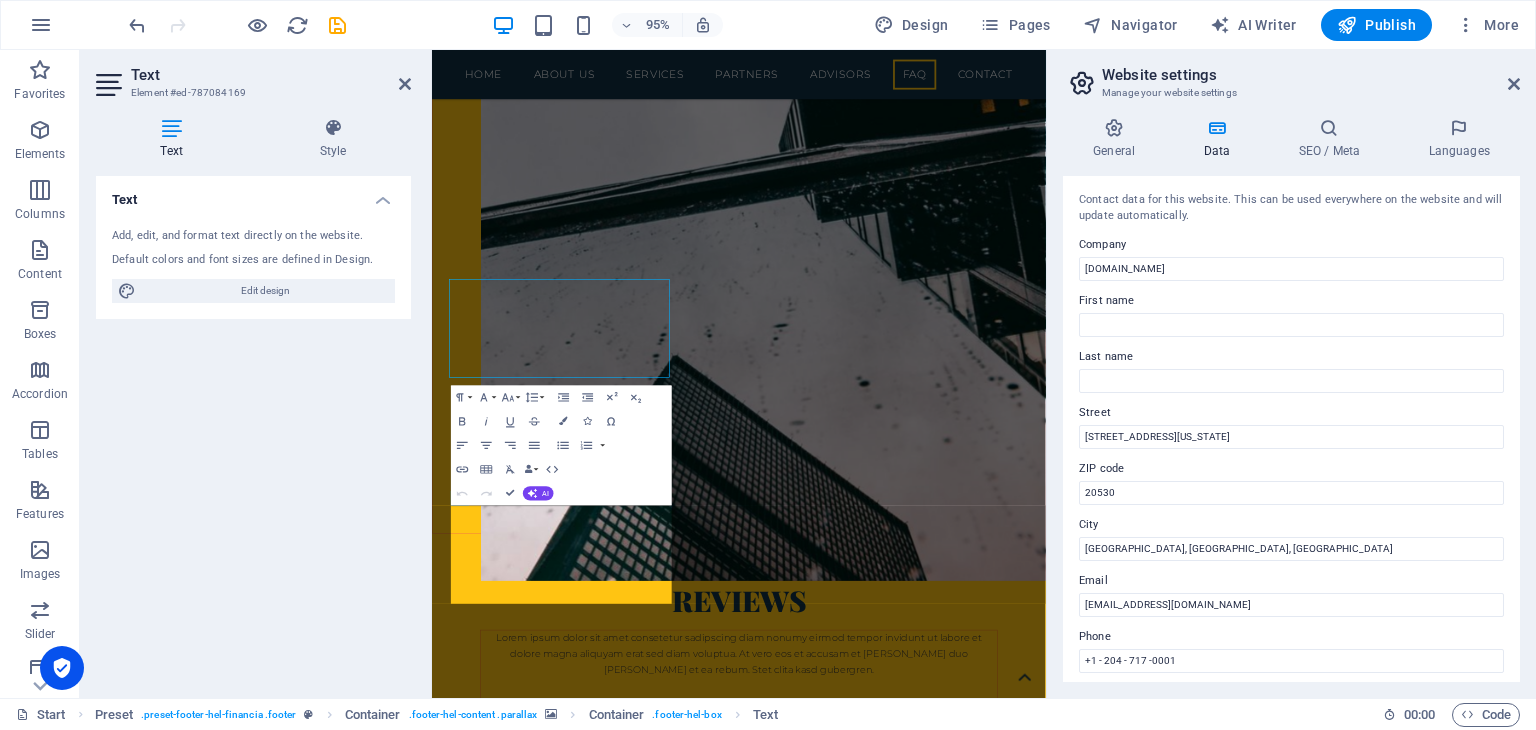 scroll, scrollTop: 4646, scrollLeft: 0, axis: vertical 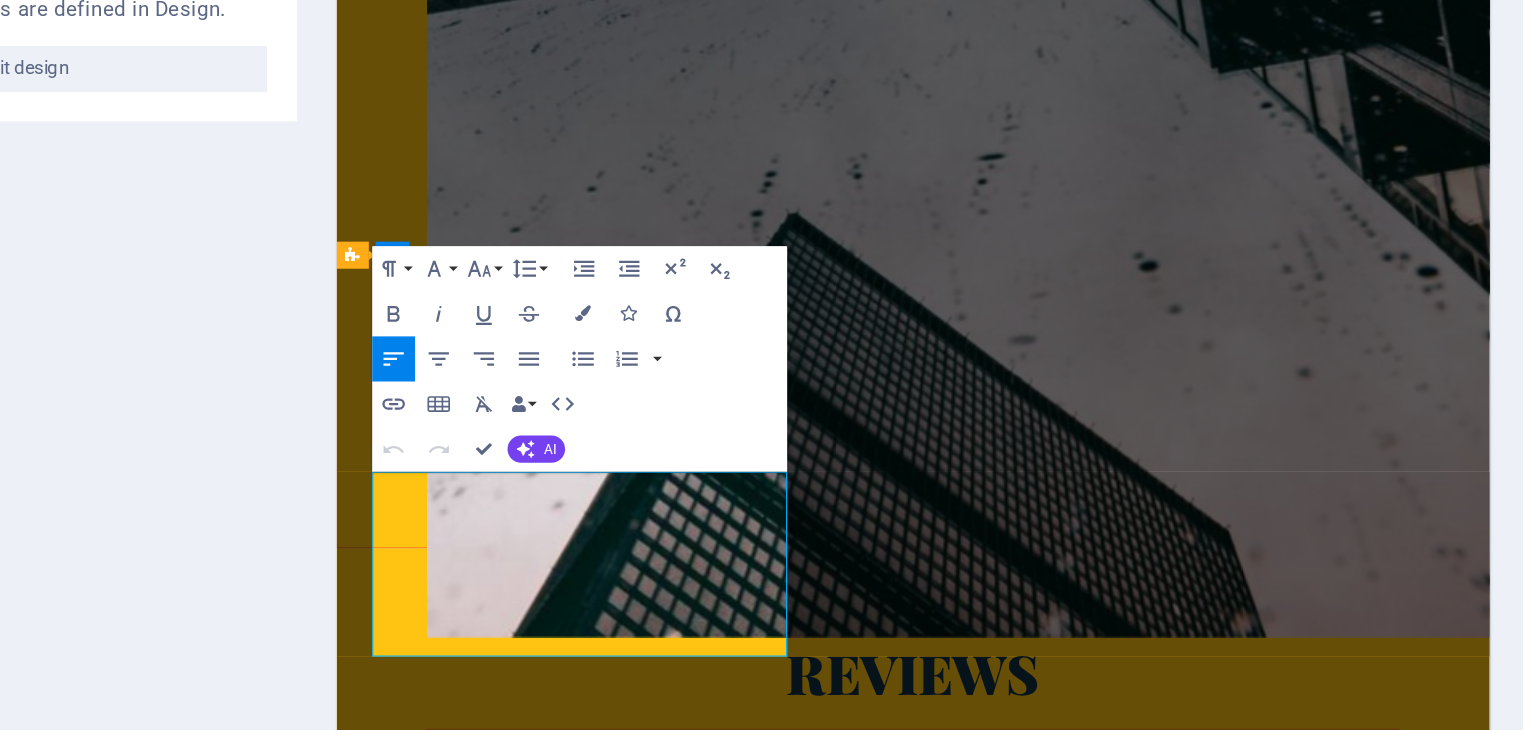 drag, startPoint x: 519, startPoint y: 428, endPoint x: 705, endPoint y: 406, distance: 187.29655 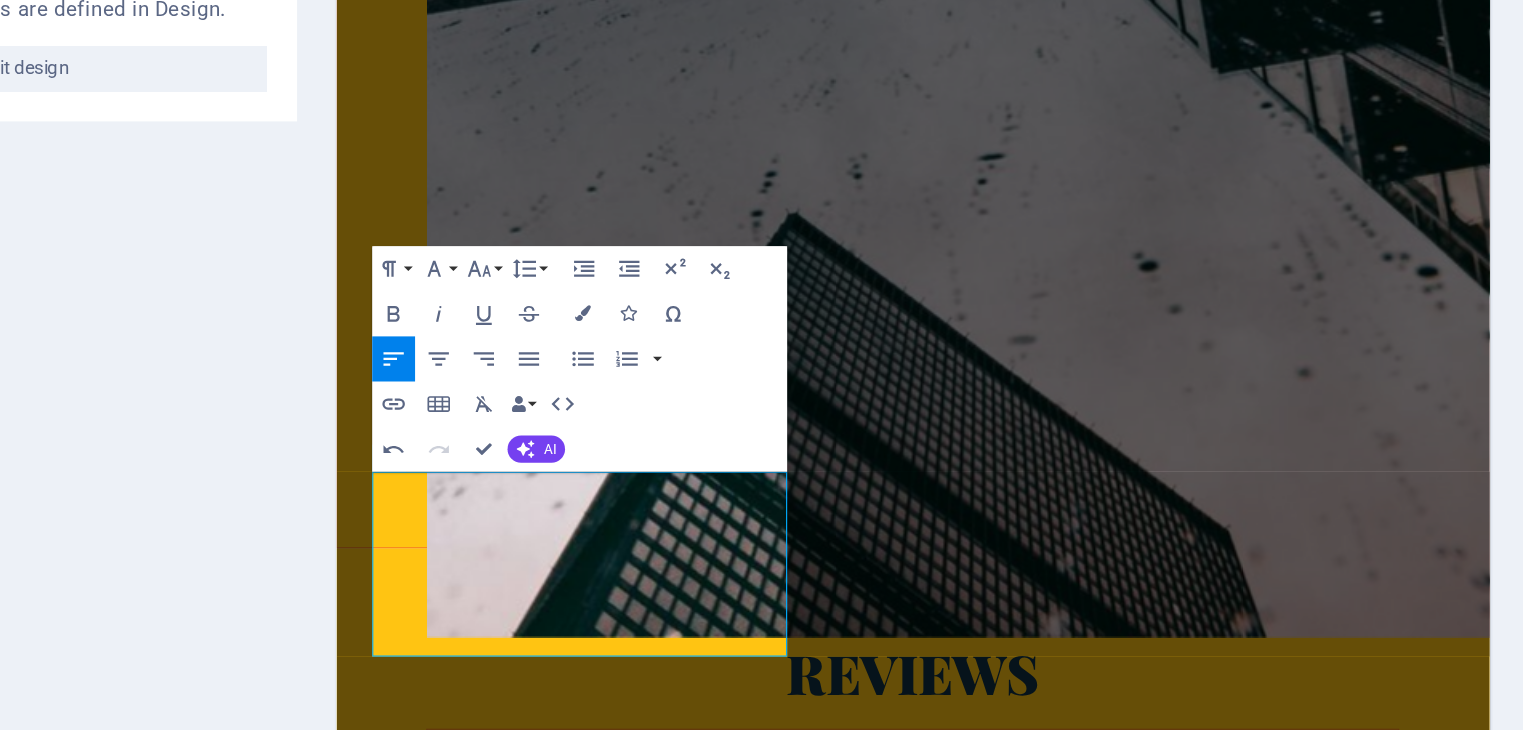 click at bounding box center [847, 2610] 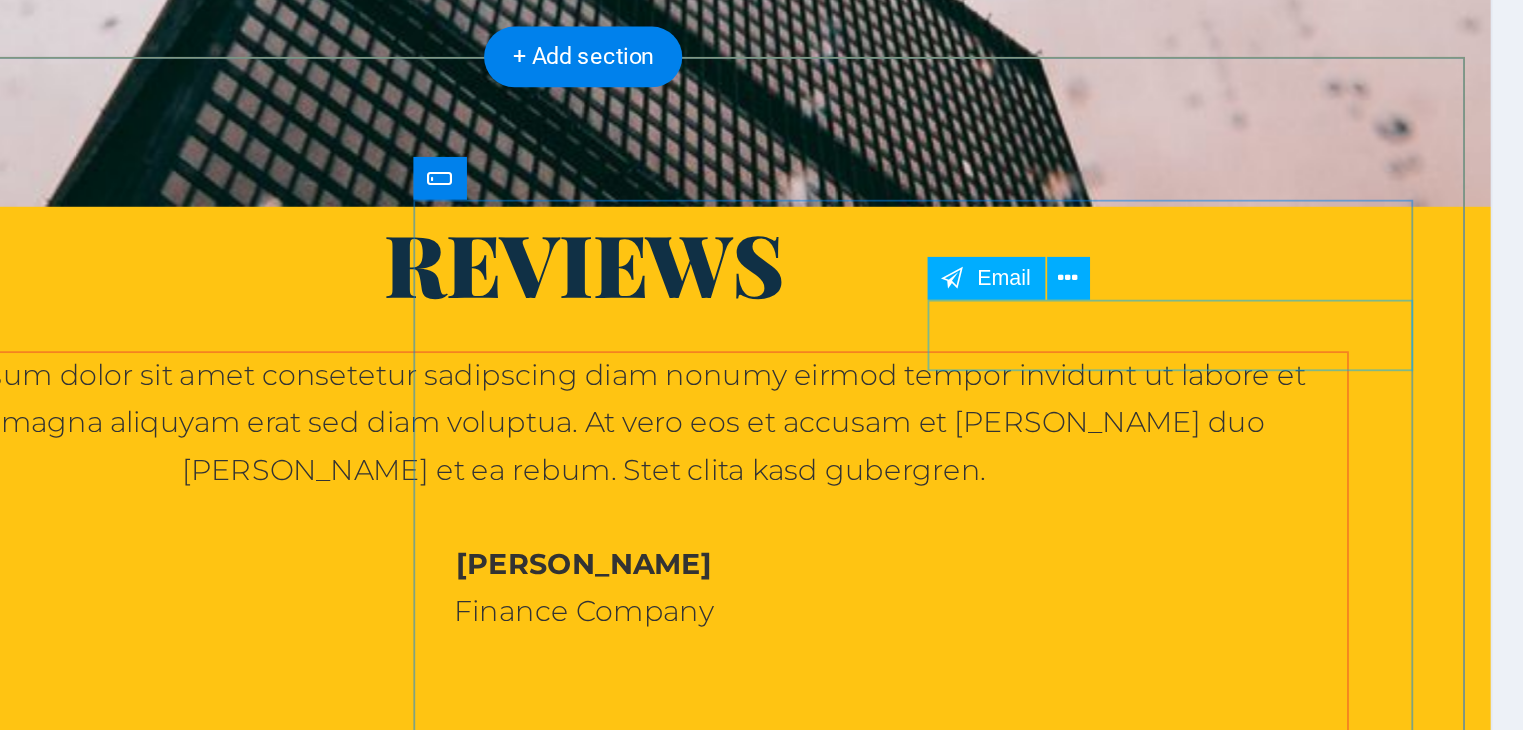 scroll, scrollTop: 4667, scrollLeft: 0, axis: vertical 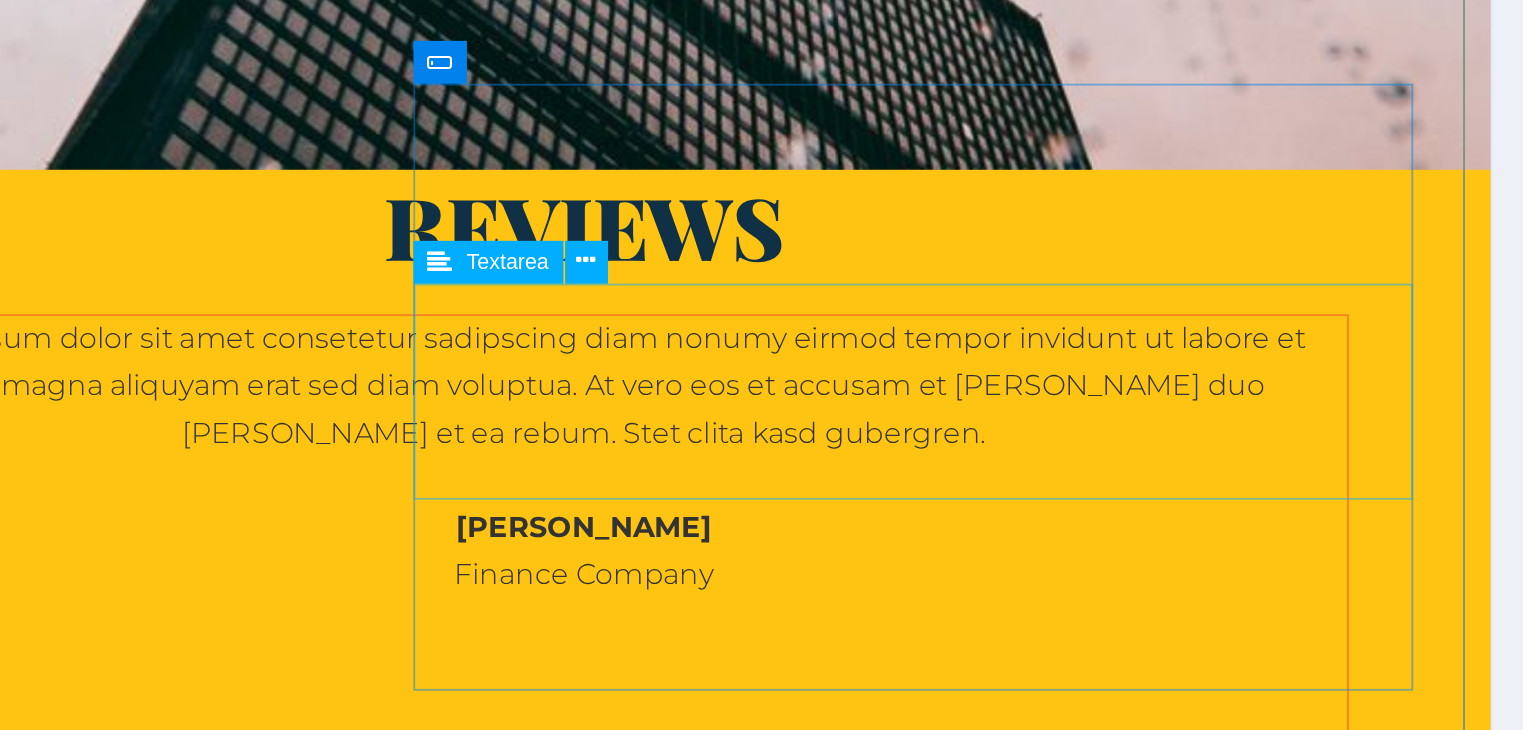 click at bounding box center (164, 3033) 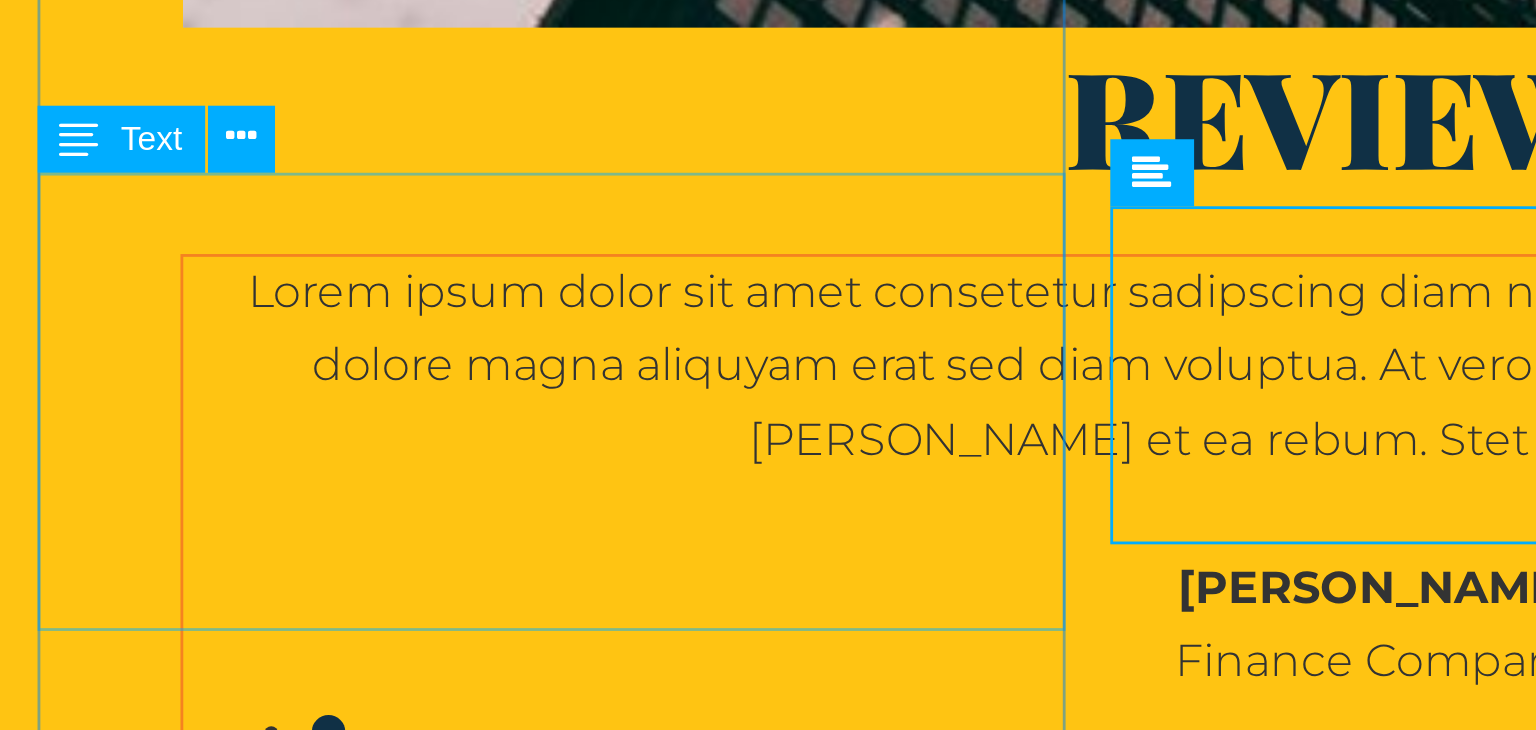 click on "balanceprobooks.ca Brandon, Manitoba, Canada +1 - 204 - 717 -0001 nfo@balanceprobooks.ca Legal Notice  |  Privacy" at bounding box center (444, 2308) 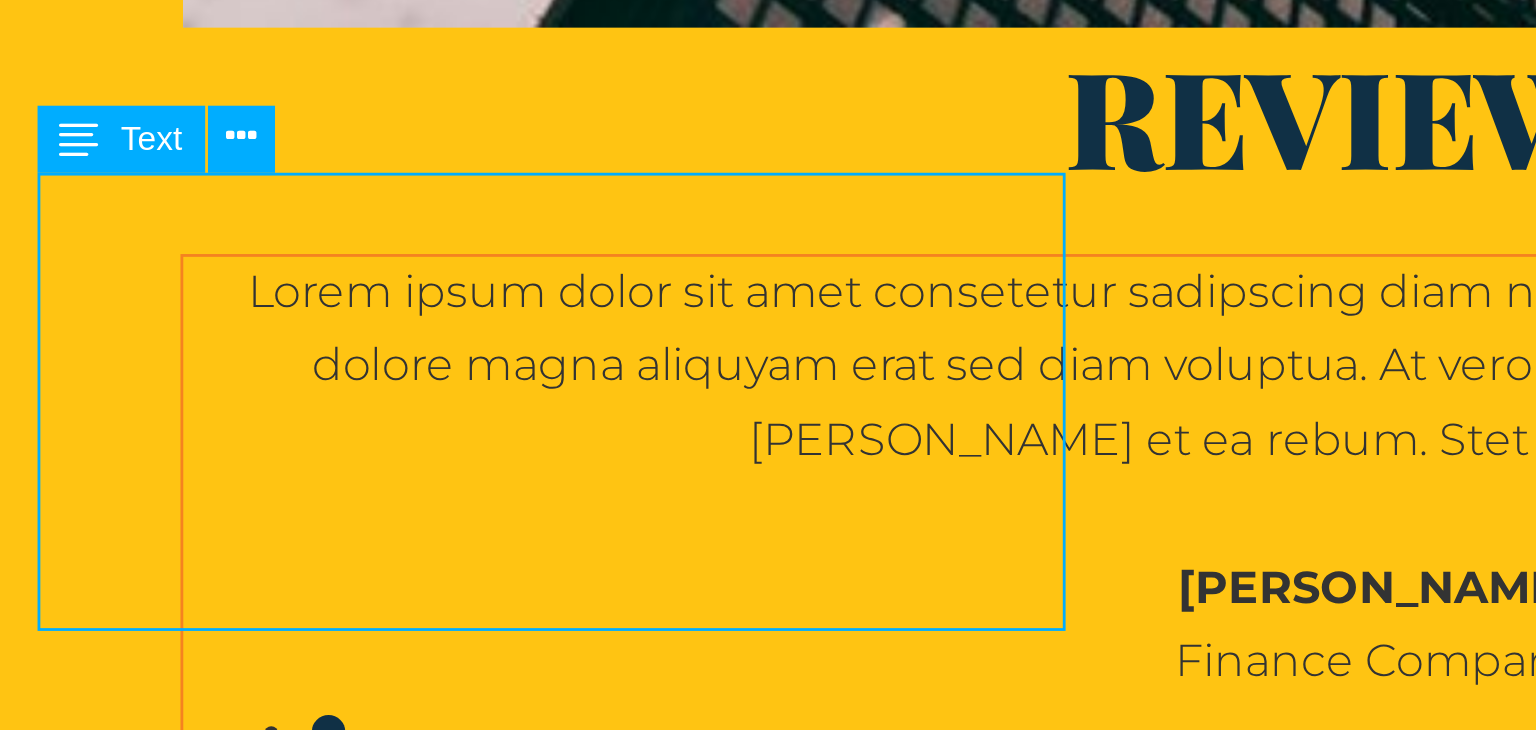 click on "balanceprobooks.ca Brandon, Manitoba, Canada +1 - 204 - 717 -0001 nfo@balanceprobooks.ca Legal Notice  |  Privacy" at bounding box center (444, 2308) 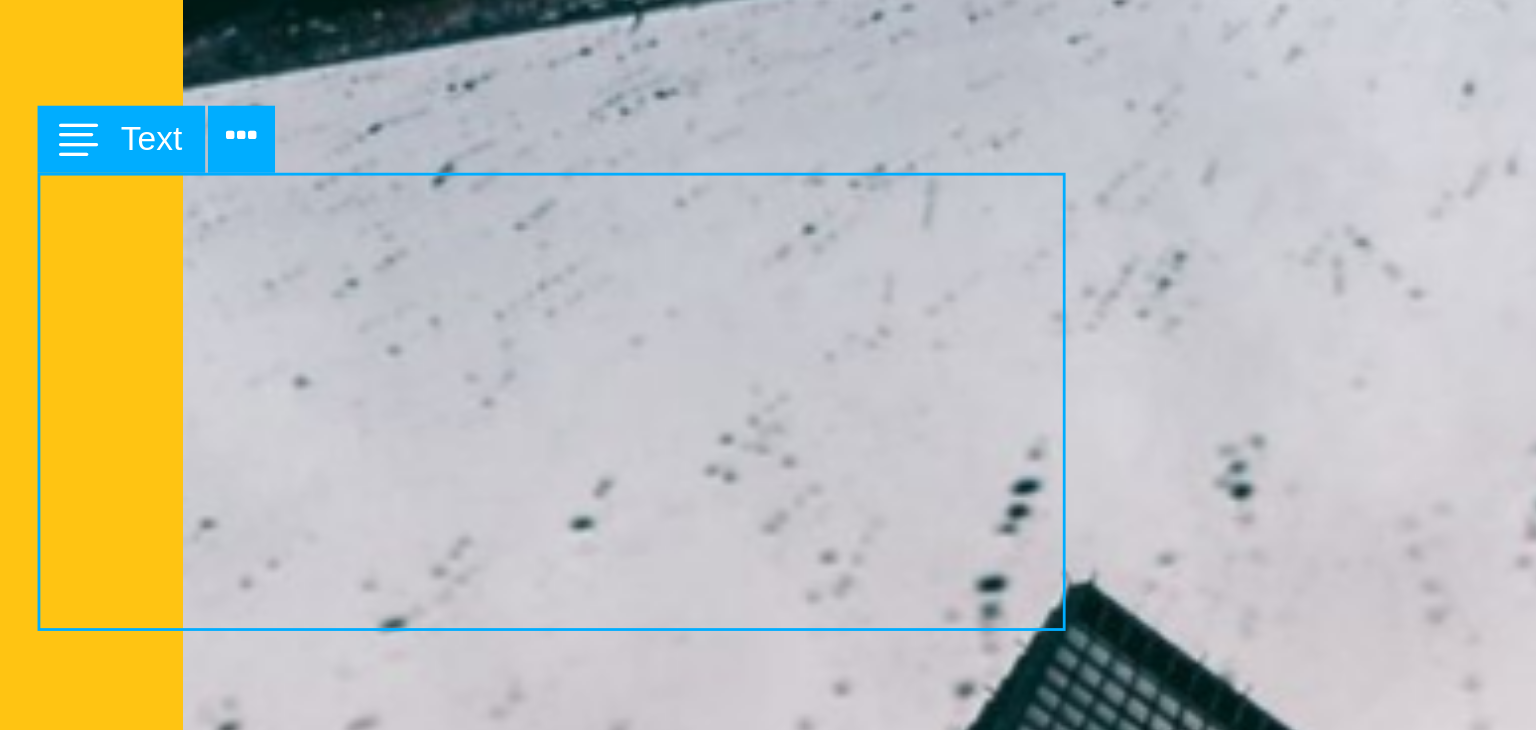 scroll, scrollTop: 4646, scrollLeft: 0, axis: vertical 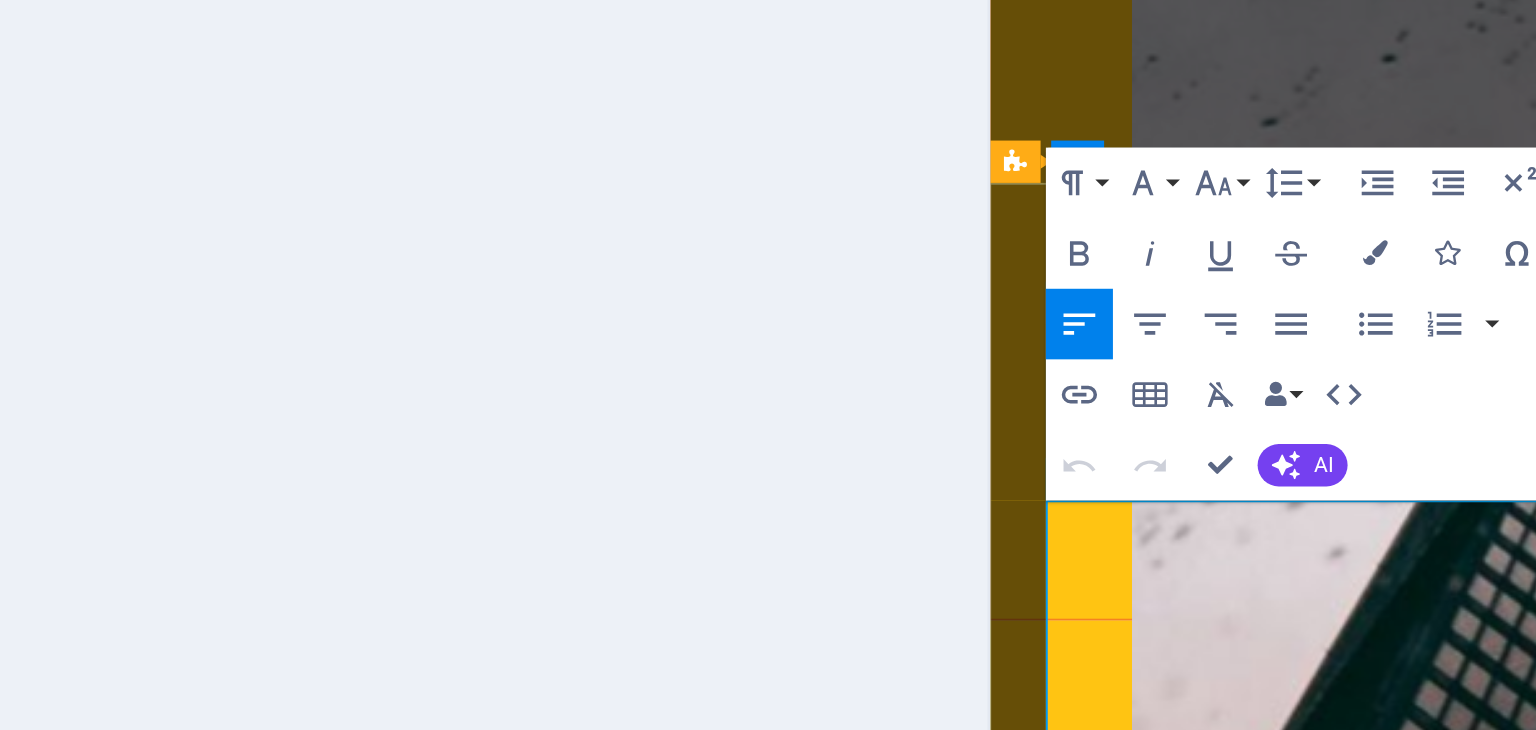 click on "nfo@balanceprobooks.ca" at bounding box center [1150, 3136] 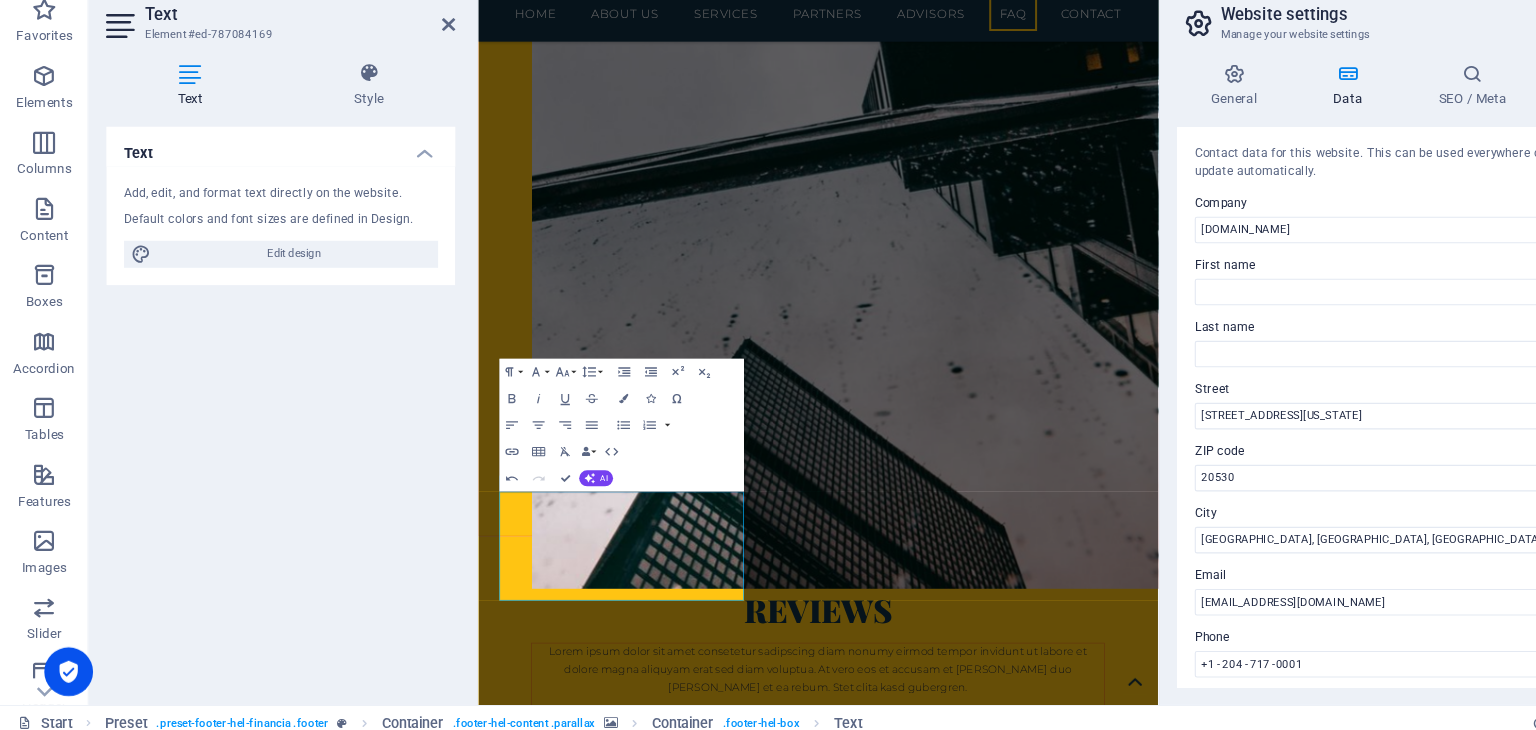 click at bounding box center (989, 2982) 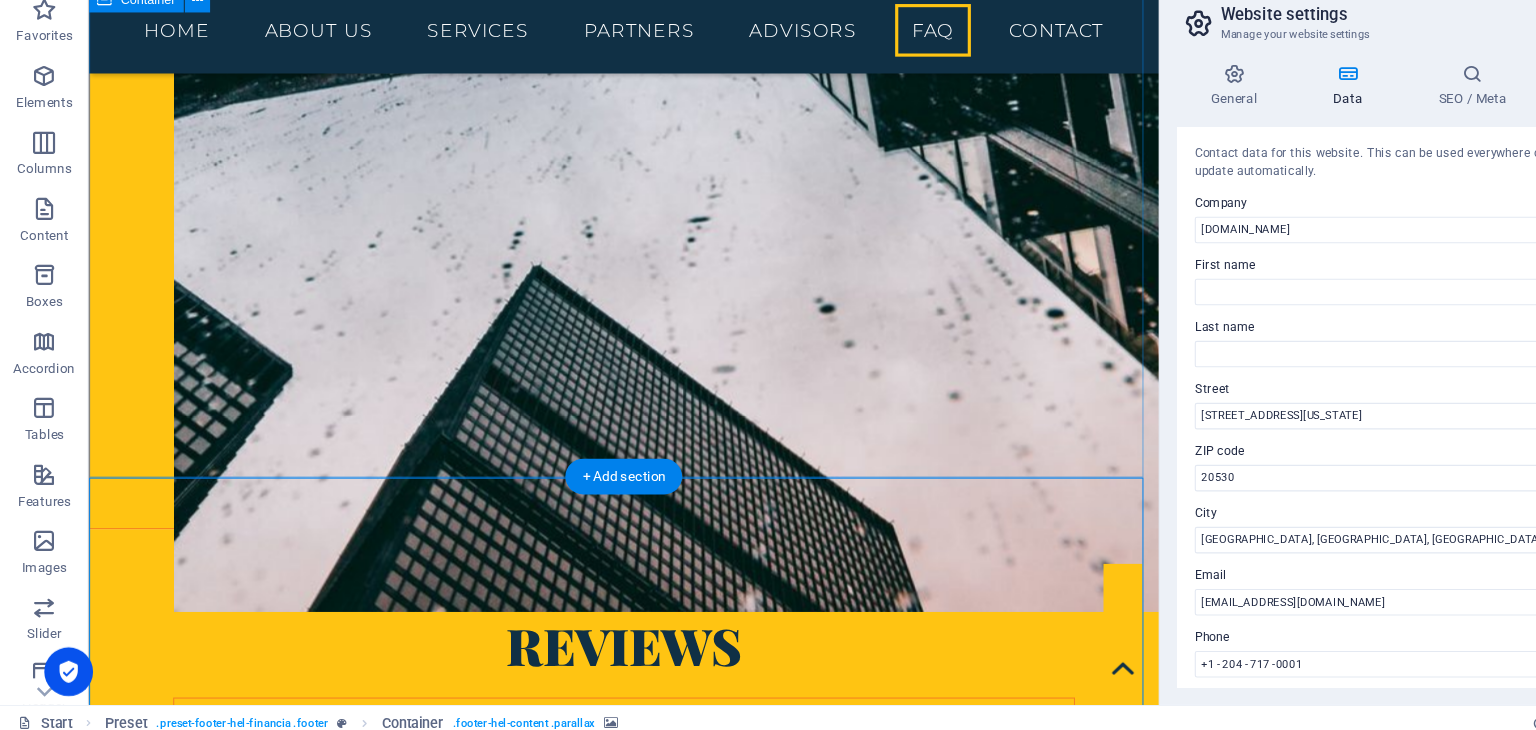scroll, scrollTop: 4667, scrollLeft: 0, axis: vertical 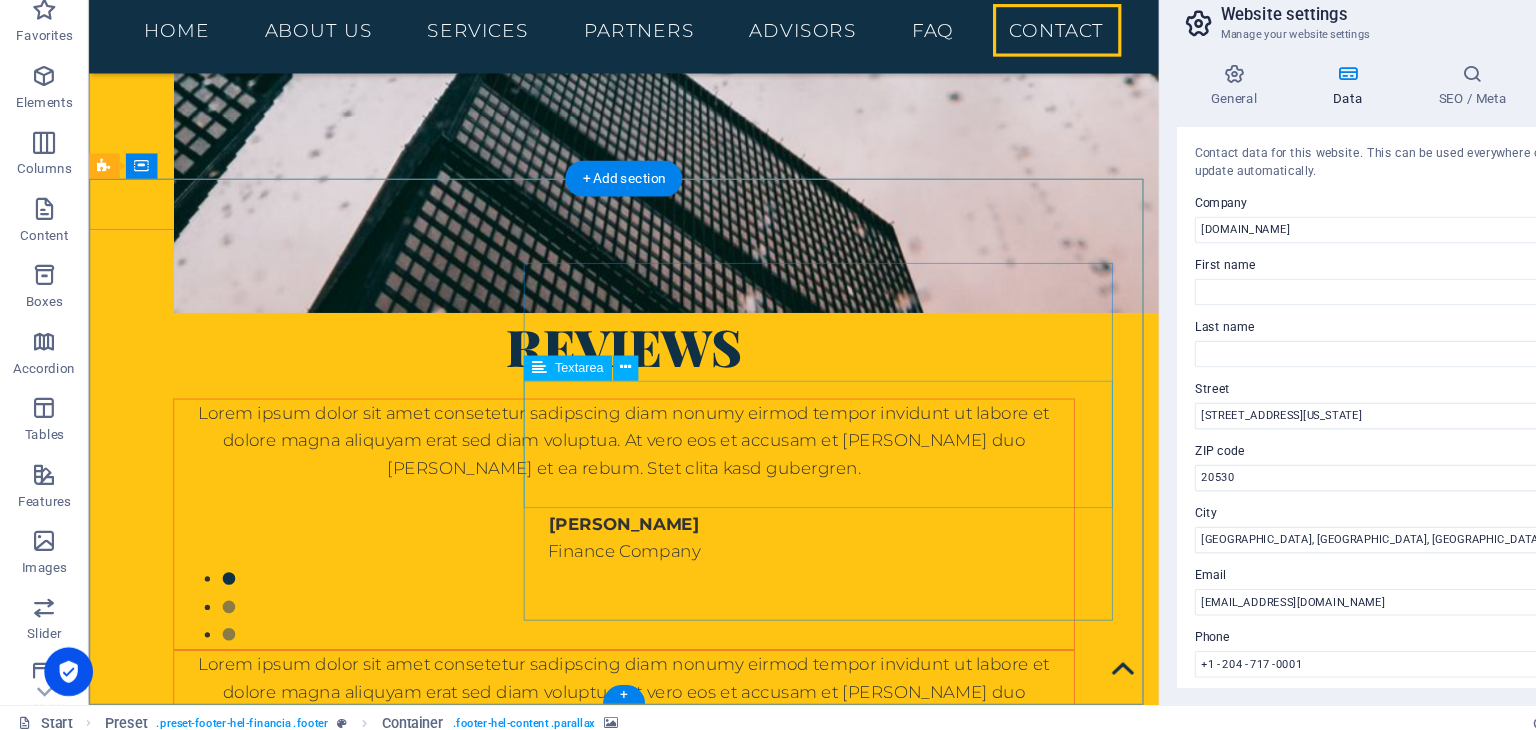 click at bounding box center [576, 3405] 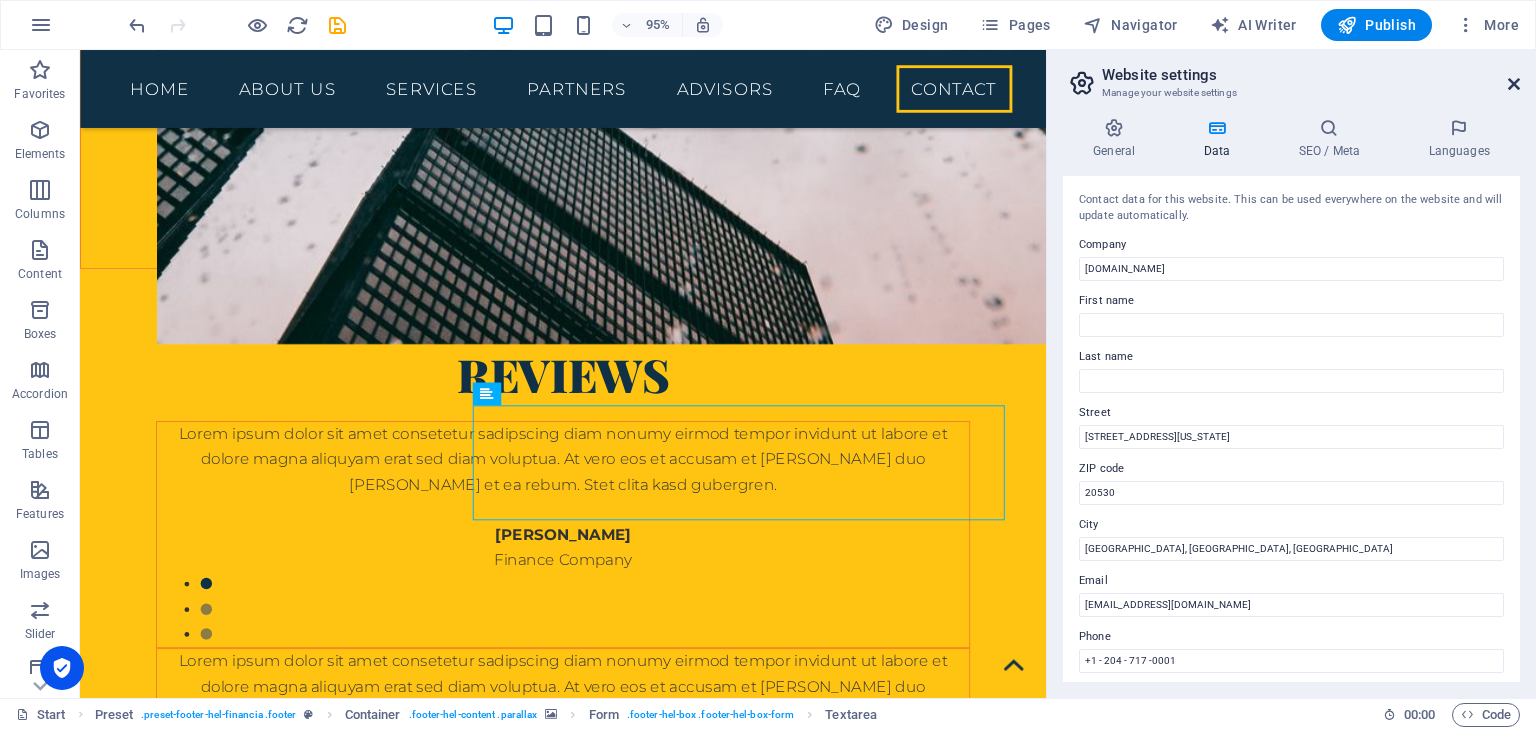 click at bounding box center (1514, 84) 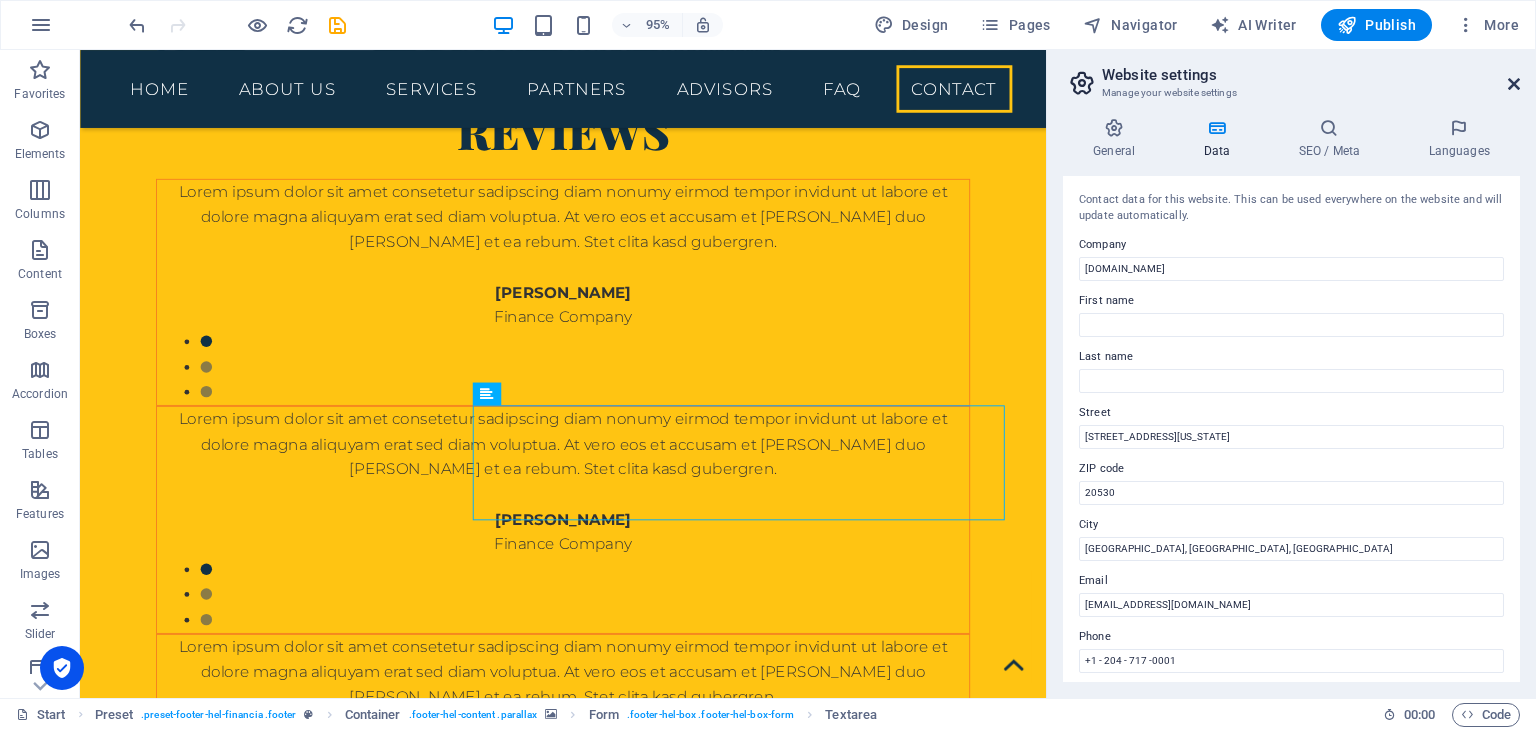 scroll, scrollTop: 4192, scrollLeft: 0, axis: vertical 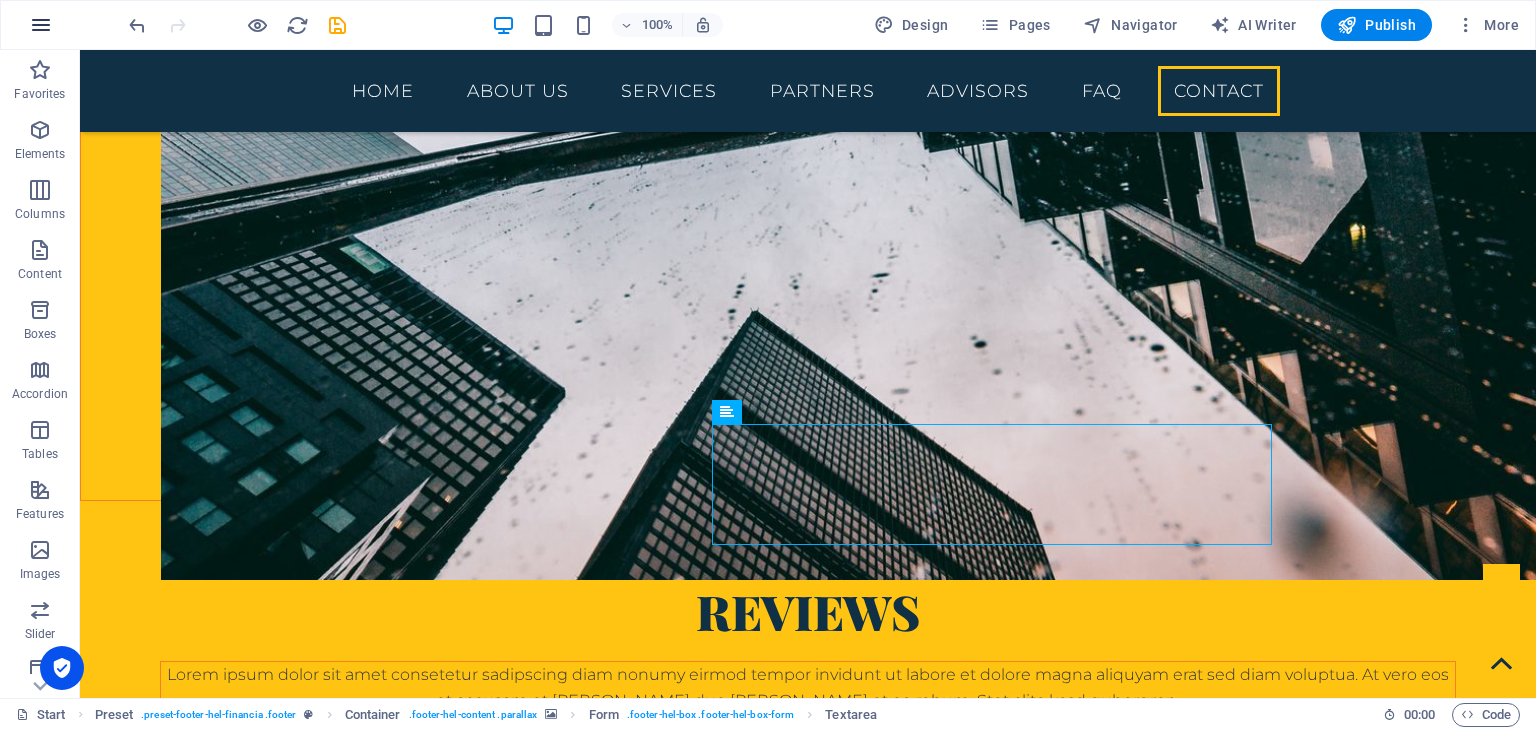 click at bounding box center (41, 25) 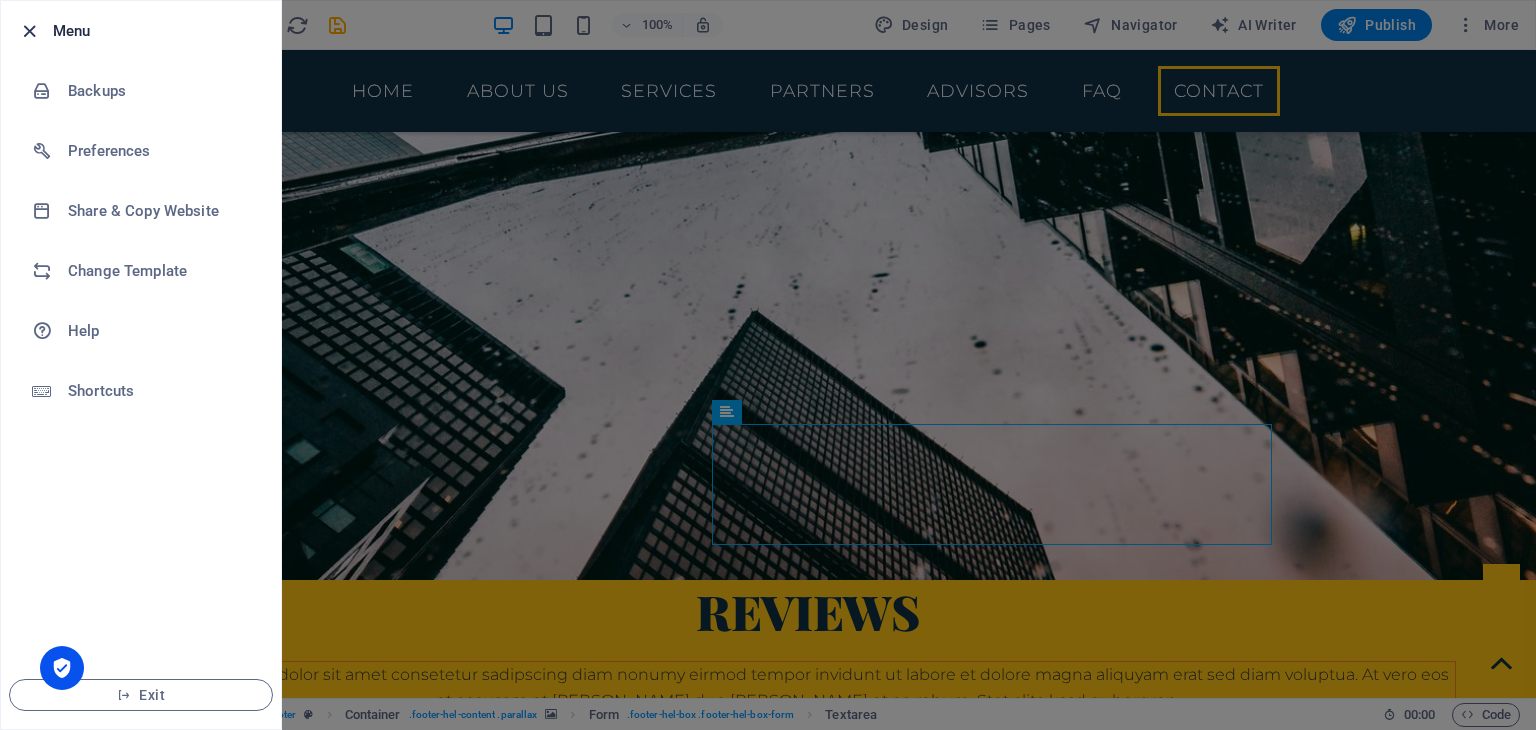 click at bounding box center [29, 31] 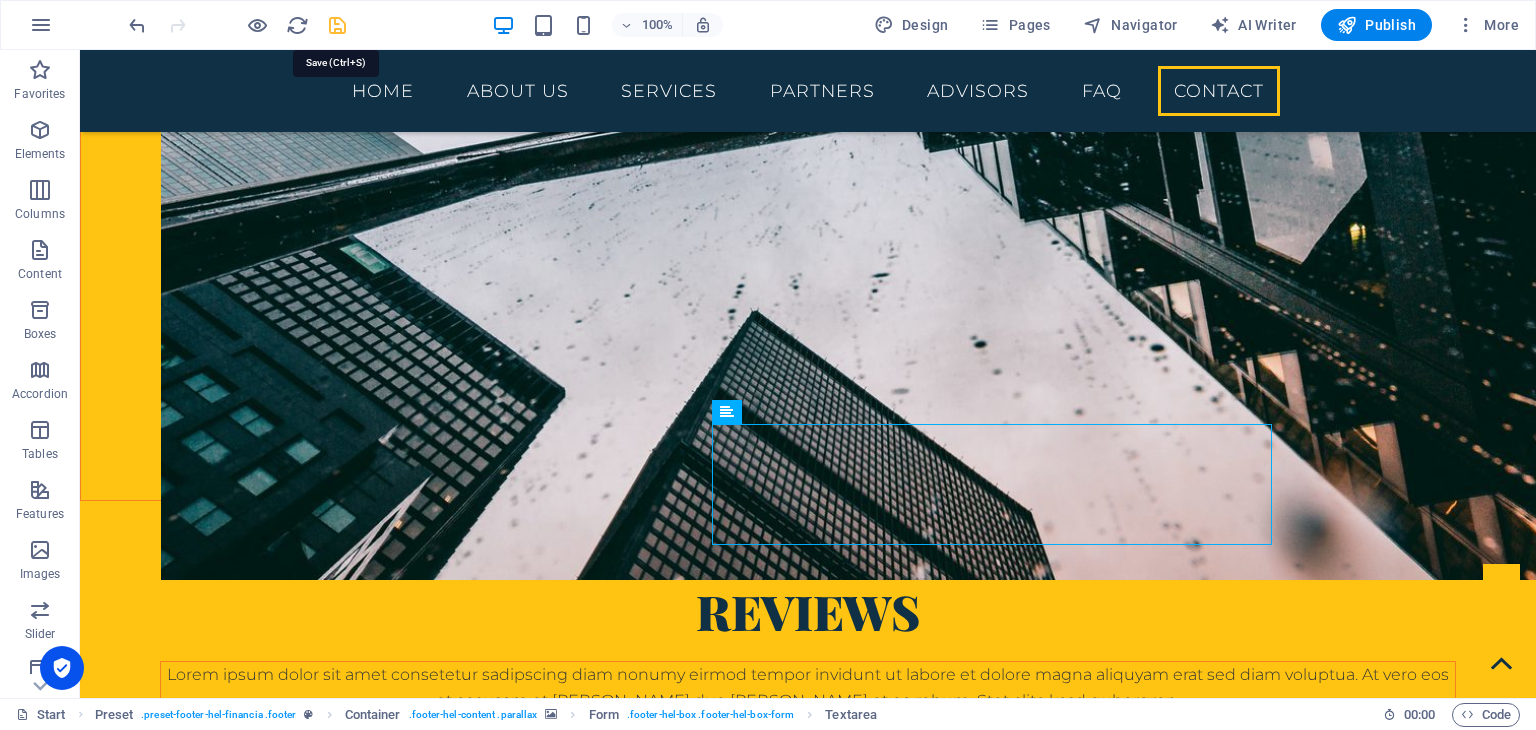 click at bounding box center [337, 25] 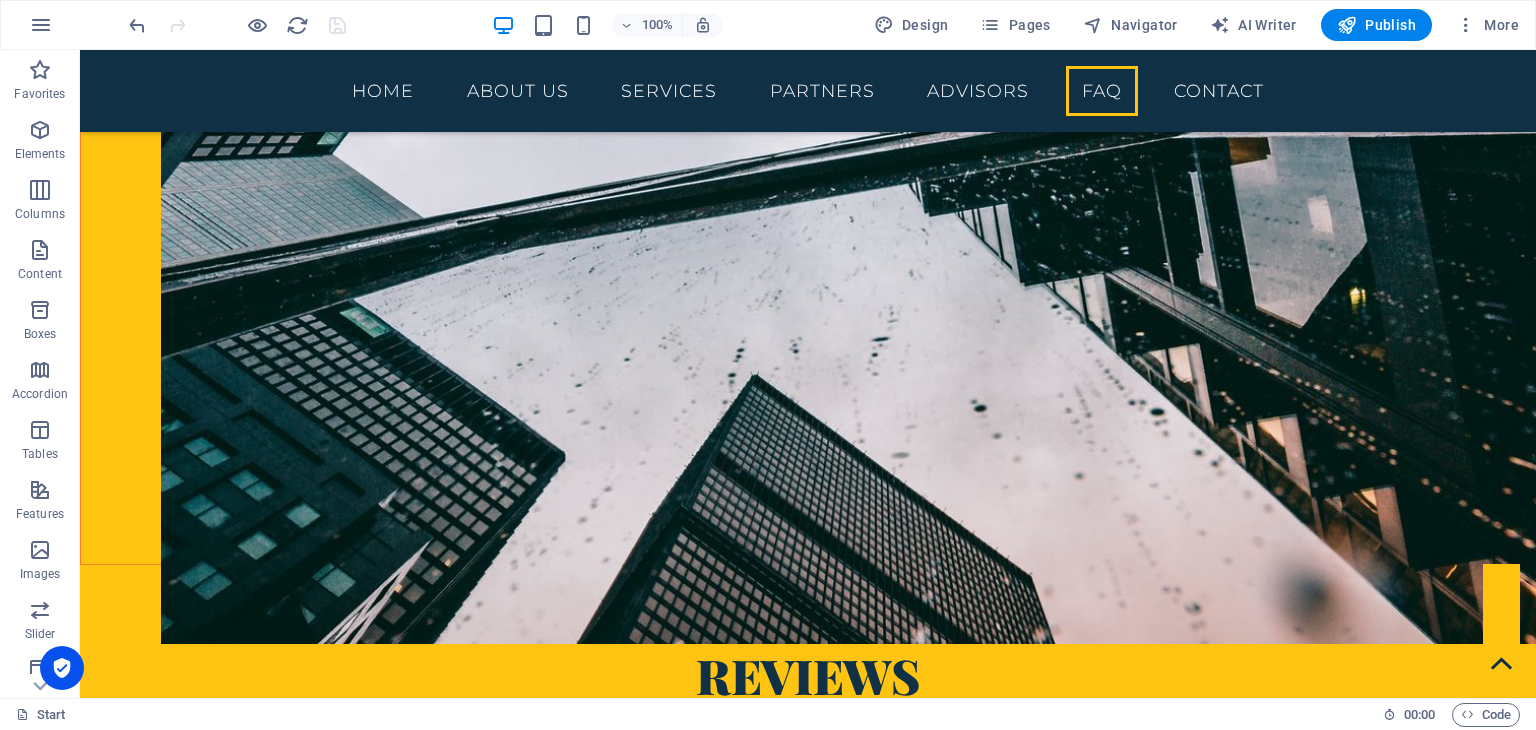 scroll, scrollTop: 4225, scrollLeft: 0, axis: vertical 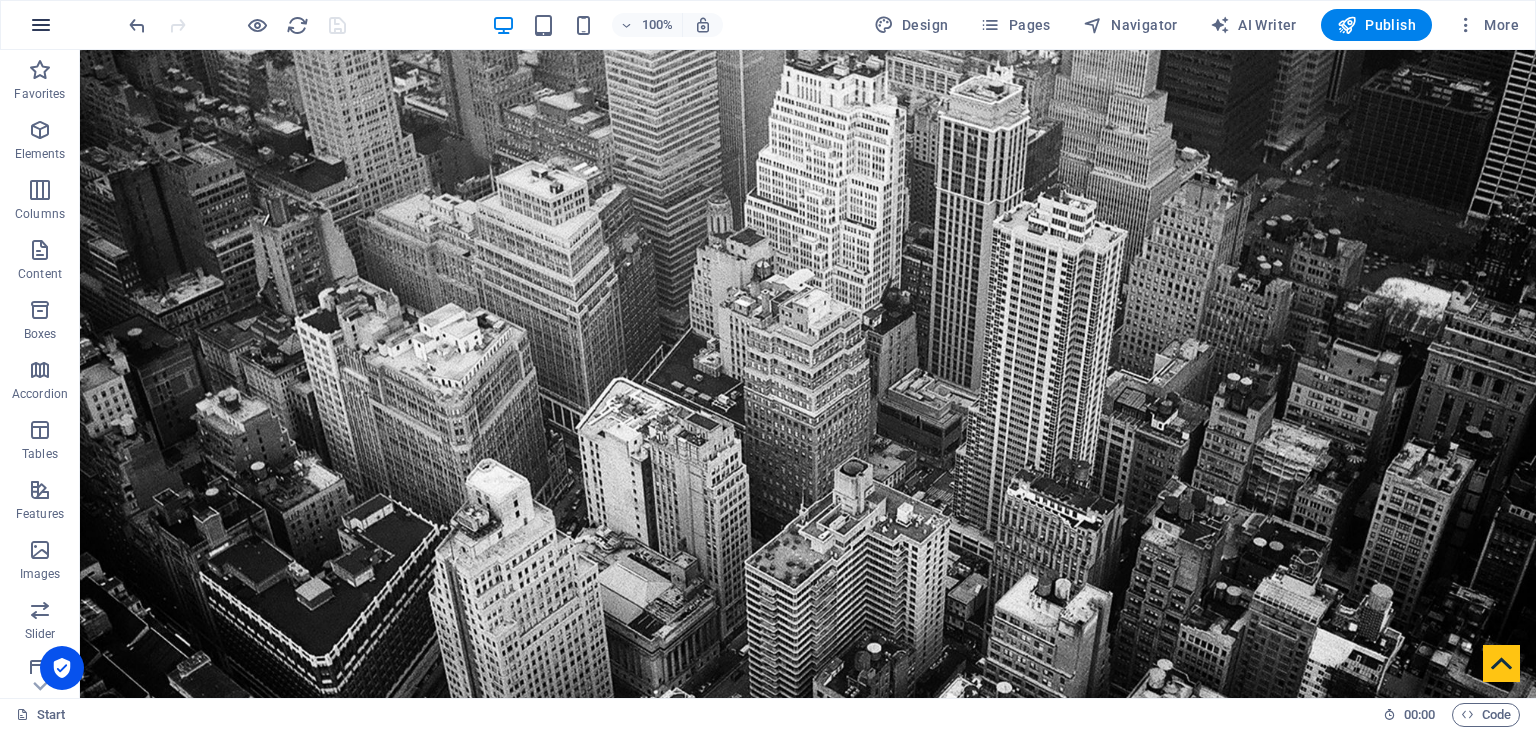 click at bounding box center [41, 25] 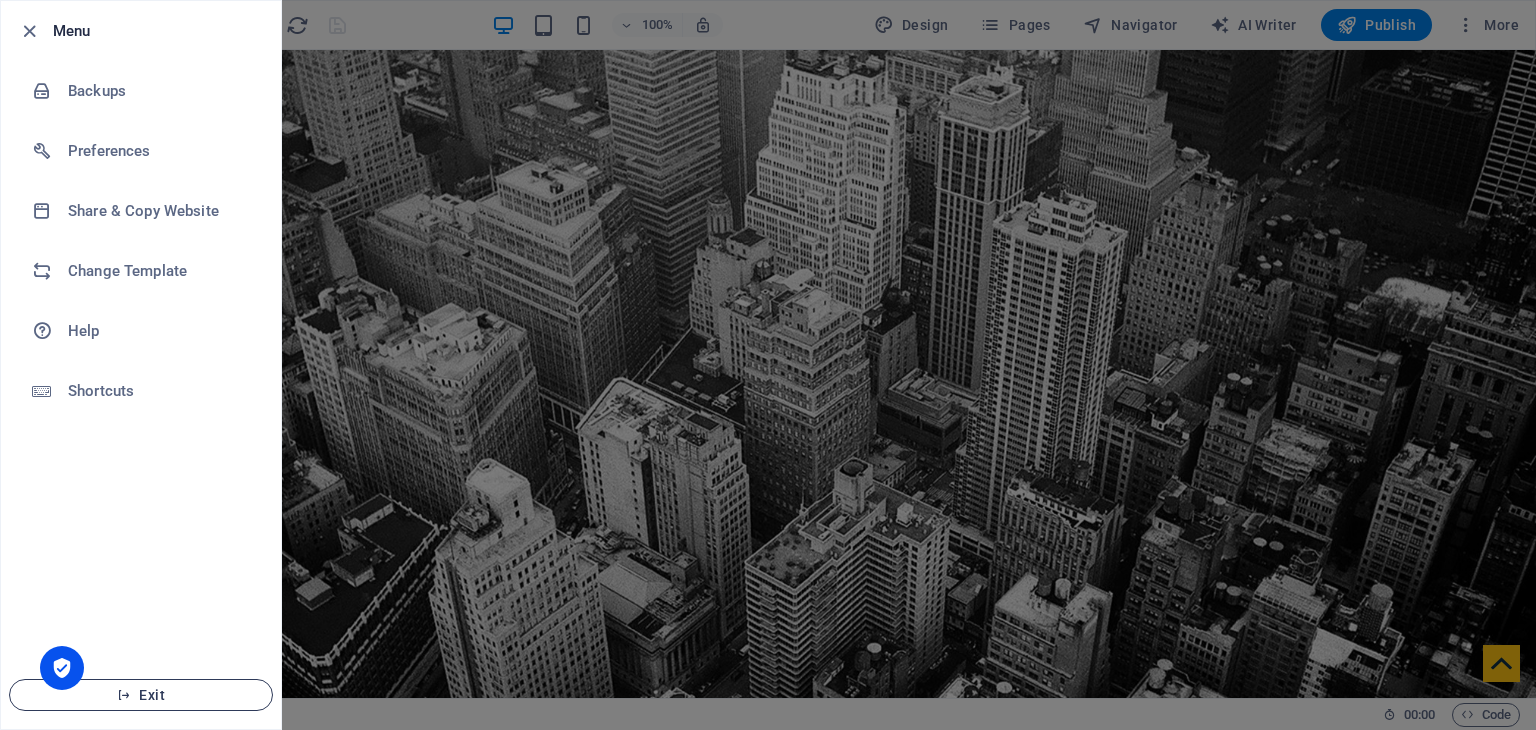 click on "Exit" at bounding box center [141, 695] 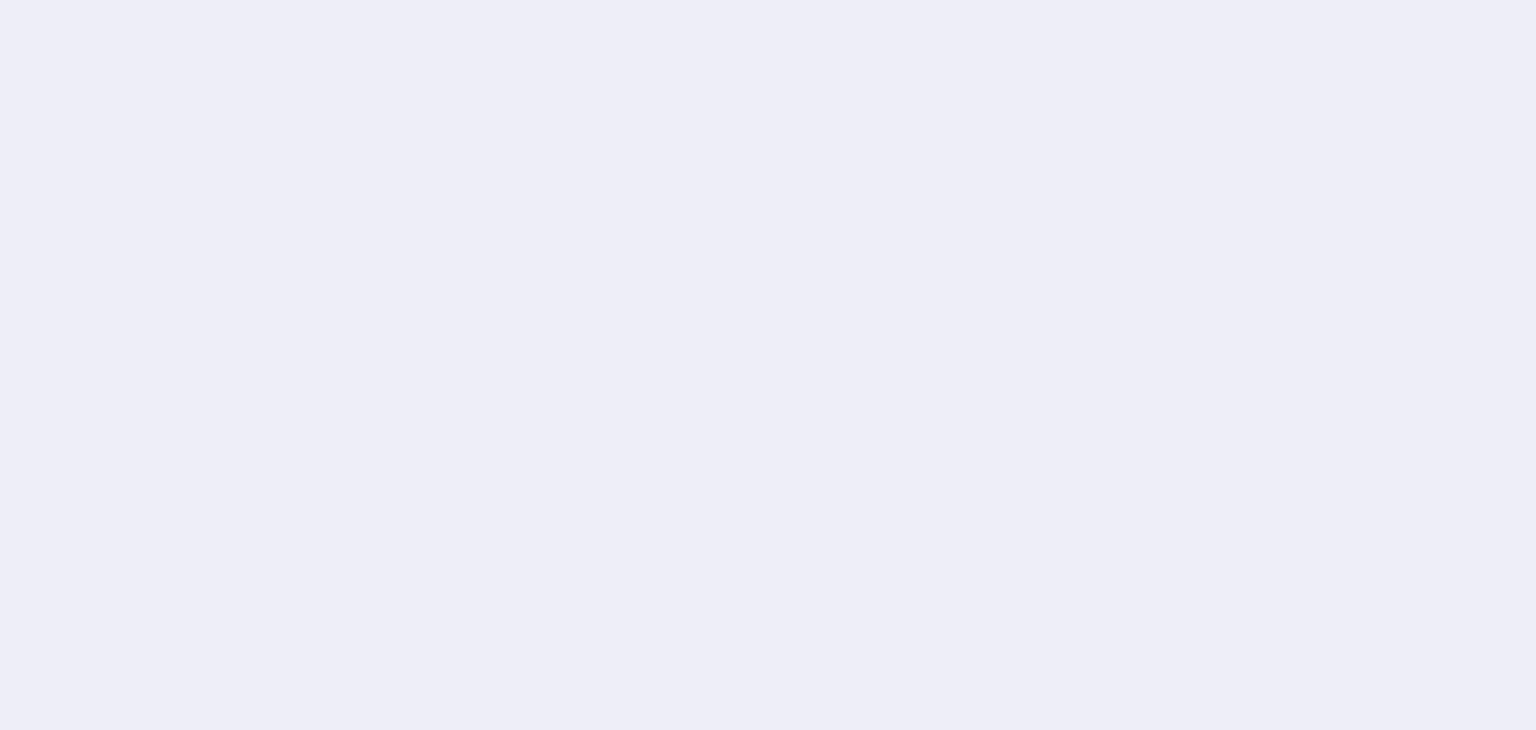 scroll, scrollTop: 0, scrollLeft: 0, axis: both 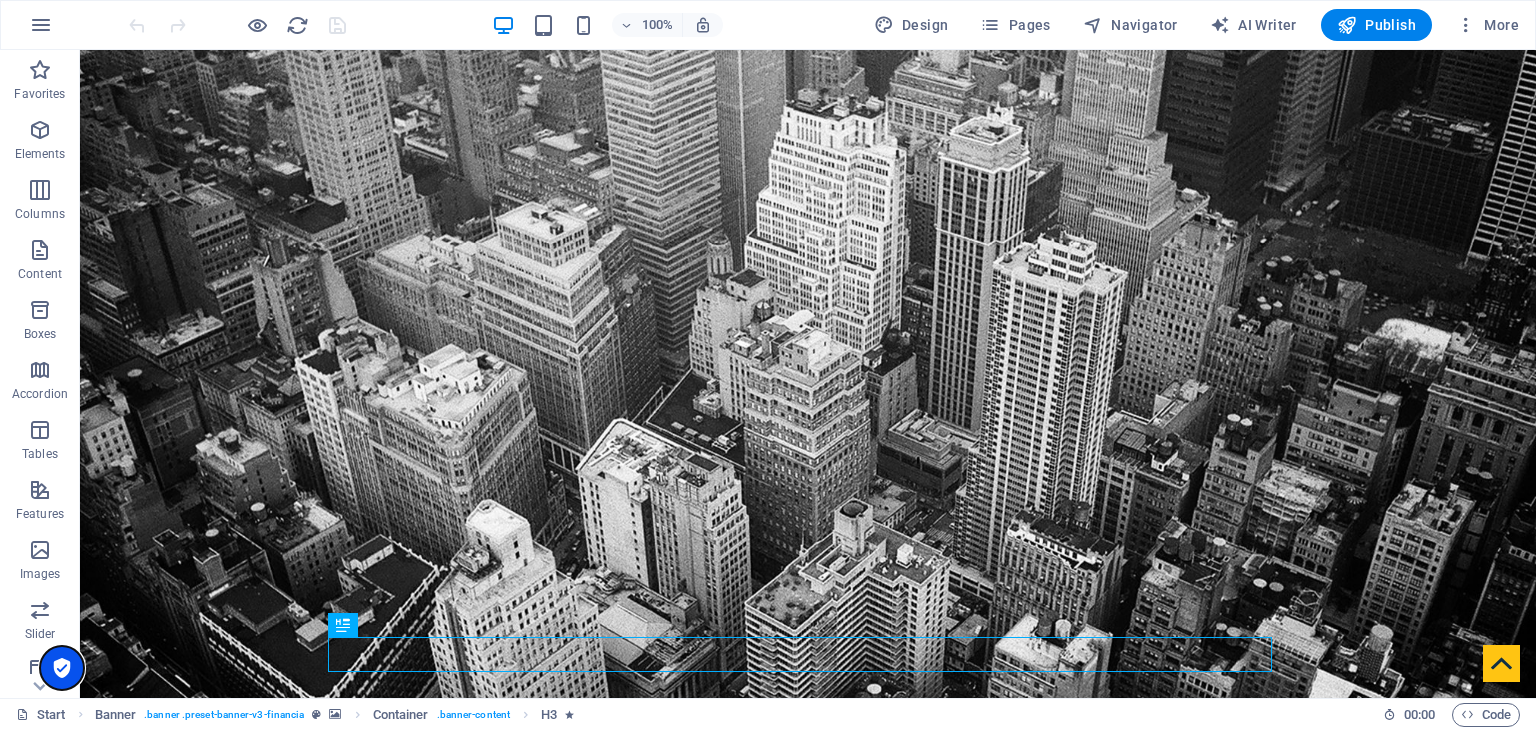 click at bounding box center [62, 668] 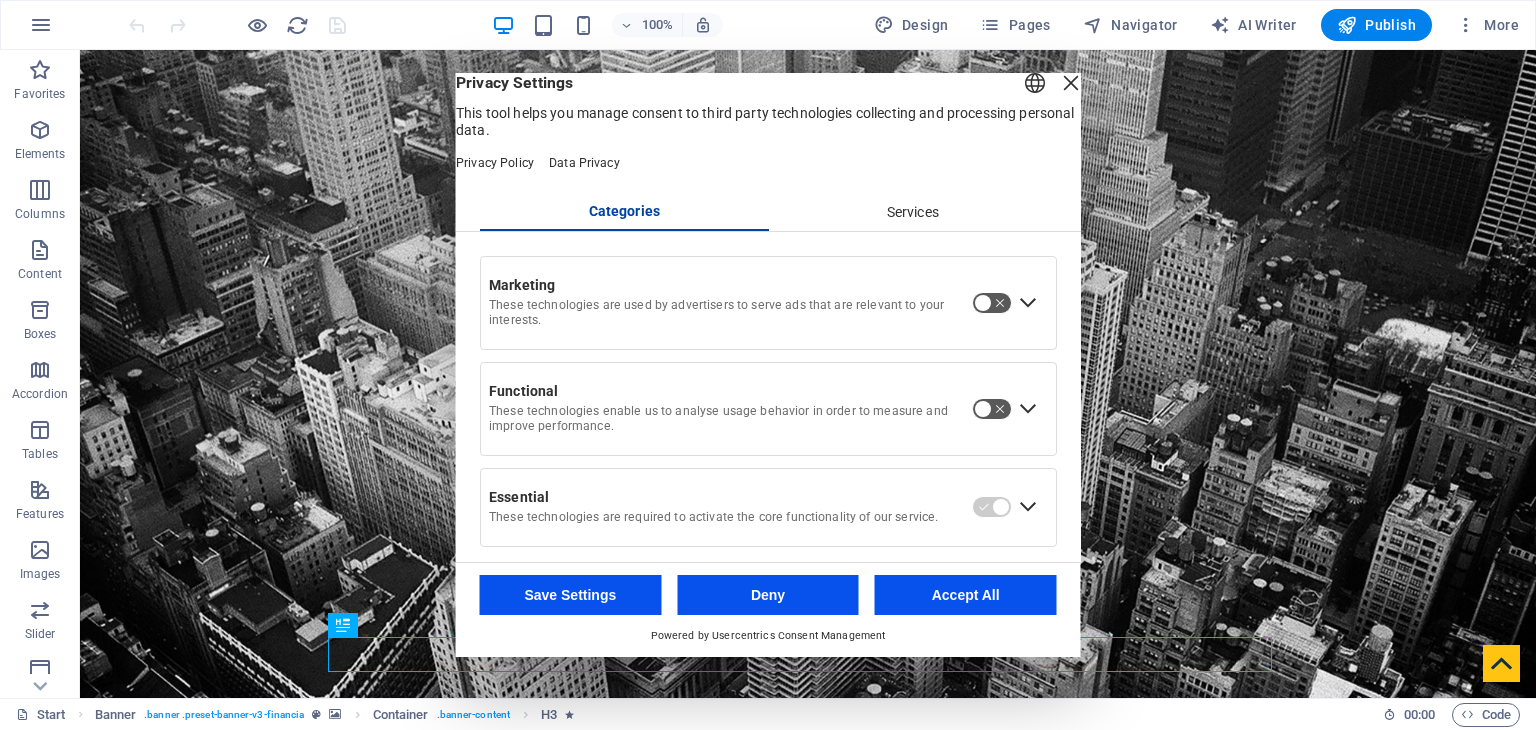 click at bounding box center (1071, 83) 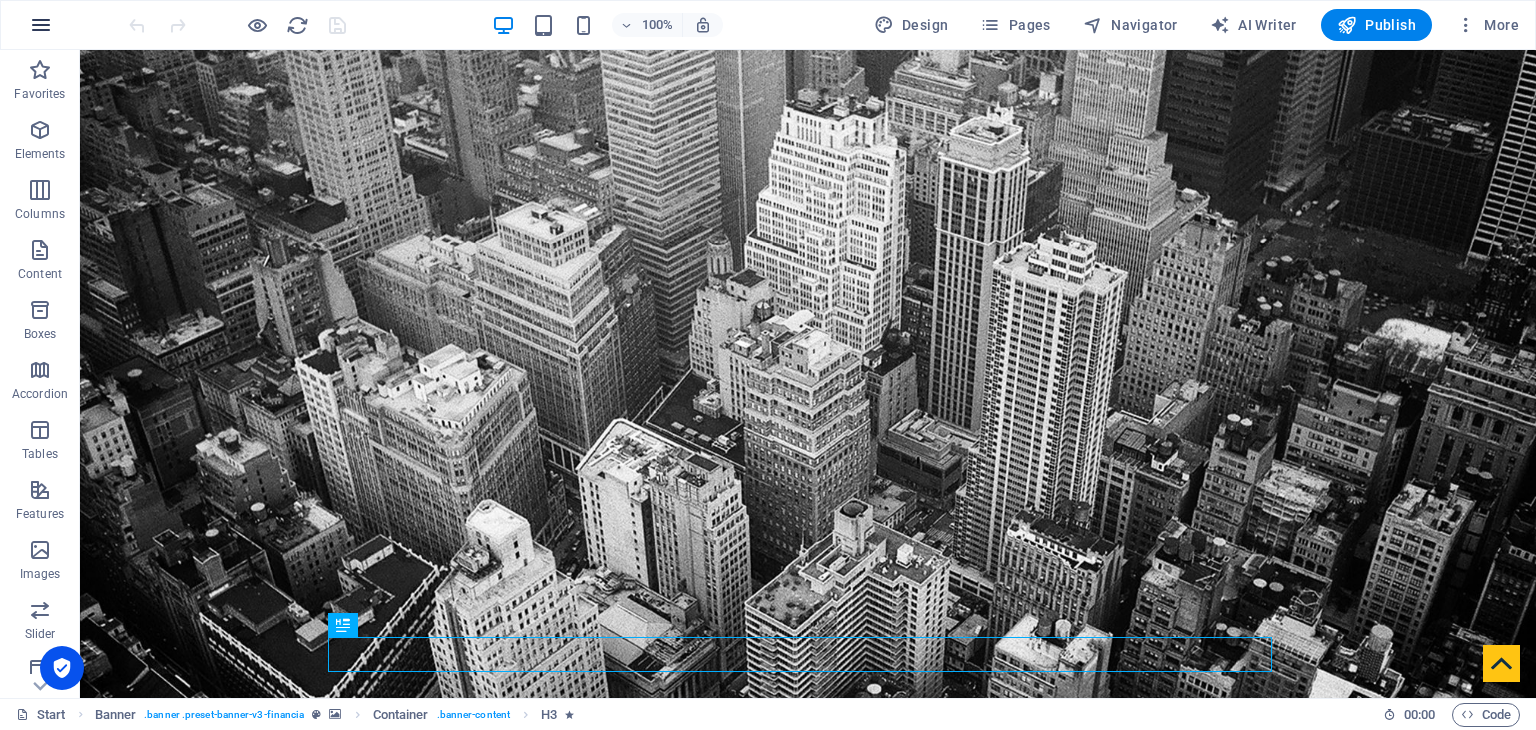 click at bounding box center [41, 25] 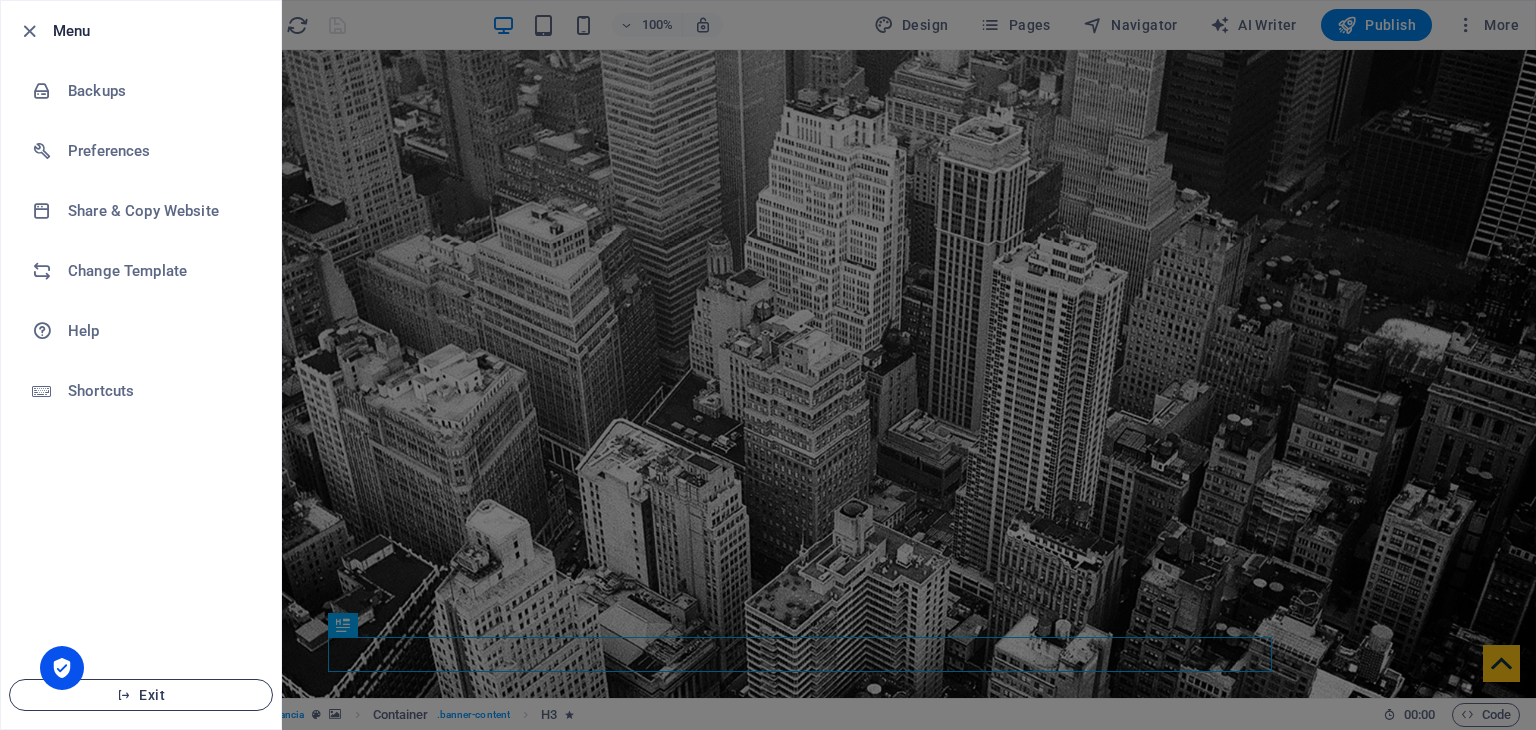 click on "Exit" at bounding box center [141, 695] 